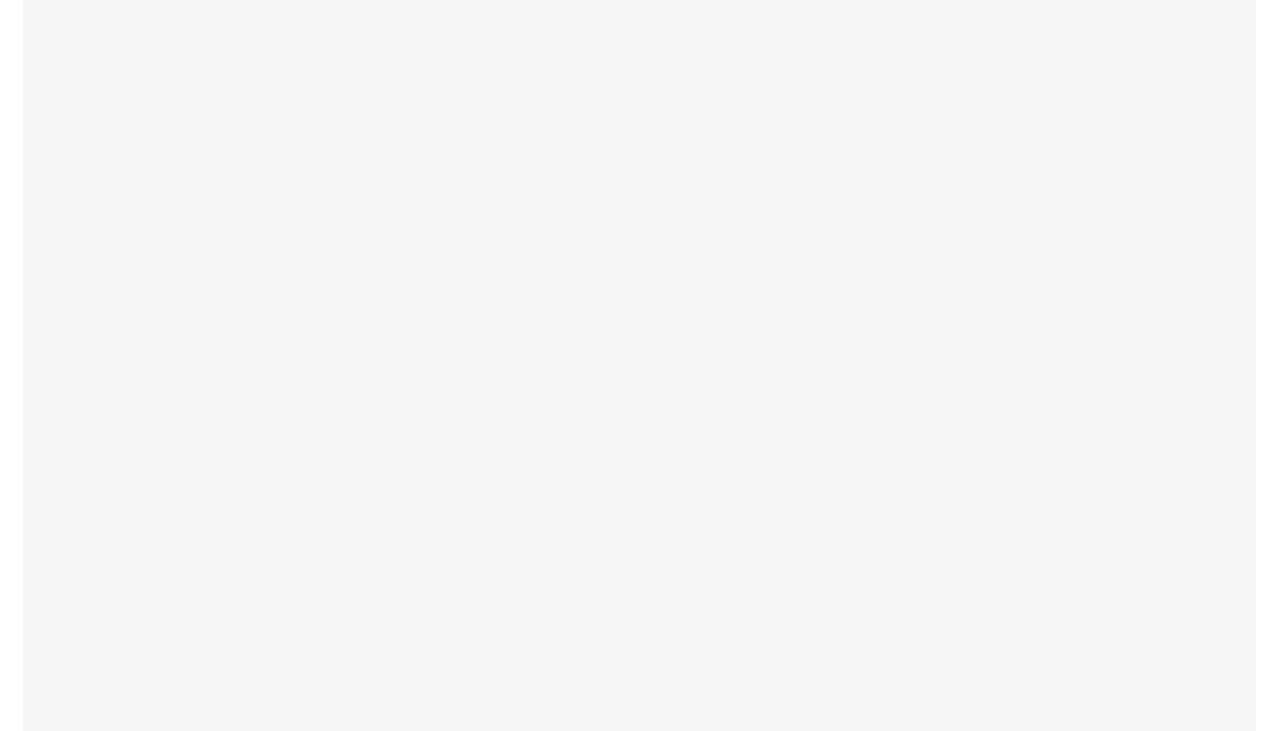 scroll, scrollTop: 0, scrollLeft: 0, axis: both 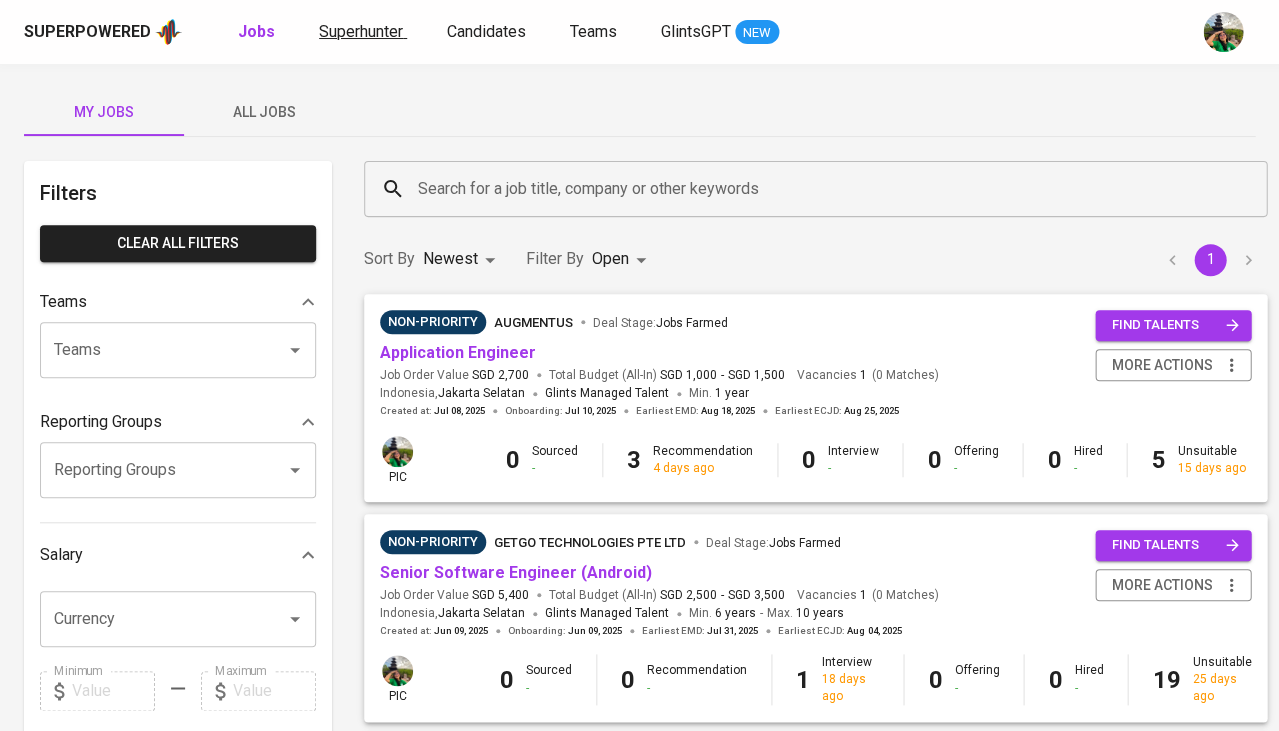 click on "Superhunter" at bounding box center [361, 31] 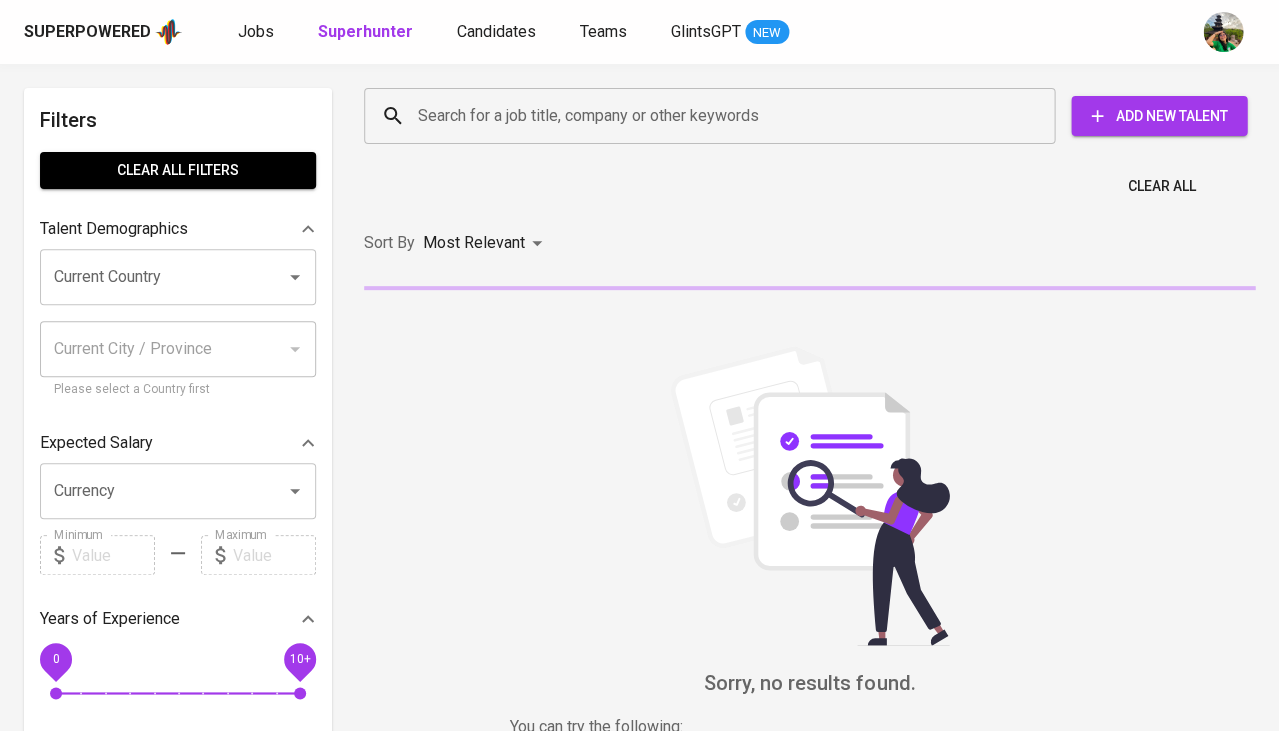 click on "Search for a job title, company or other keywords" at bounding box center [714, 116] 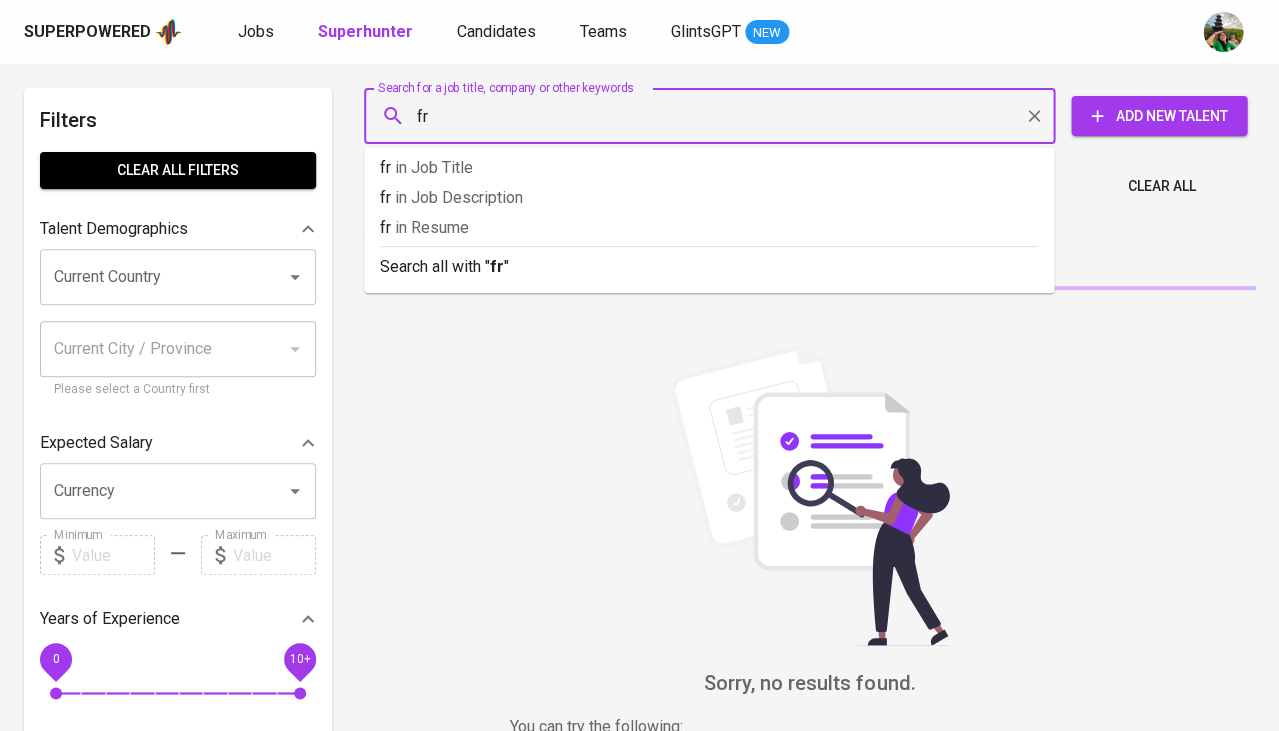 type on "f" 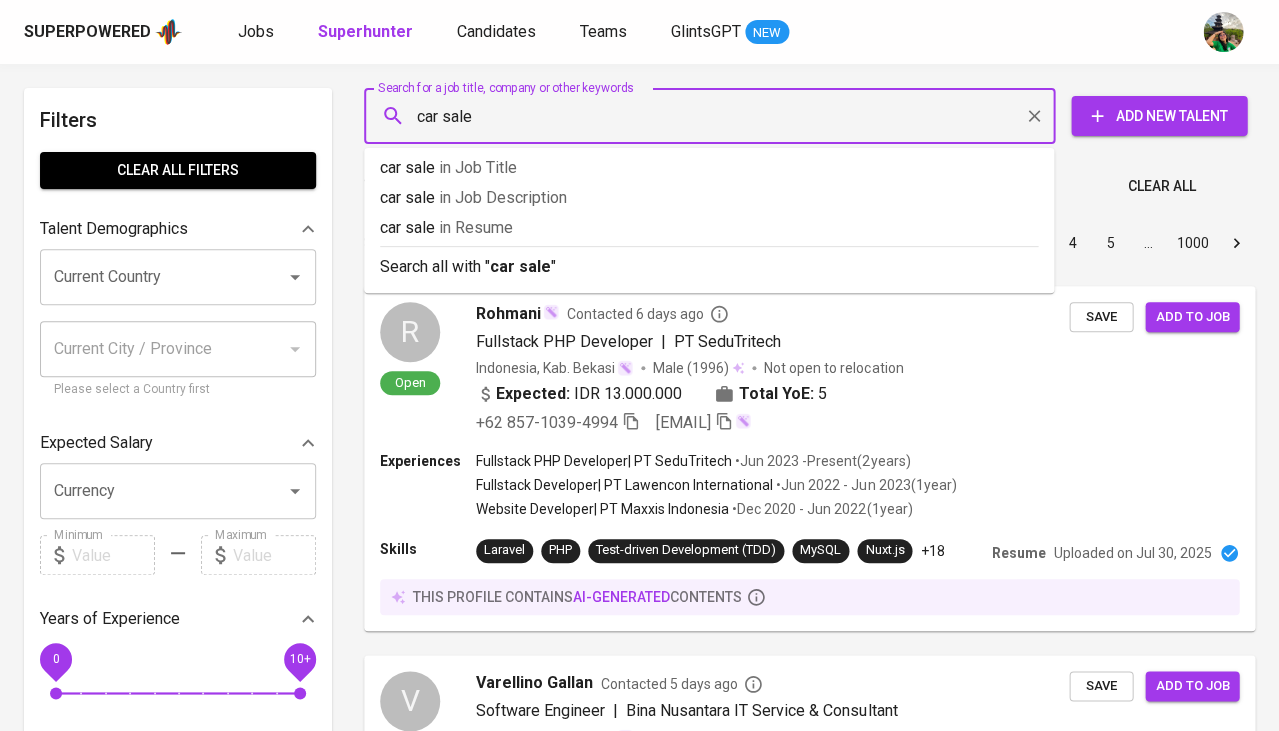 type on "car sales" 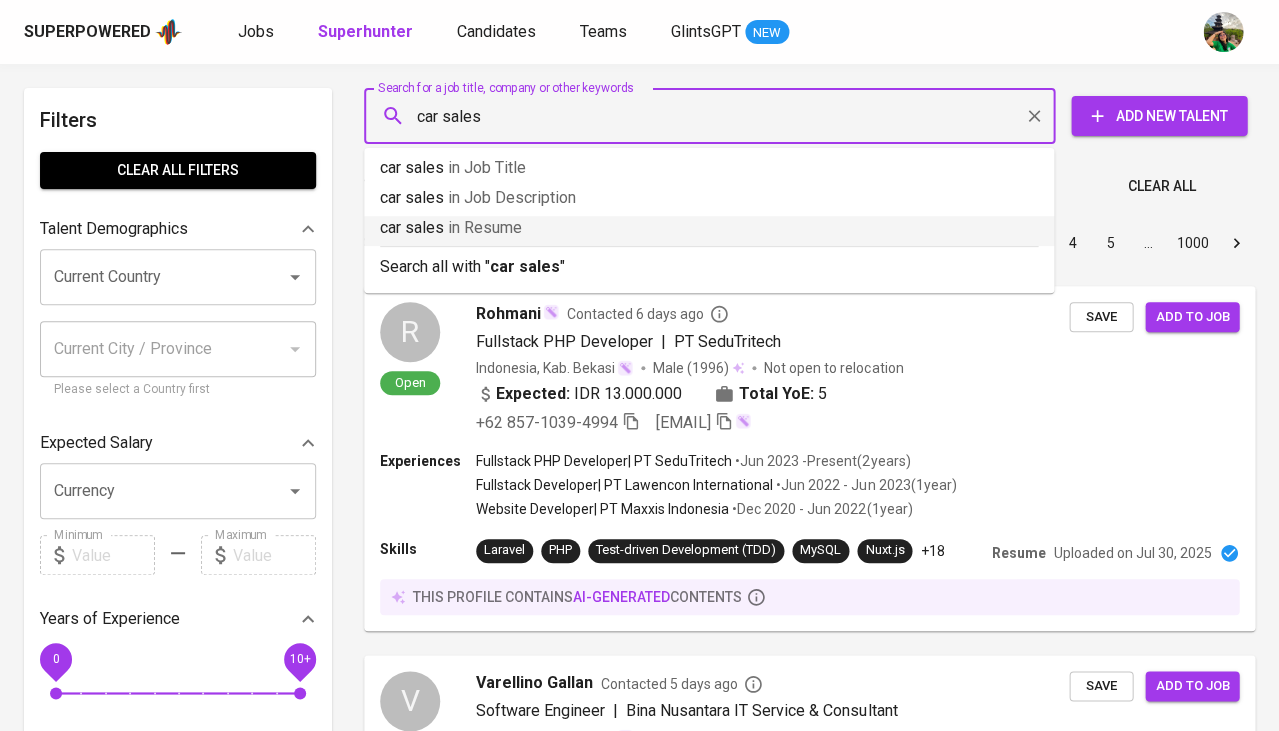 click on "in   Resume" at bounding box center (485, 227) 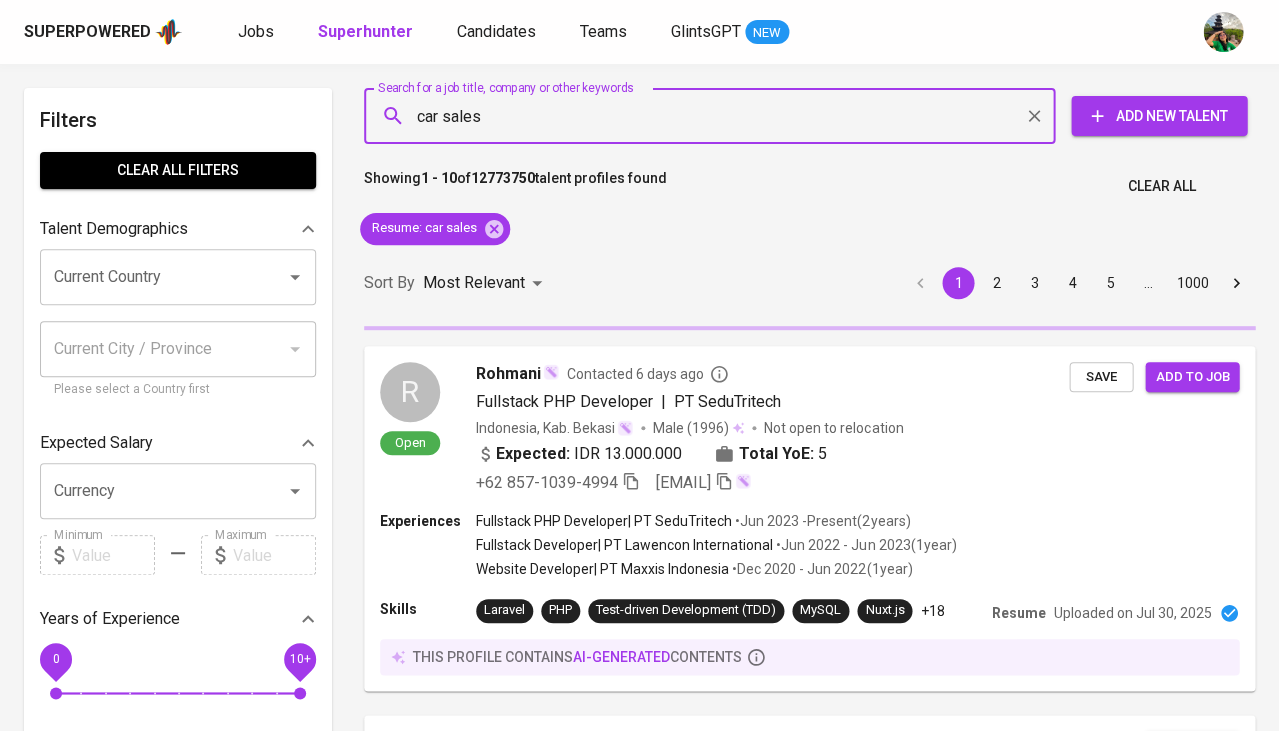 type 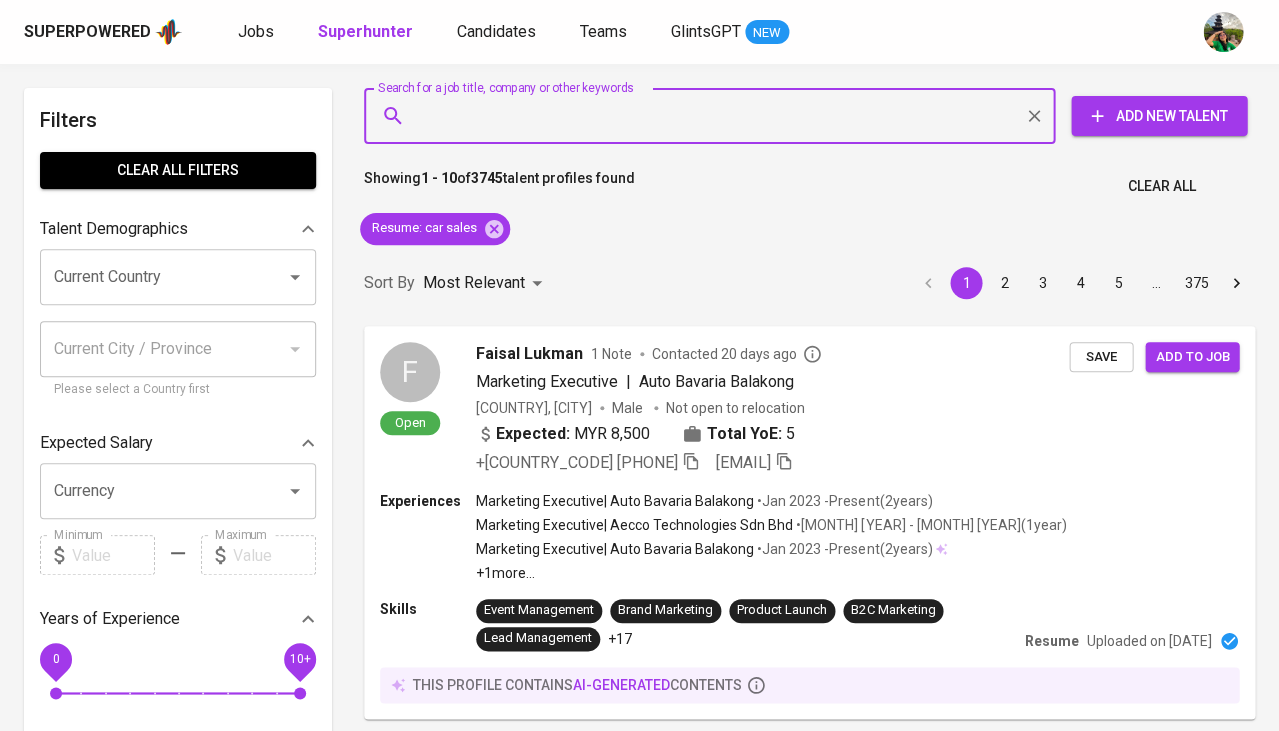 click on "Current Country" at bounding box center (150, 277) 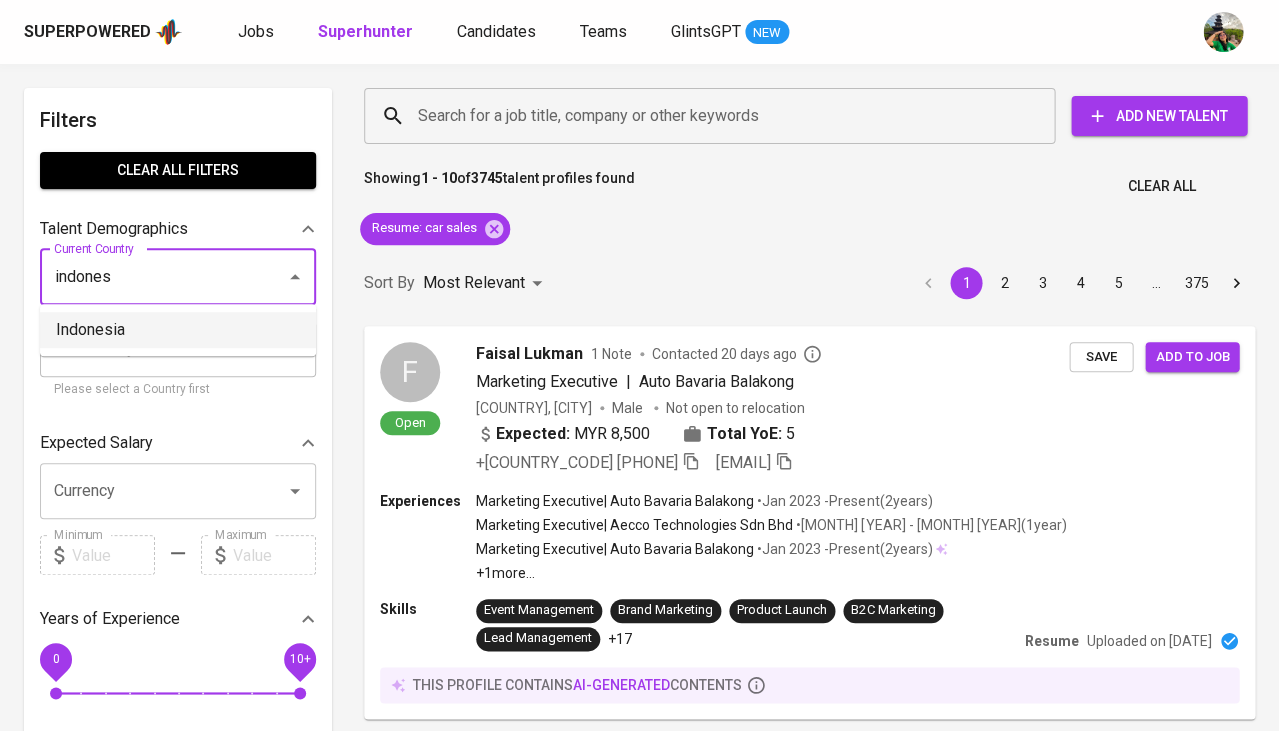 click on "Indonesia" at bounding box center [178, 330] 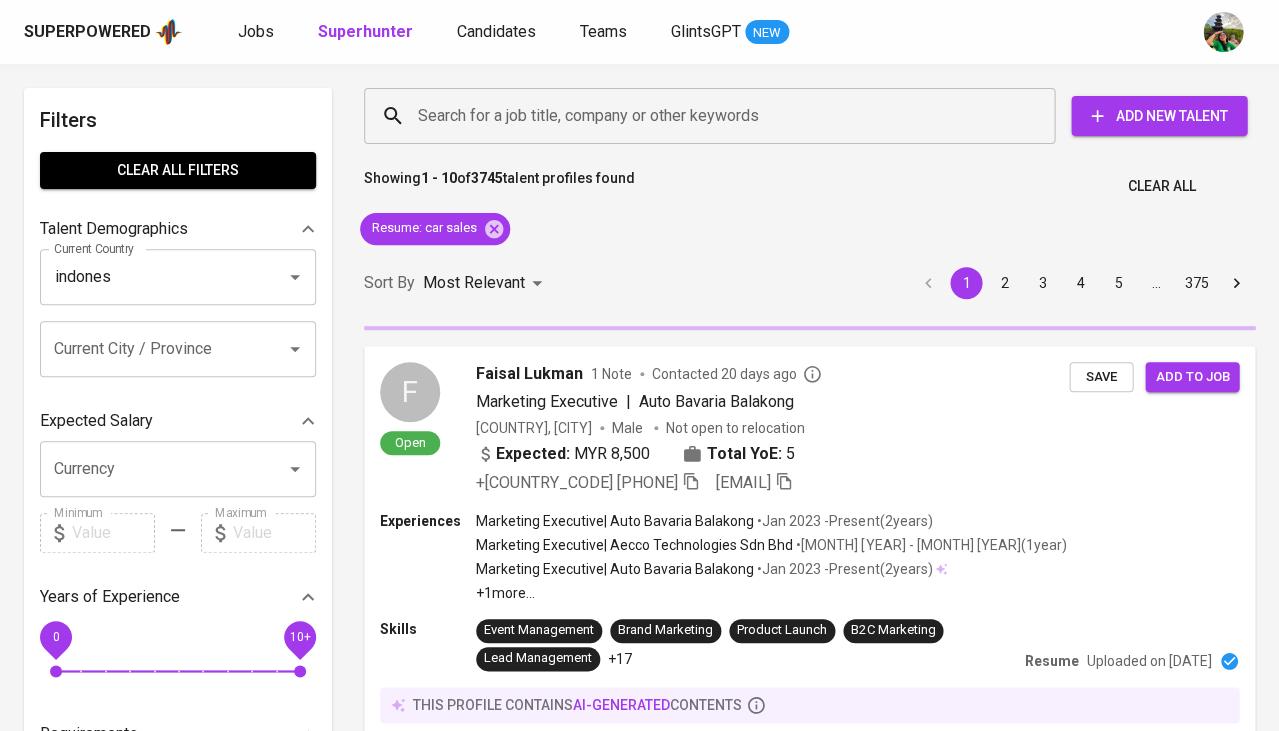 type on "Indonesia" 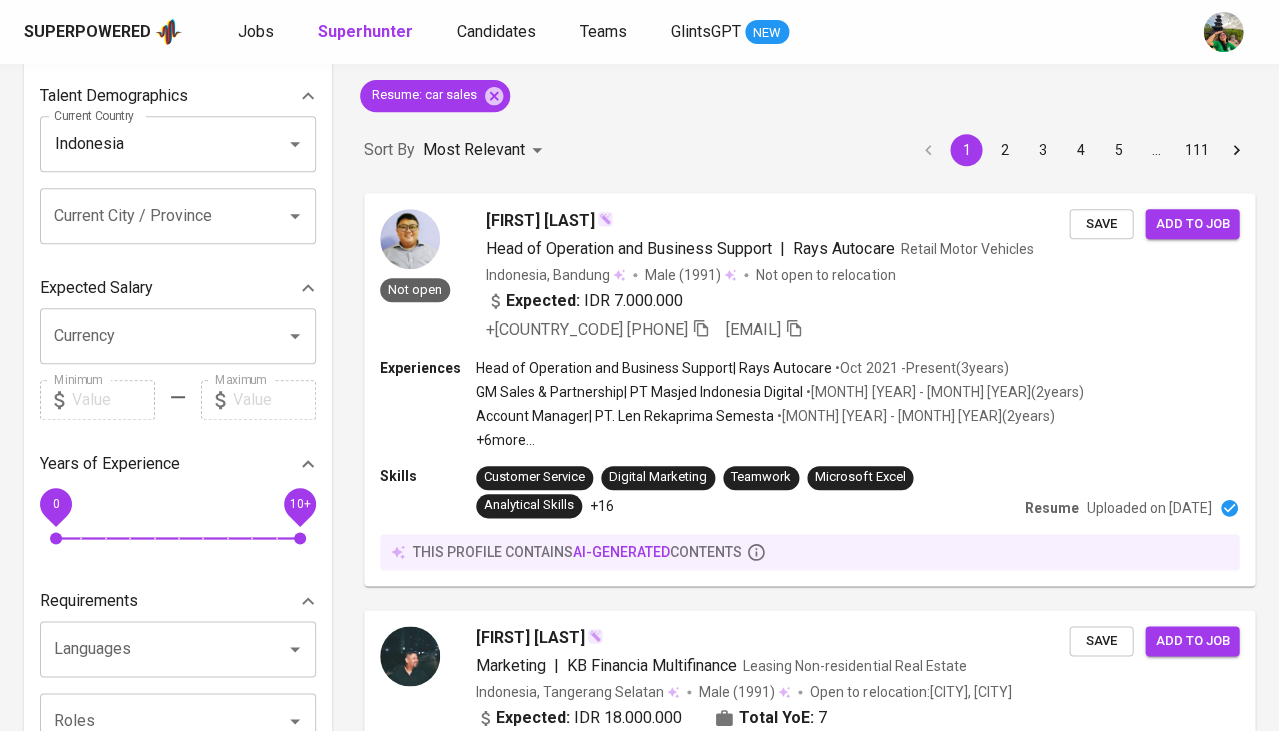 scroll, scrollTop: 1175, scrollLeft: 0, axis: vertical 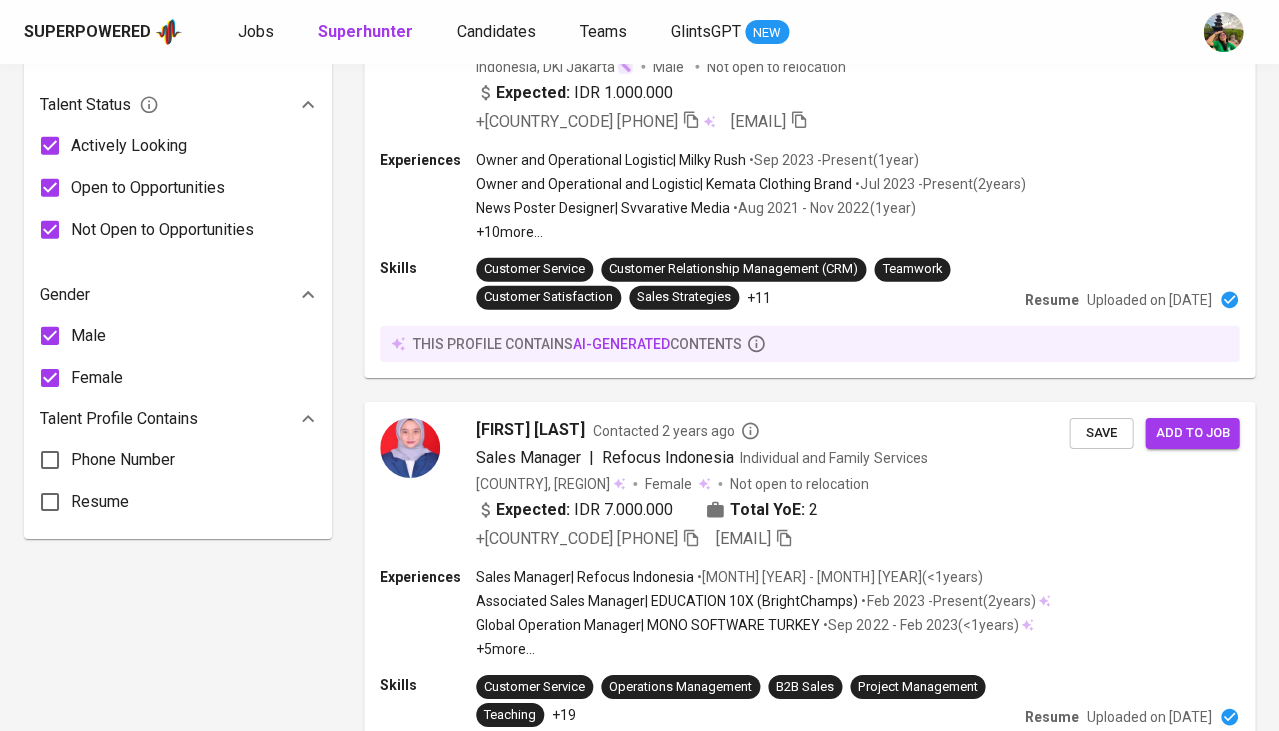 click on "Male" at bounding box center (88, 336) 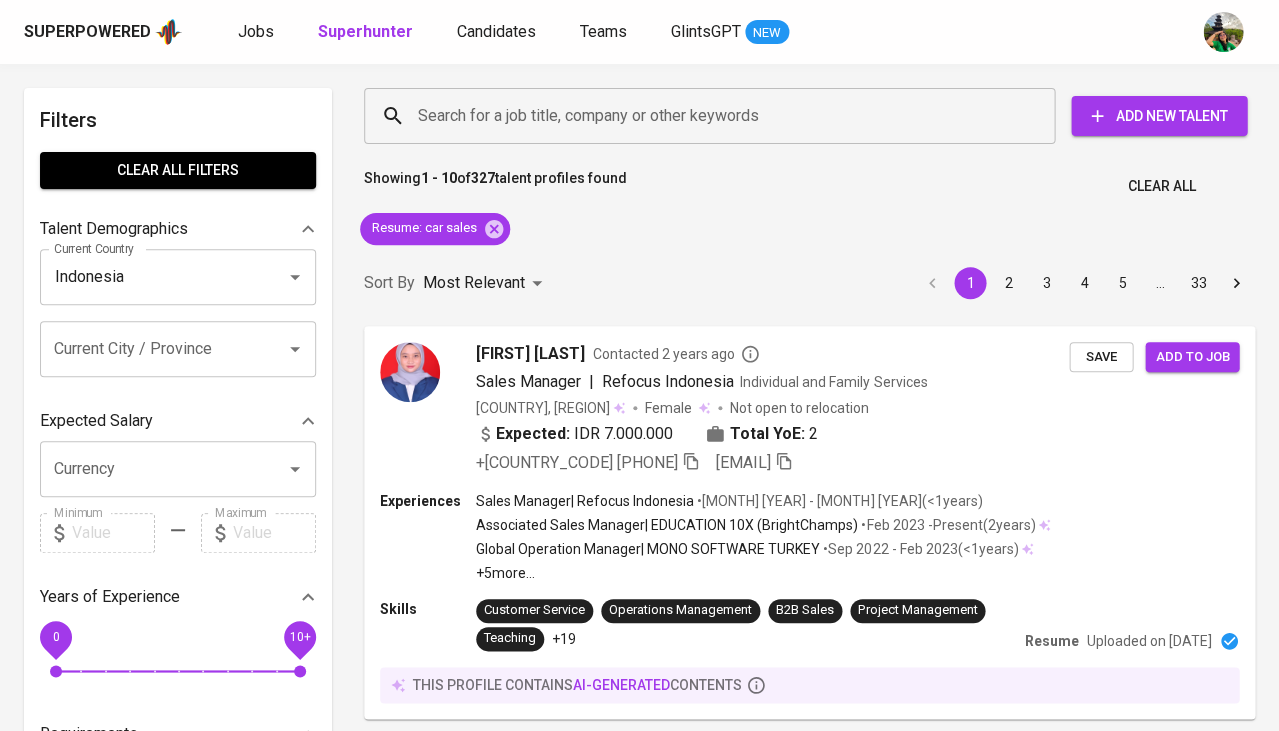 scroll, scrollTop: 0, scrollLeft: 0, axis: both 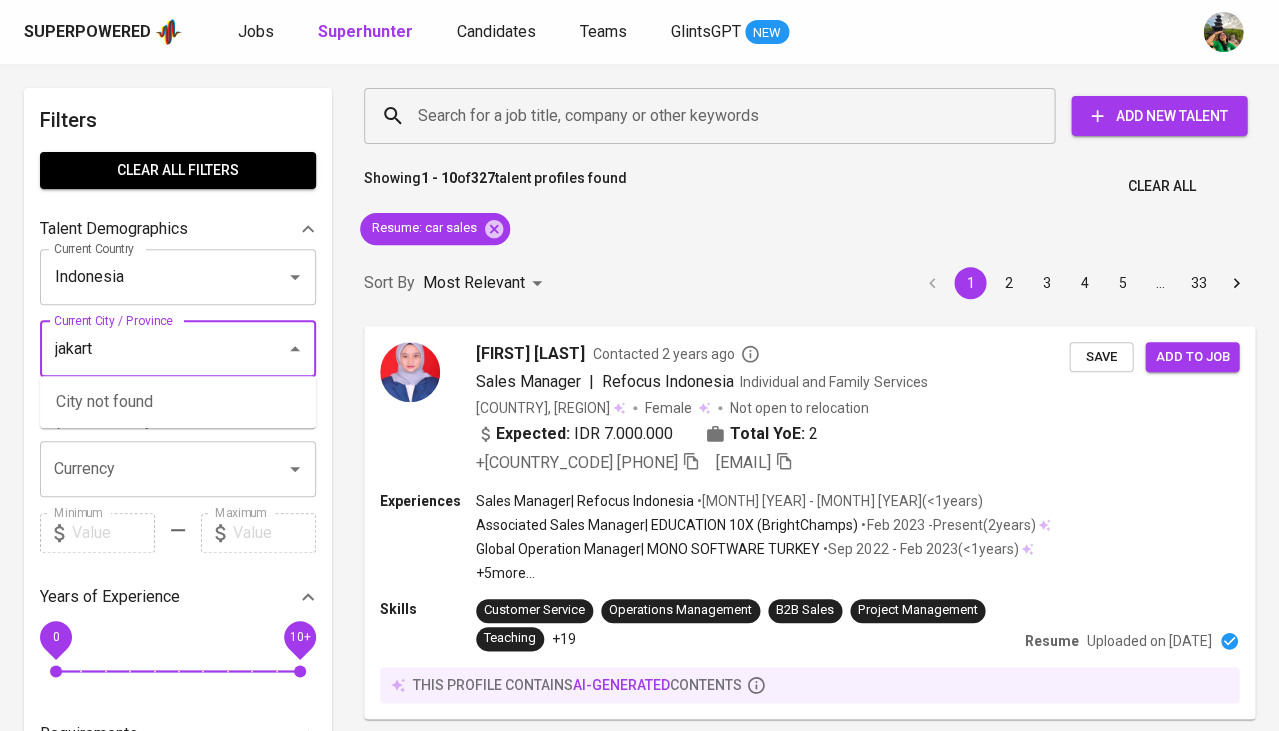 type on "jakarta" 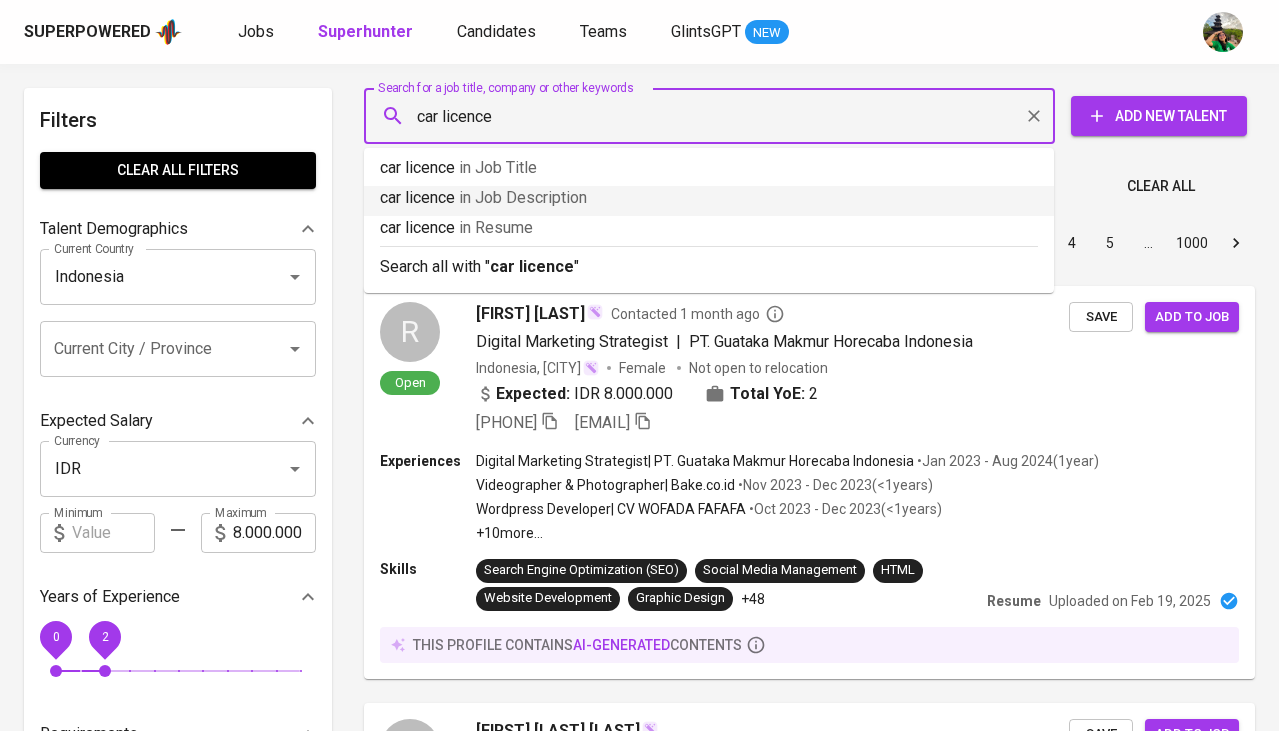 scroll, scrollTop: 0, scrollLeft: 0, axis: both 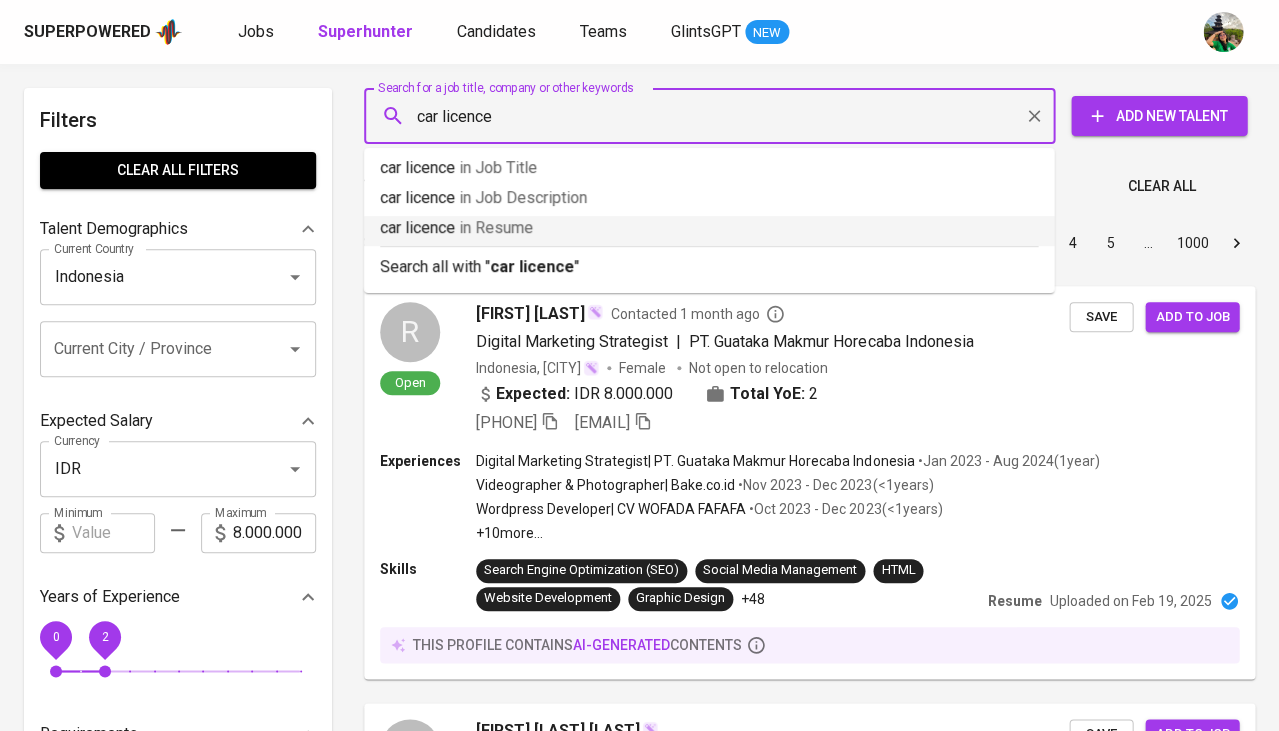 click on "in   Resume" at bounding box center [496, 227] 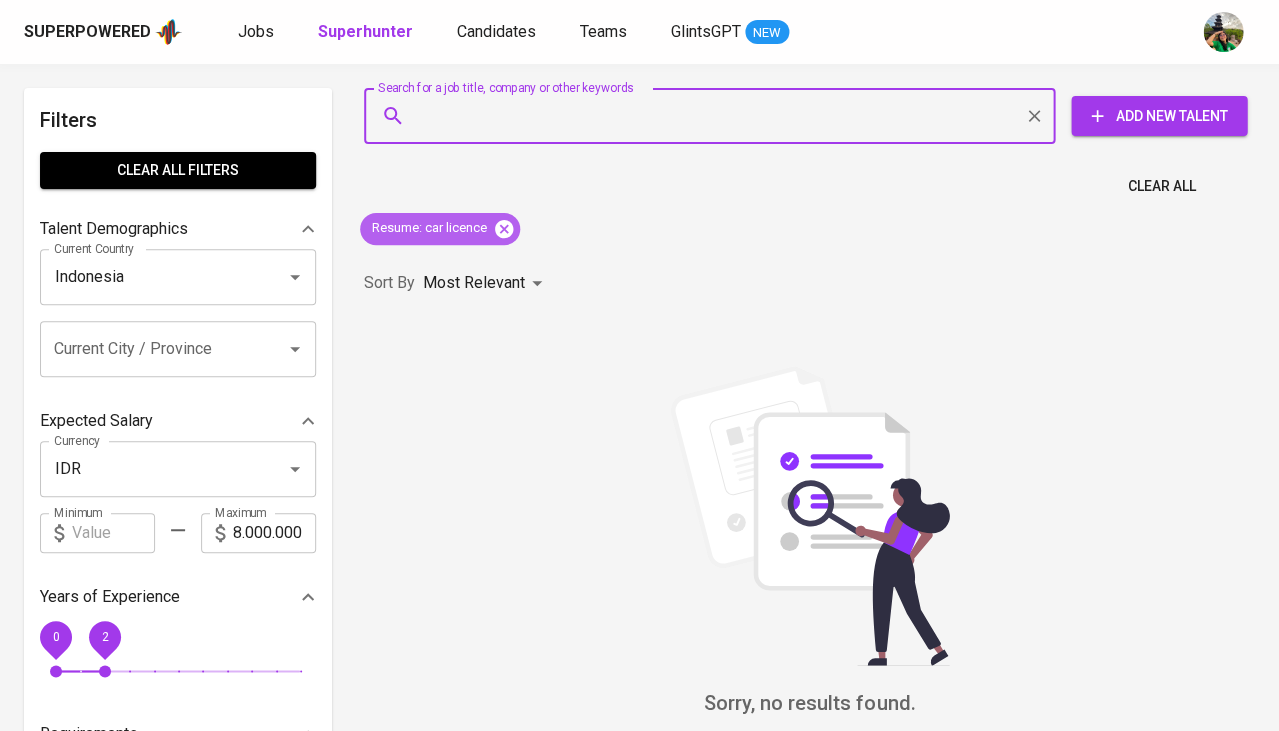 click 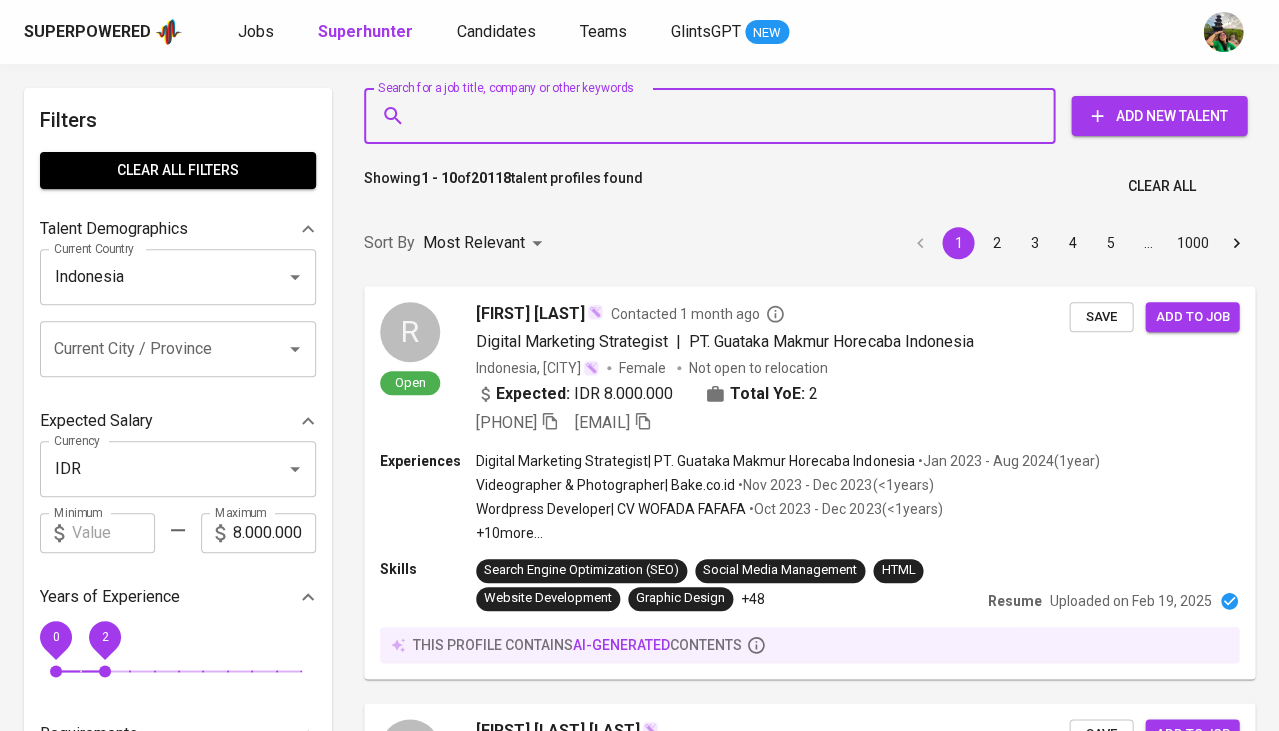 click on "Search for a job title, company or other keywords" at bounding box center [714, 116] 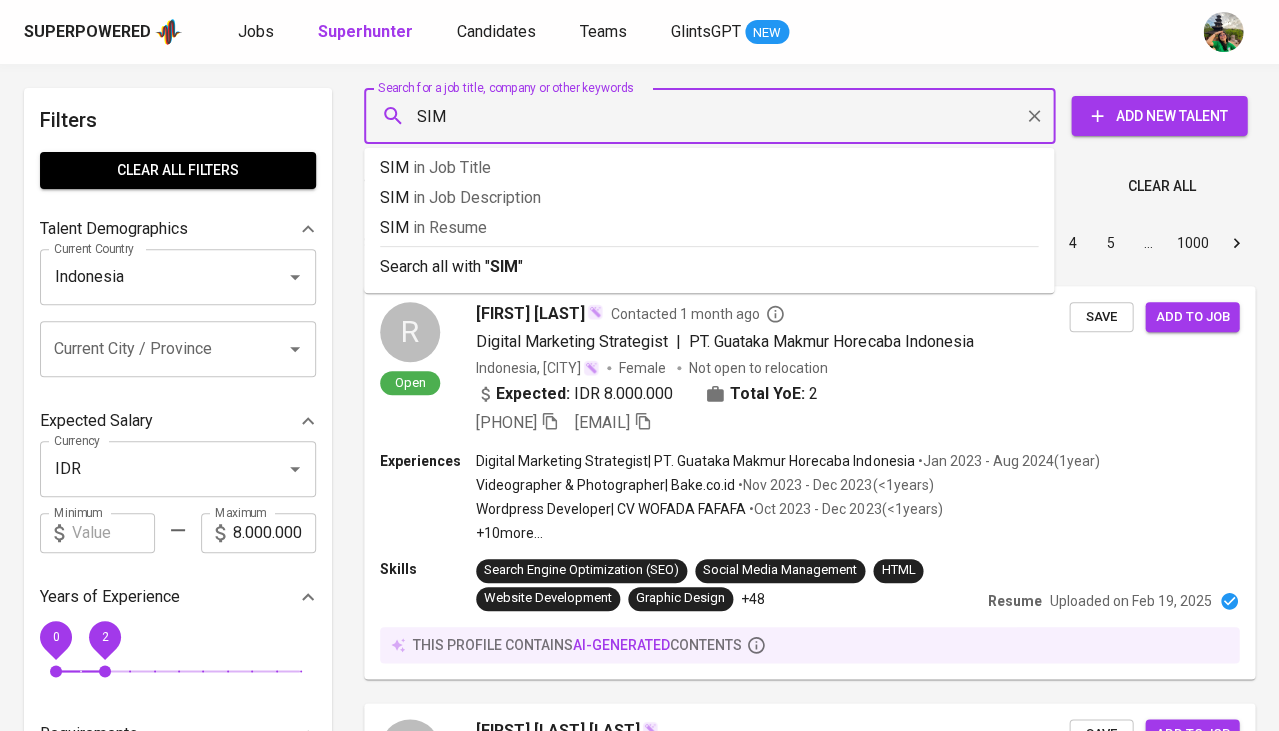 type on "SIM A" 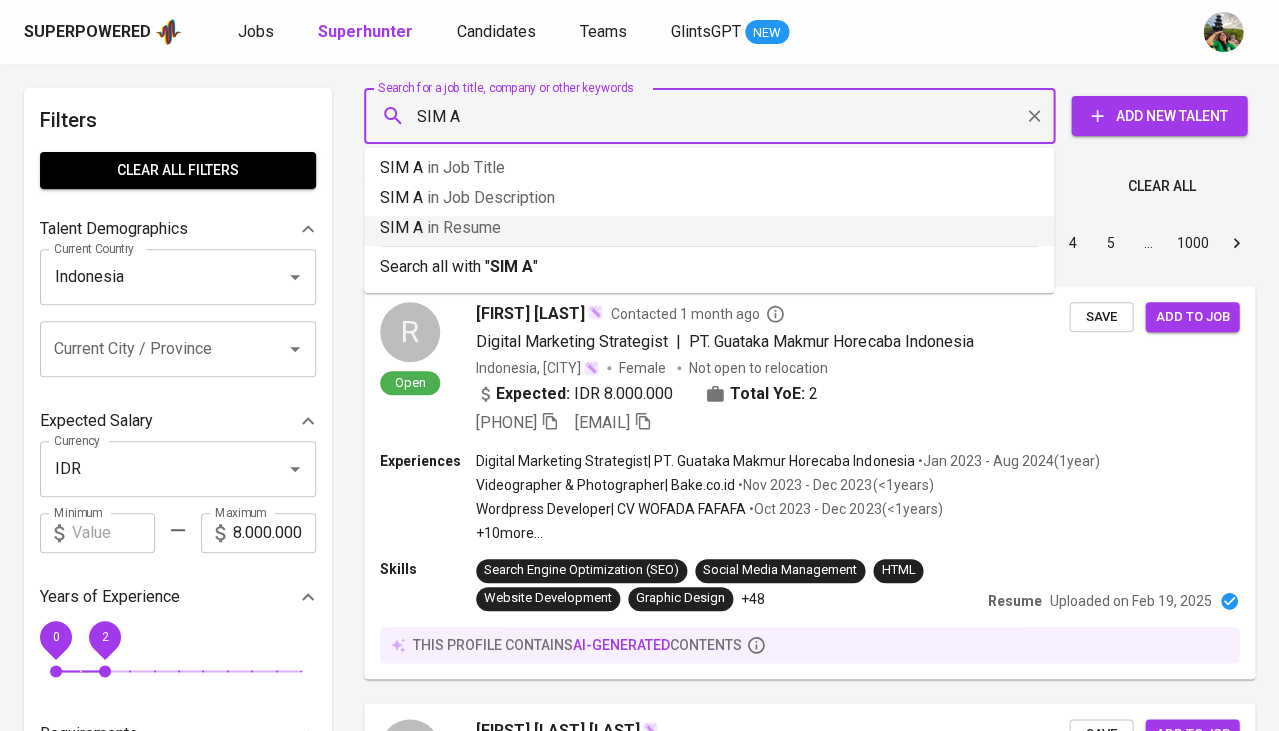 click on "in   Resume" at bounding box center (464, 227) 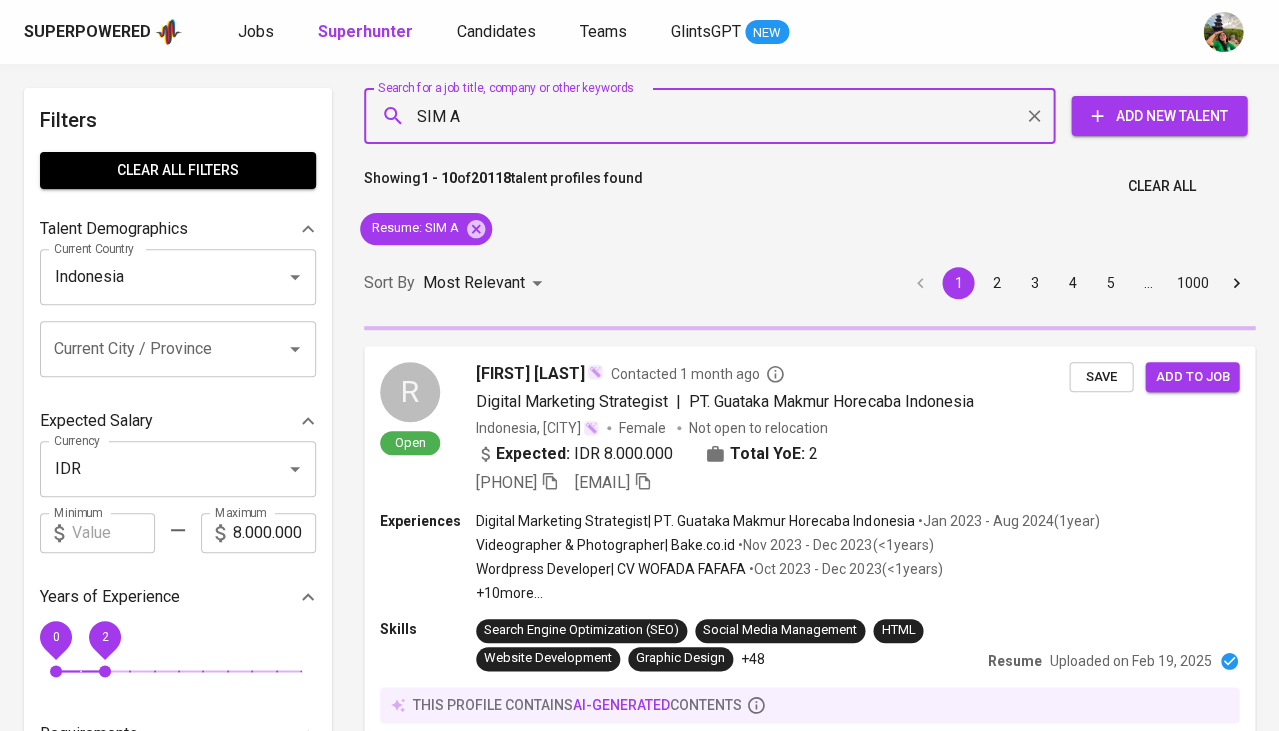 type 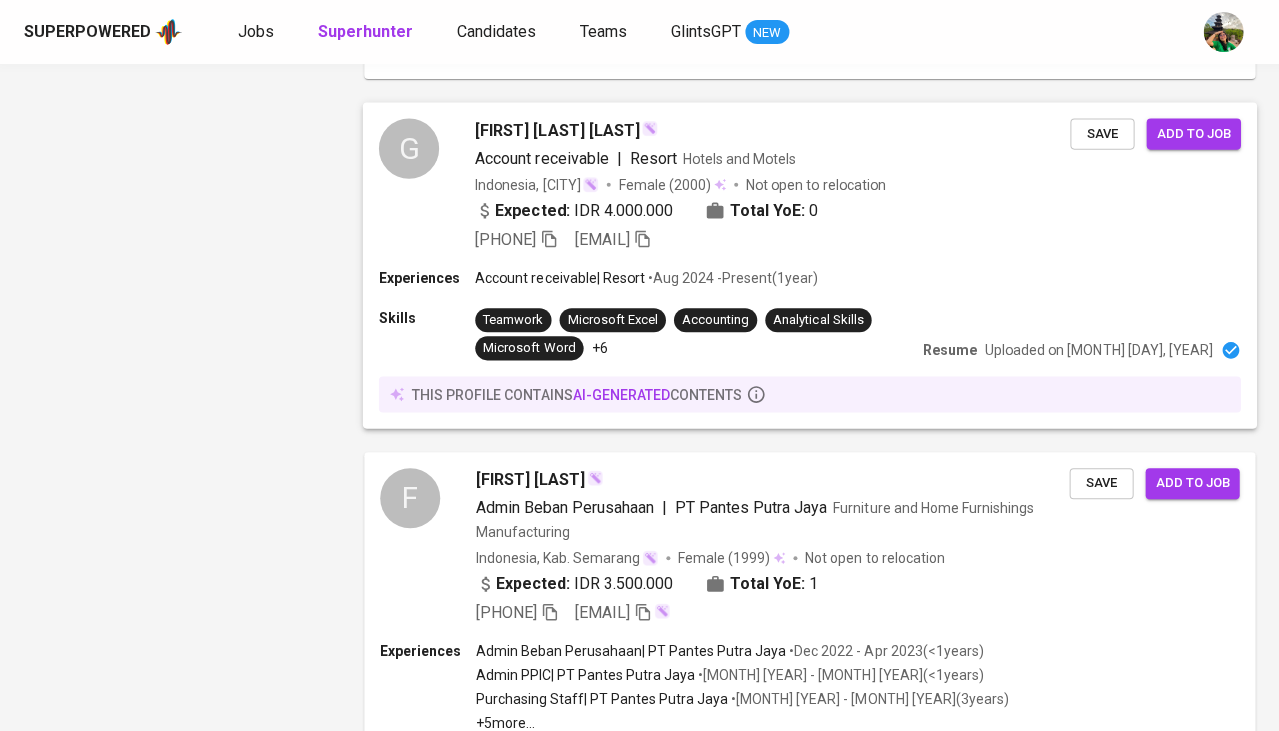 scroll, scrollTop: 3487, scrollLeft: 0, axis: vertical 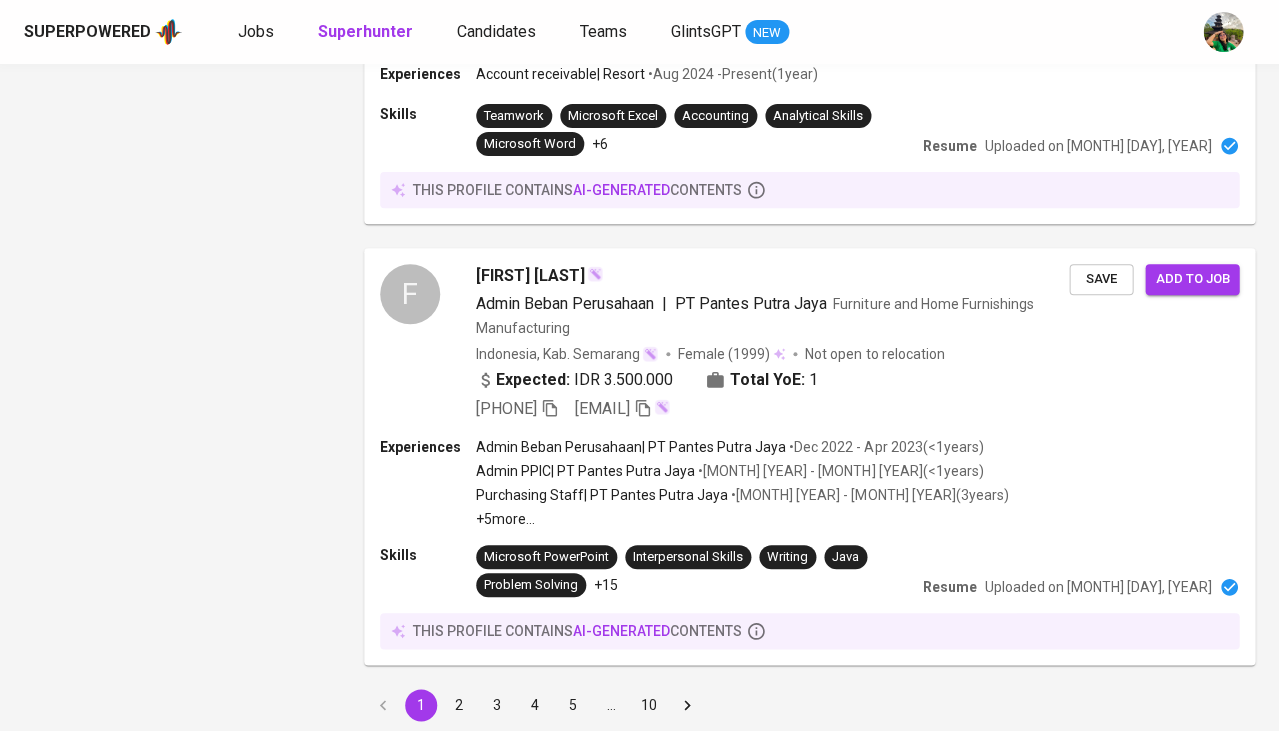 click on "2" at bounding box center [459, 705] 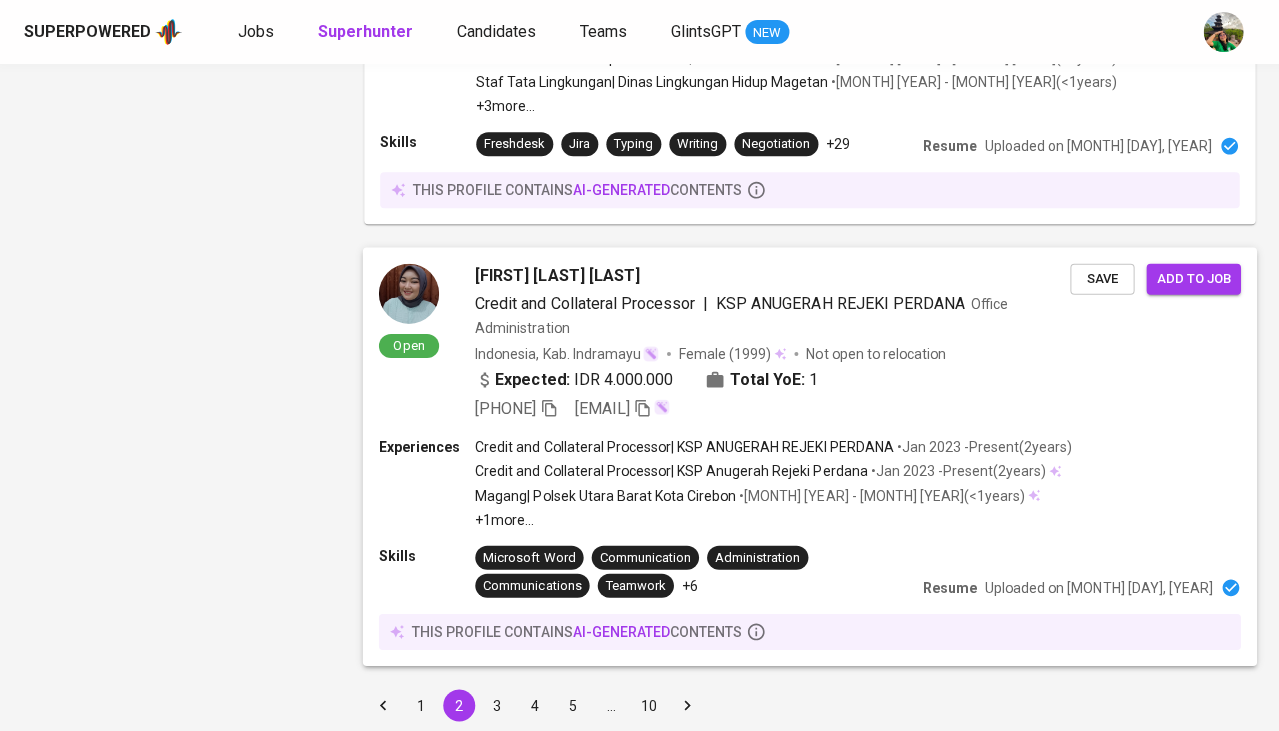 scroll, scrollTop: 3626, scrollLeft: 0, axis: vertical 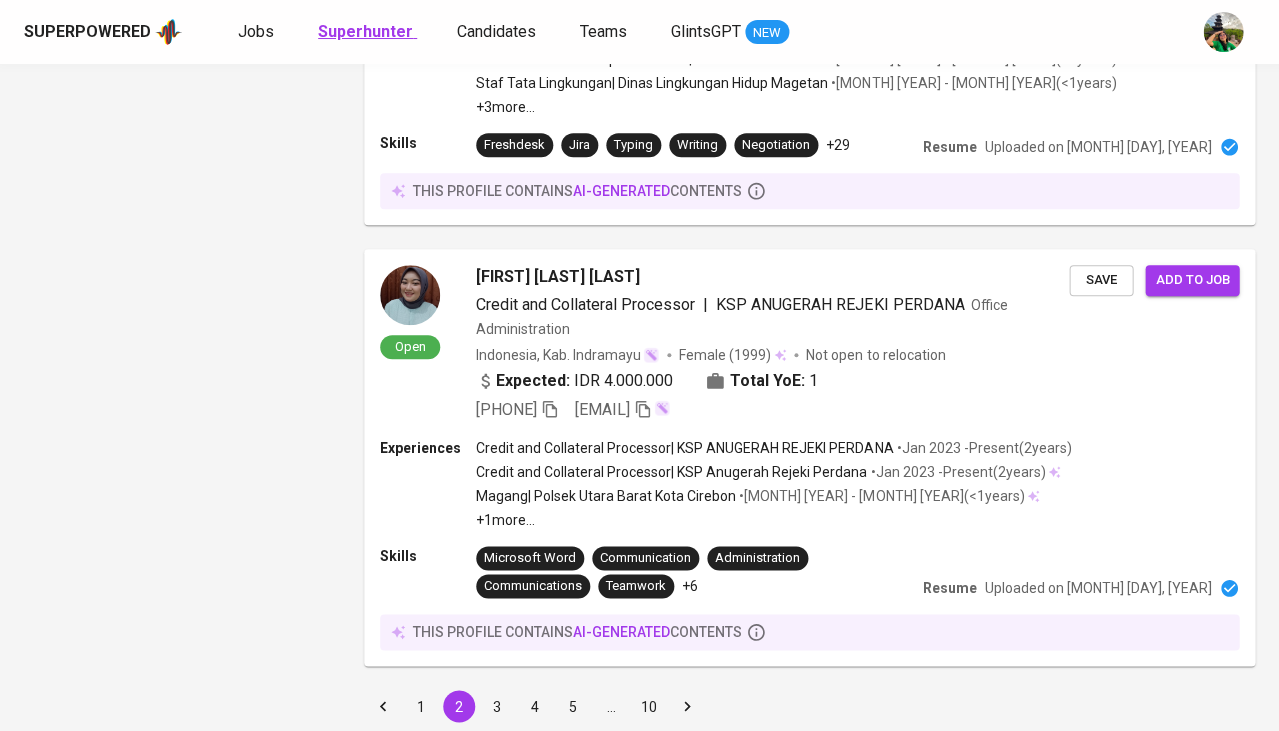 click on "Superhunter" at bounding box center [365, 31] 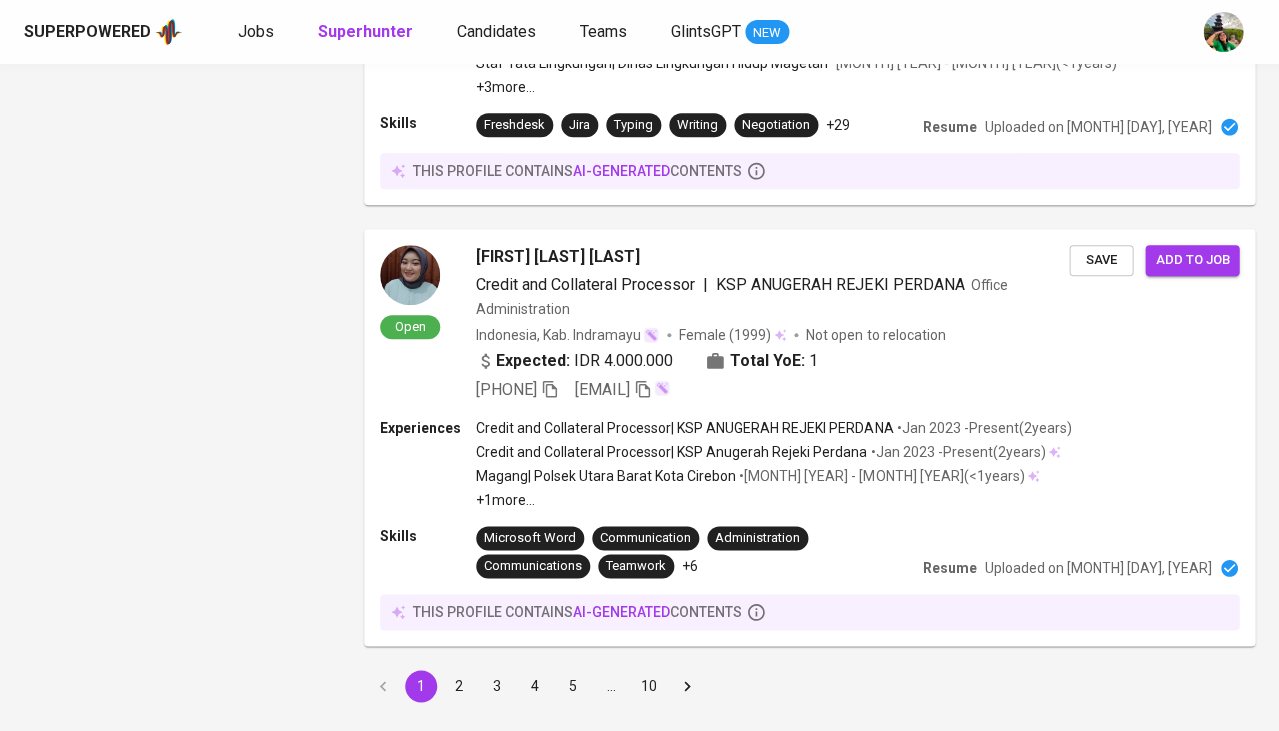 type 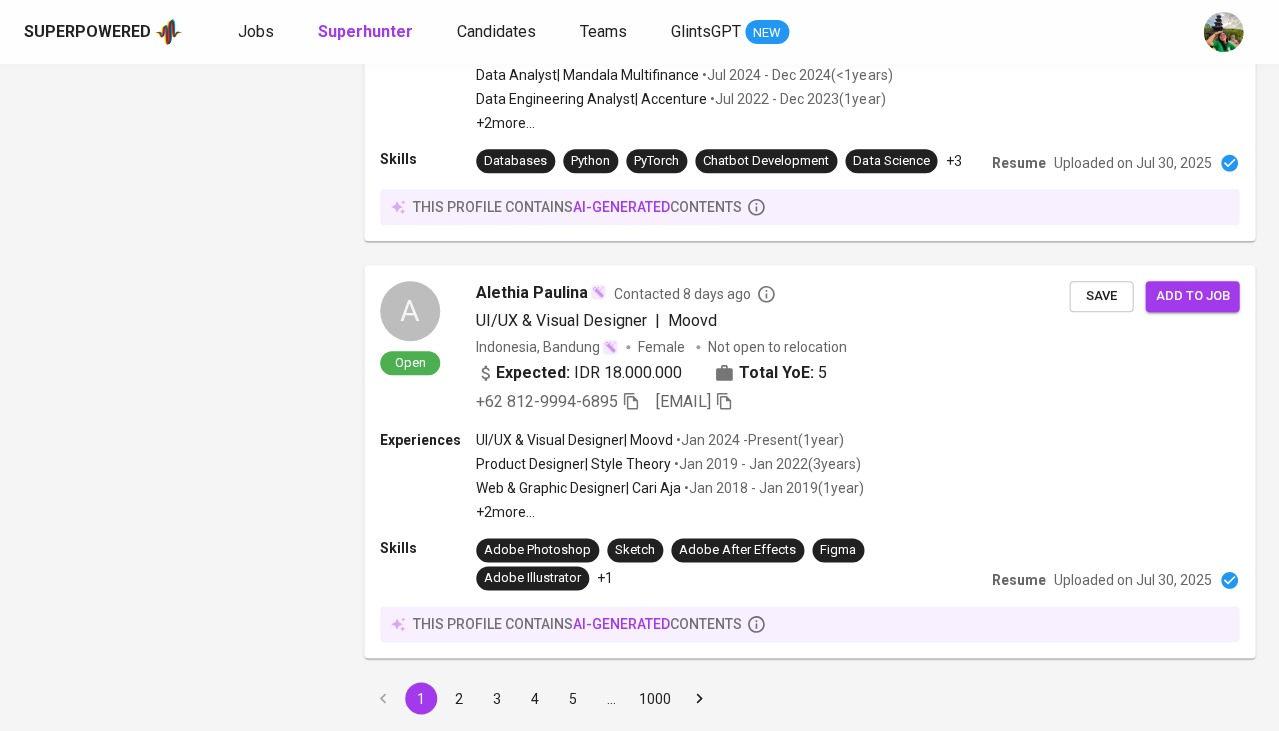 click on "Current Country" at bounding box center (178, -3349) 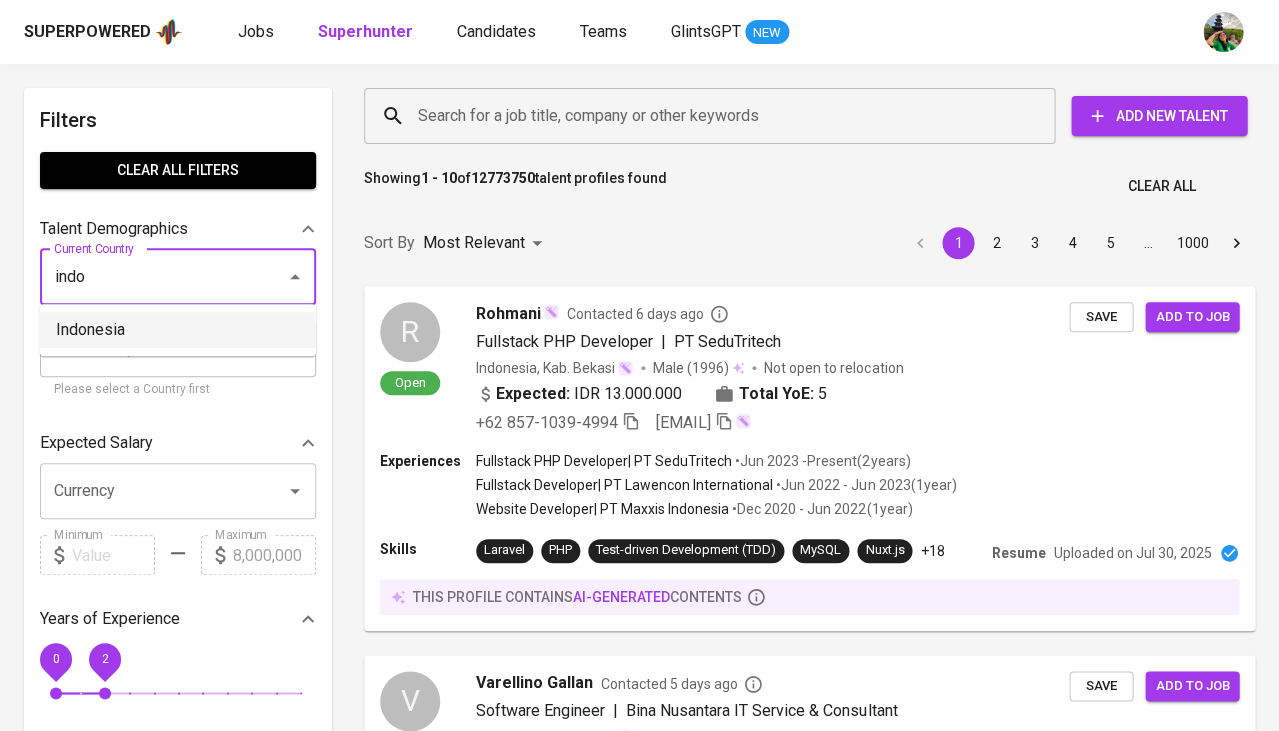 click on "Indonesia" at bounding box center [178, 330] 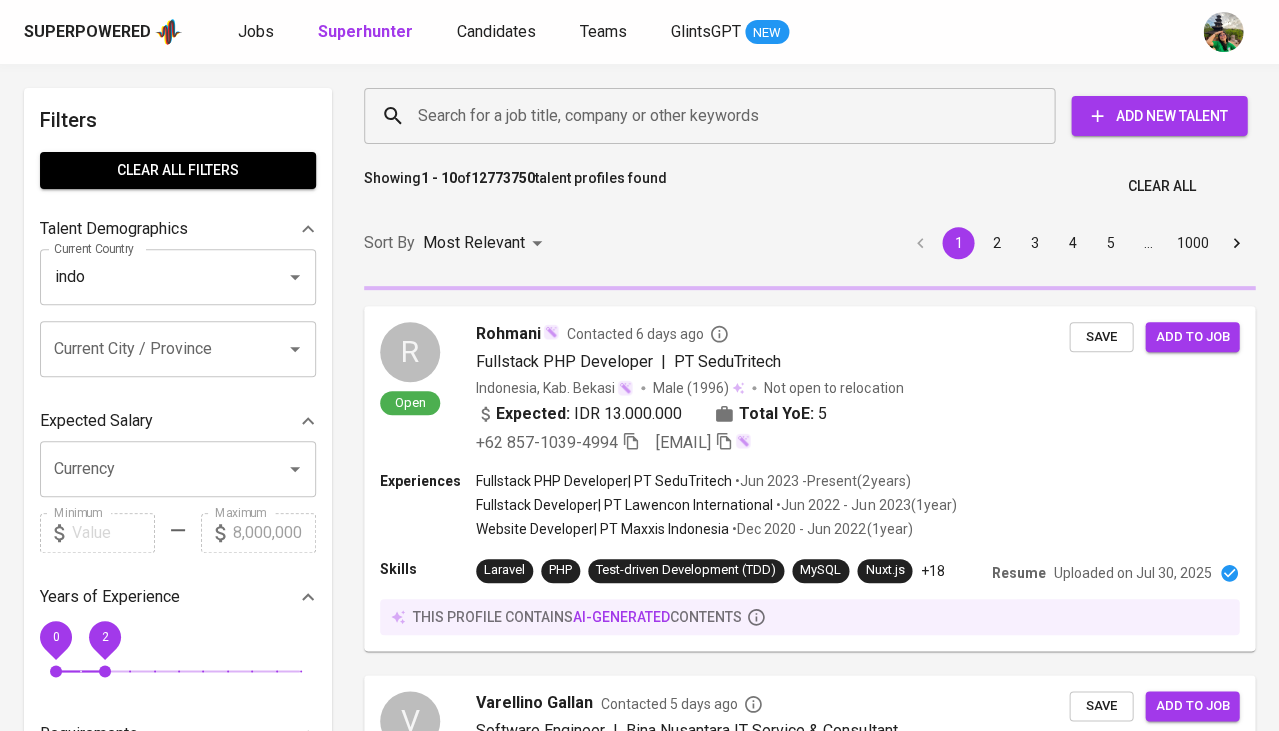 type on "Indonesia" 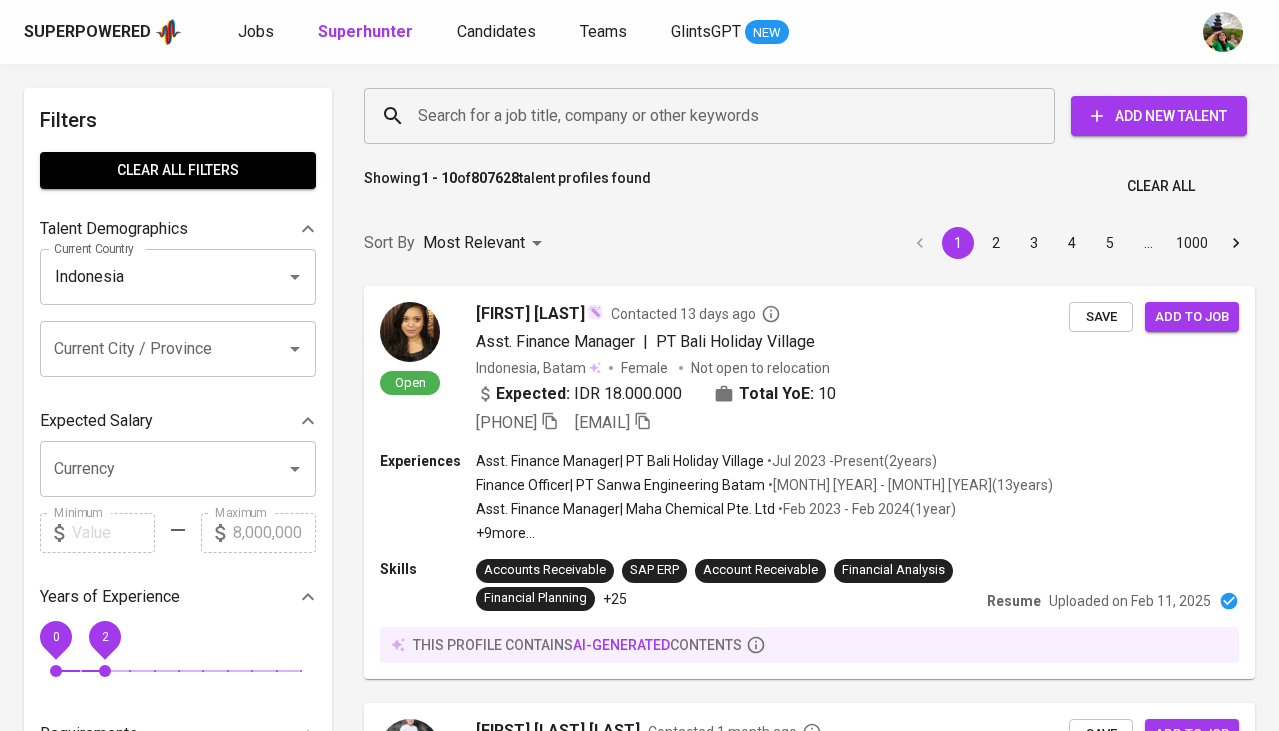 scroll, scrollTop: 0, scrollLeft: 0, axis: both 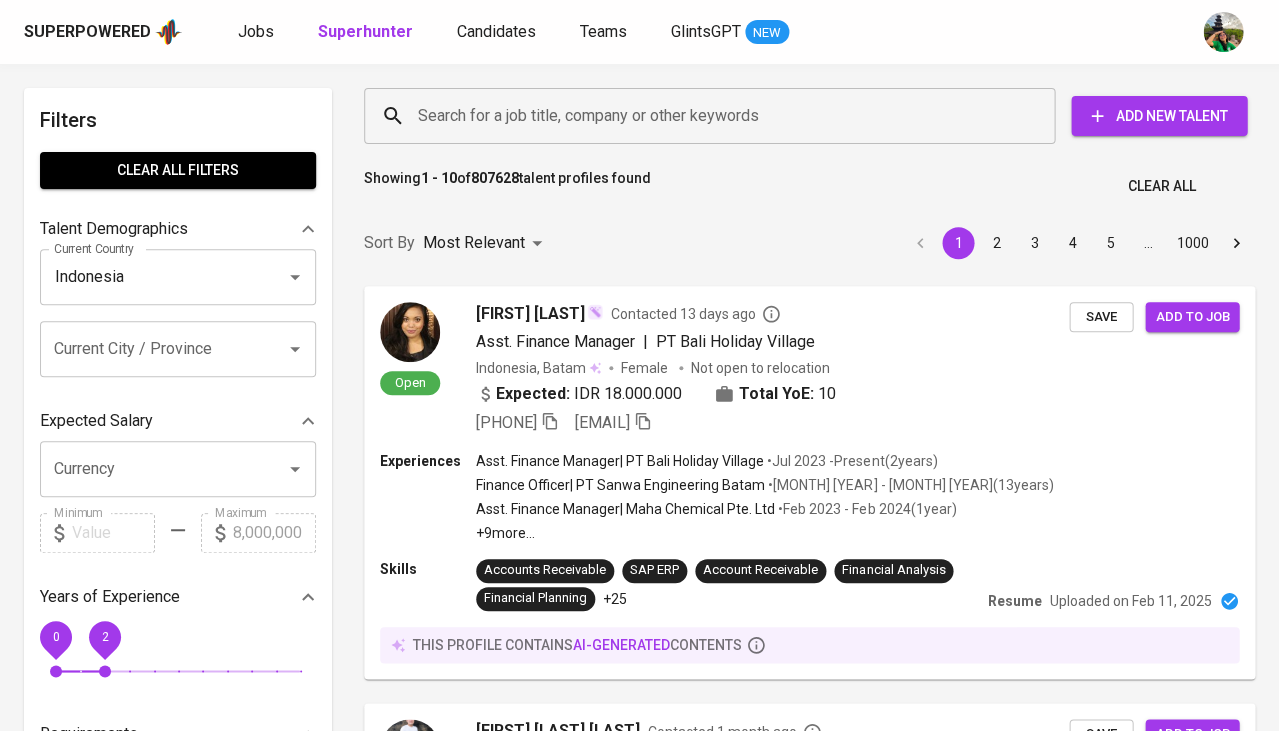 click on "Clear All filters" at bounding box center [178, 170] 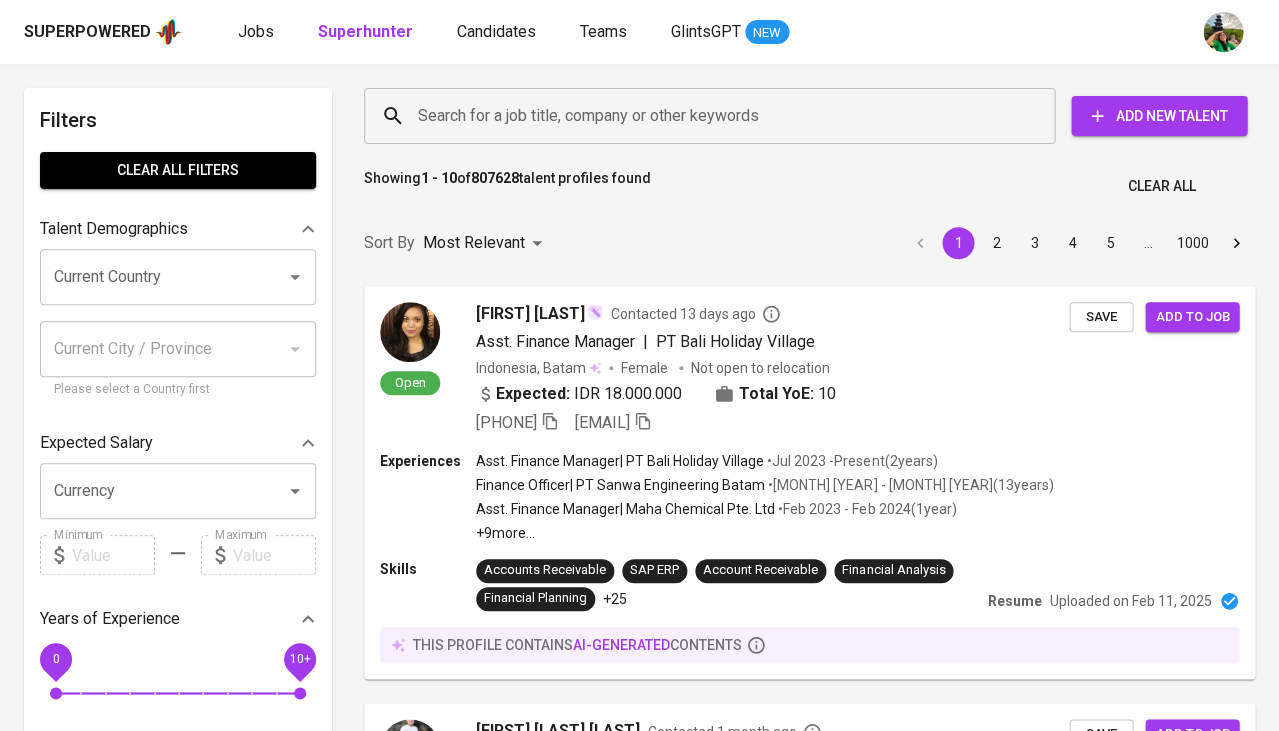 type 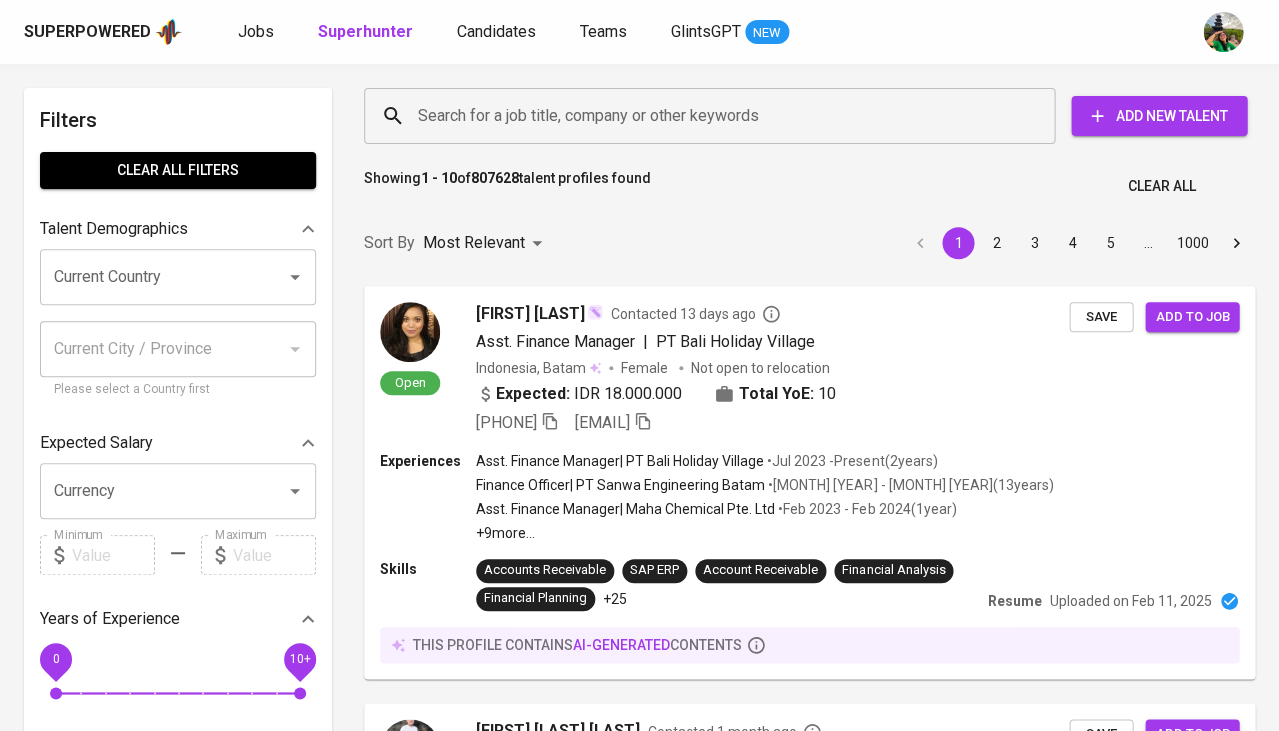 type 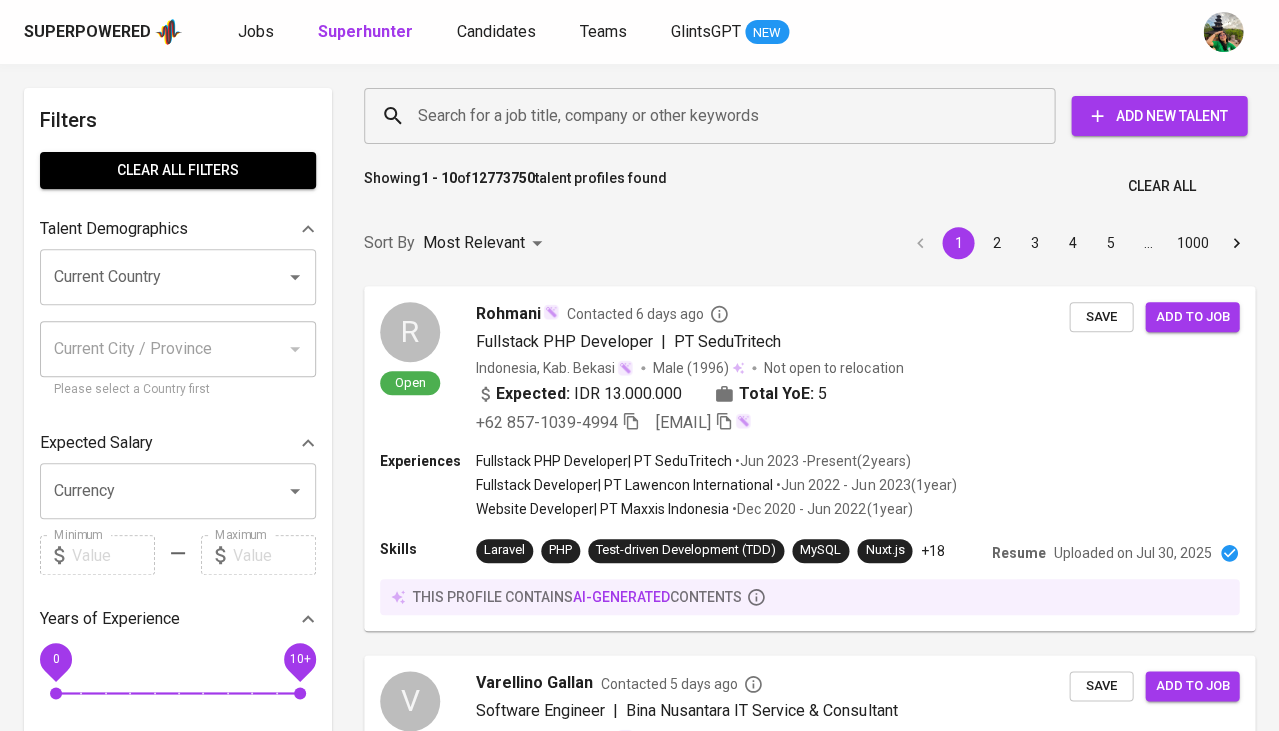 click on "Current Country" at bounding box center (150, 277) 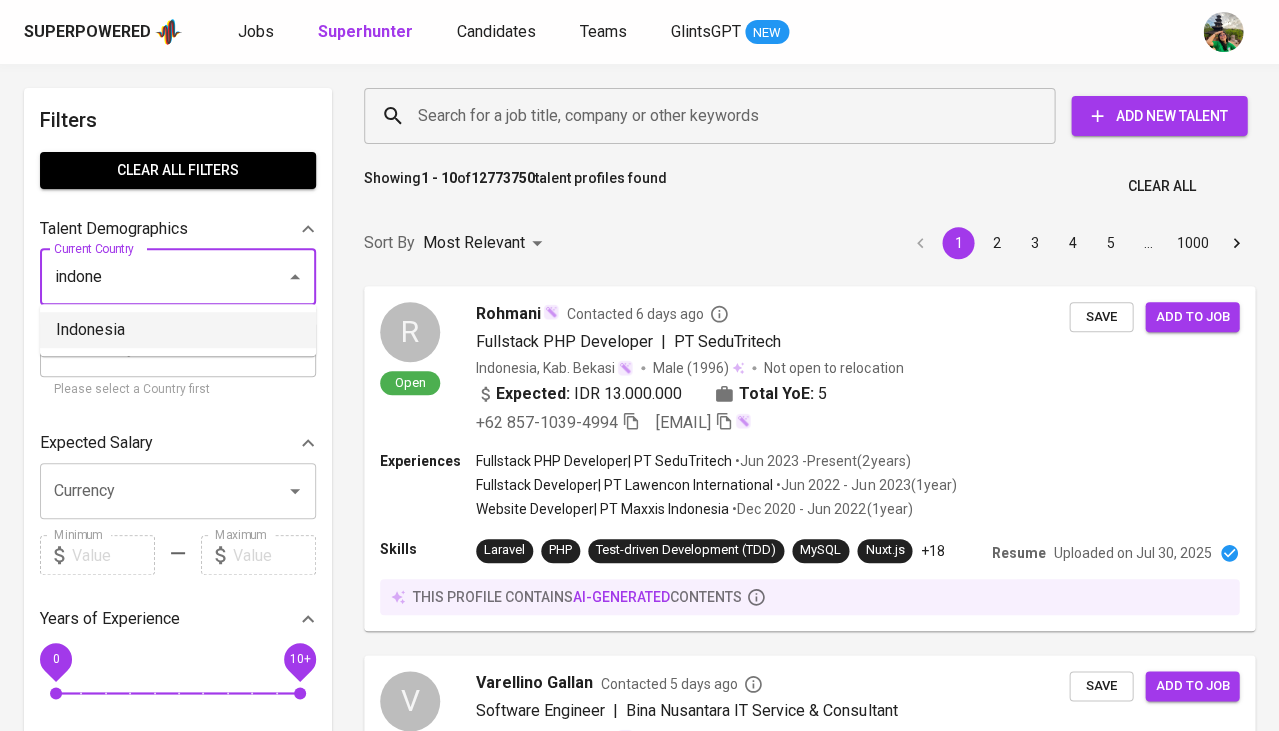 click on "Indonesia" at bounding box center (178, 330) 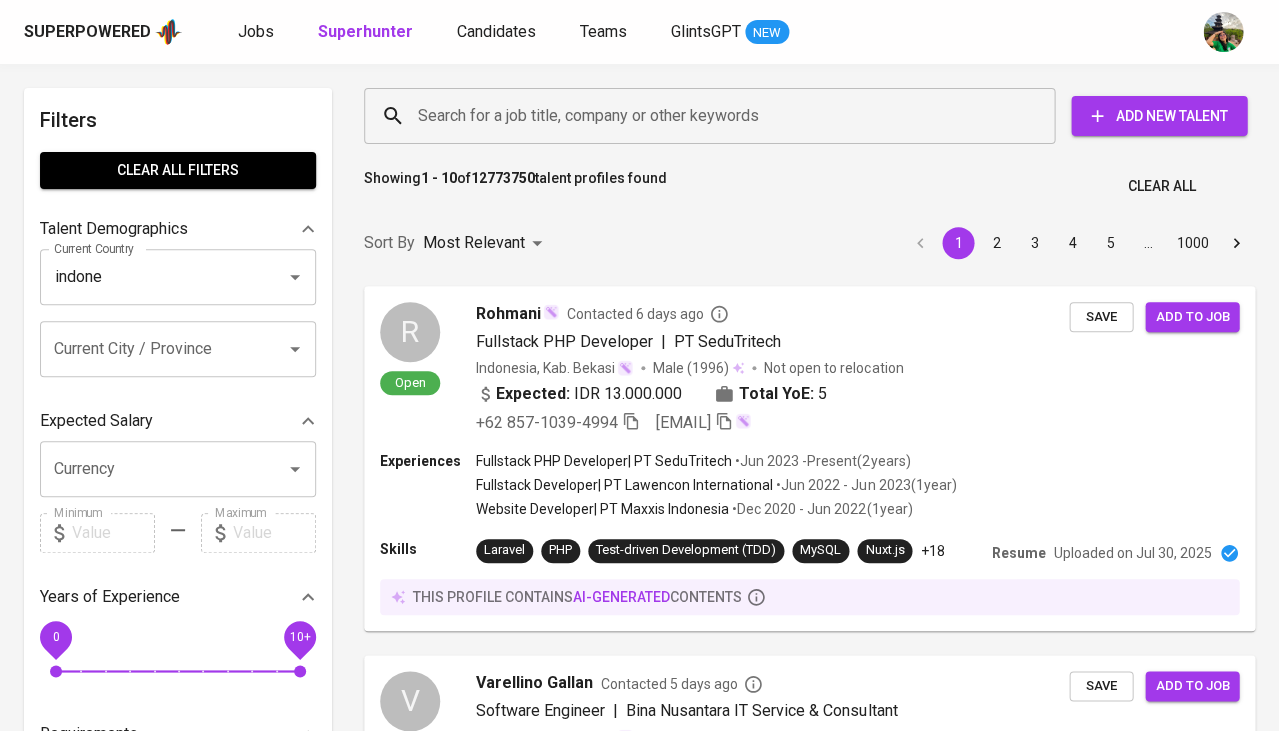 type on "Indonesia" 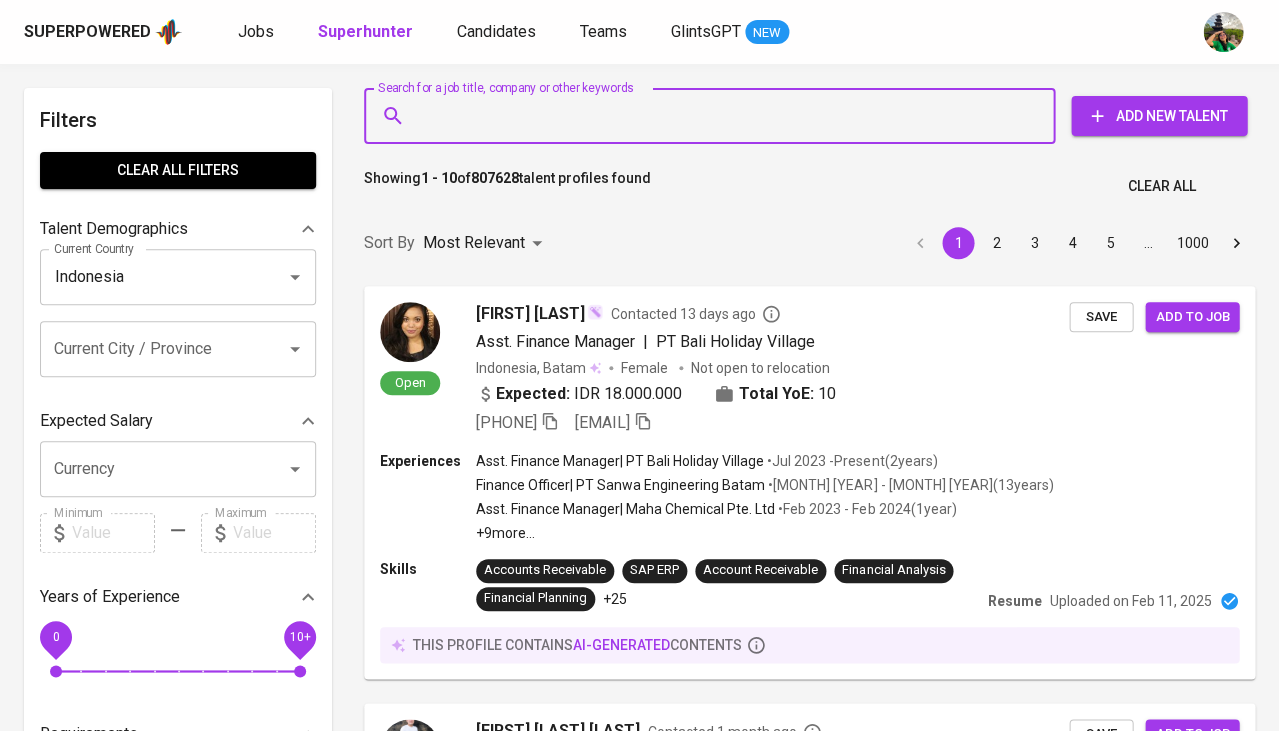 click on "Search for a job title, company or other keywords" at bounding box center [714, 116] 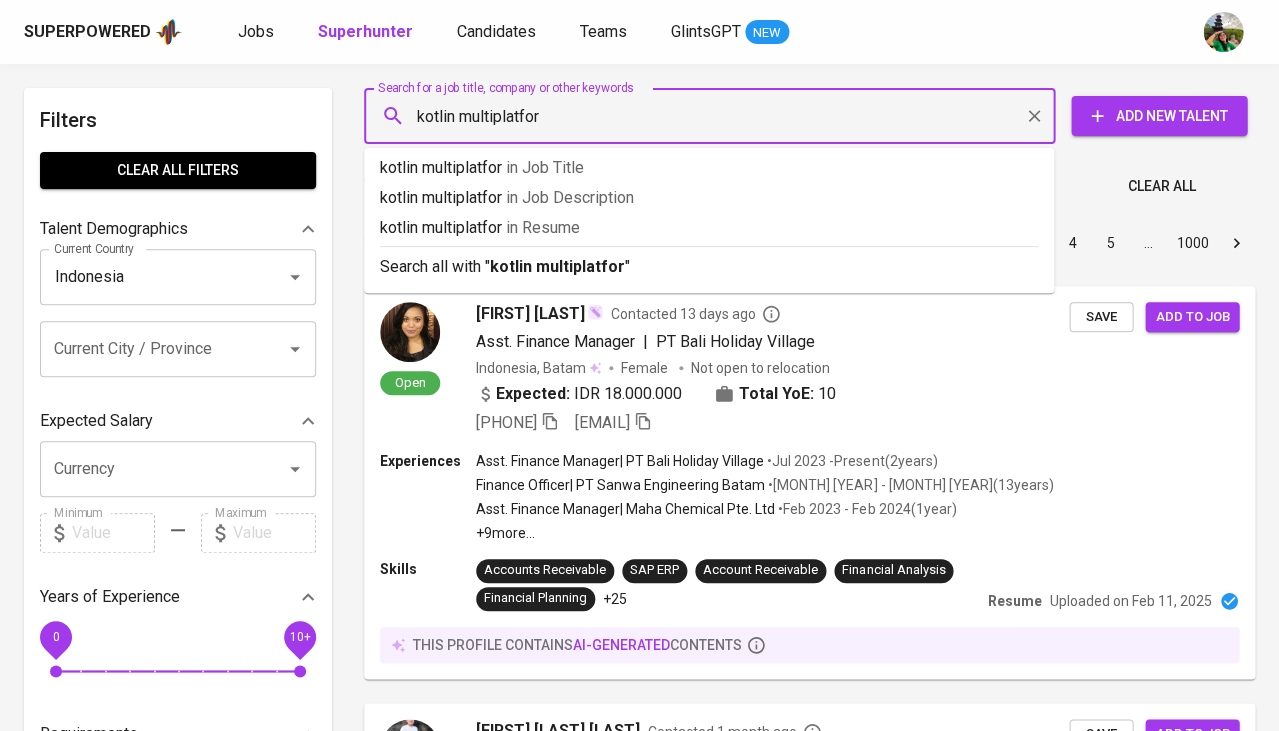 type on "kotlin multiplatform" 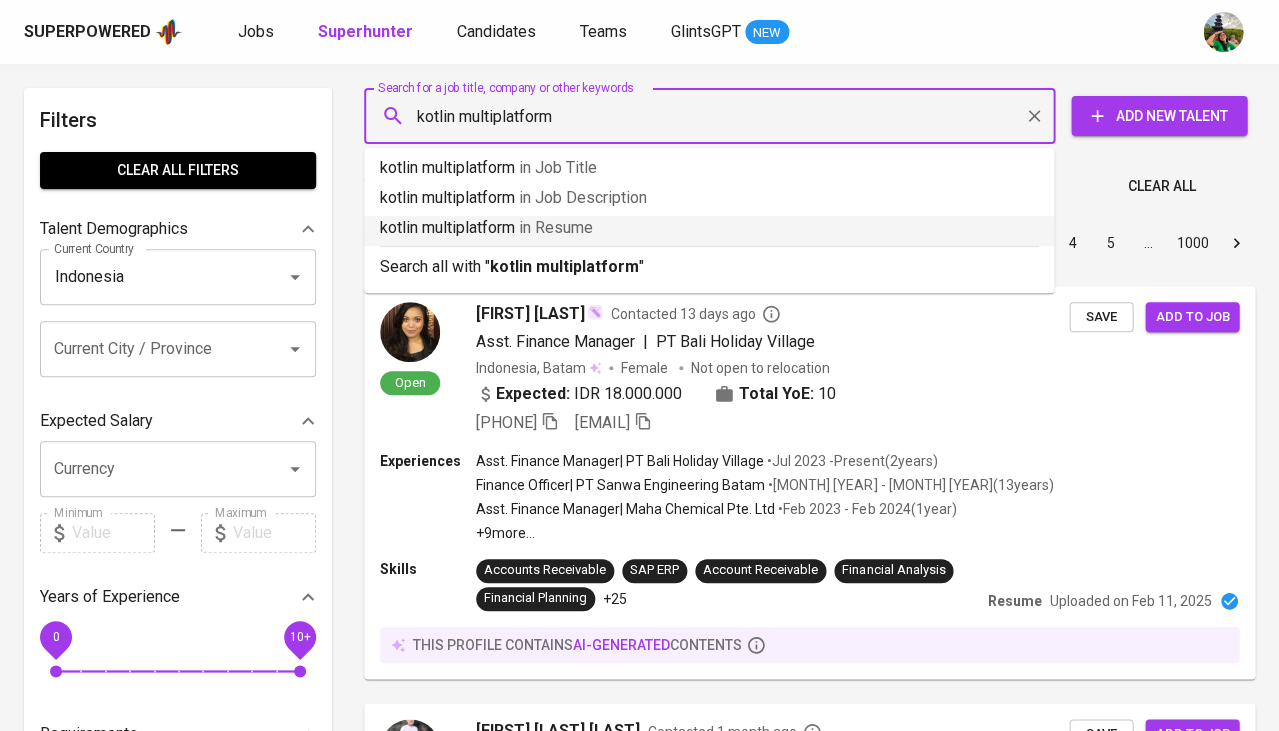 click on "in   Resume" at bounding box center [556, 227] 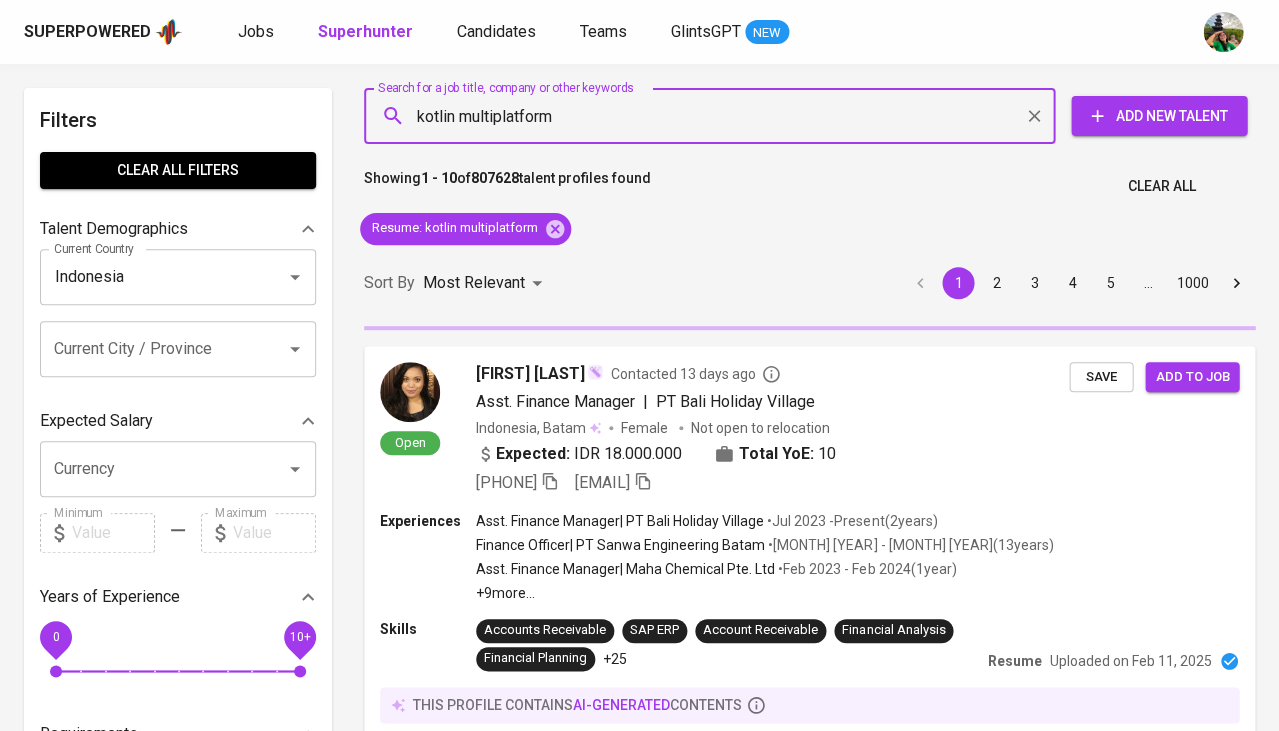 type 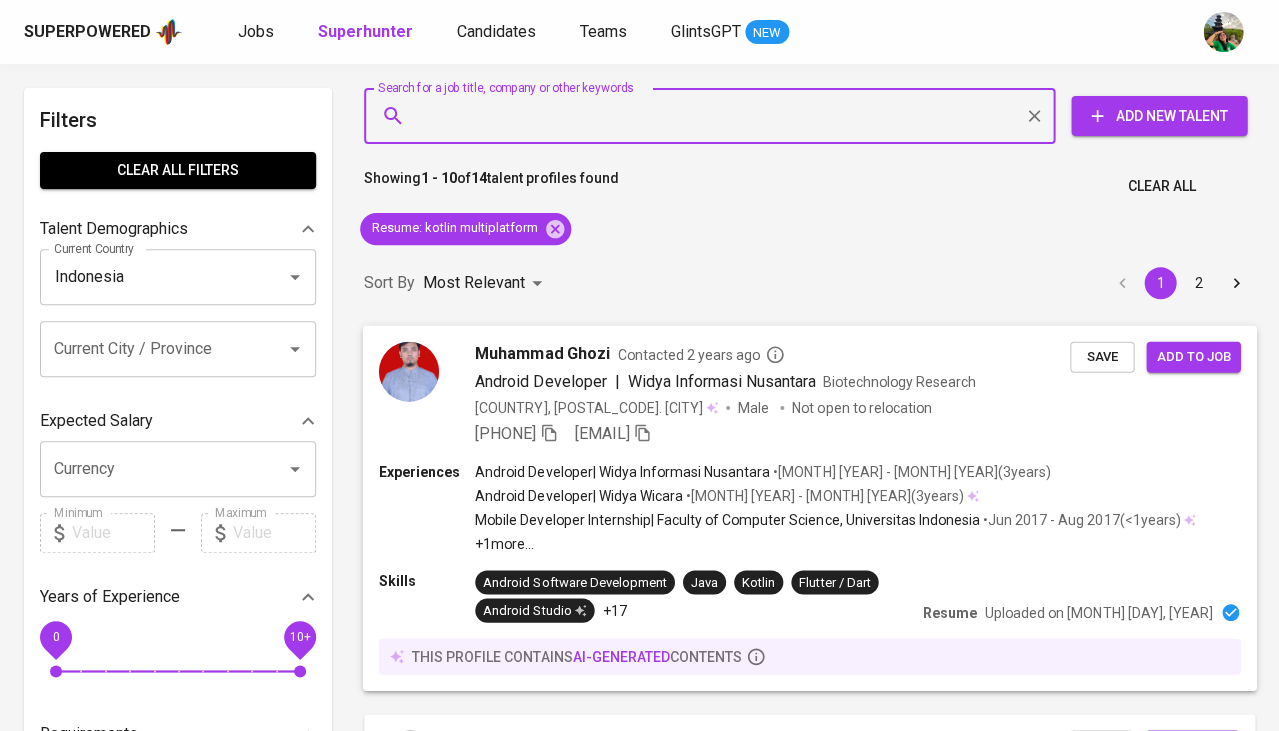 click on "Muhammad Ghozi" at bounding box center [542, 353] 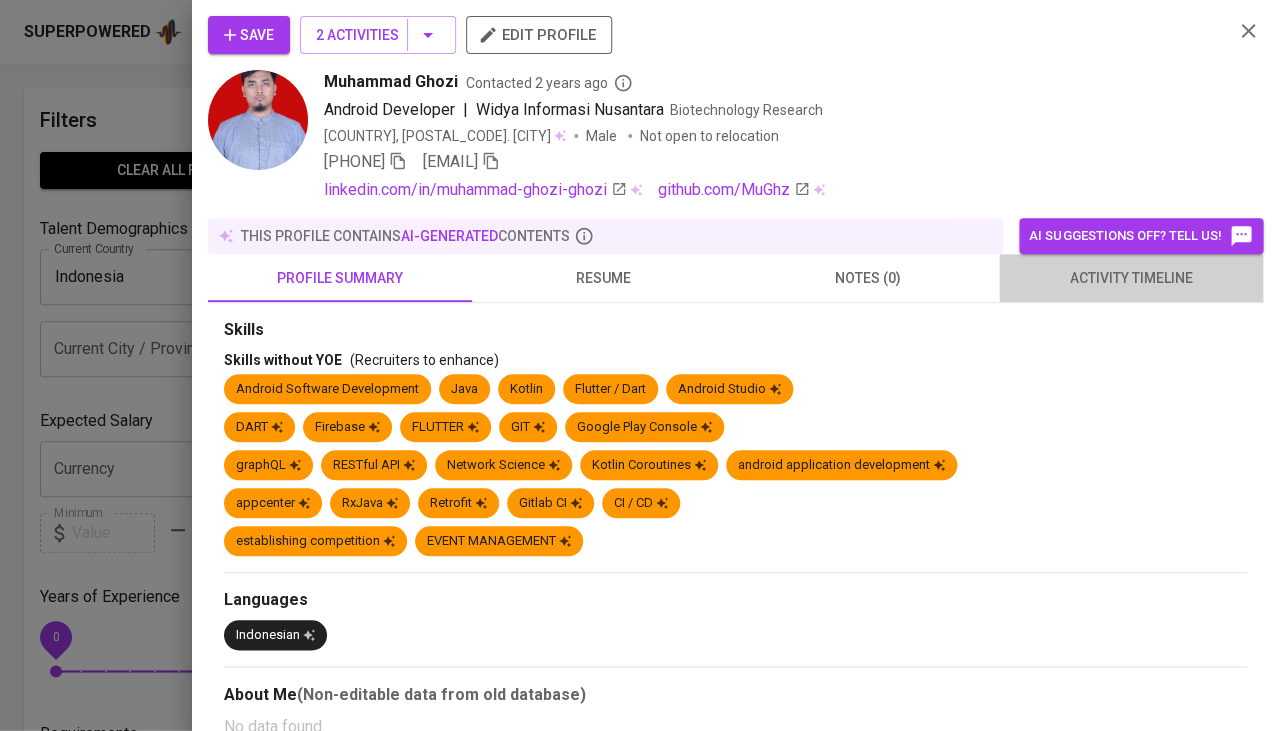 click on "activity timeline" at bounding box center [1131, 278] 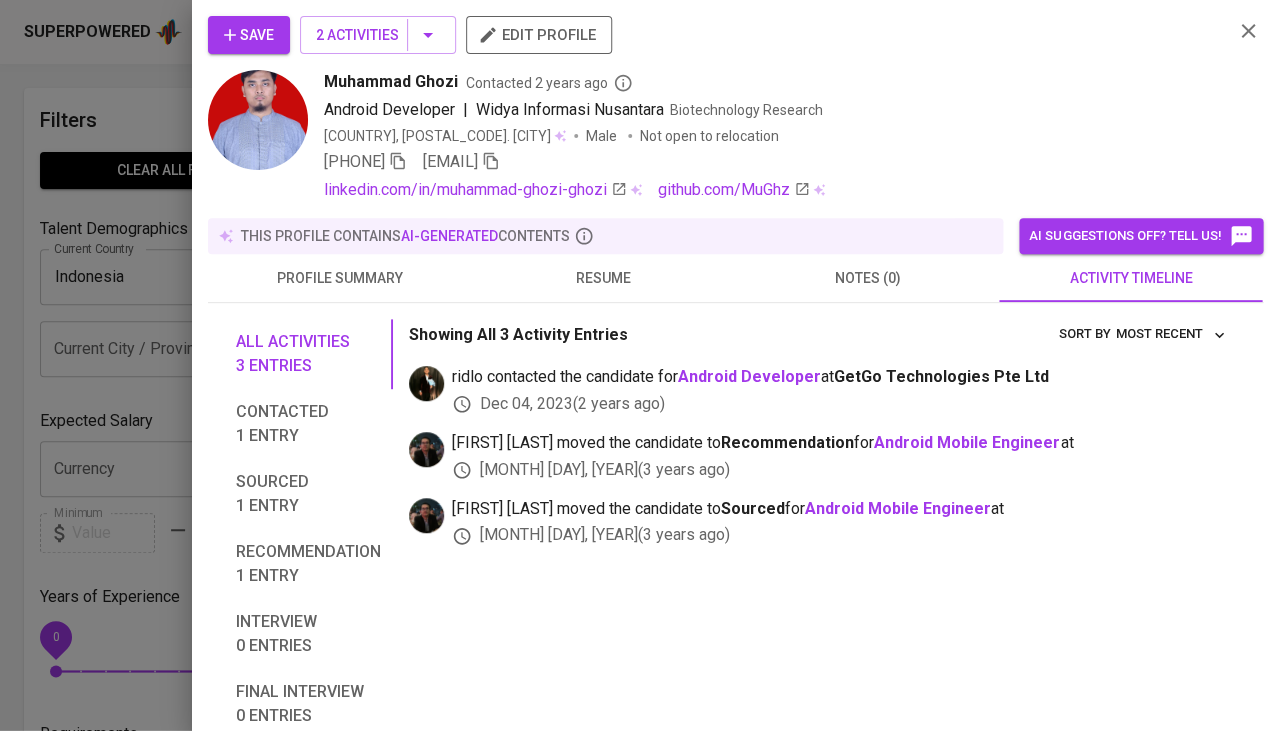 click on "resume" at bounding box center [604, 278] 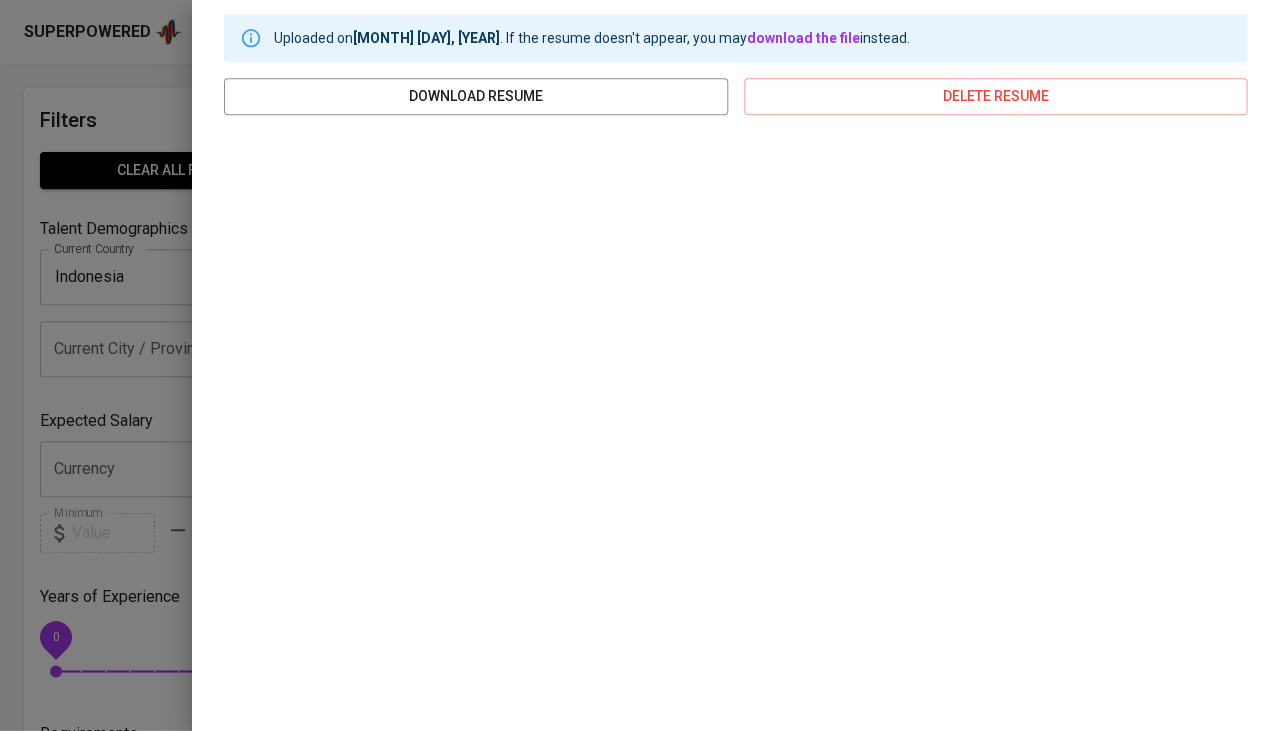 scroll, scrollTop: 289, scrollLeft: 0, axis: vertical 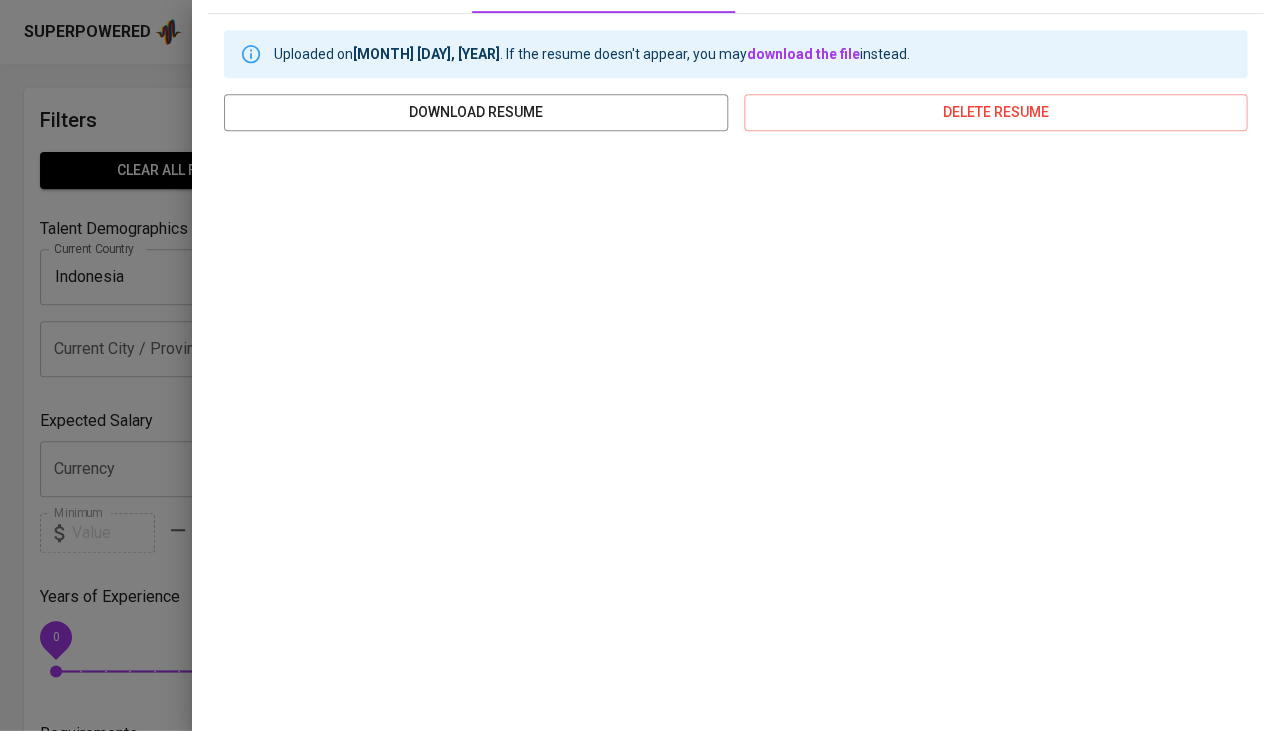 click on "Uploaded on  Apr 28, 2023 . If the resume doesn't appear, you may  download the file  instead. download resume delete resume" at bounding box center (735, 388) 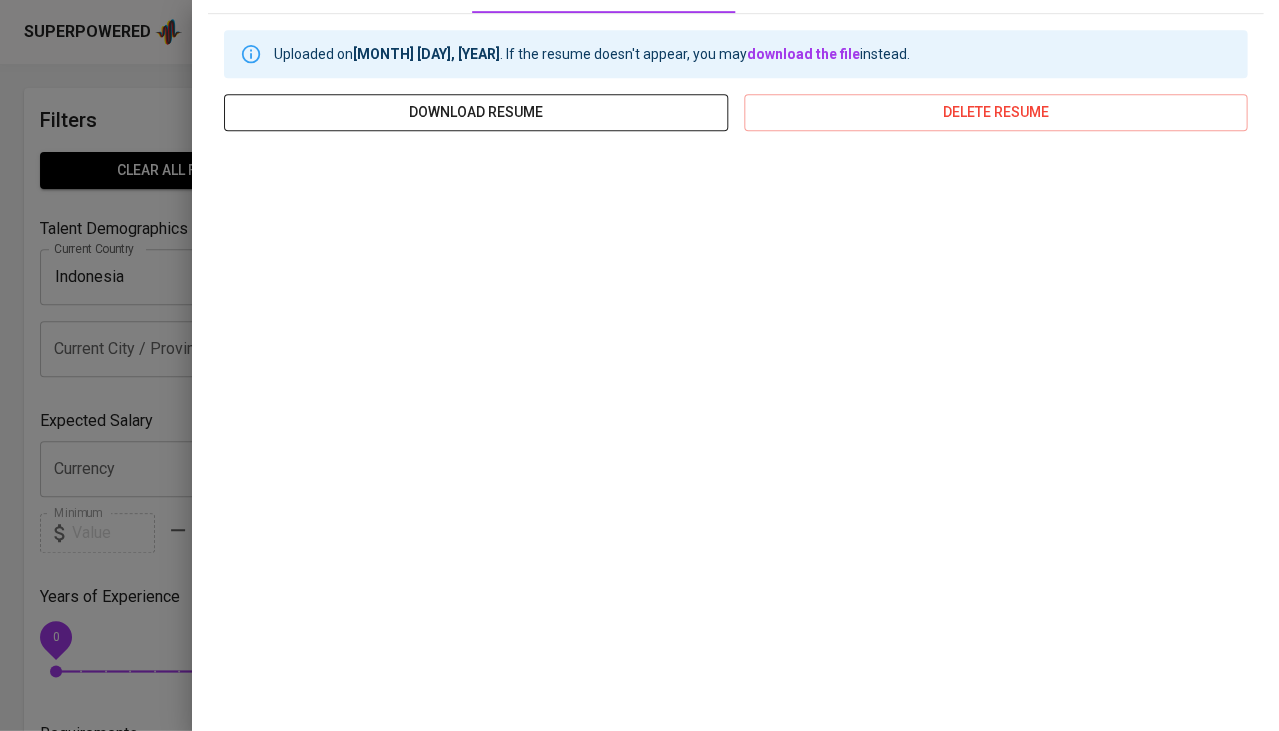 click on "download resume" at bounding box center (476, 112) 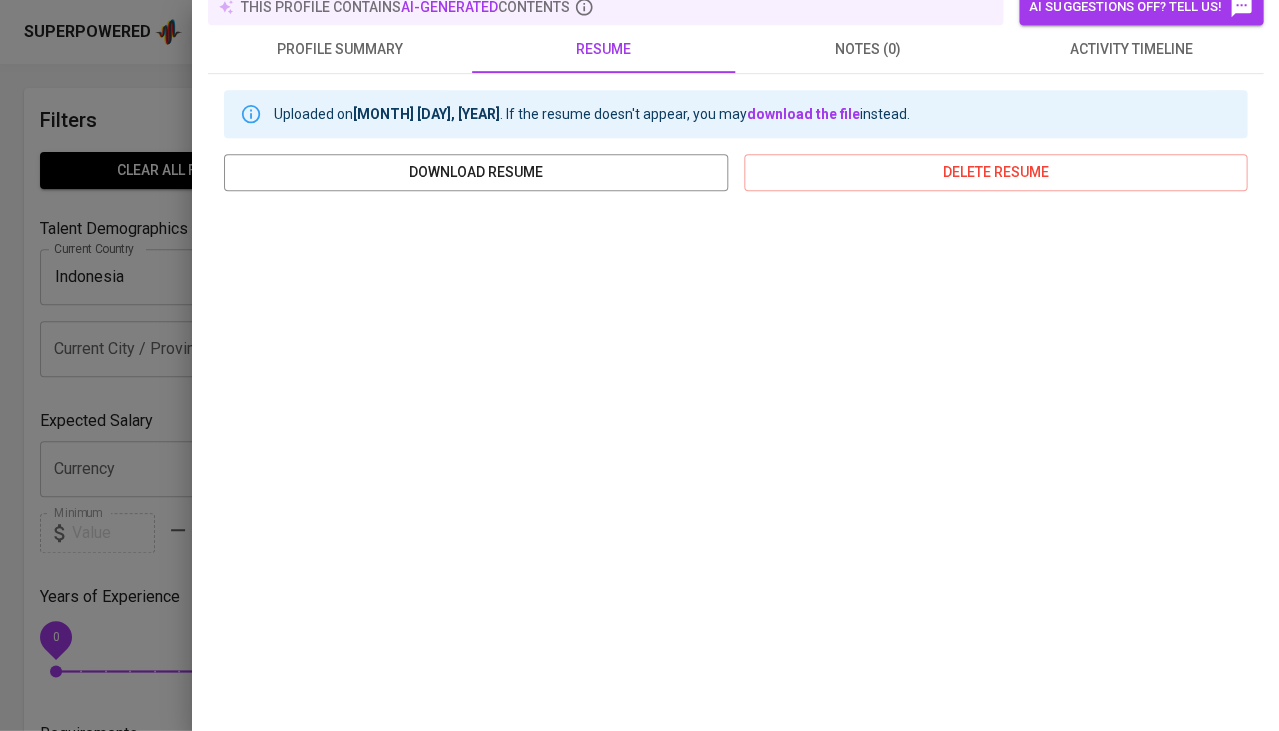 scroll, scrollTop: 210, scrollLeft: 0, axis: vertical 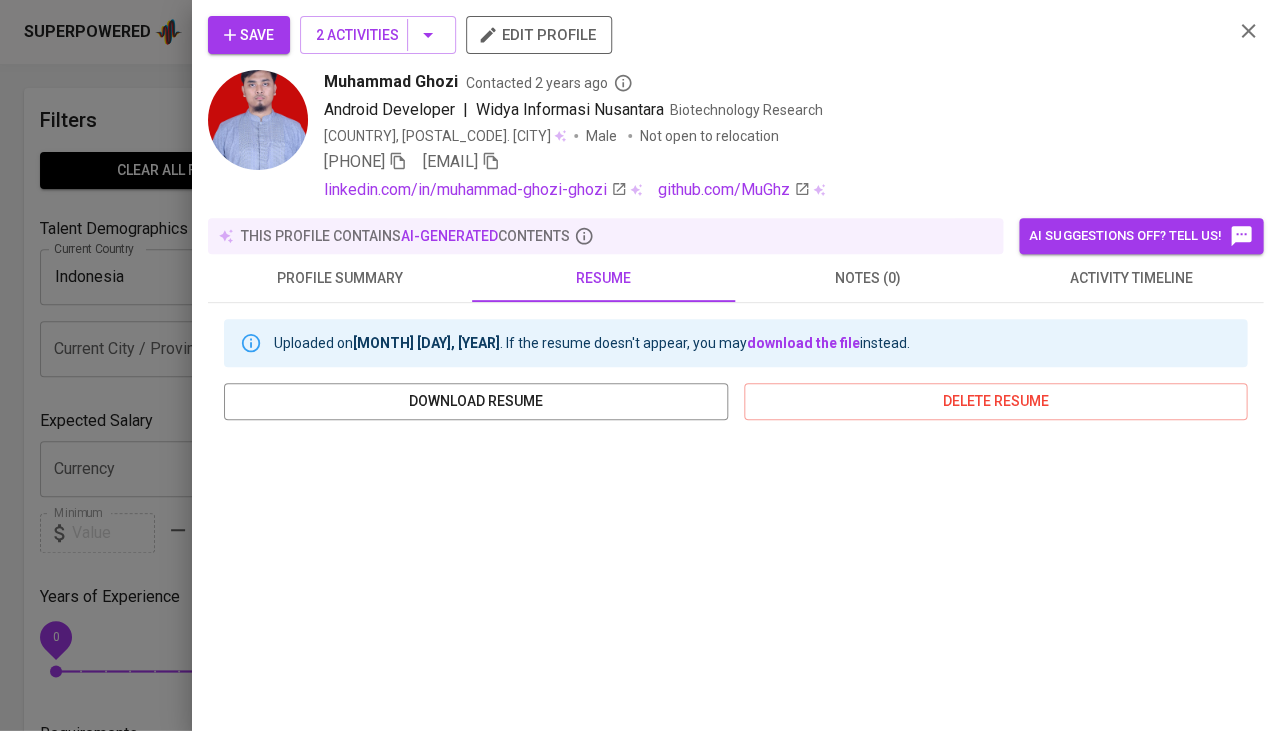 click on "Save" at bounding box center (249, 35) 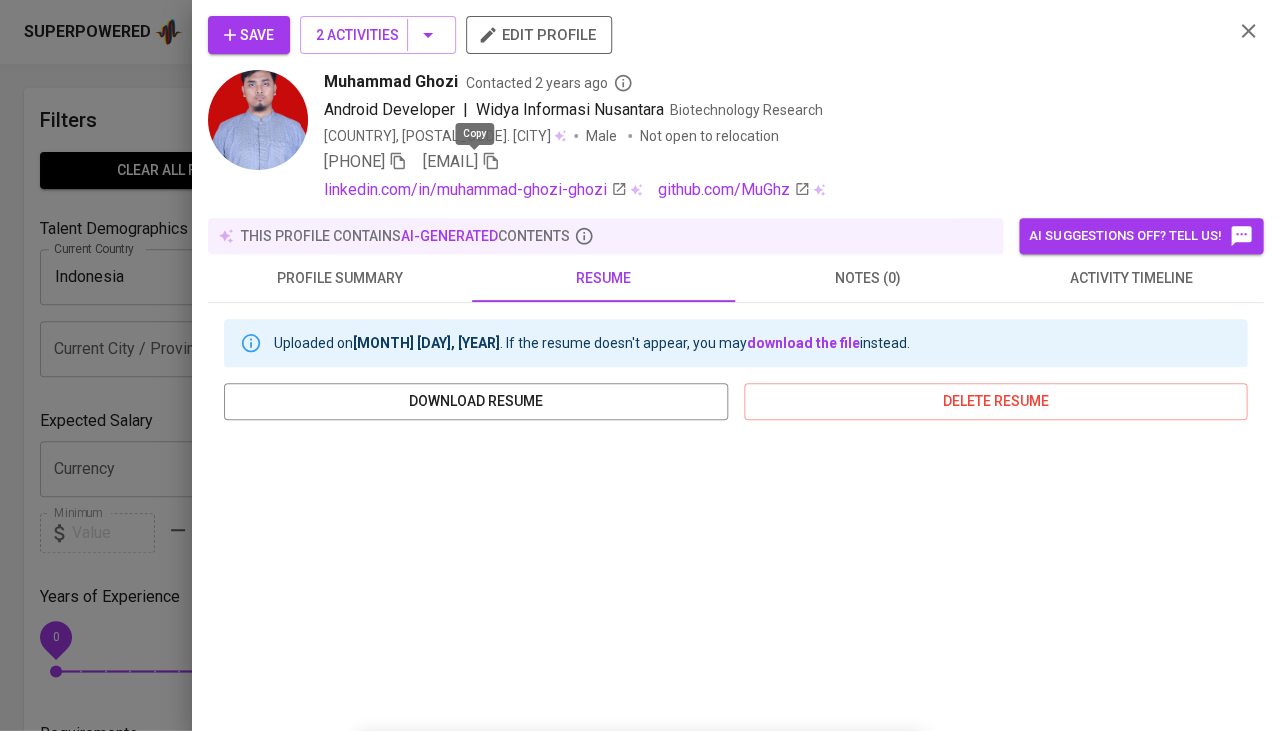 click 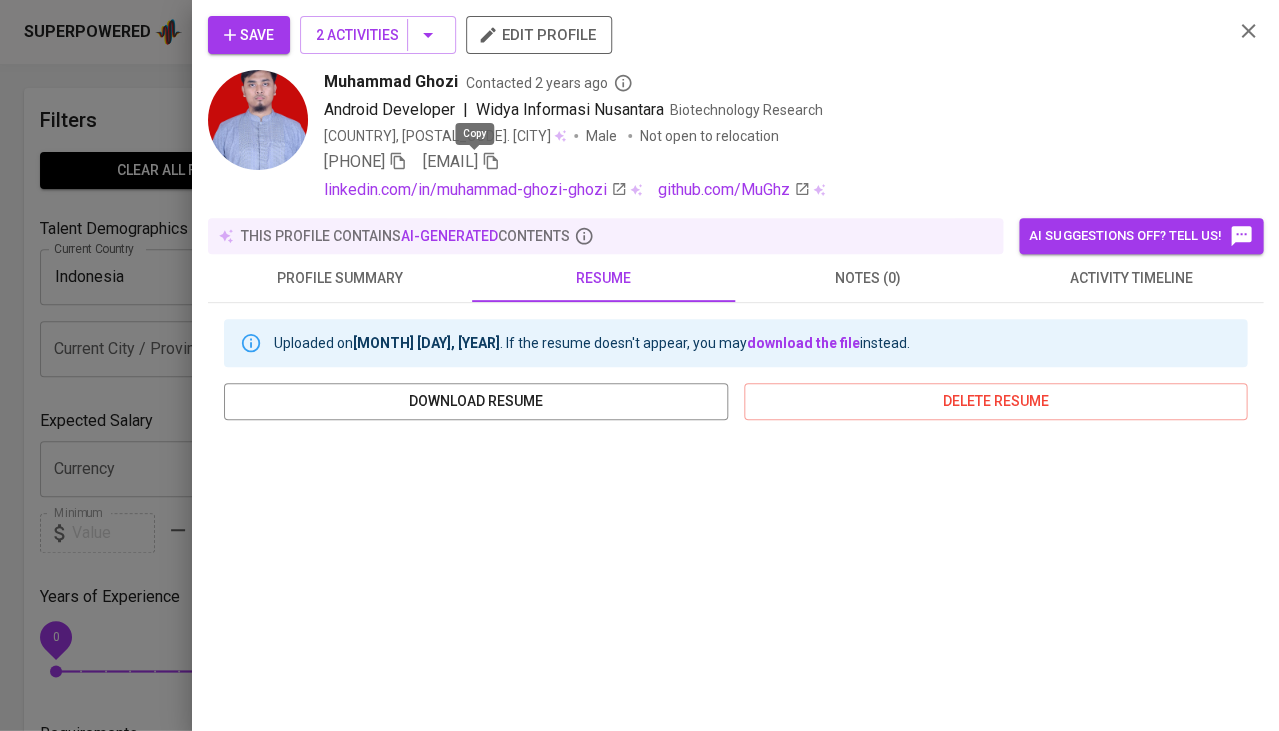 click on "Save" at bounding box center (249, 35) 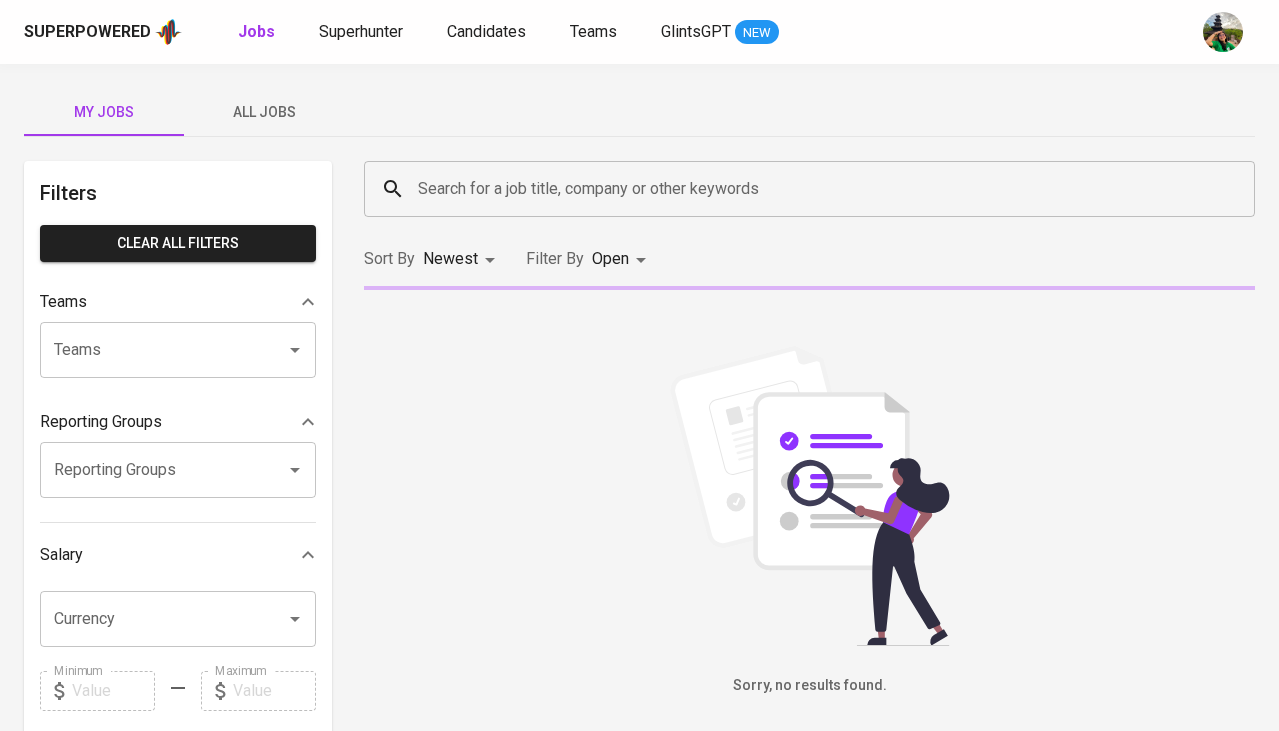 scroll, scrollTop: 0, scrollLeft: 0, axis: both 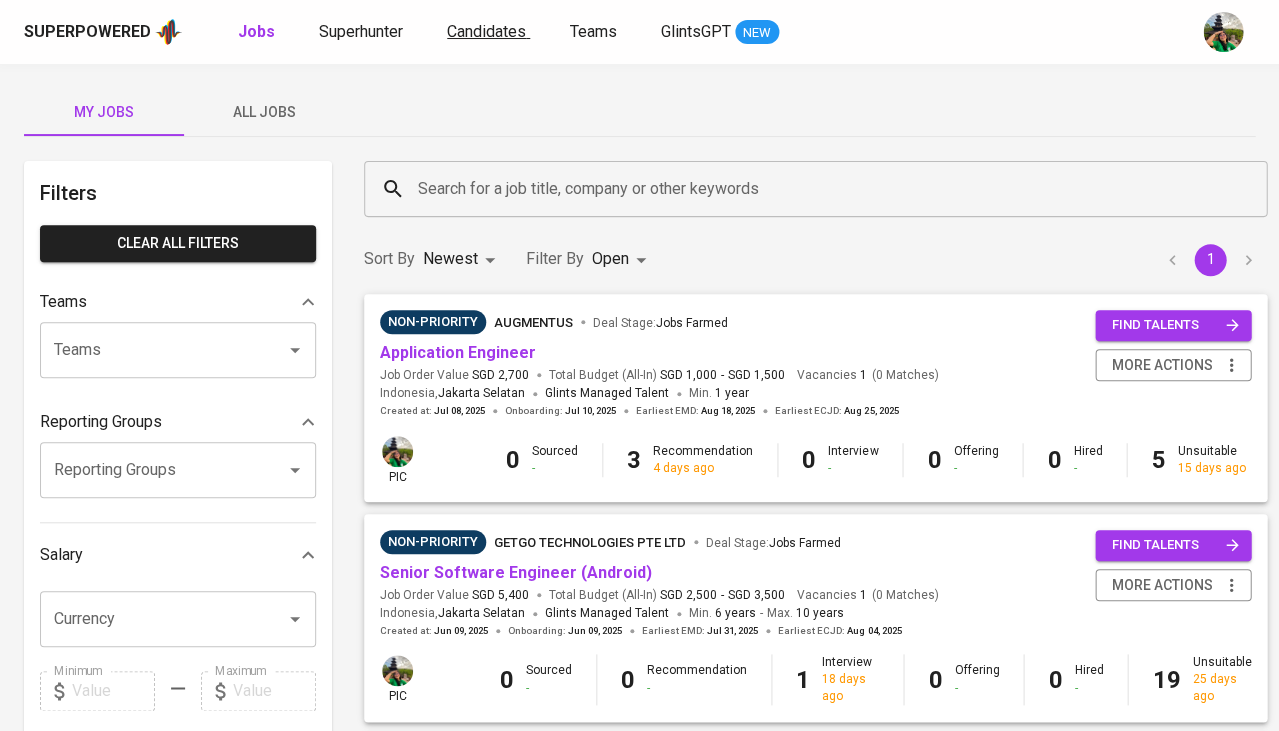 click on "Candidates" at bounding box center (486, 31) 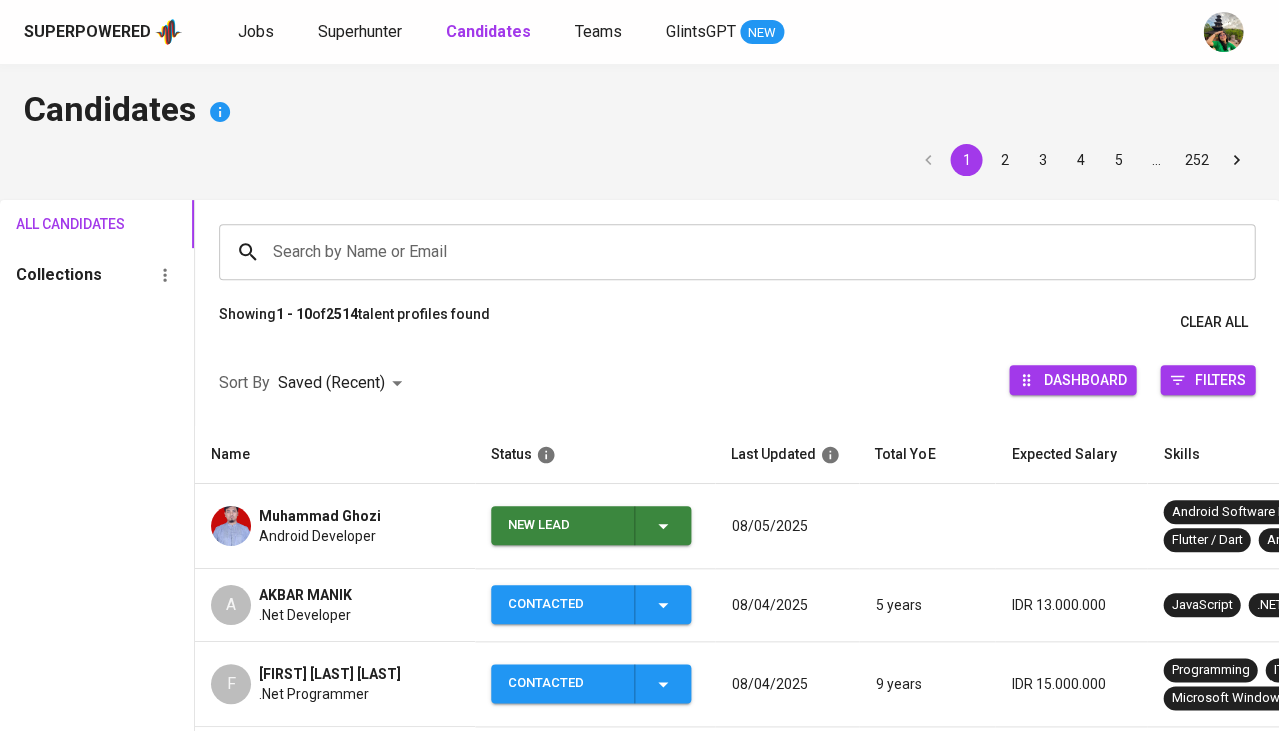 click 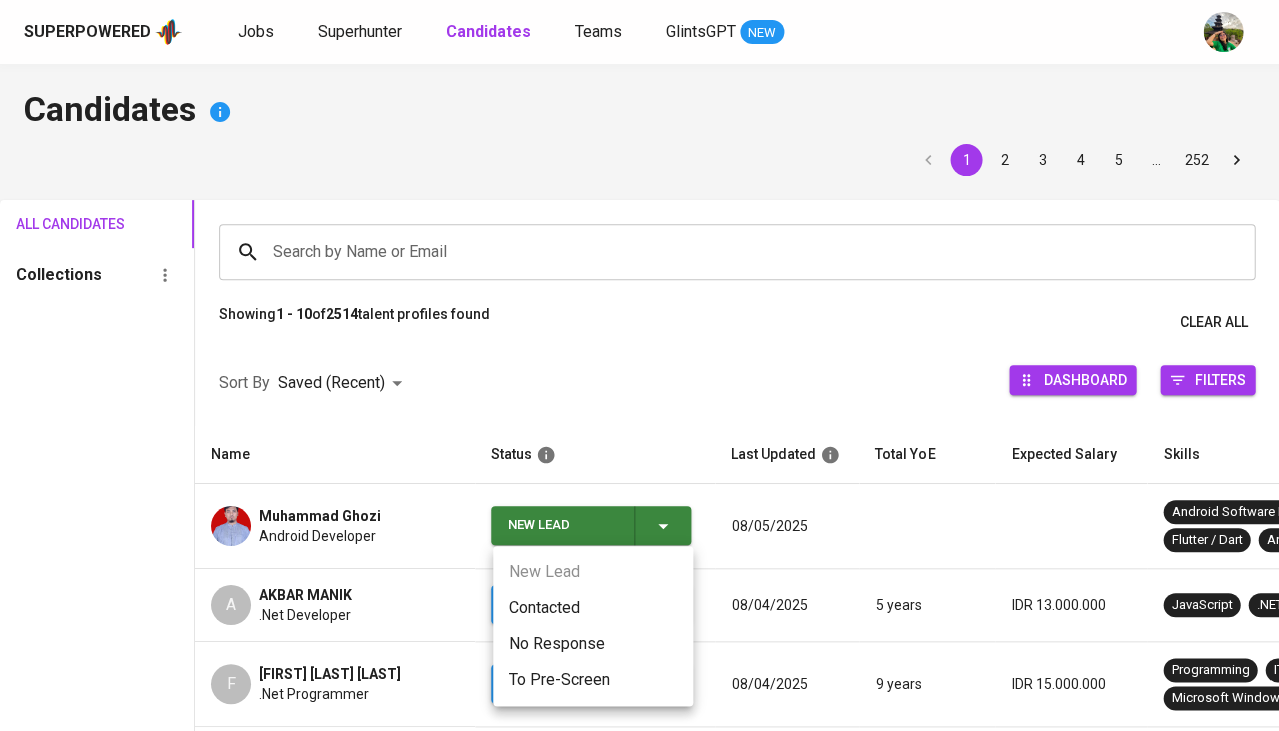 click on "Contacted" at bounding box center [593, 608] 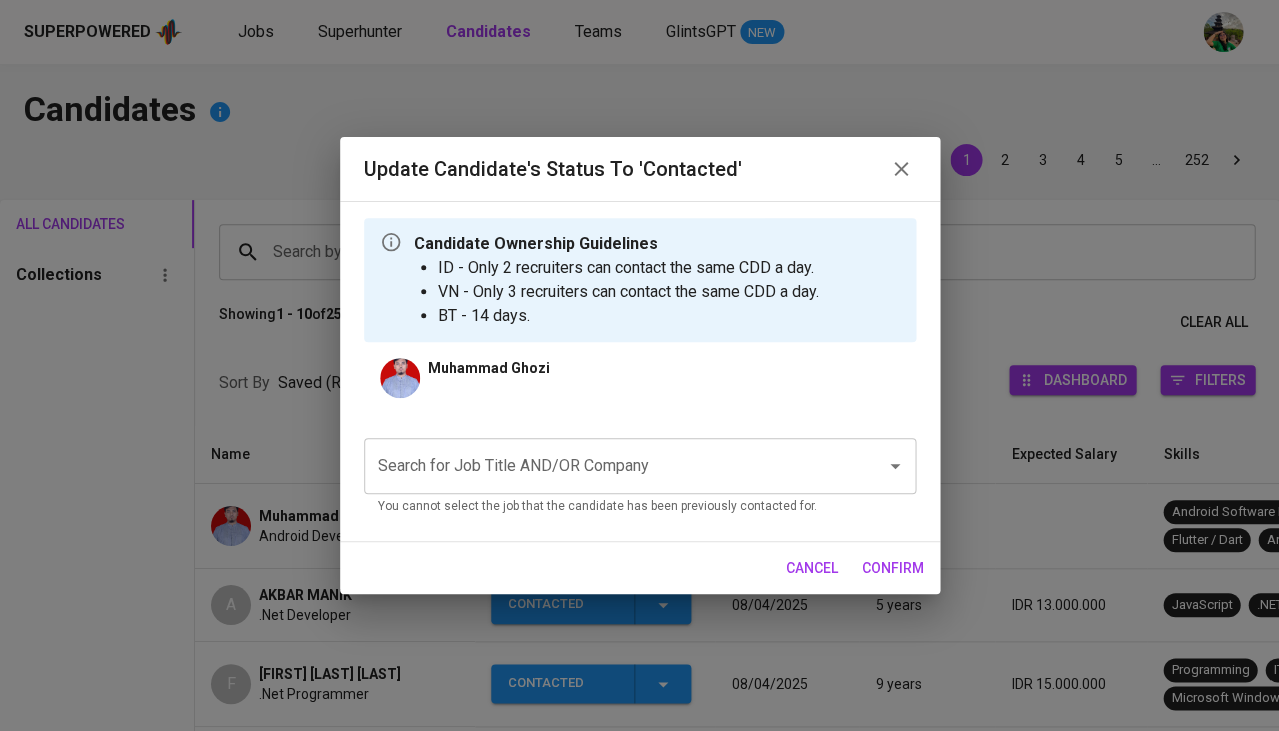 click on "Search for Job Title AND/OR Company" at bounding box center [612, 466] 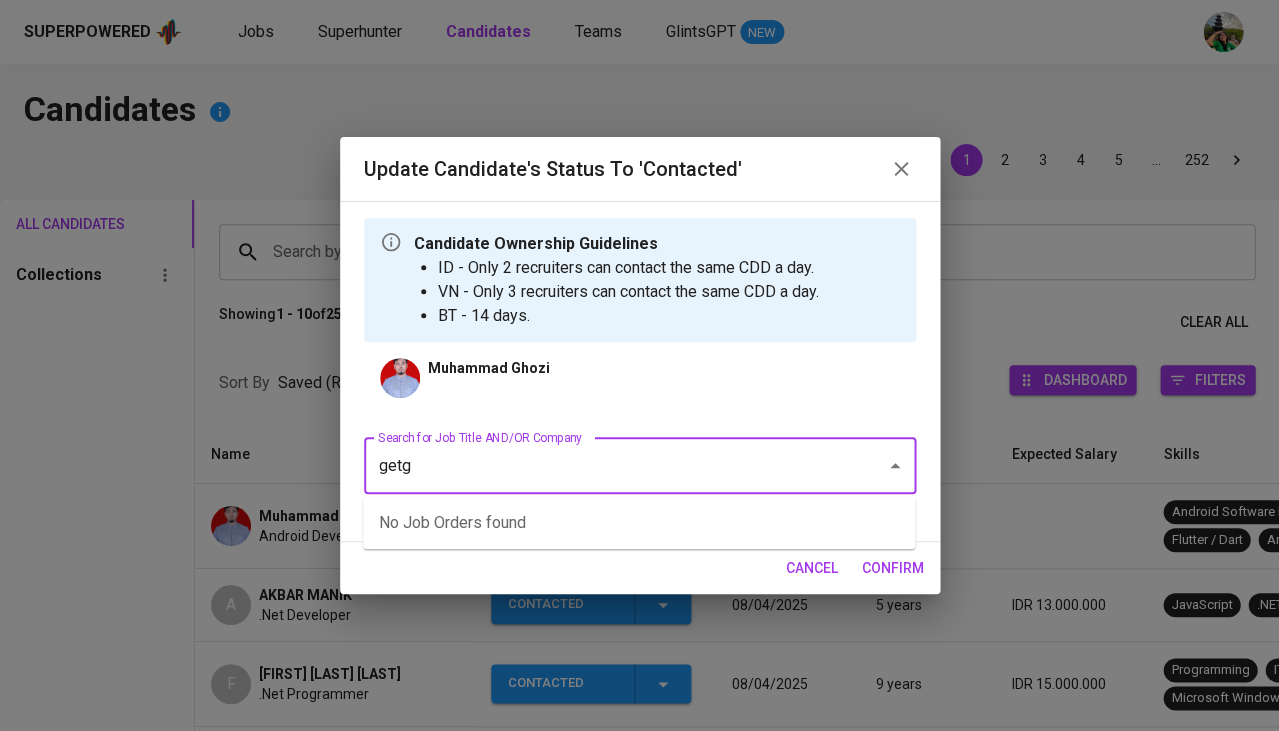 type on "getgo" 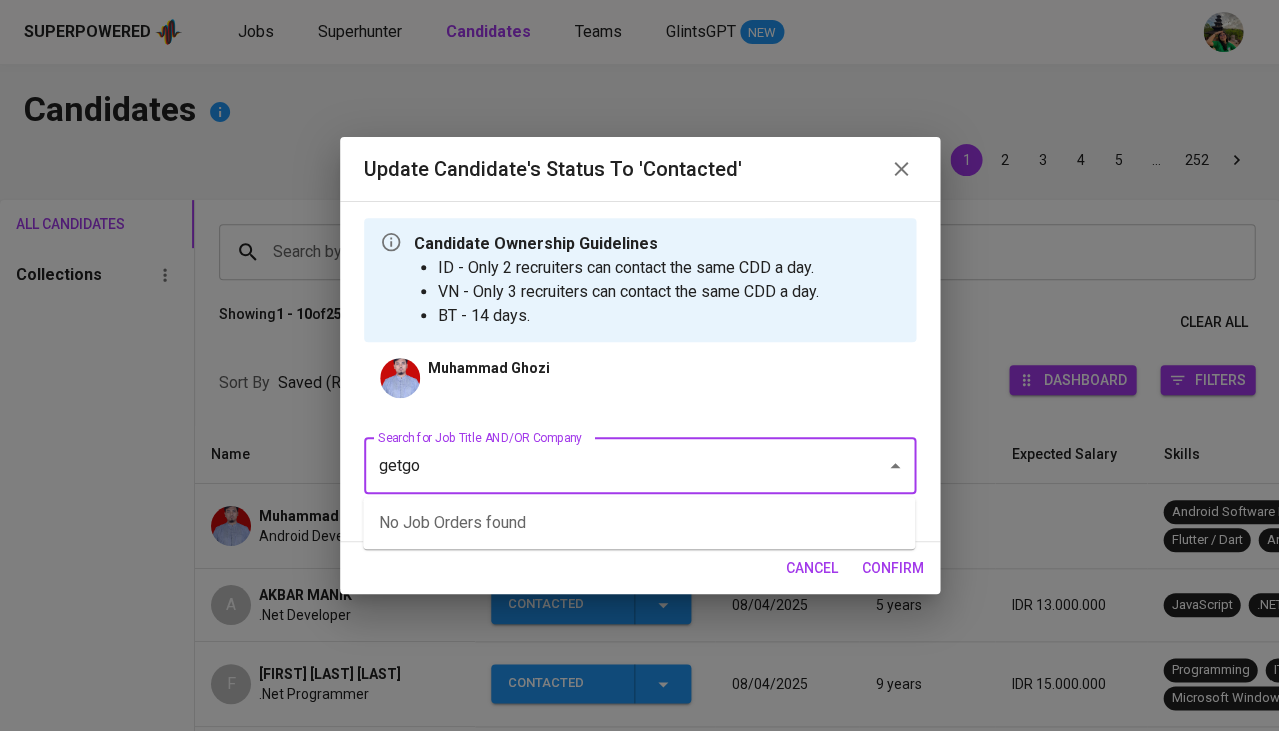 type 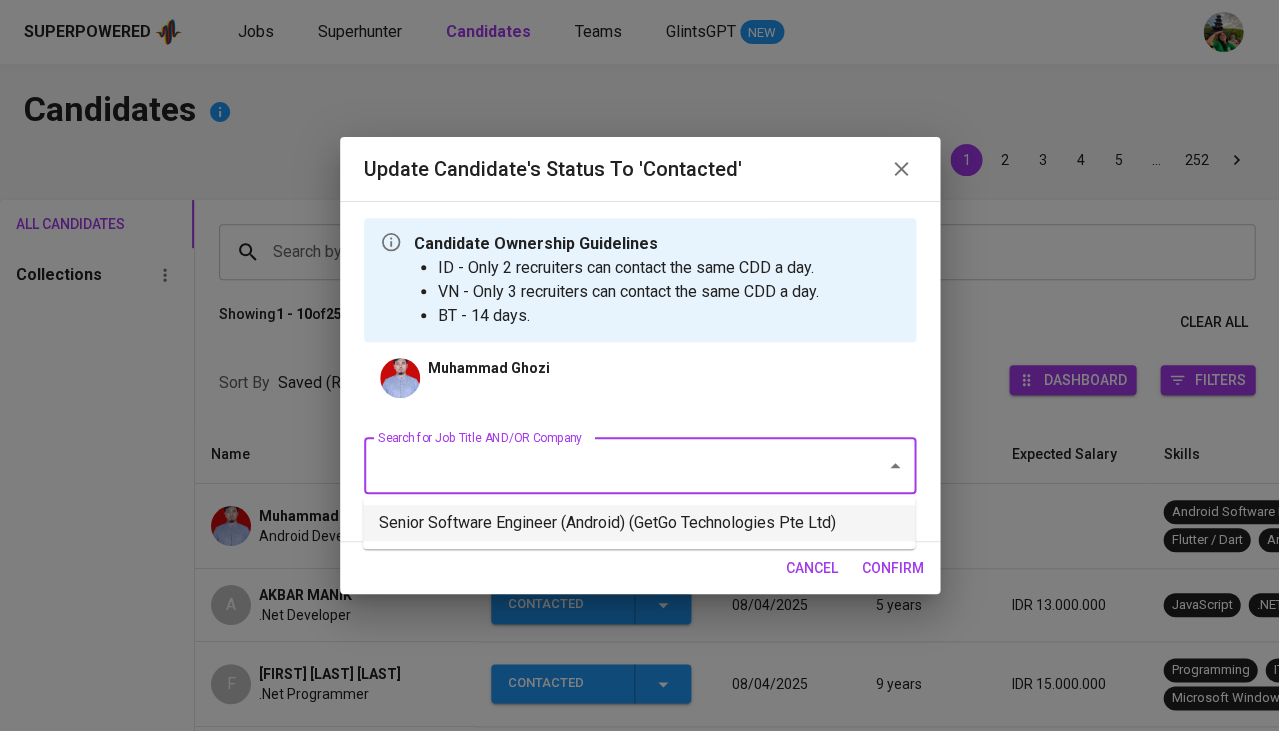 click on "Senior Software Engineer (Android) (GetGo Technologies Pte Ltd)" at bounding box center (639, 523) 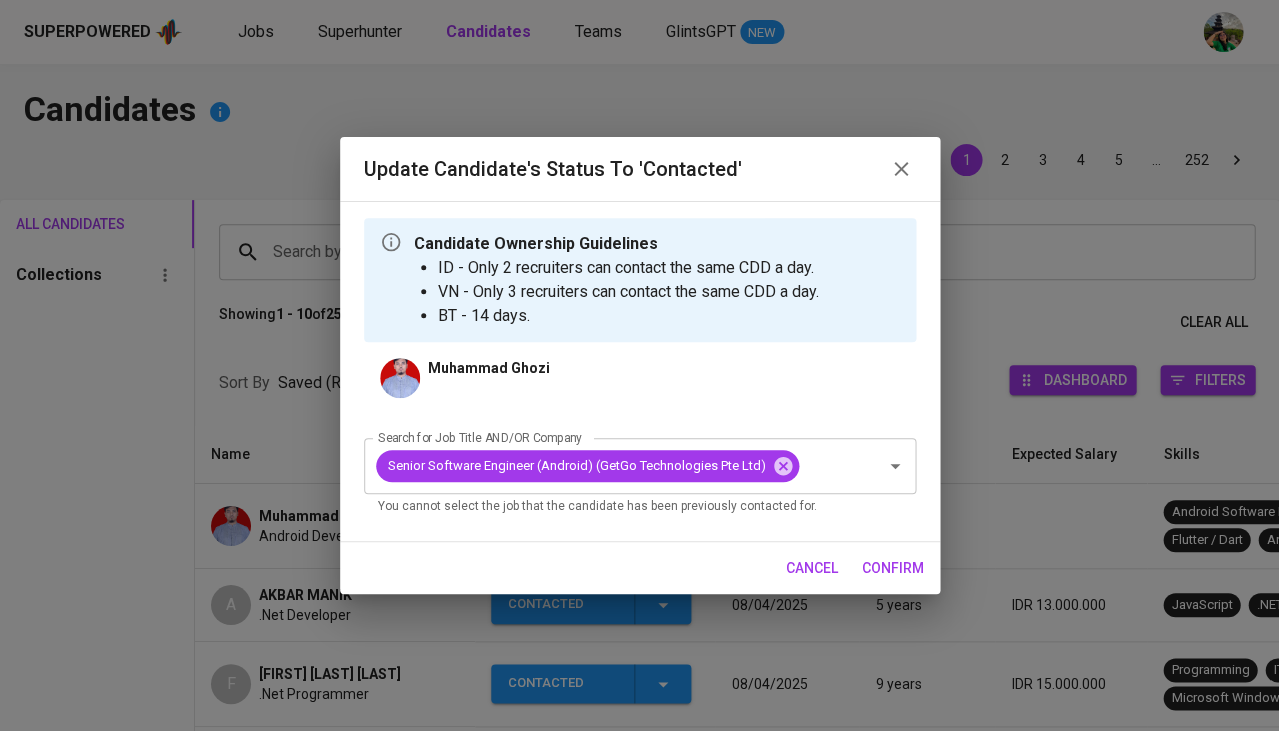 click on "confirm" at bounding box center [893, 568] 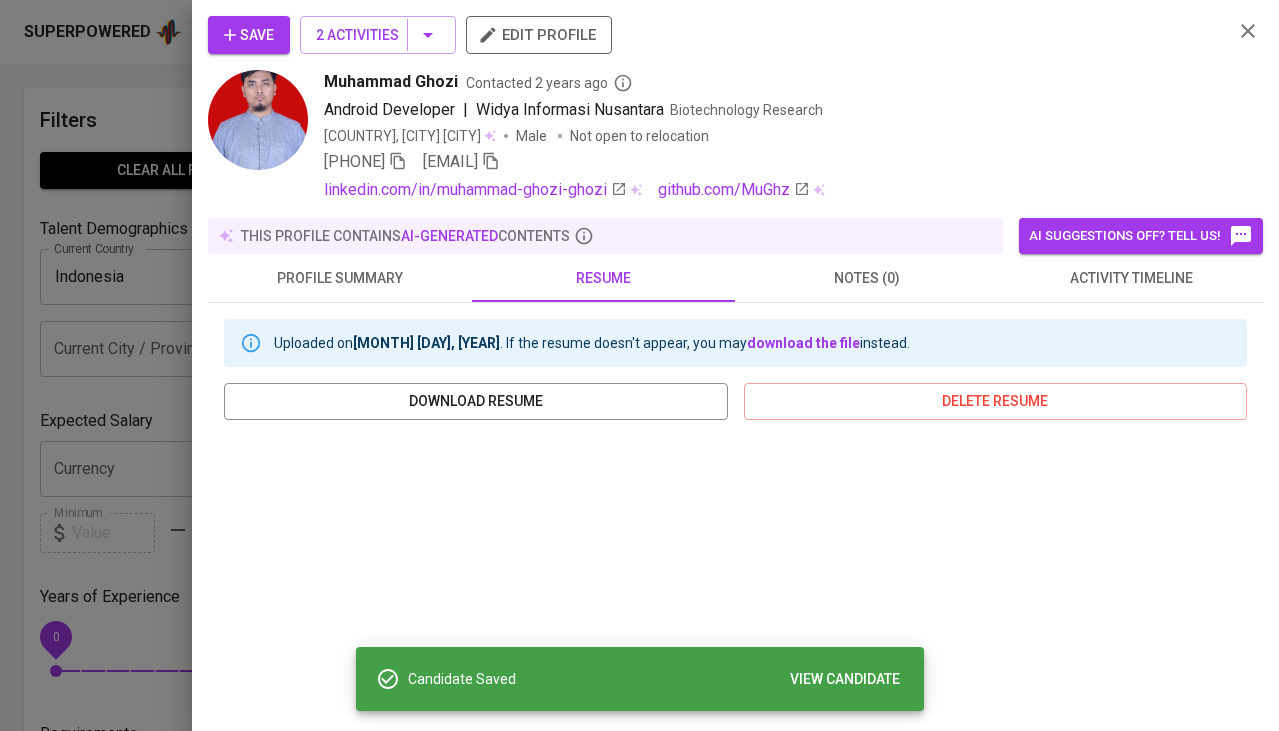 scroll, scrollTop: 0, scrollLeft: 0, axis: both 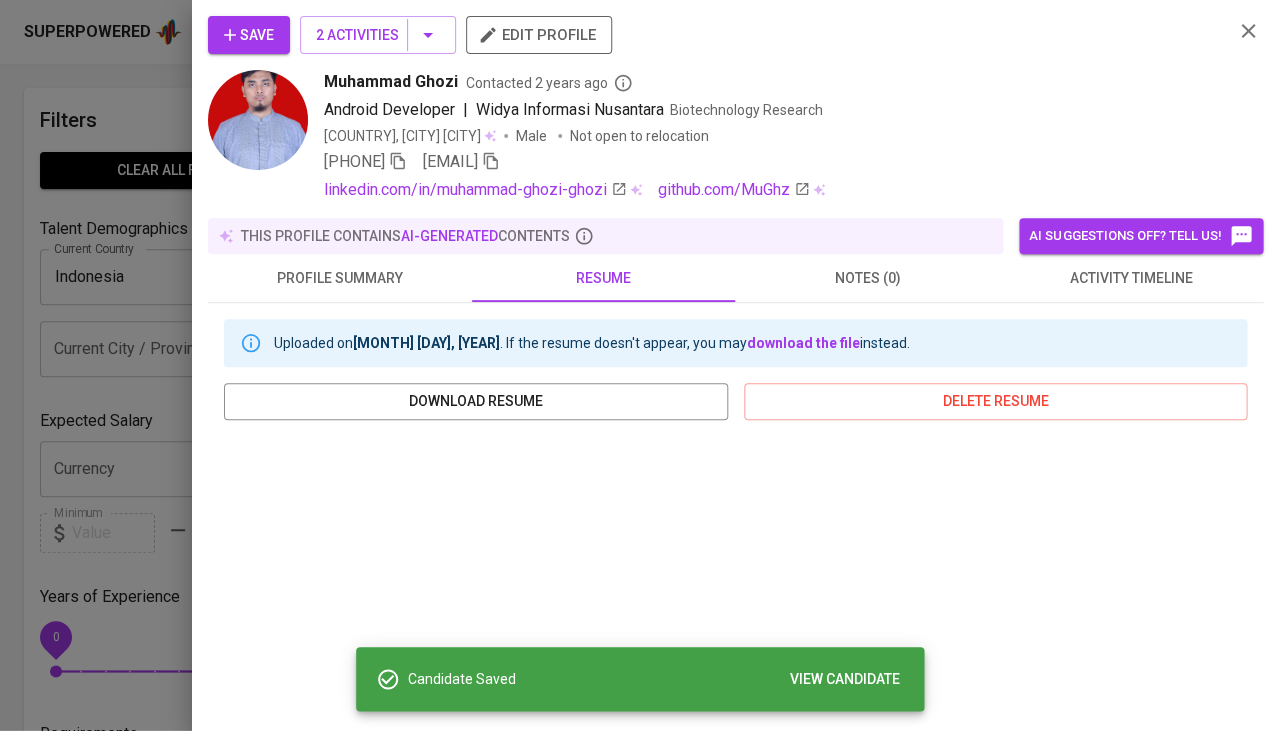 click at bounding box center [639, 365] 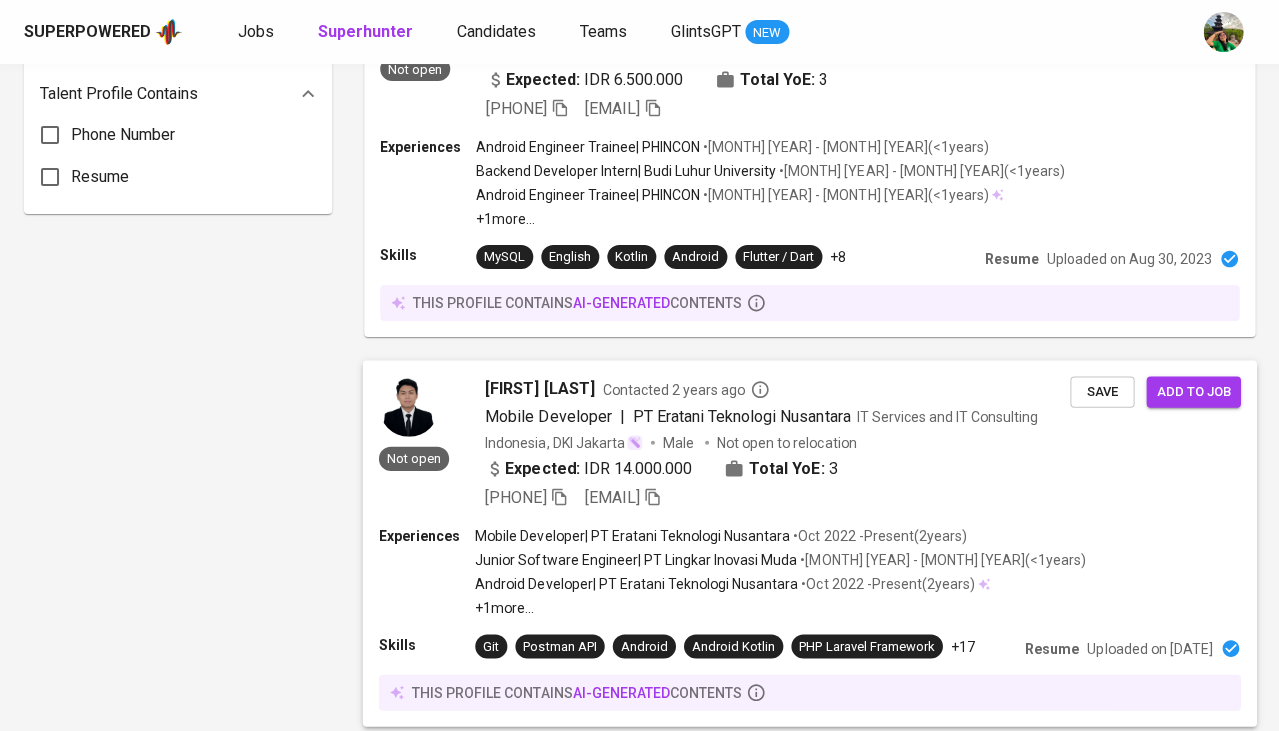 scroll, scrollTop: 1501, scrollLeft: 0, axis: vertical 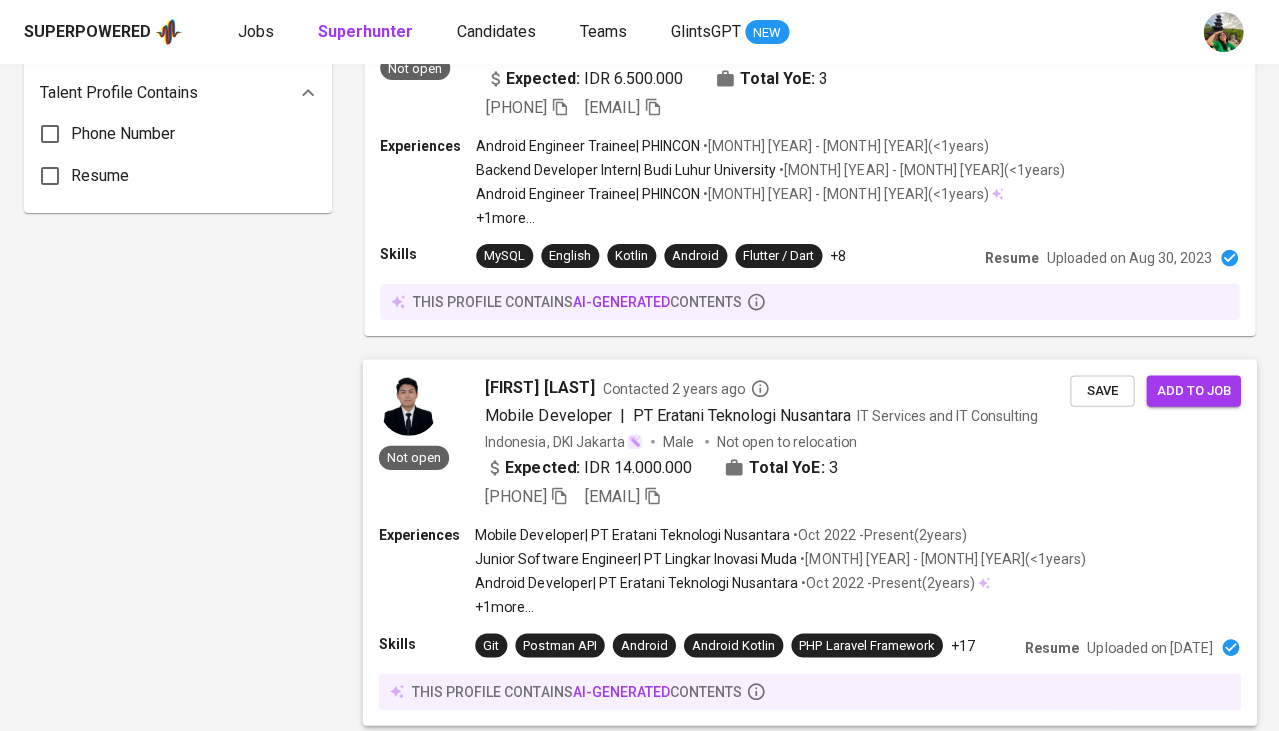 click on "Mobile Developer" at bounding box center [548, 414] 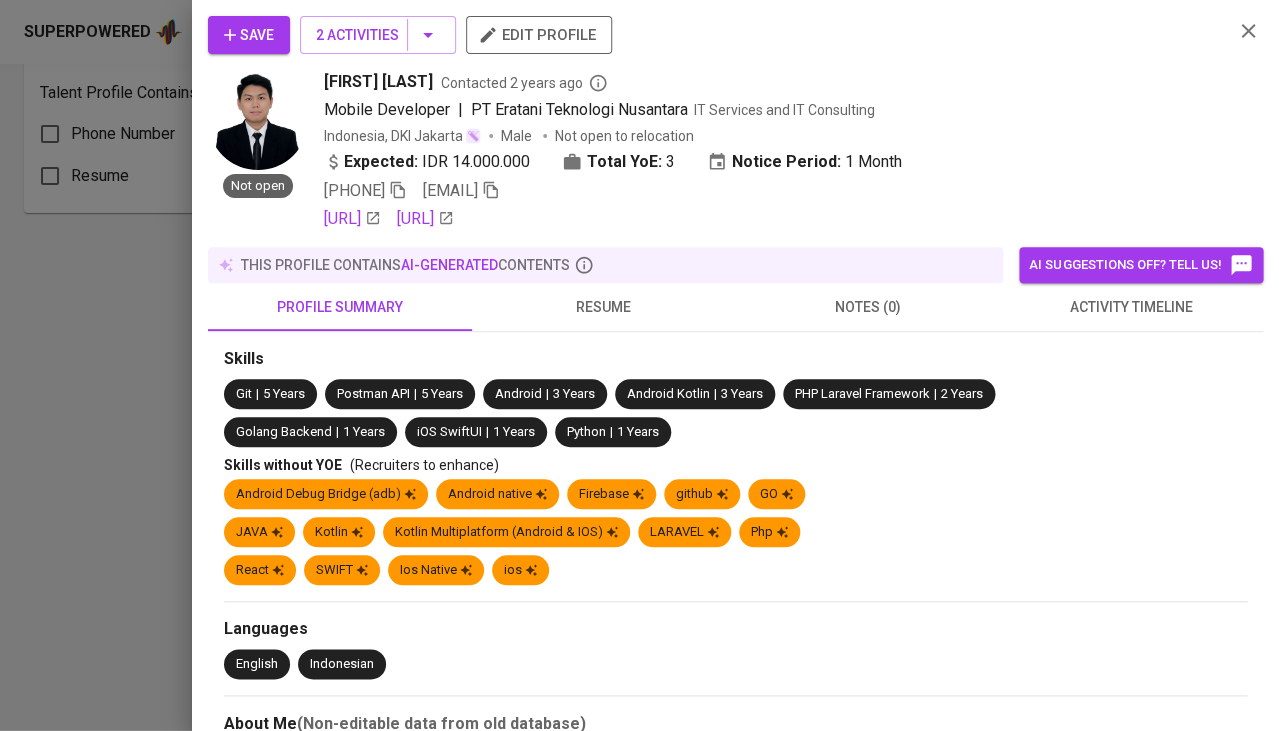 click on "resume" at bounding box center (604, 307) 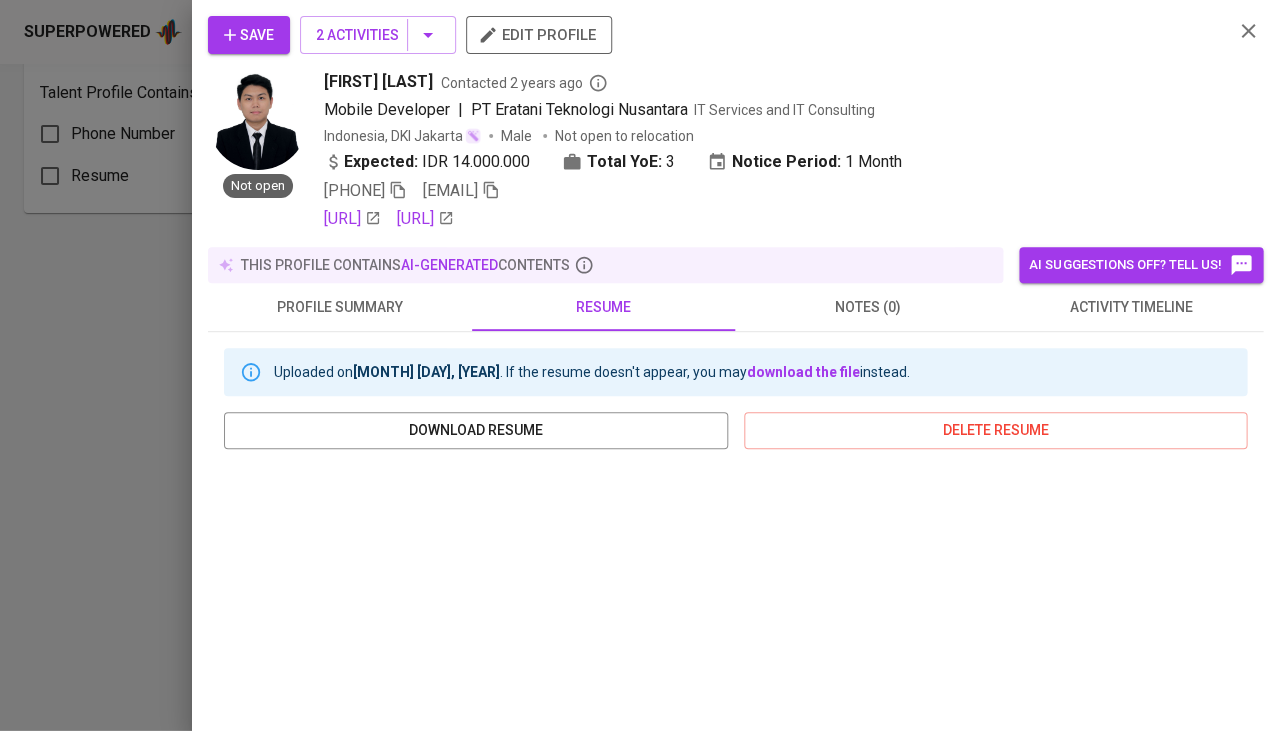 scroll, scrollTop: 361, scrollLeft: 0, axis: vertical 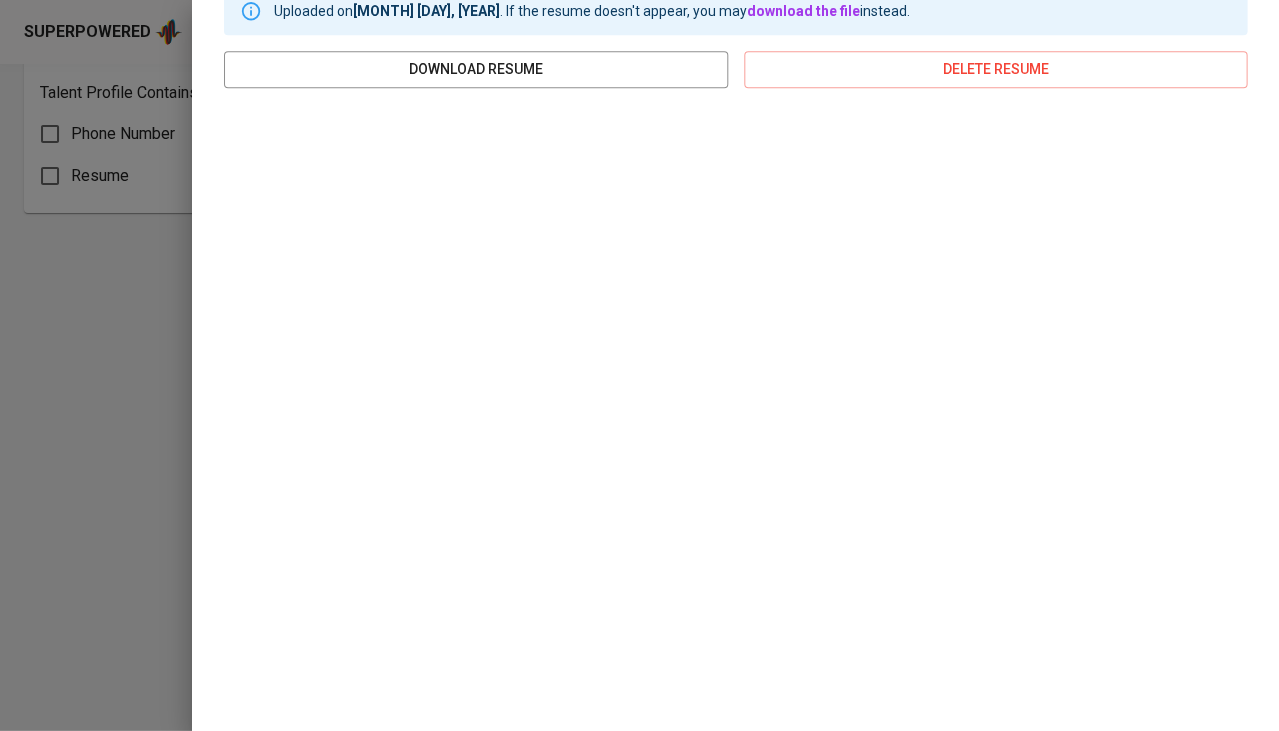 click at bounding box center (639, 365) 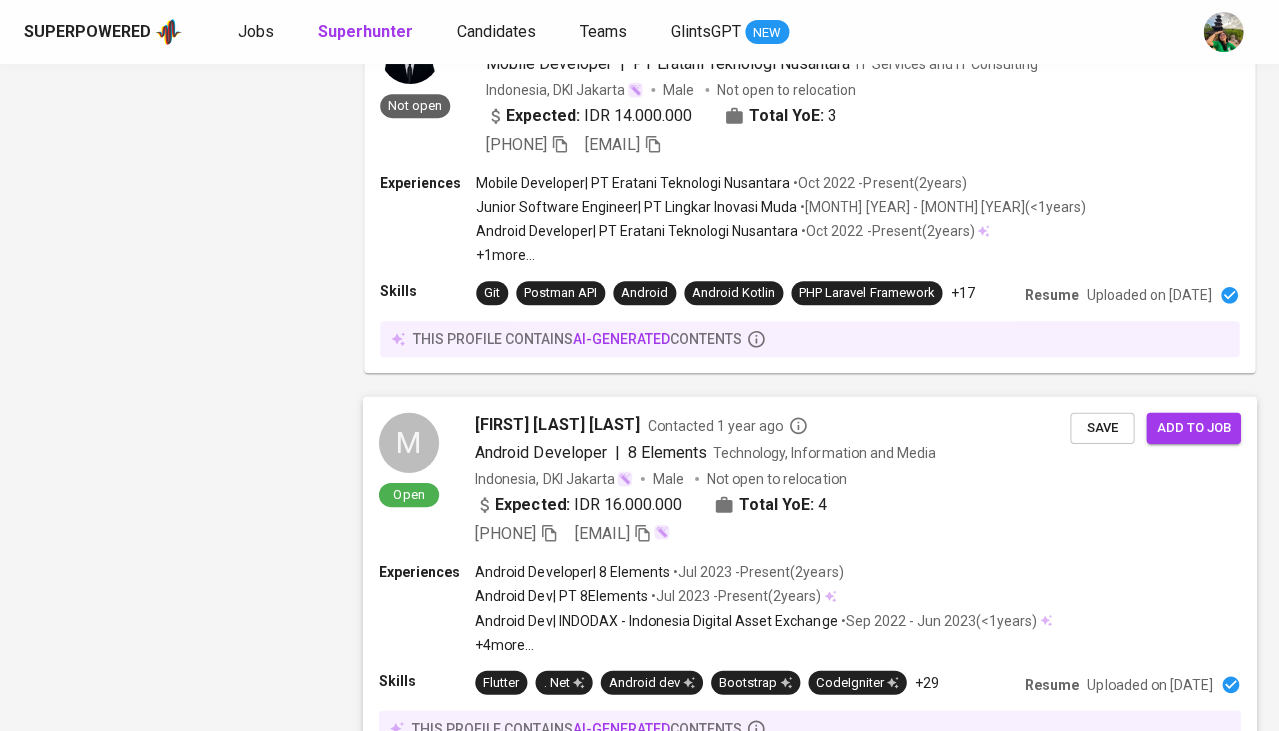 scroll, scrollTop: 1988, scrollLeft: 0, axis: vertical 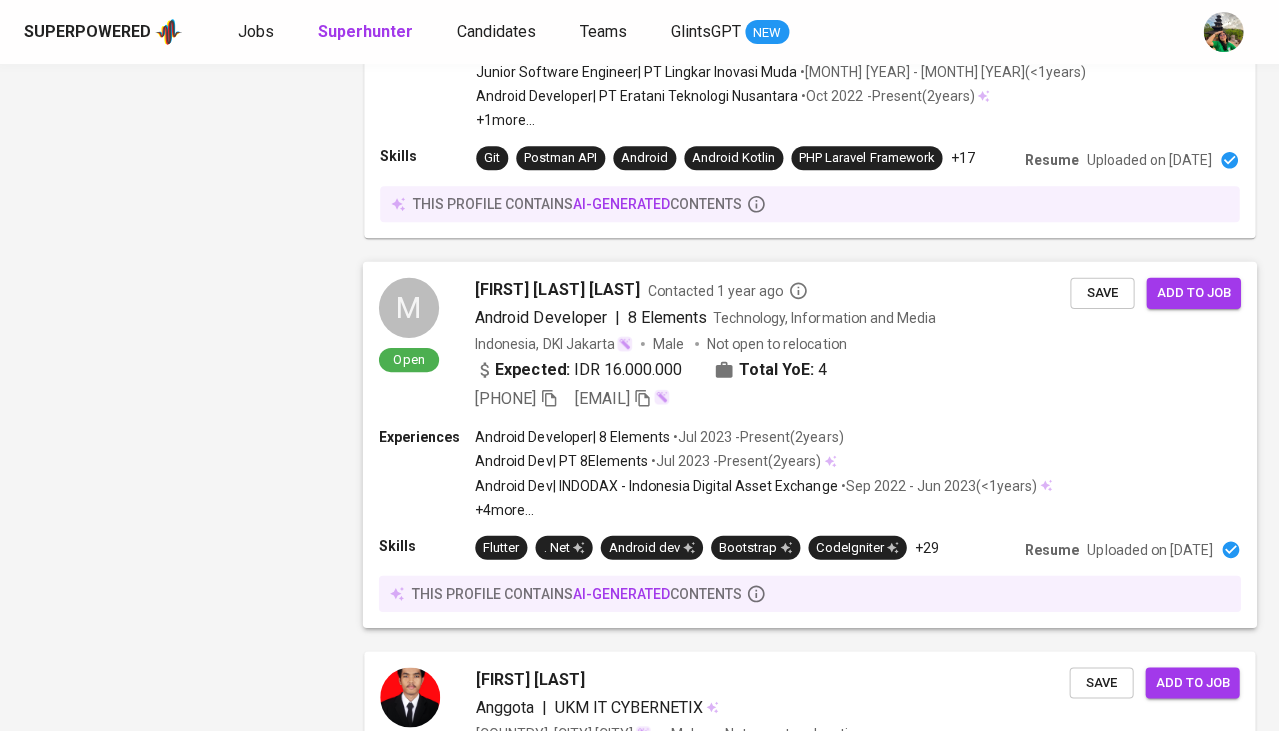 click on "Muhammad Fadhli Al Farisi" at bounding box center (557, 289) 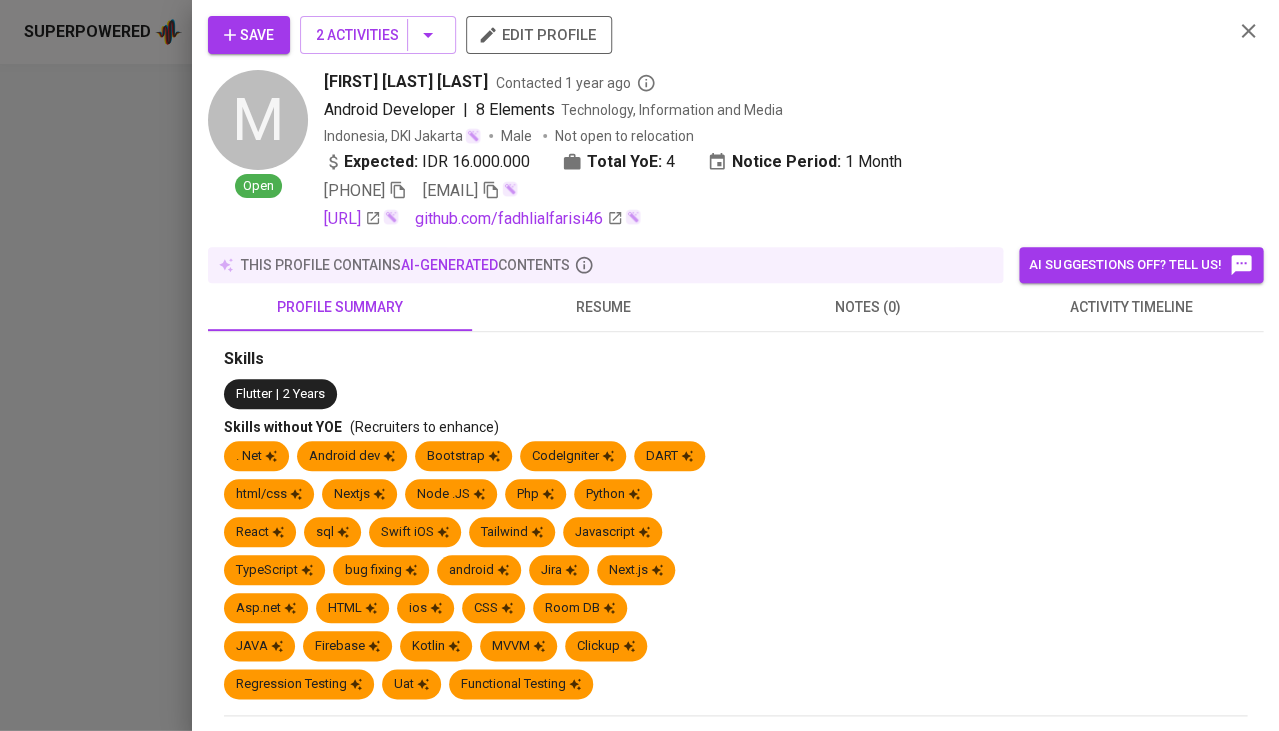 click on "resume" at bounding box center (604, 307) 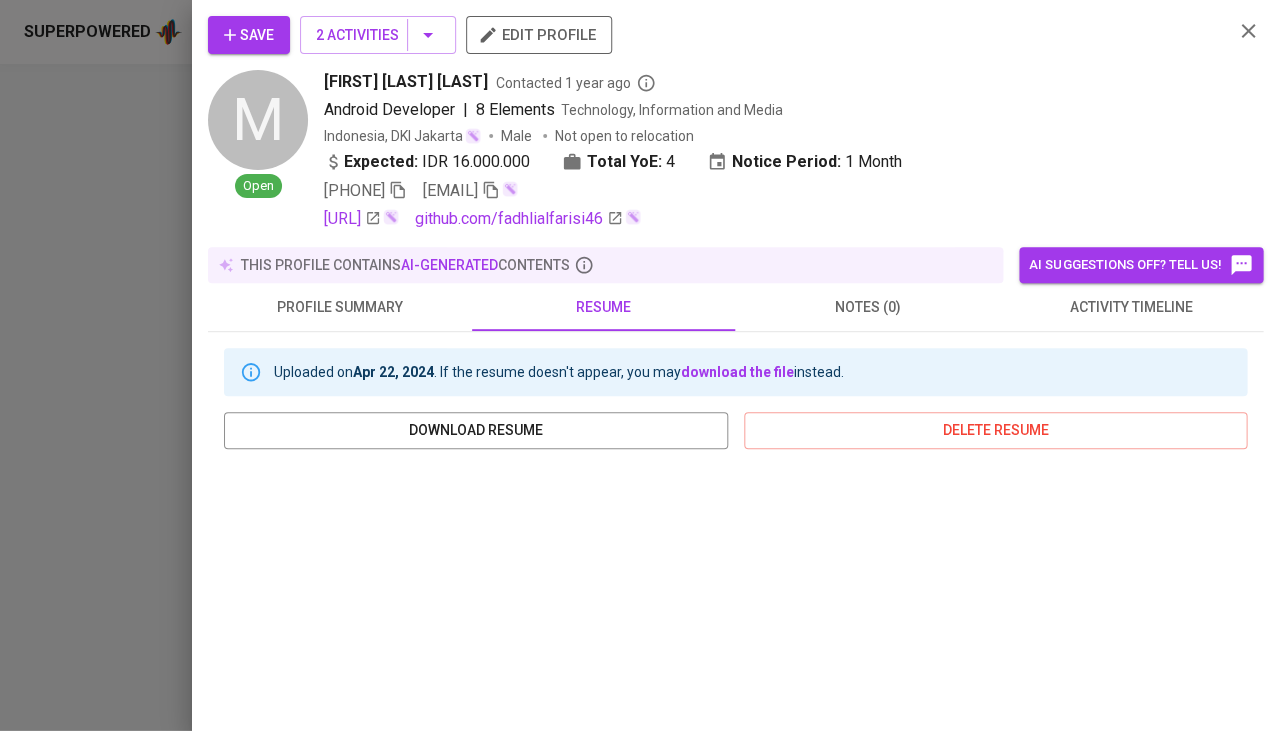 click at bounding box center (639, 365) 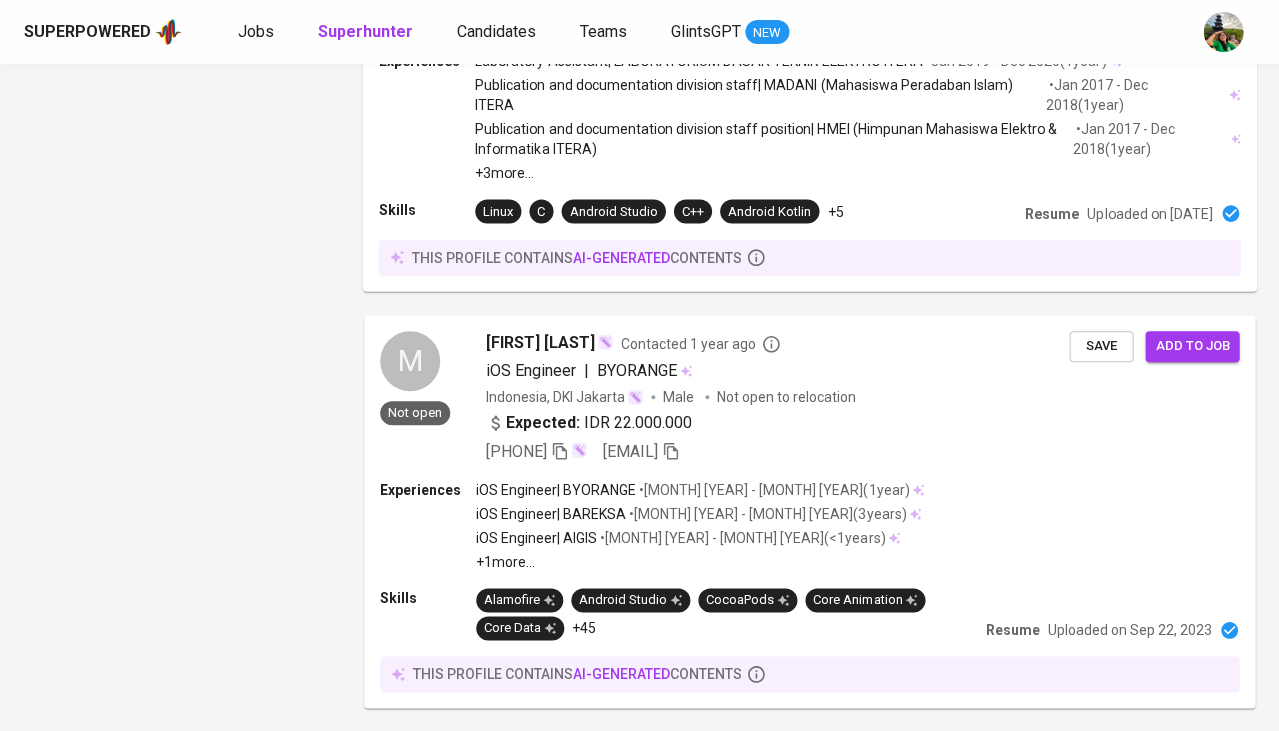 scroll, scrollTop: 3560, scrollLeft: 0, axis: vertical 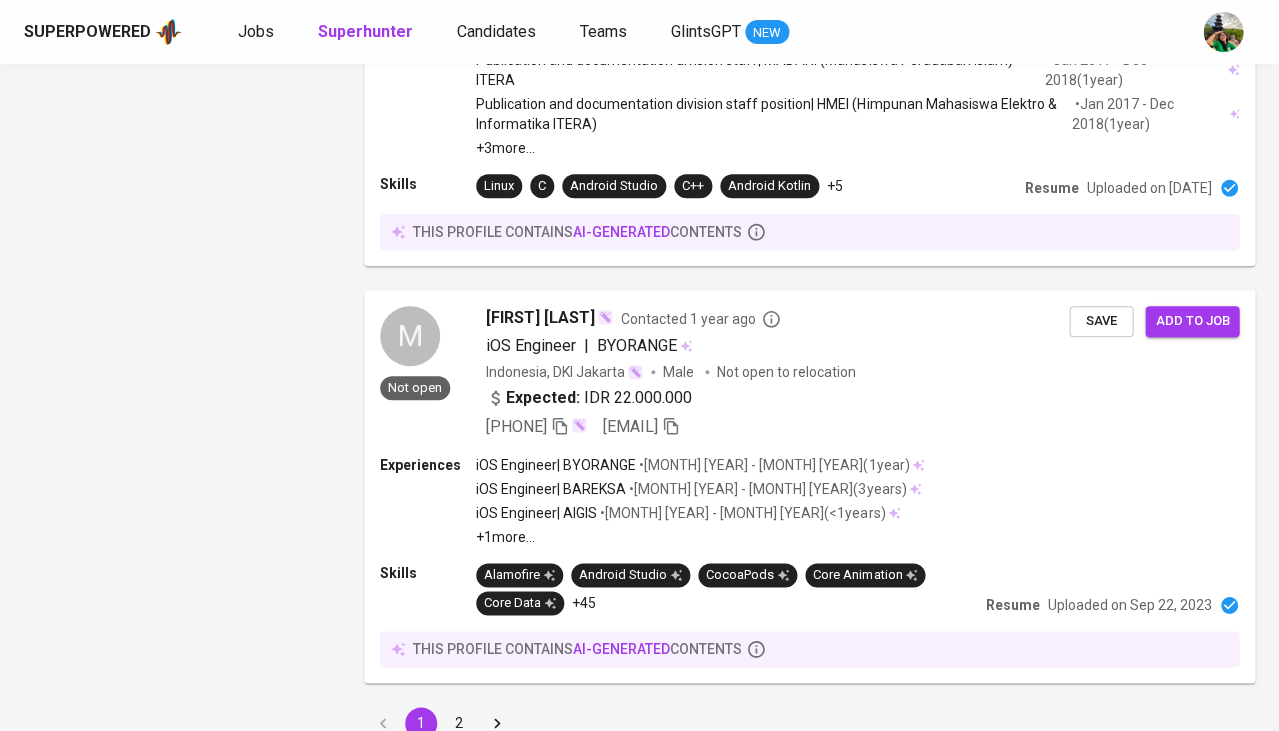 click on "2" at bounding box center [459, 723] 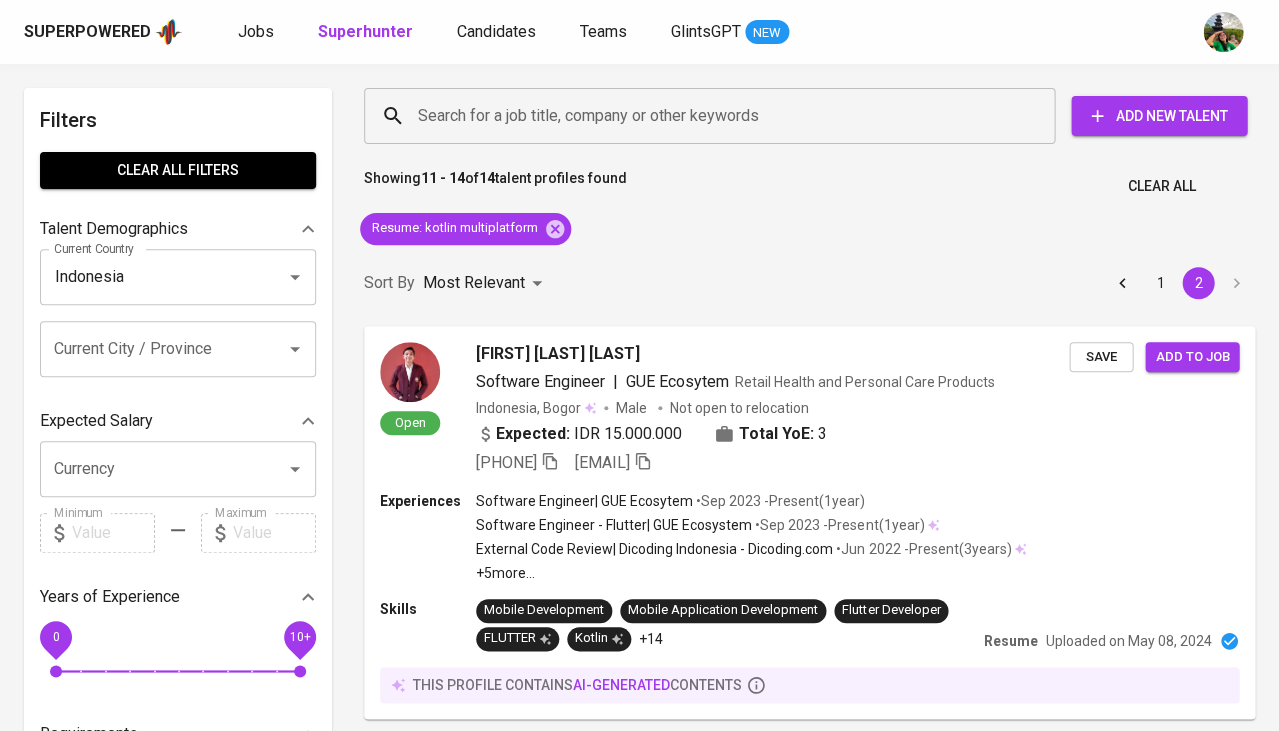 scroll, scrollTop: 0, scrollLeft: 0, axis: both 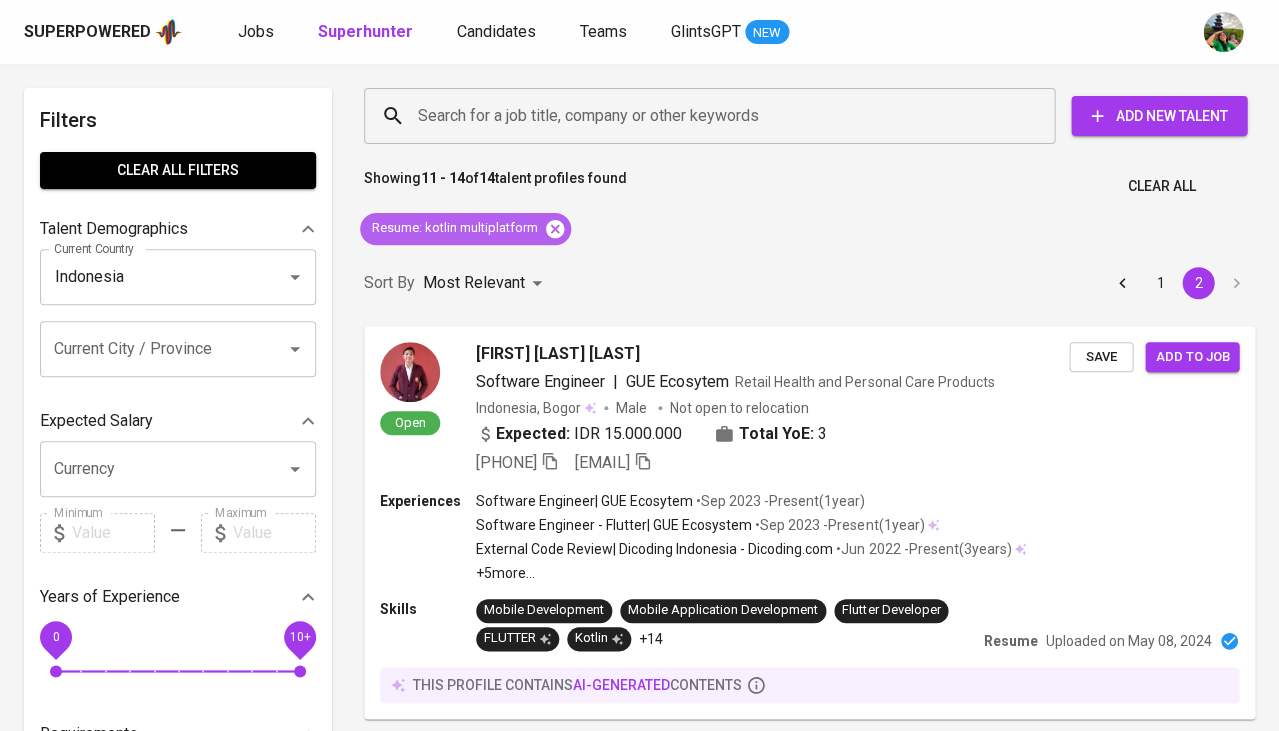 click 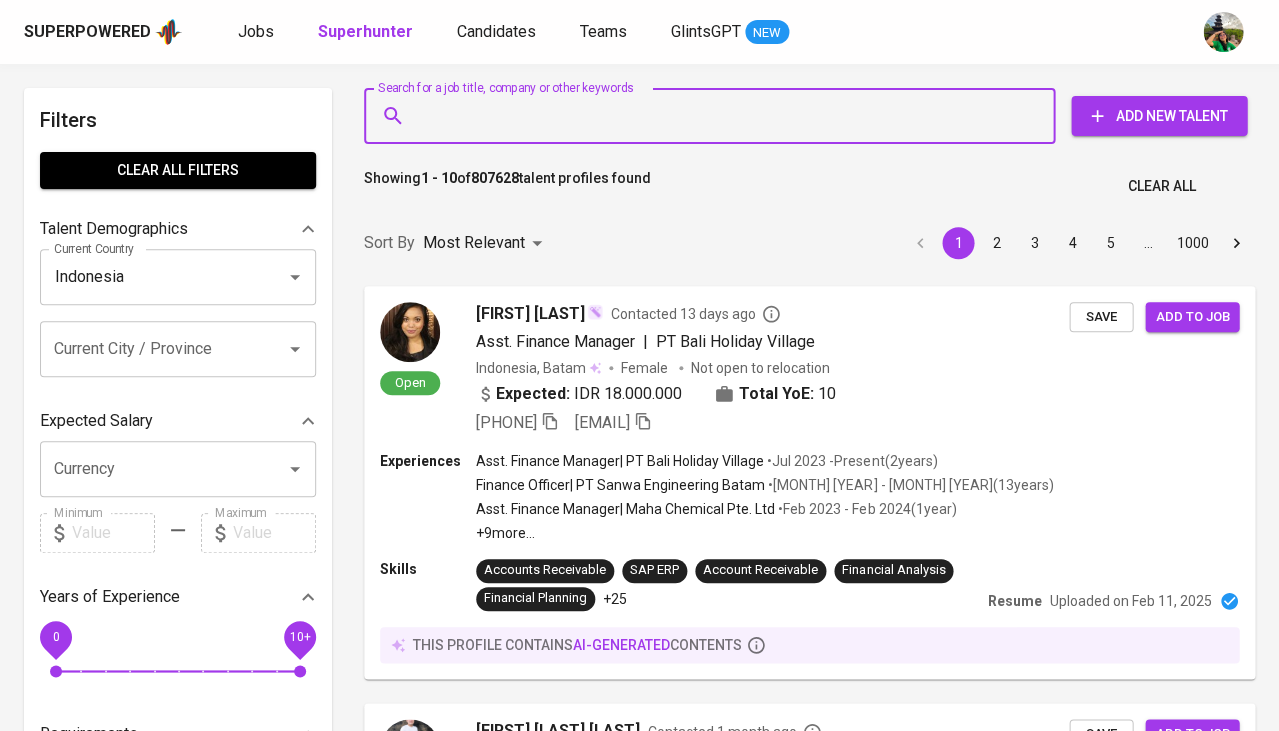 click on "Search for a job title, company or other keywords" at bounding box center [714, 116] 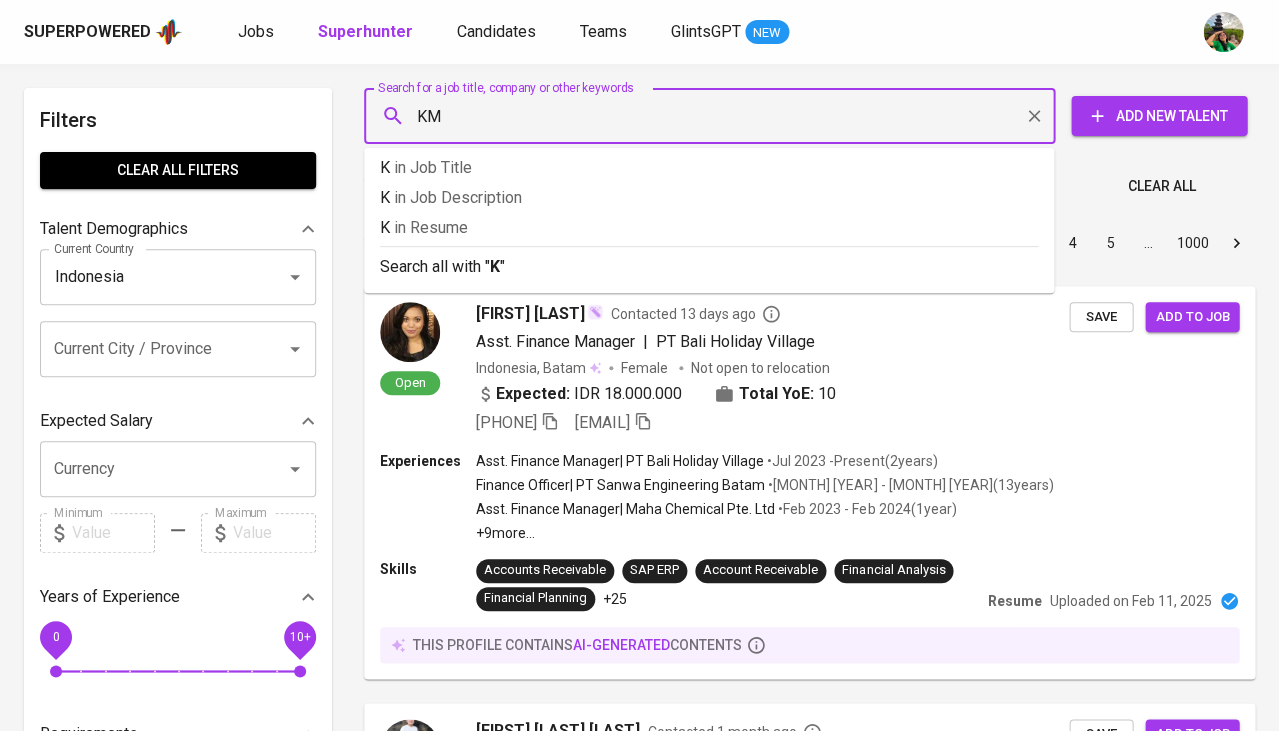 type on "KMM" 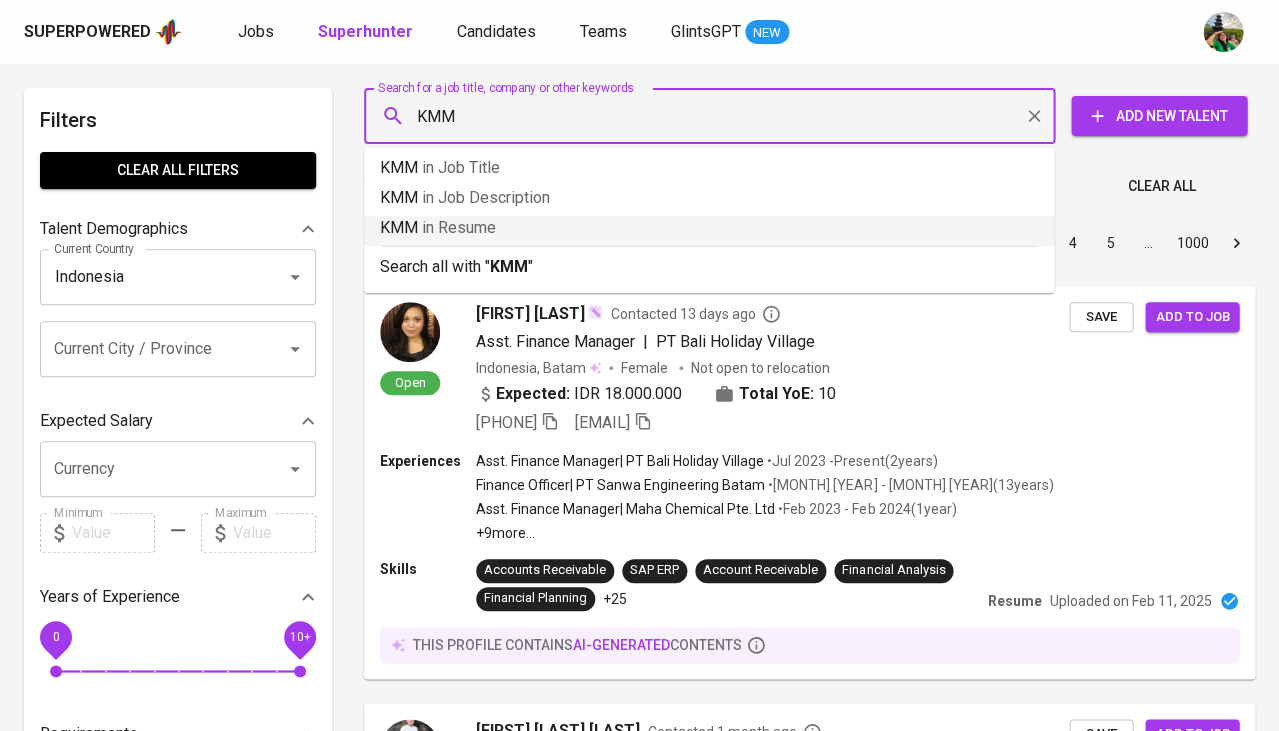click on "KMM   in   Resume" at bounding box center (709, 228) 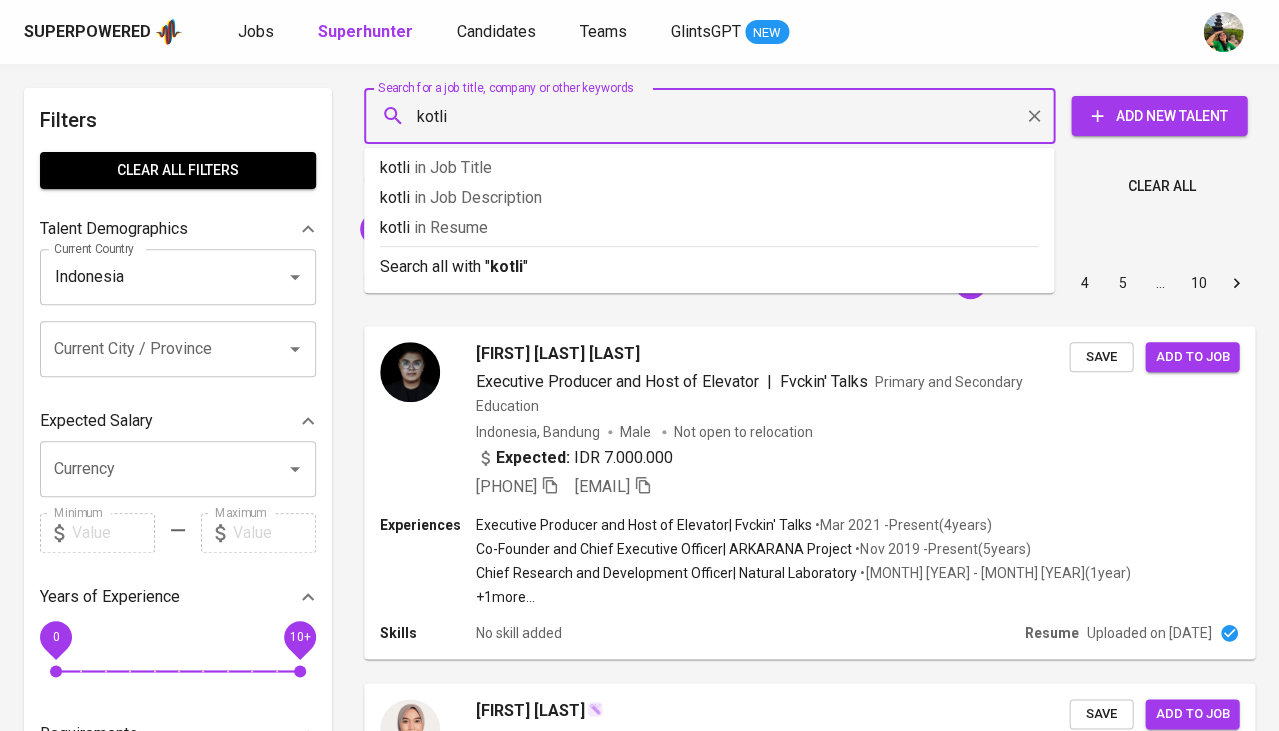 type on "kotlin" 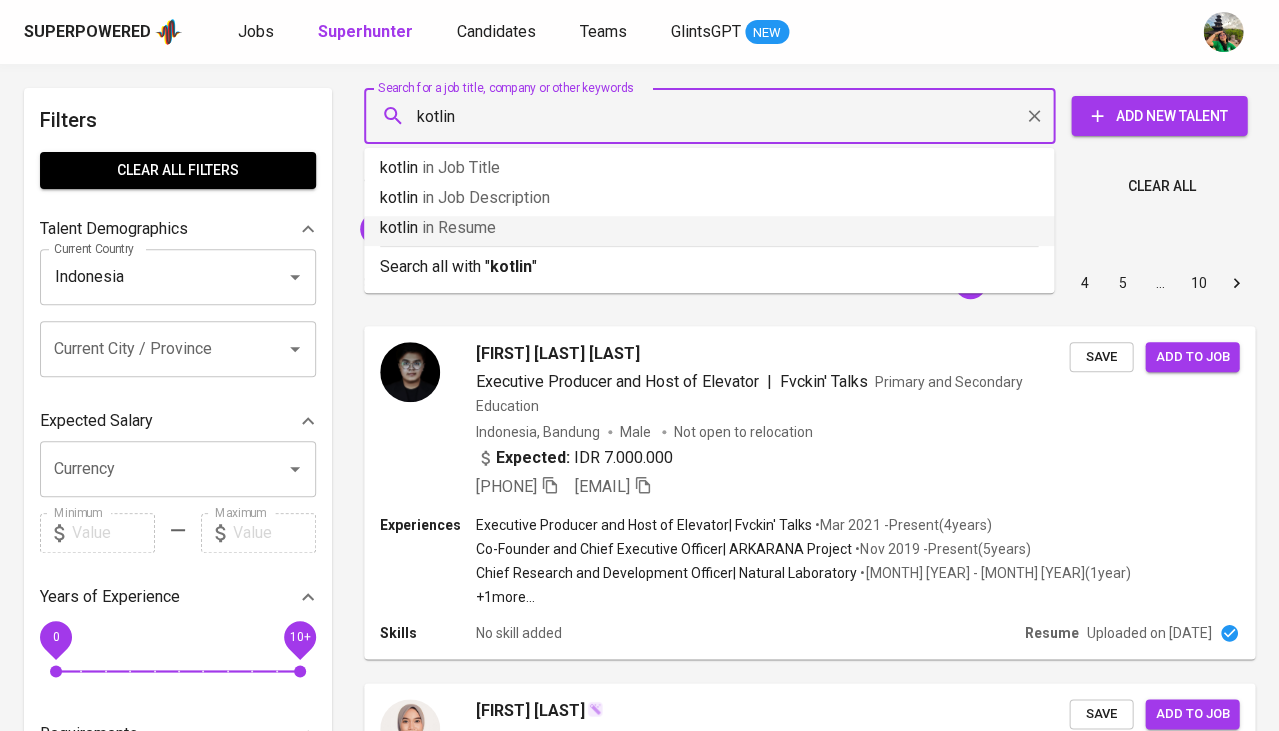 click on "kotlin   in   Resume" at bounding box center [709, 228] 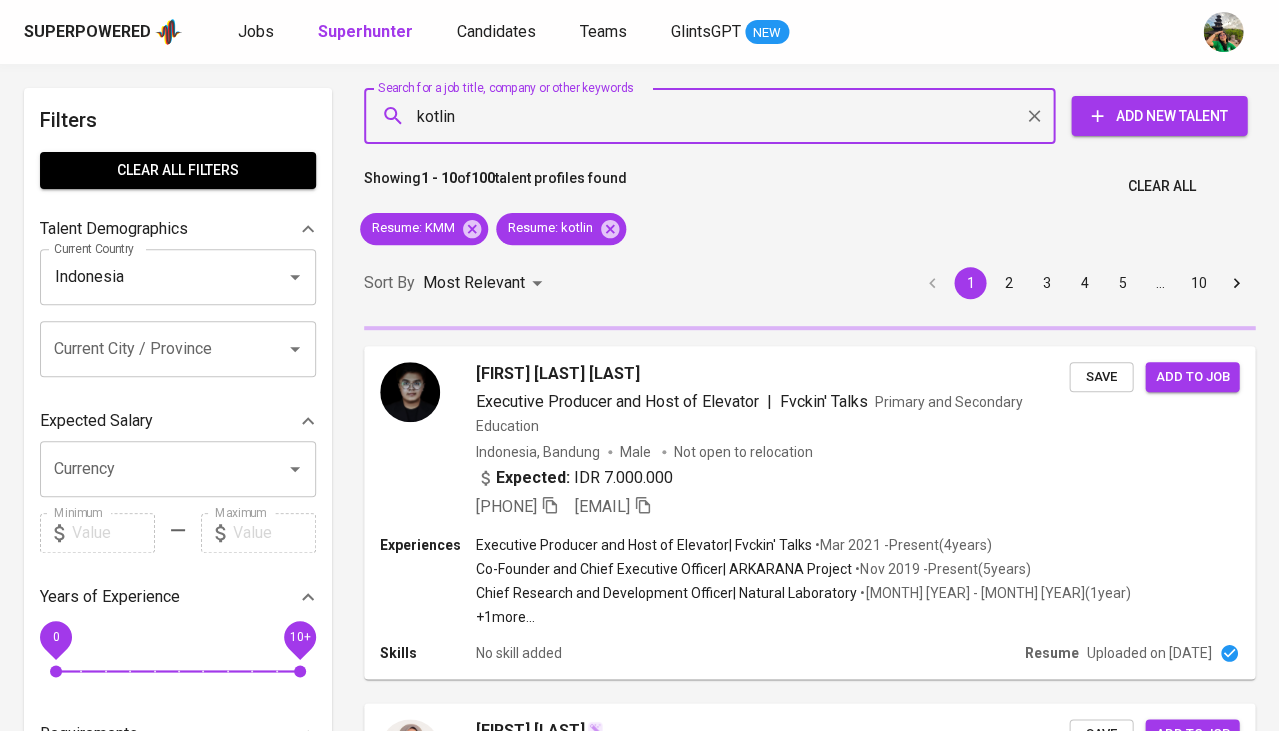 type 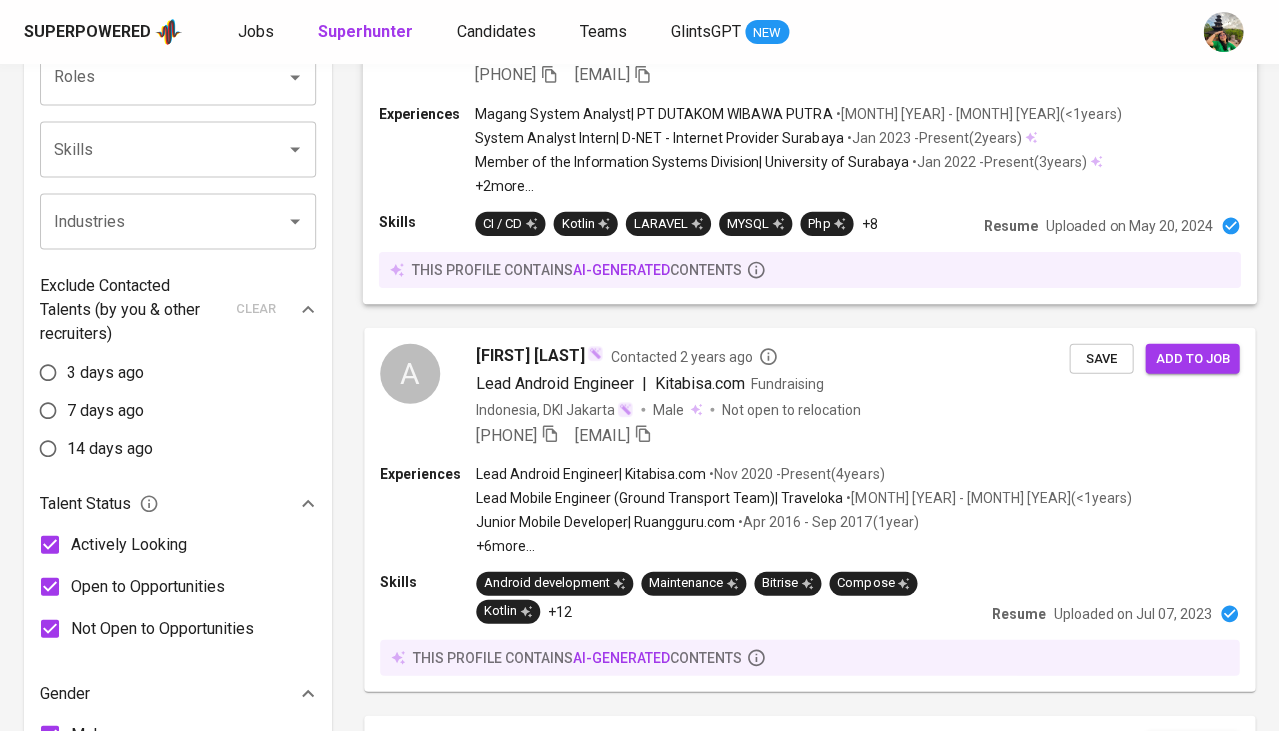 scroll, scrollTop: 778, scrollLeft: 0, axis: vertical 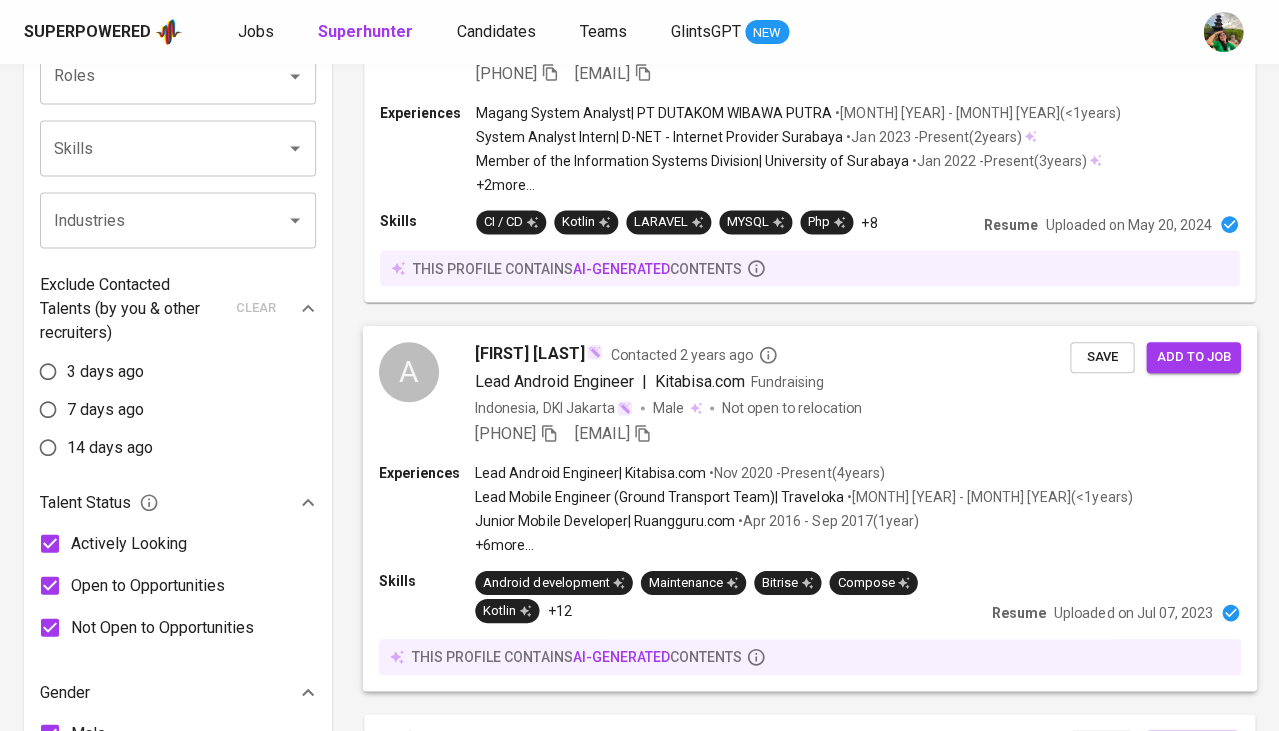 click on "[FIRST] [LAST]" at bounding box center [529, 353] 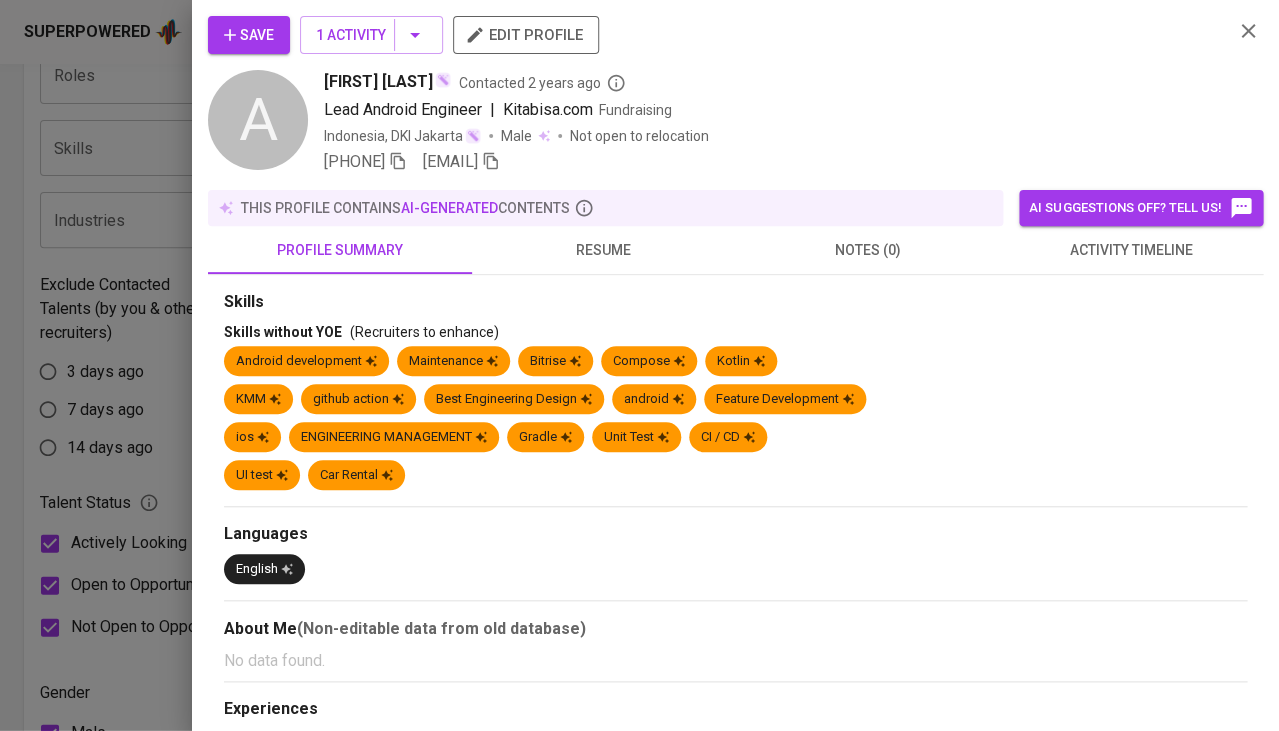 click on "resume" at bounding box center (604, 250) 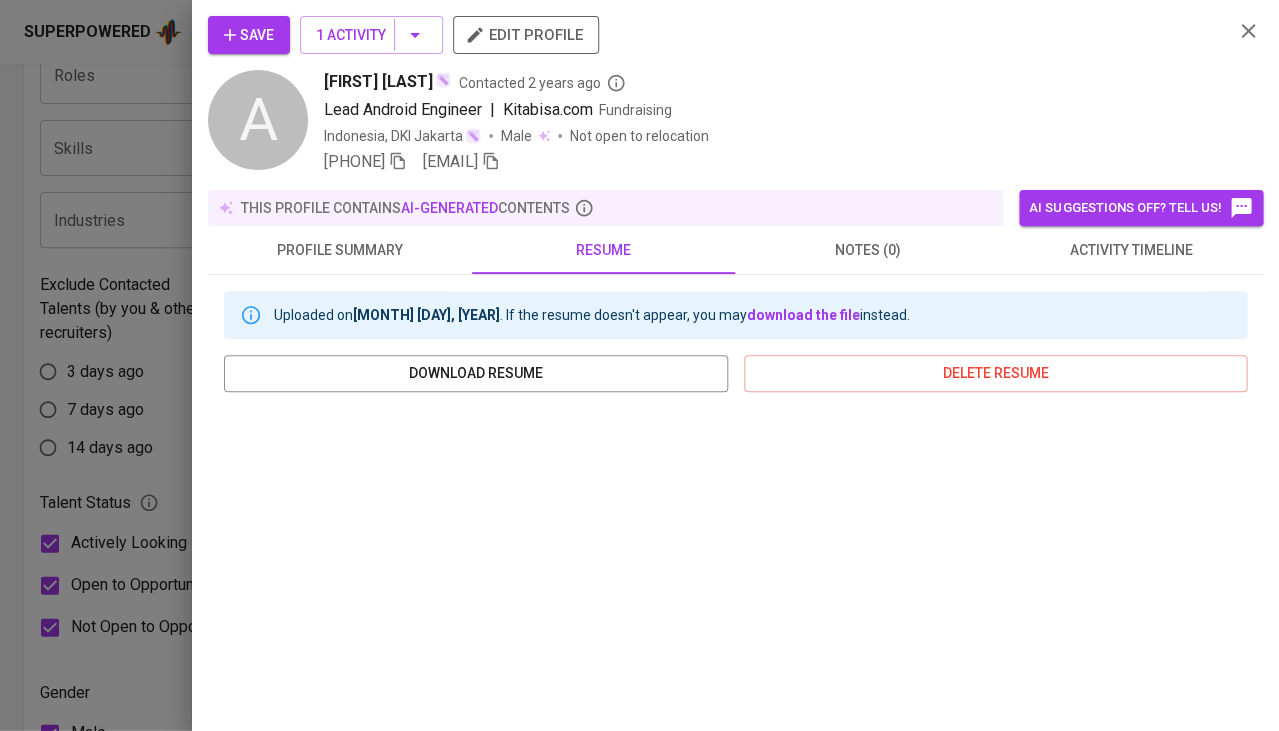 scroll, scrollTop: 0, scrollLeft: 0, axis: both 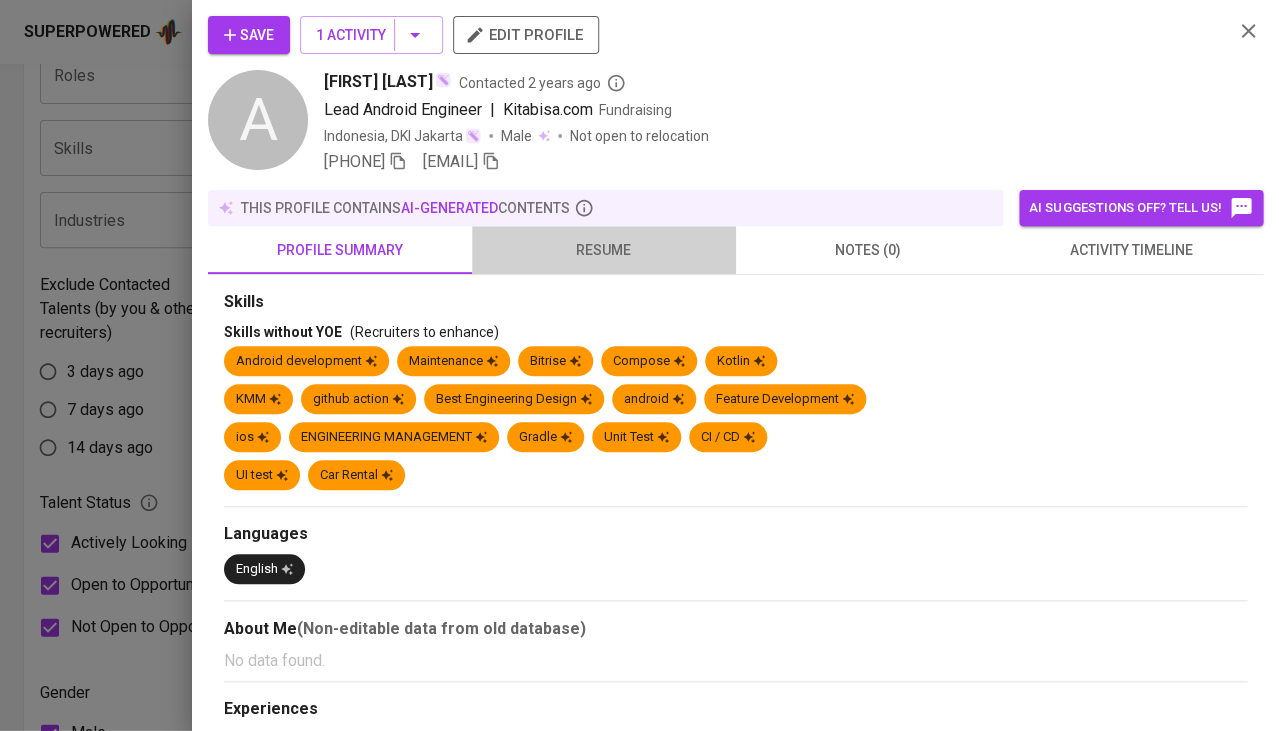 click on "resume" at bounding box center [604, 250] 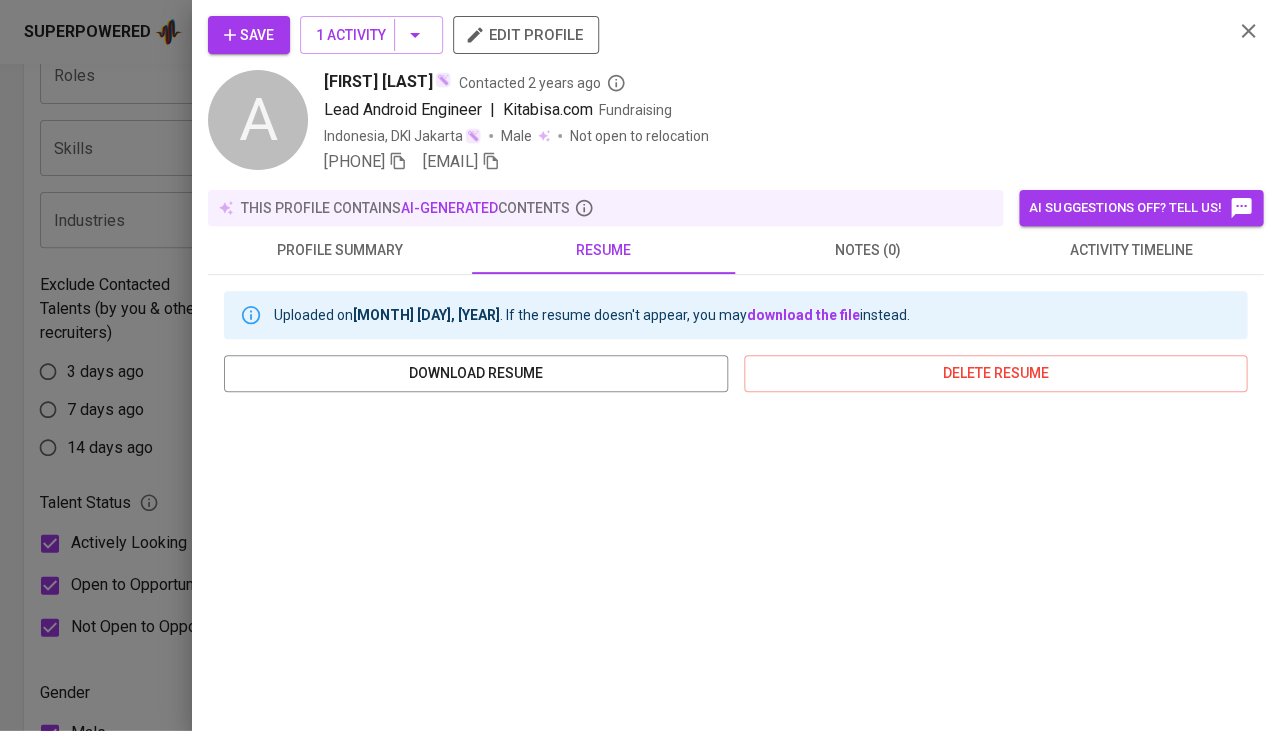 type 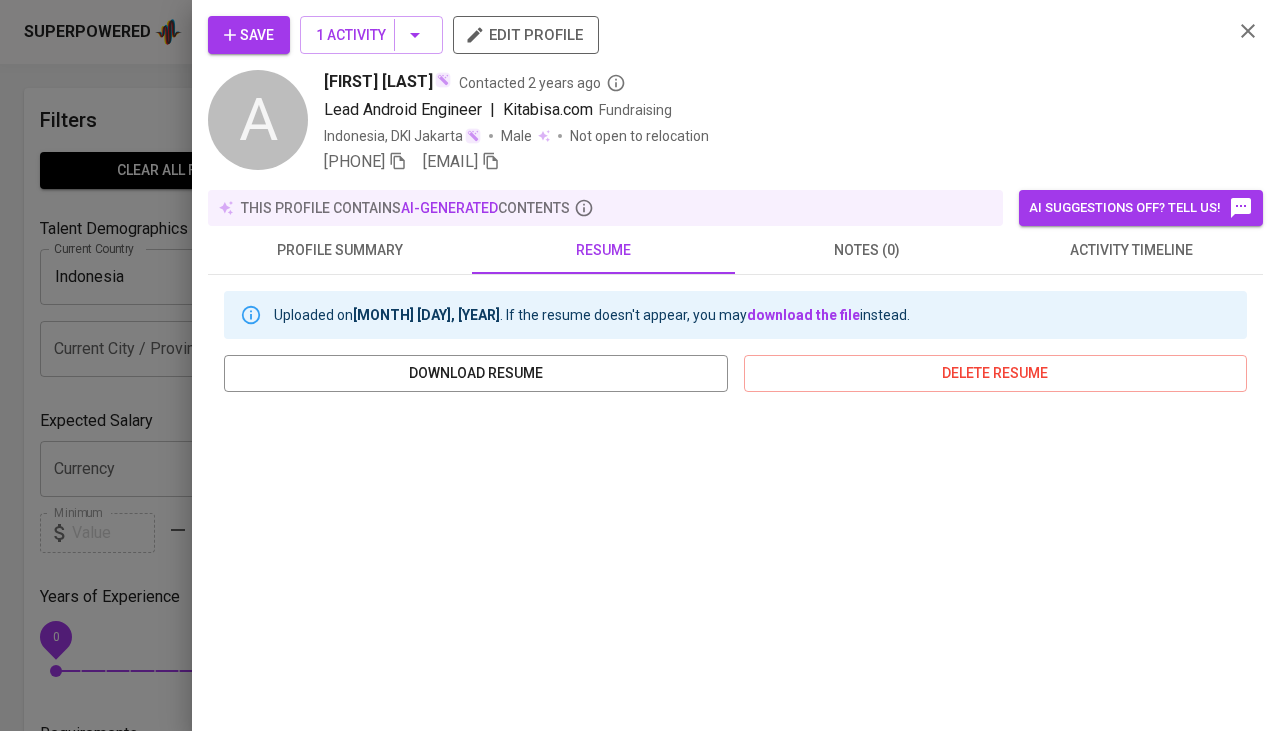scroll, scrollTop: 779, scrollLeft: 0, axis: vertical 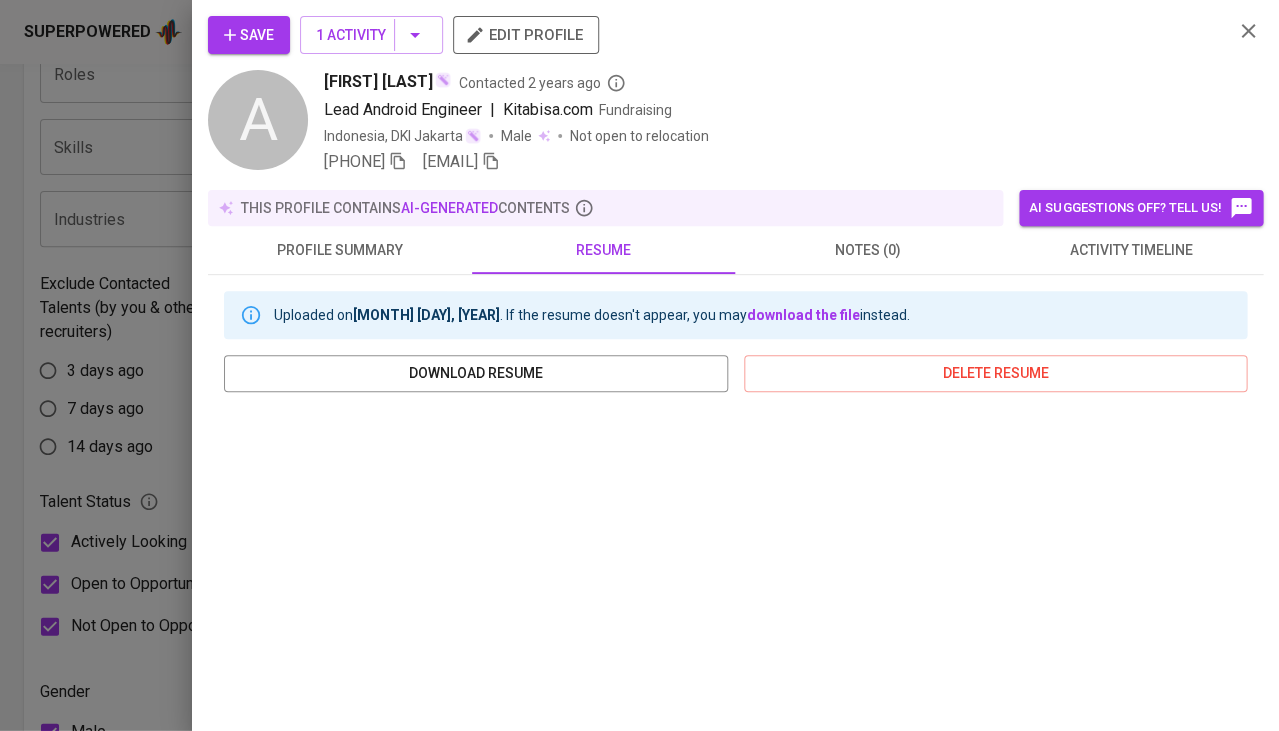 click 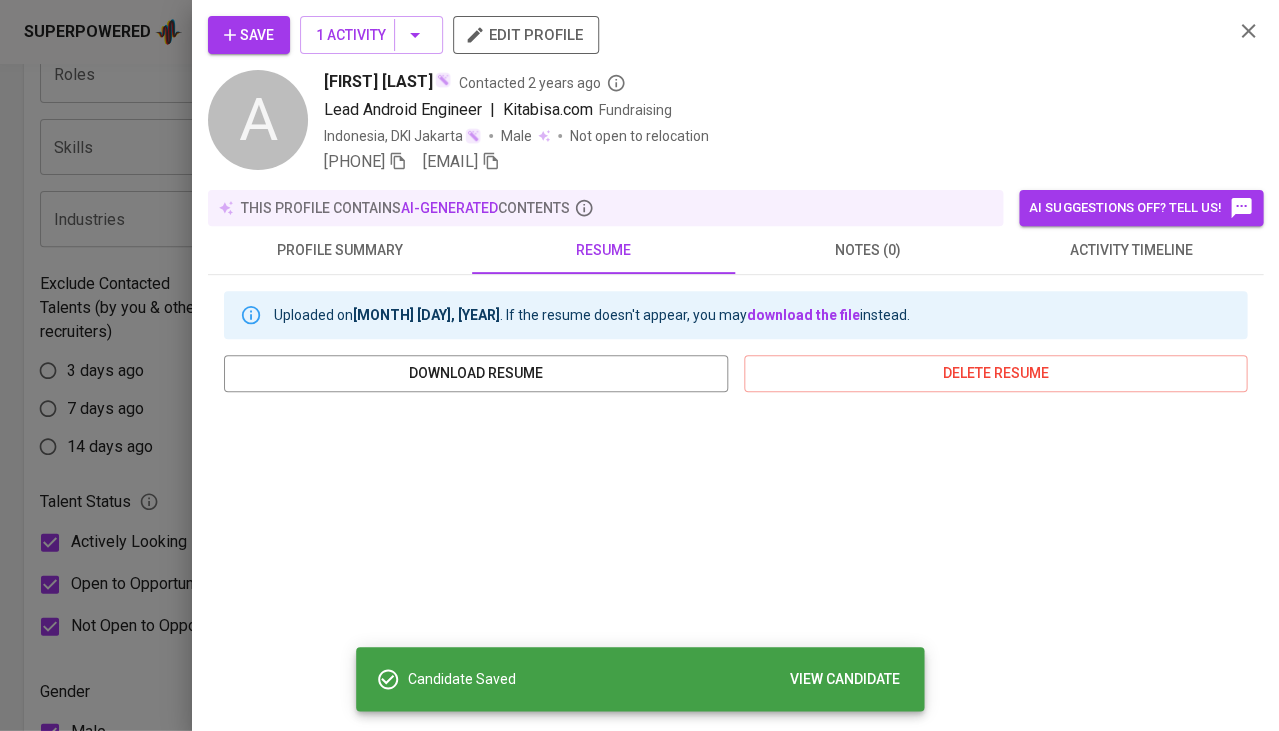 click on "+62 812-8451-7328   abghiulhaq@gmail.com" at bounding box center [412, 162] 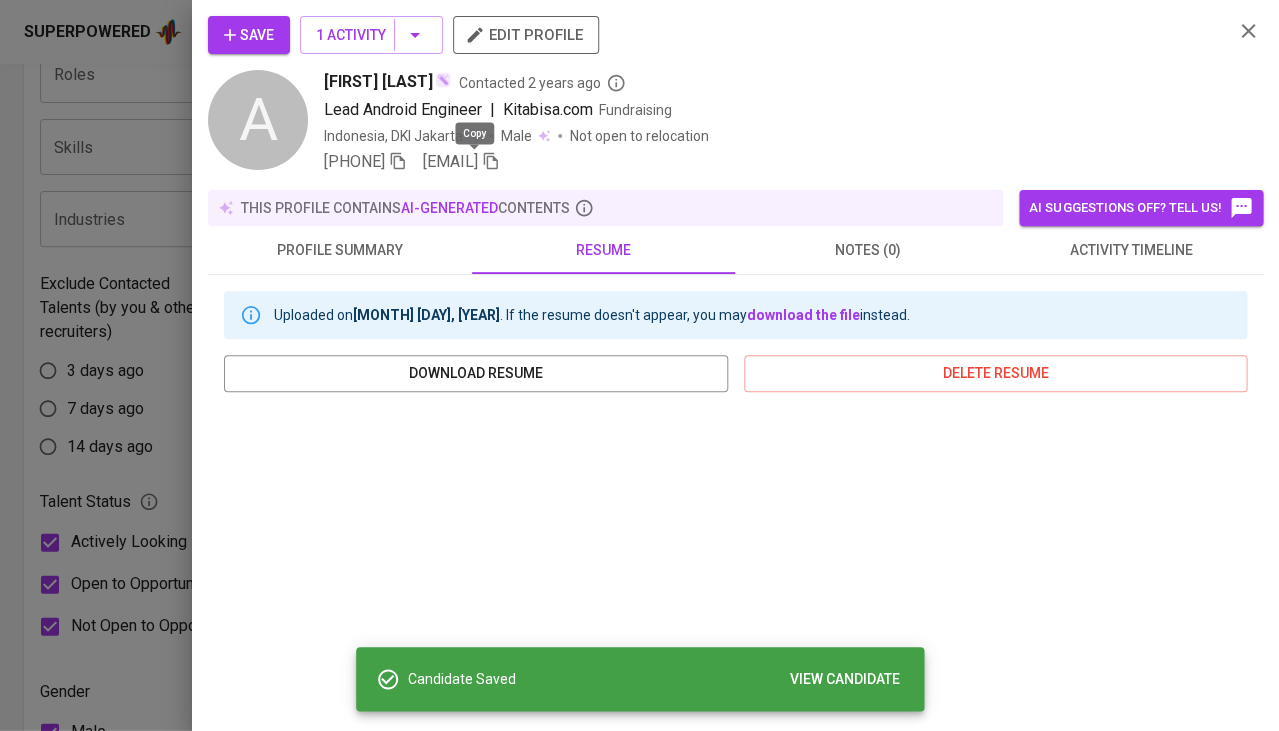 click 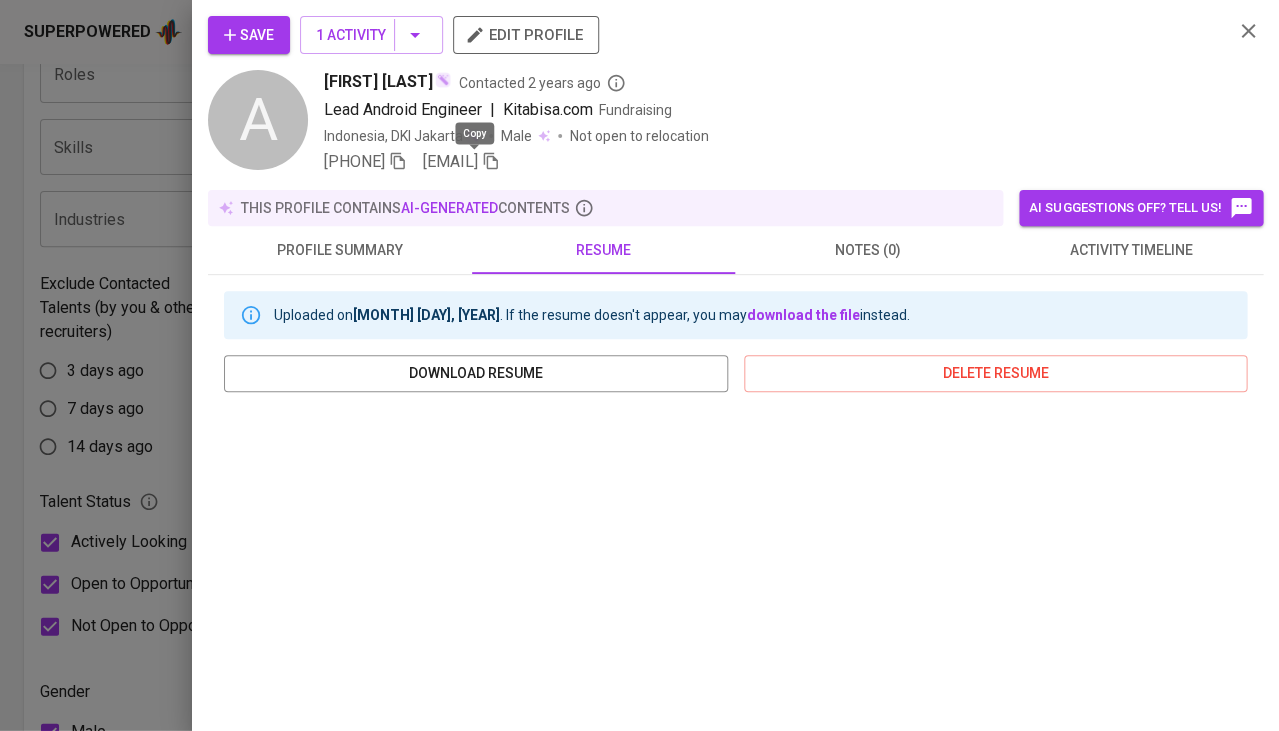 click at bounding box center (639, 365) 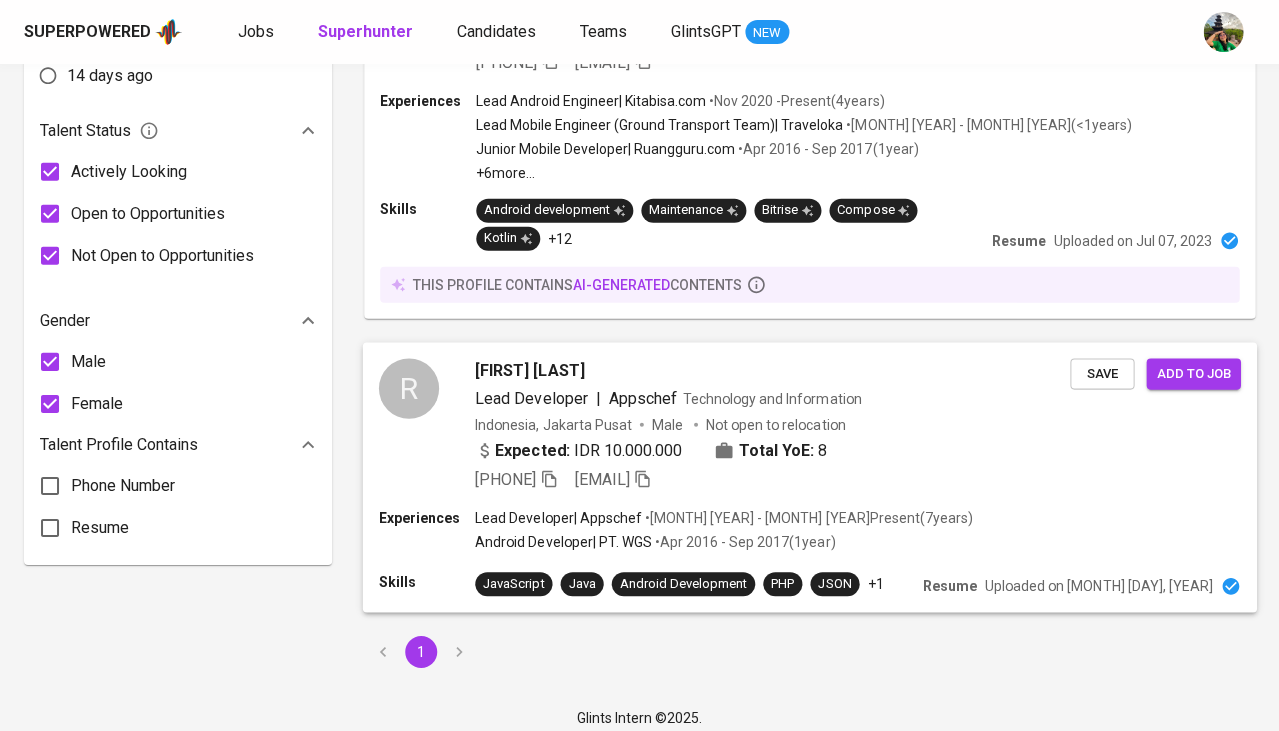 scroll, scrollTop: 1147, scrollLeft: 0, axis: vertical 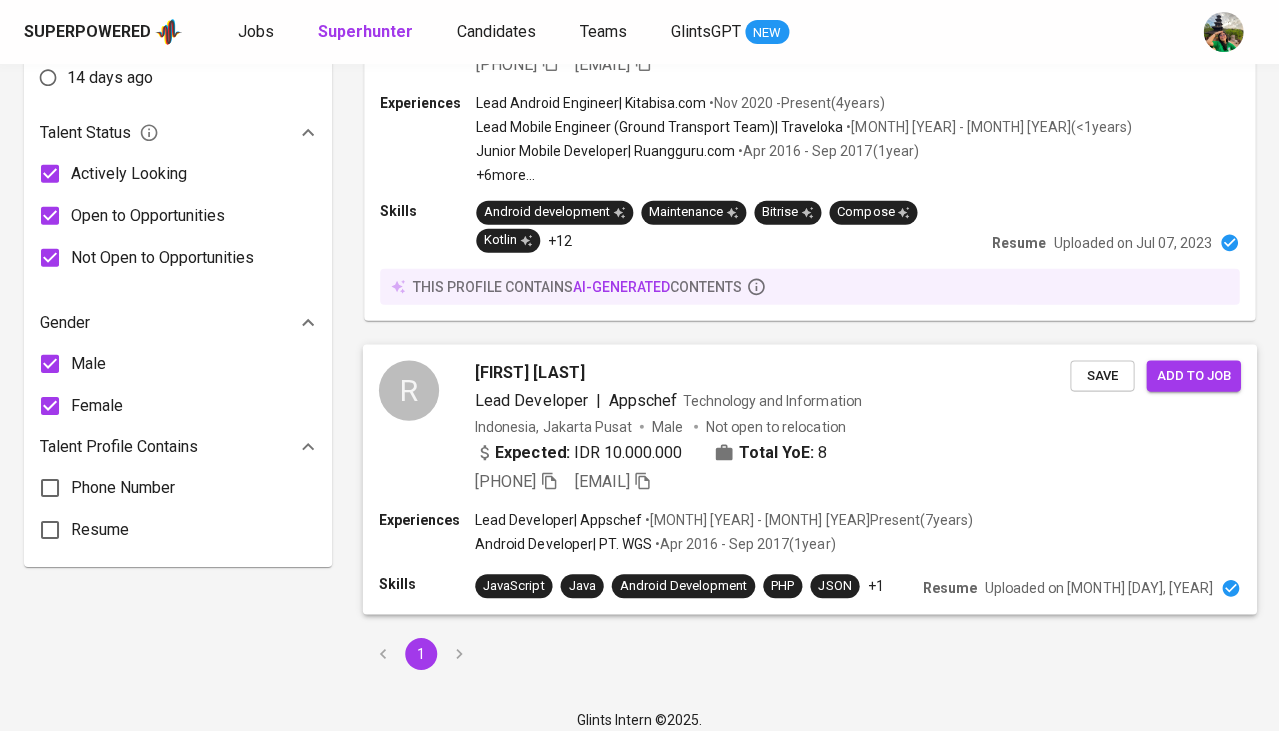 click on "Lead Developer" at bounding box center (531, 401) 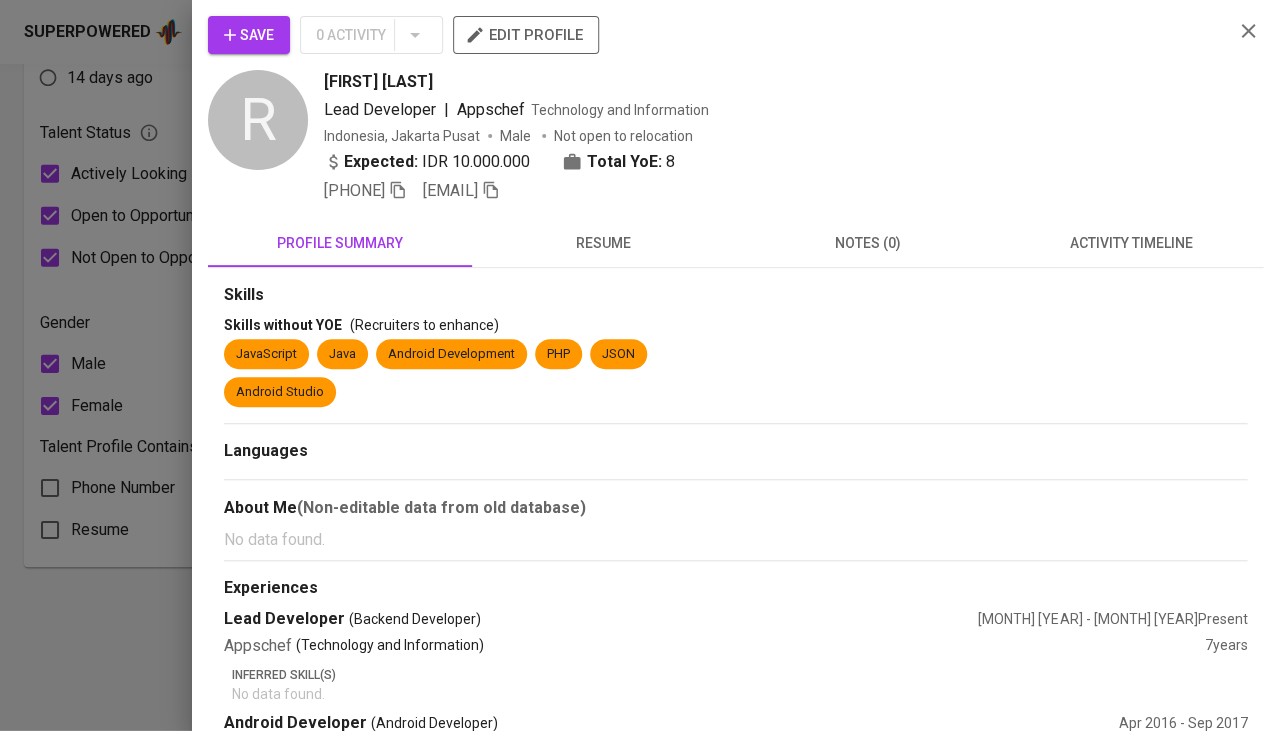 click on "resume" at bounding box center [604, 243] 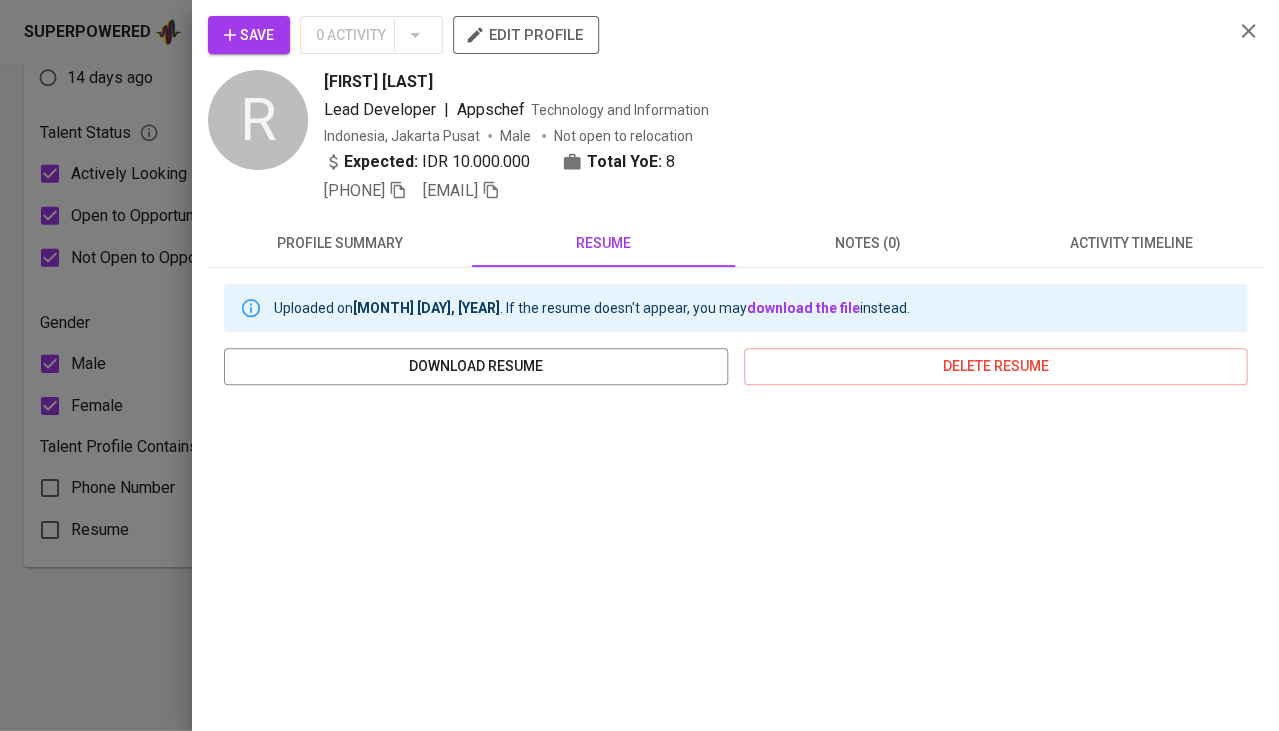click at bounding box center (639, 365) 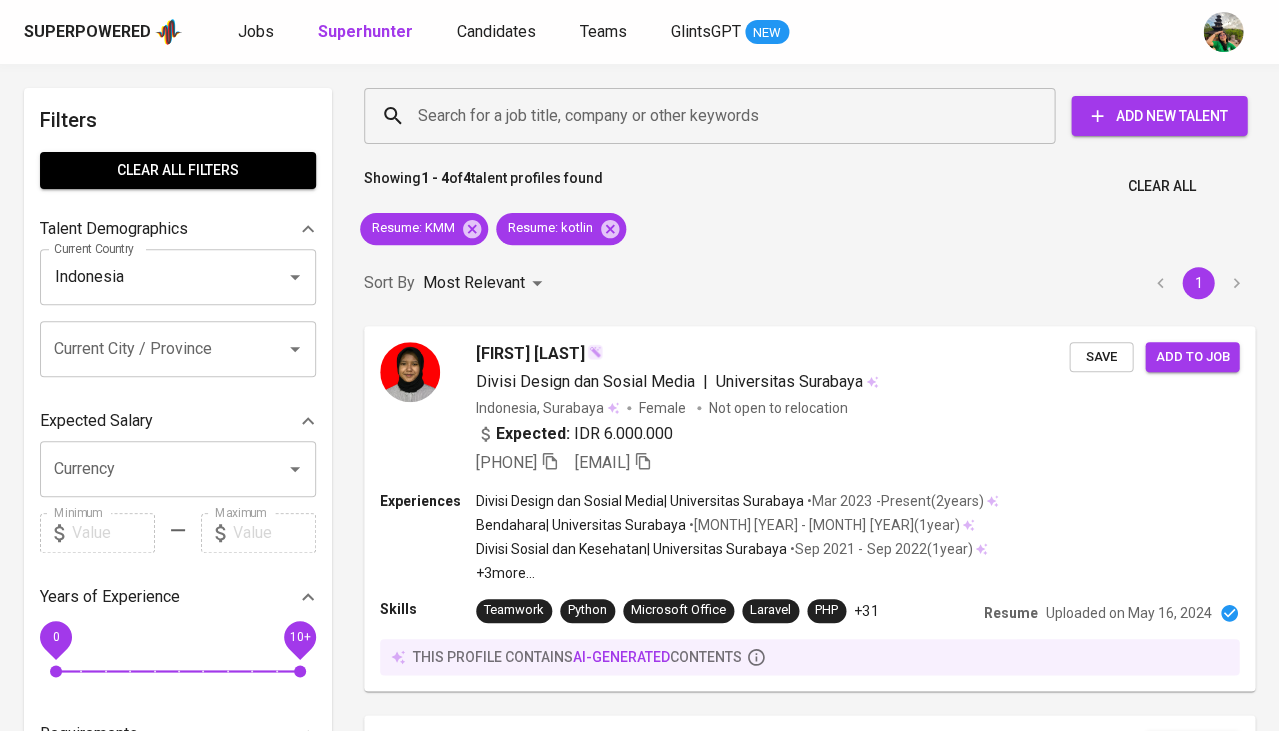 scroll, scrollTop: 0, scrollLeft: 0, axis: both 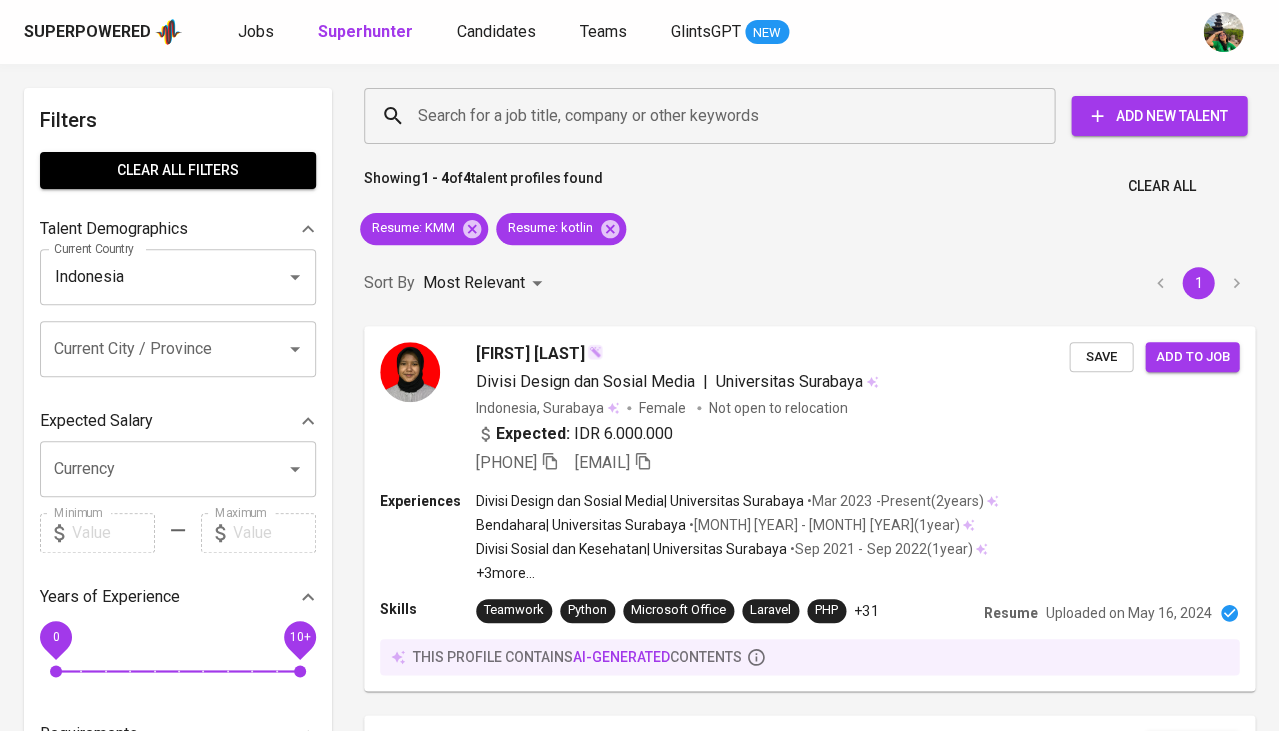 click on "Clear All" at bounding box center [1161, 186] 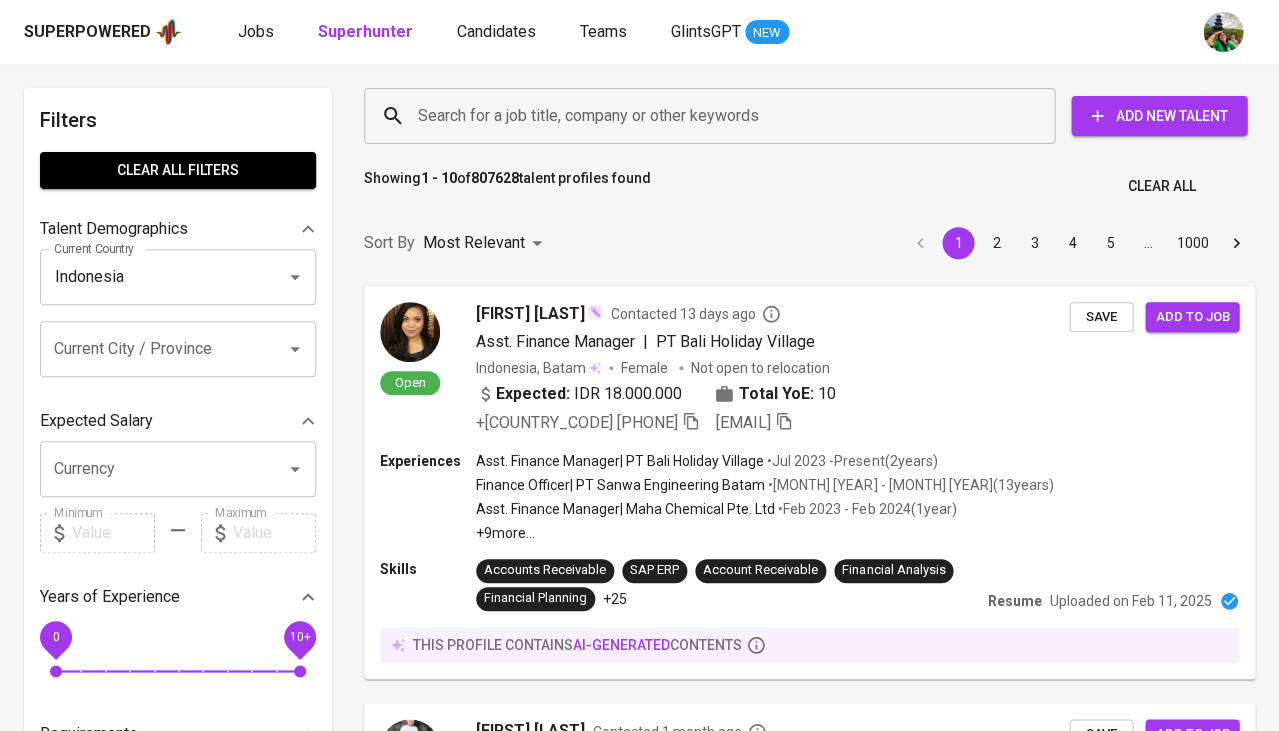 click on "Search for a job title, company or other keywords" at bounding box center (714, 116) 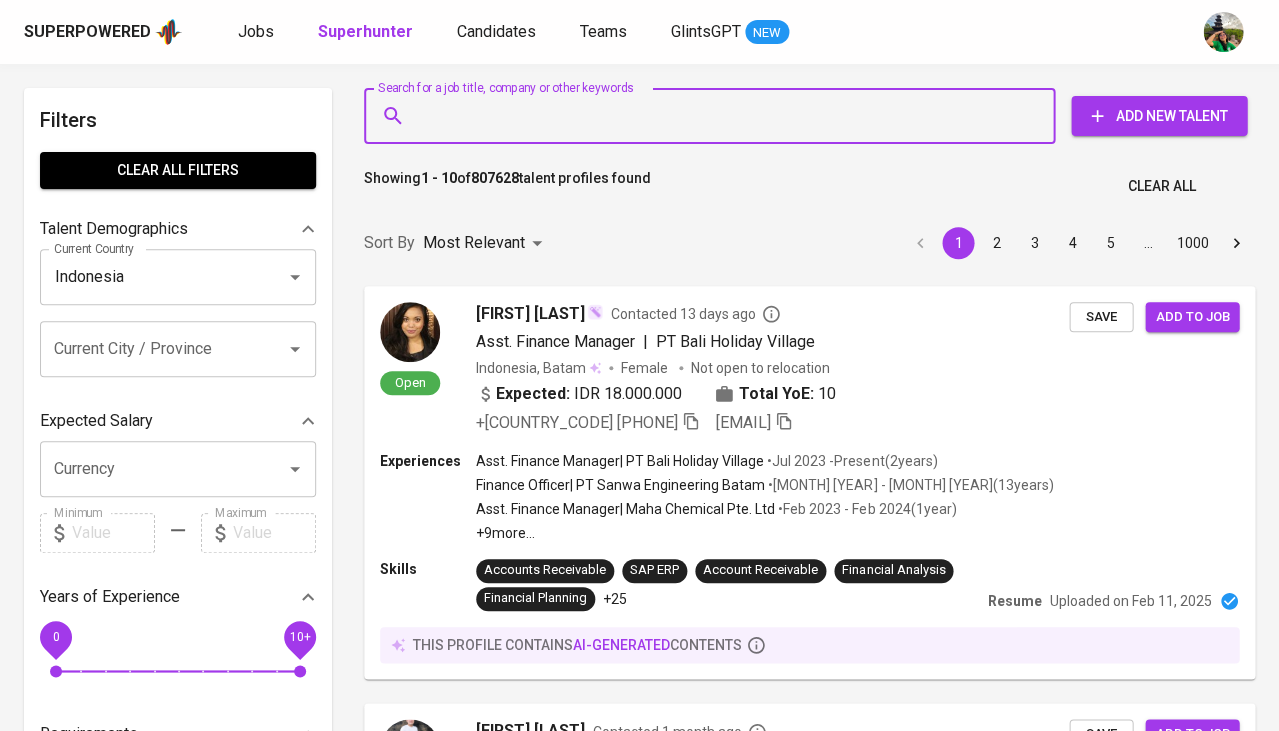type on "h" 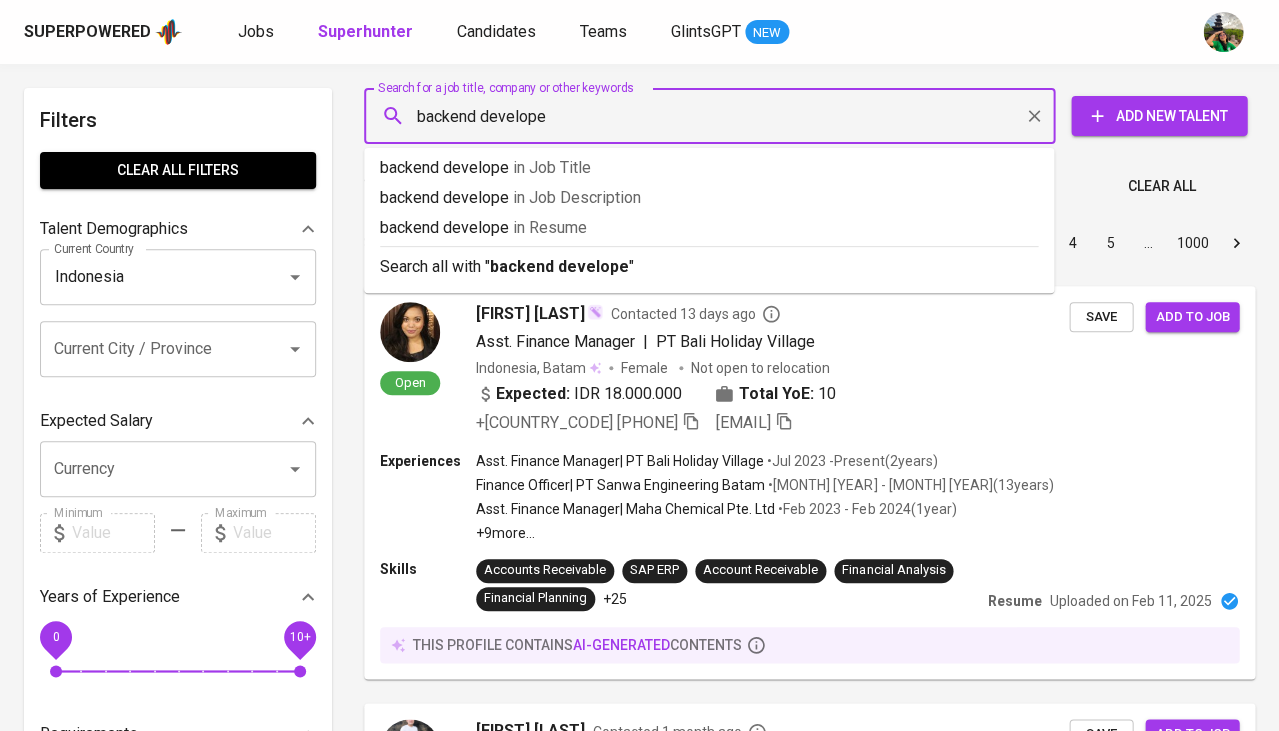 type on "backend developer" 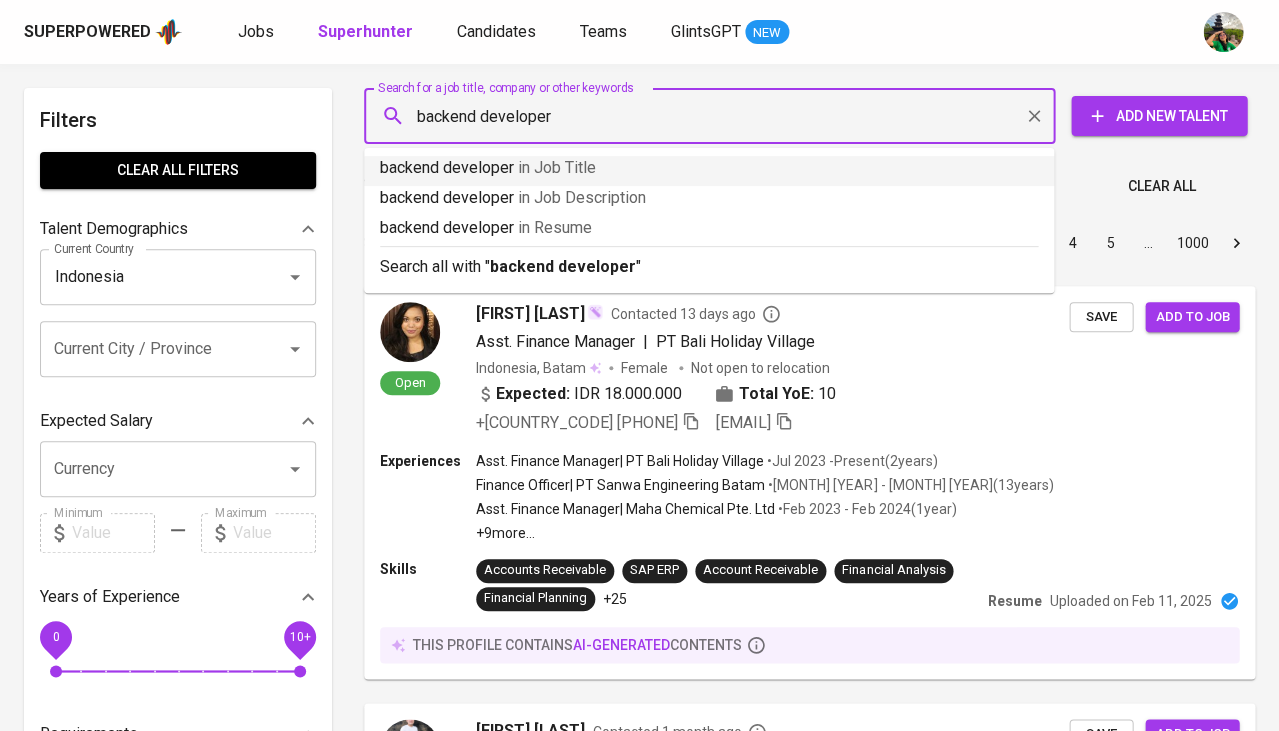 click on "in   Job Title" at bounding box center [557, 167] 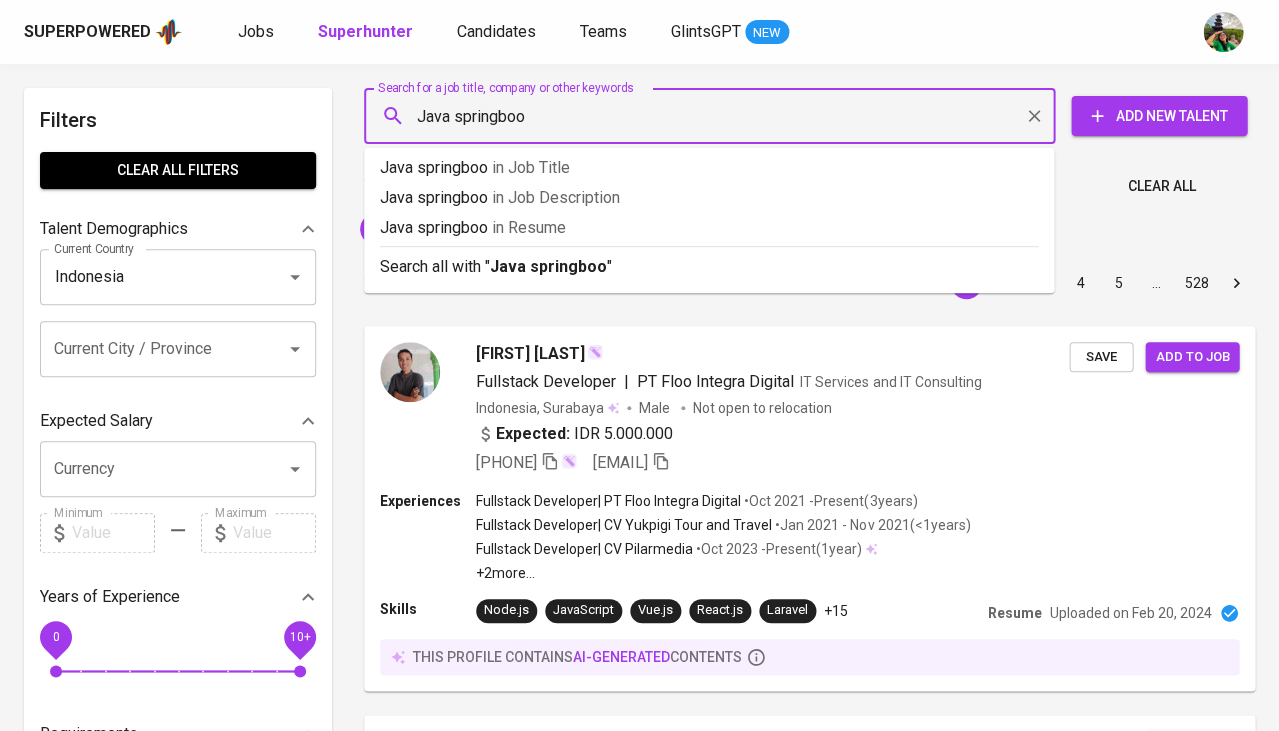 type on "Java springboot" 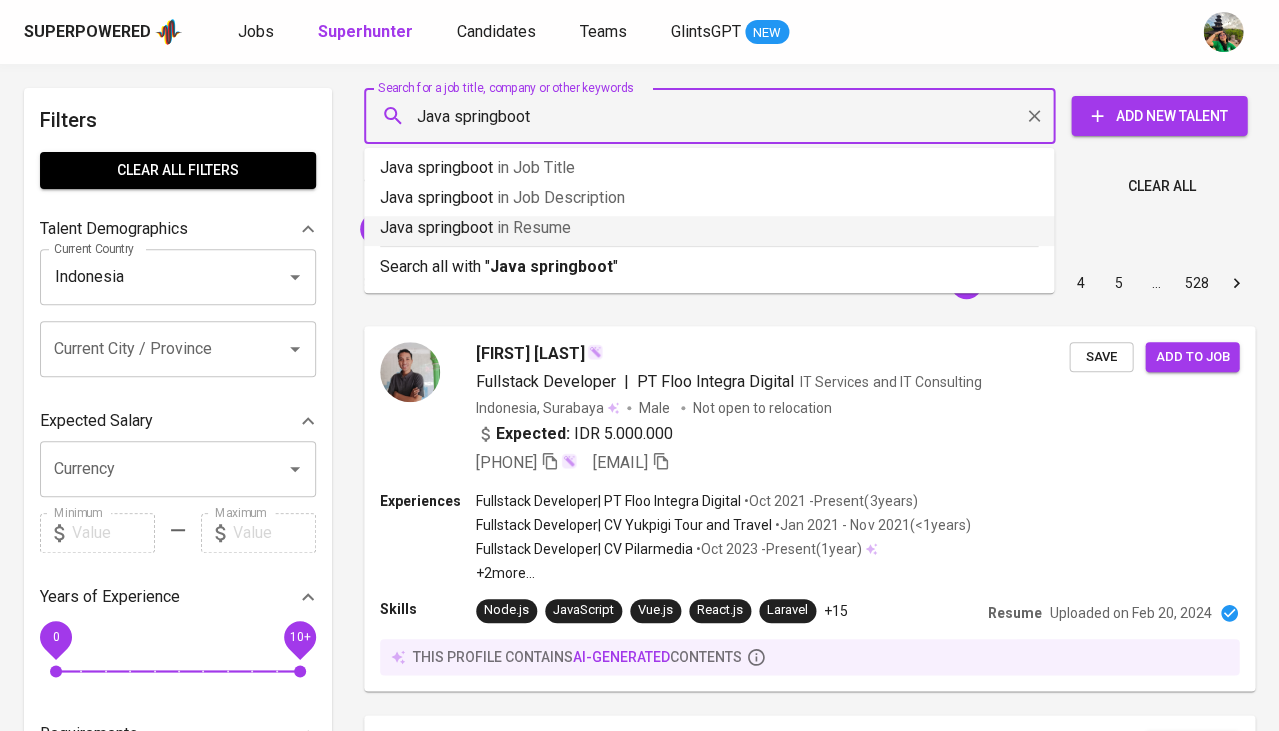 click on "in   Resume" at bounding box center [534, 227] 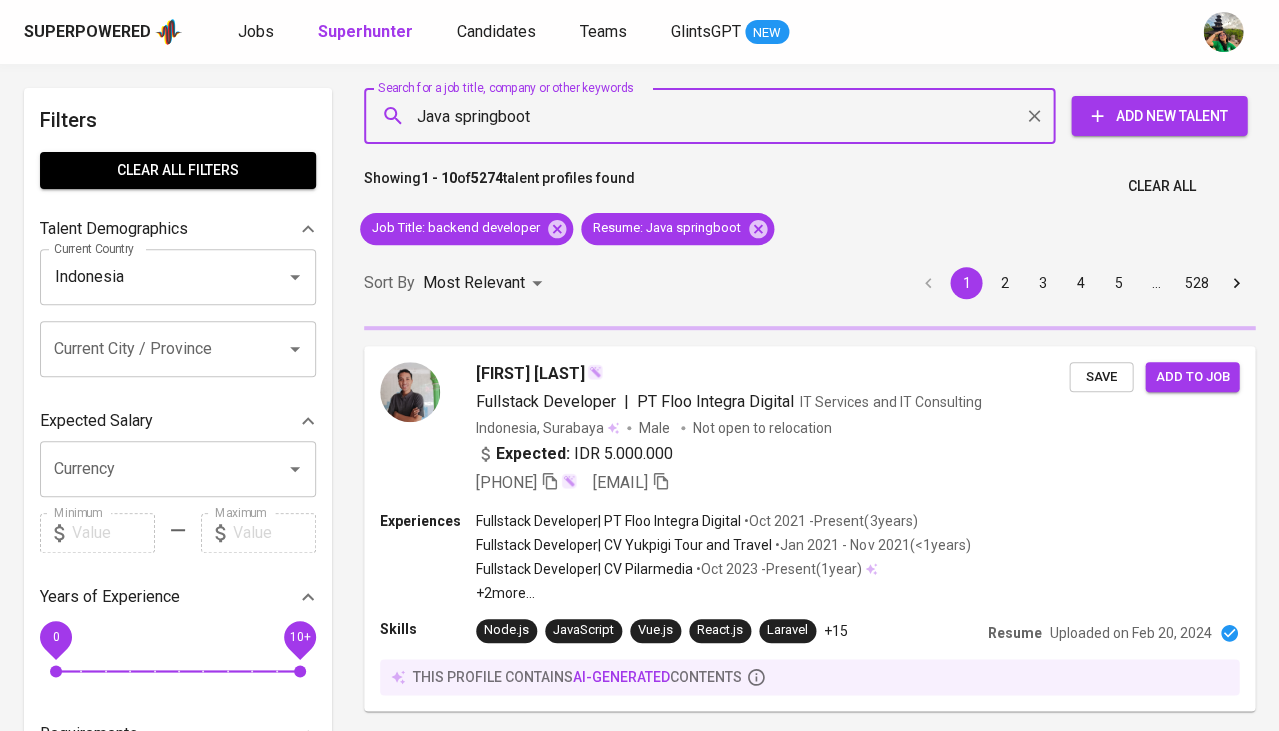 type 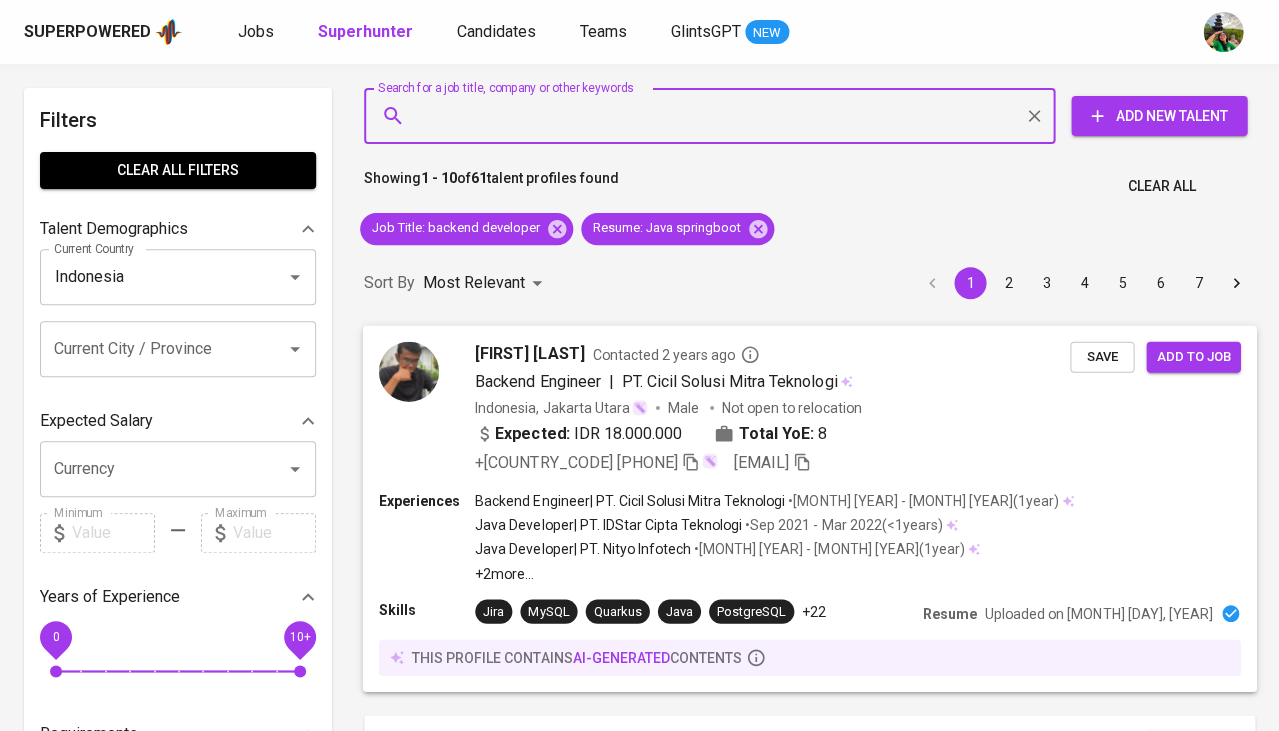 click on "Taufik ASHARI" at bounding box center [529, 353] 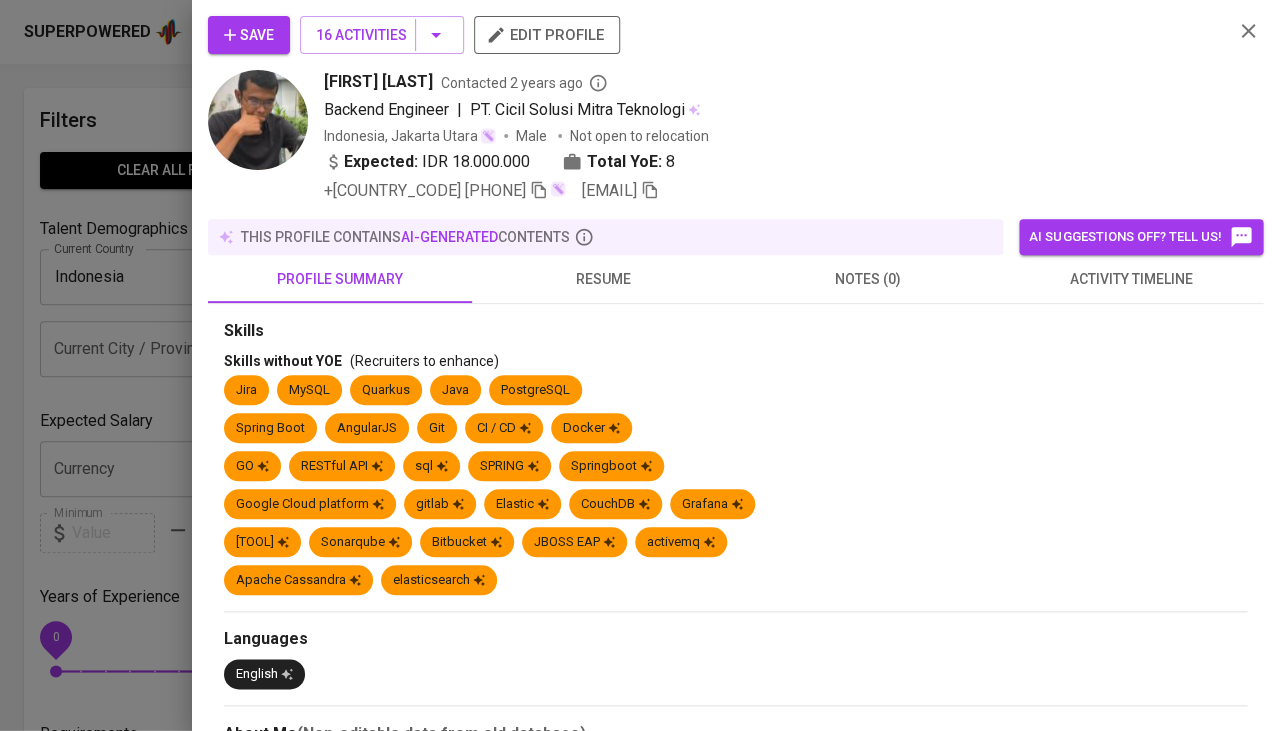 click on "activity timeline" at bounding box center (1131, 279) 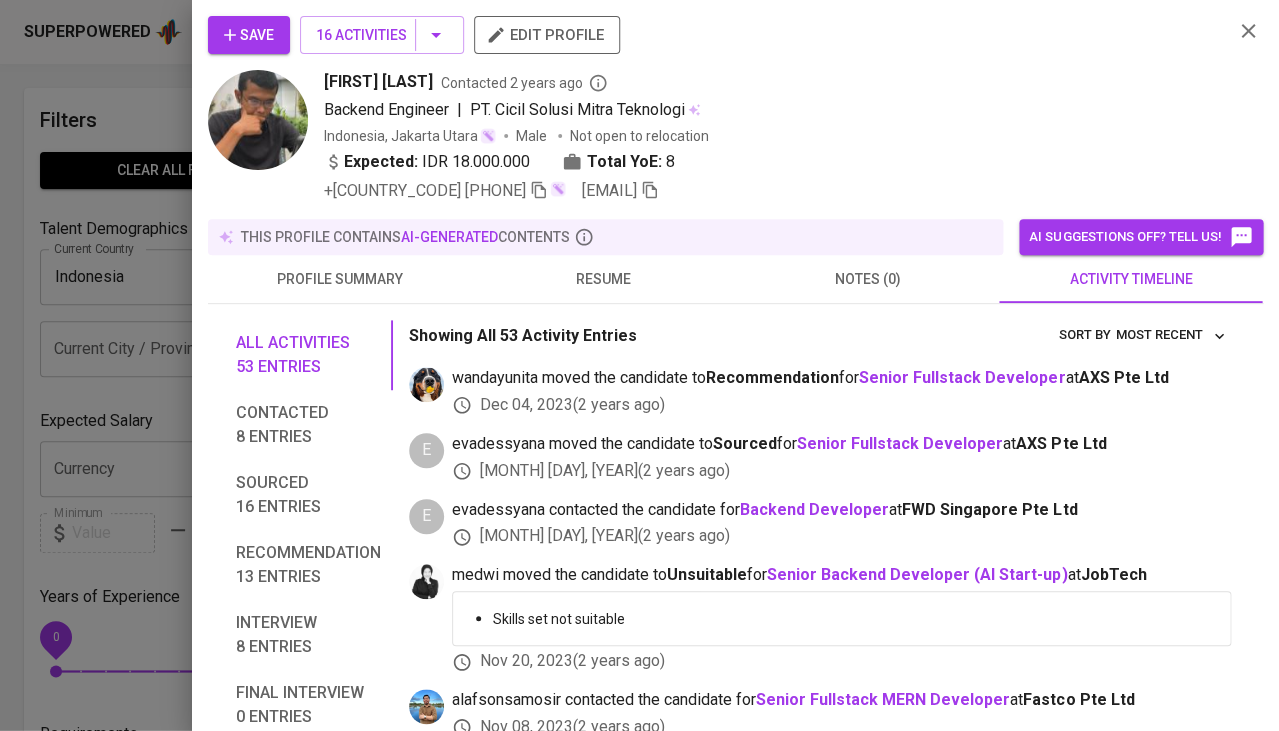 click on "resume" at bounding box center [604, 279] 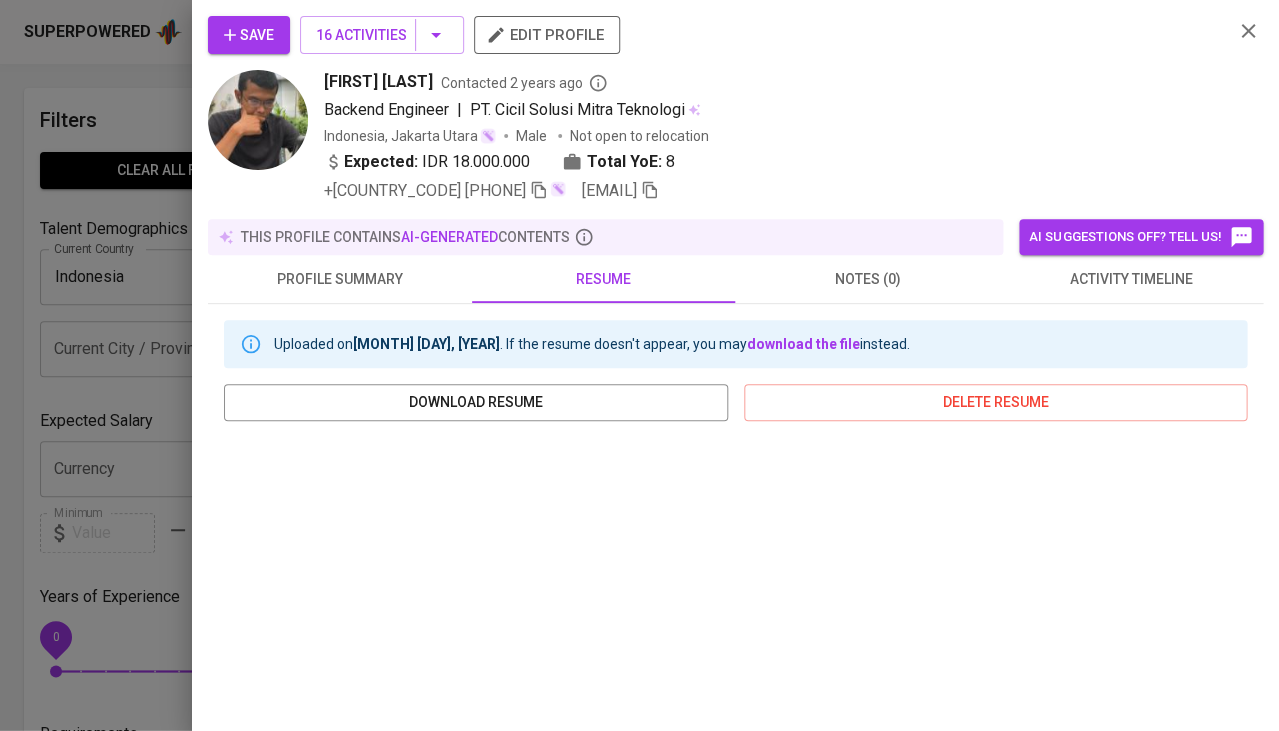 scroll, scrollTop: 0, scrollLeft: 0, axis: both 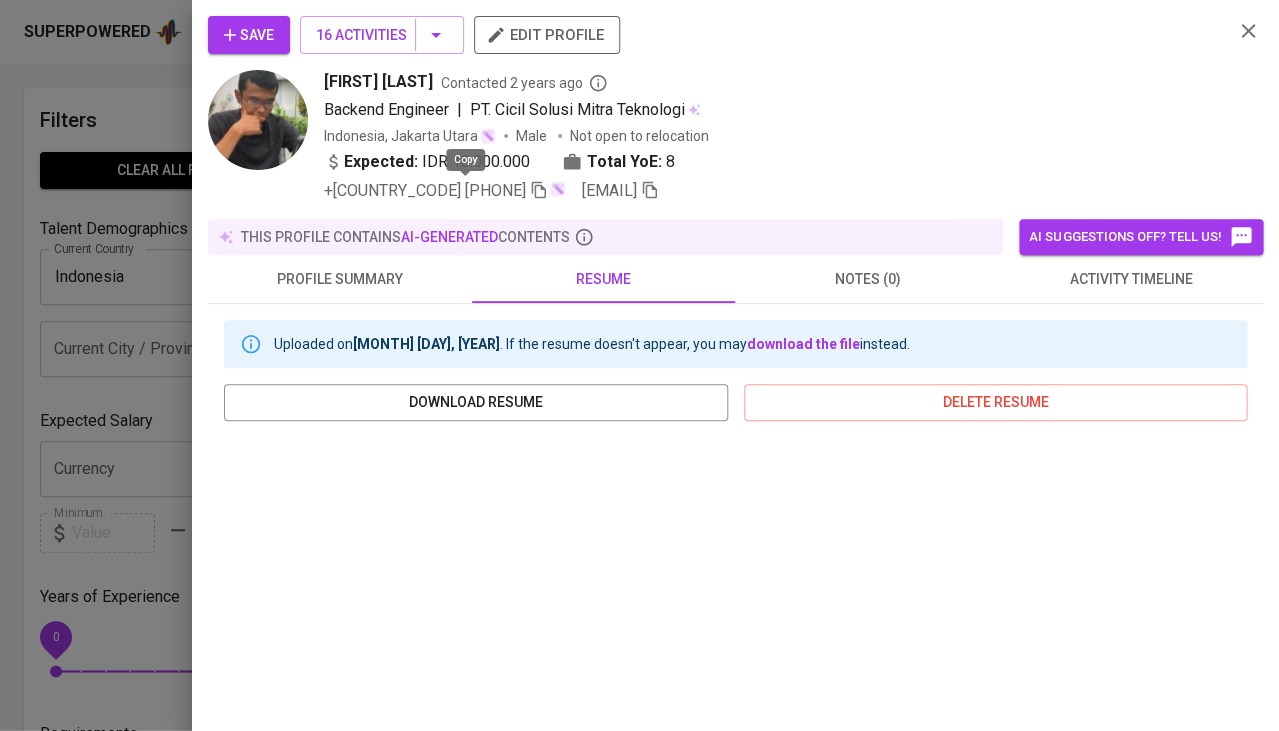 click 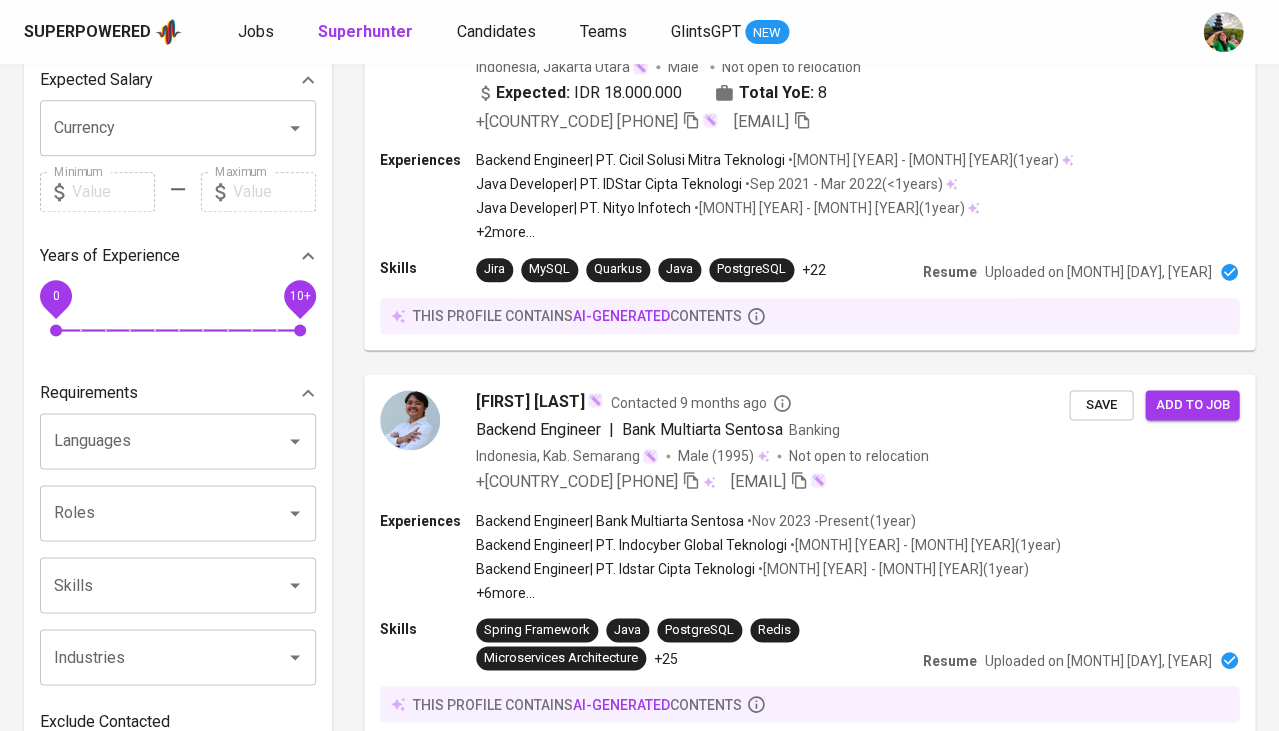 scroll, scrollTop: 1027, scrollLeft: 0, axis: vertical 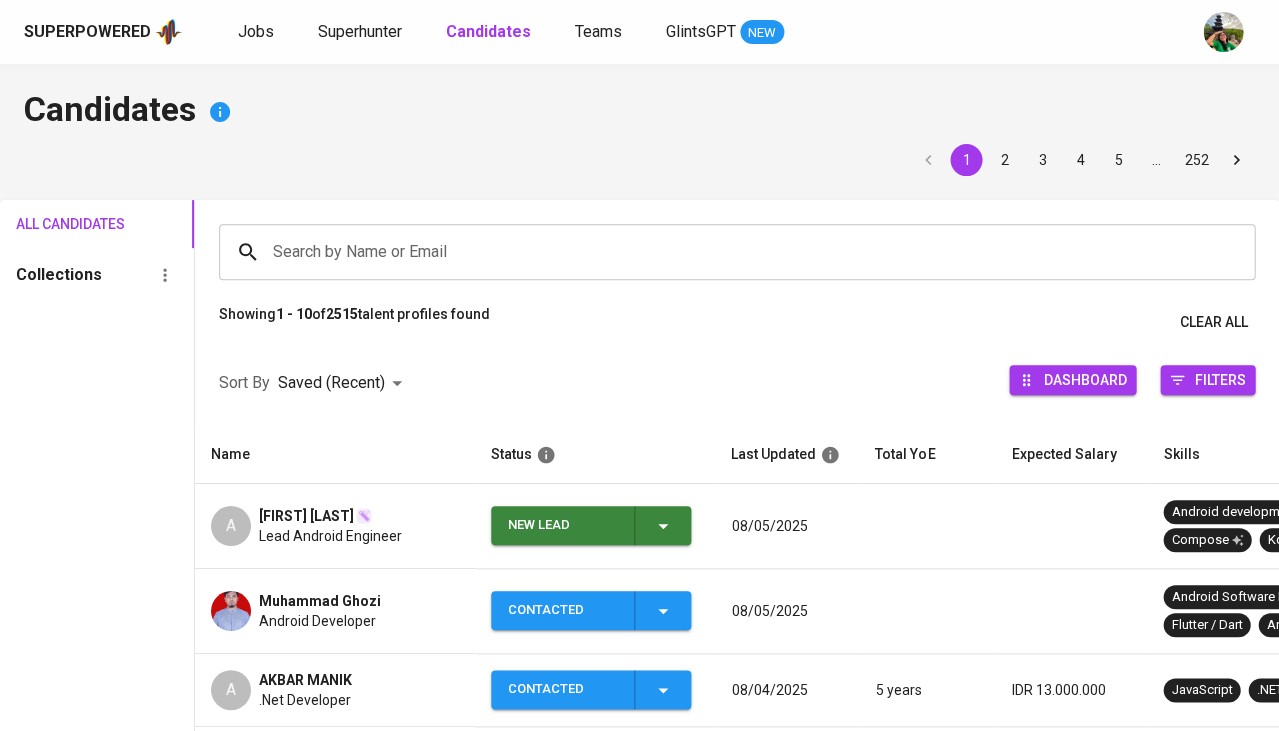 click on "New Lead" at bounding box center (591, 525) 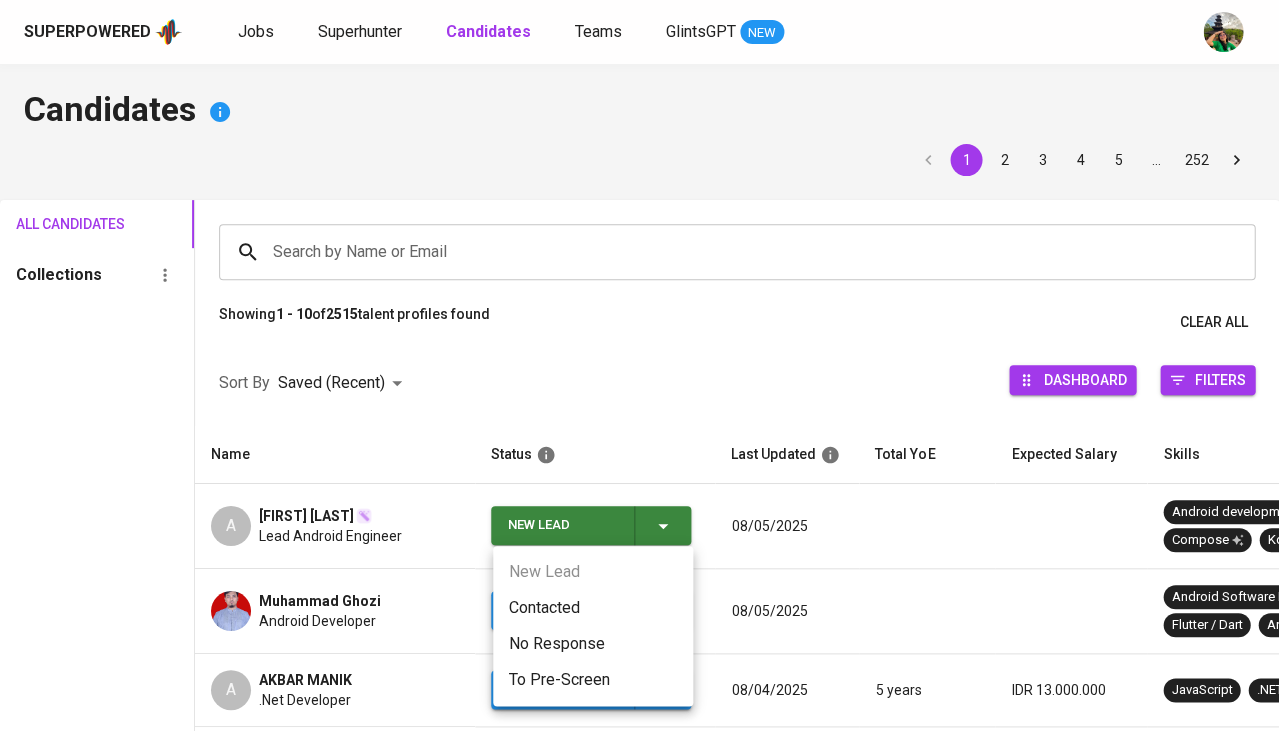 click on "Contacted" at bounding box center [593, 608] 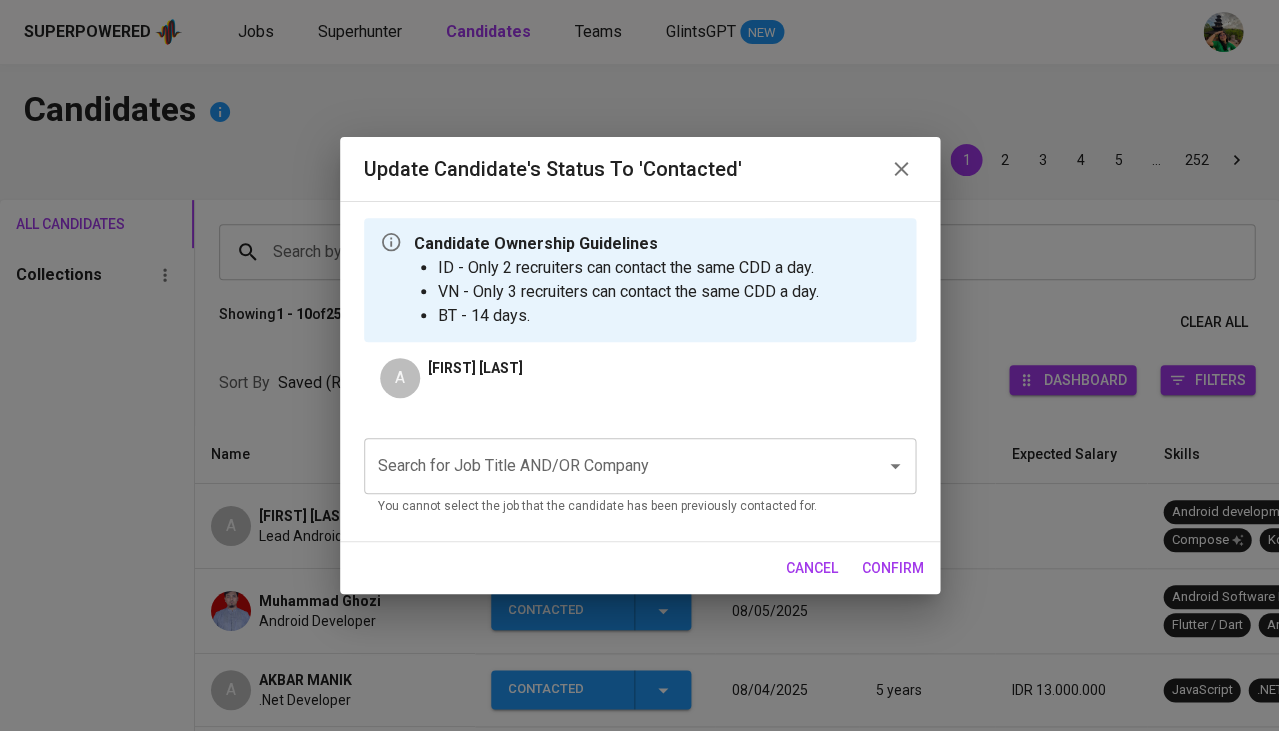 click on "Search for Job Title AND/OR Company" at bounding box center [612, 466] 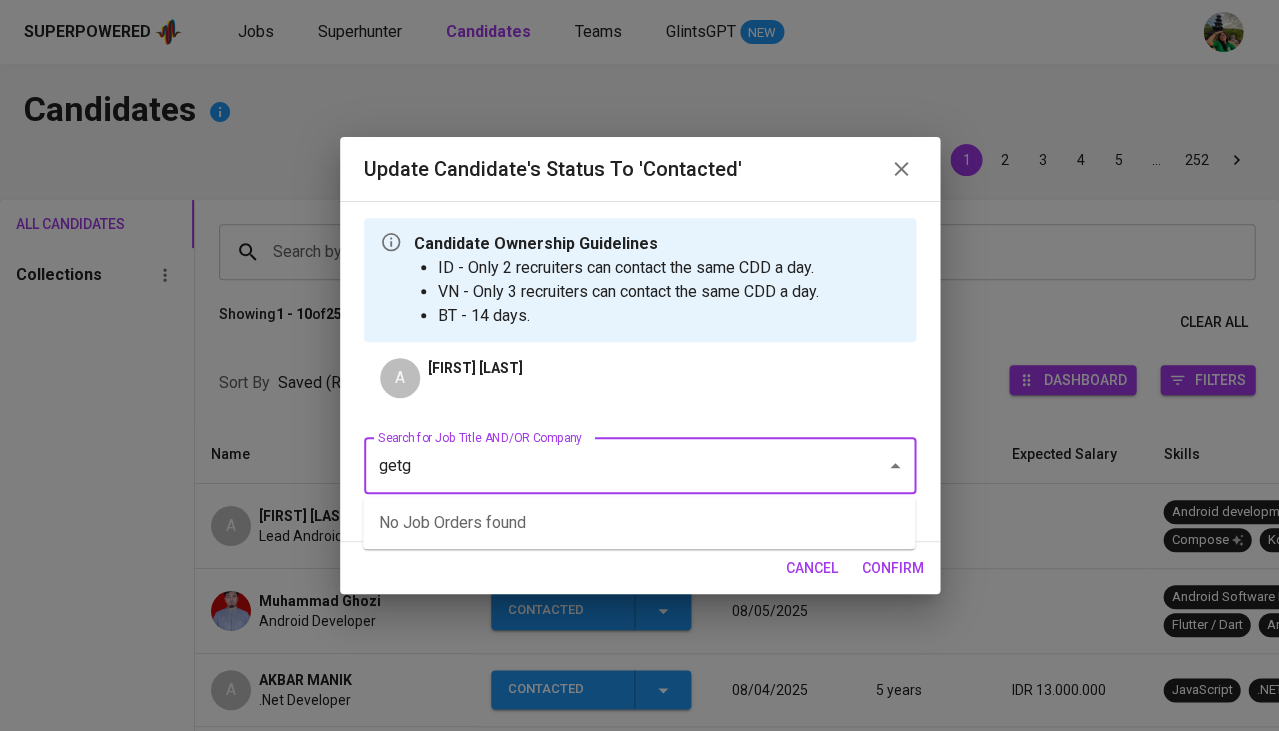 type on "getgo" 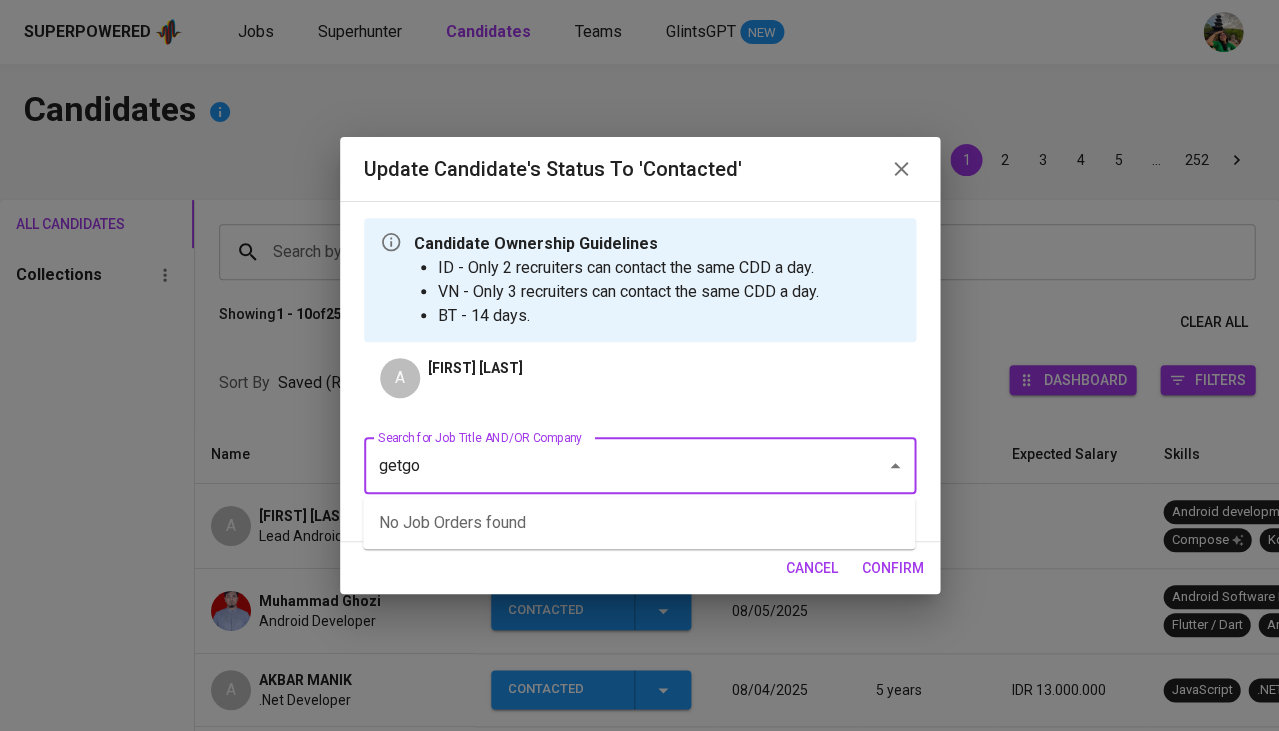 type 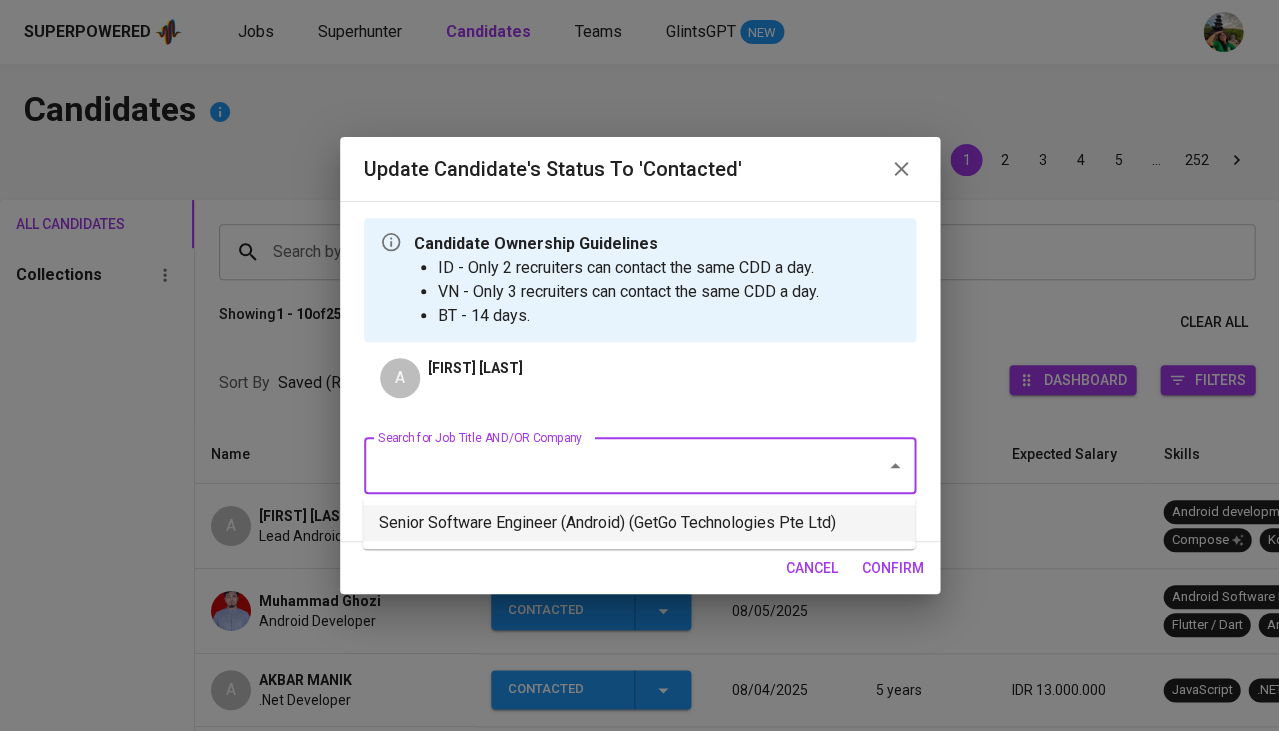 click on "Senior Software Engineer (Android) (GetGo Technologies Pte Ltd)" at bounding box center [639, 523] 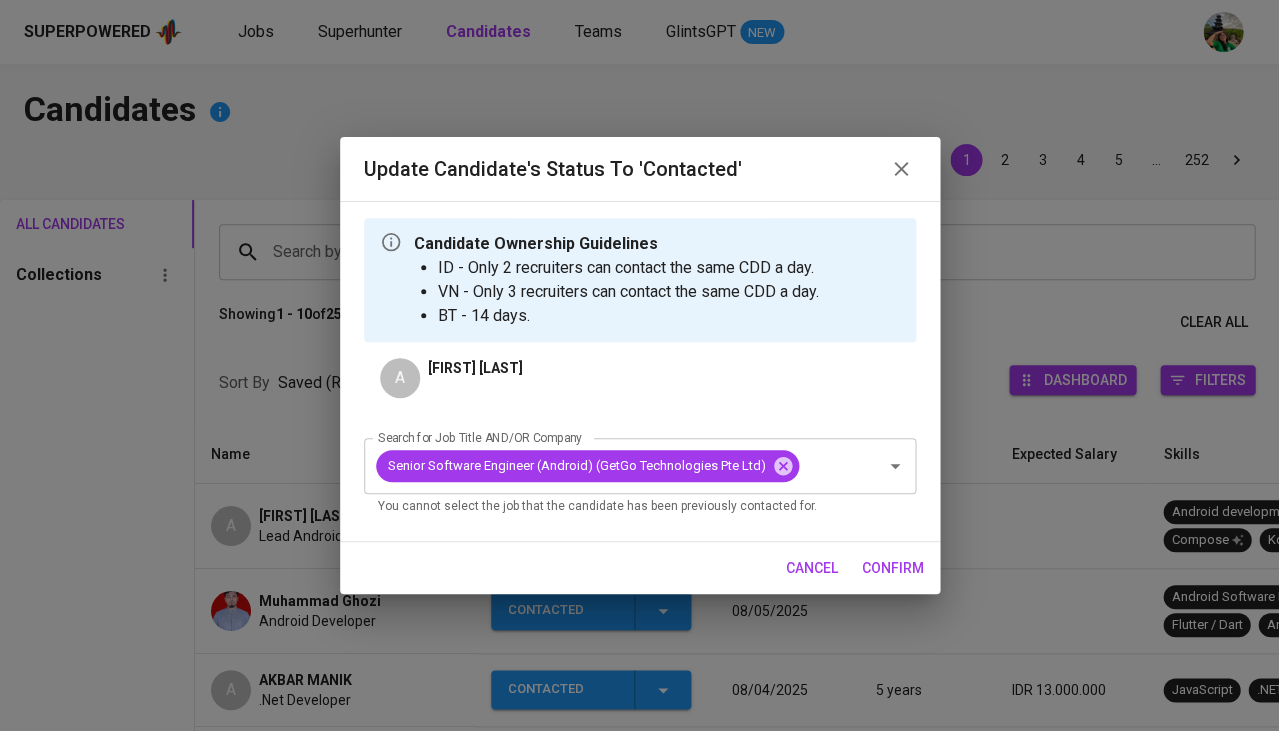 click on "confirm" at bounding box center [893, 568] 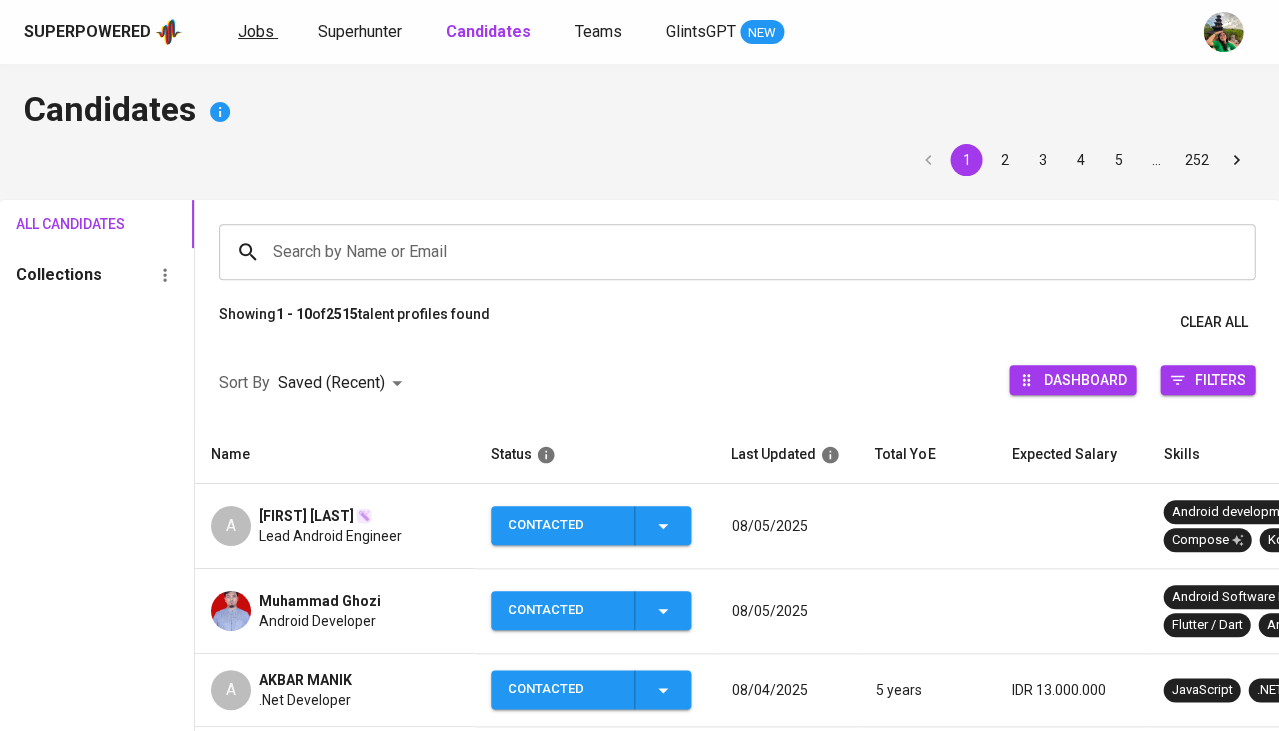 click on "Jobs" at bounding box center (256, 31) 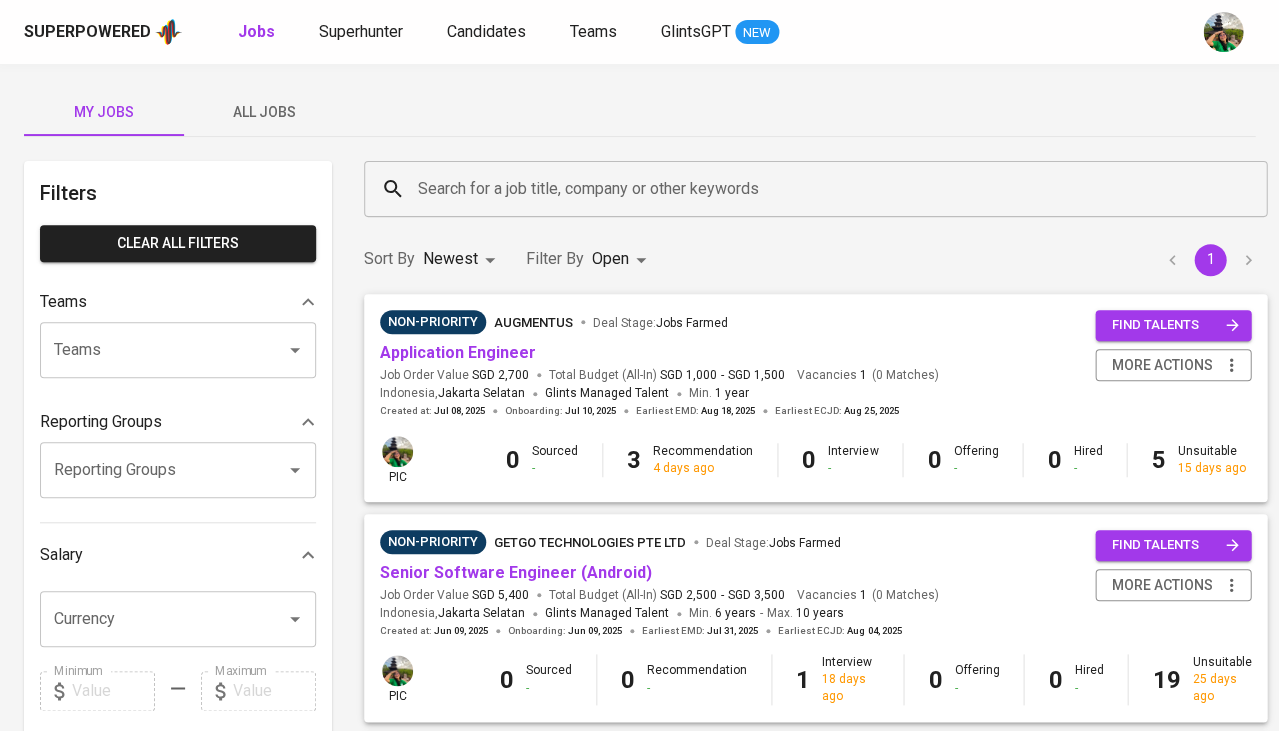 click on "Search for a job title, company or other keywords" at bounding box center [820, 189] 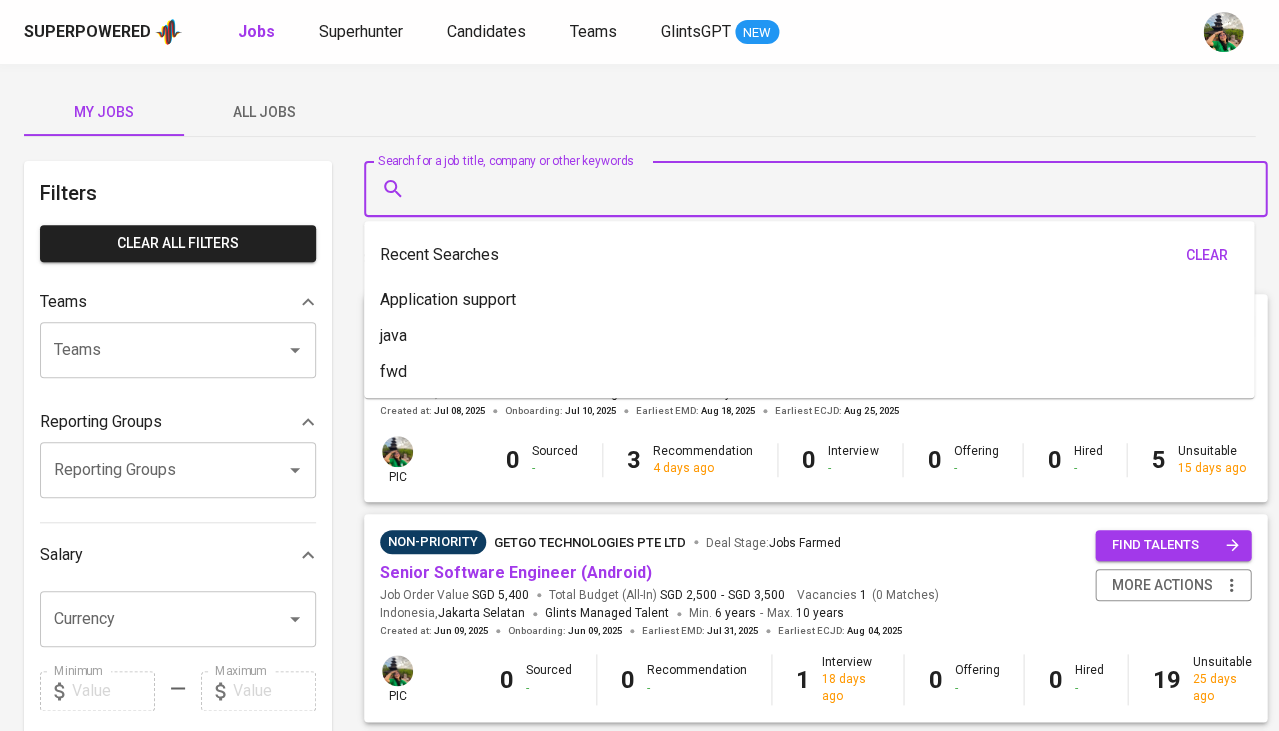 click on "Superpowered Jobs   Superhunter   Candidates   Teams   GlintsGPT   NEW" at bounding box center (607, 32) 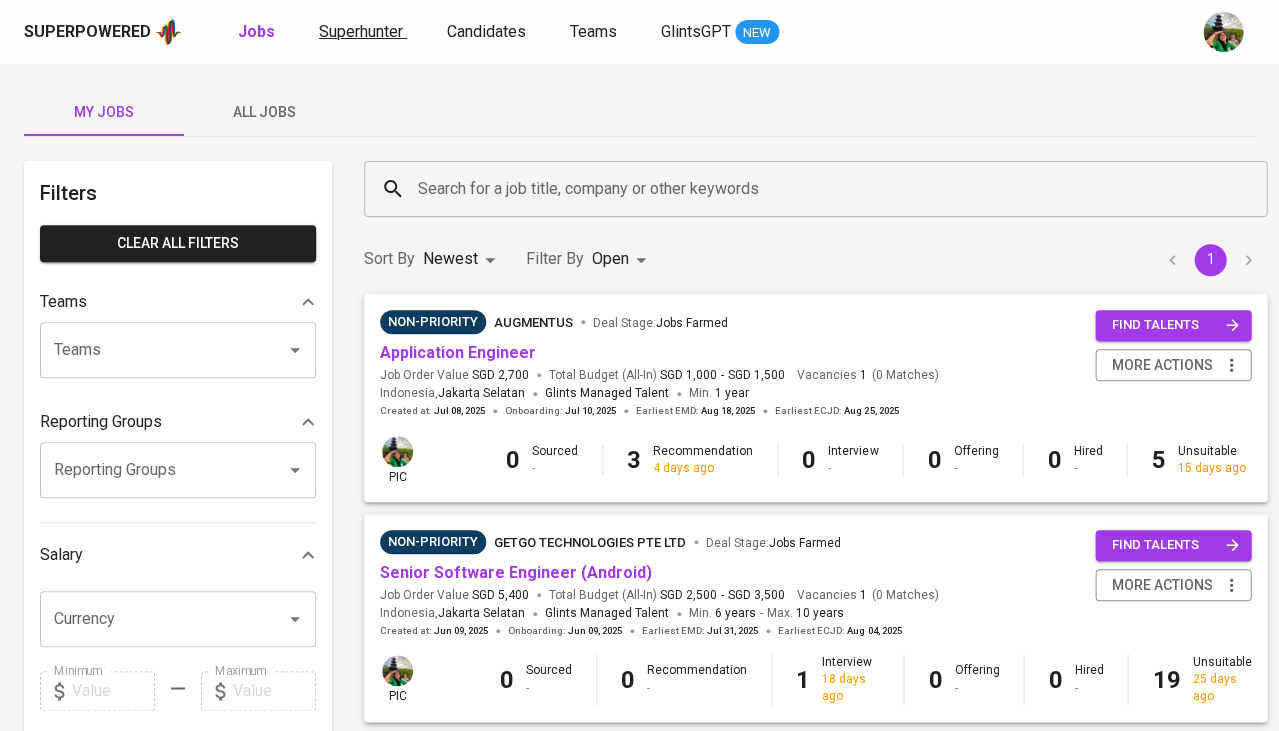 click on "Superhunter" at bounding box center [361, 31] 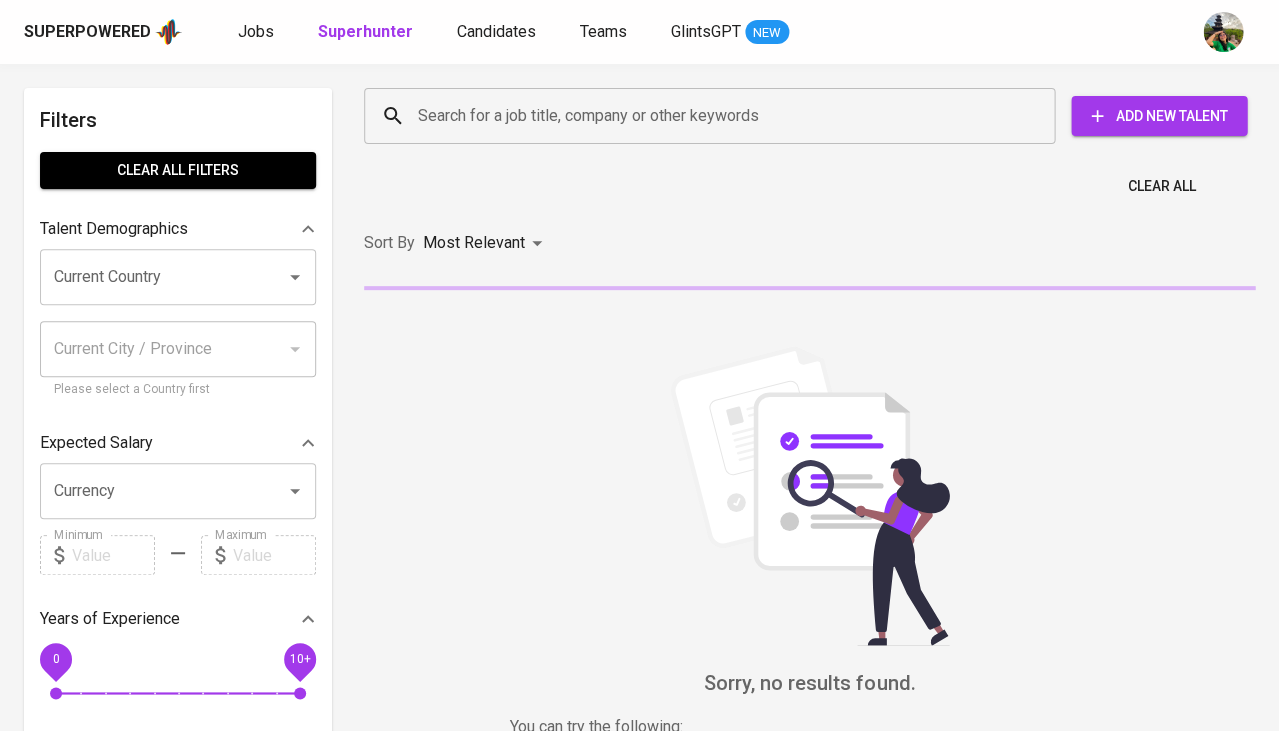 click on "Search for a job title, company or other keywords Search for a job title, company or other keywords Add New Talent" at bounding box center (805, 116) 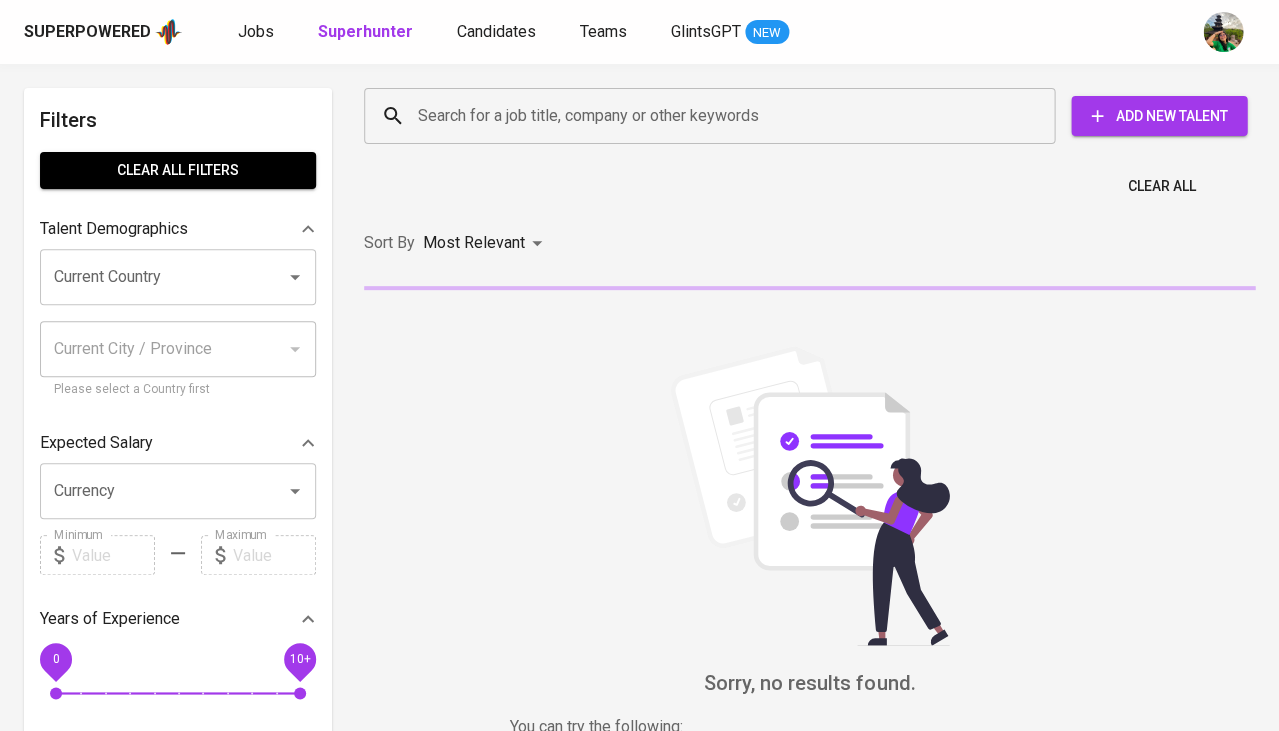click on "Search for a job title, company or other keywords" at bounding box center [714, 116] 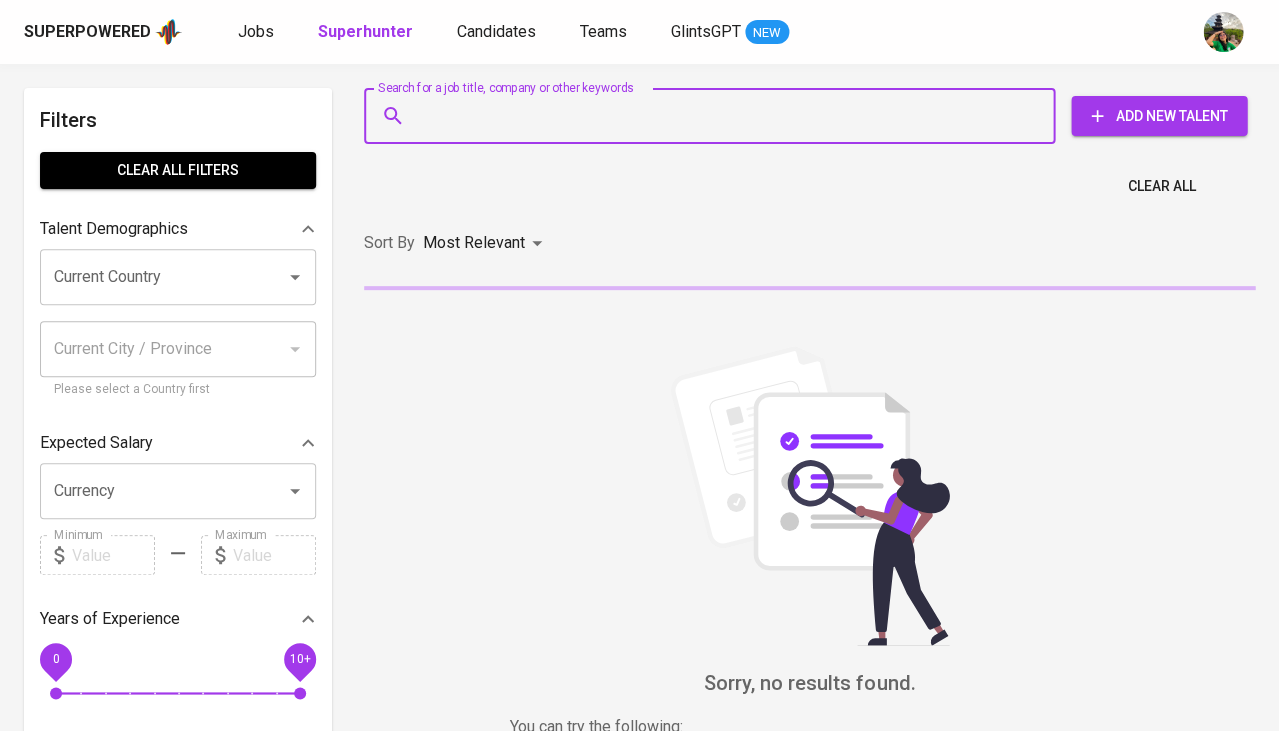 paste on "fajarh247@gmail.com" 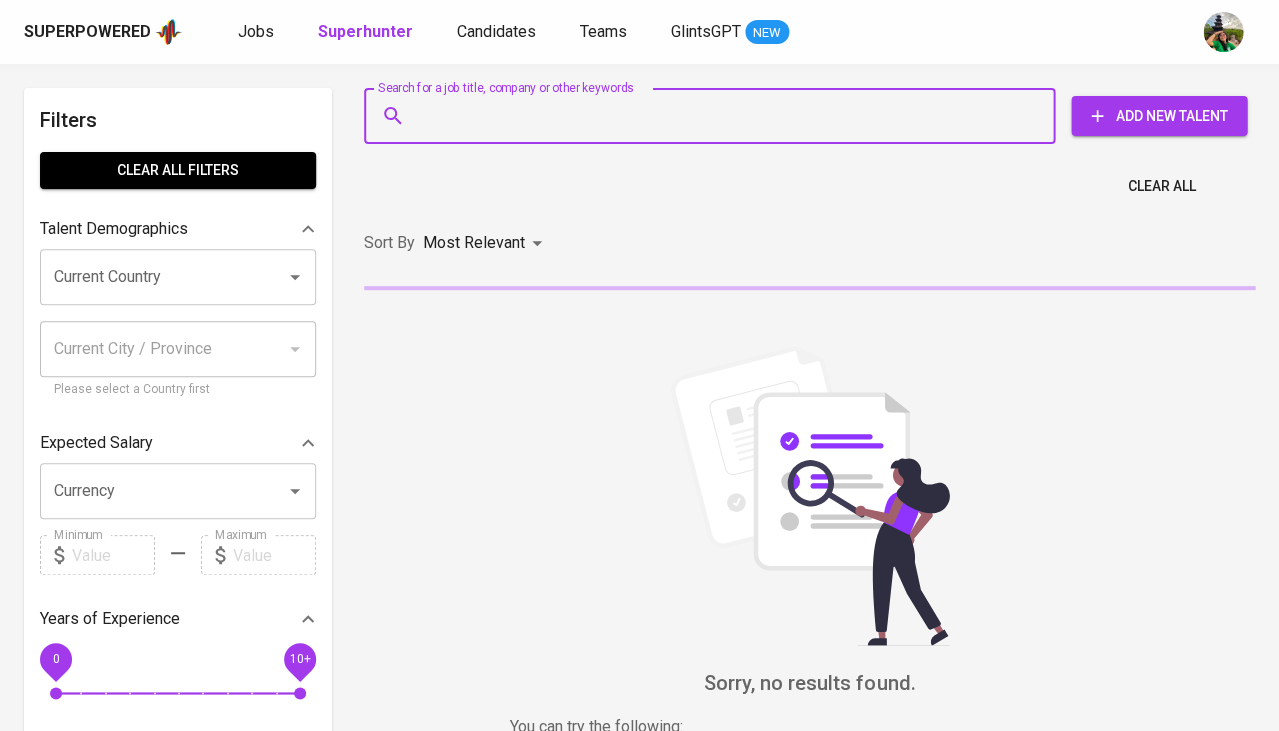 type on "fajarh247@gmail.com" 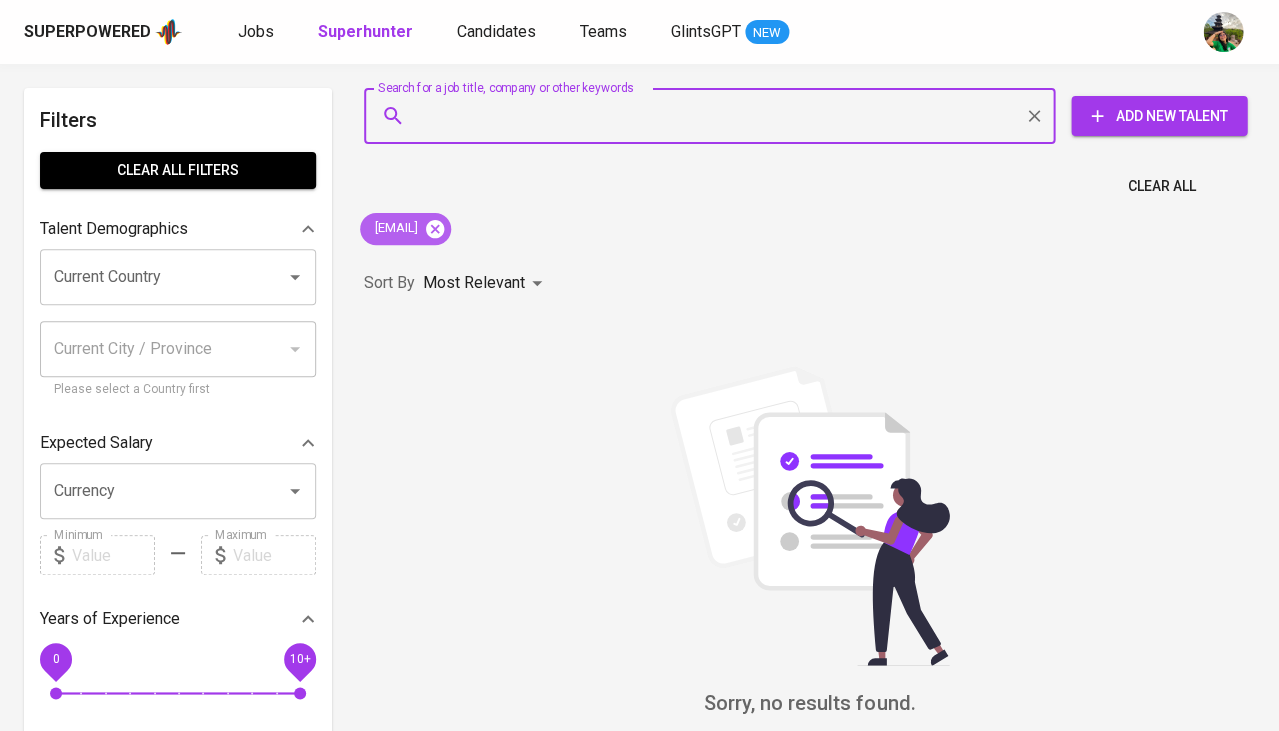 click 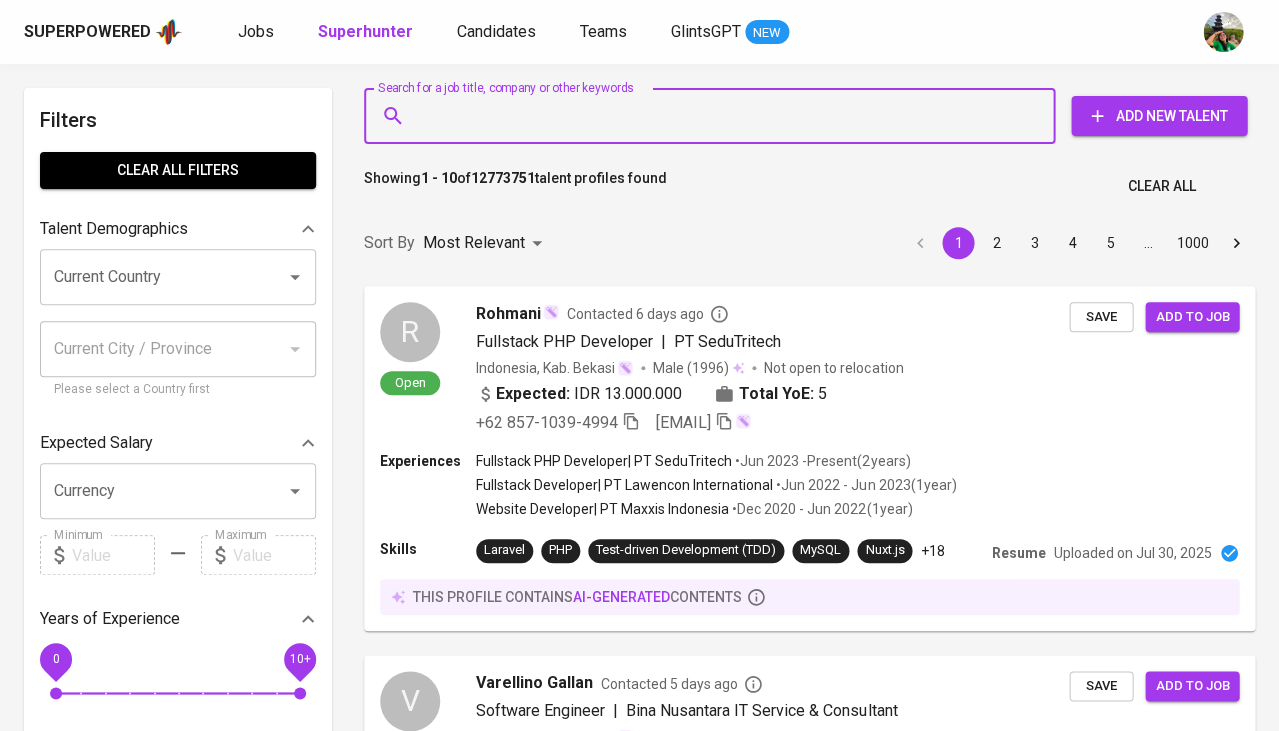 click on "Search for a job title, company or other keywords" at bounding box center (714, 116) 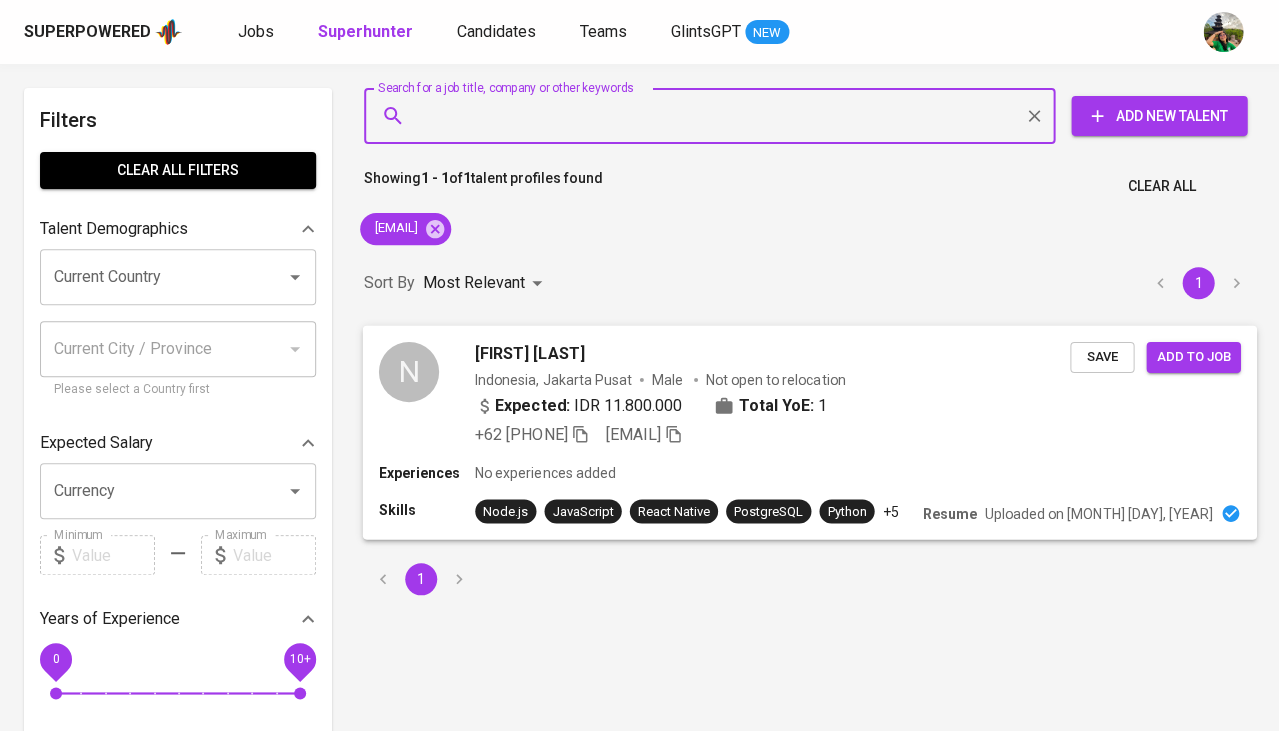 click on "N Nyoman Adiwinanda Indonesia, Jakarta Pusat Male   Not open to relocation Expected:   IDR 11.800.000 Total YoE:   1 +62 812-2340-5957   nyoman.adi16@gmail.com   Save Add to job" at bounding box center [810, 393] 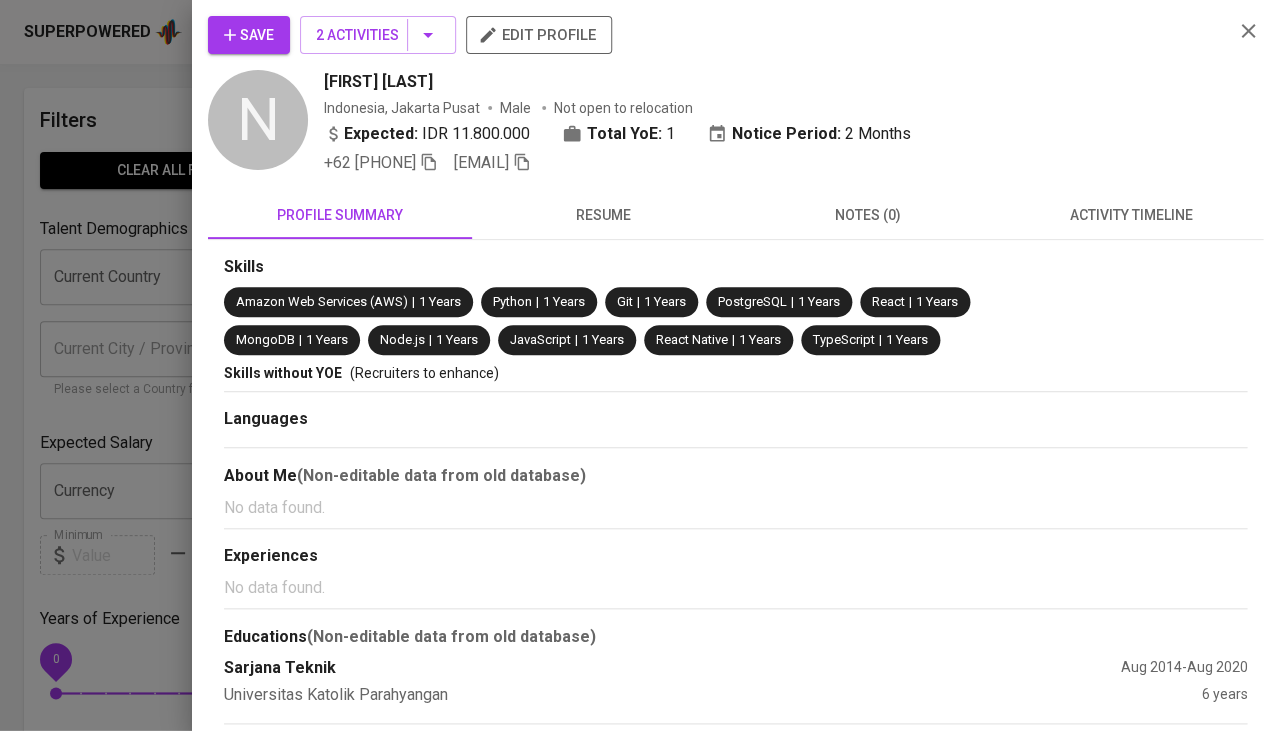 click on "resume" at bounding box center [604, 215] 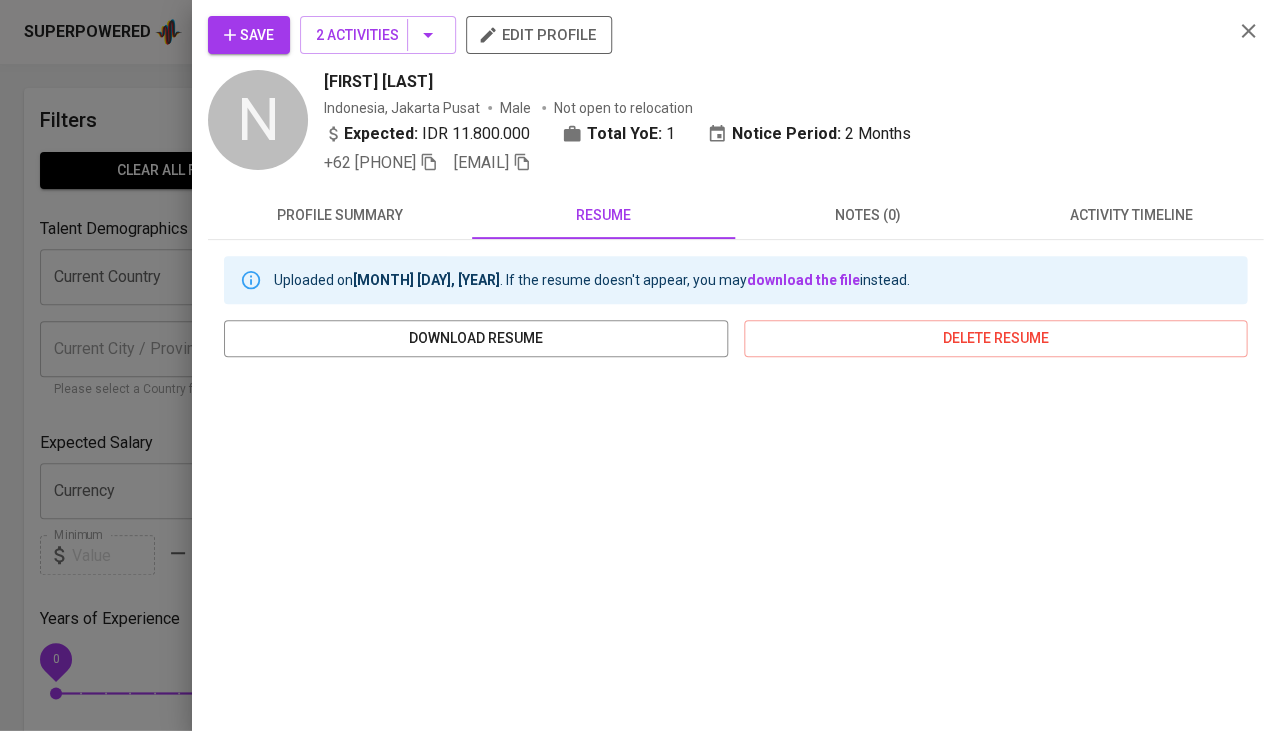 click at bounding box center (639, 365) 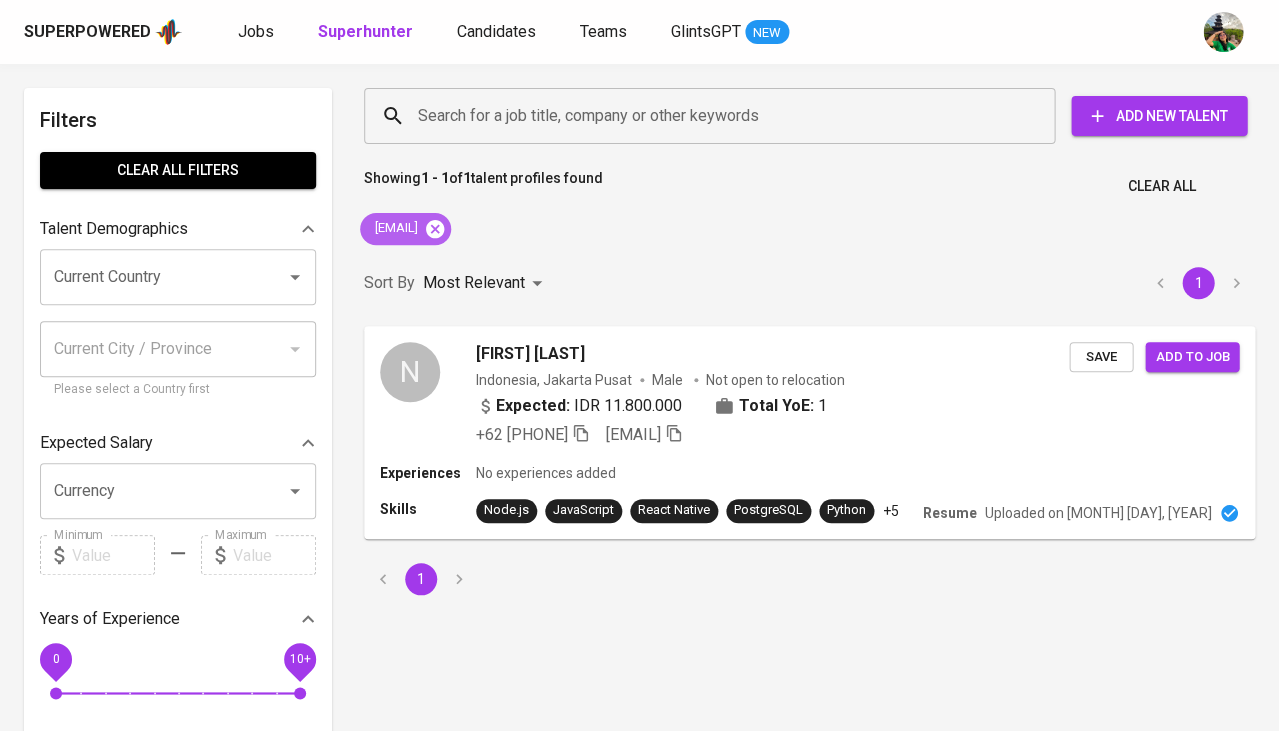 click 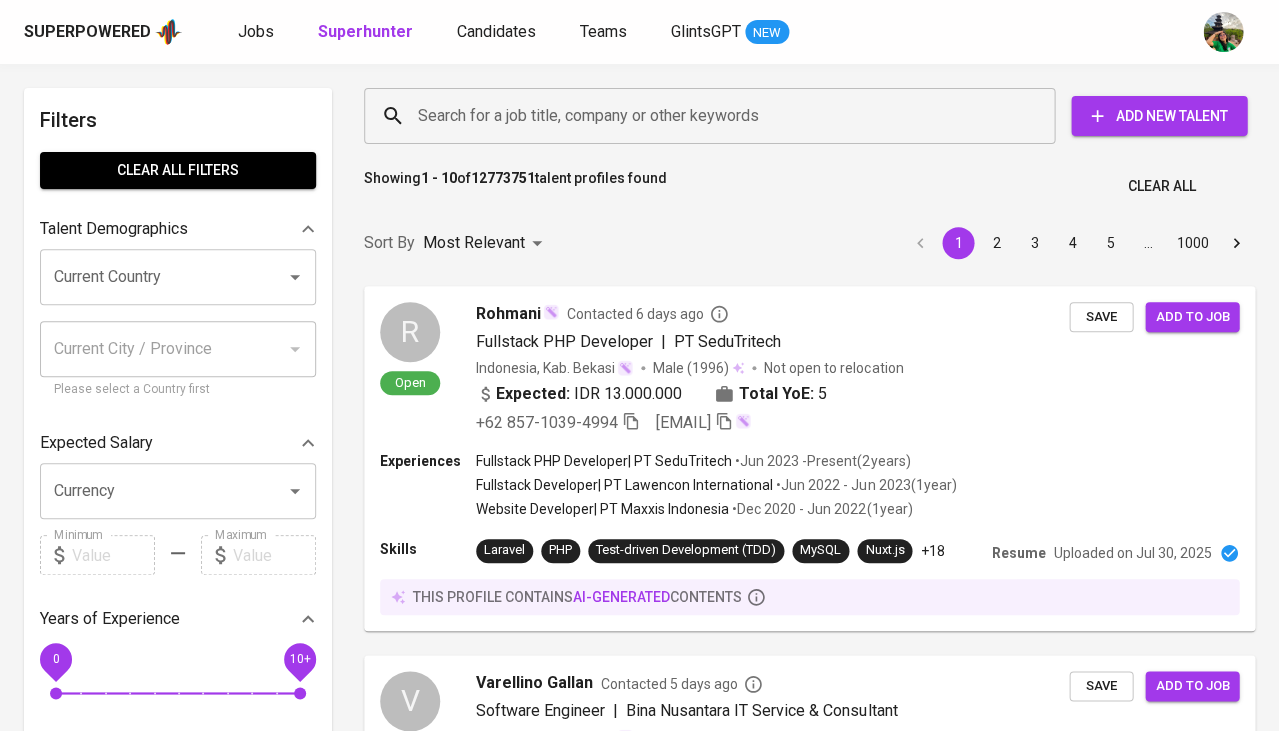 click on "Search for a job title, company or other keywords" at bounding box center (714, 116) 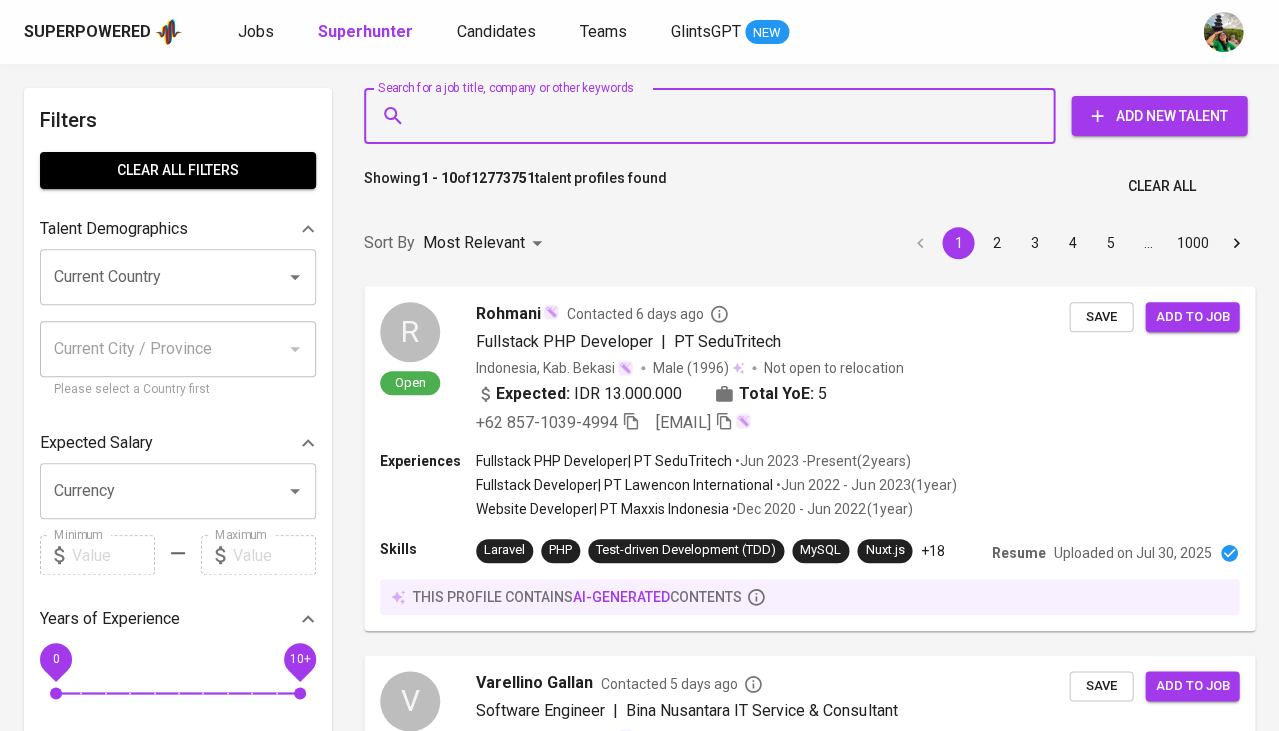 paste on "[EMAIL]" 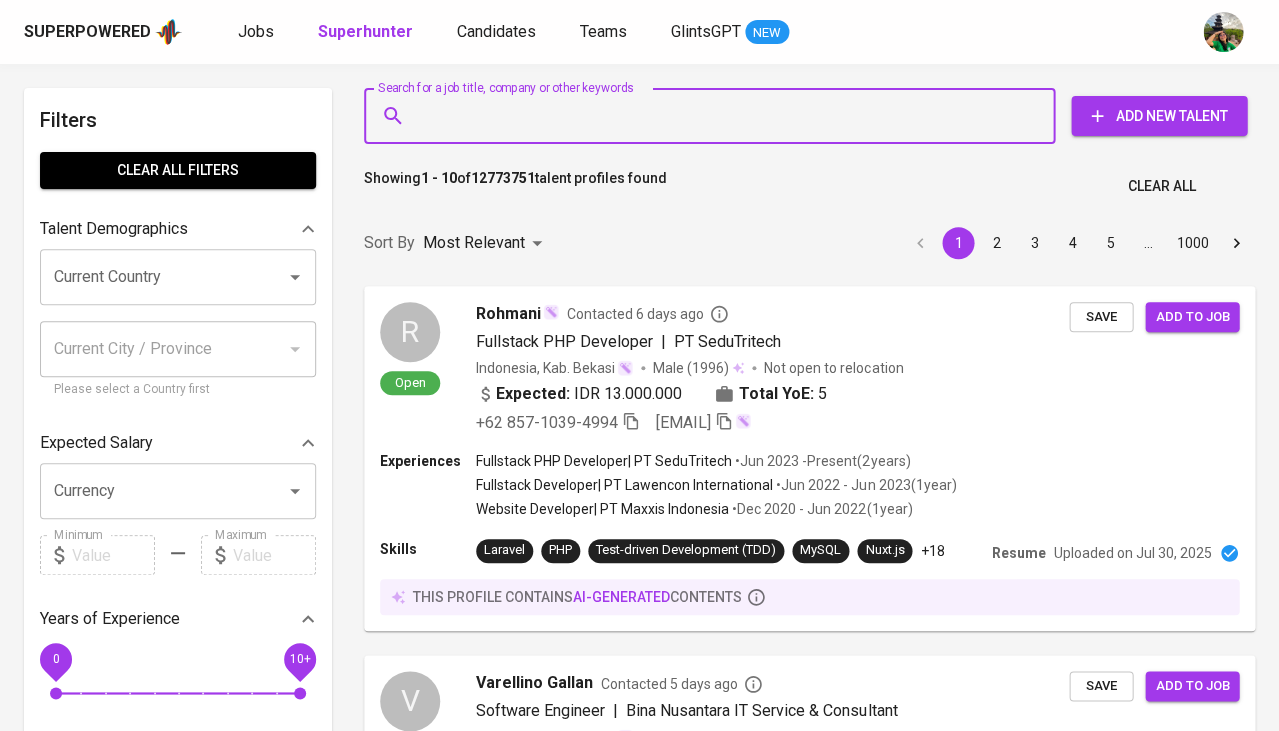 type on "[EMAIL]" 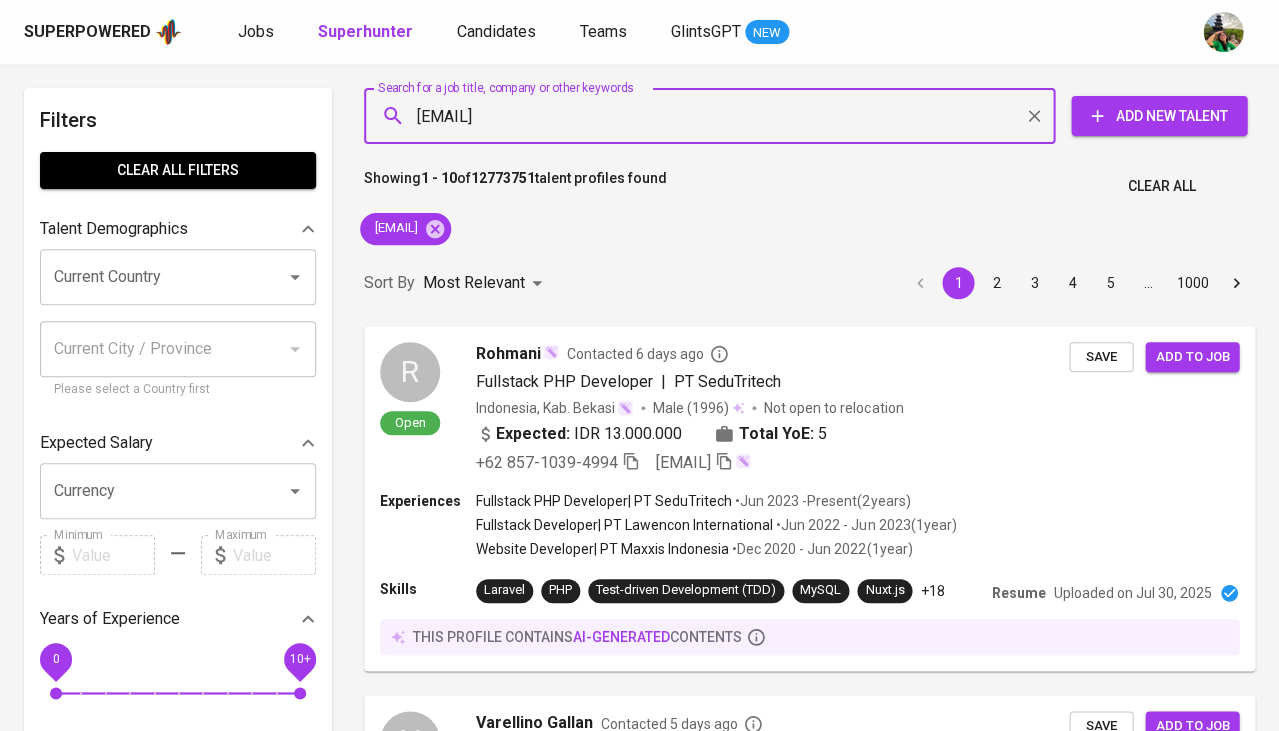 type 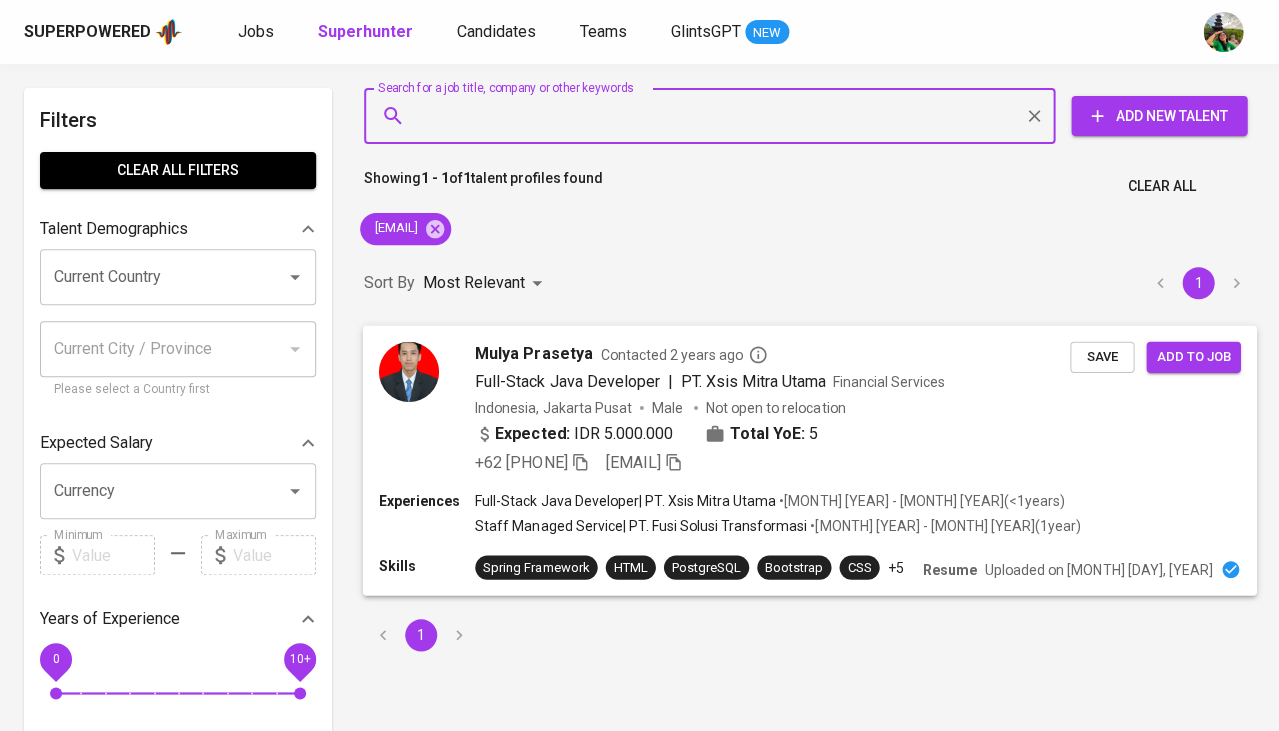 click on "Save" at bounding box center (1102, 356) 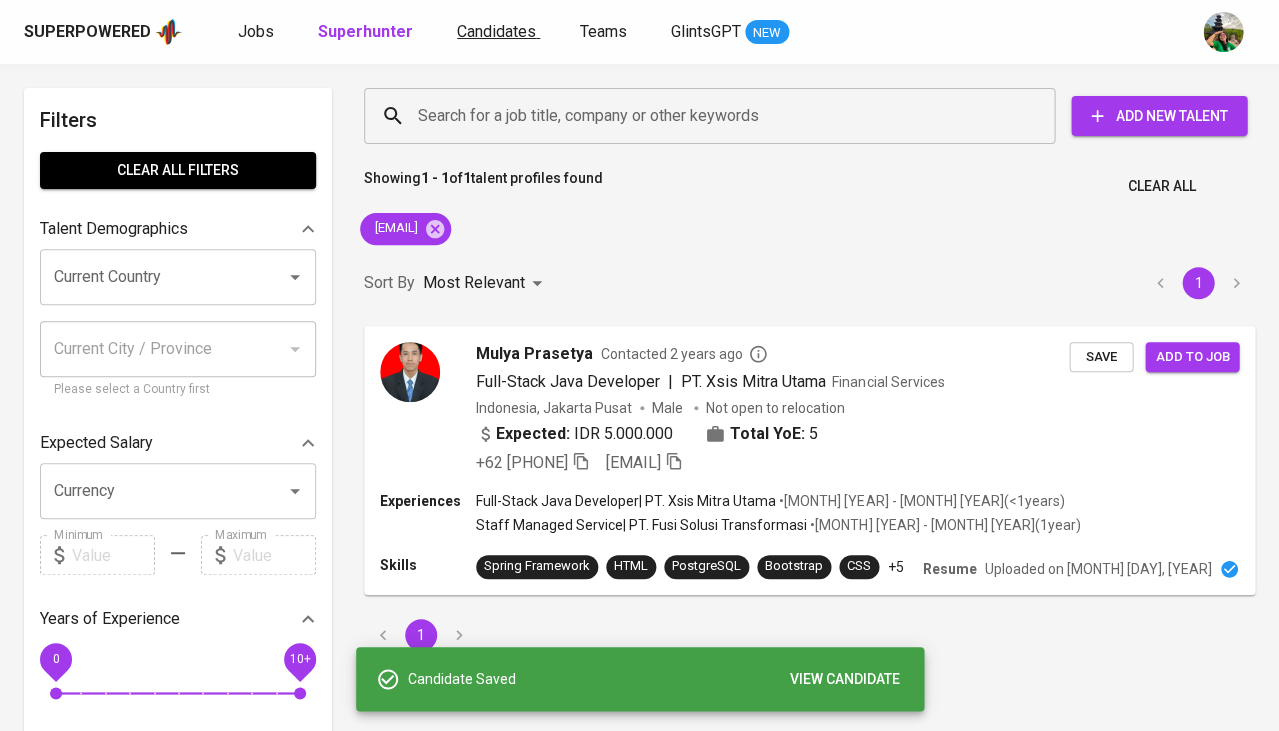 click on "Candidates" at bounding box center (496, 31) 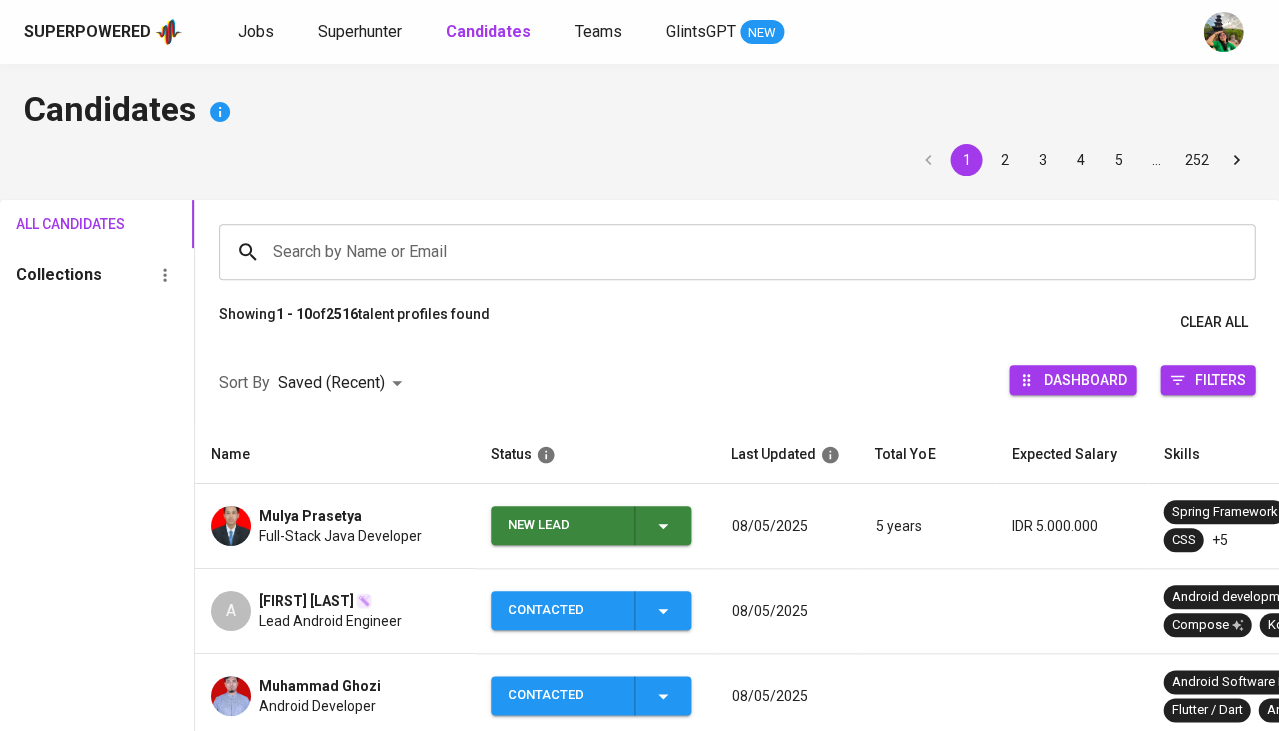 click 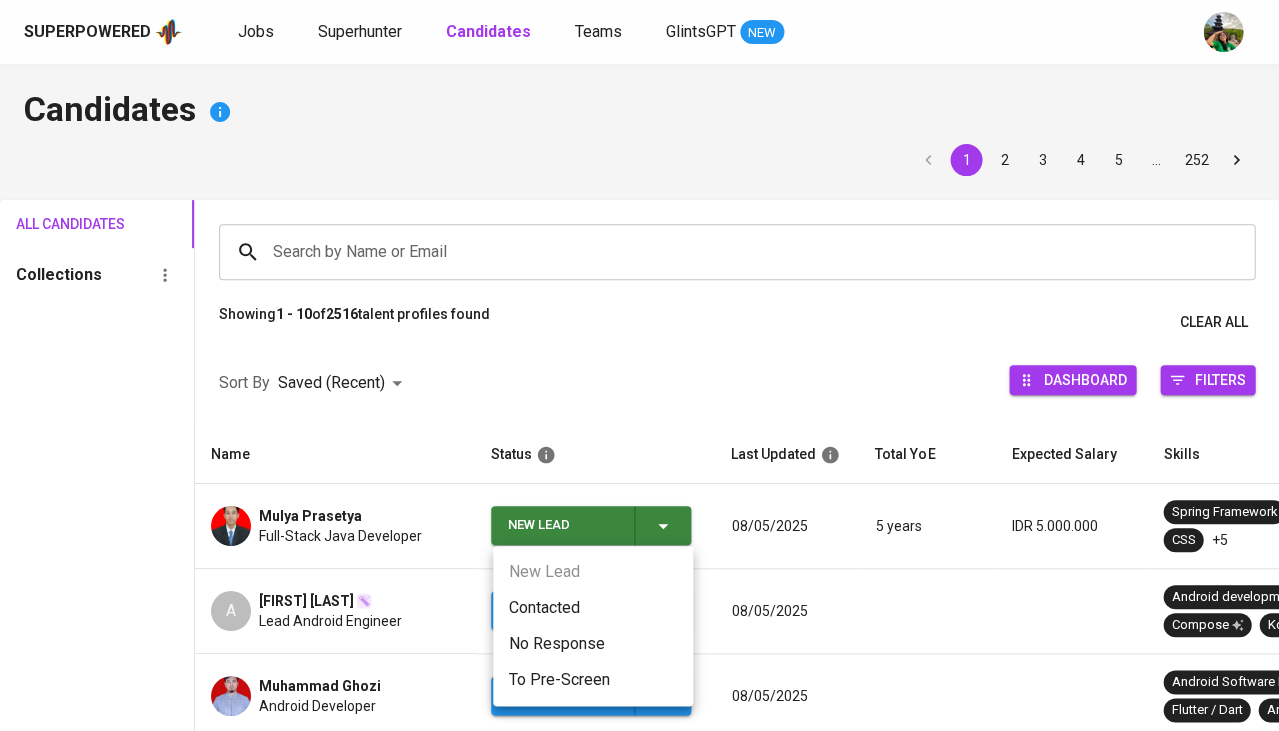click on "Contacted" at bounding box center [593, 608] 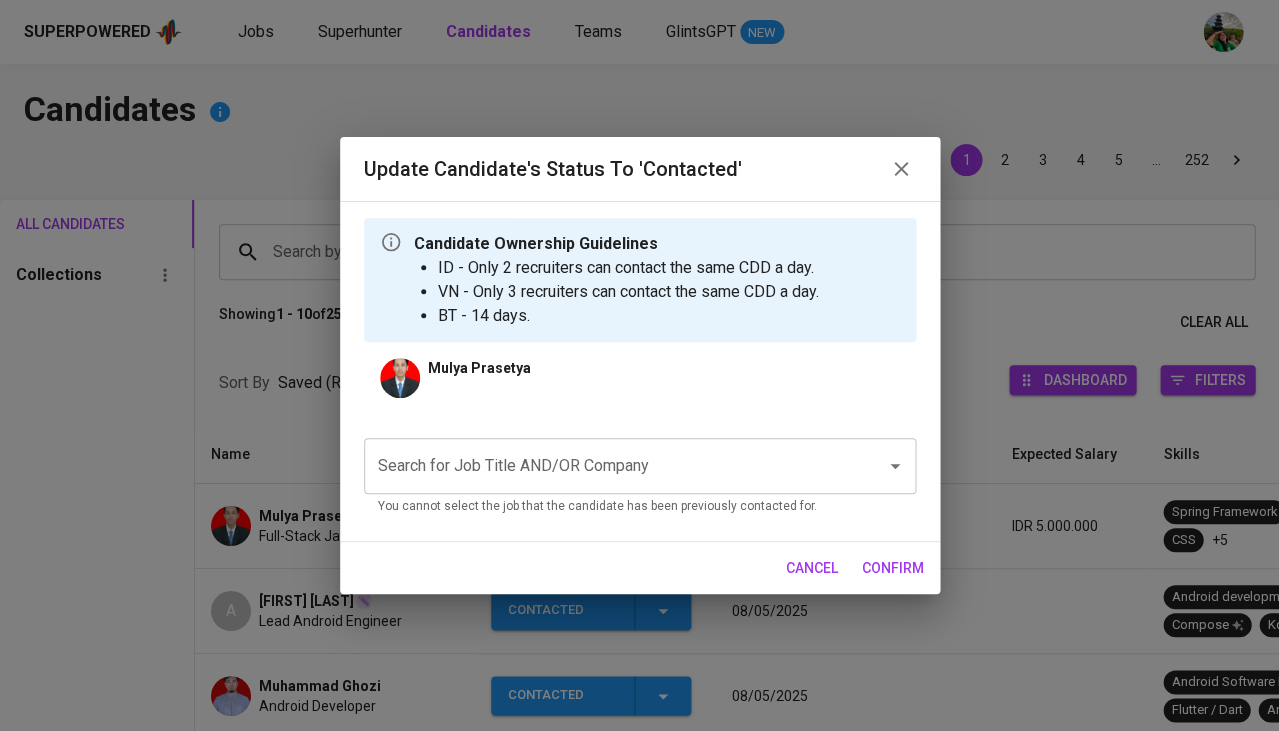 click on "Search for Job Title AND/OR Company" at bounding box center (612, 466) 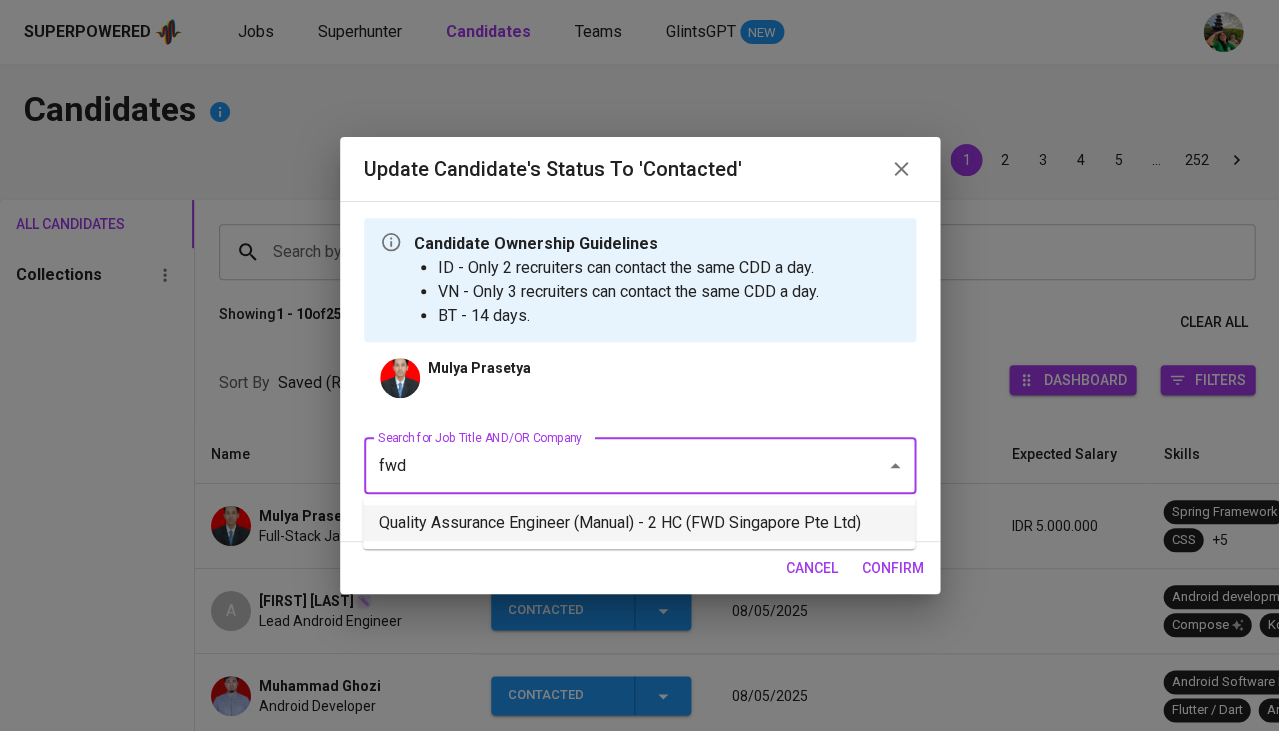 click on "Quality Assurance Engineer (Manual) - 2 HC (FWD Singapore Pte Ltd)" at bounding box center (639, 523) 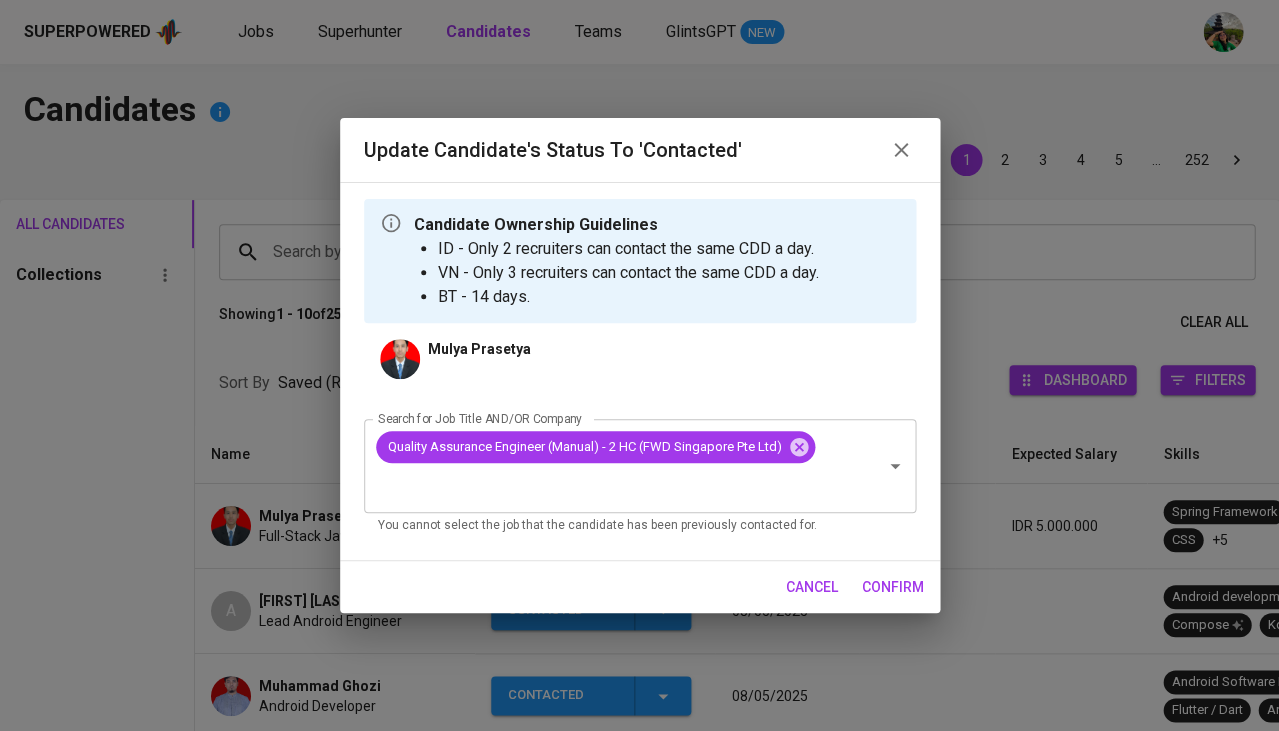 click on "confirm" at bounding box center [893, 587] 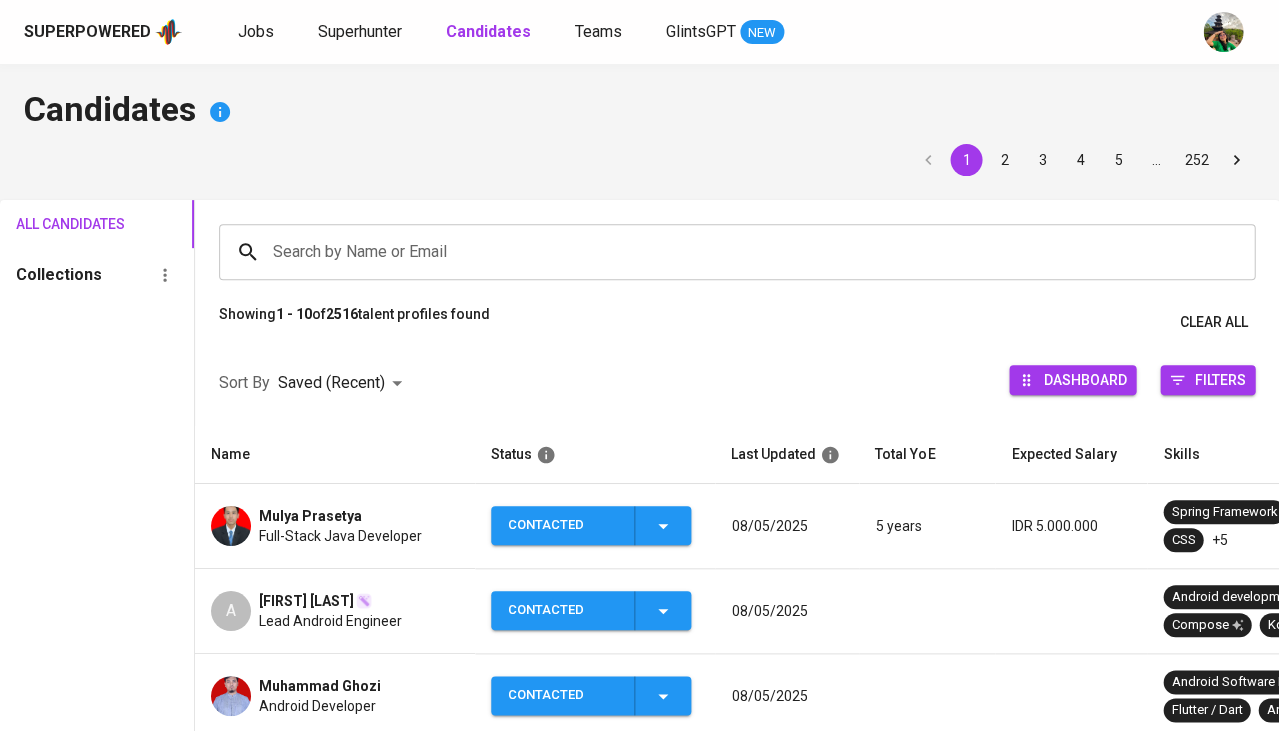 click on "Mulya Prasetya" at bounding box center (310, 516) 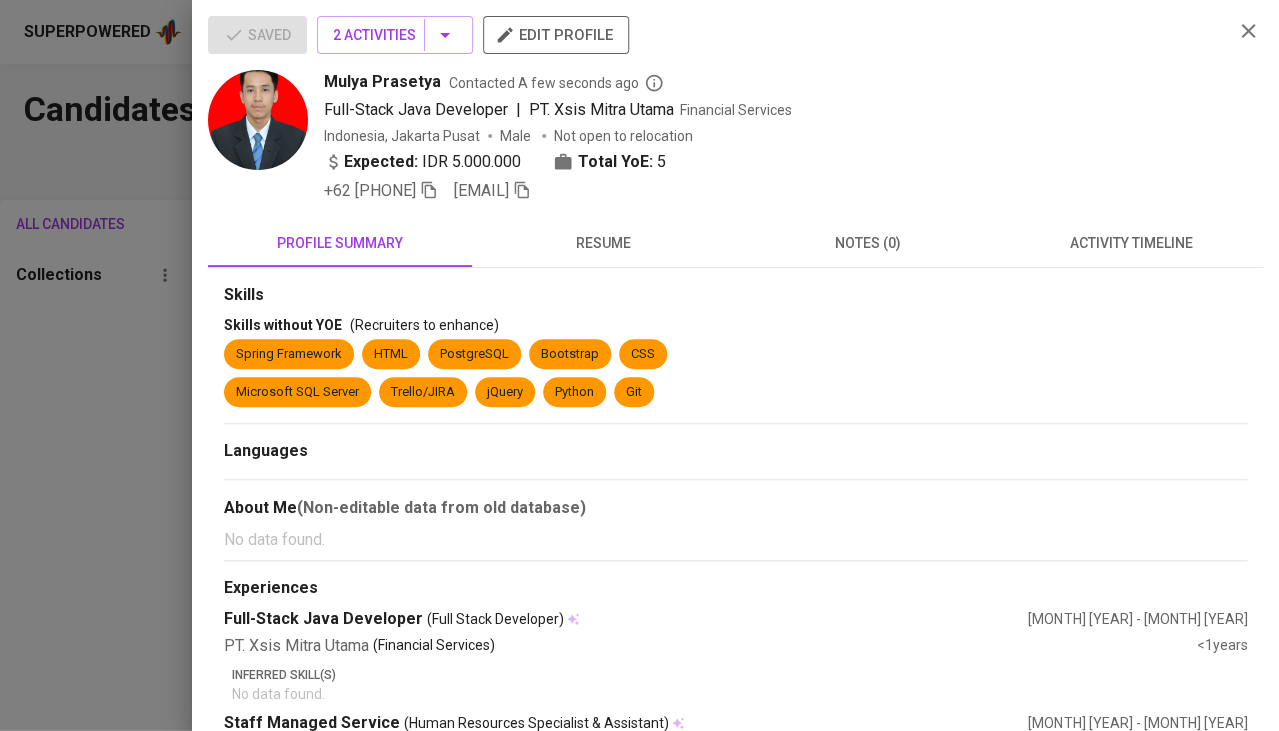 click 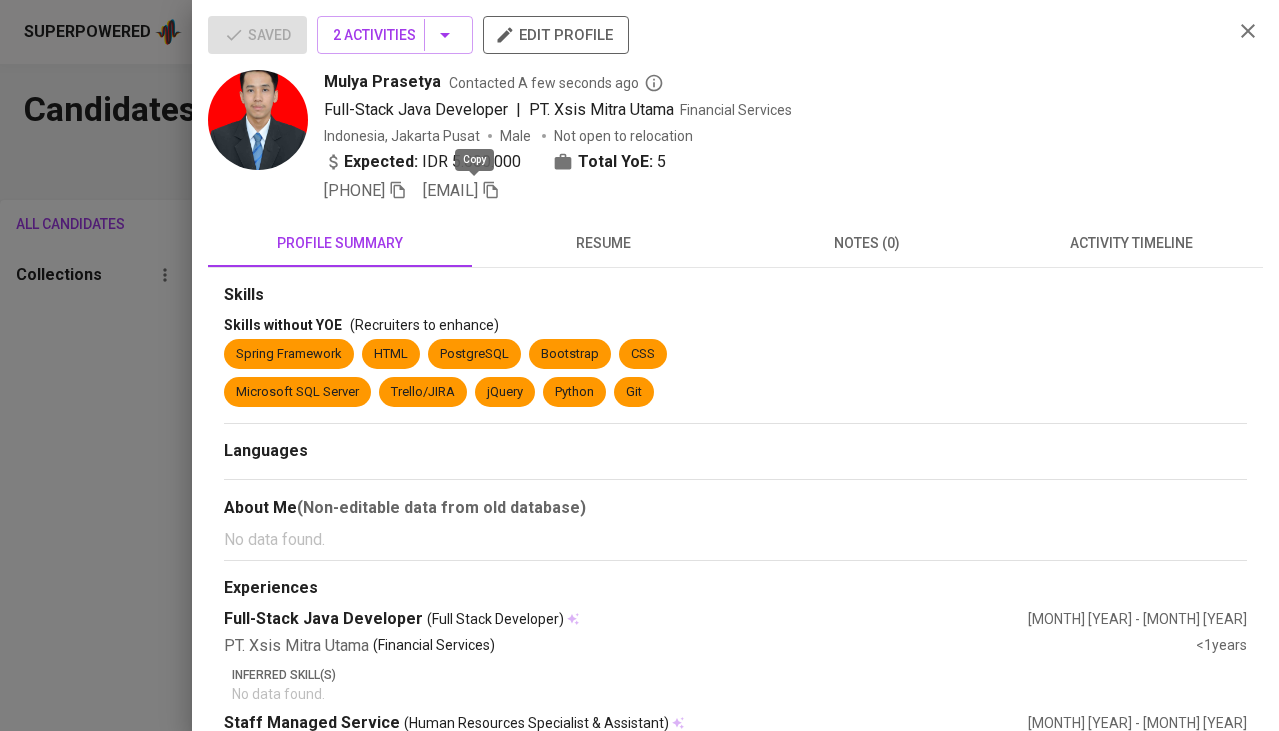 scroll, scrollTop: 0, scrollLeft: 0, axis: both 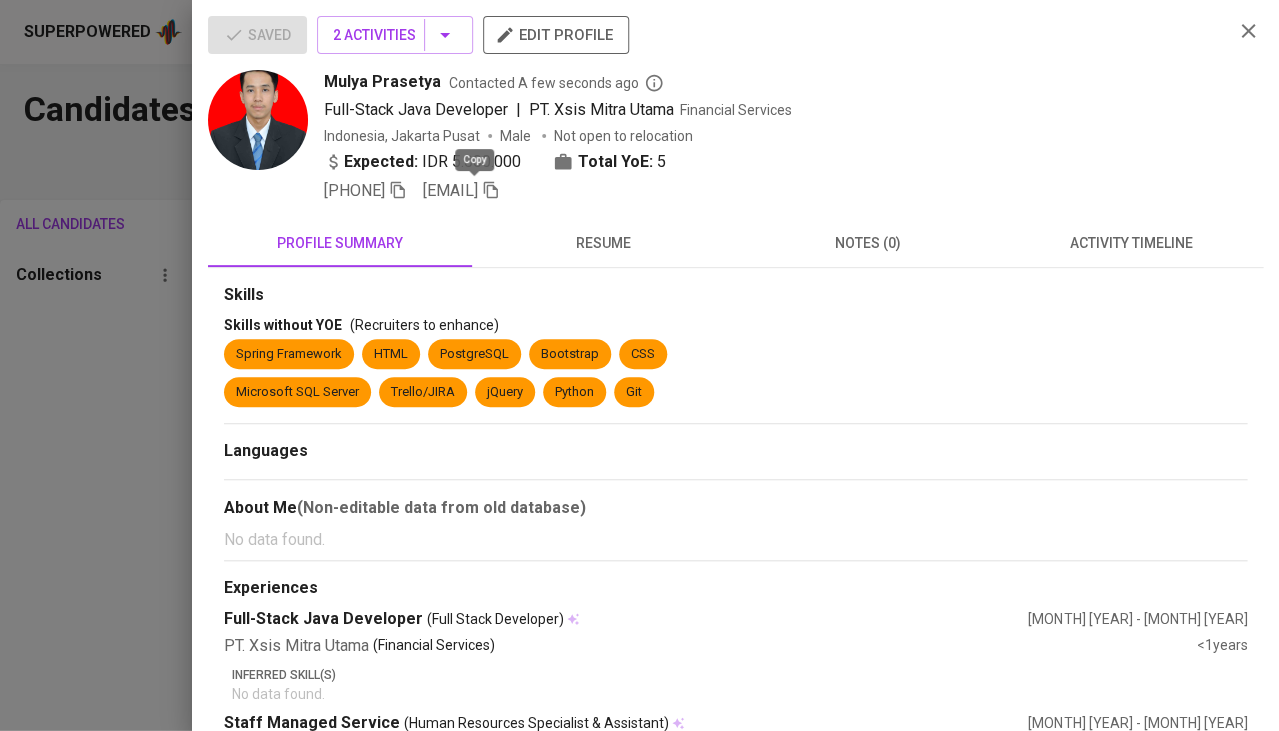 click at bounding box center [639, 365] 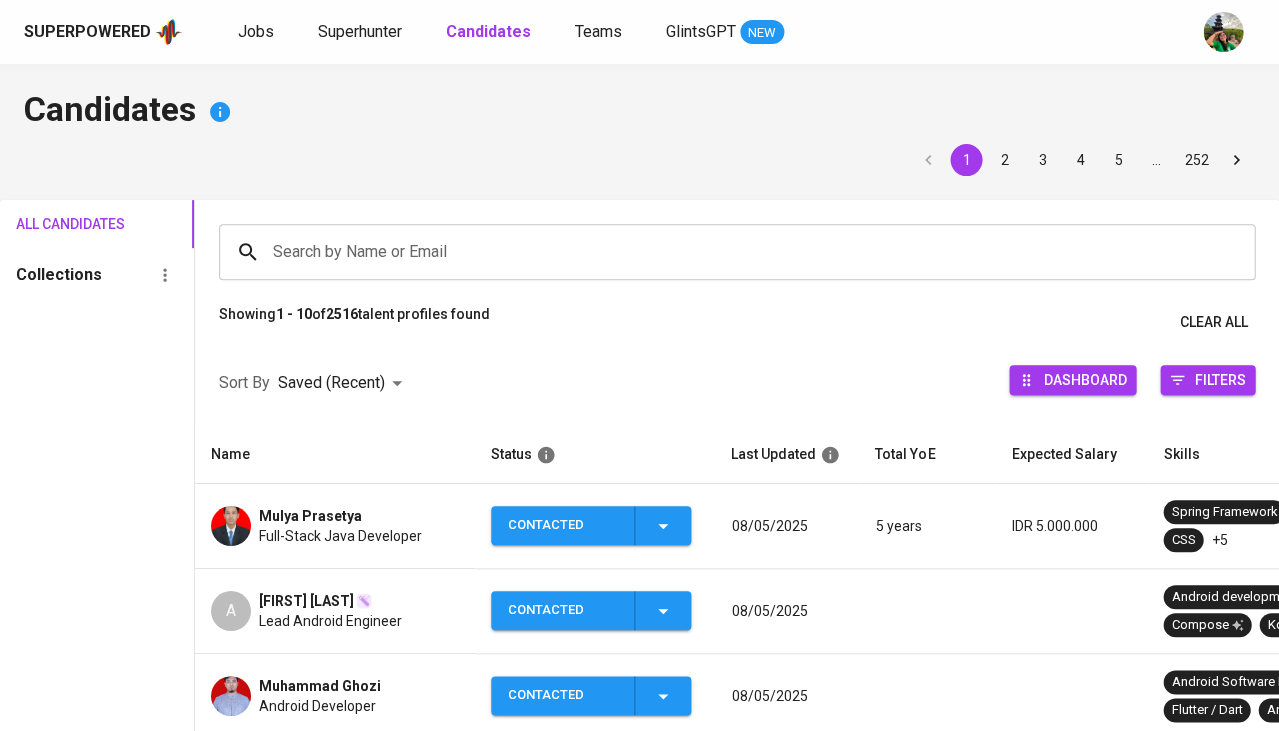 scroll, scrollTop: 0, scrollLeft: 0, axis: both 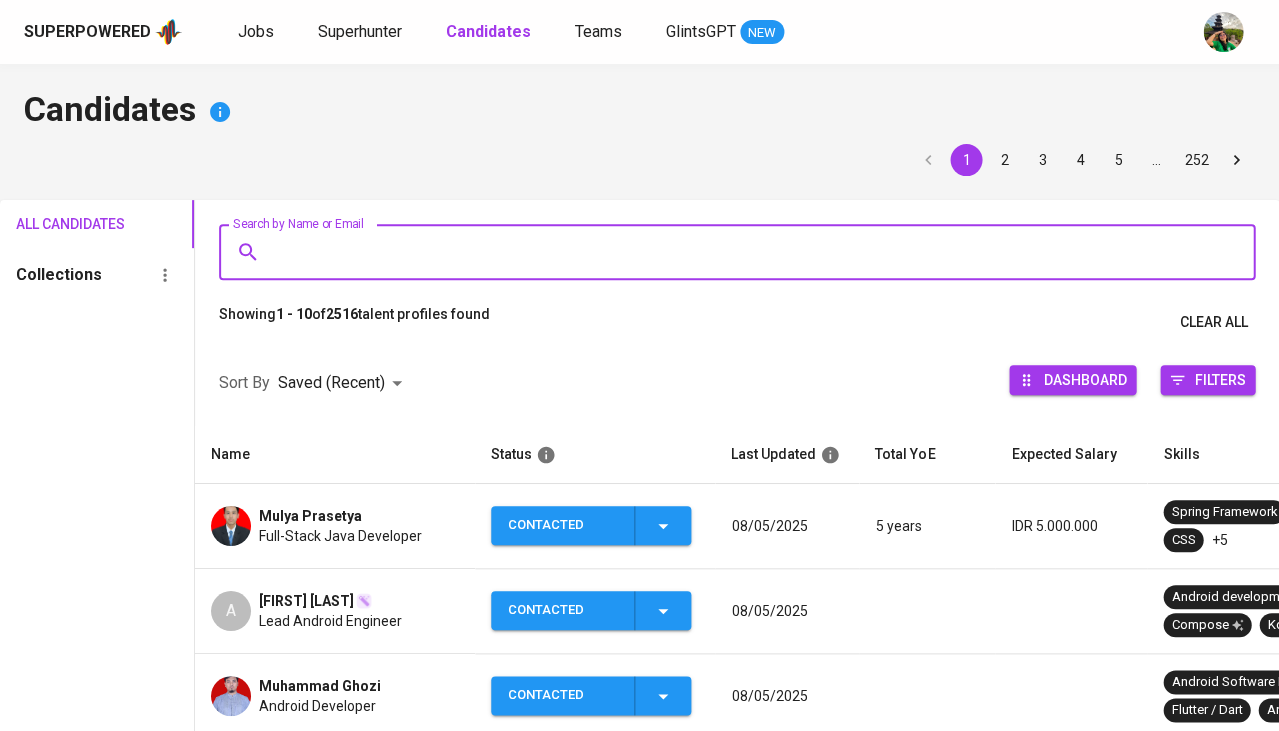 paste on "[FIRST]" 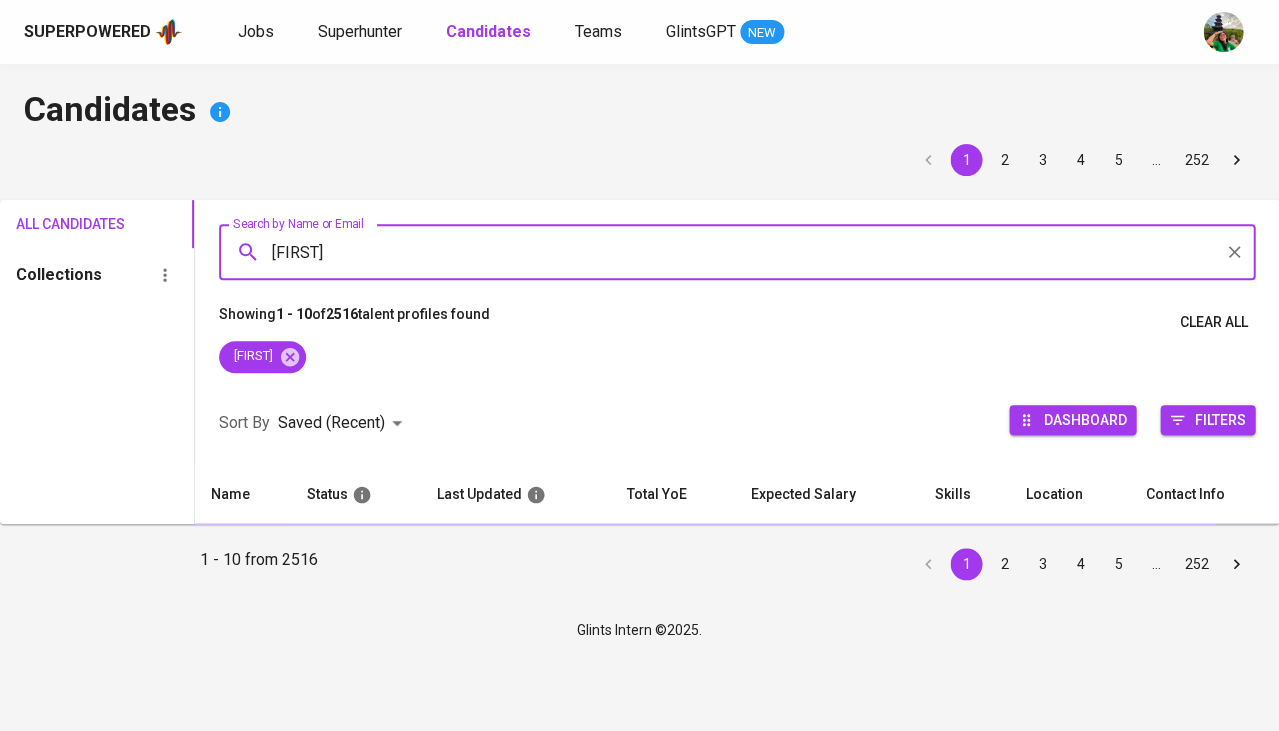 type 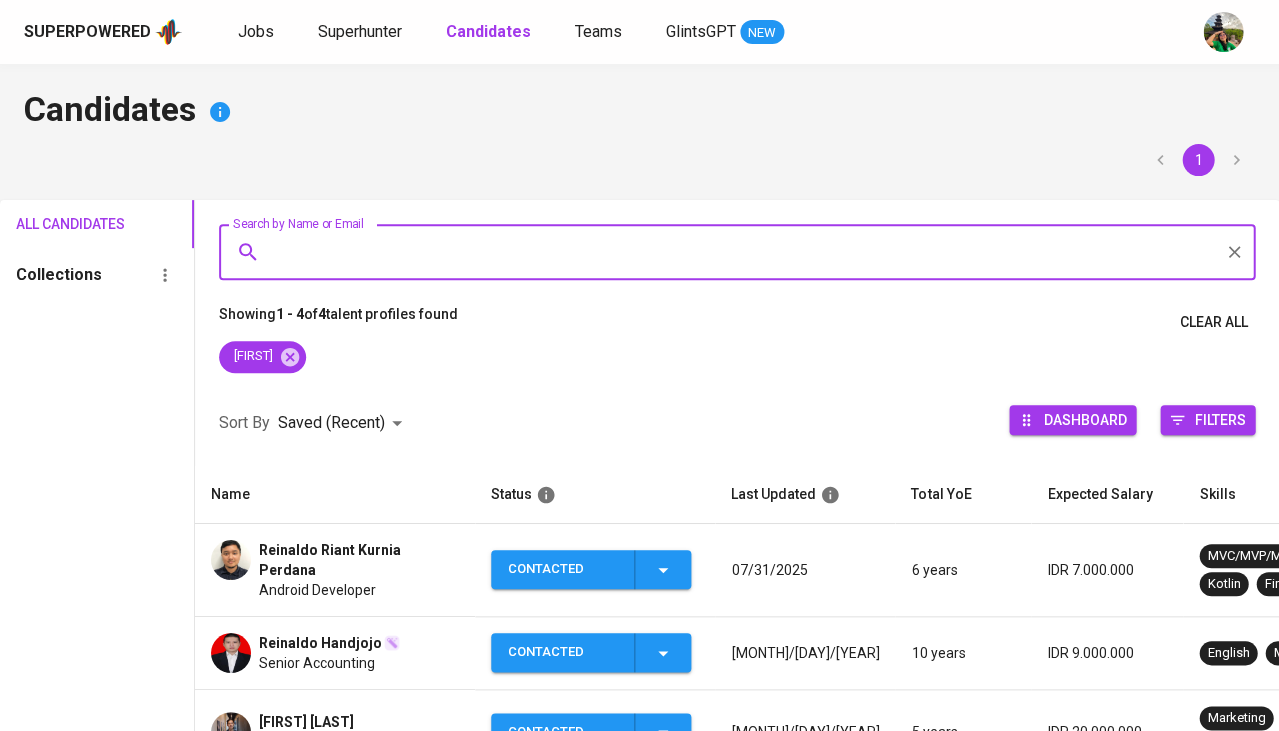 click on "Android Developer" at bounding box center (317, 590) 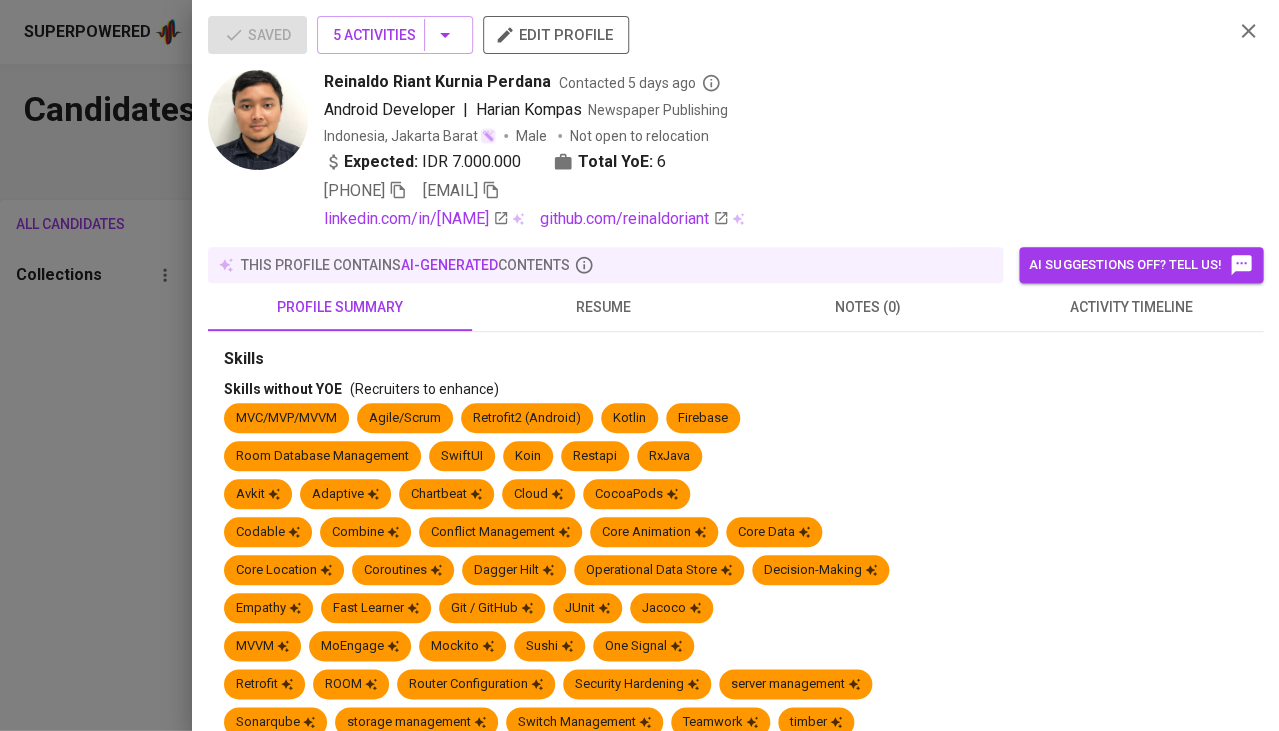 click on "resume" at bounding box center (604, 307) 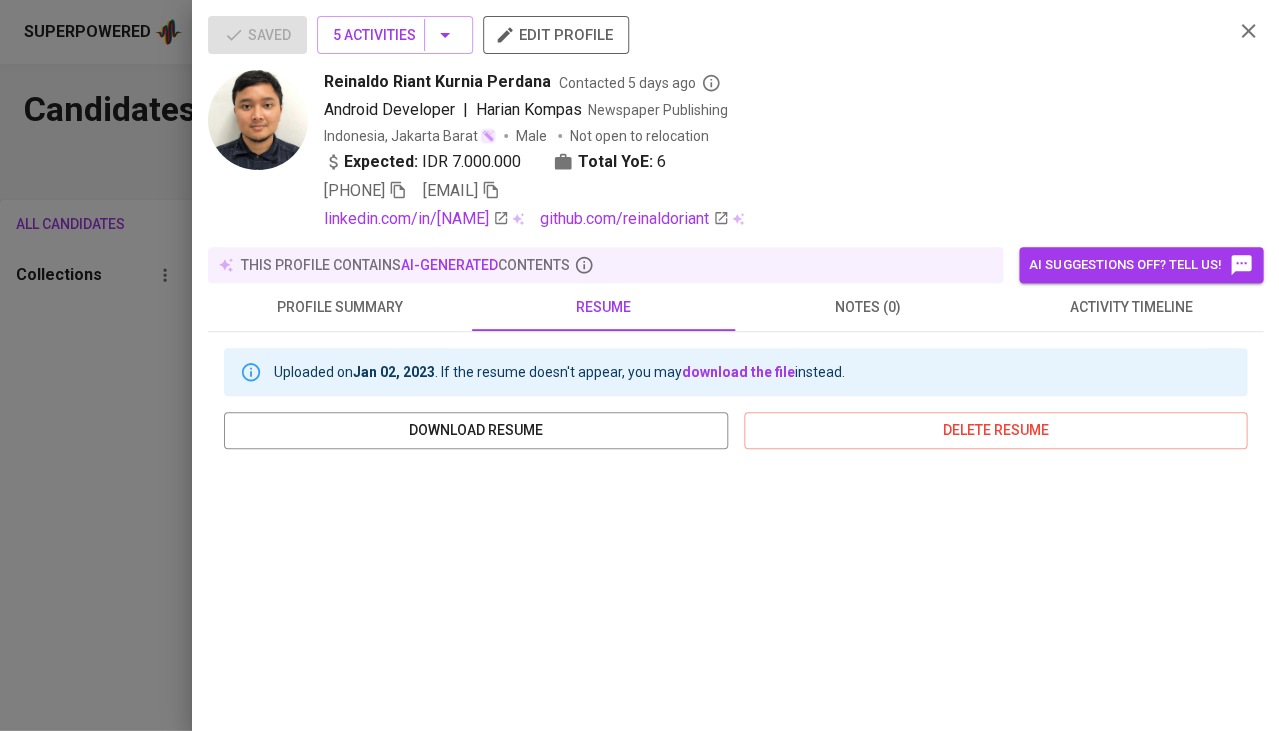 click 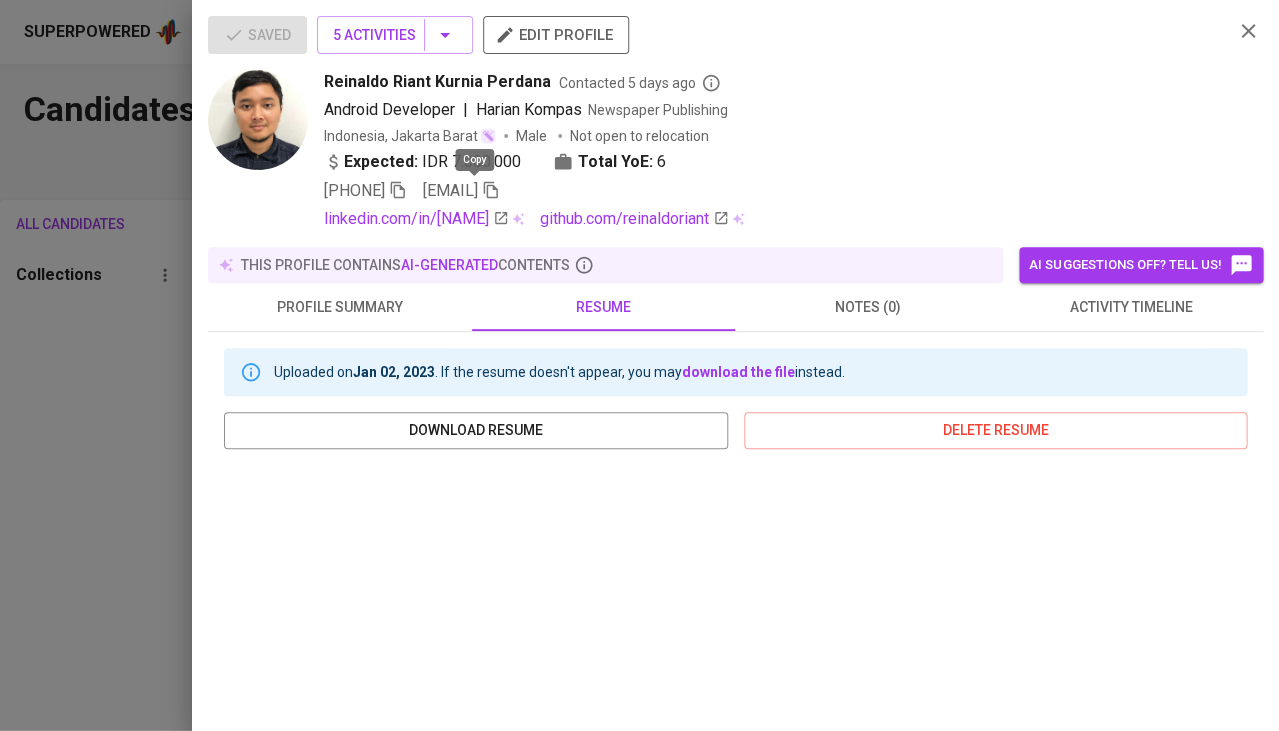 click at bounding box center [639, 365] 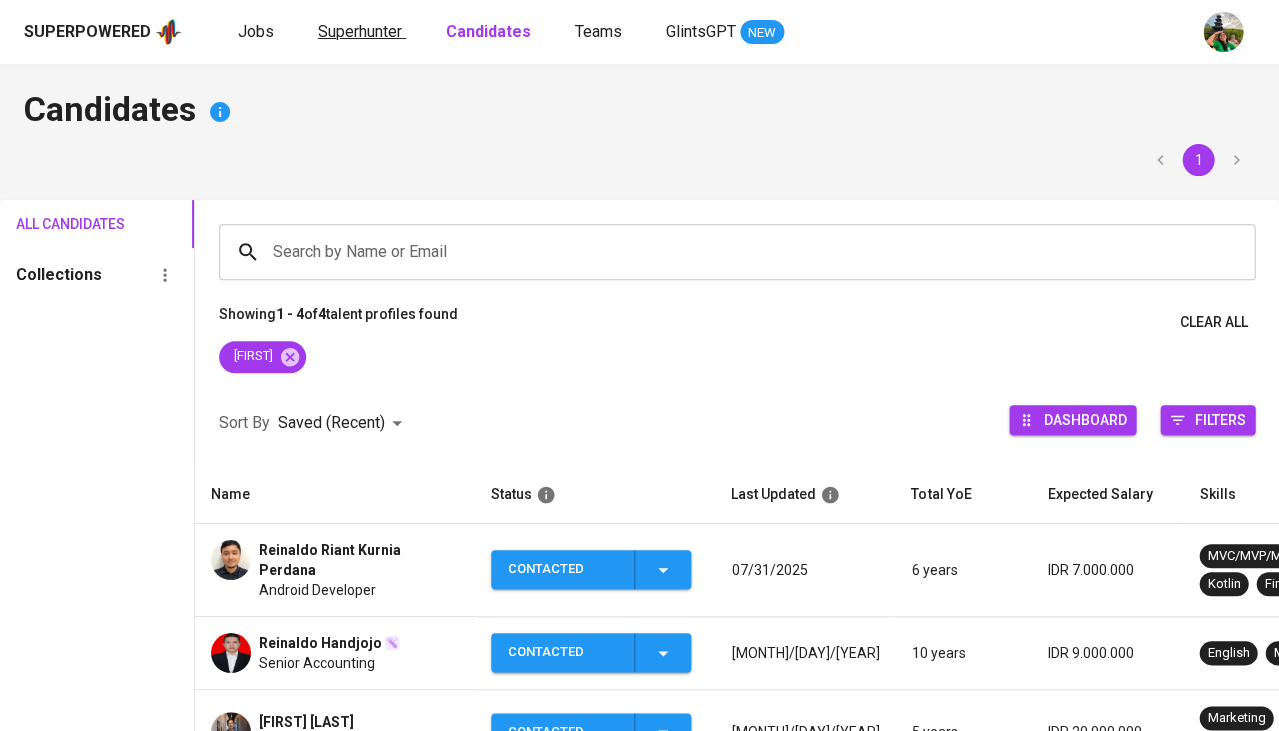 click on "Superhunter" at bounding box center (360, 31) 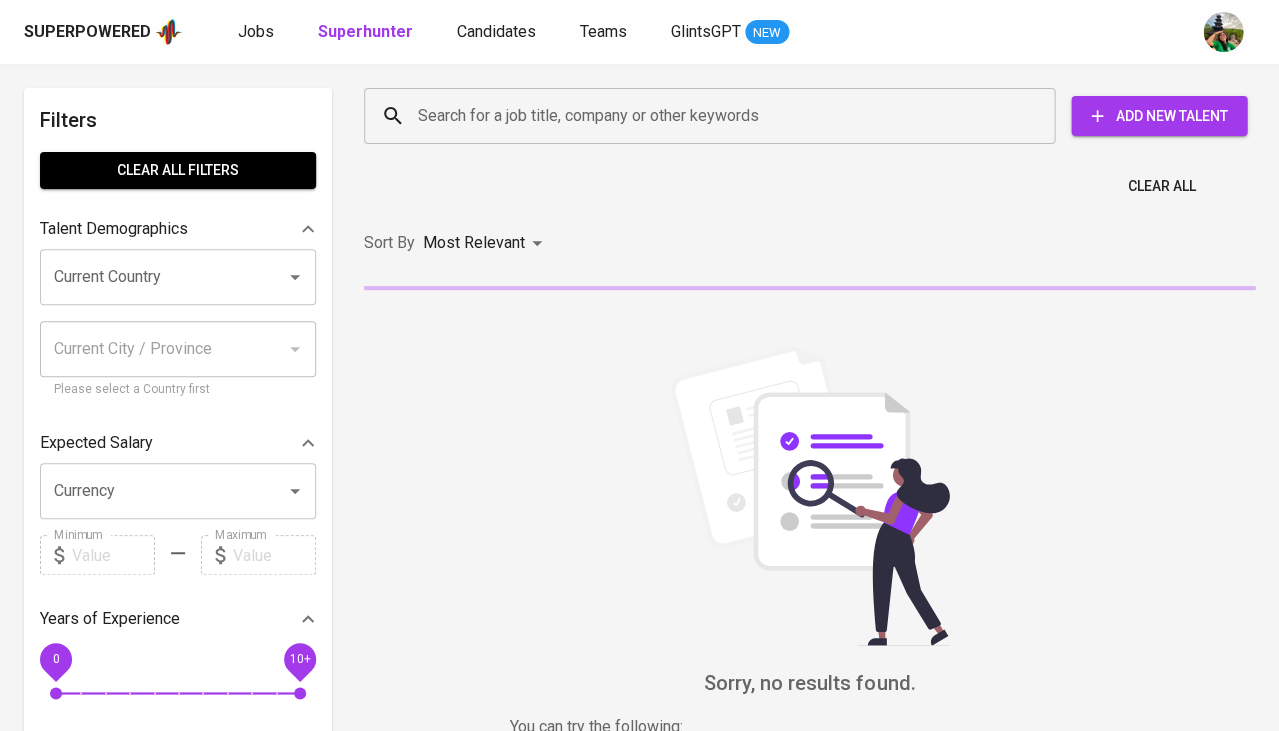 click on "Search for a job title, company or other keywords" at bounding box center [714, 116] 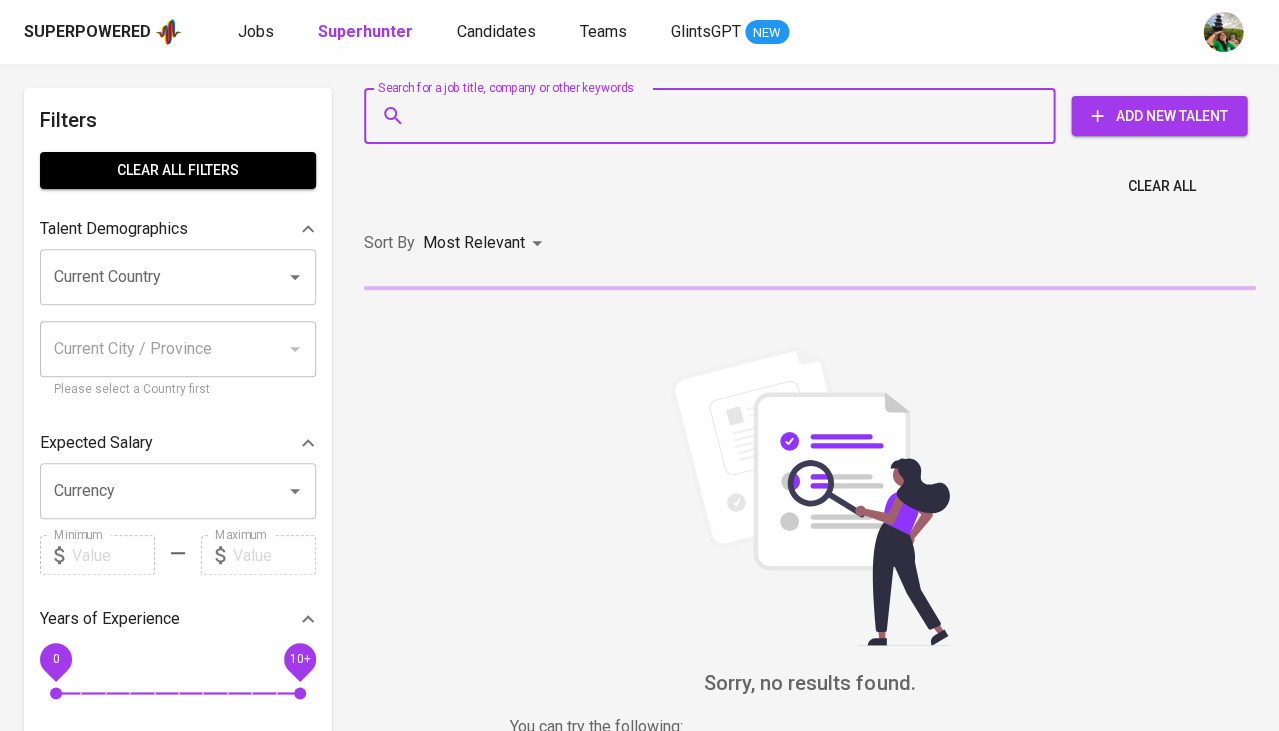 paste on "[PHONE]" 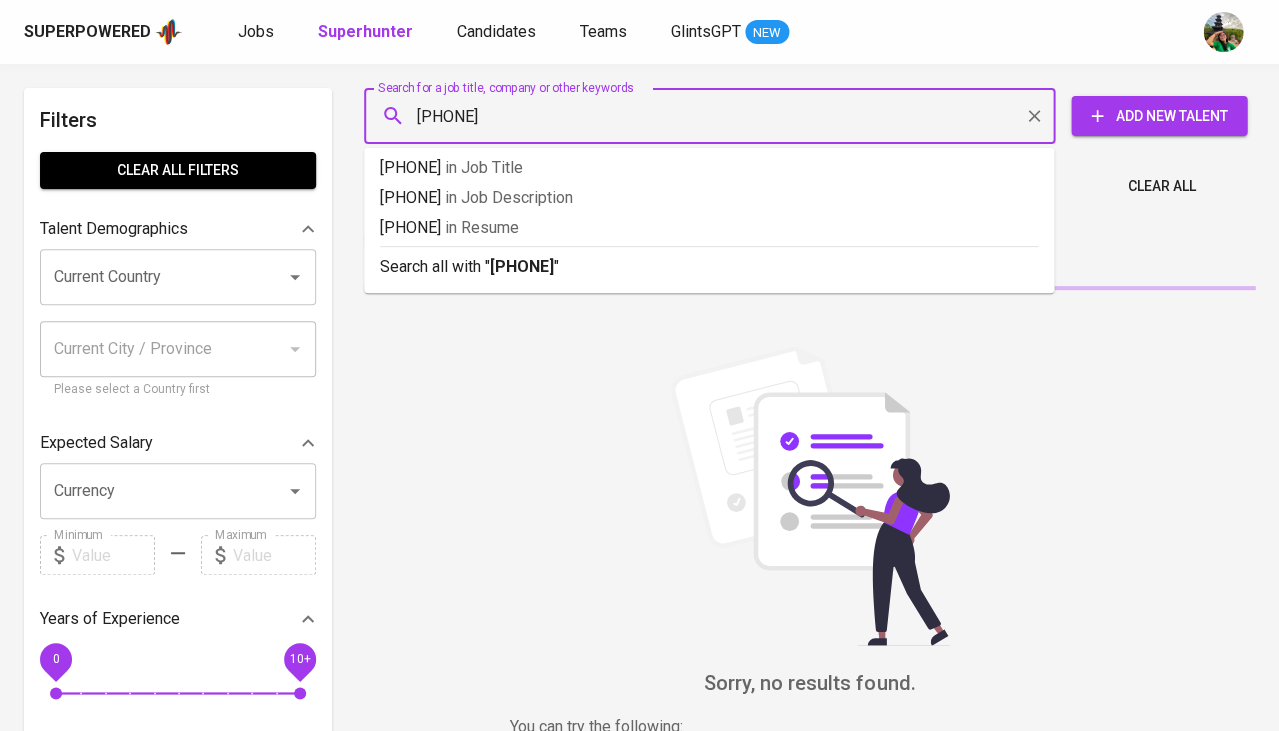 type 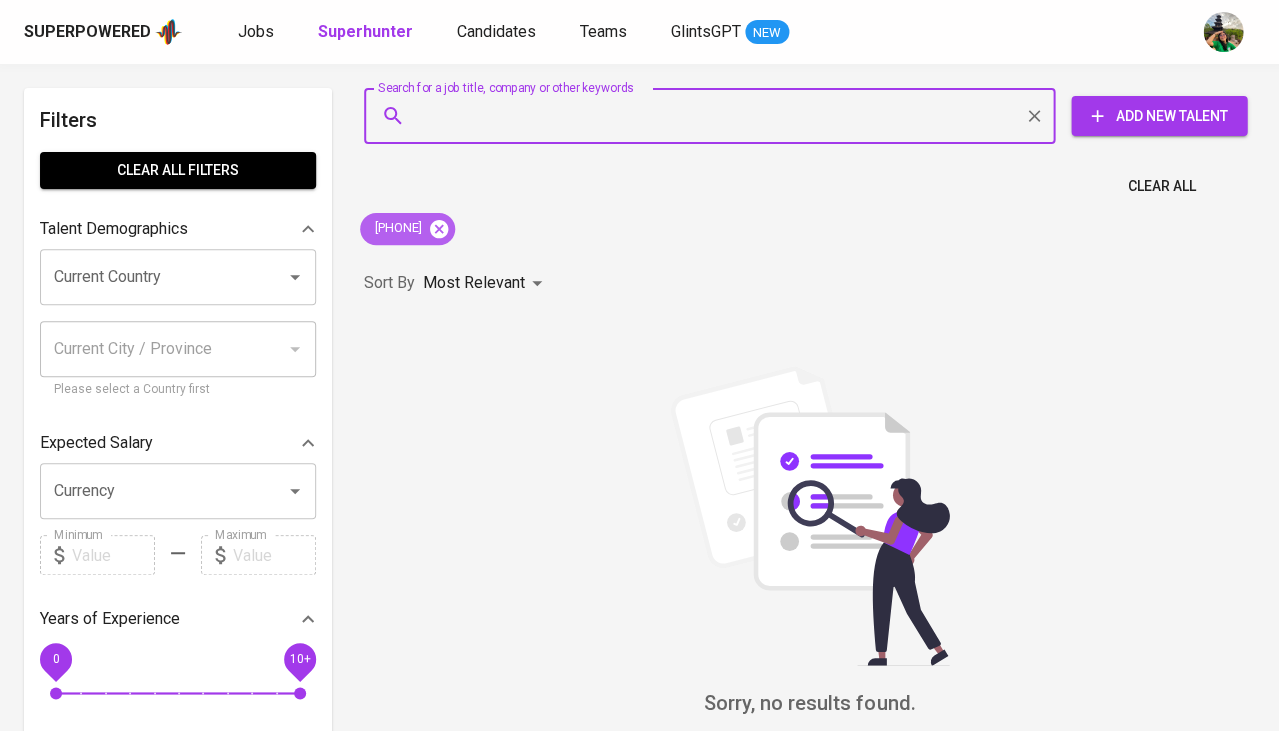 click 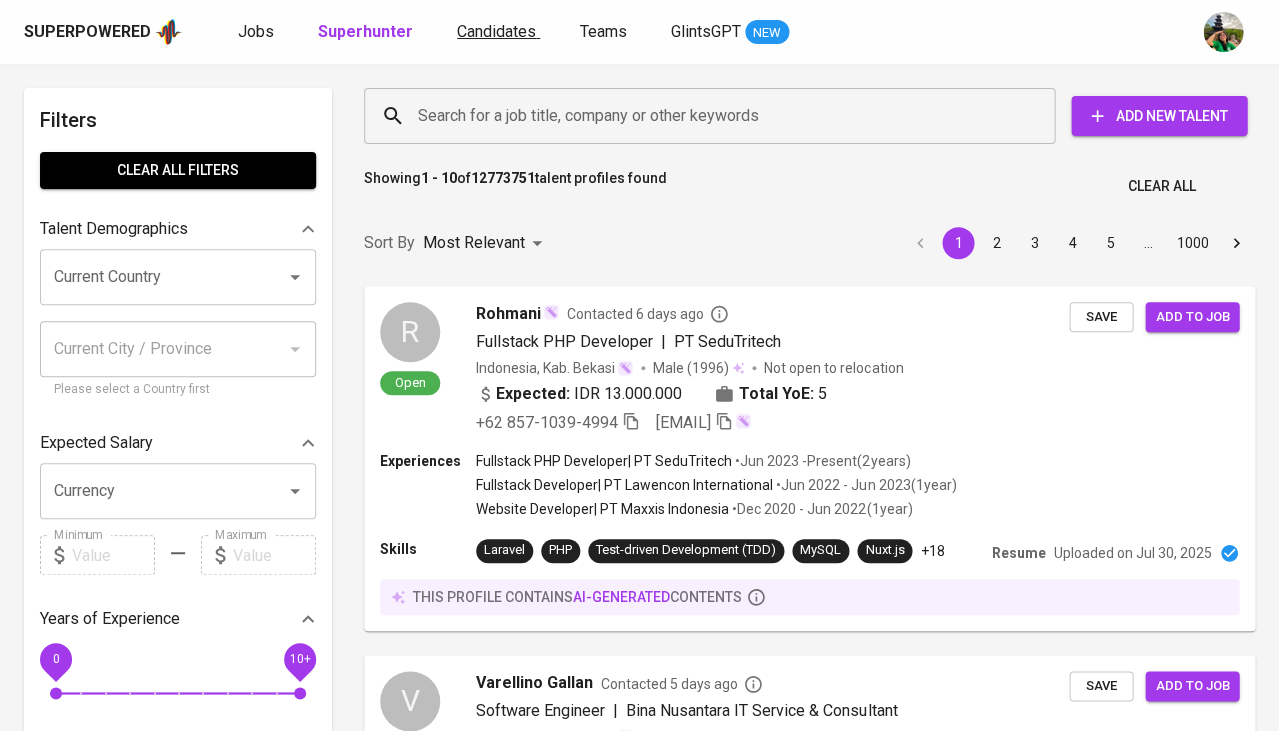 click on "Candidates" at bounding box center [496, 31] 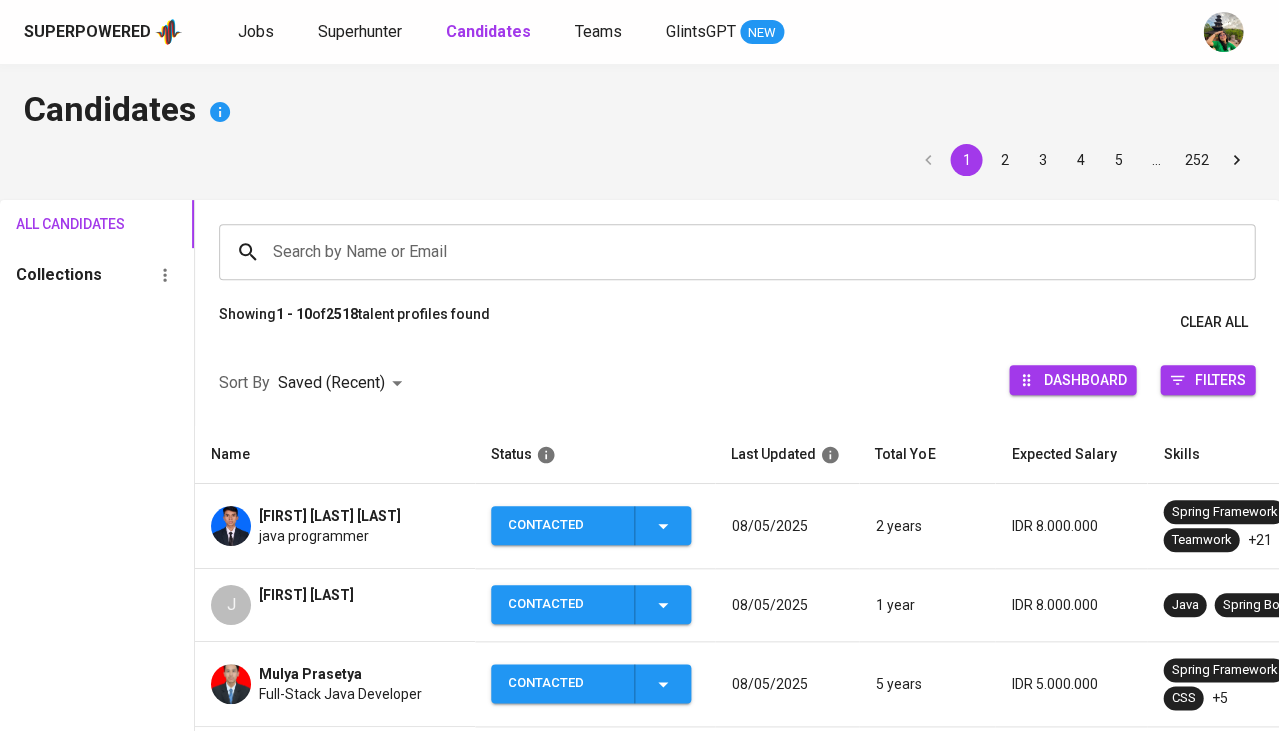 click on "Search by Name or Email" at bounding box center (742, 252) 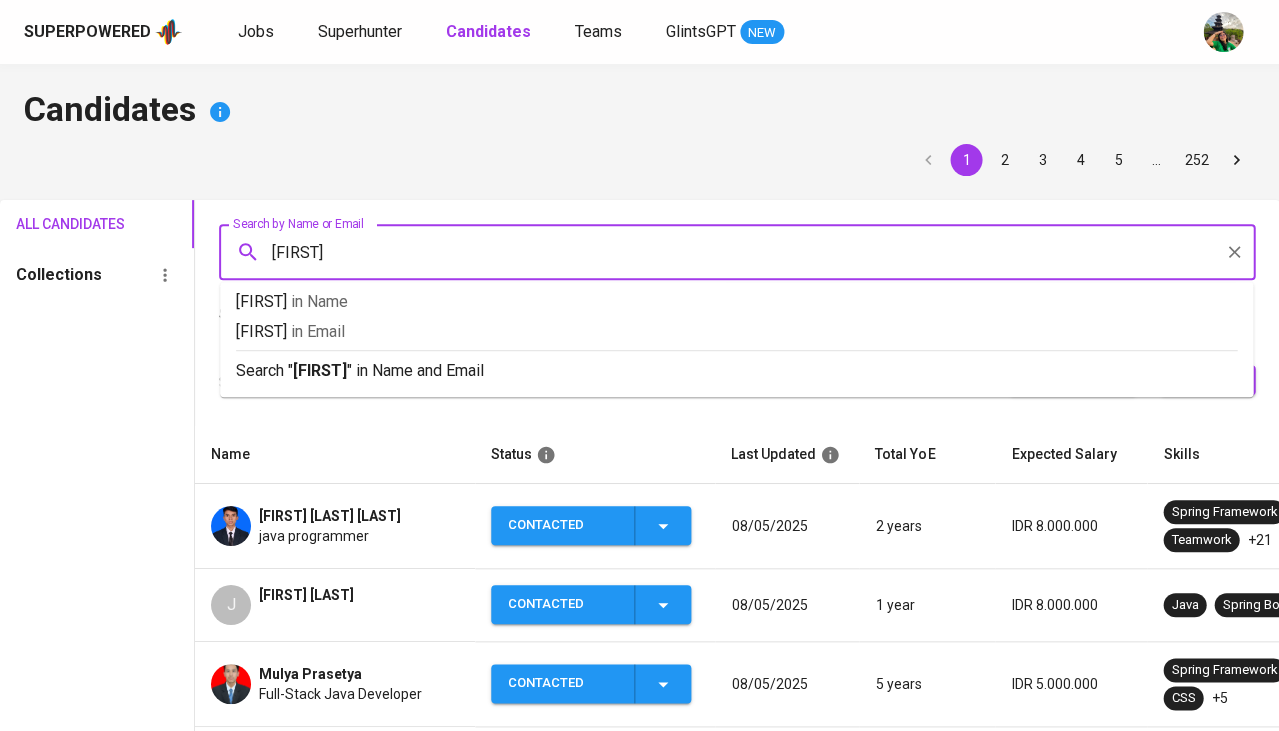 type on "[FIRST]" 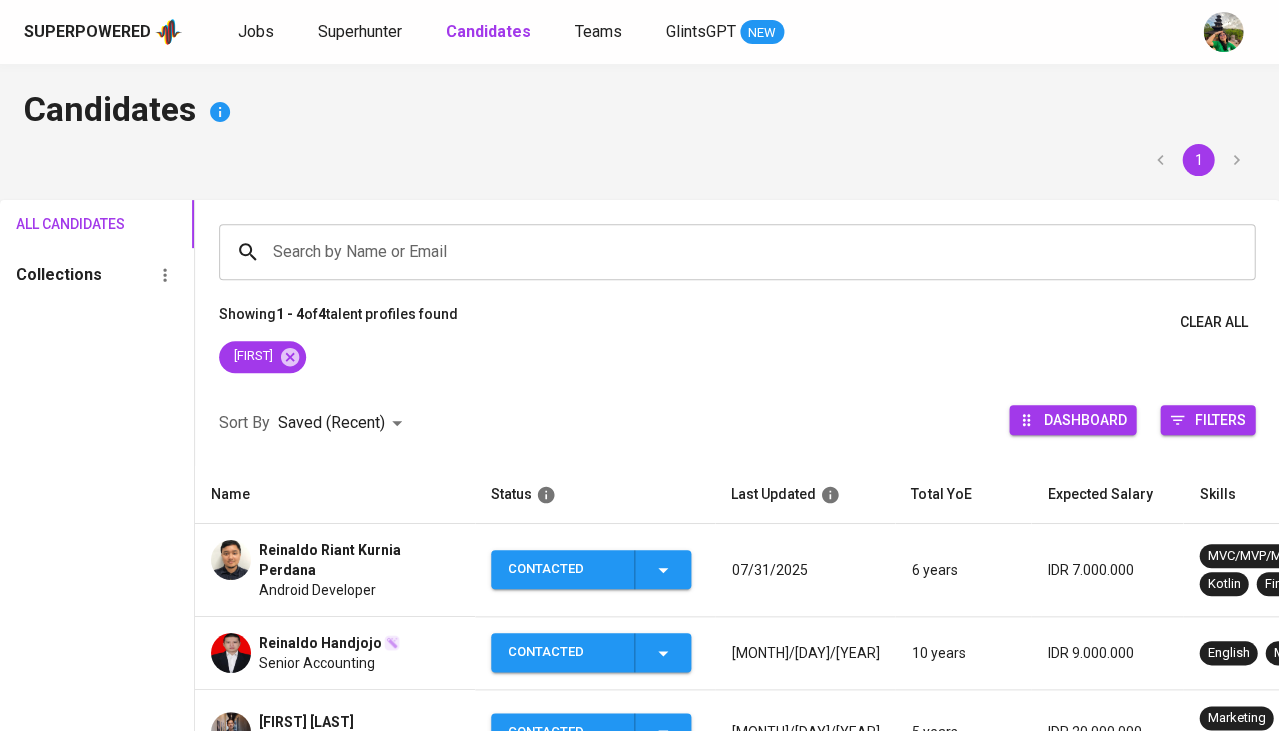 click on "[FIRST] [LAST] [LAST] [TITLE]" at bounding box center [335, 570] 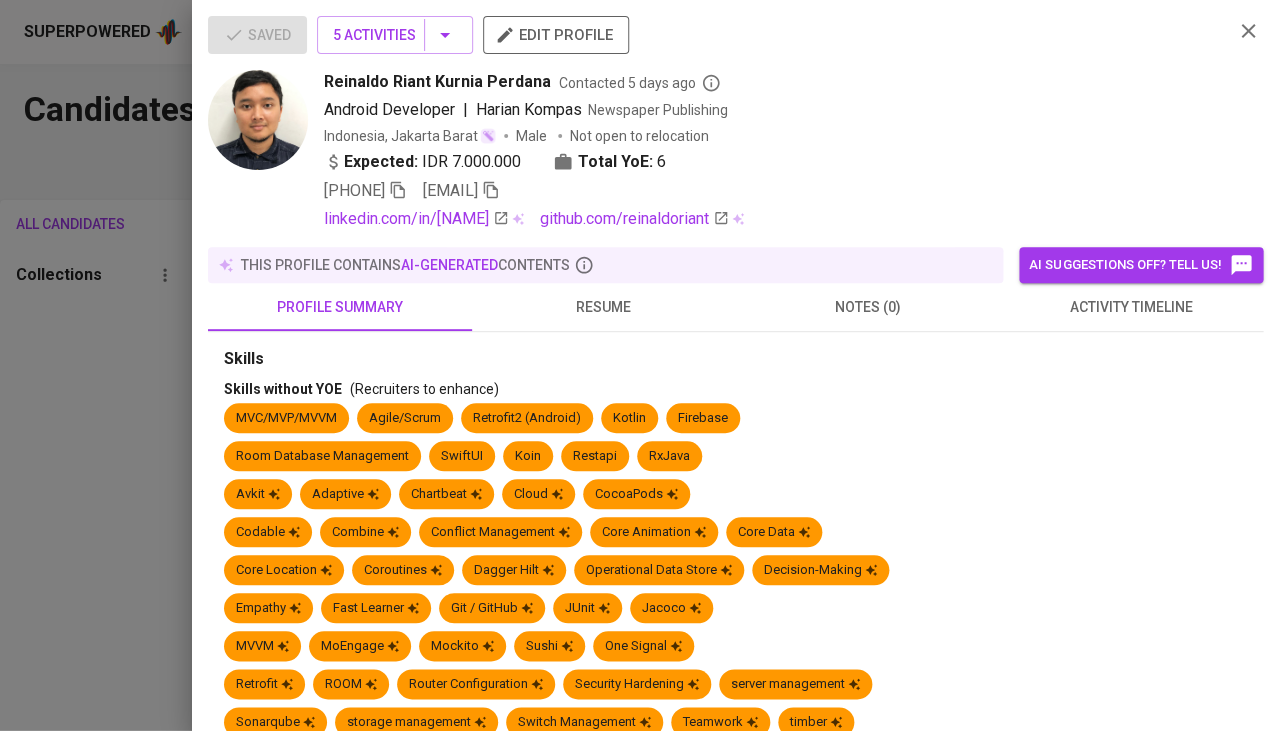 click 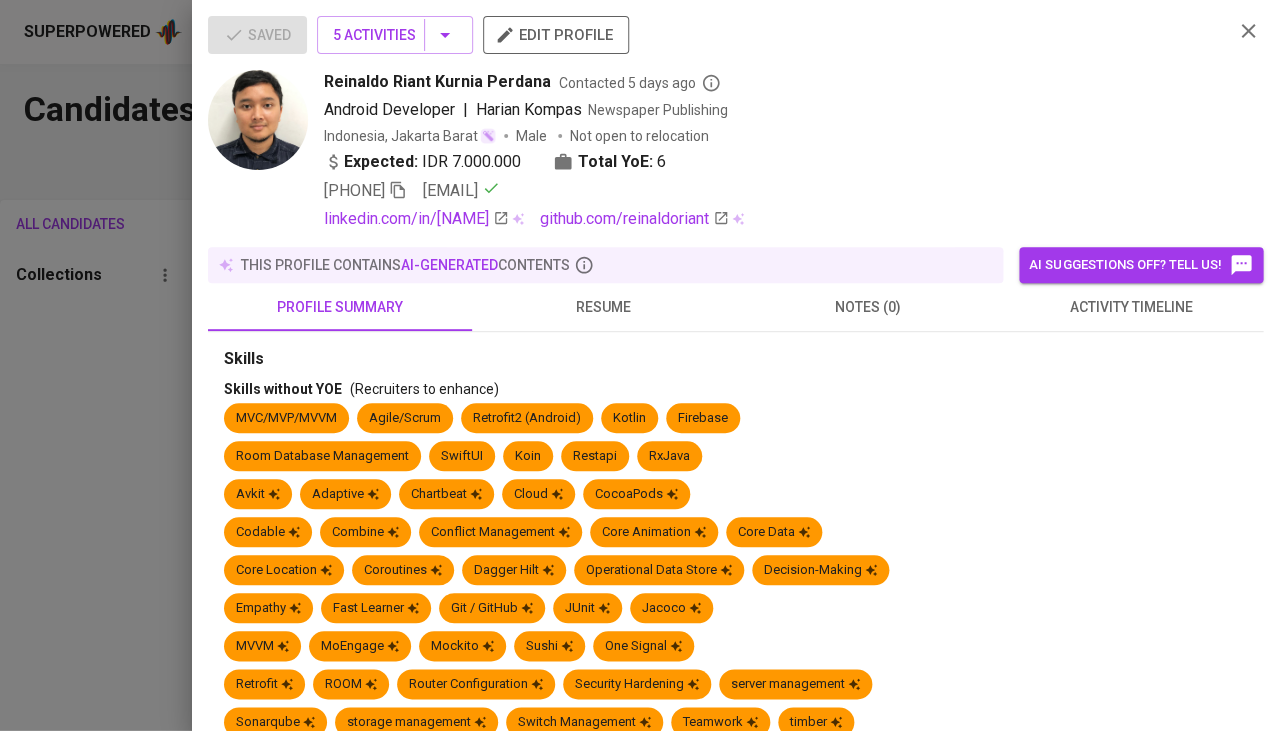 click at bounding box center [639, 365] 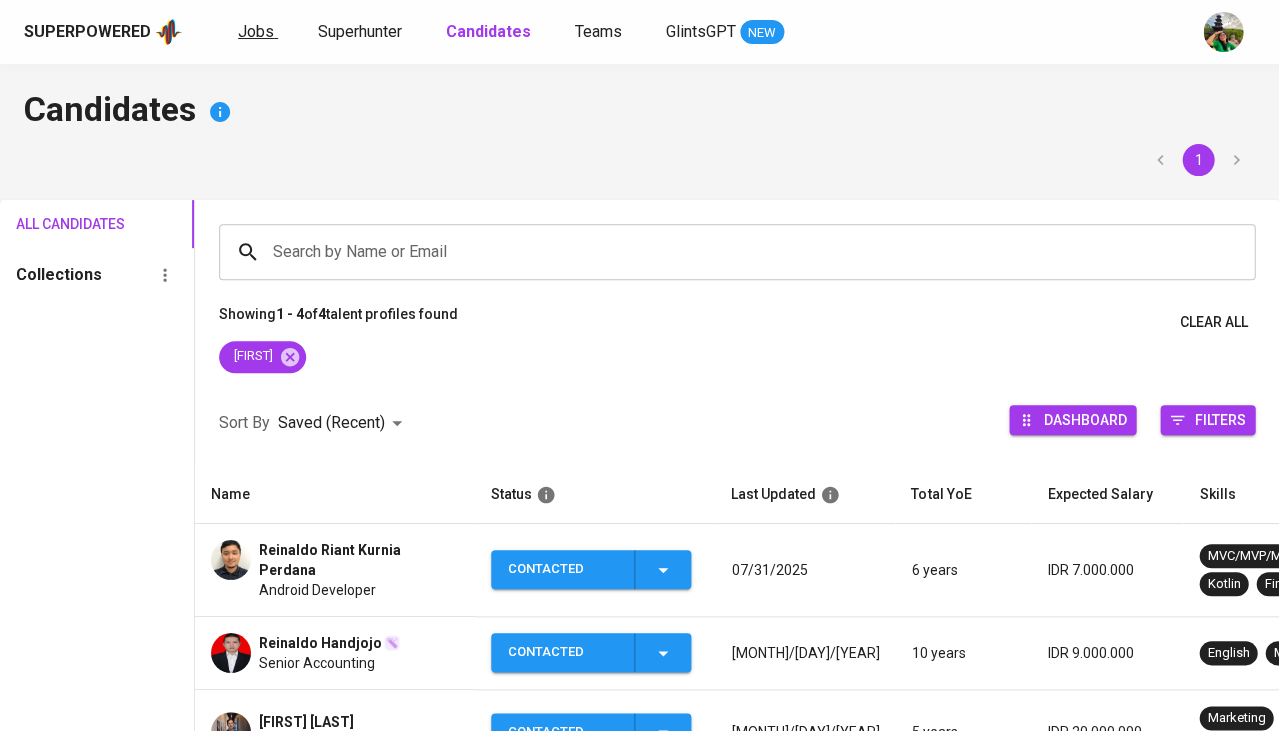 click on "Jobs" at bounding box center [256, 31] 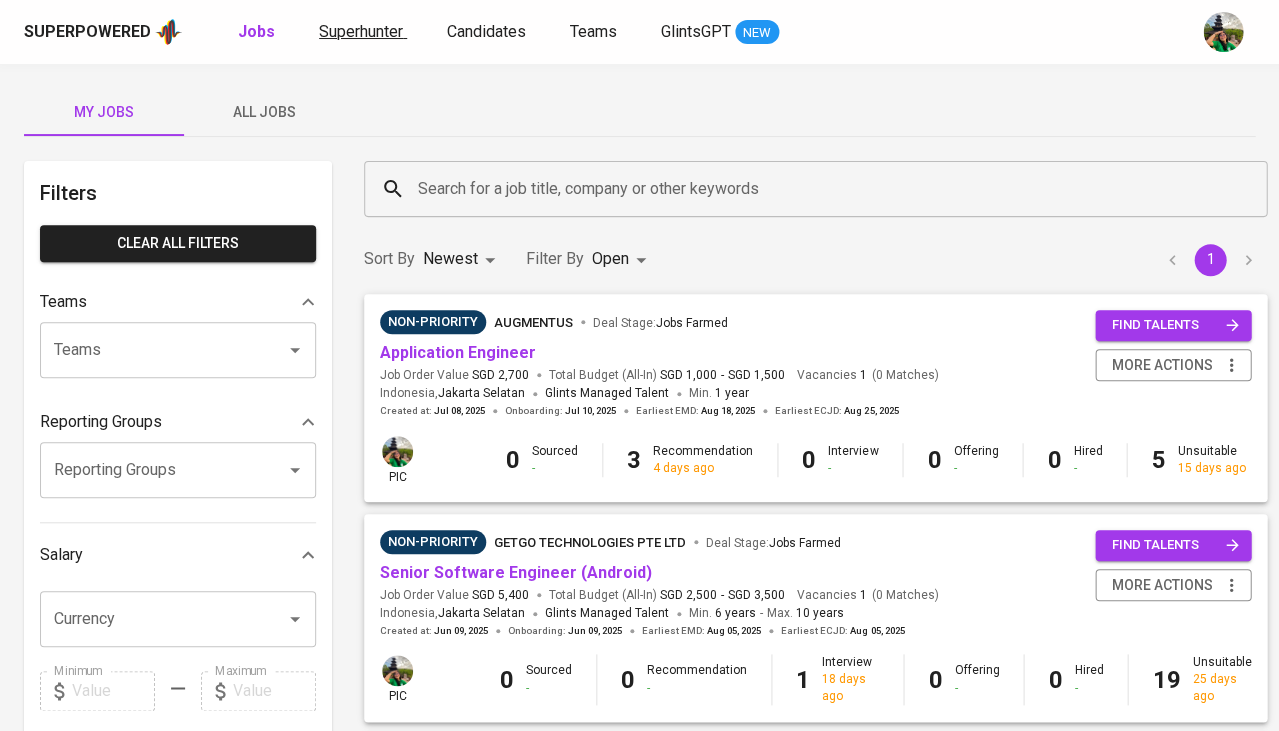 click on "Superhunter" at bounding box center [361, 31] 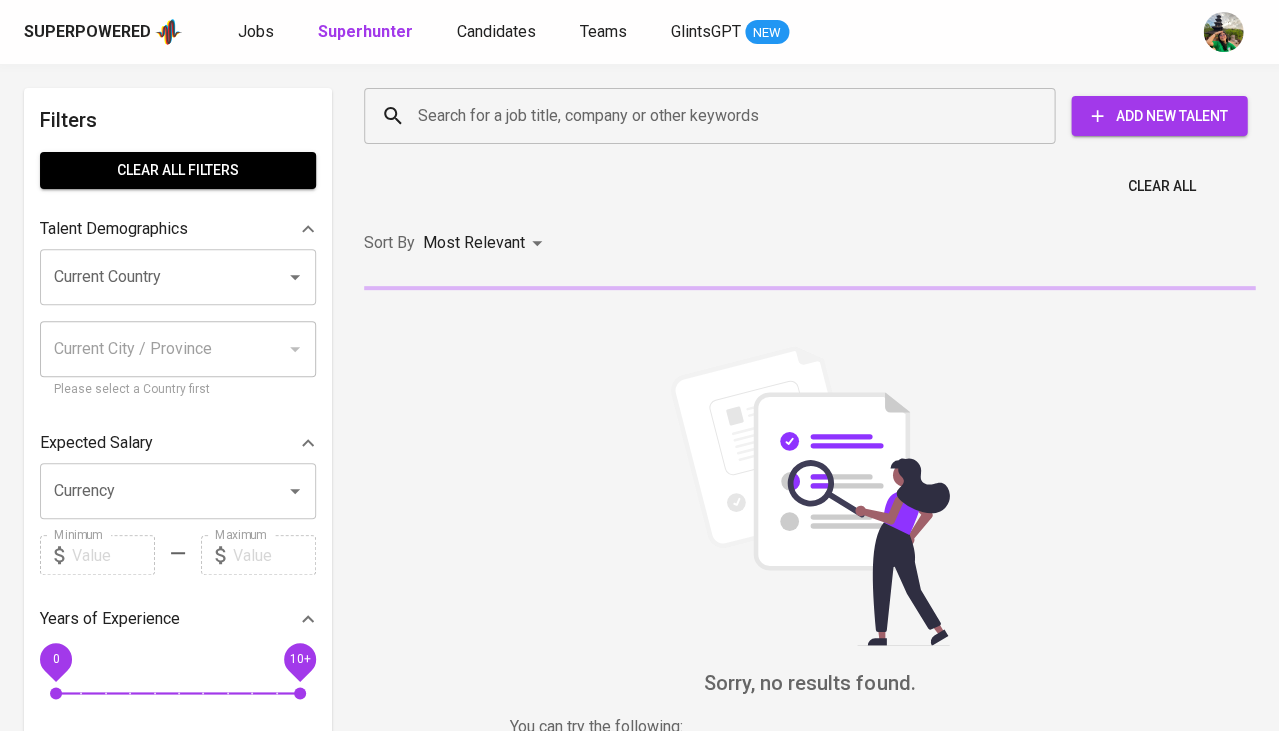 click on "Search for a job title, company or other keywords" at bounding box center [714, 116] 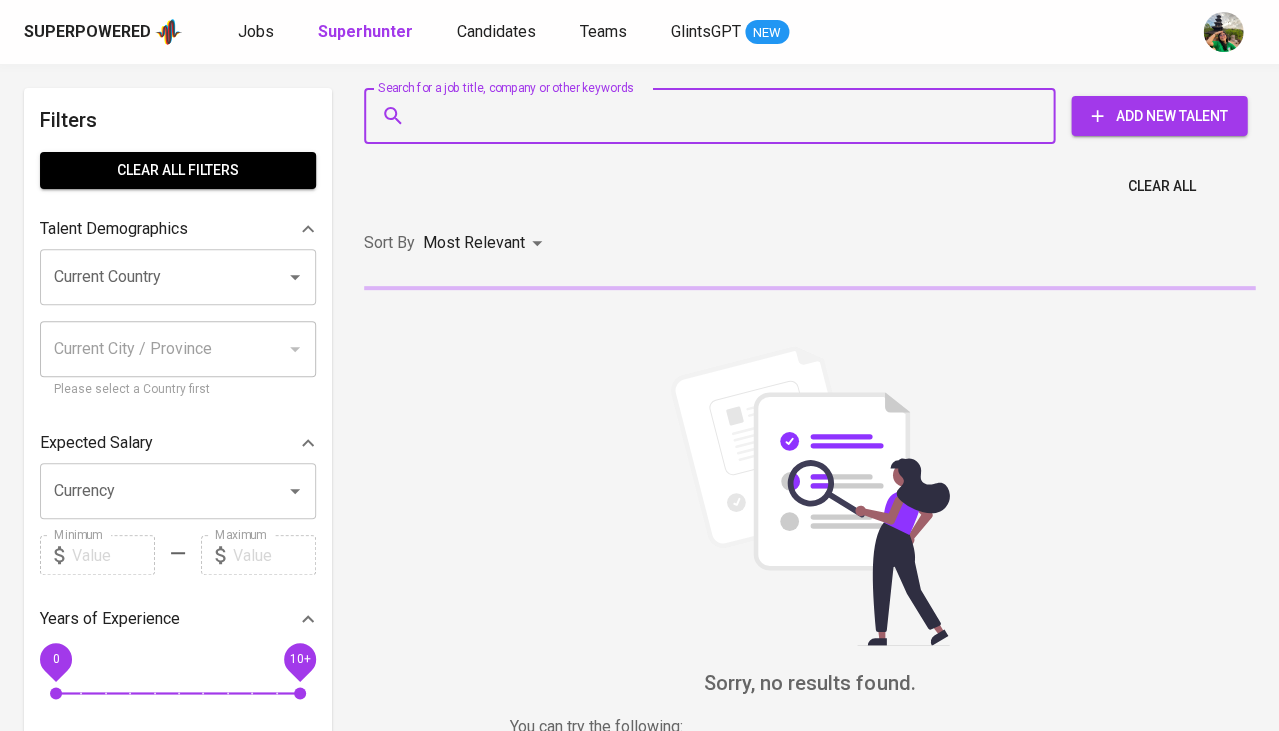paste on "[EMAIL]" 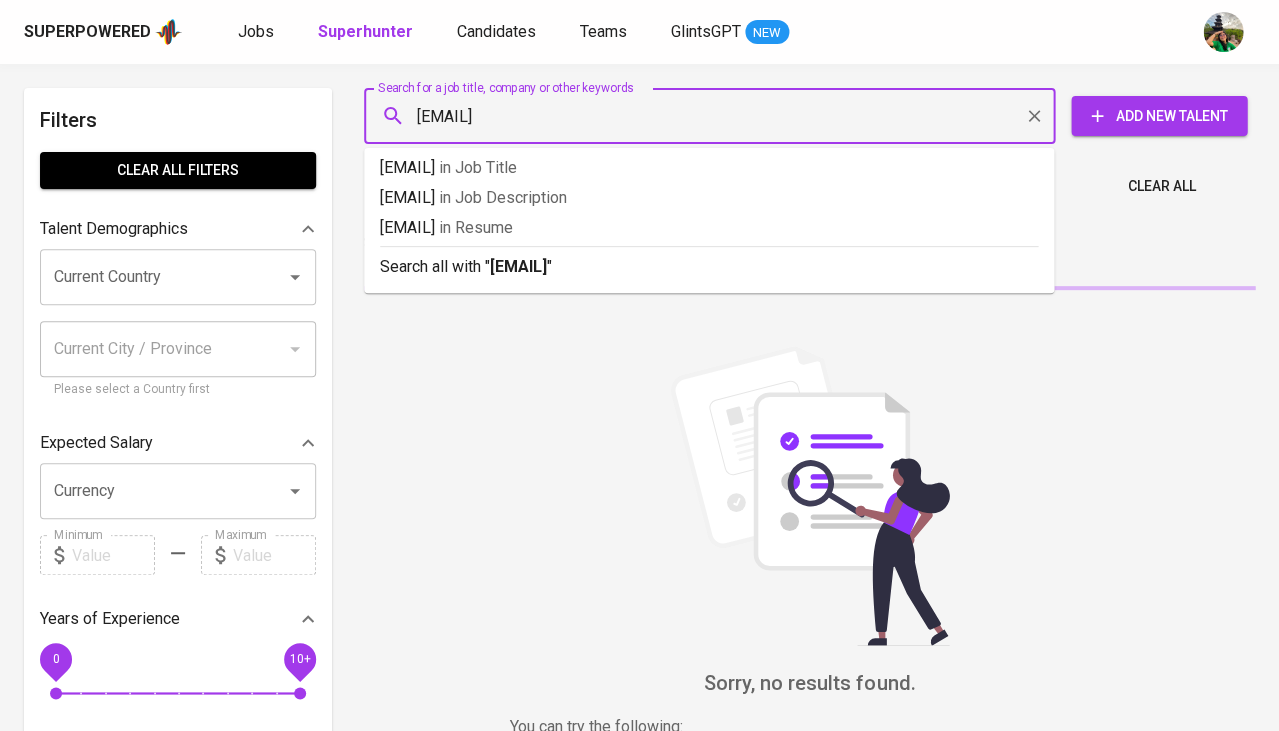 type 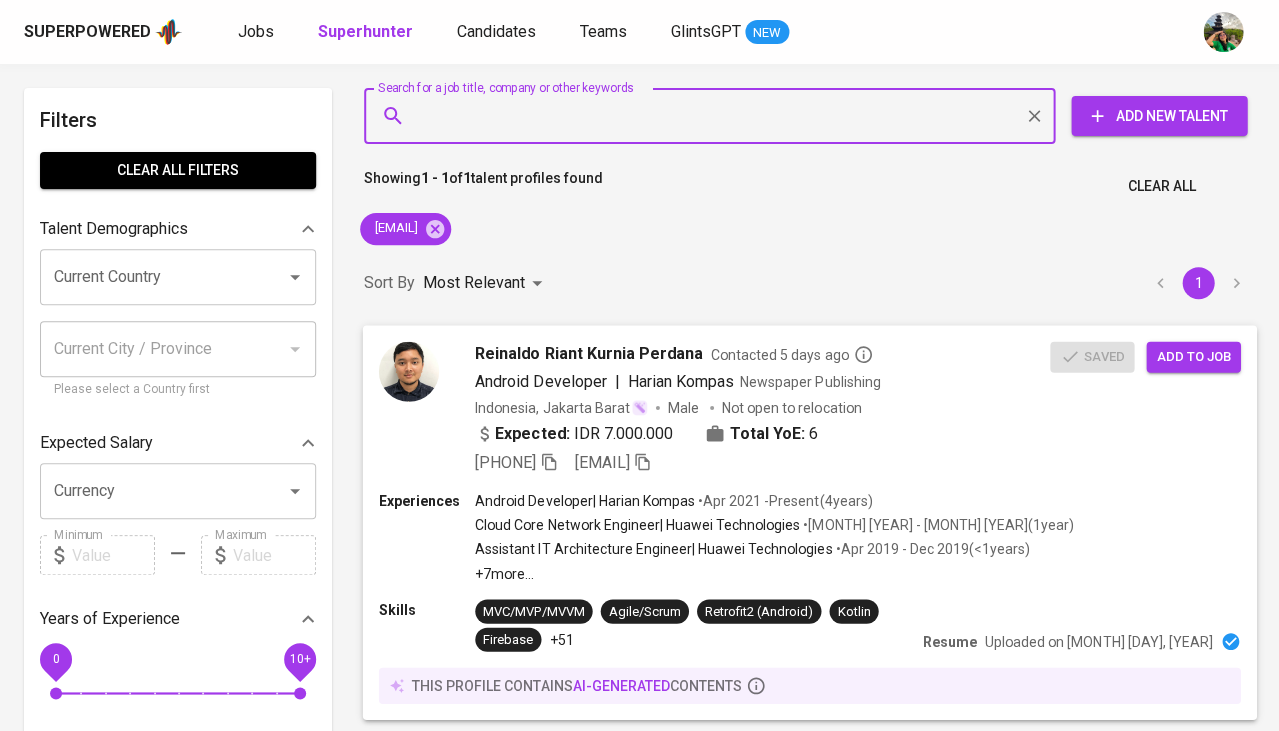 click on "Add to job" at bounding box center (1193, 356) 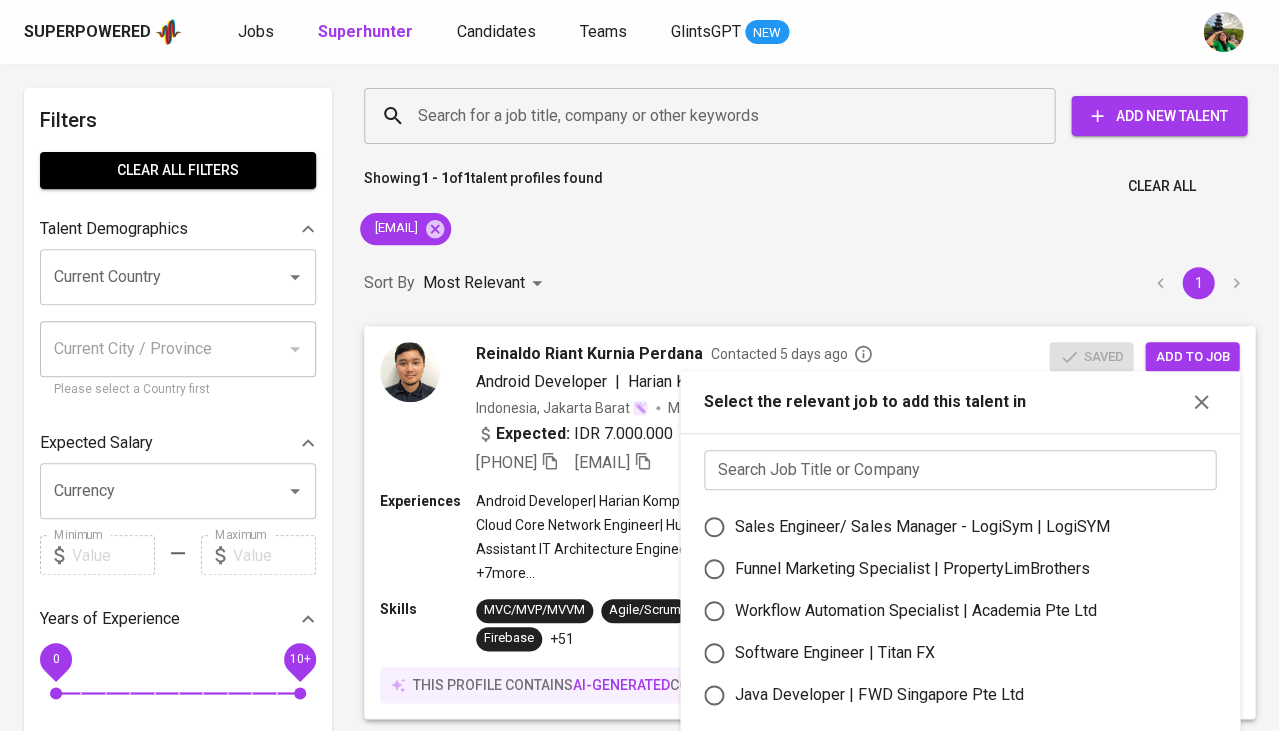 click at bounding box center (960, 470) 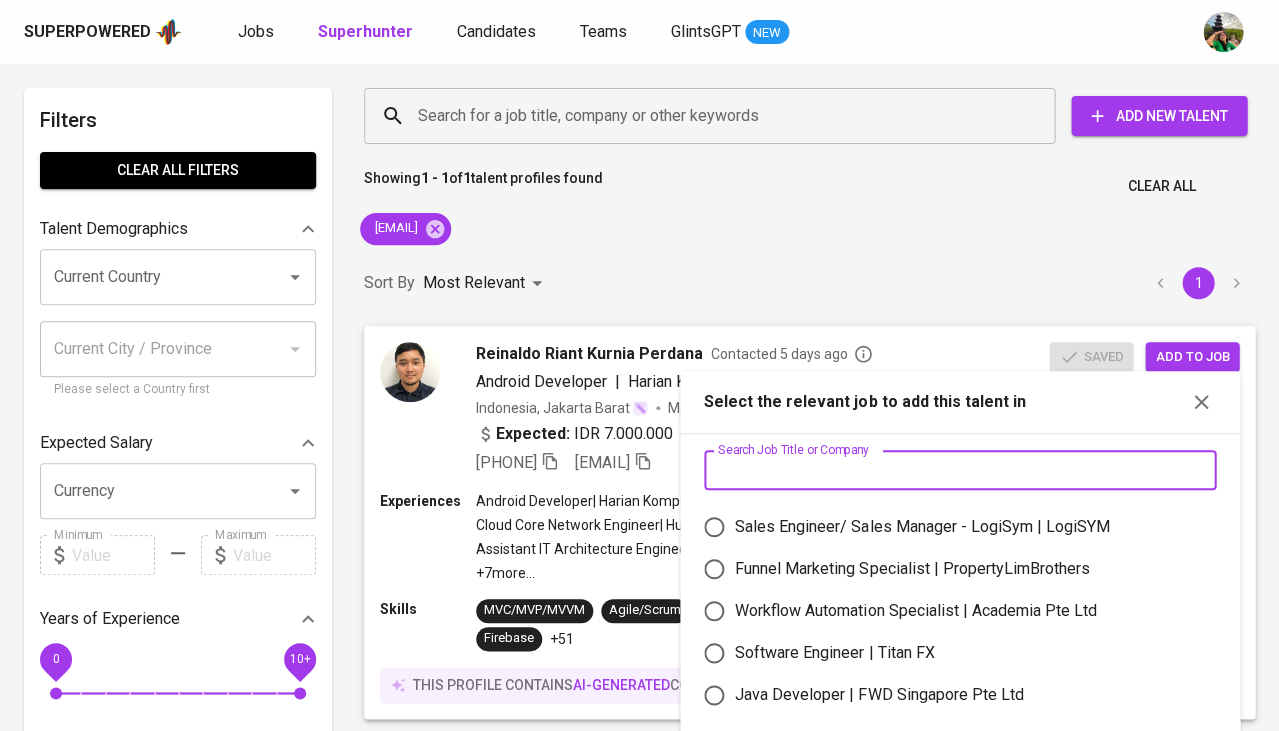 type on "h" 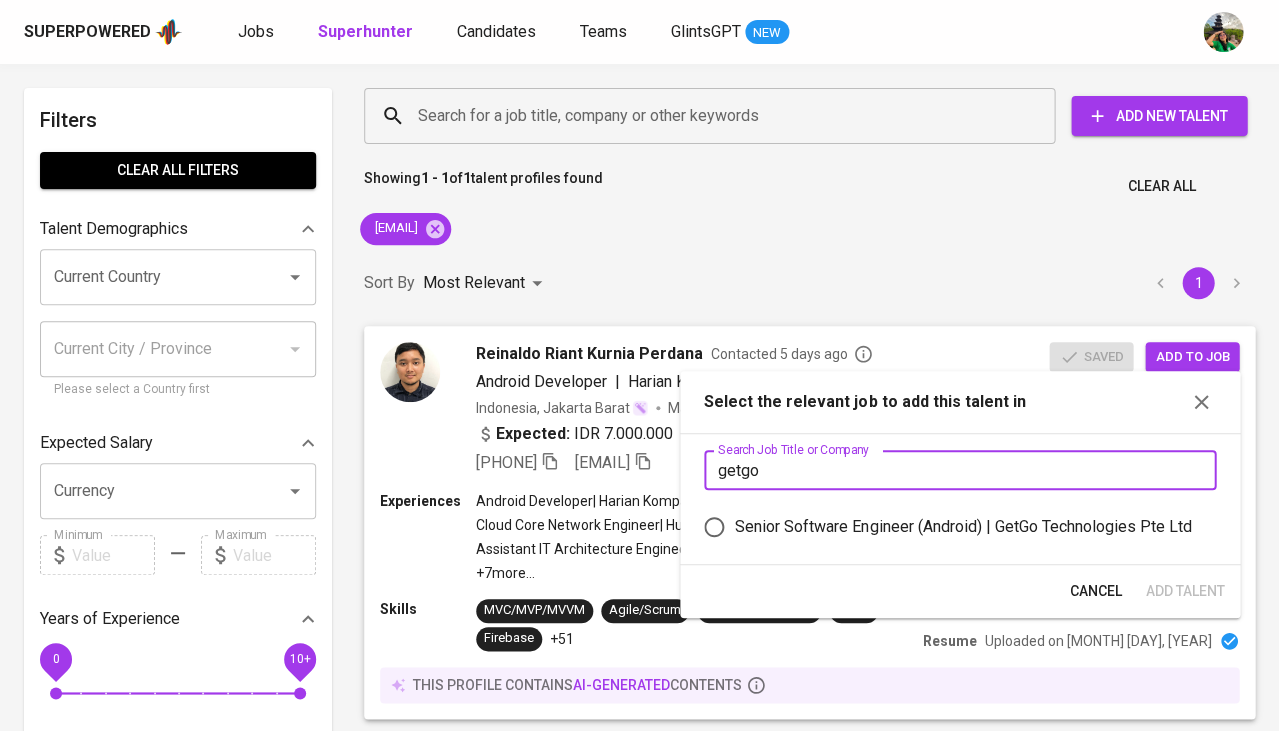 type on "getgo" 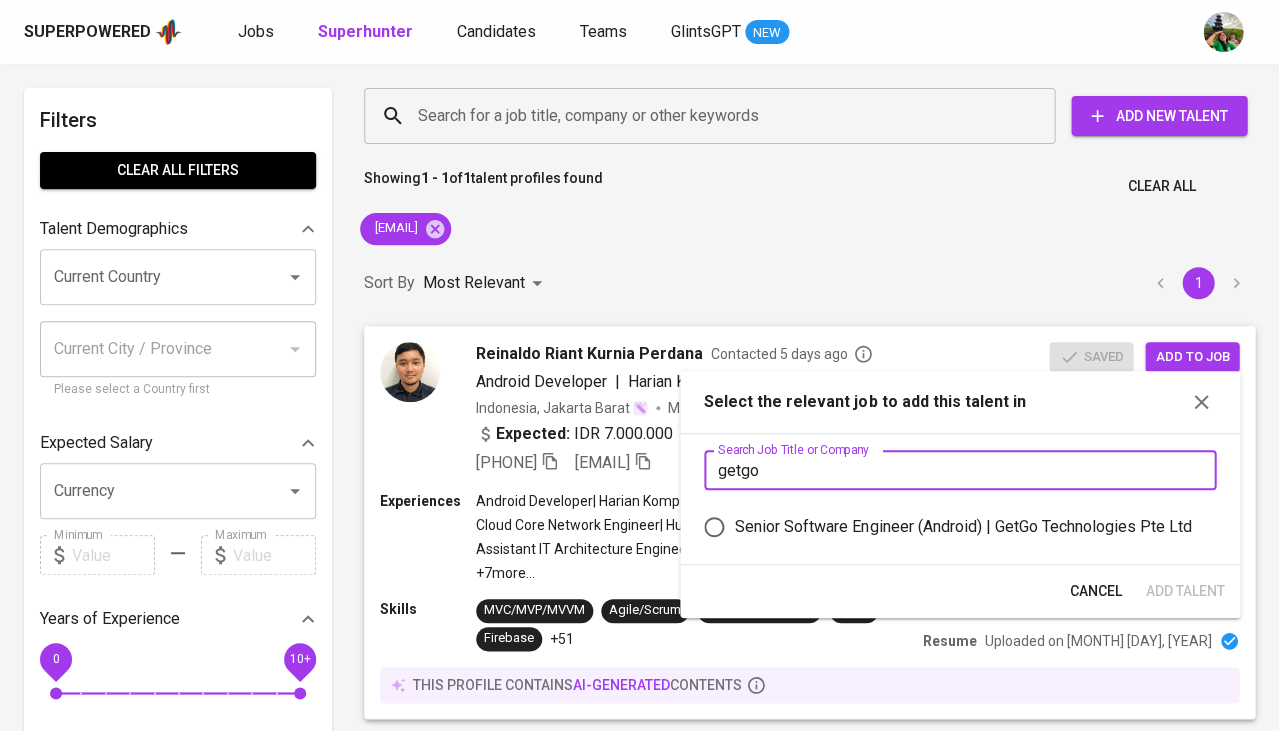 click on "Senior Software Engineer (Android) | GetGo Technologies Pte Ltd" at bounding box center [963, 527] 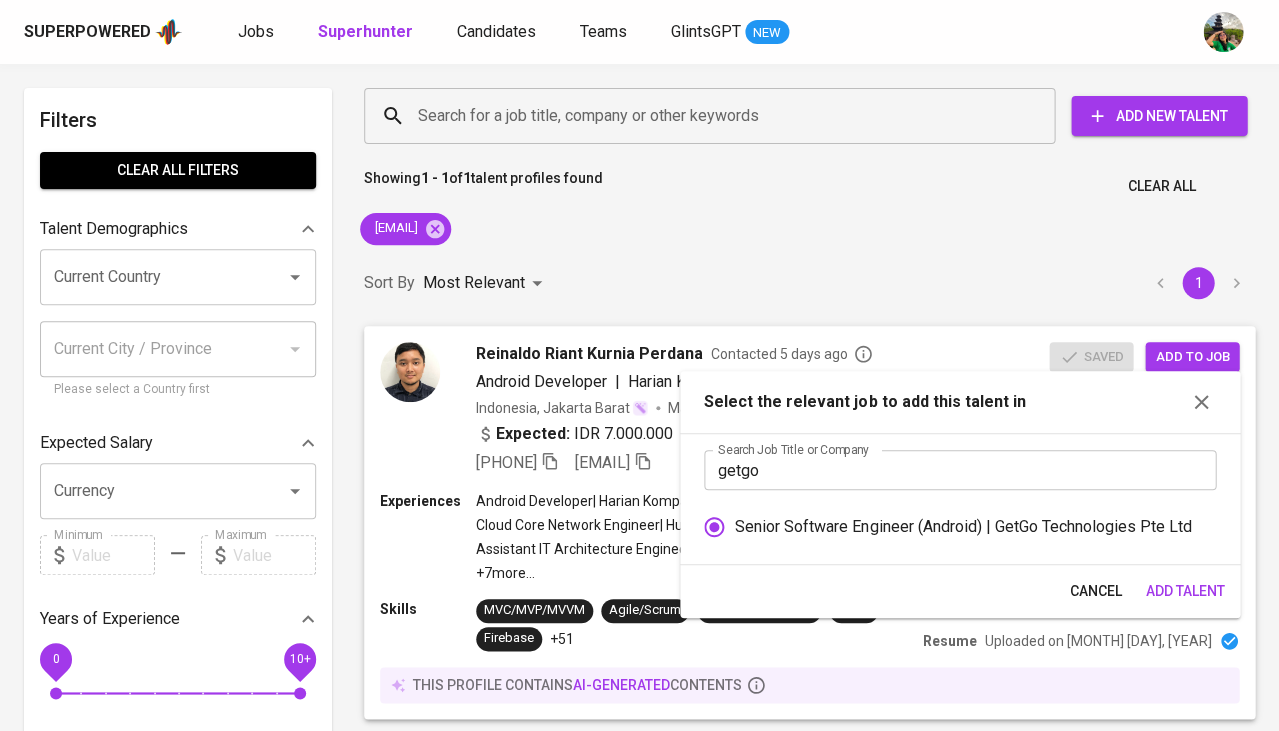 click on "Add Talent" at bounding box center [1184, 591] 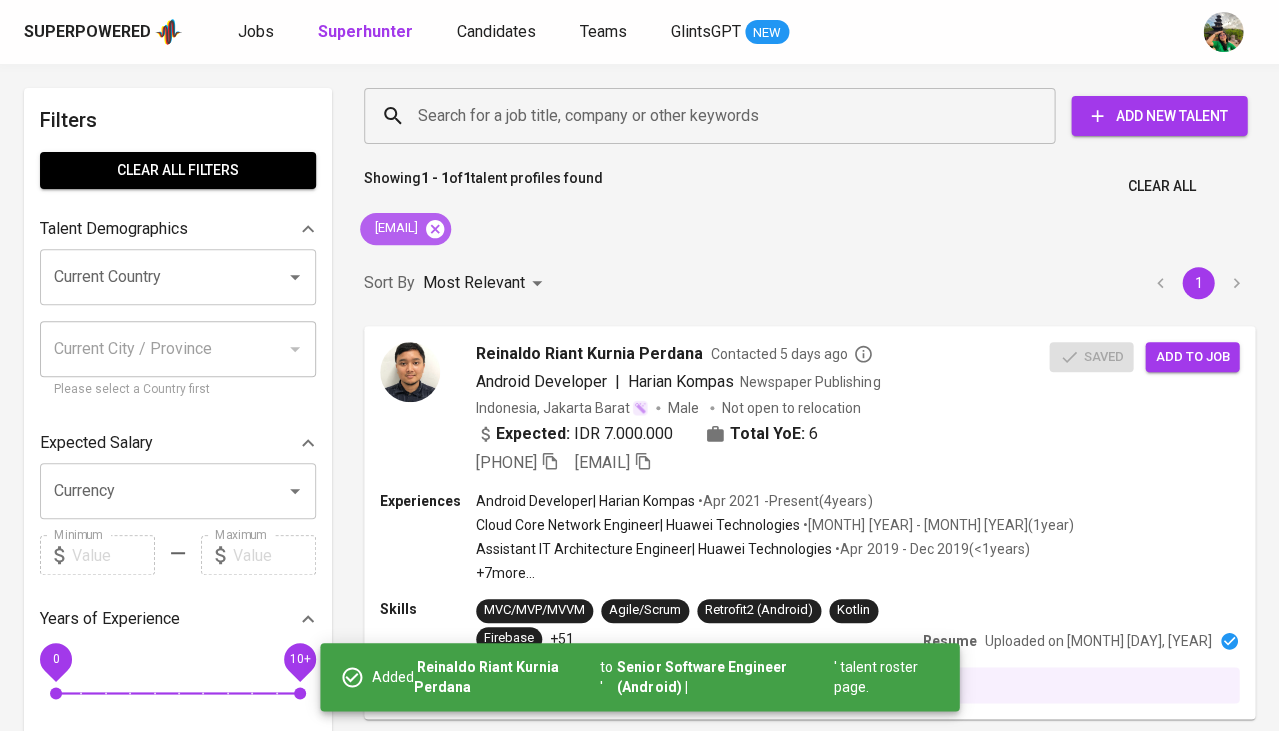 click 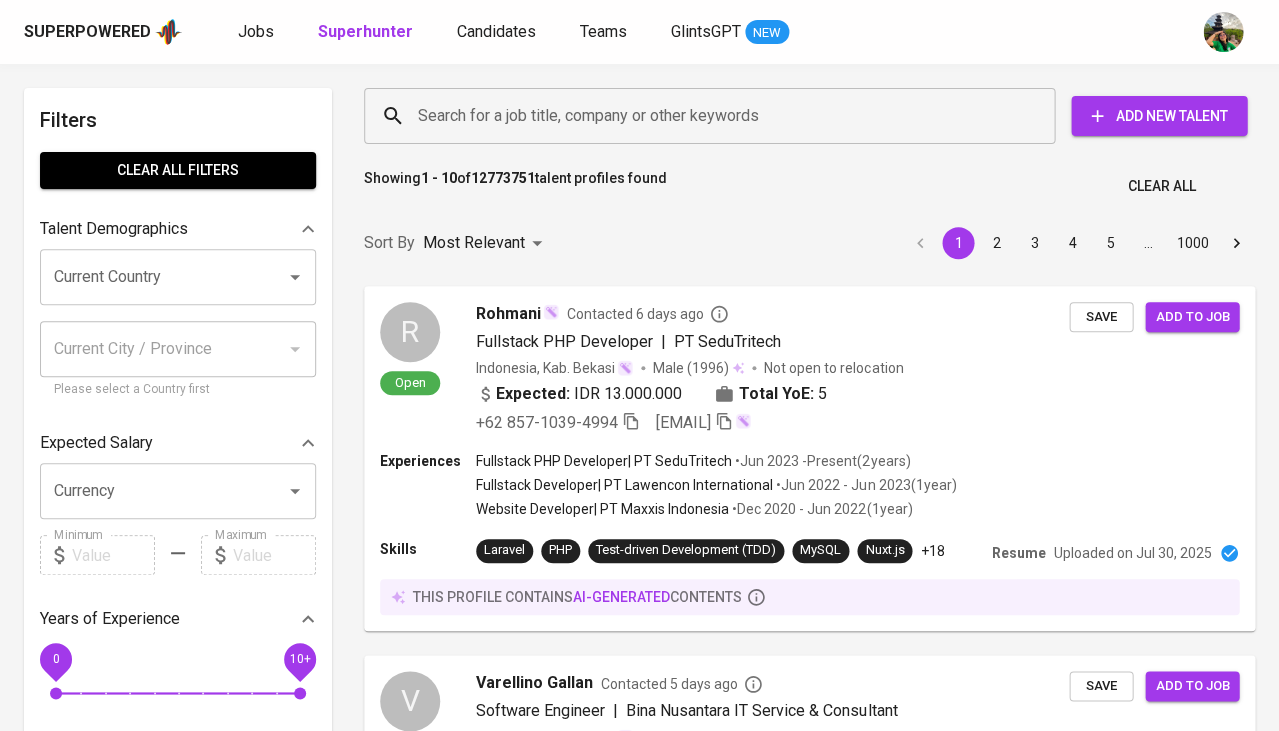 click on "Search for a job title, company or other keywords" at bounding box center (714, 116) 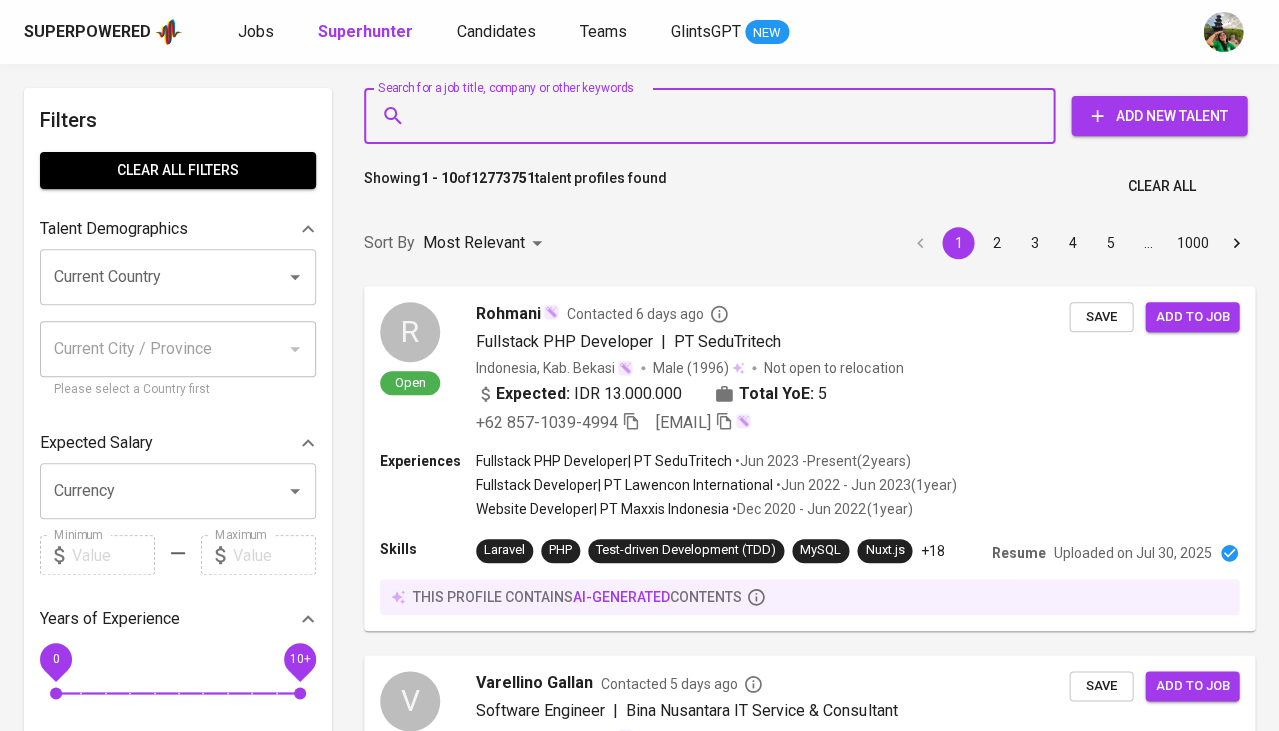 paste on "[EMAIL]" 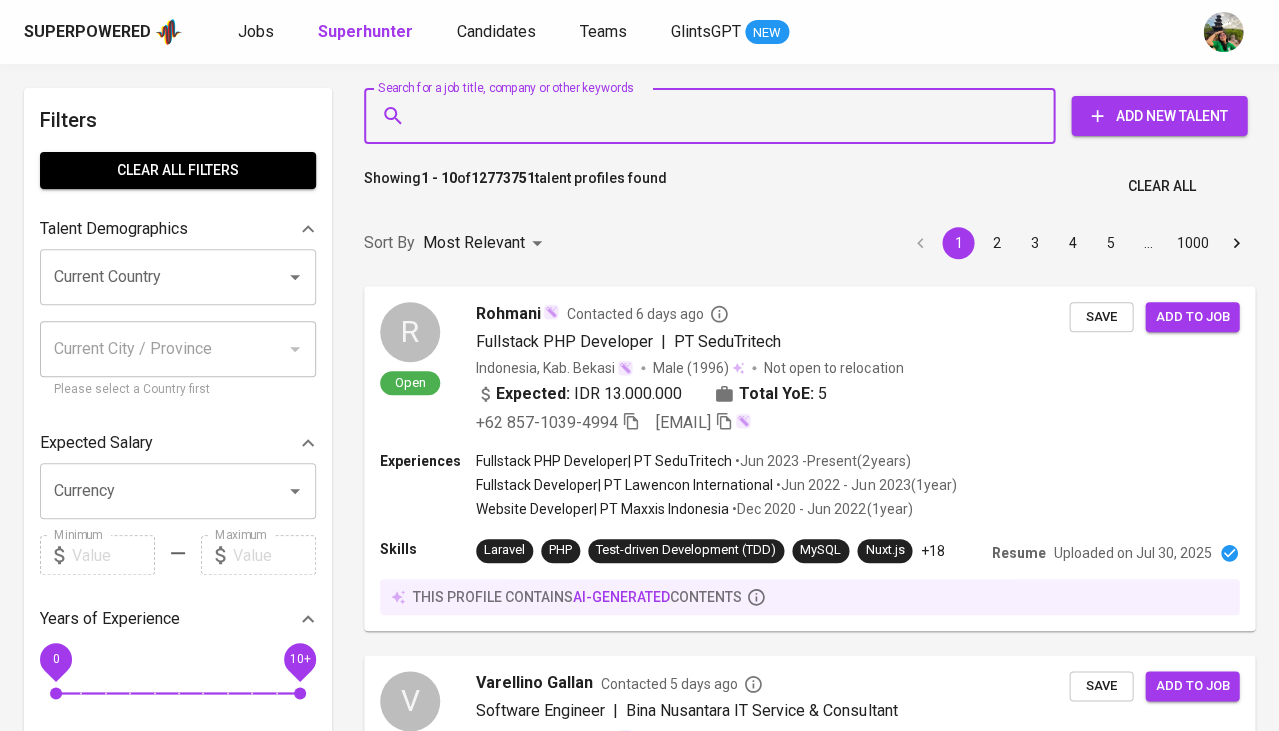 type on "[EMAIL]" 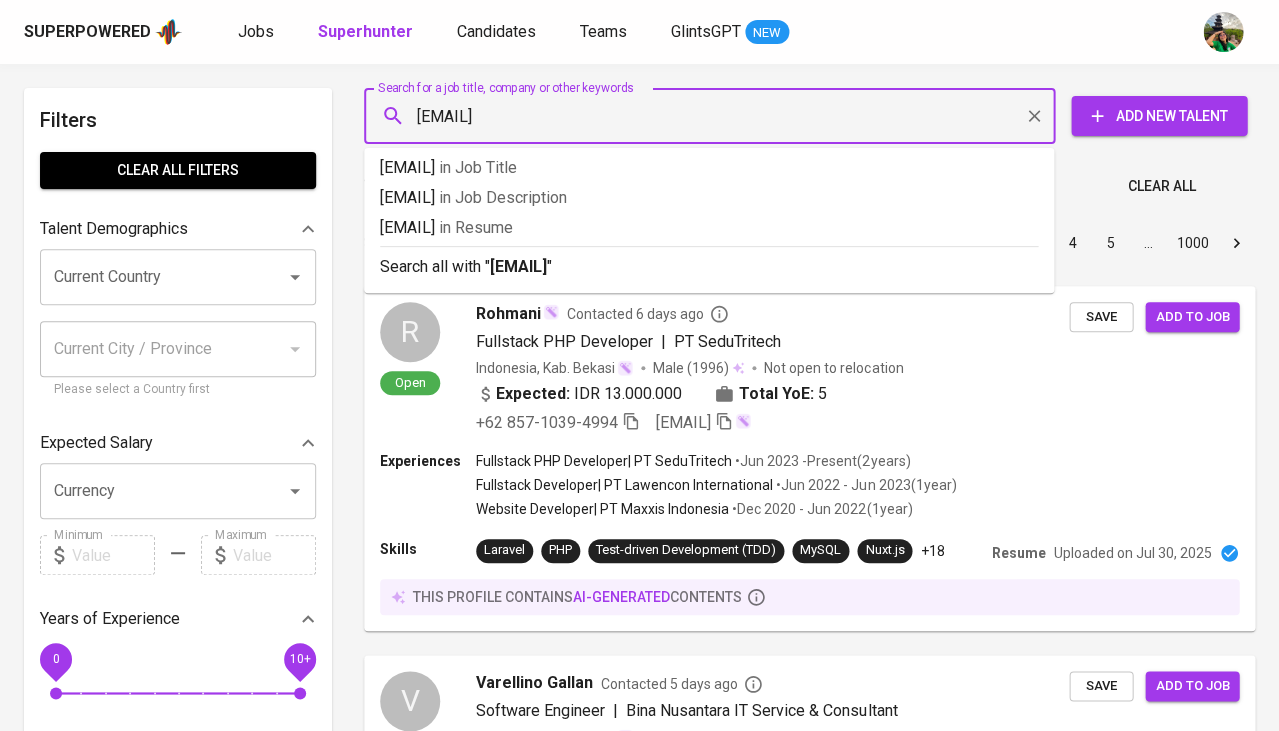 type 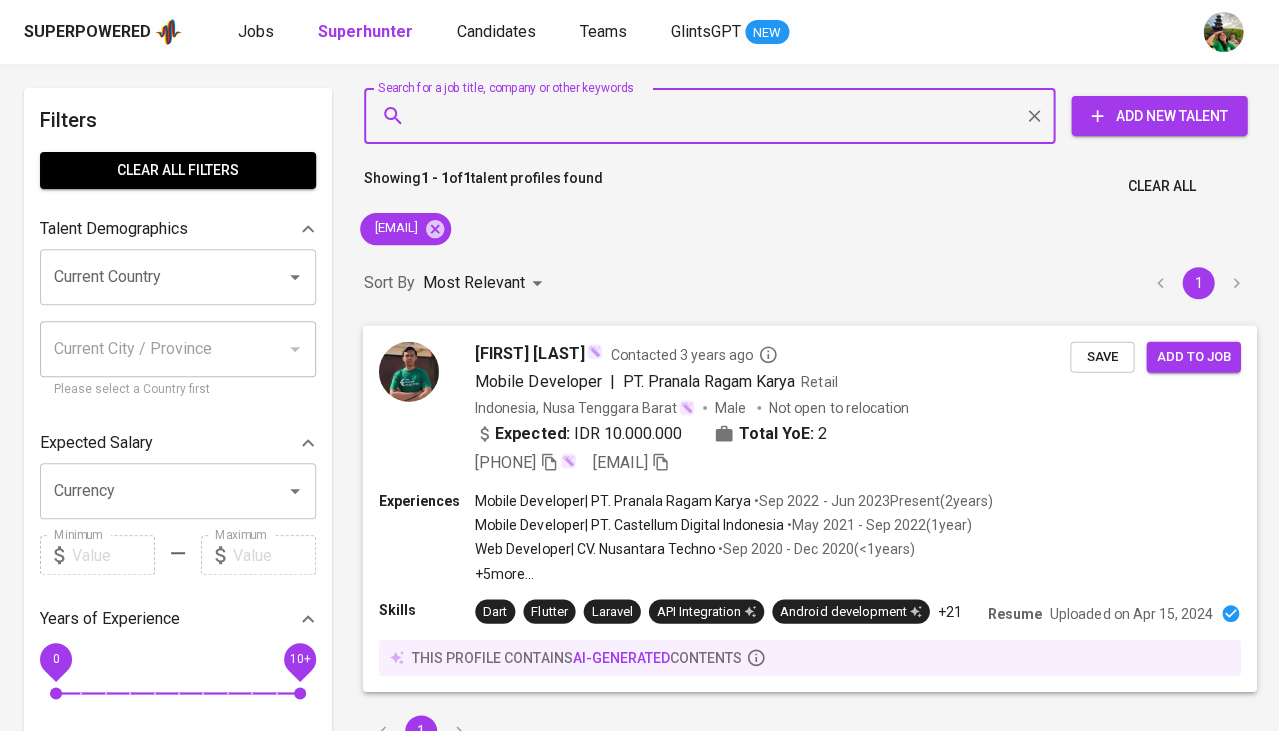 click on "Add to job" at bounding box center [1193, 356] 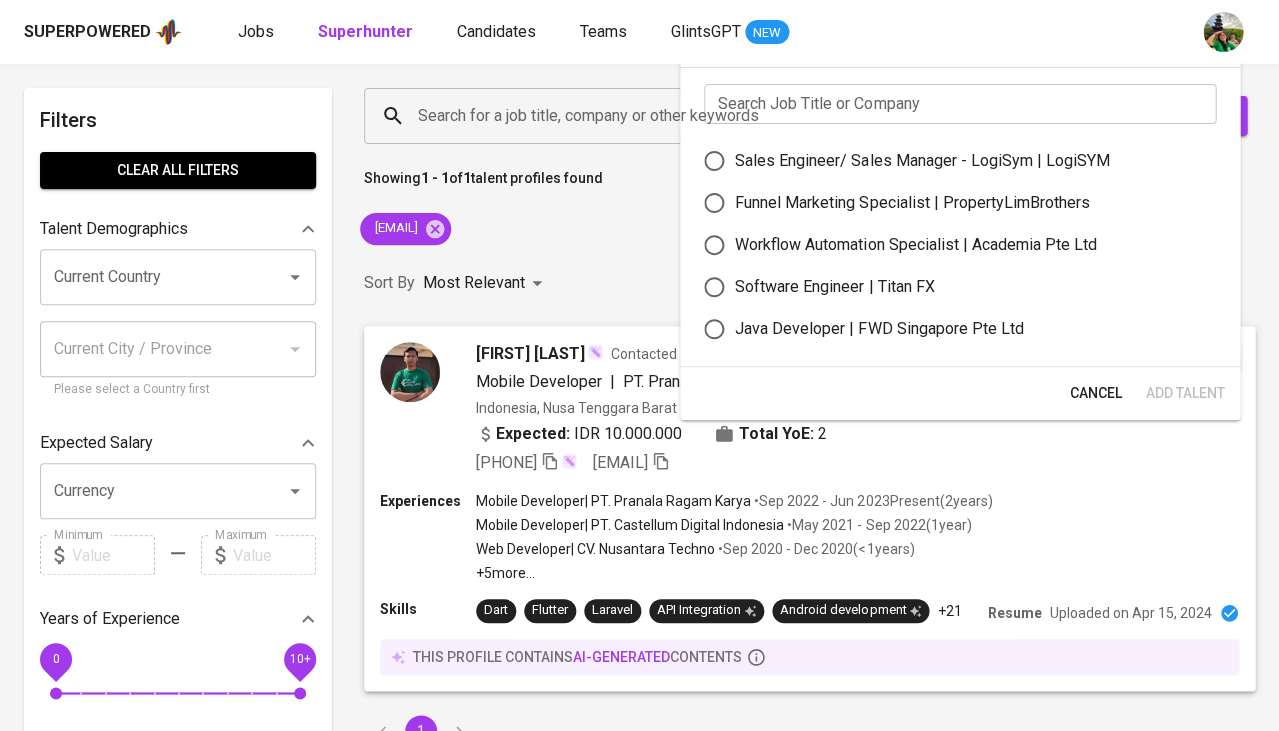 click on "Cancel" at bounding box center (1095, 393) 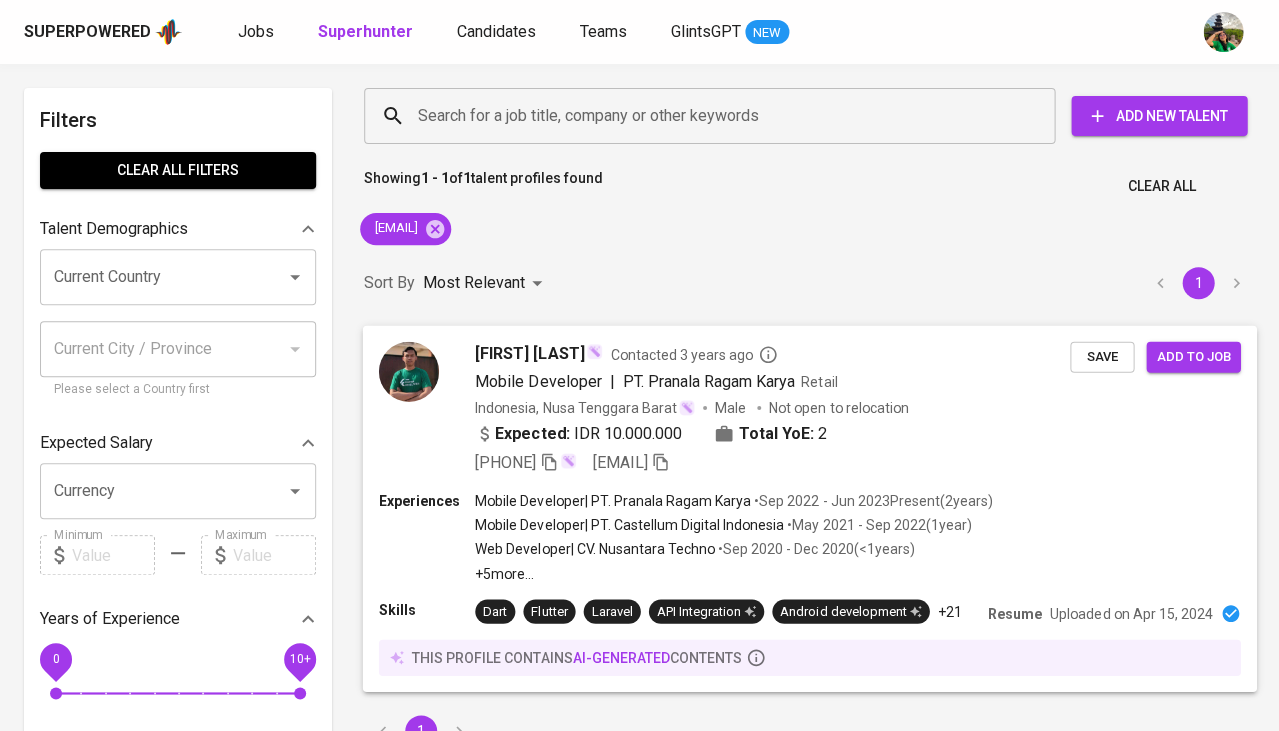 click on "Save" at bounding box center (1102, 356) 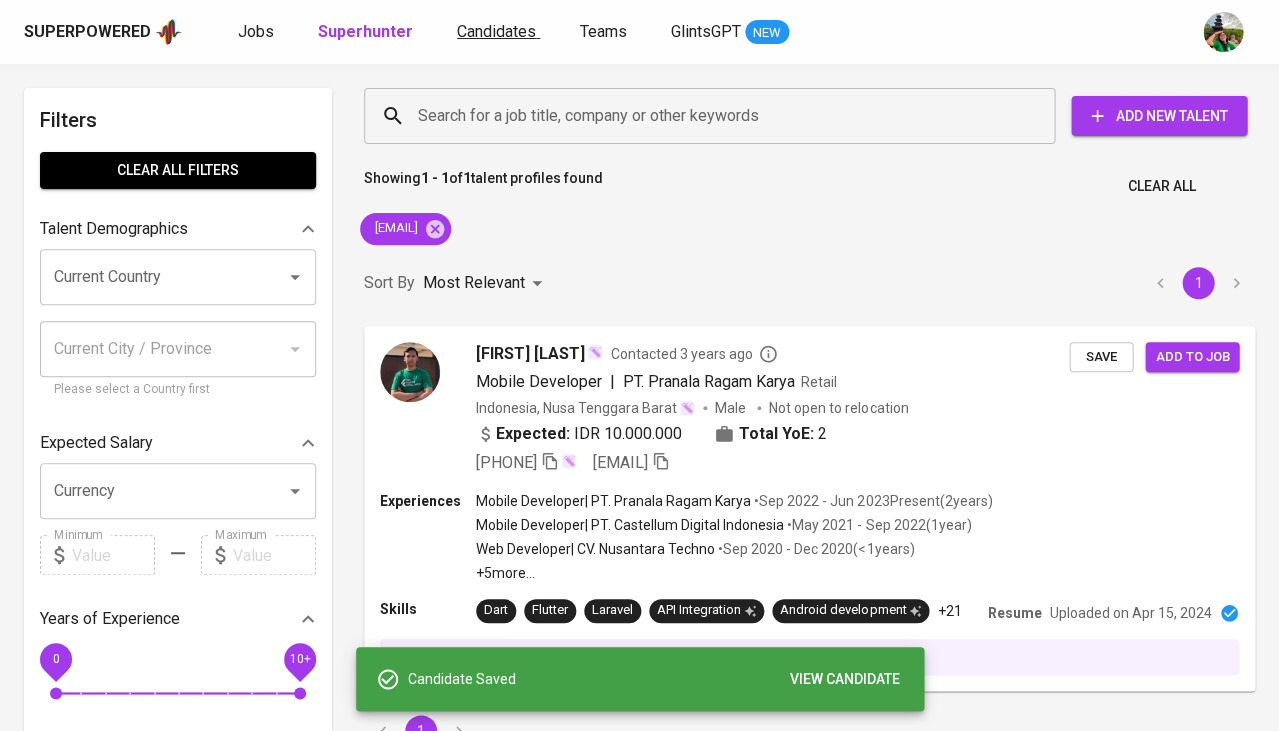 click on "Candidates" at bounding box center (498, 32) 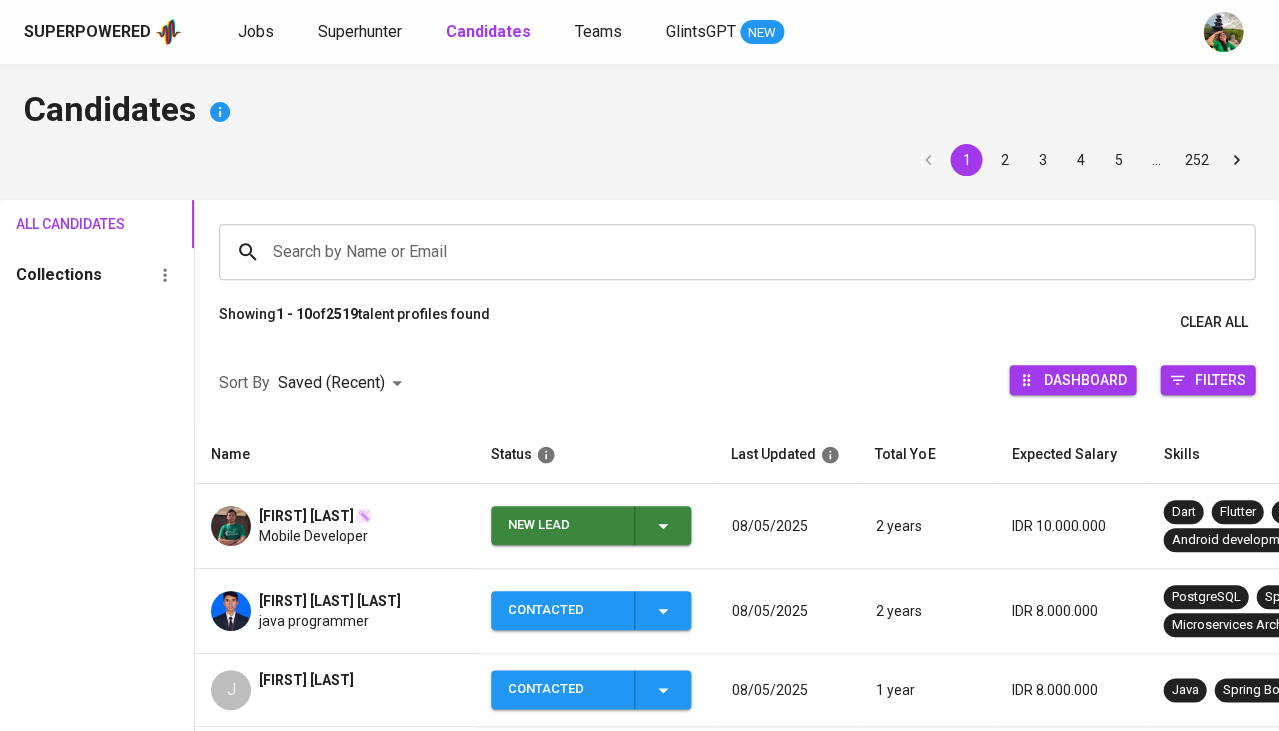 click on "Search by Name or Email" at bounding box center (742, 252) 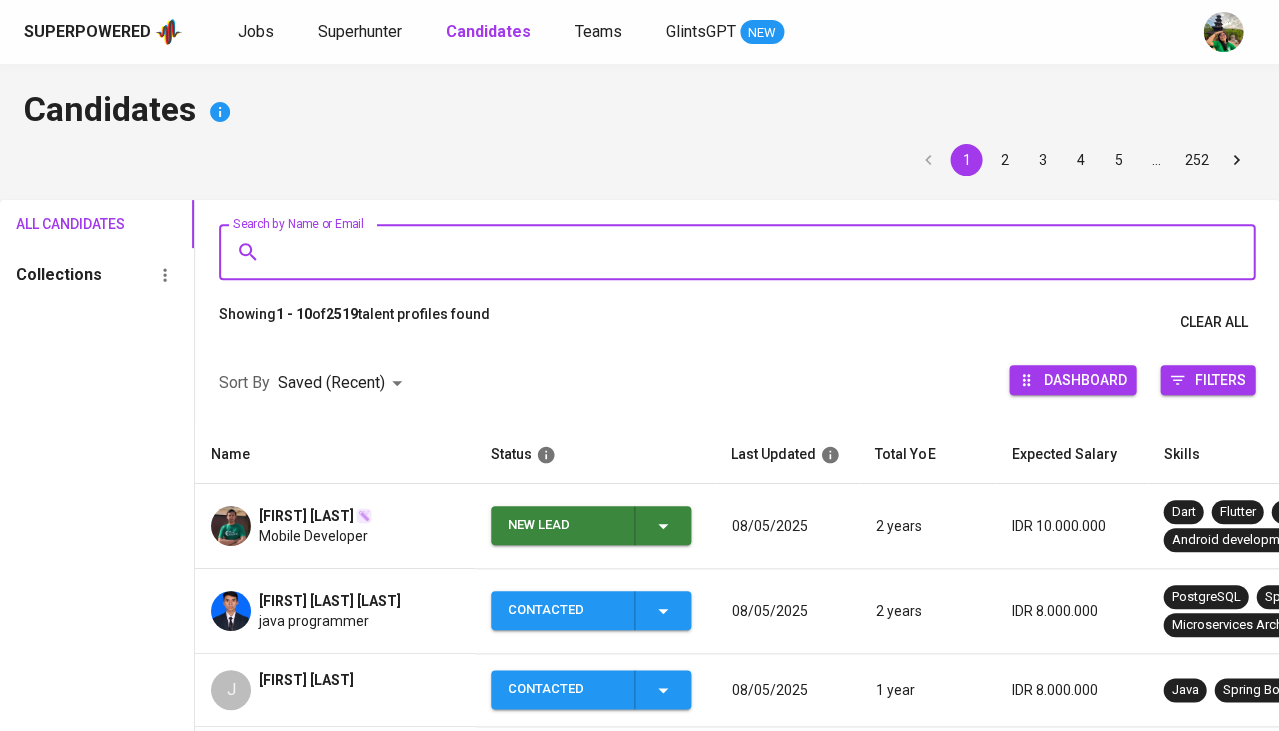 click 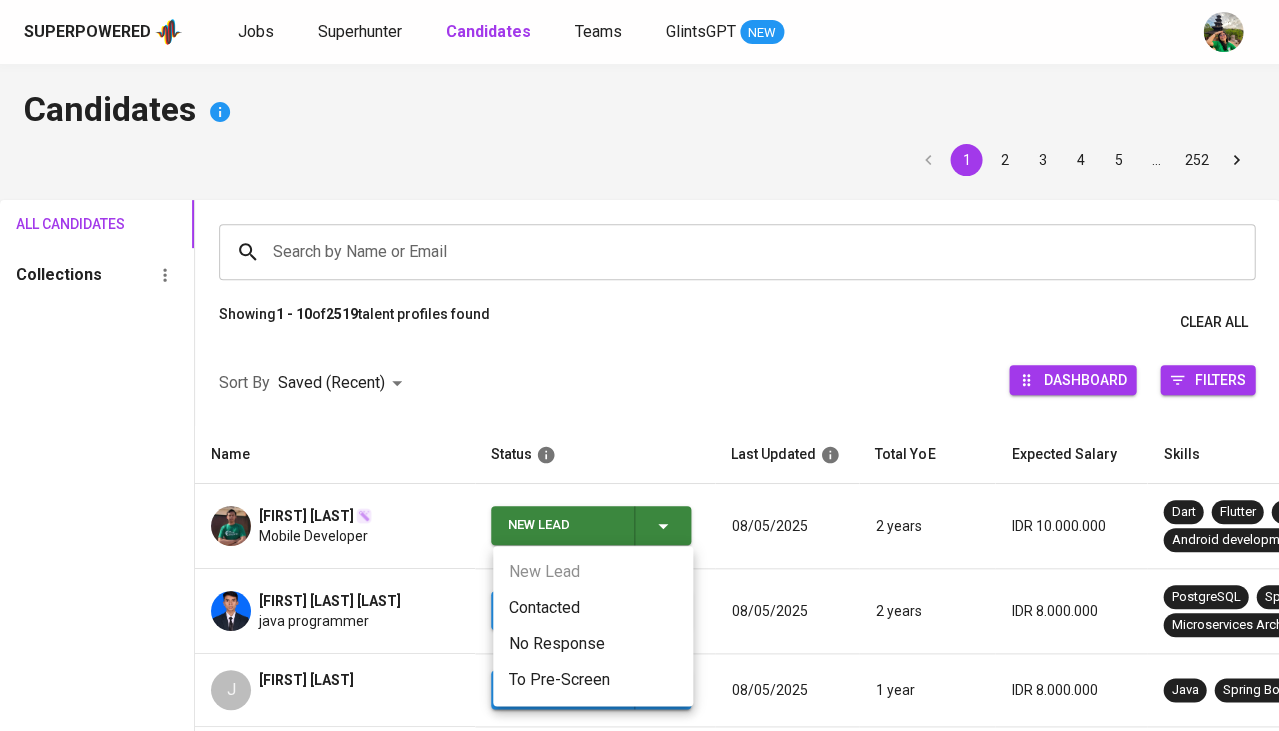 click on "Contacted" at bounding box center (593, 608) 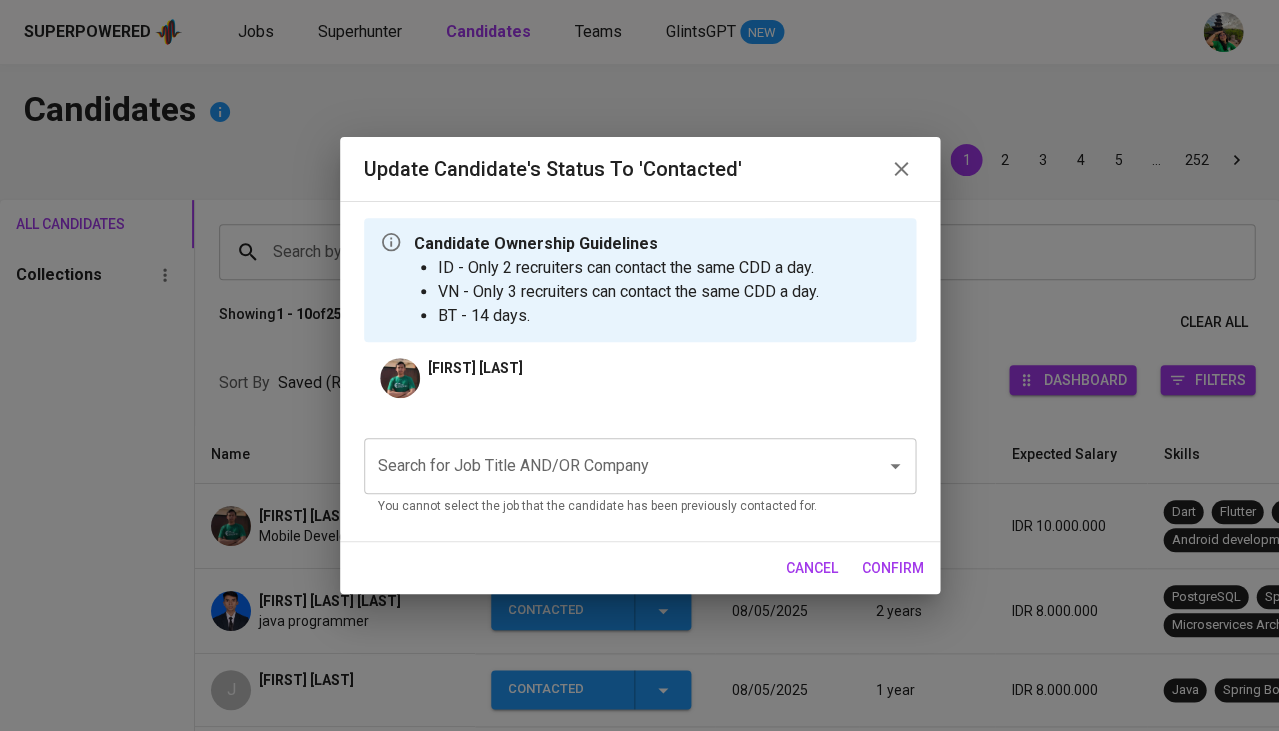 click on "Search for Job Title AND/OR Company" at bounding box center [612, 466] 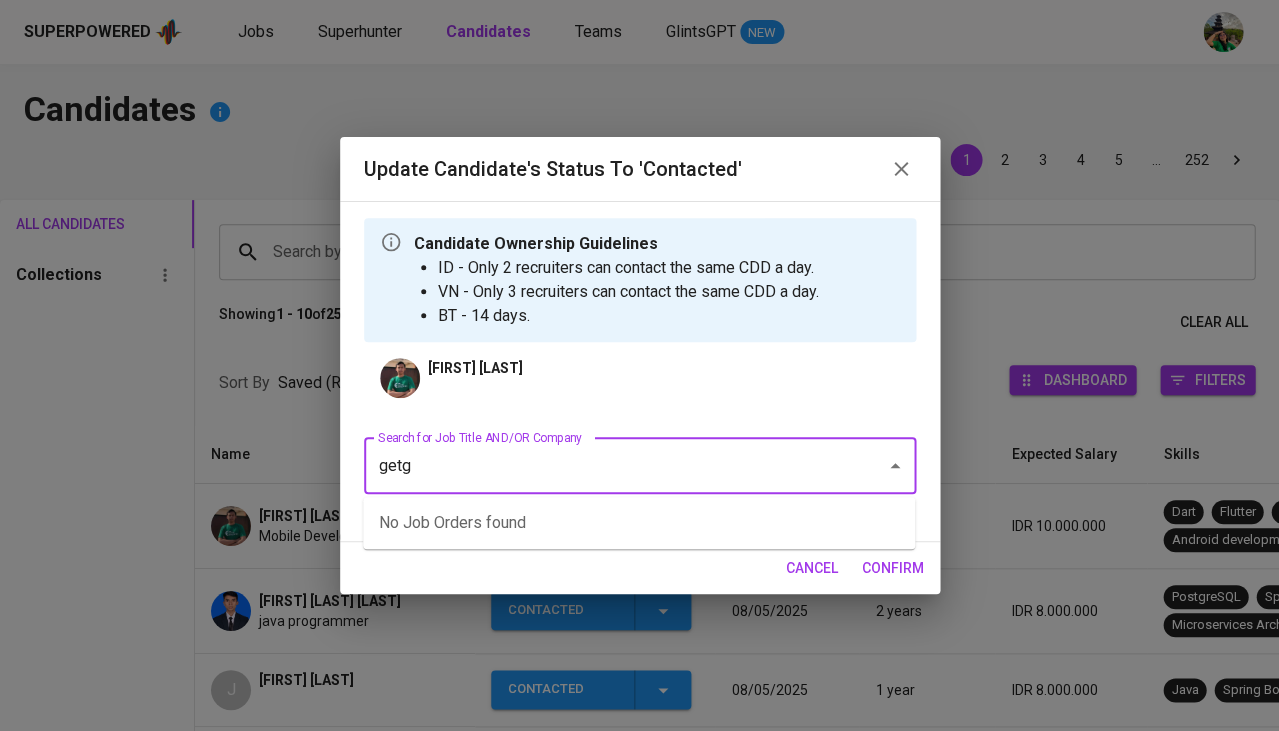 type on "getgo" 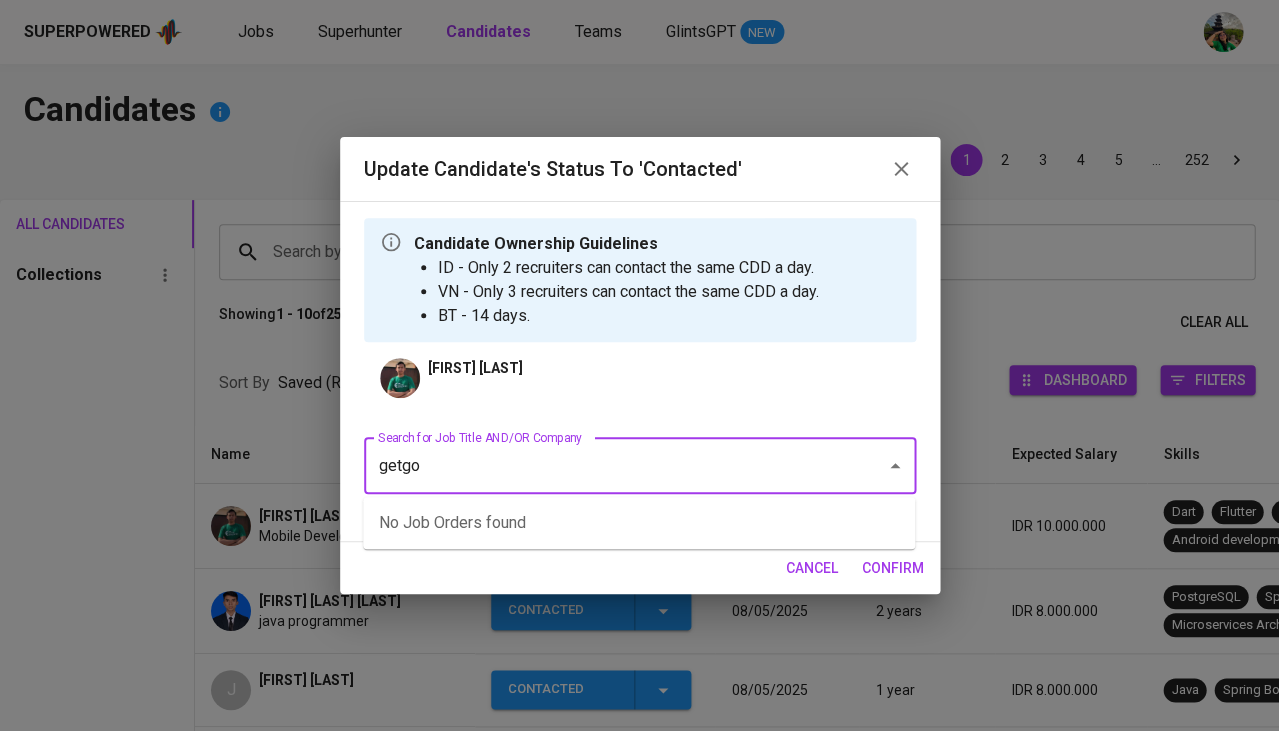 type 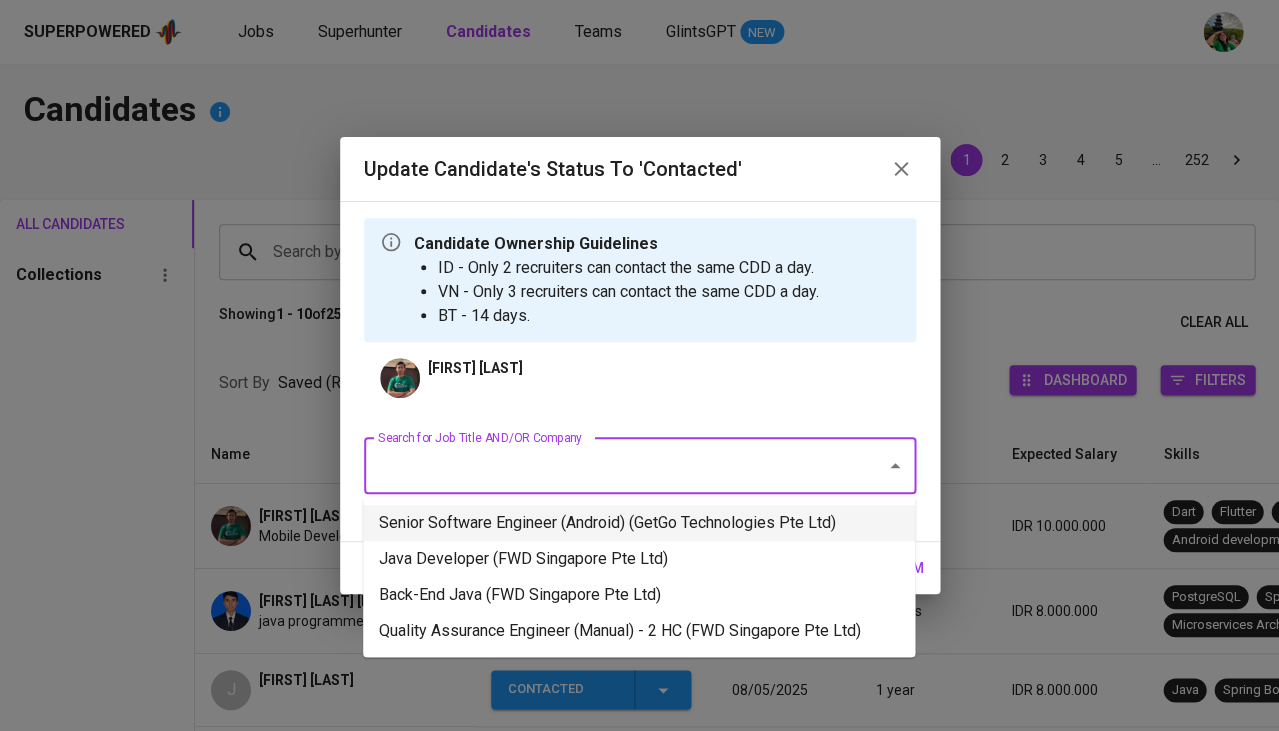 click on "Senior Software Engineer (Android) (GetGo Technologies Pte Ltd)" at bounding box center [639, 523] 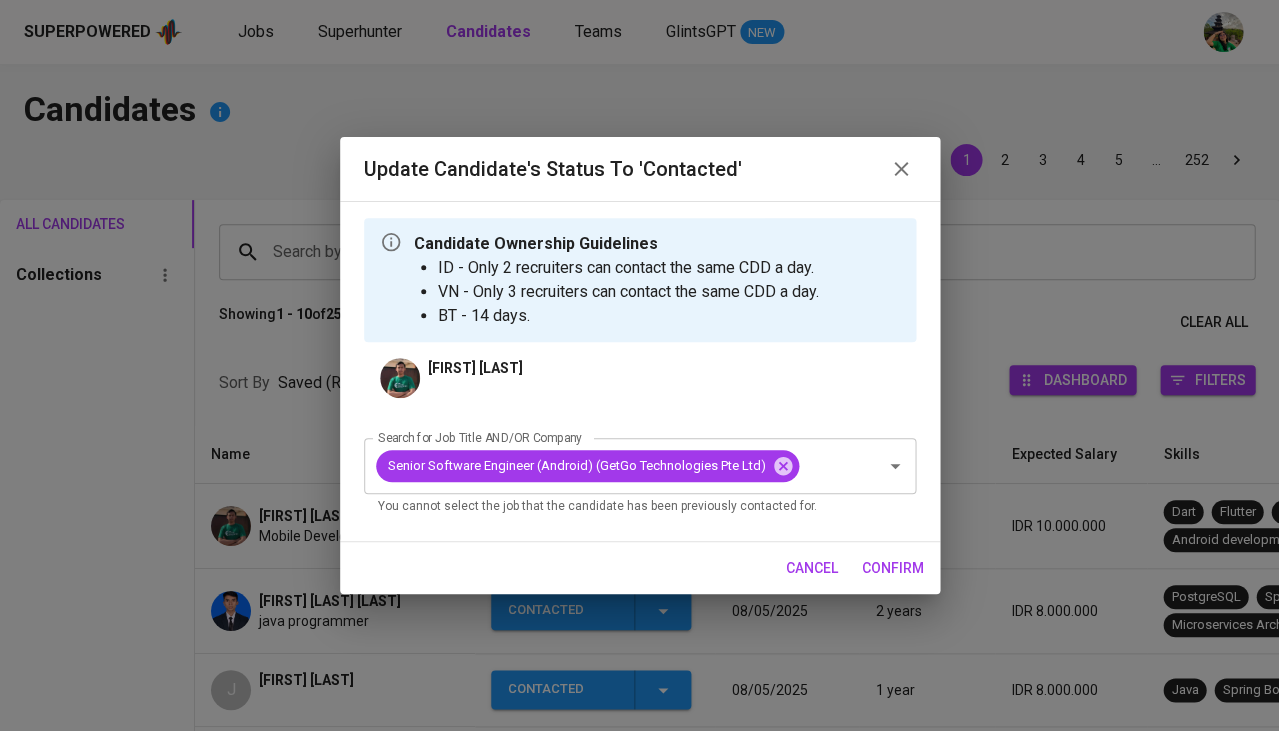 click on "confirm" at bounding box center [893, 568] 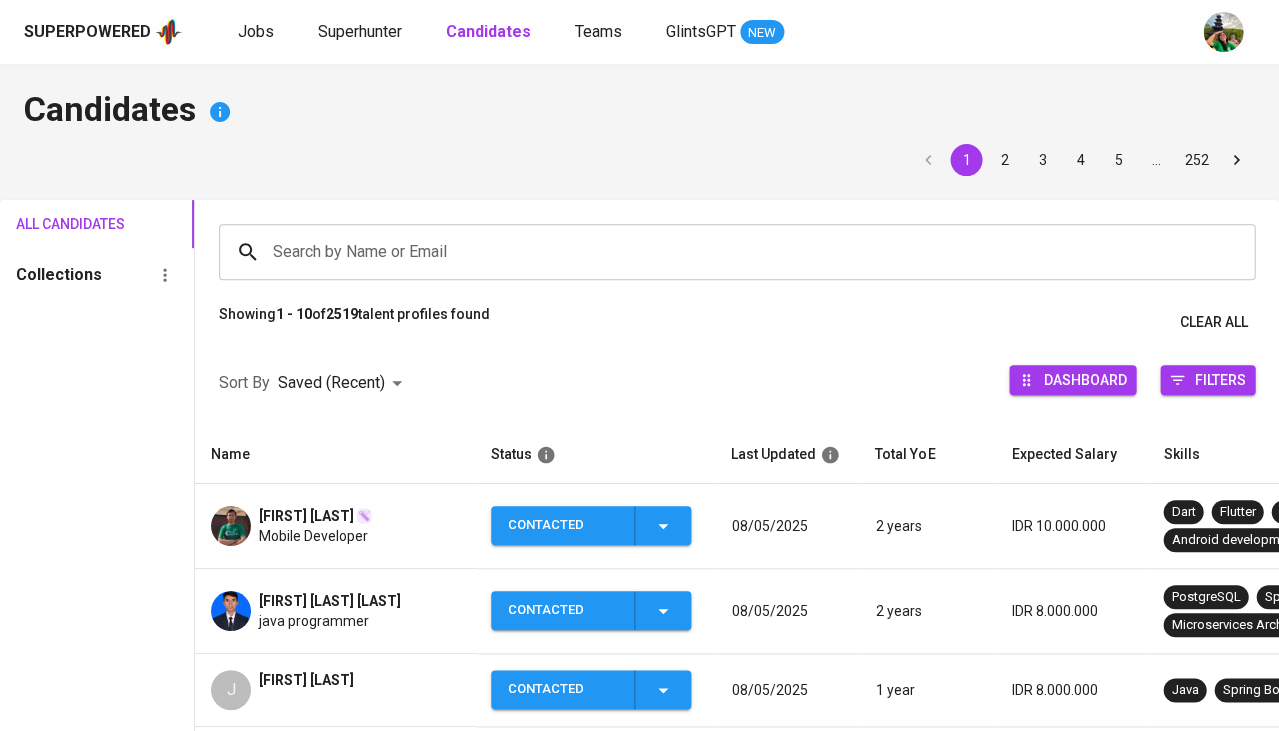 click on "Mobile Developer" at bounding box center (313, 536) 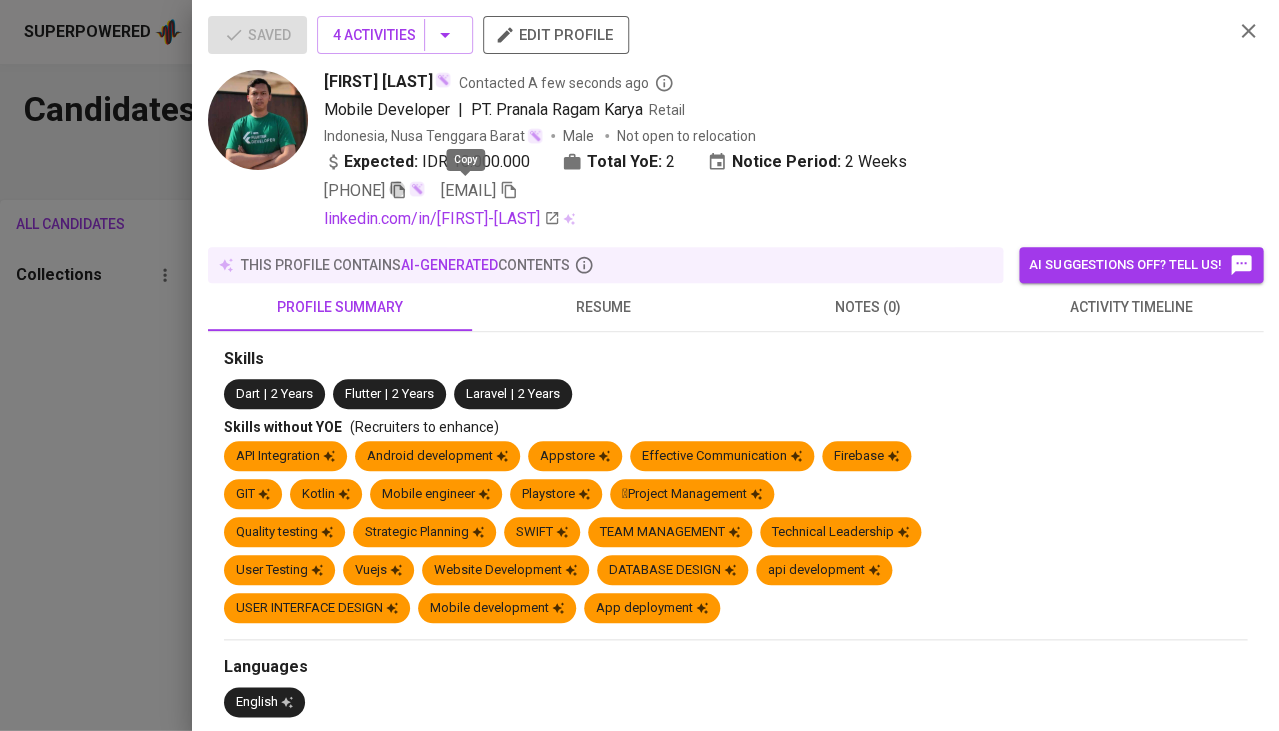 click 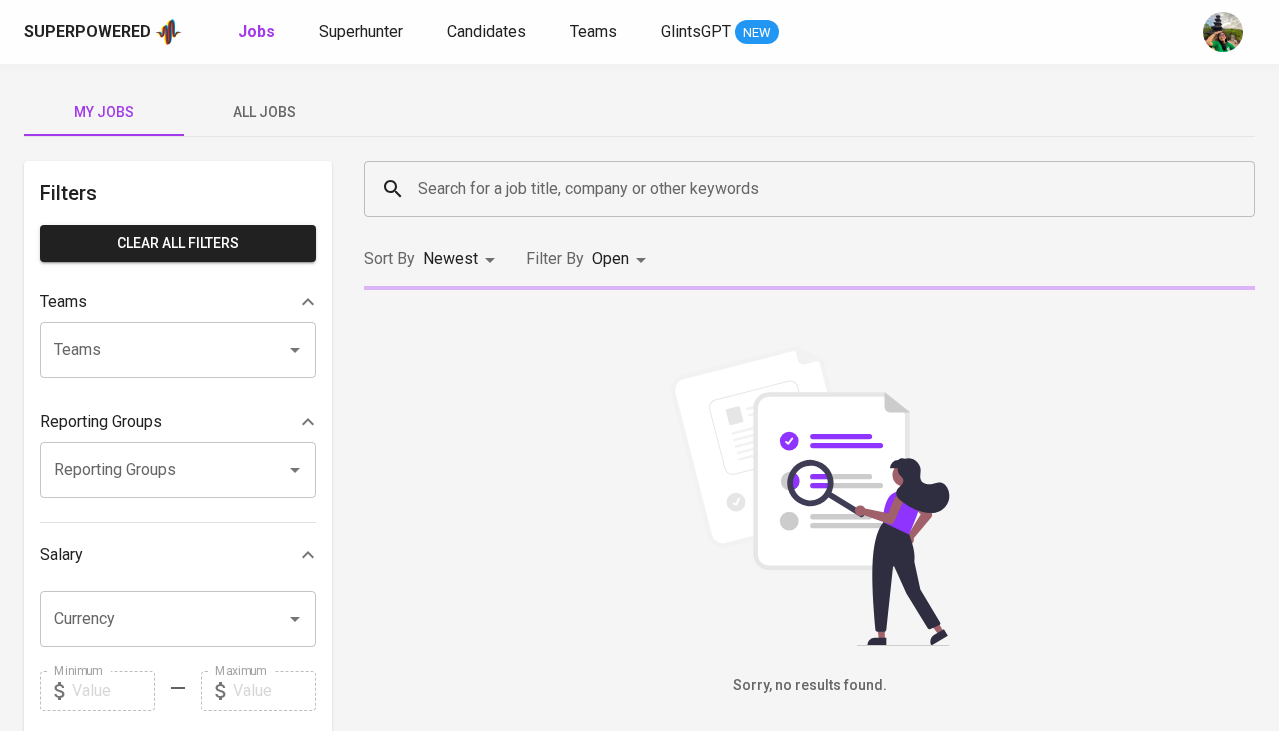 scroll, scrollTop: 0, scrollLeft: 0, axis: both 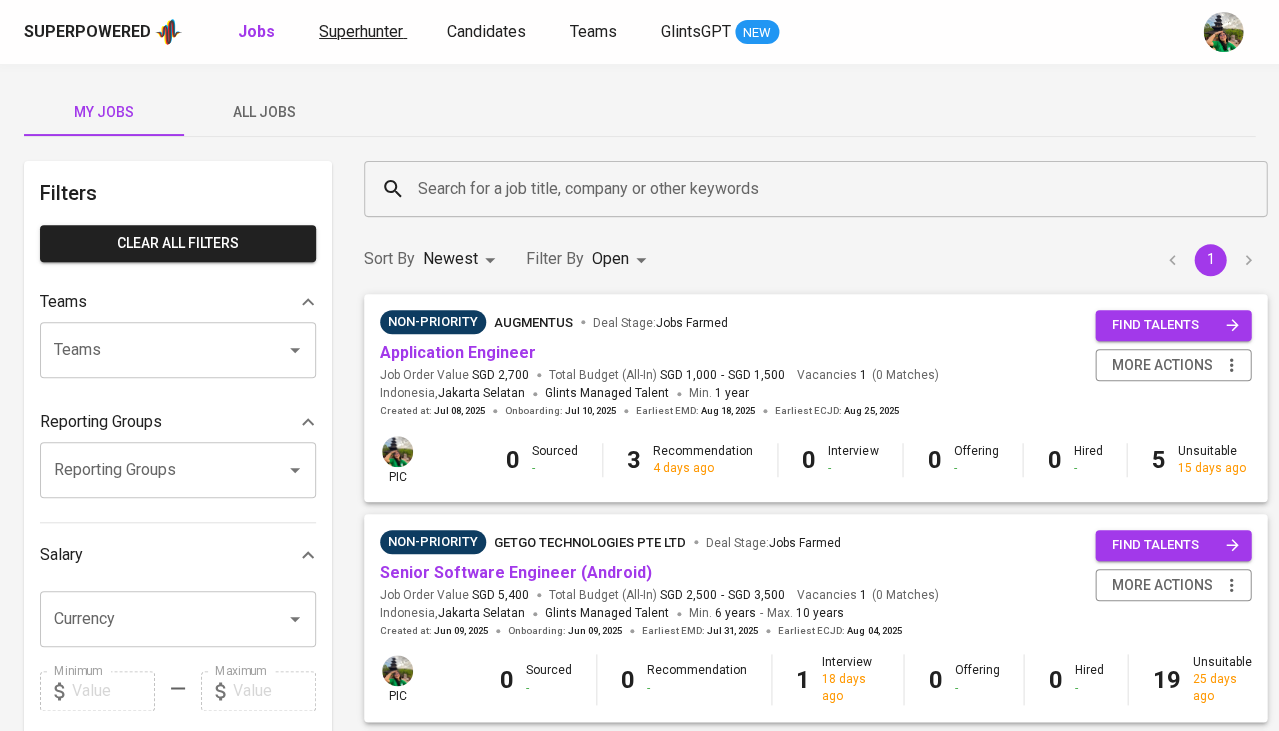 click on "Superhunter" at bounding box center (361, 31) 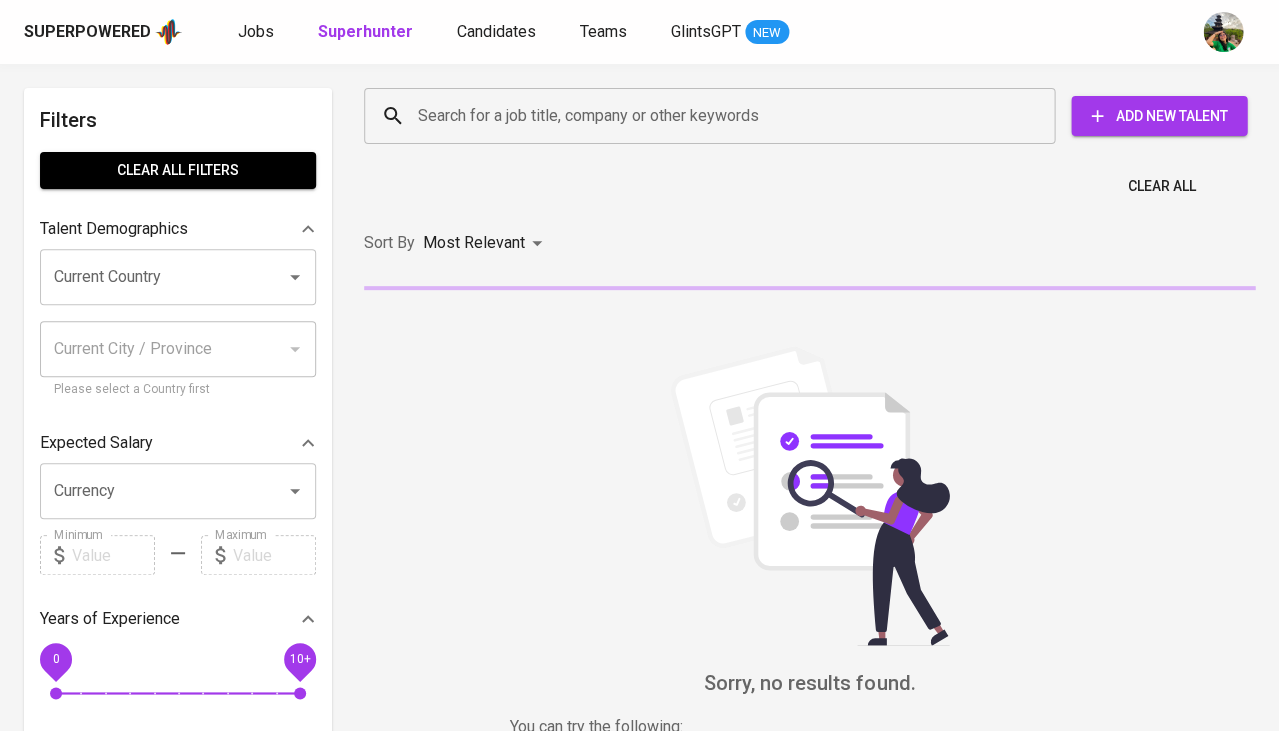 click on "Search for a job title, company or other keywords" at bounding box center (709, 116) 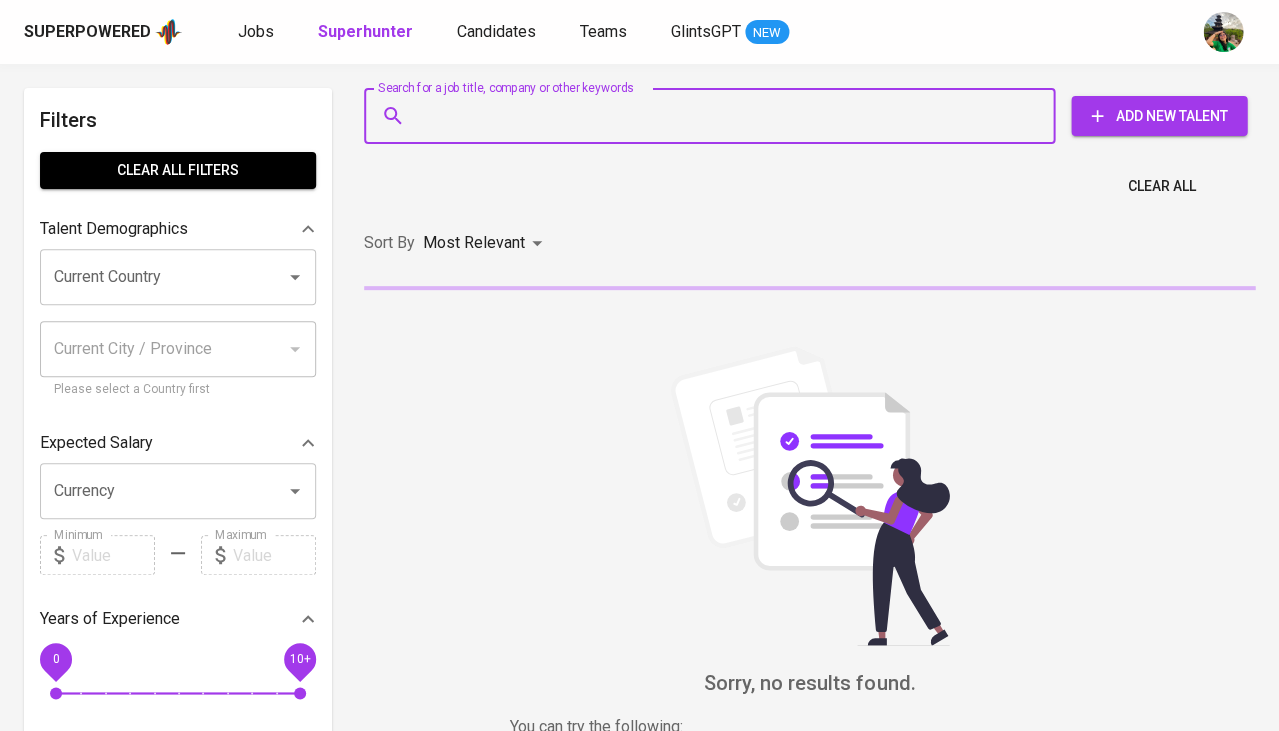 paste on "jundullah.ilhaq@gmail.com" 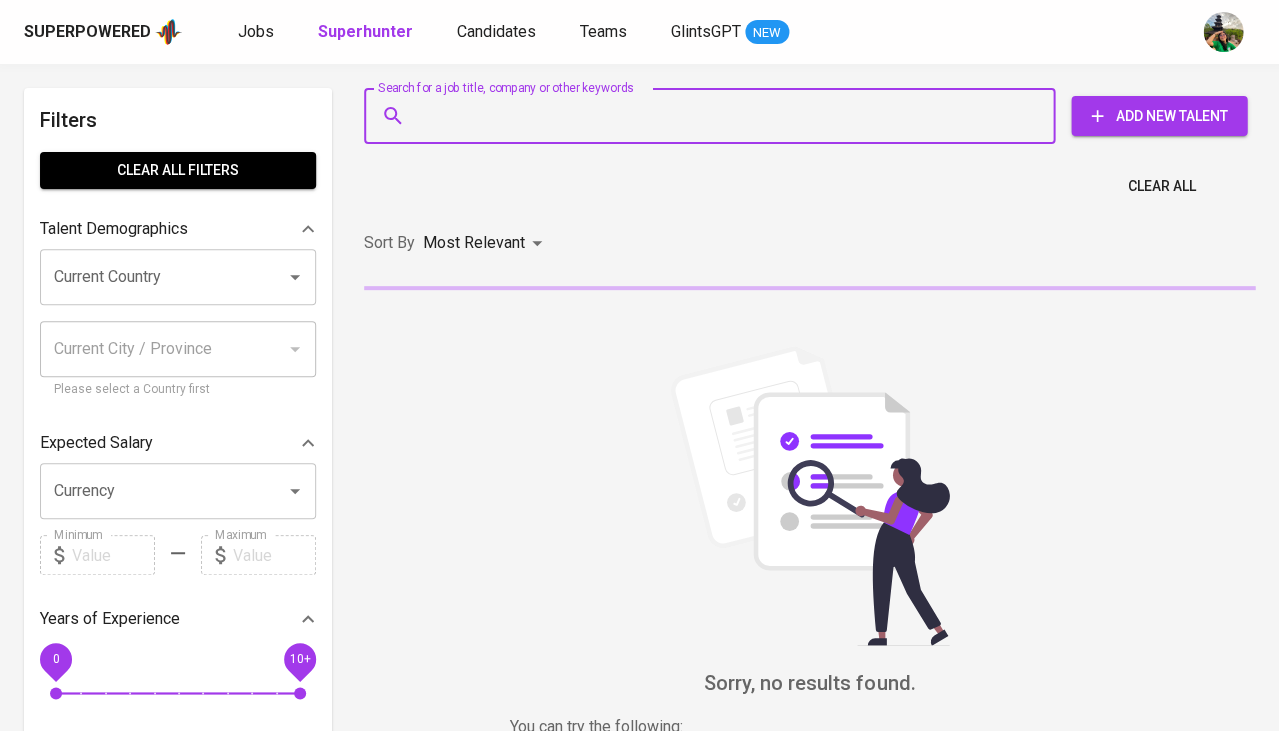 type on "jundullah.ilhaq@gmail.com" 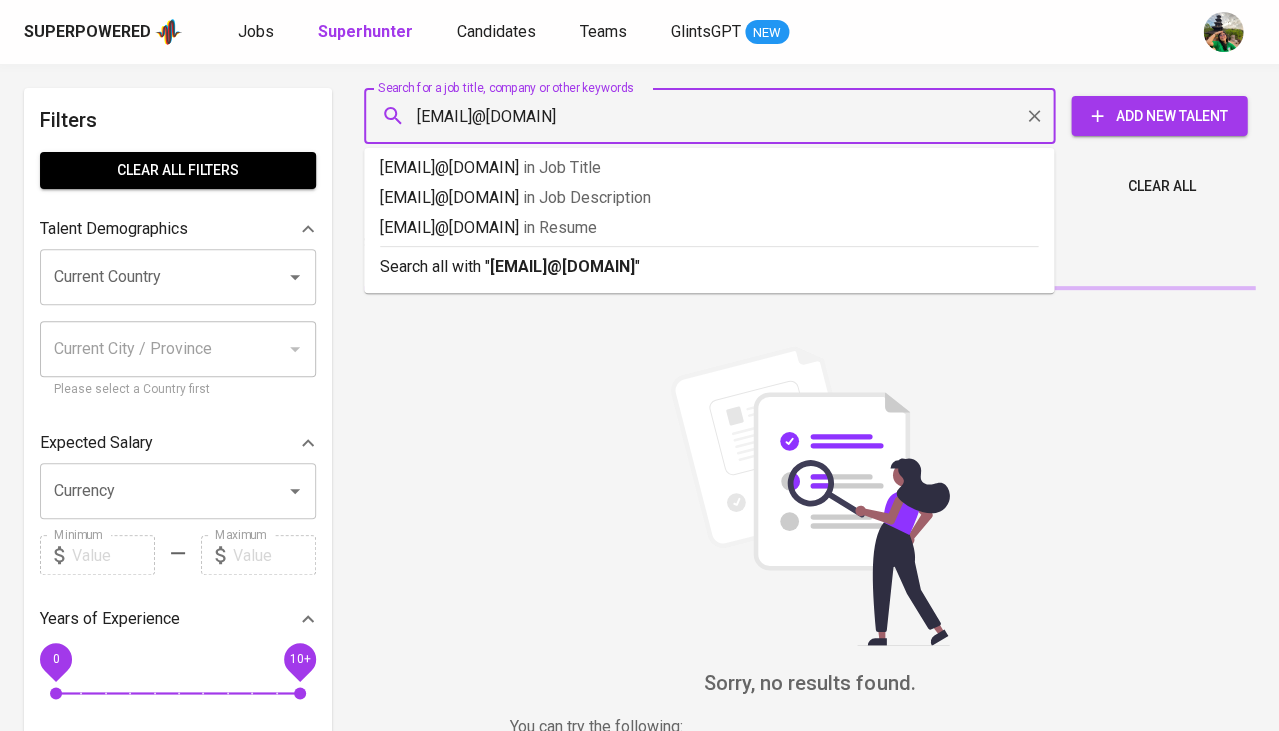 type 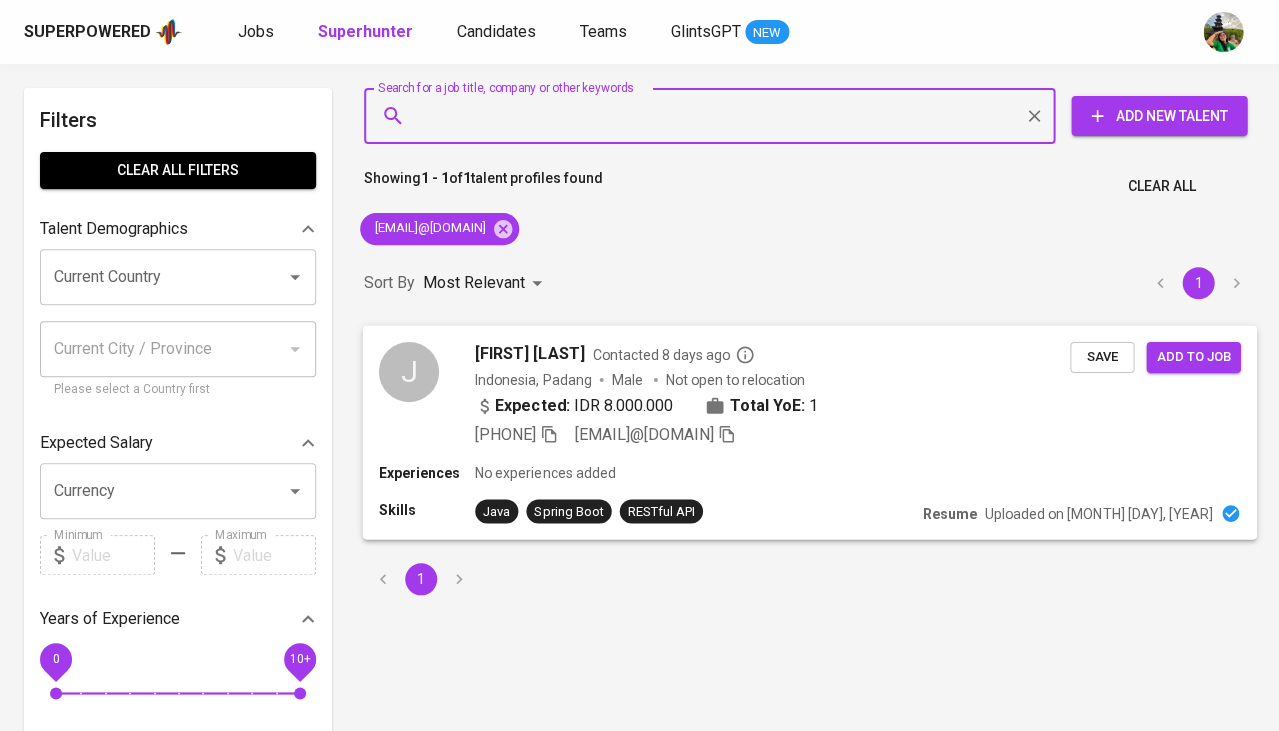 click on "Jundullah Ilhaq" at bounding box center [529, 353] 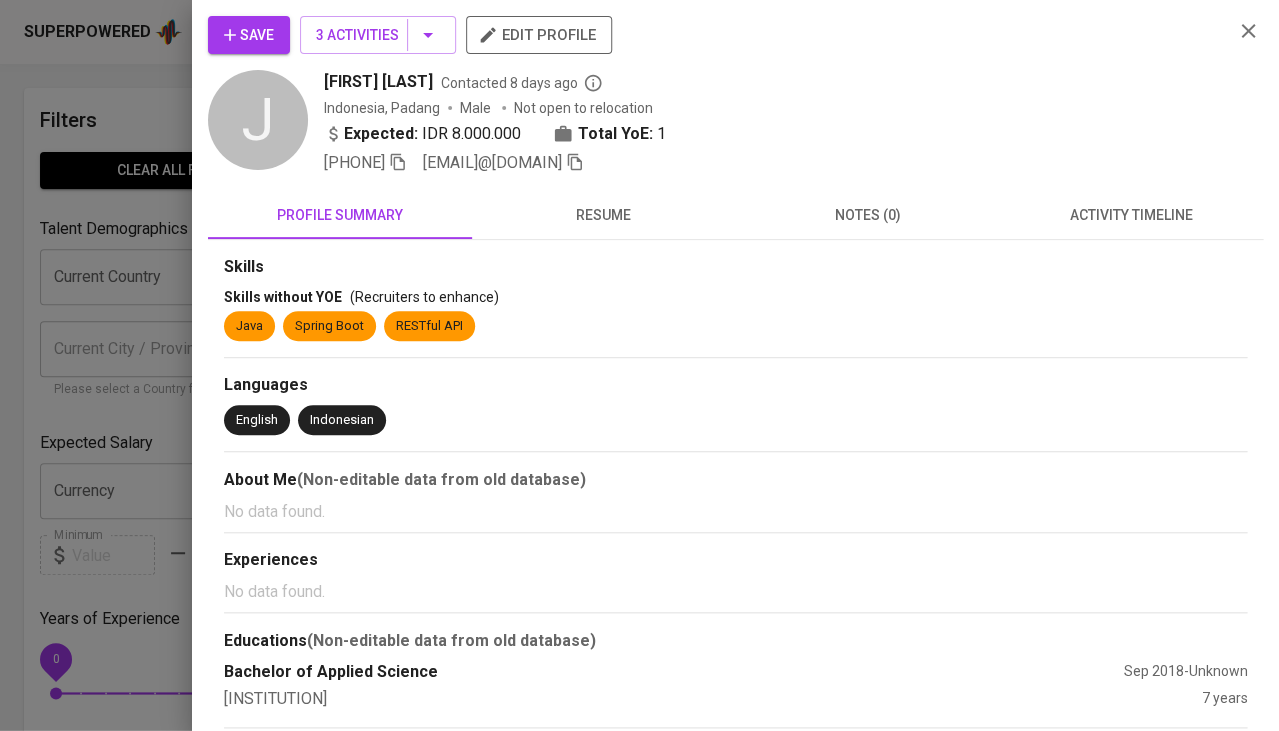 click on "Save" at bounding box center (249, 35) 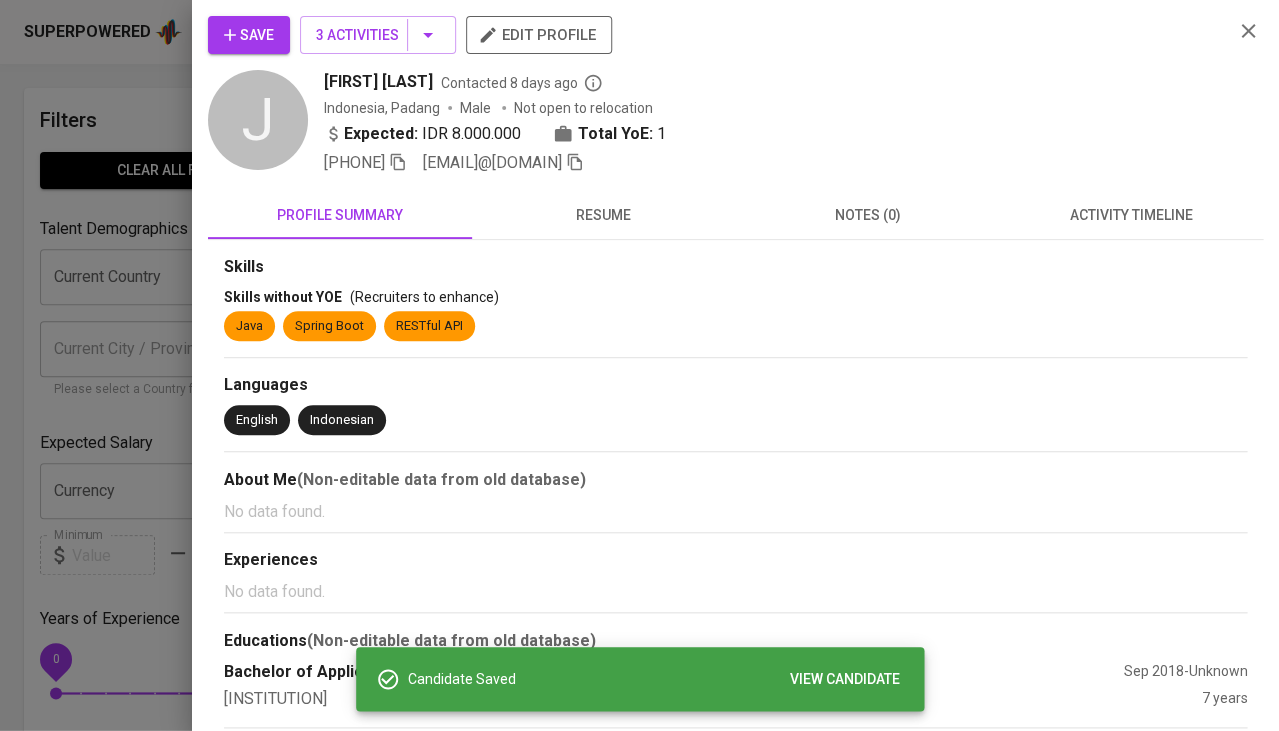 click at bounding box center (639, 365) 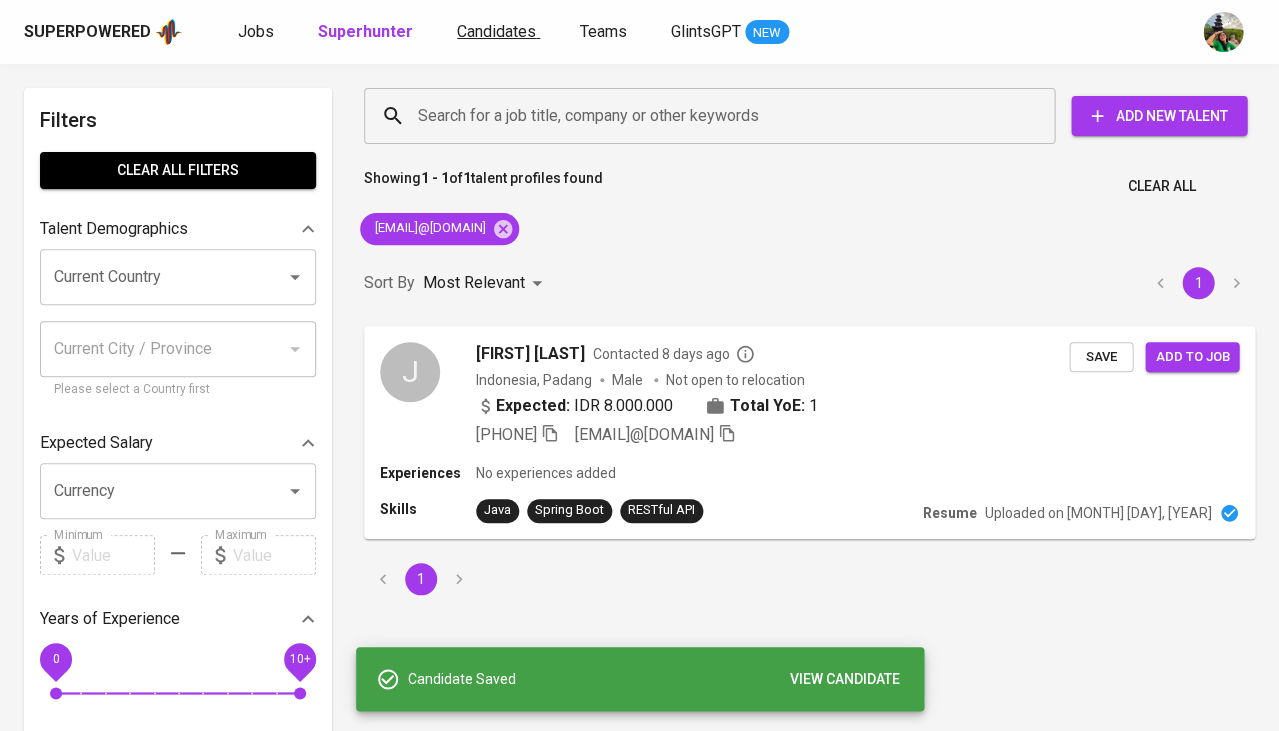 click on "Candidates" at bounding box center [496, 31] 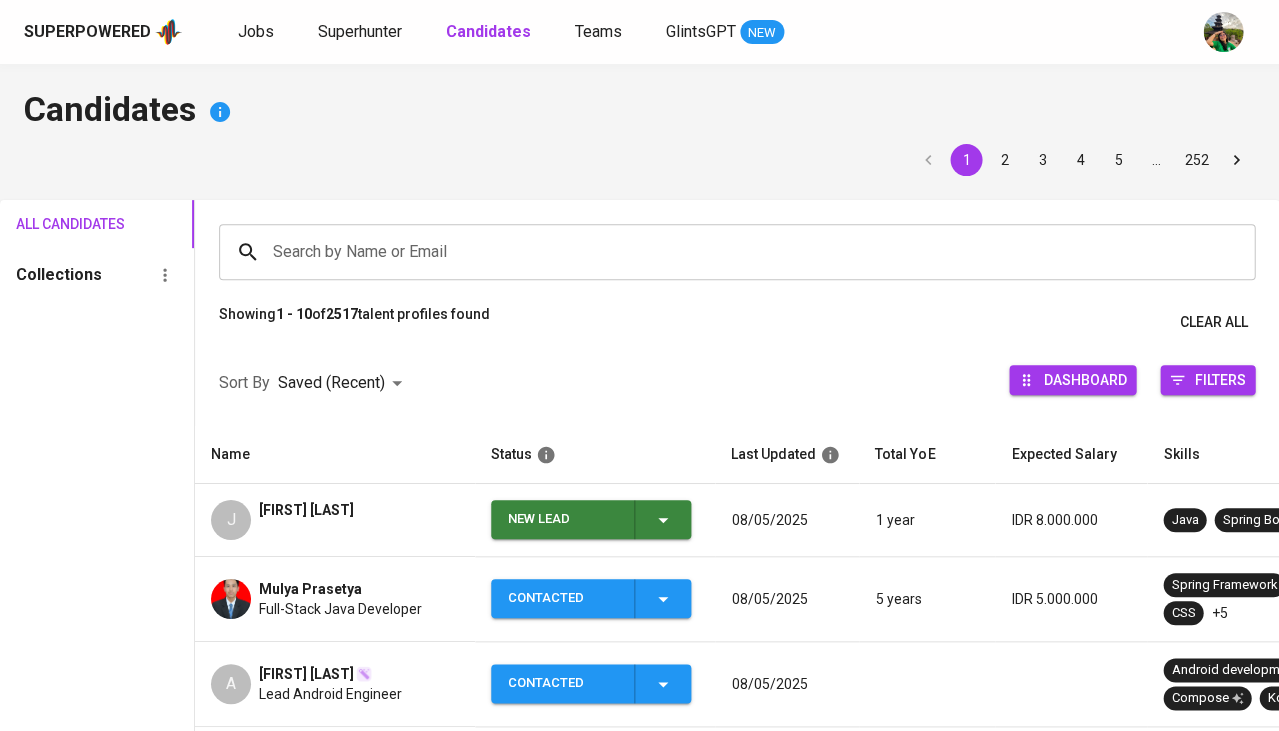 click 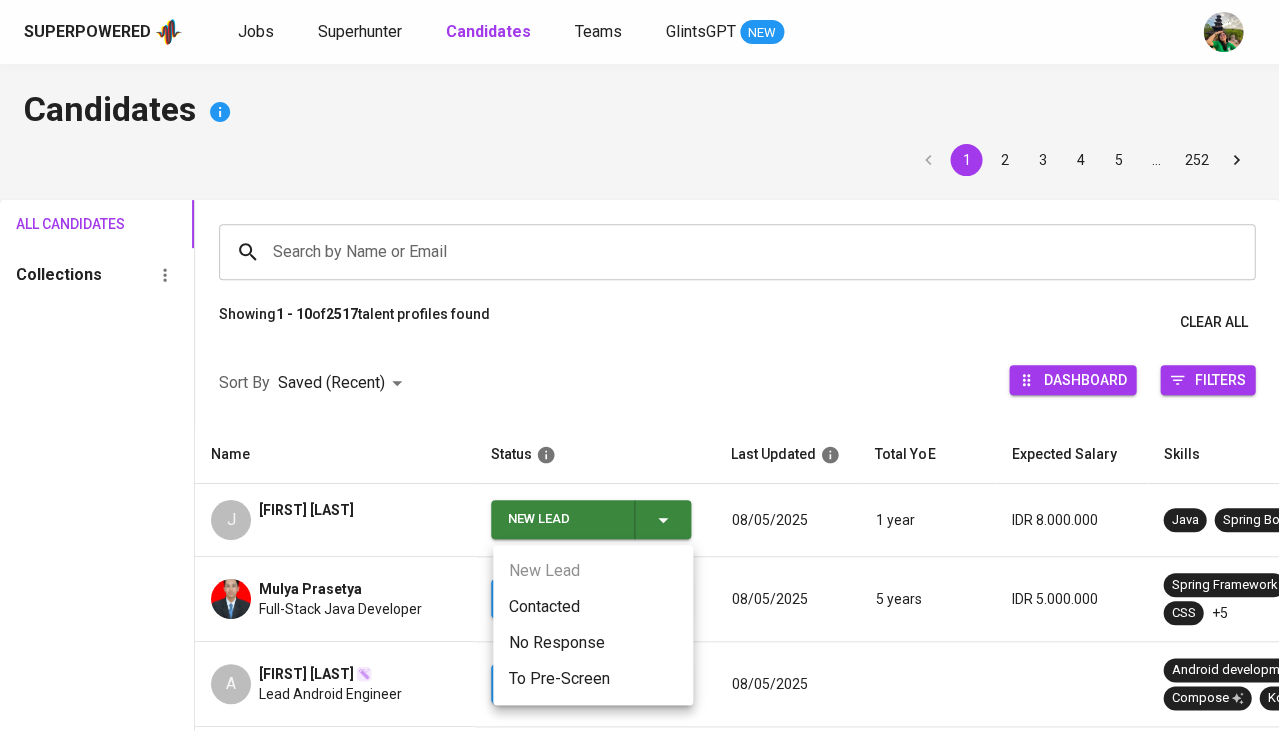 click on "Contacted" at bounding box center (593, 607) 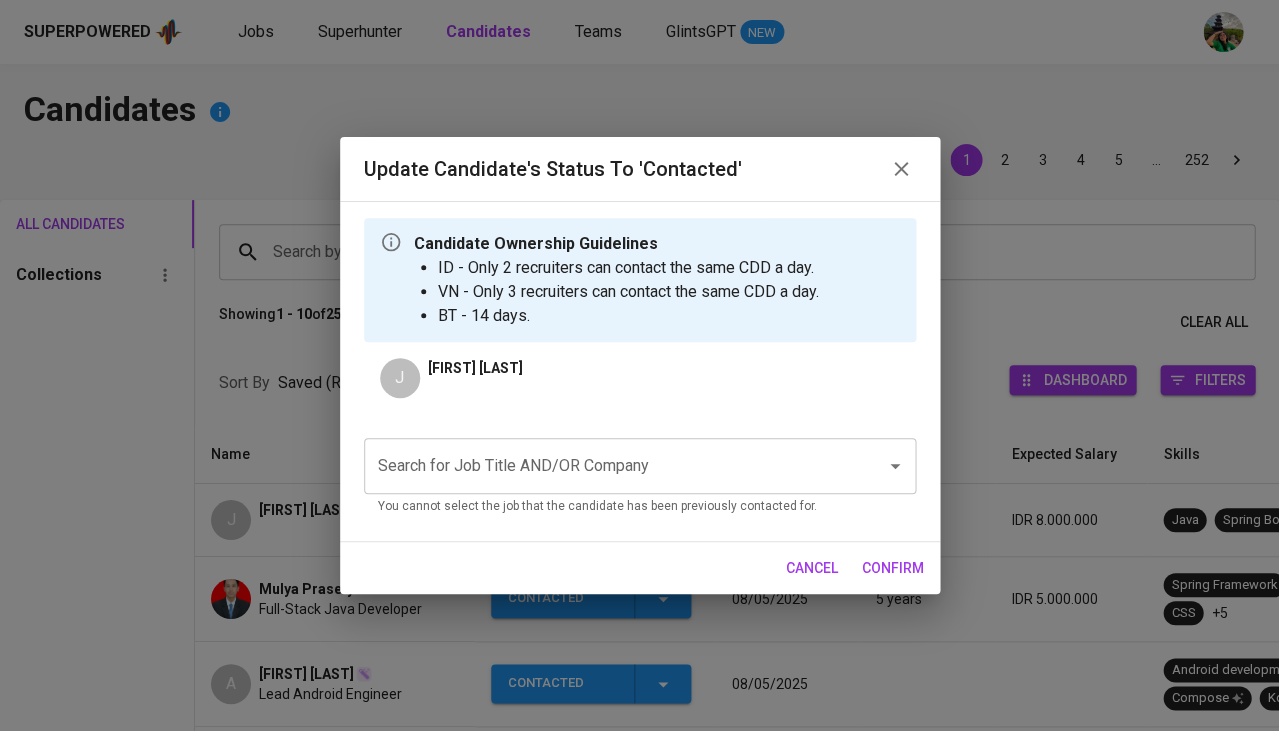 click on "Search for Job Title AND/OR Company" at bounding box center (612, 466) 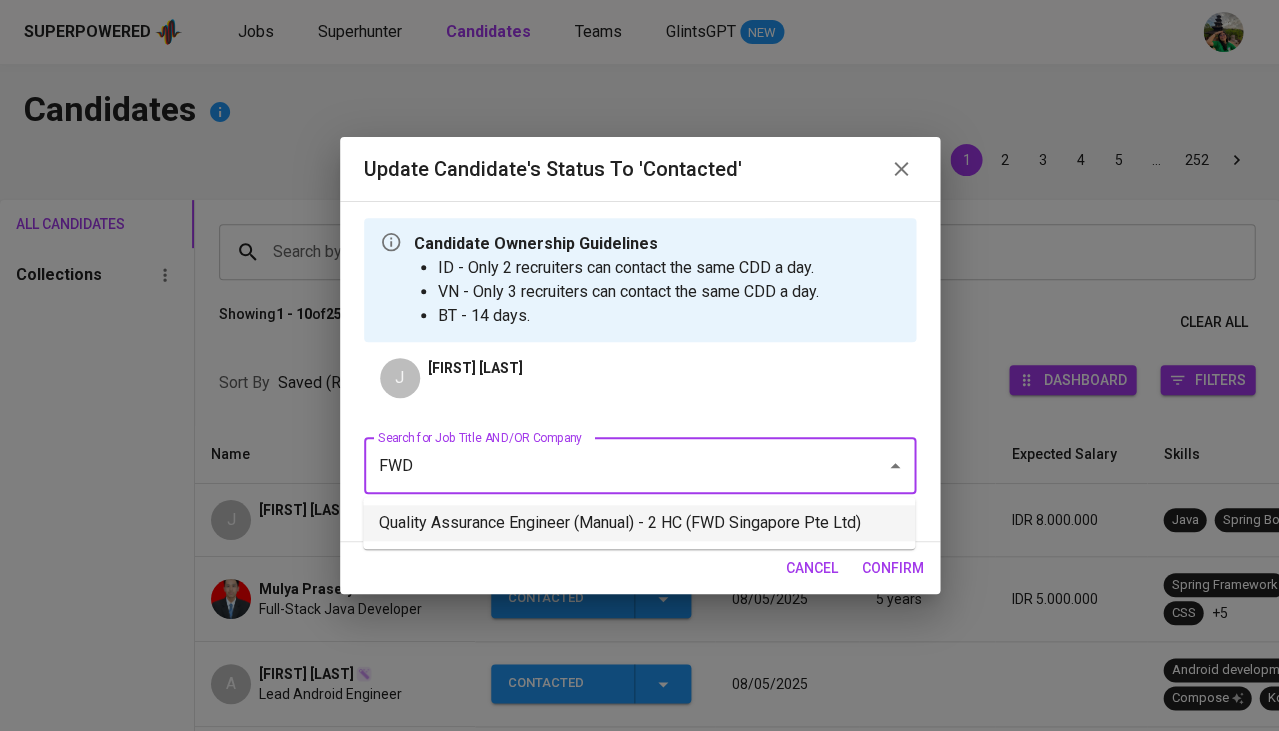 click on "Quality Assurance Engineer (Manual) - 2 HC (FWD Singapore Pte Ltd)" at bounding box center [639, 523] 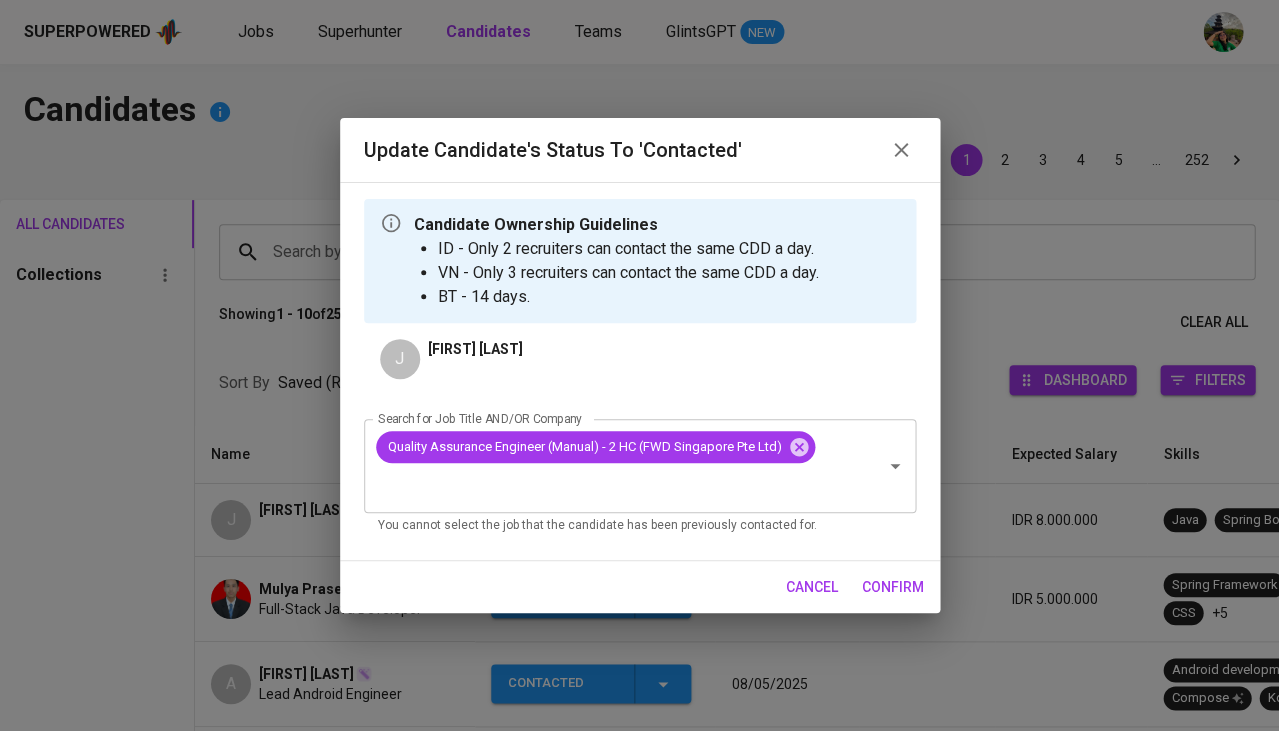 click on "confirm" at bounding box center [893, 587] 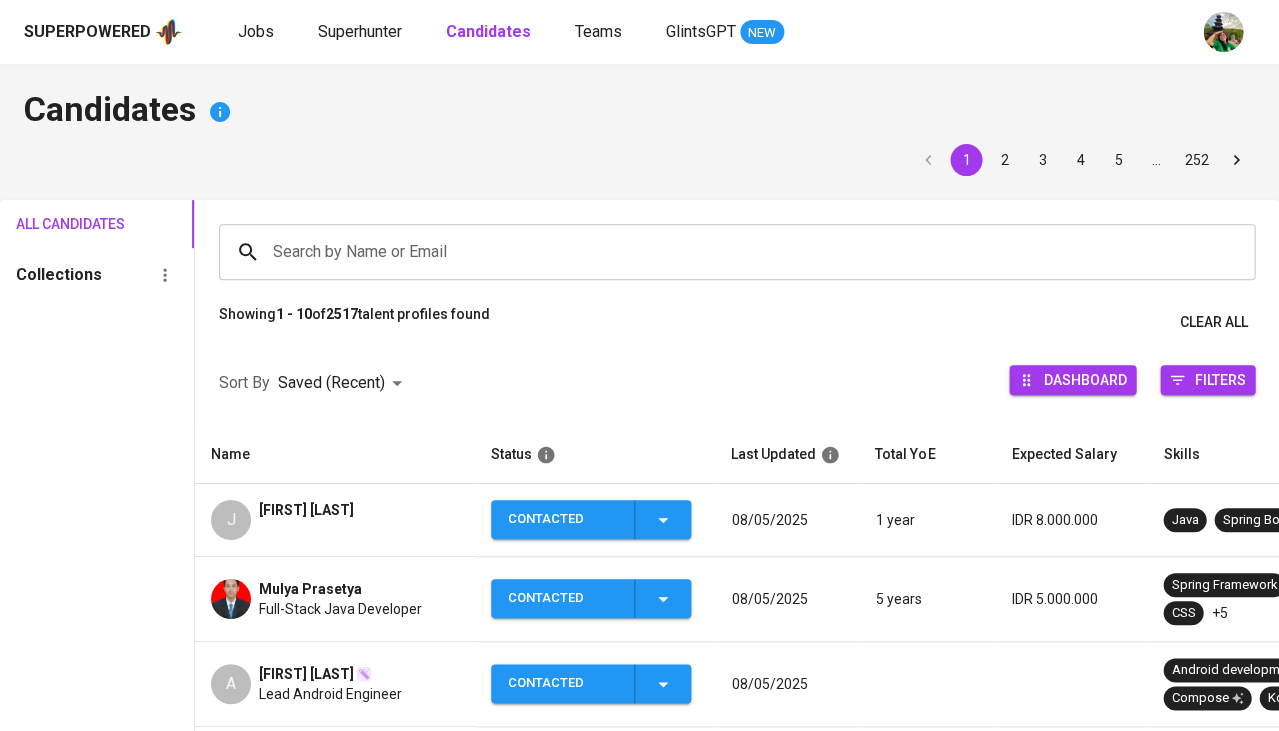 click on "Jundullah Ilhaq" at bounding box center [306, 520] 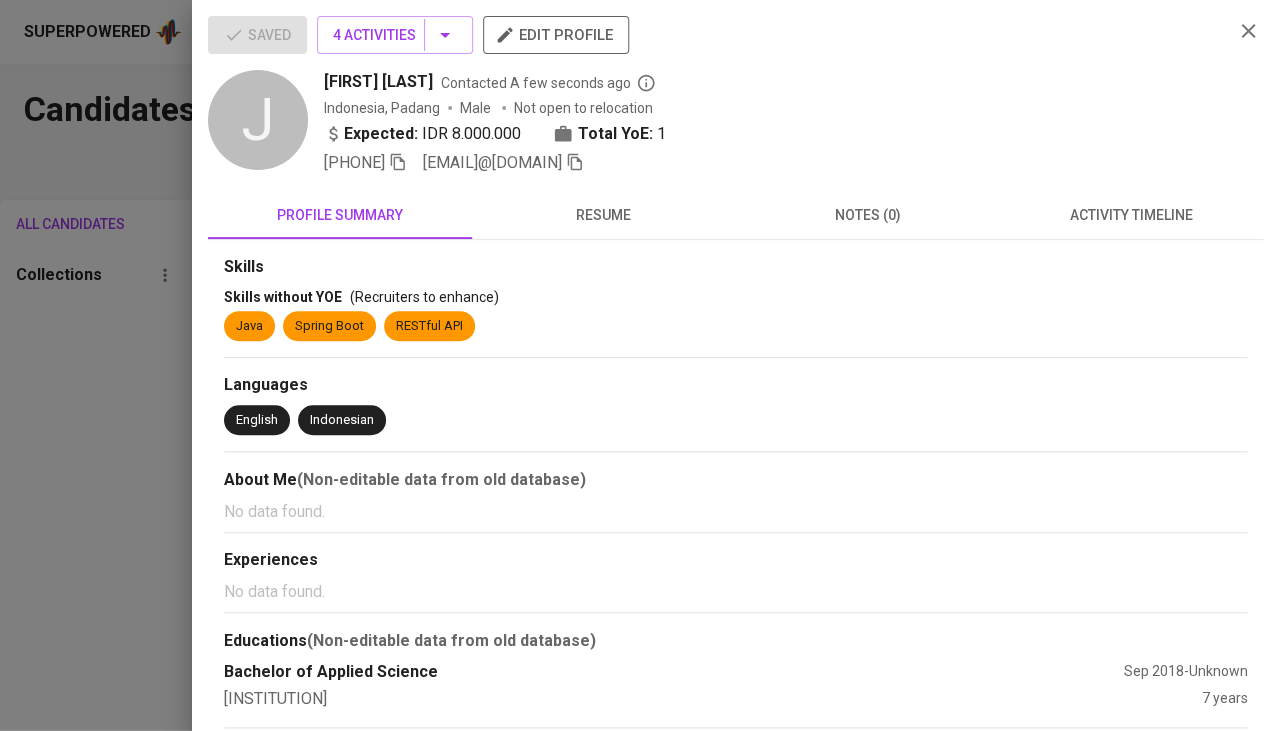 click 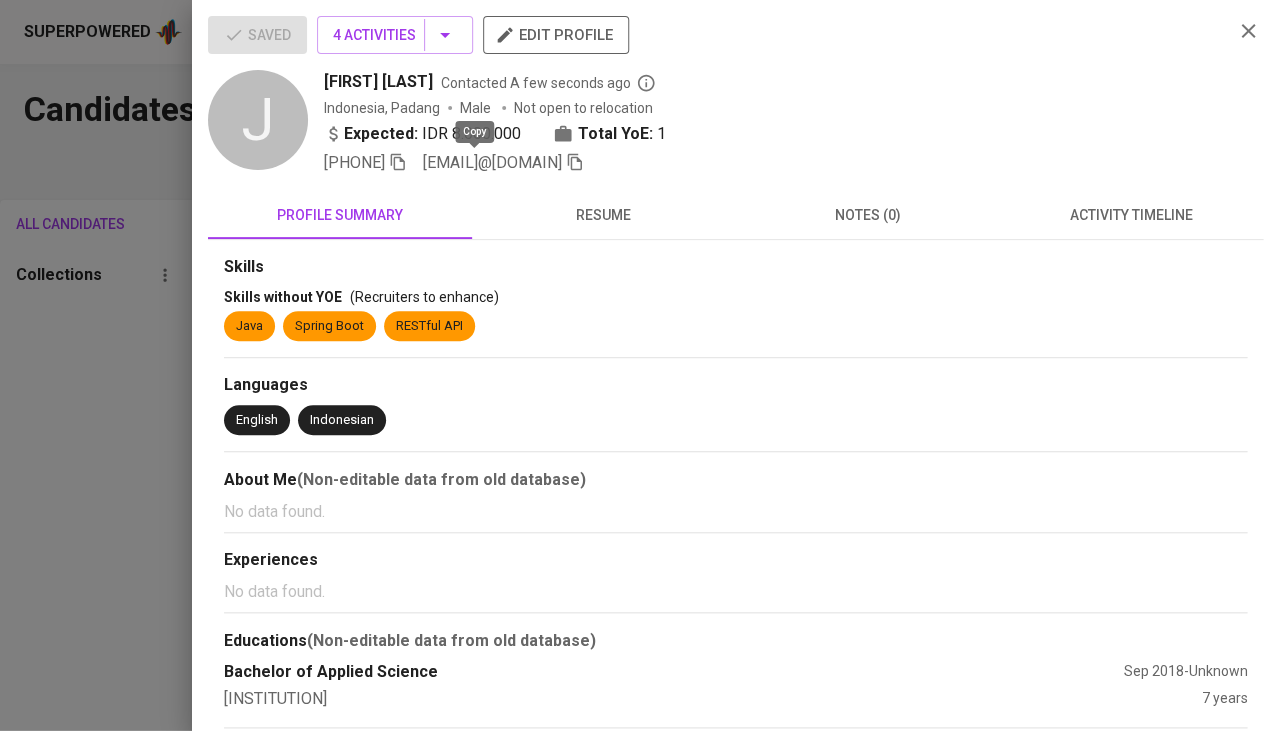click on "activity timeline" at bounding box center (1131, 215) 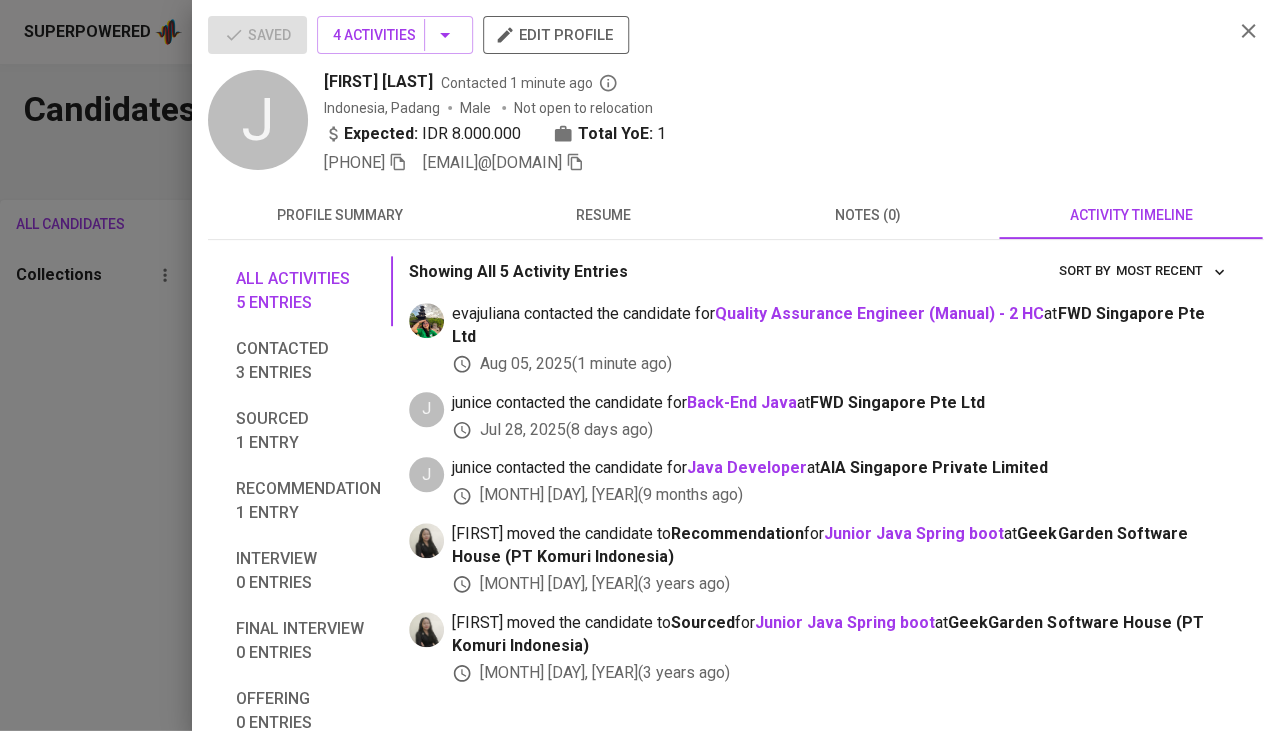 click at bounding box center [639, 365] 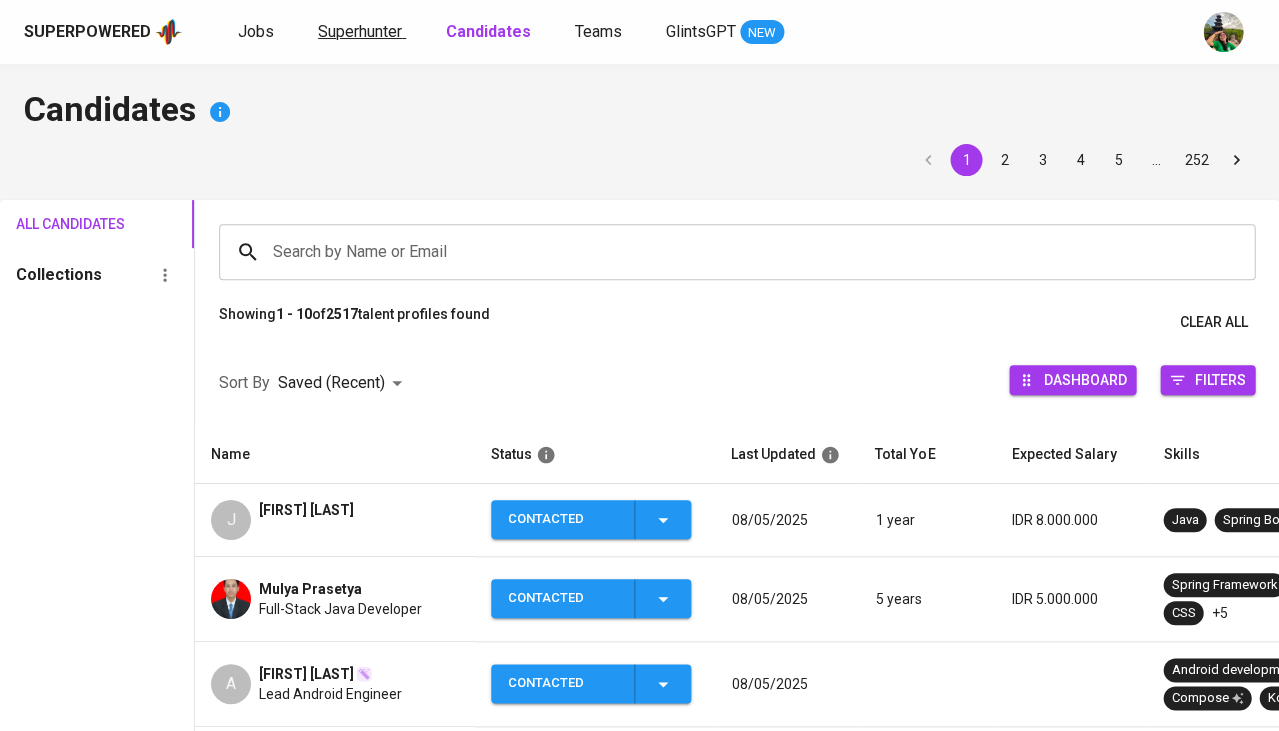 click on "Superhunter" at bounding box center (360, 31) 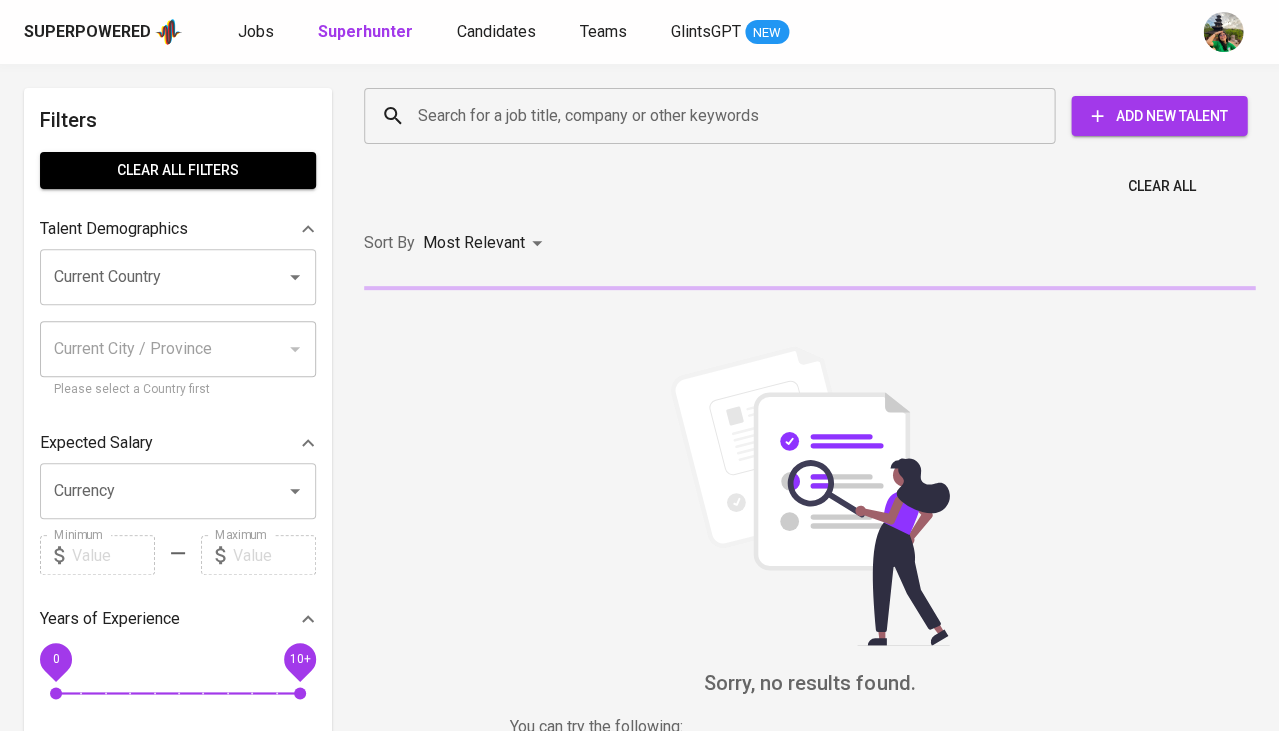 click on "Search for a job title, company or other keywords" at bounding box center (709, 116) 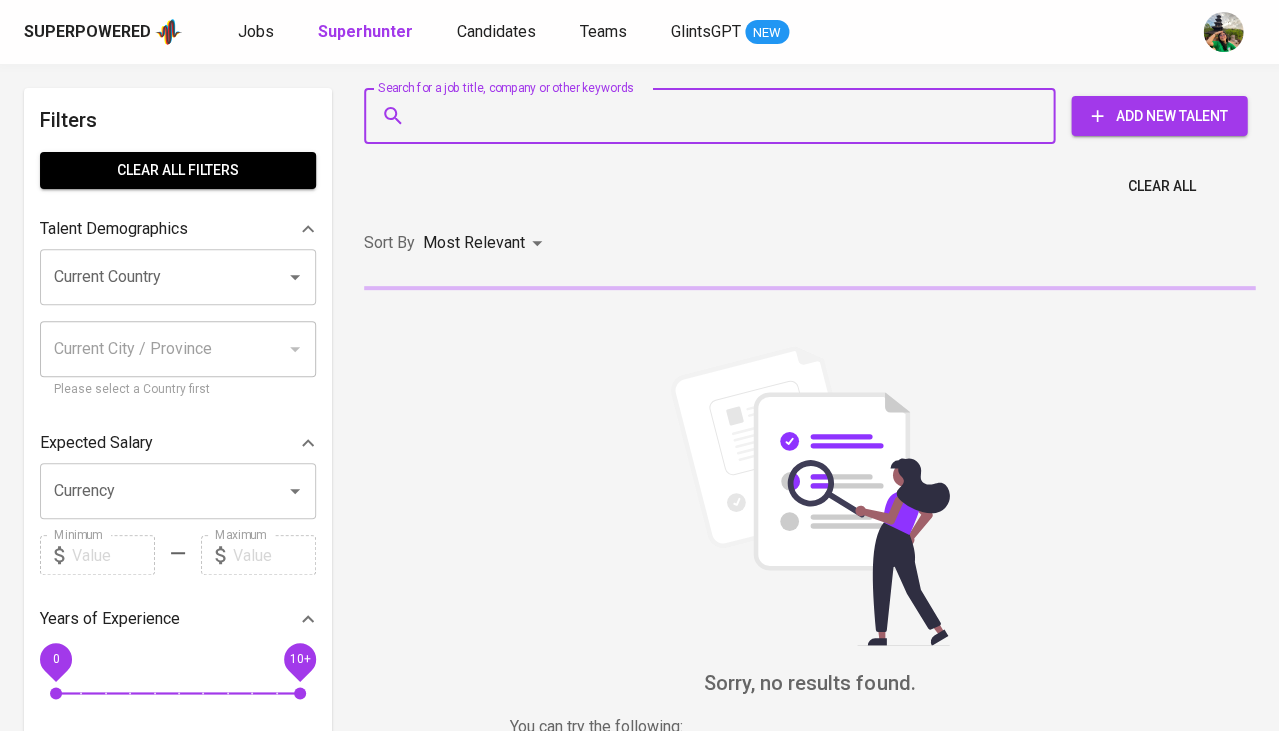 paste on "[EMAIL]" 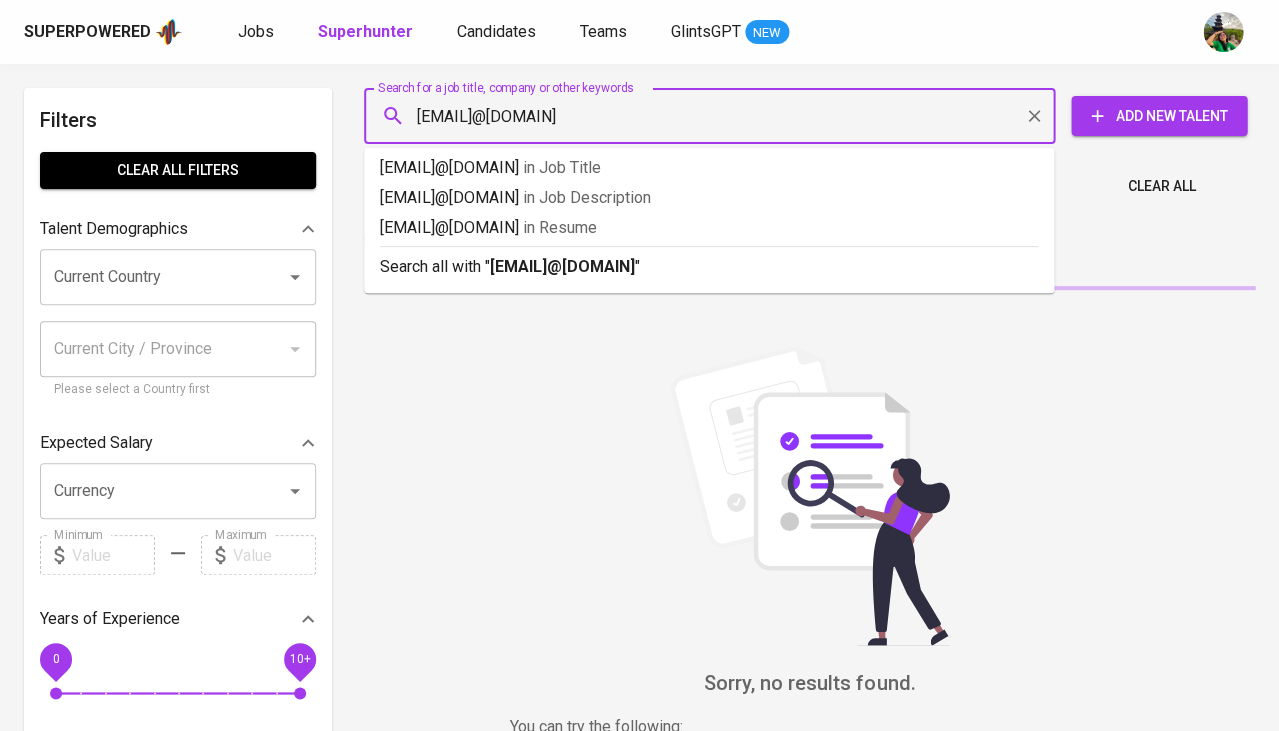 type 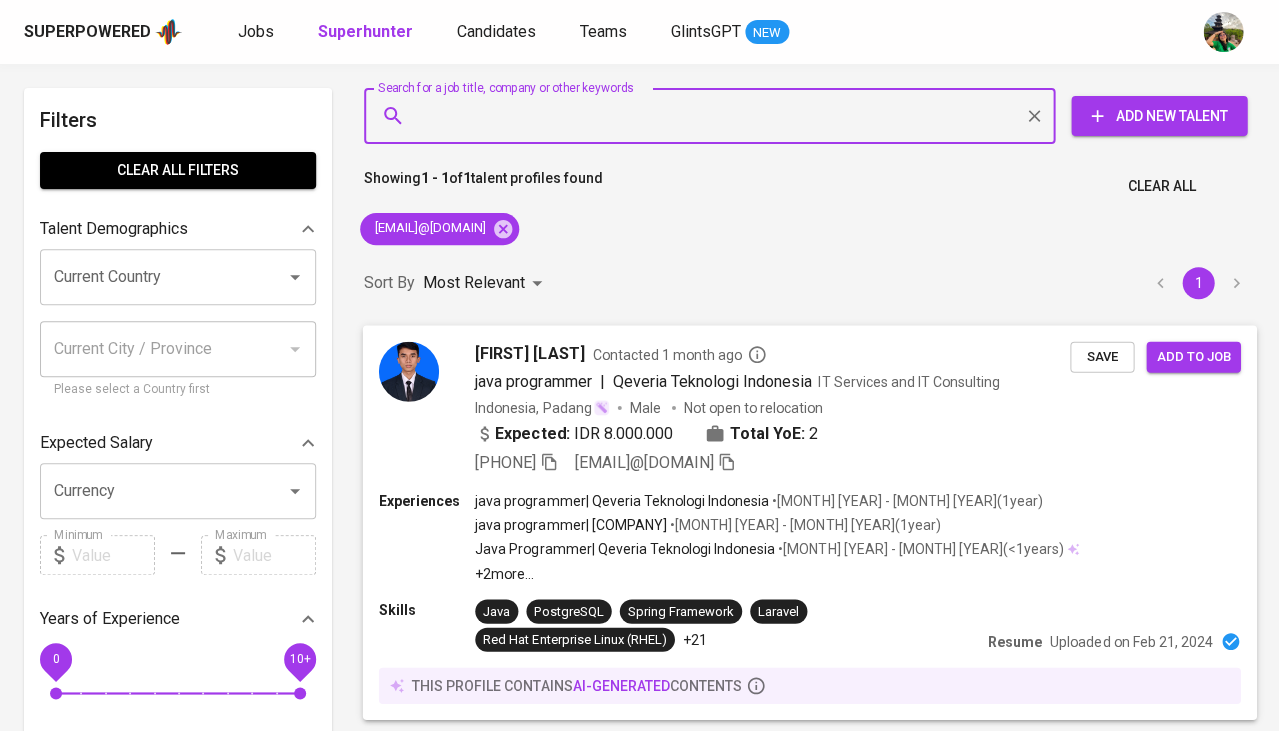 click on "Save" at bounding box center [1102, 356] 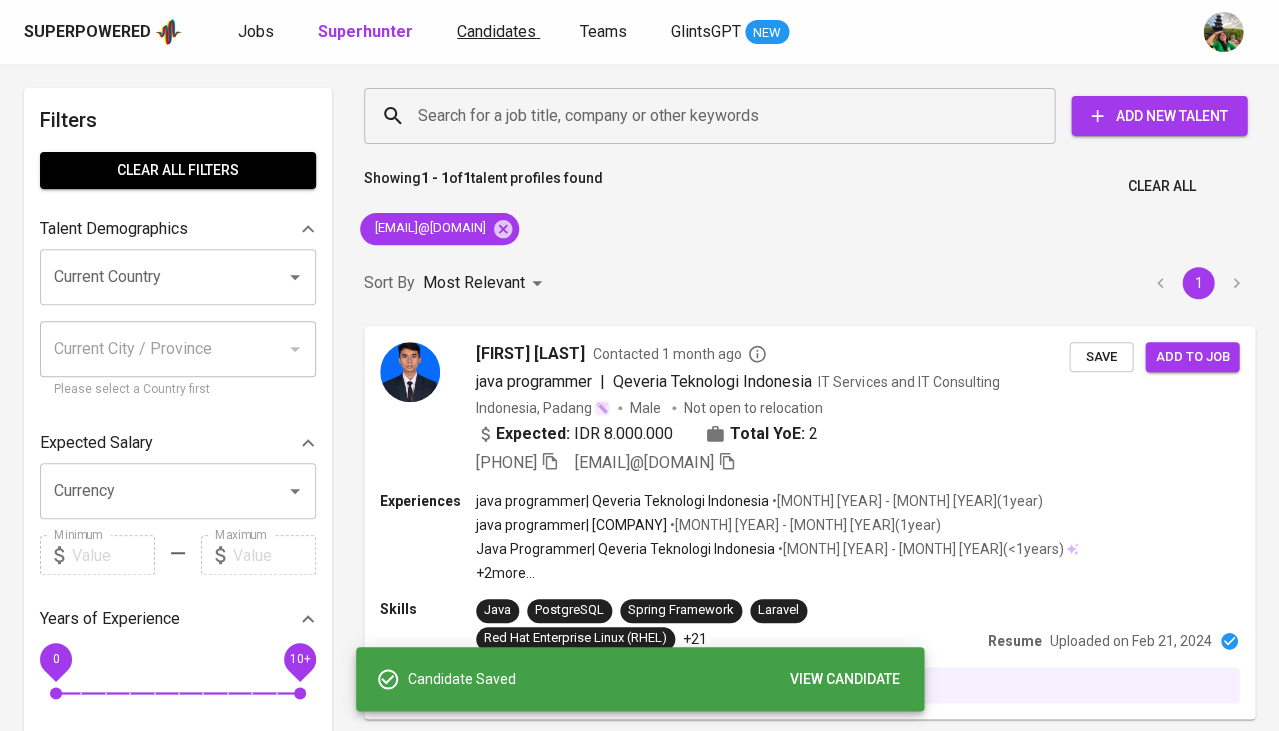 click on "Candidates" at bounding box center (496, 31) 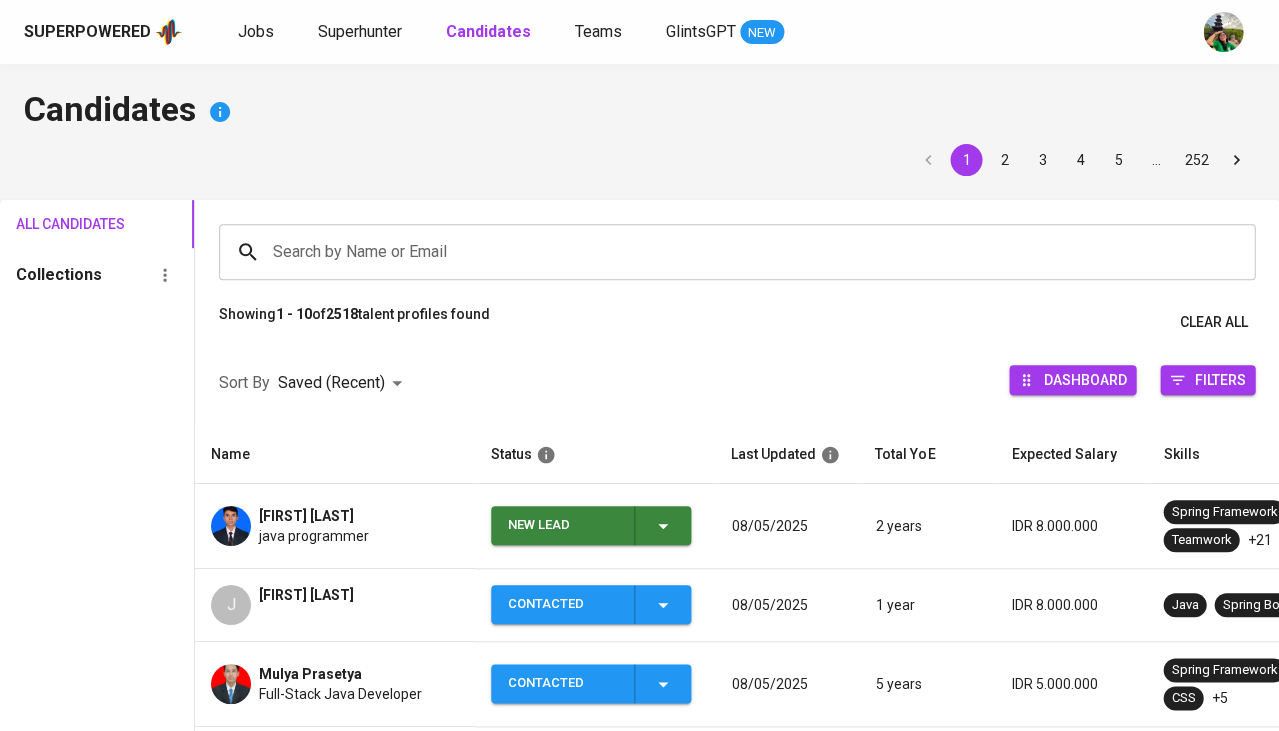 click on "java programmer" at bounding box center (314, 536) 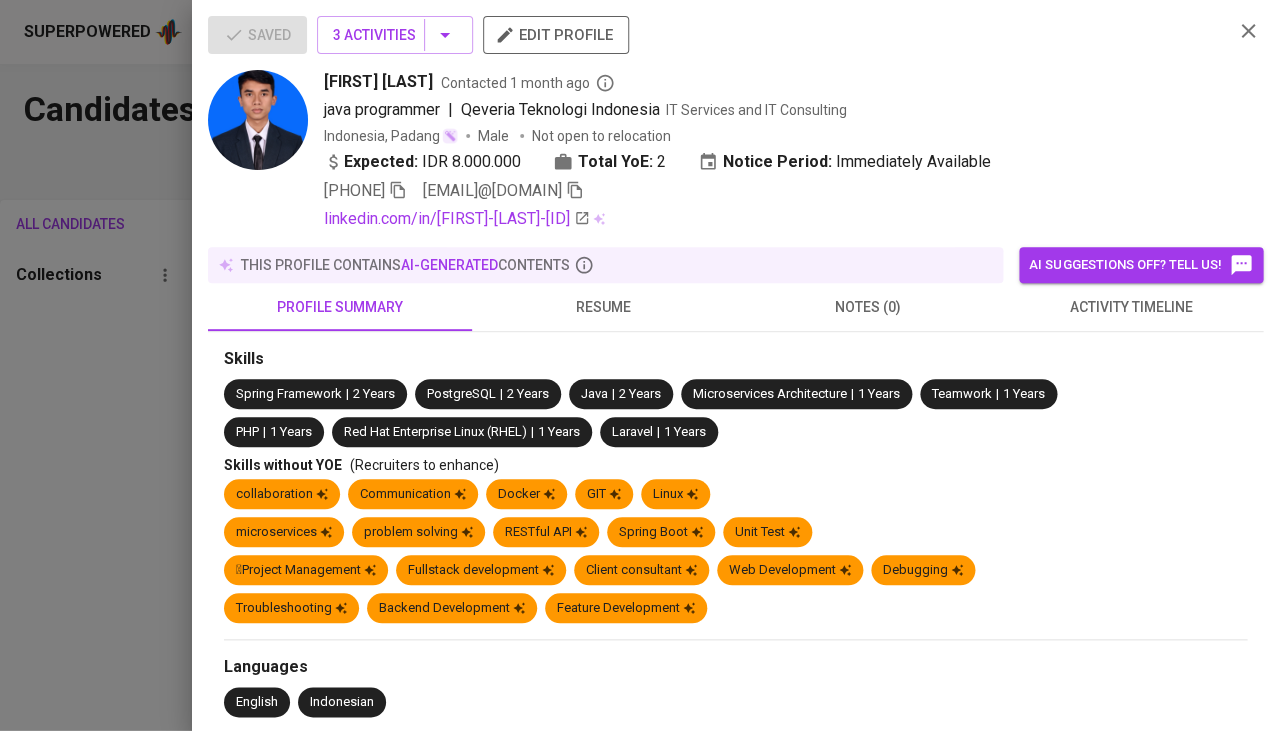 click on "activity timeline" at bounding box center (1131, 307) 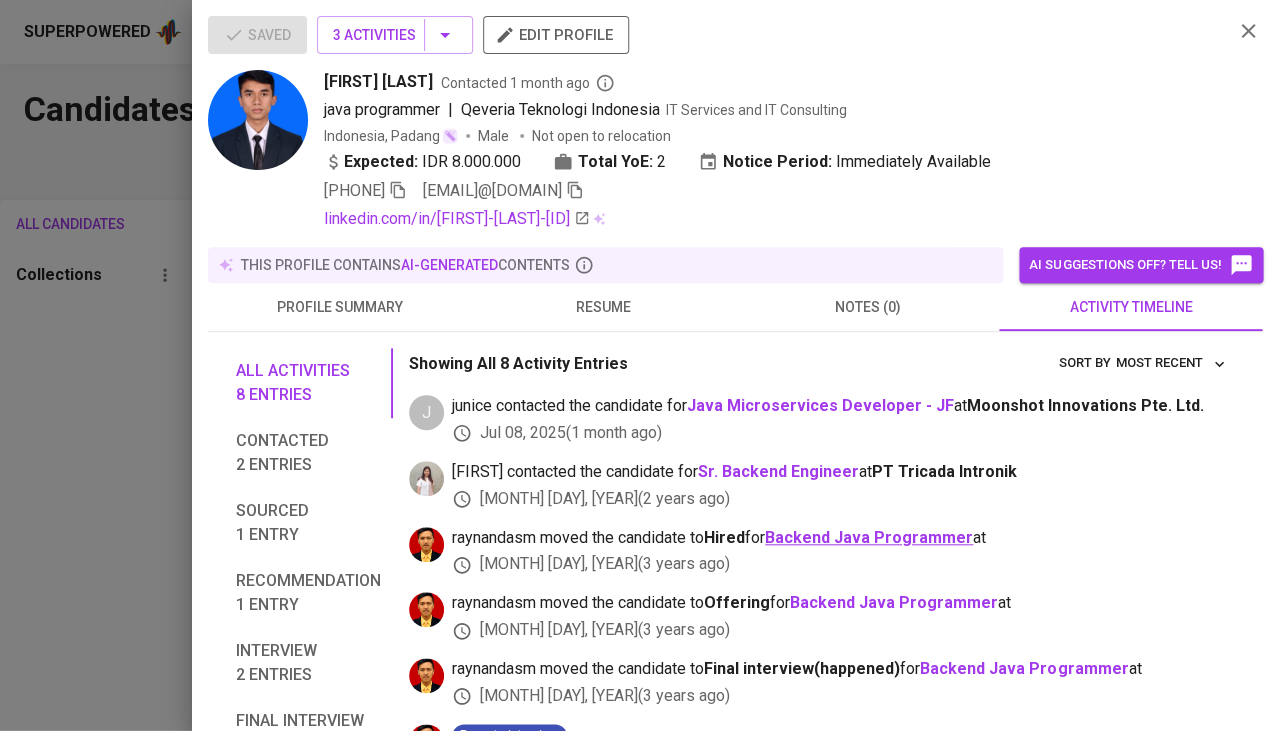 click on "Backend Java Programmer" at bounding box center [869, 537] 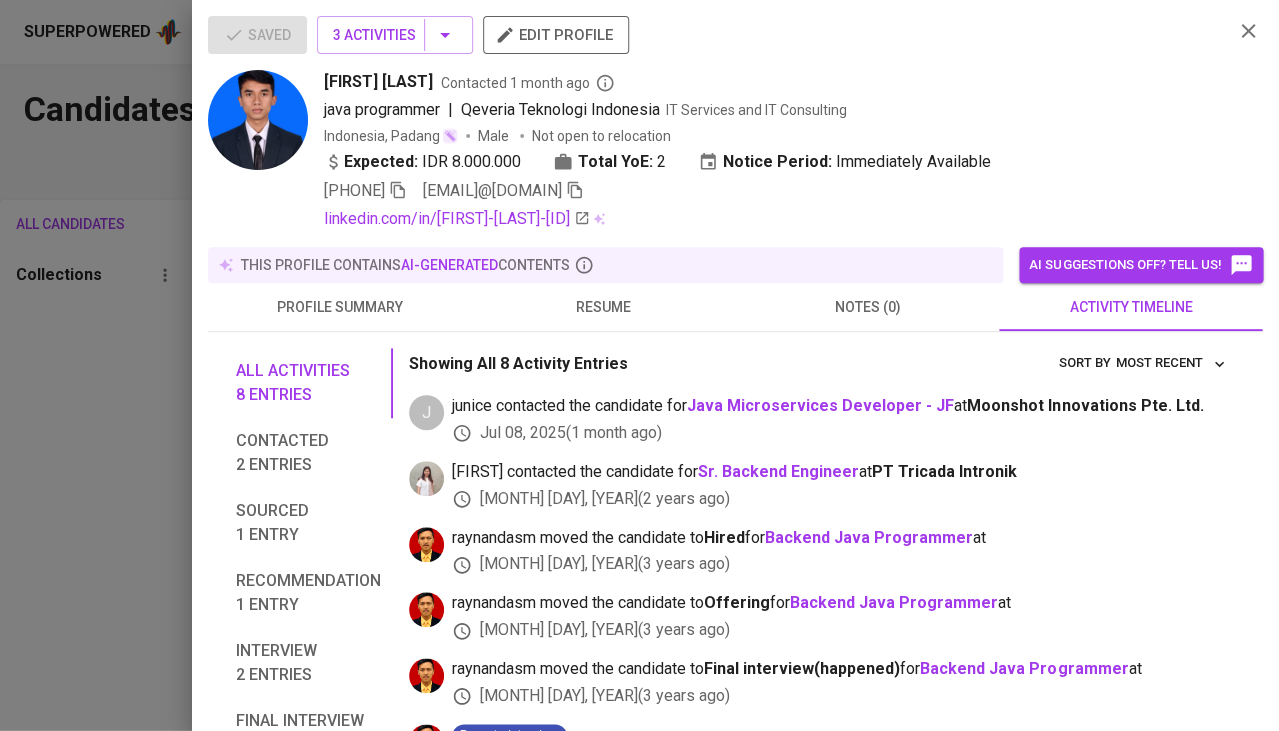 click at bounding box center [639, 365] 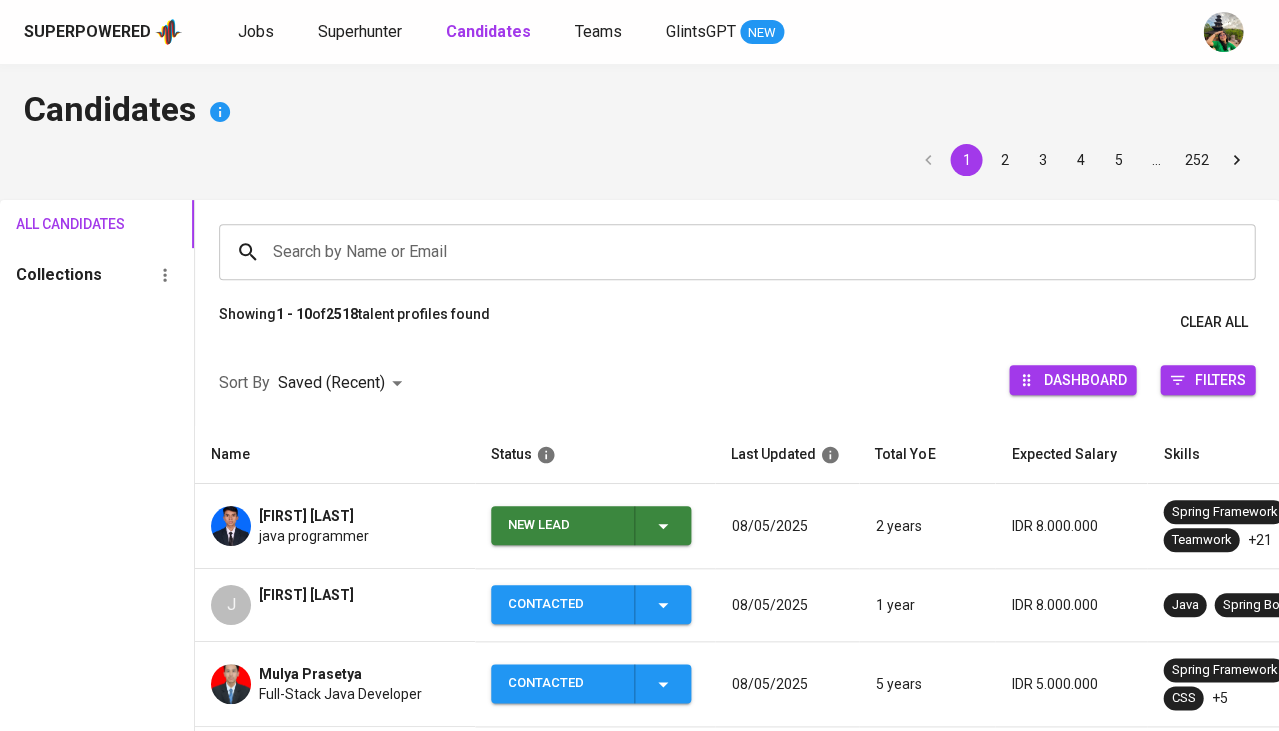 click on "All Candidates Collections" at bounding box center (97, 753) 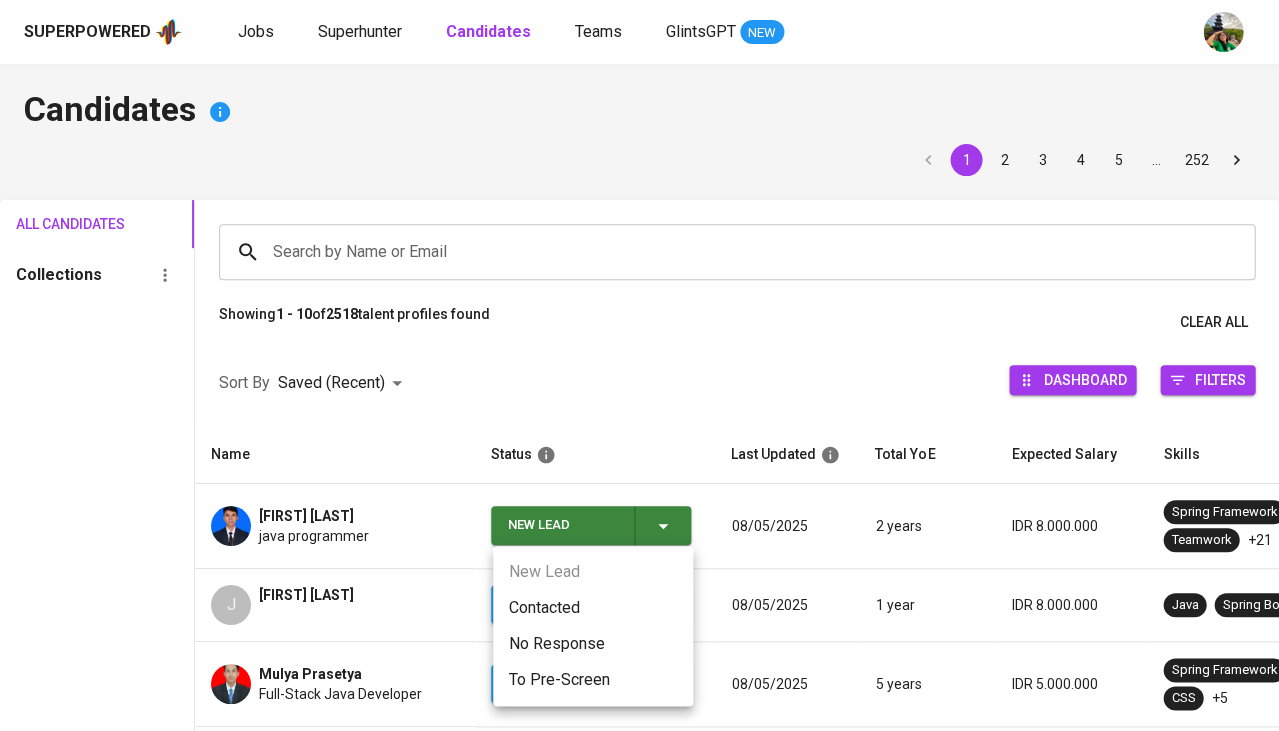 click on "Contacted" at bounding box center (593, 608) 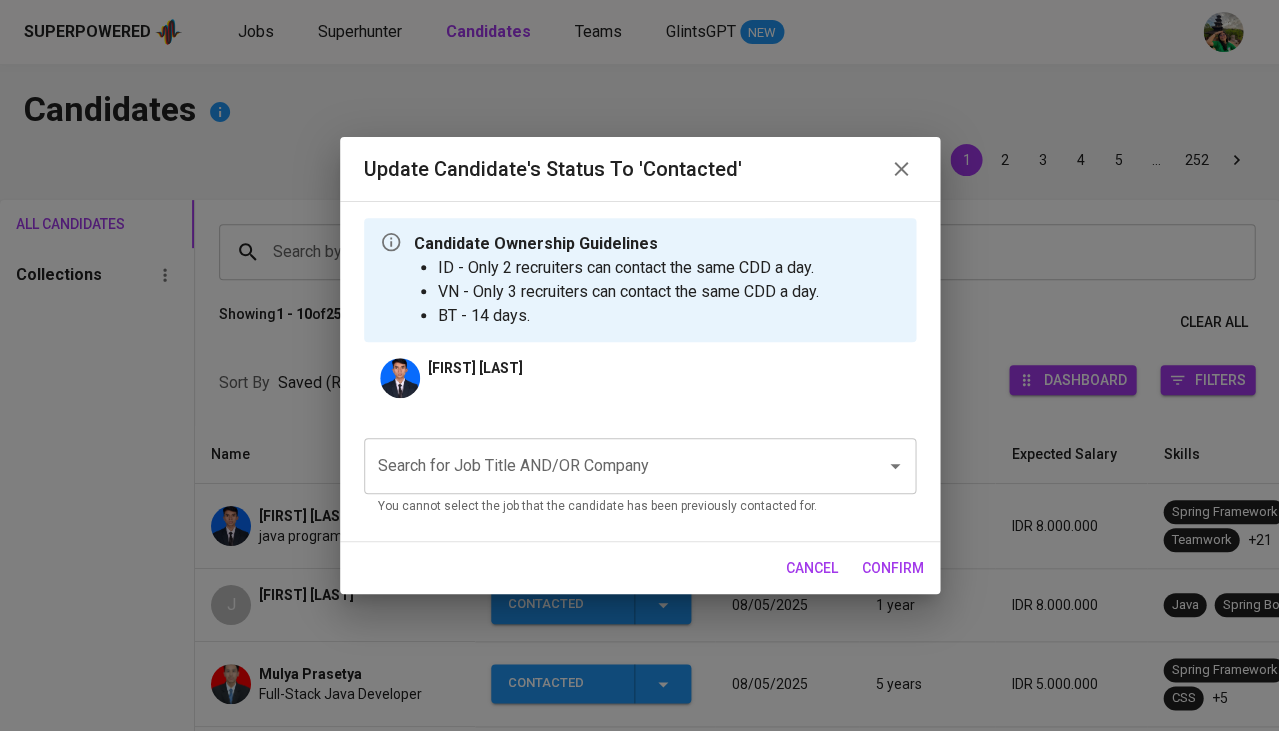 click on "Search for Job Title AND/OR Company" at bounding box center (612, 466) 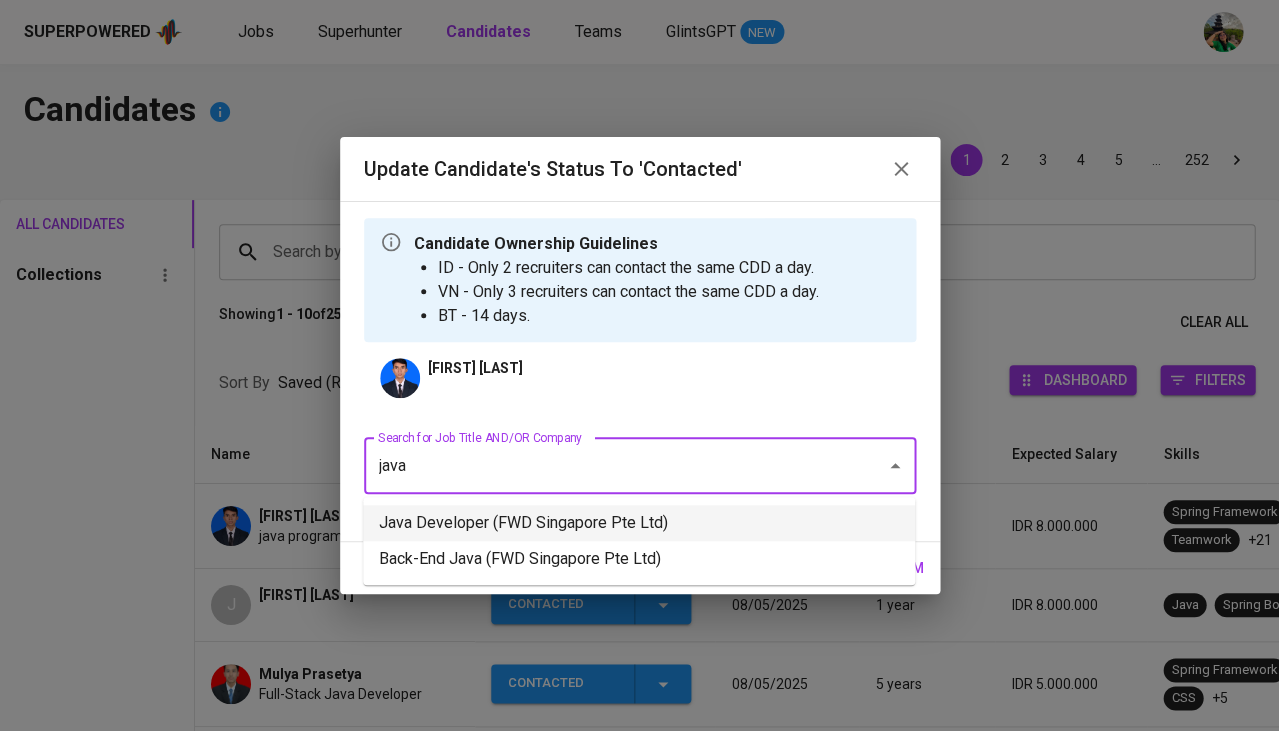 click on "Java Developer (FWD Singapore Pte Ltd)" at bounding box center (639, 523) 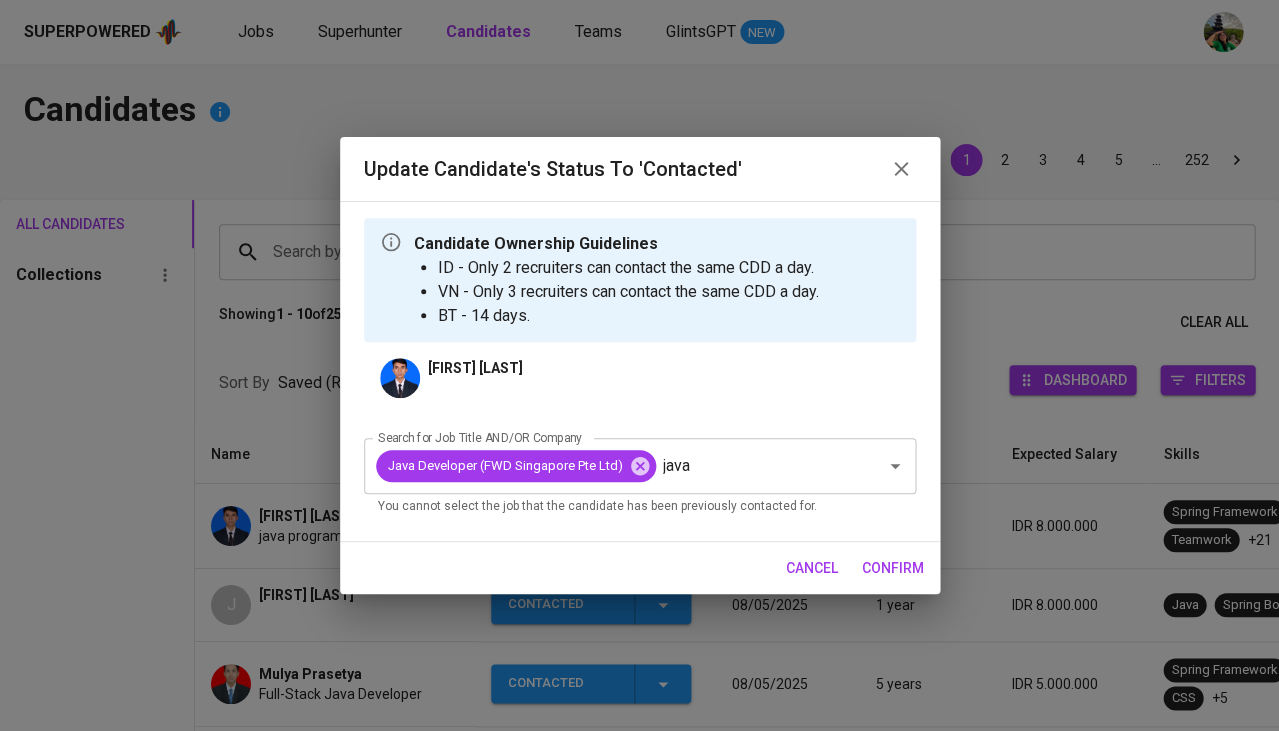 type 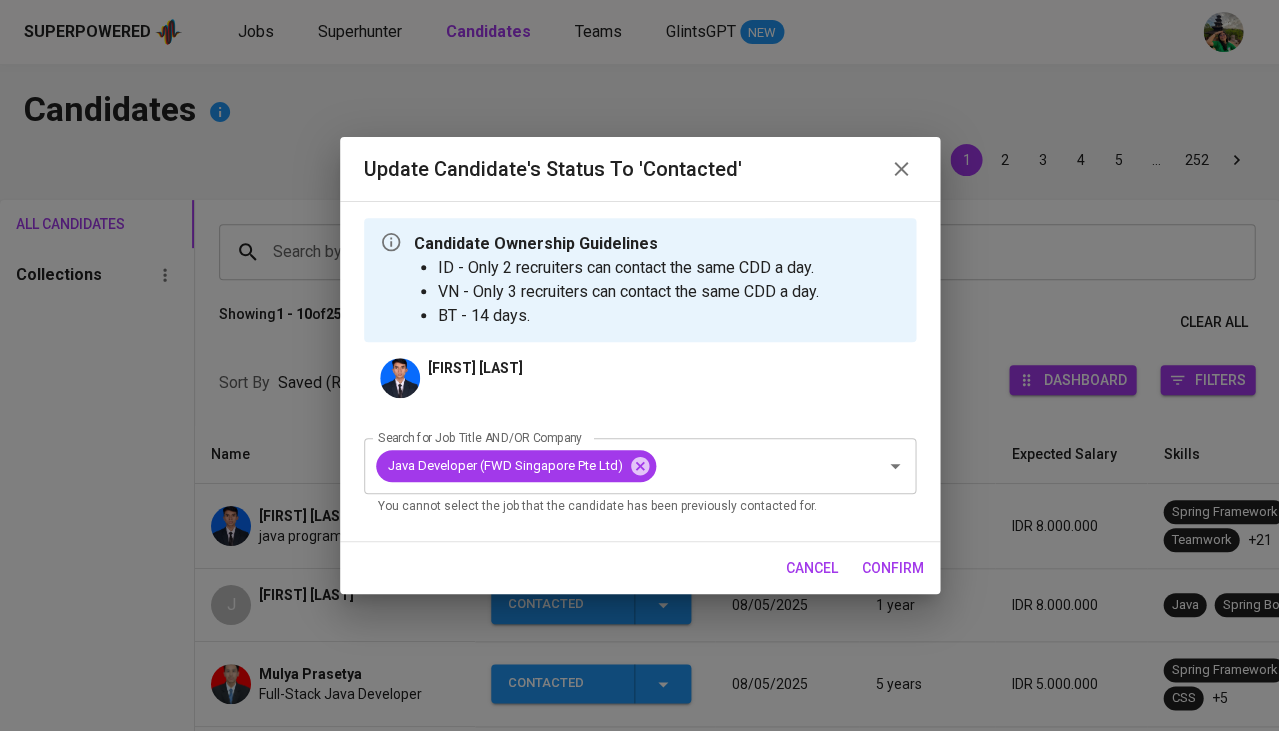 click on "confirm" at bounding box center (893, 568) 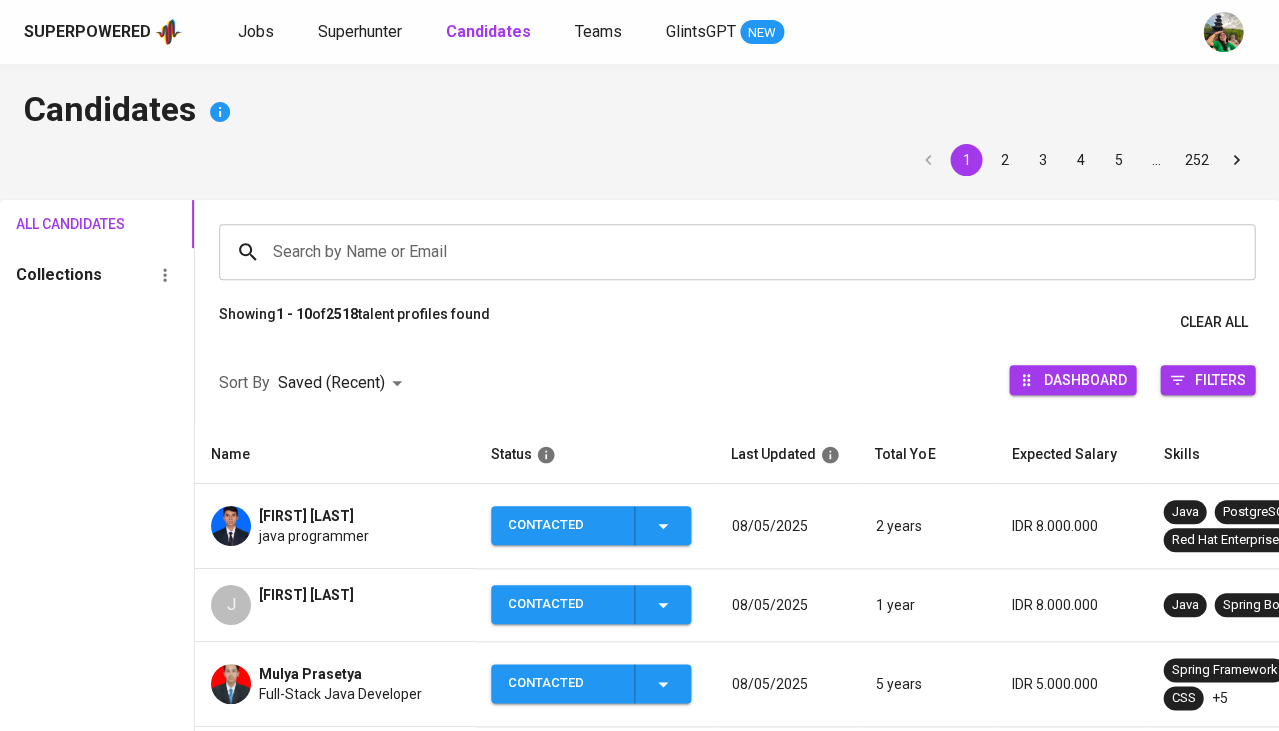 click on "java programmer" at bounding box center [314, 536] 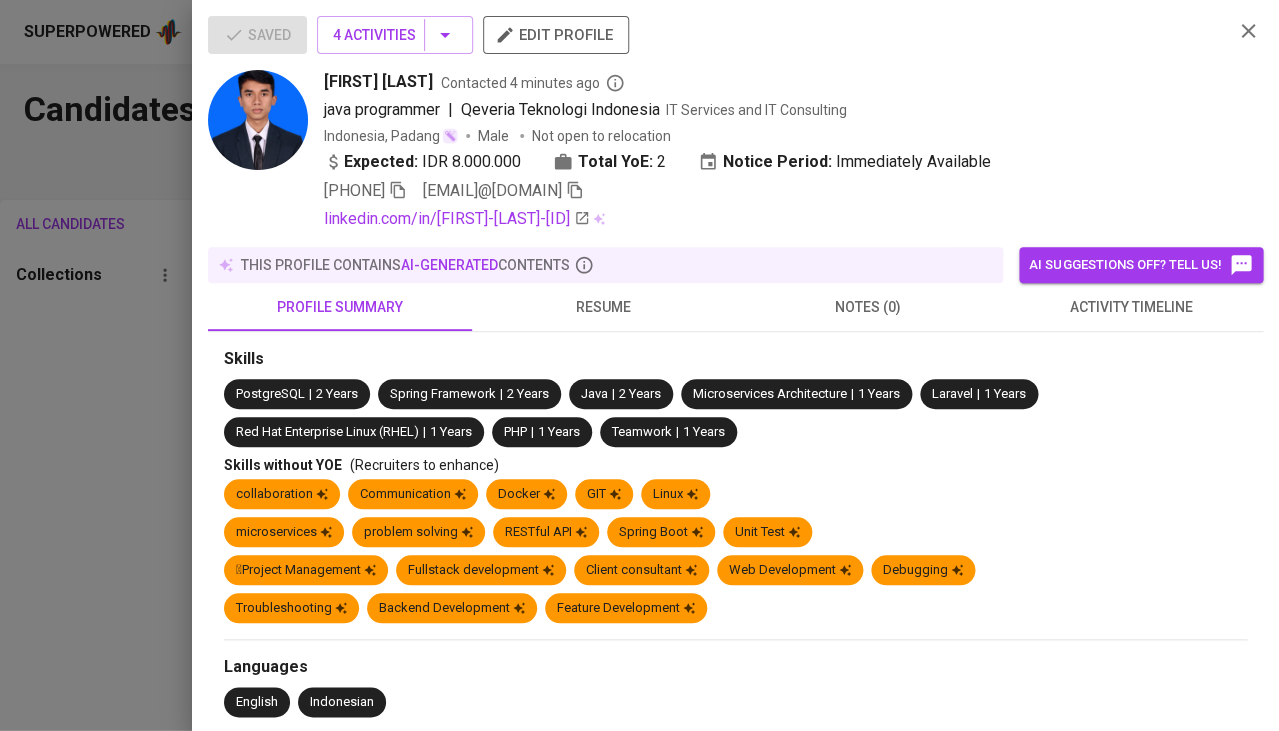 click on "activity timeline" at bounding box center [1131, 307] 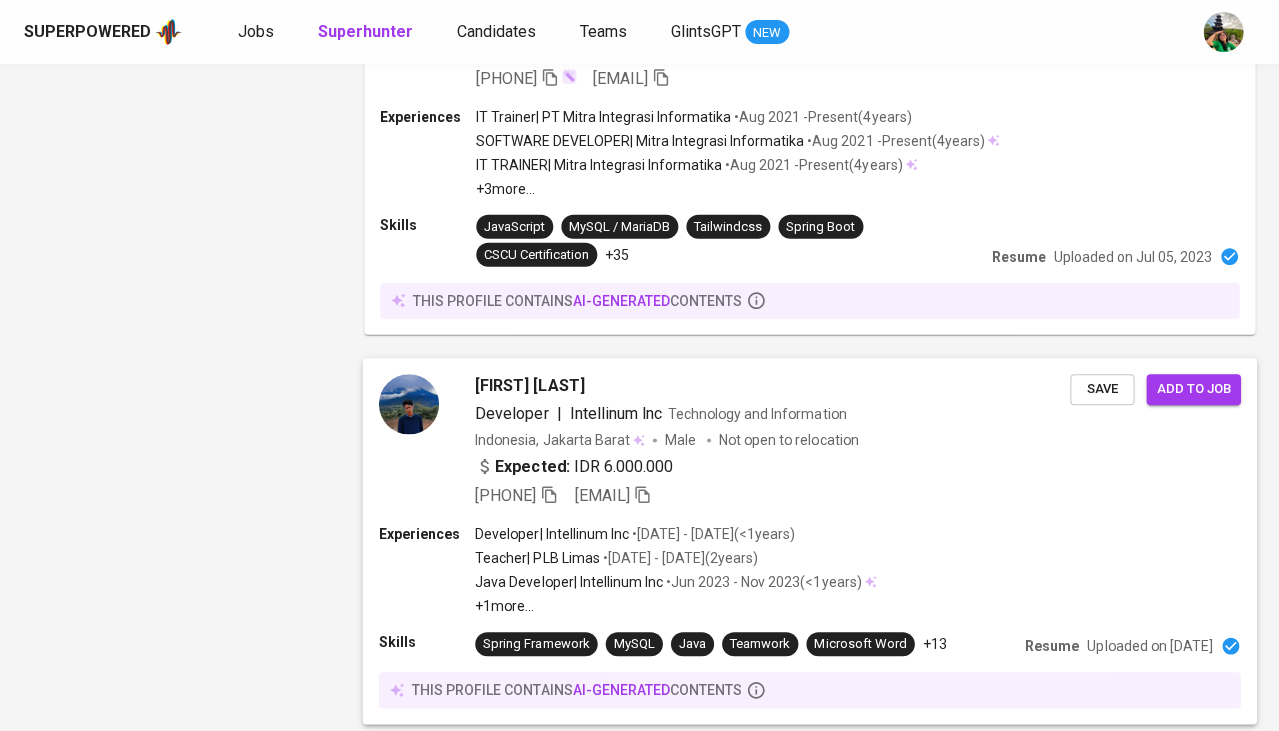 scroll, scrollTop: 2915, scrollLeft: 0, axis: vertical 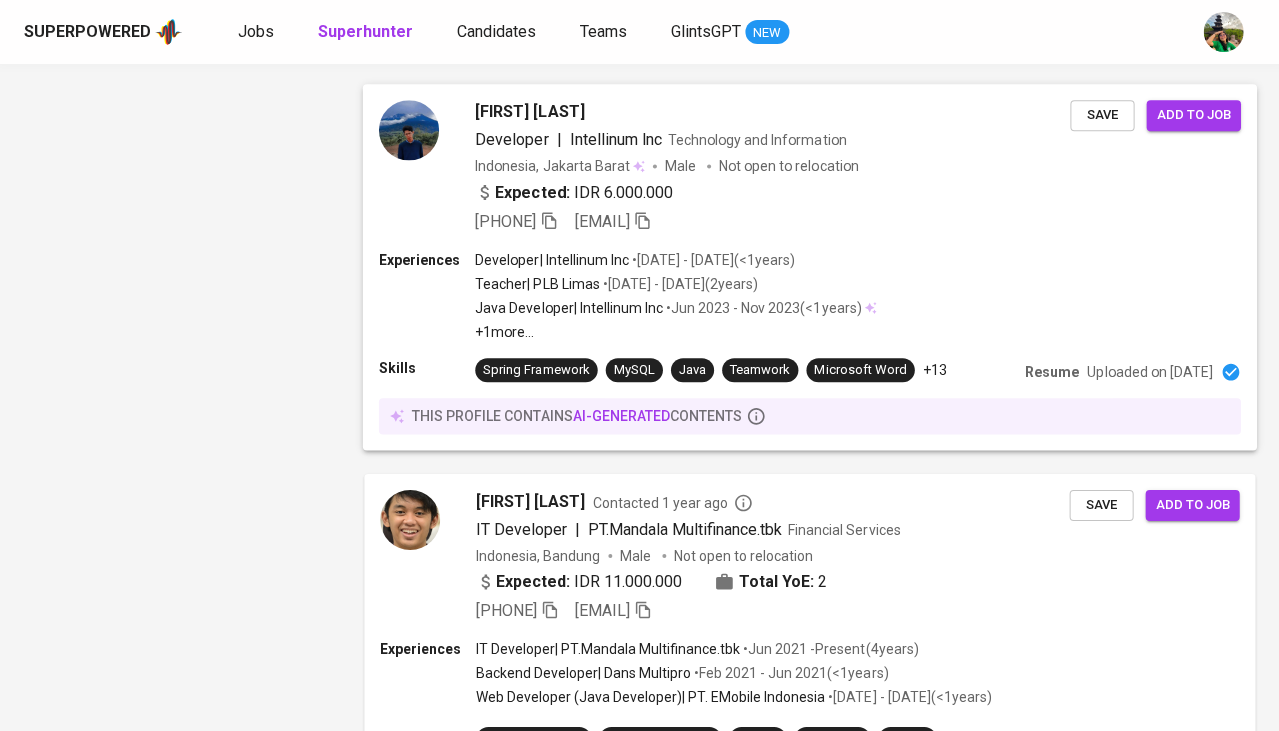 click on "Indonesia, Jakarta Barat" at bounding box center [560, 167] 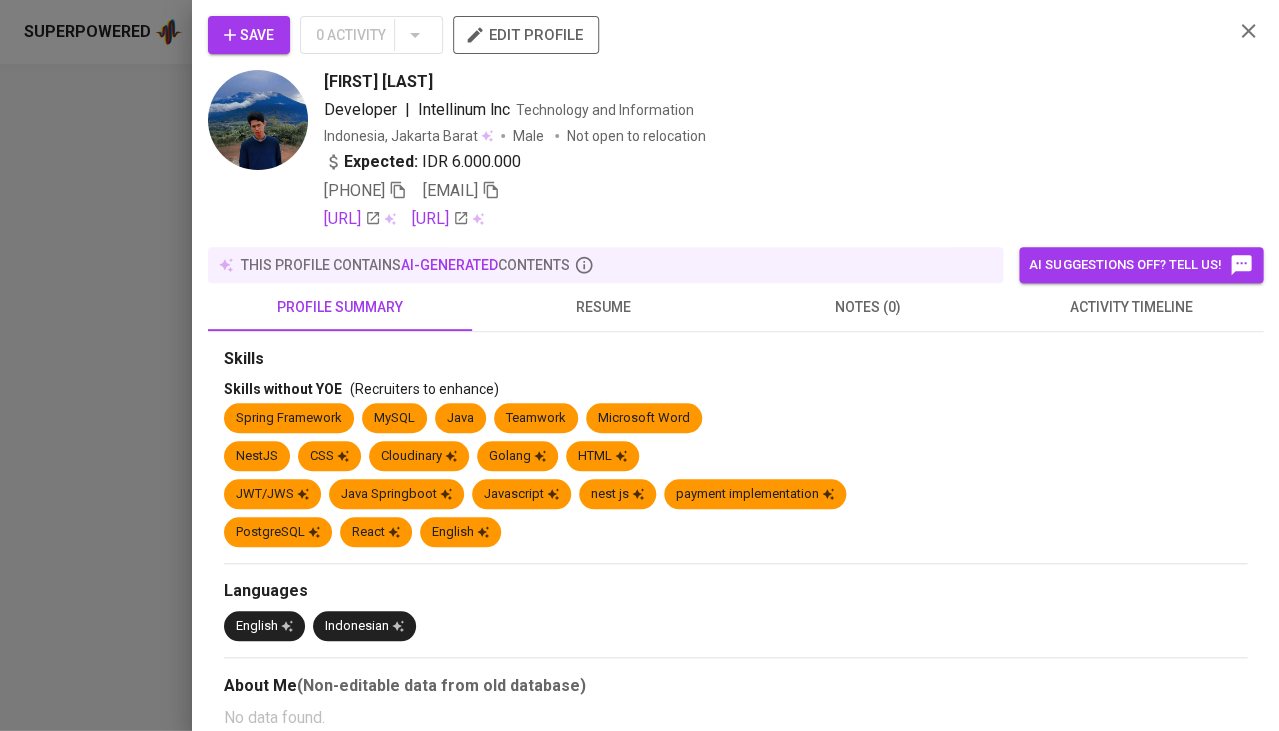 click on "resume" at bounding box center [604, 307] 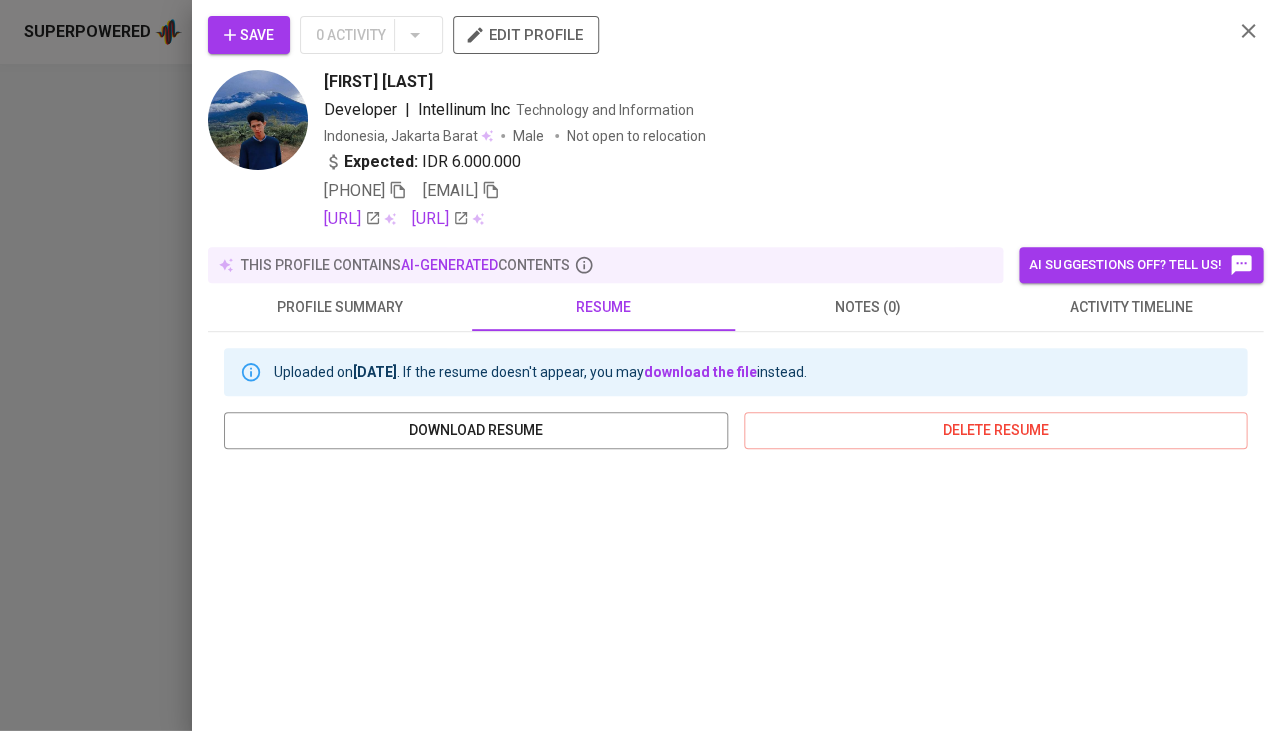 scroll, scrollTop: 172, scrollLeft: 0, axis: vertical 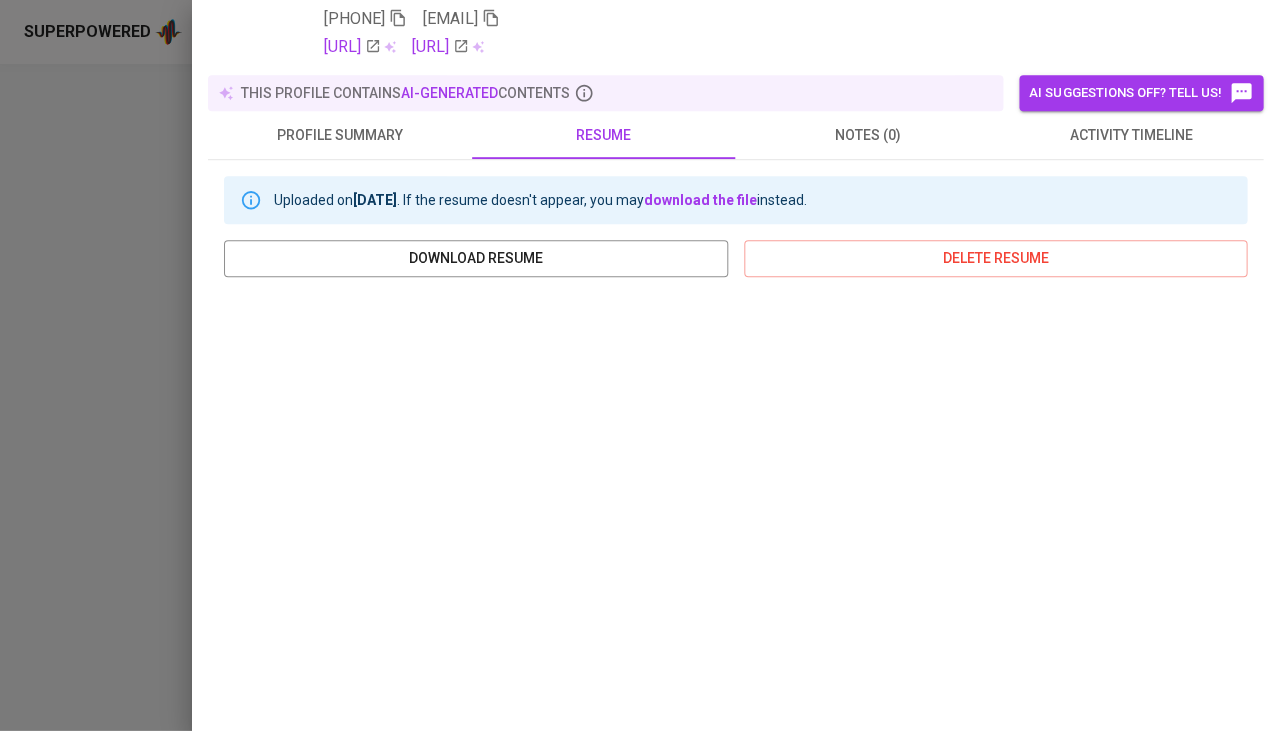 click at bounding box center (639, 365) 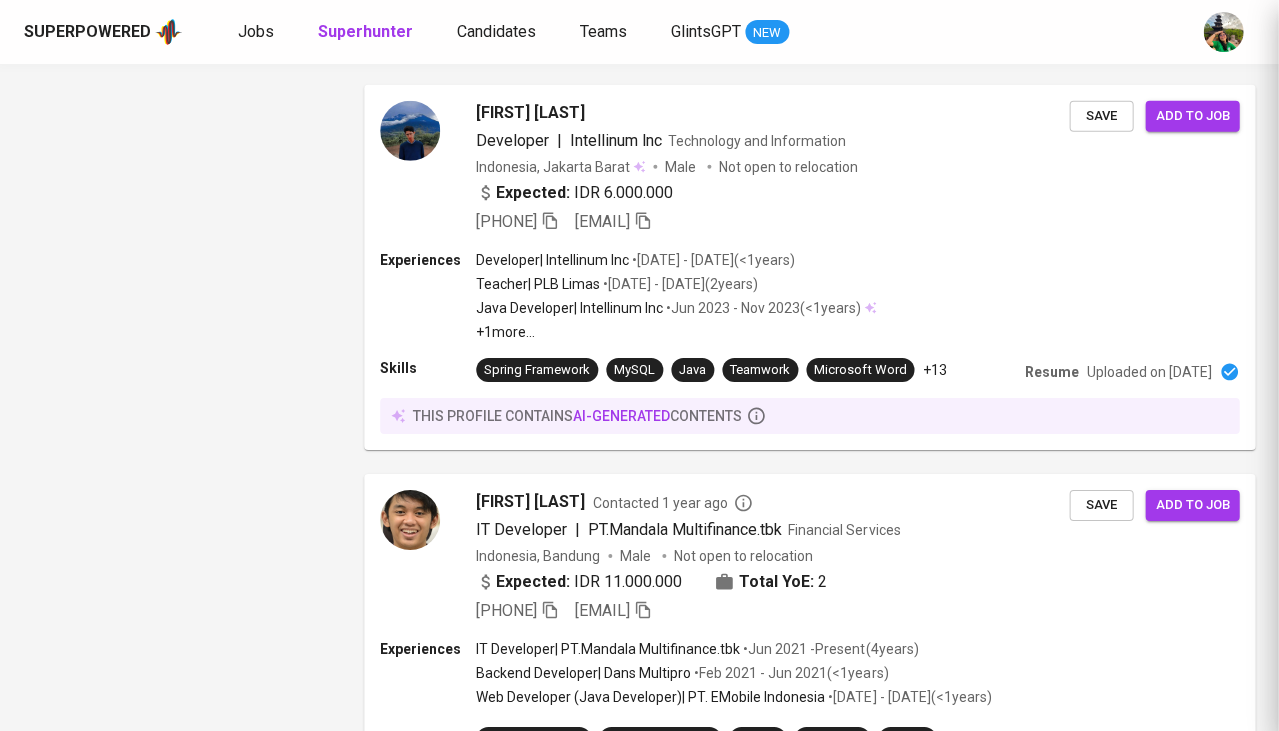 scroll, scrollTop: 0, scrollLeft: 0, axis: both 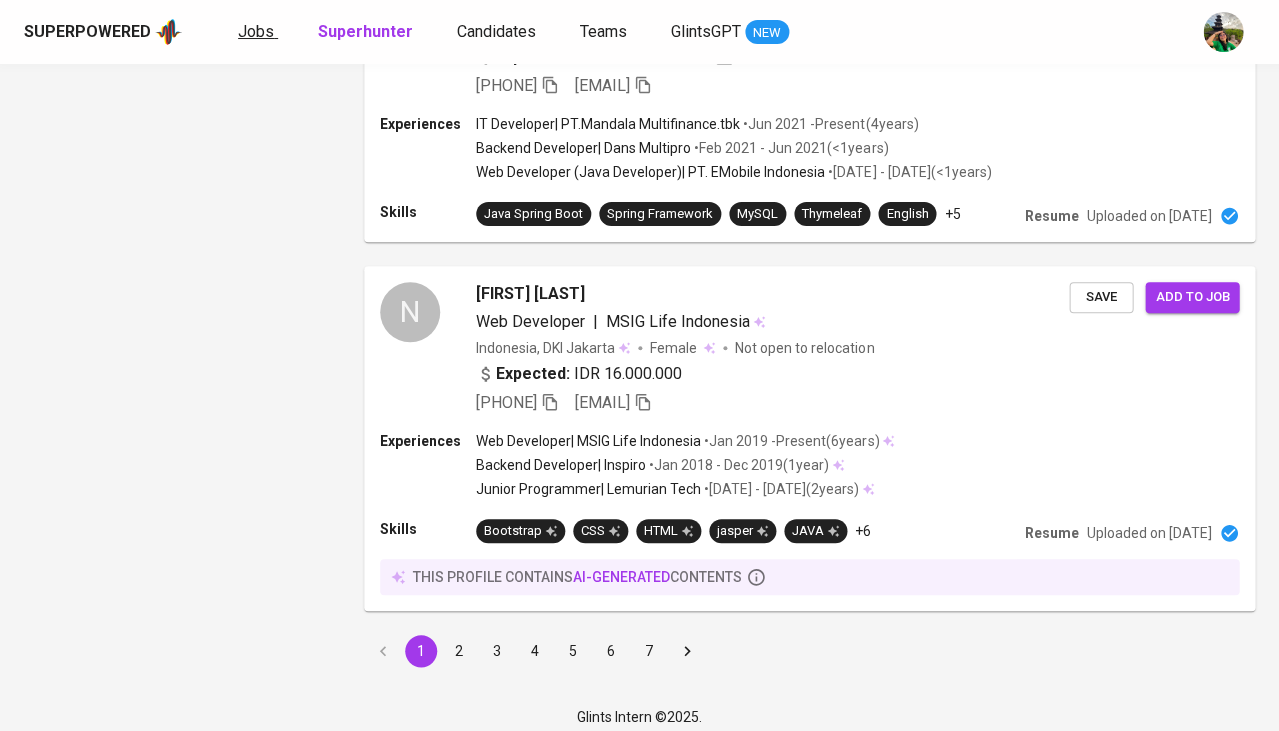 click on "Jobs" at bounding box center [256, 31] 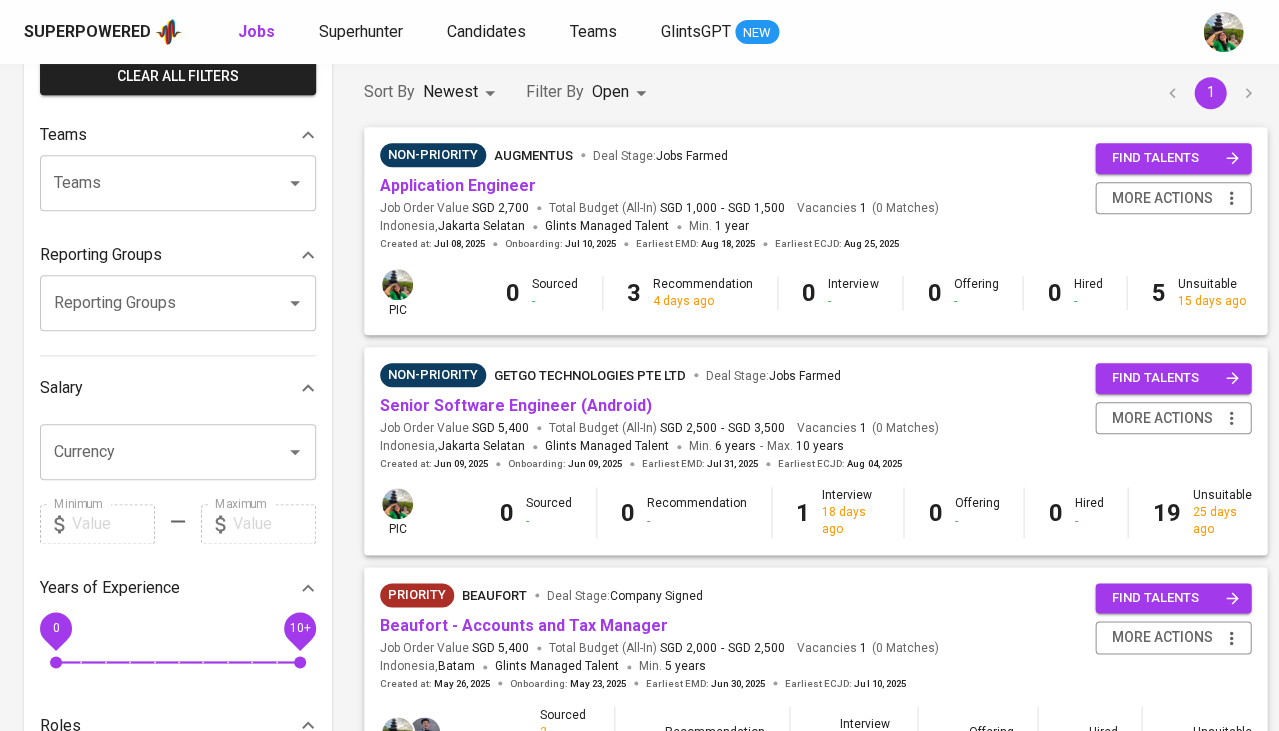 scroll, scrollTop: 193, scrollLeft: 0, axis: vertical 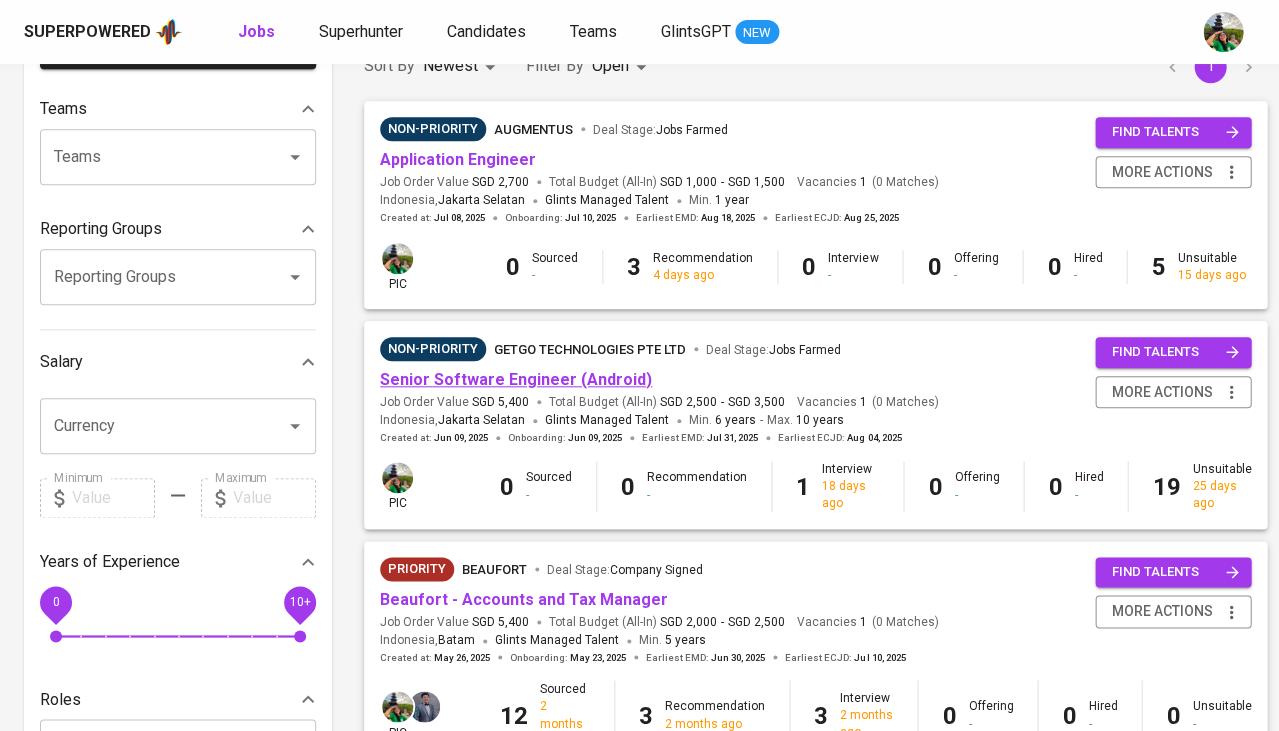 click on "Senior Software Engineer (Android)" at bounding box center (516, 379) 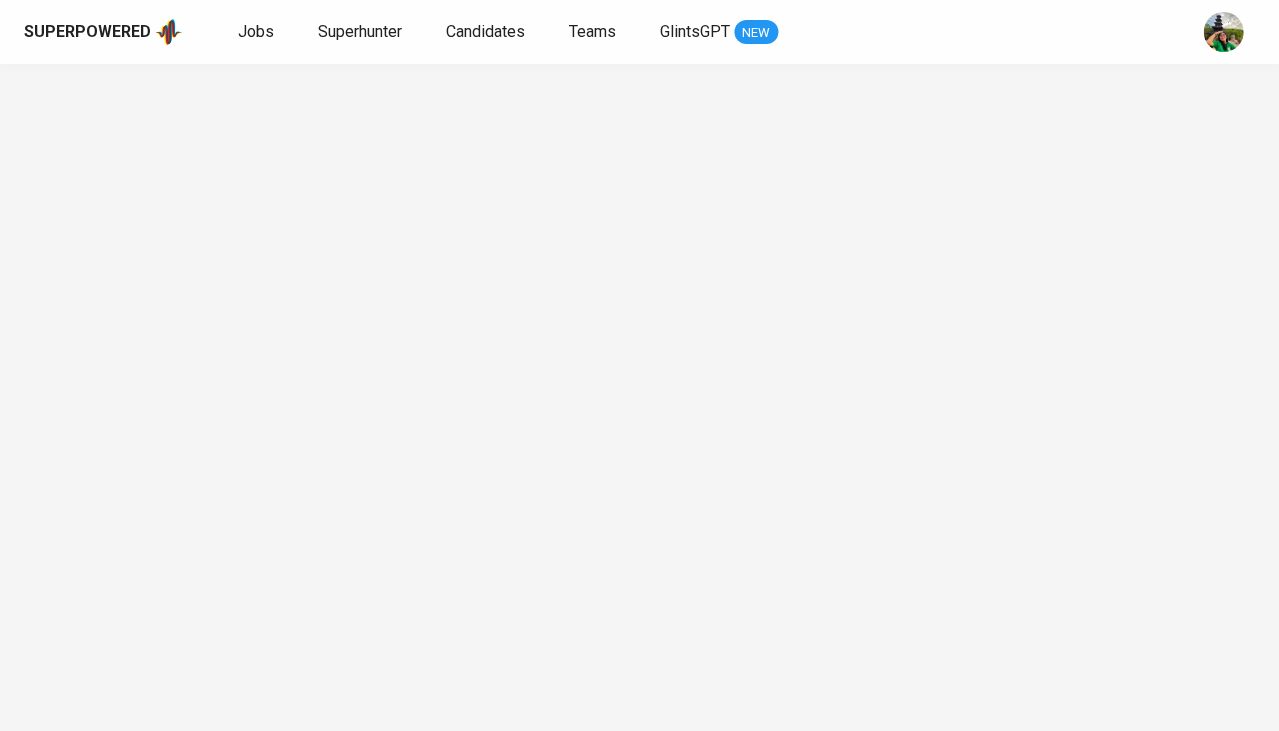 scroll, scrollTop: 0, scrollLeft: 0, axis: both 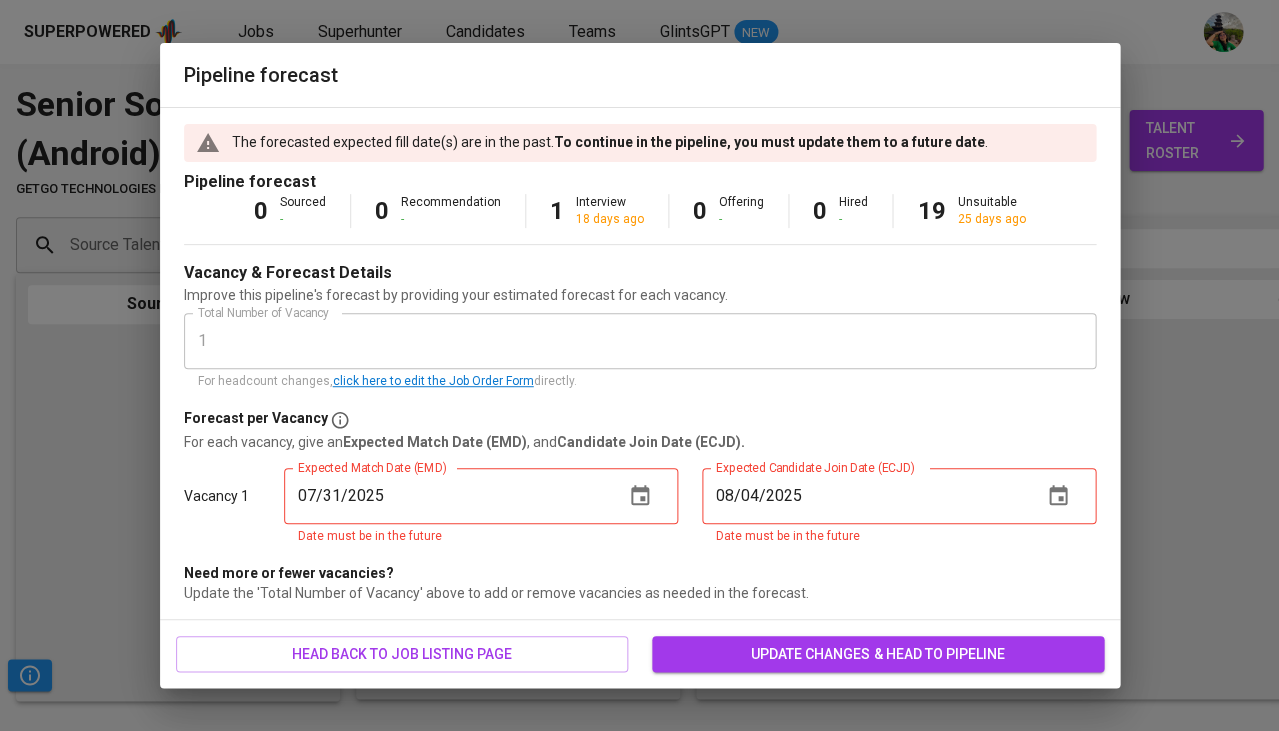 click 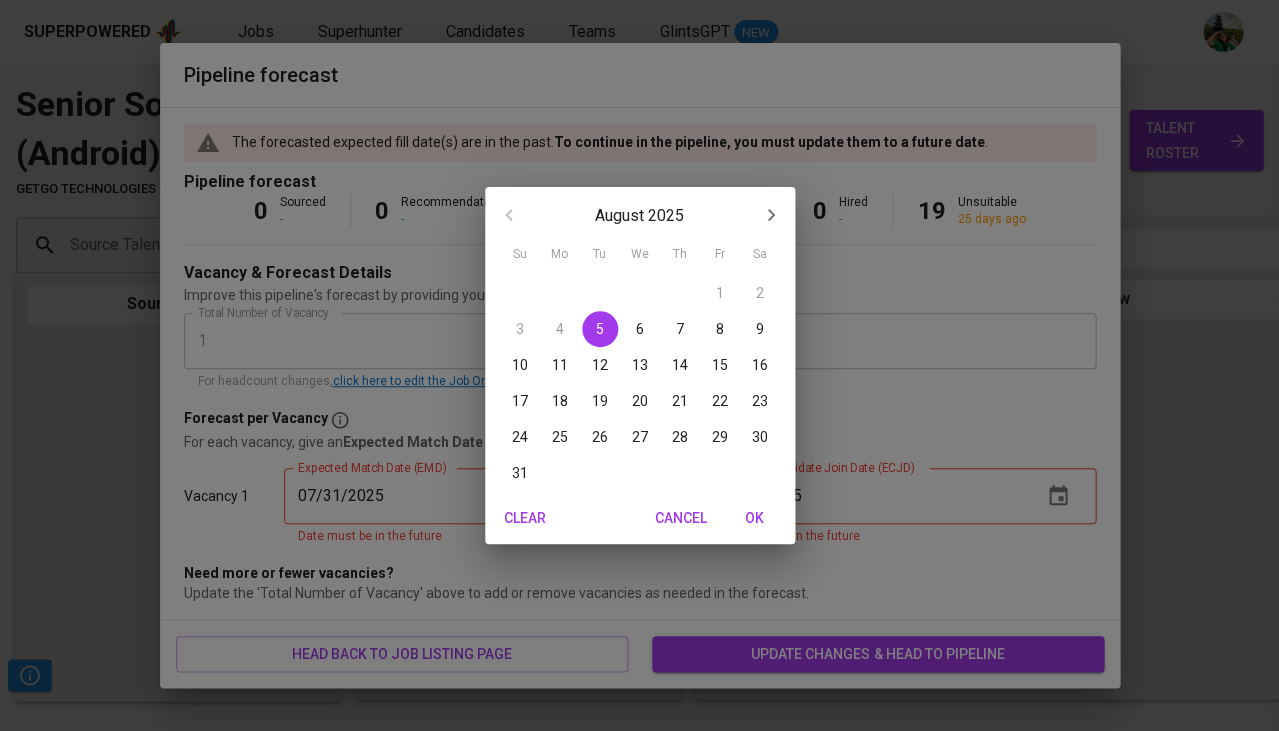 click on "OK" at bounding box center [755, 518] 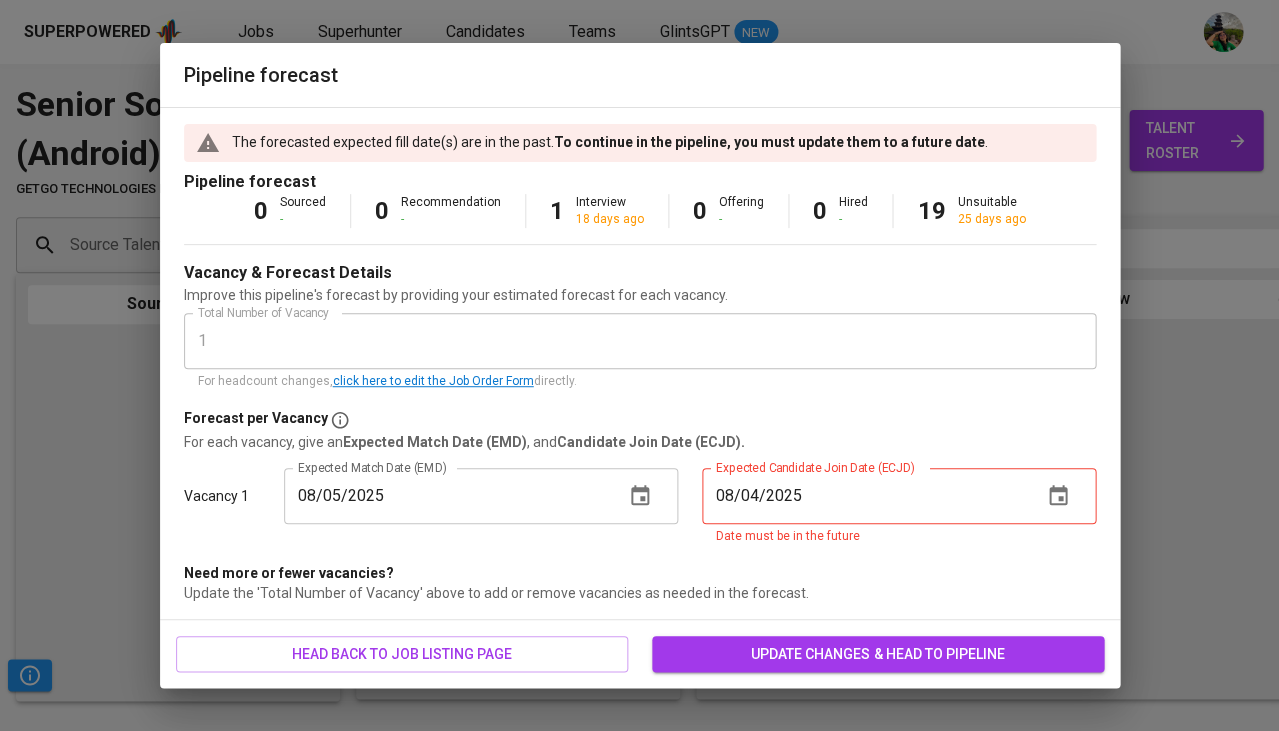 click 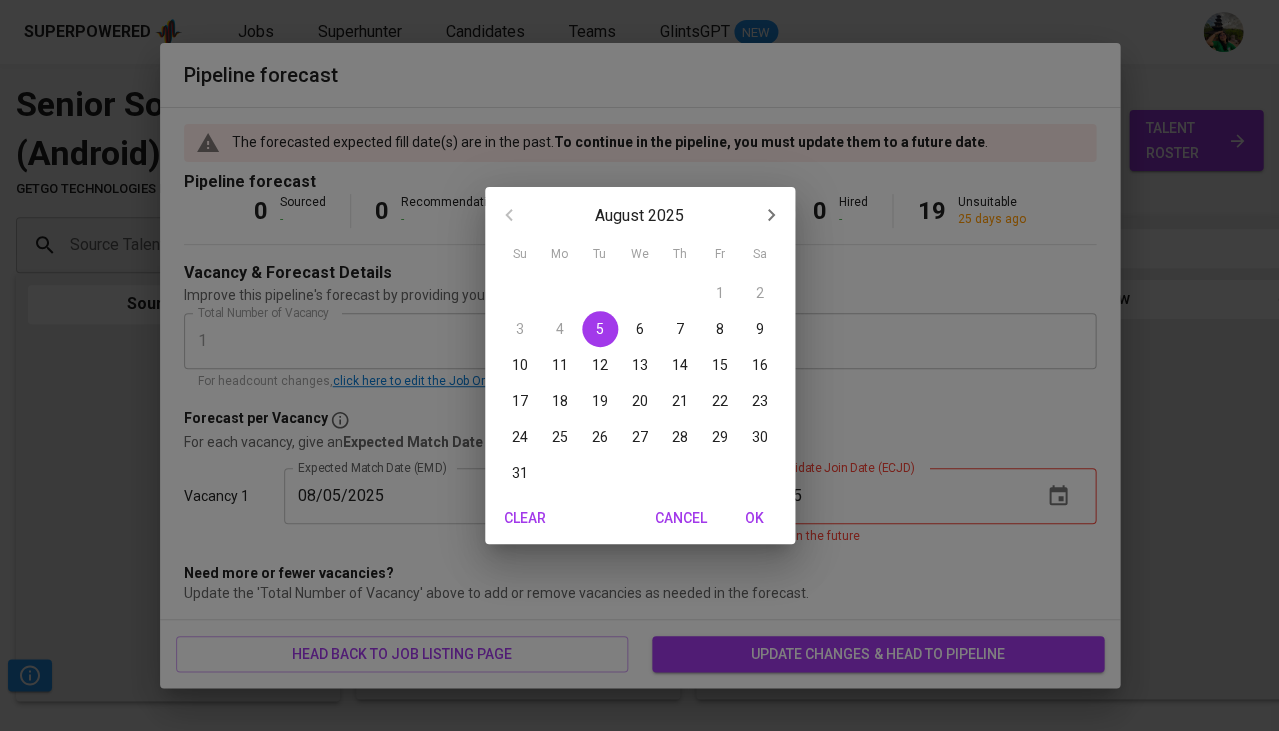 click on "OK" at bounding box center (755, 518) 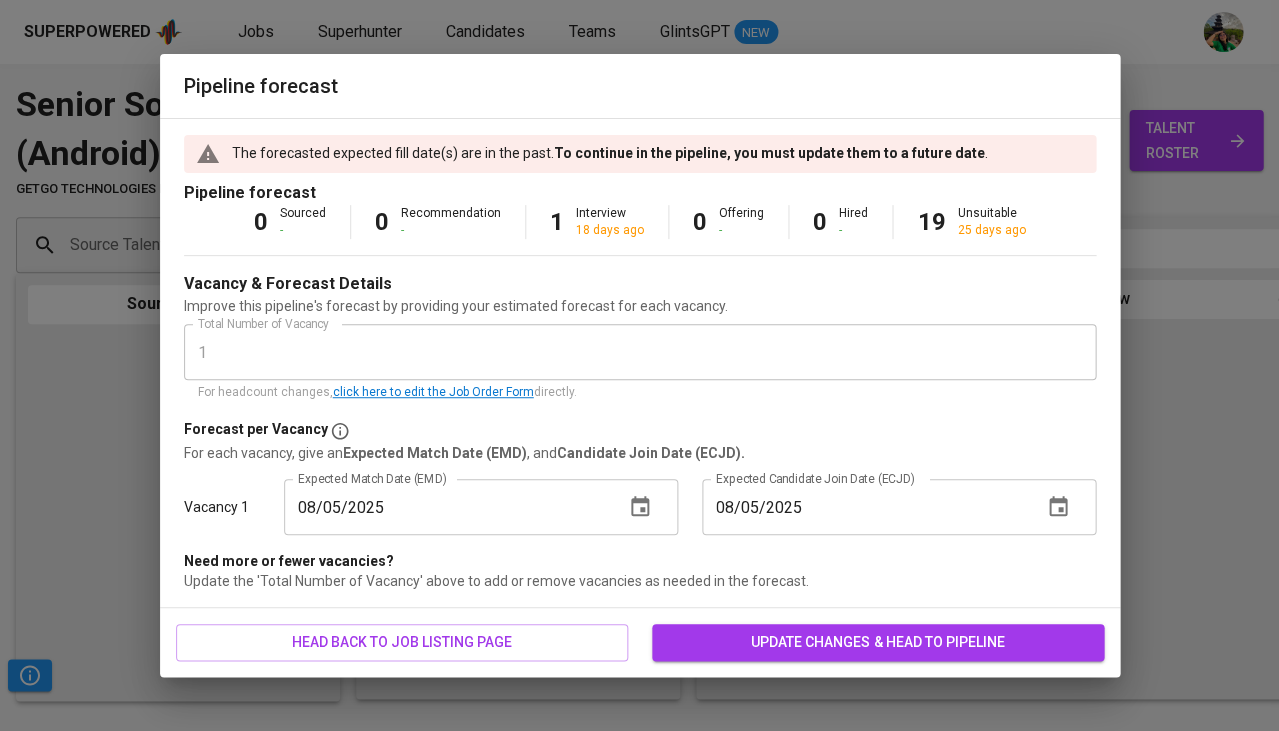 click on "update changes & head to pipeline" at bounding box center [878, 642] 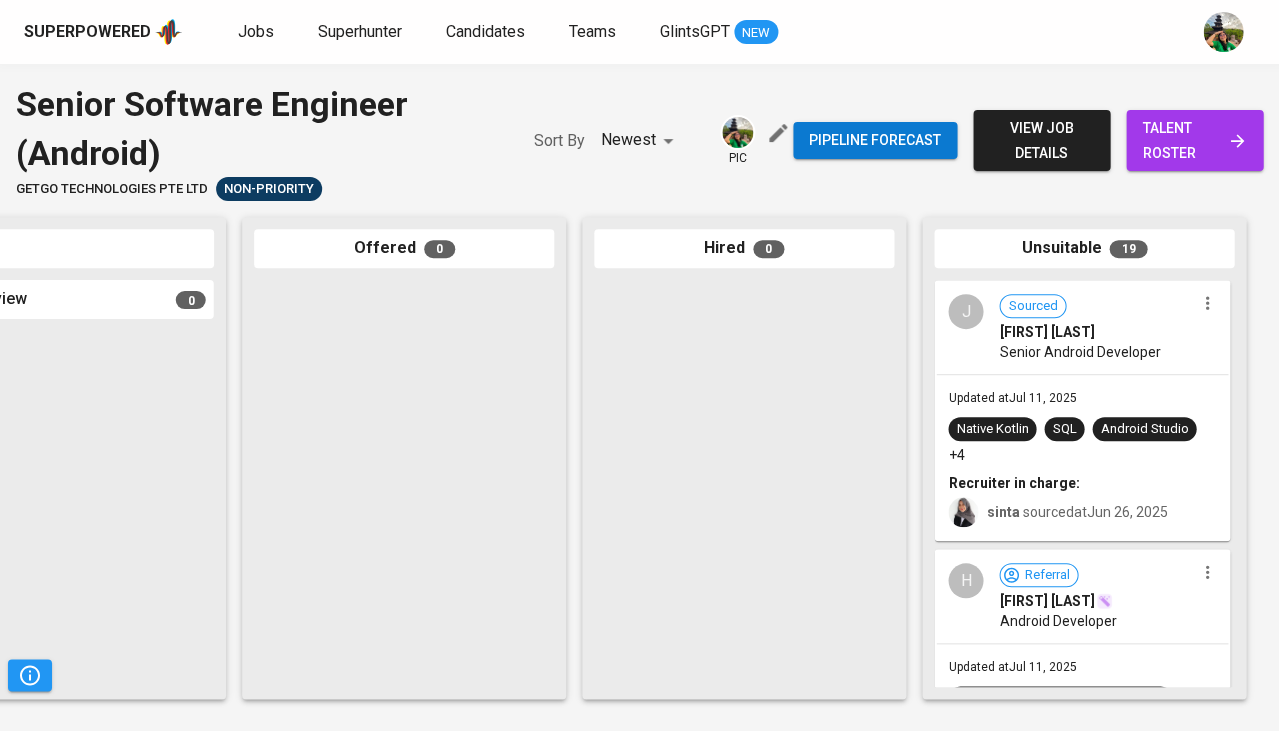scroll, scrollTop: 0, scrollLeft: 1103, axis: horizontal 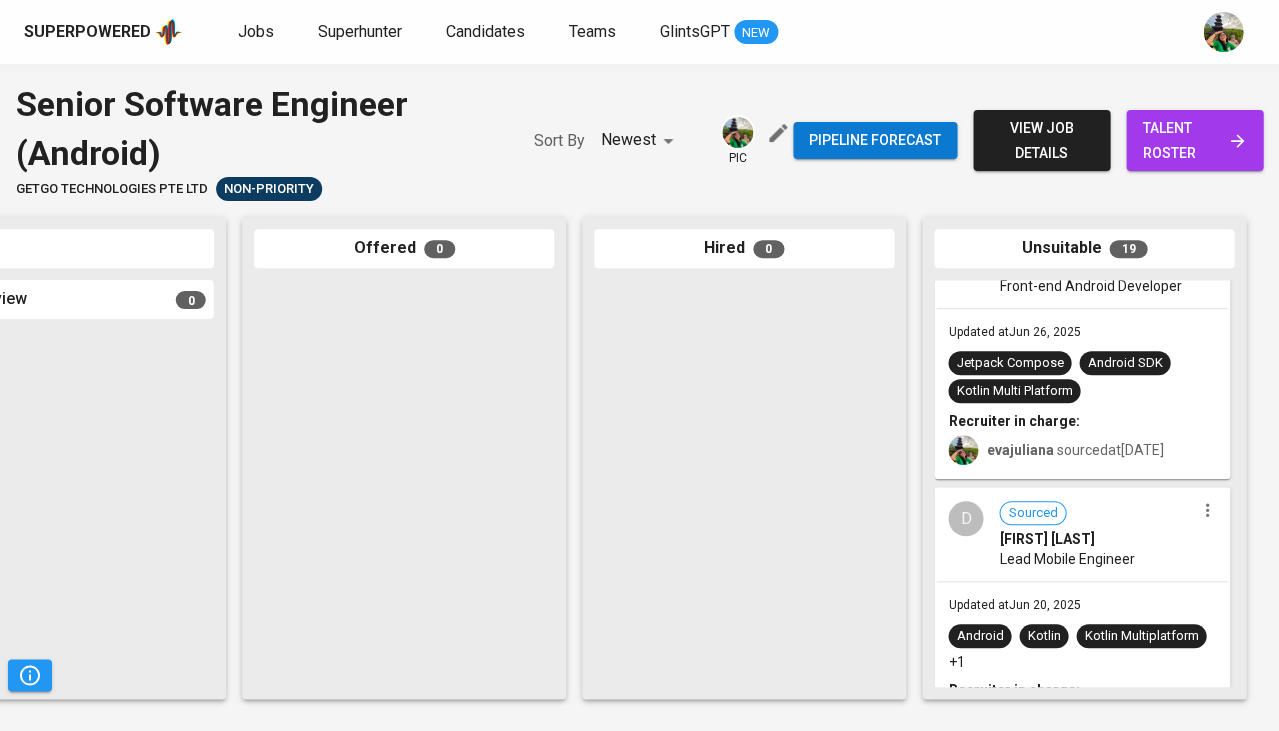 click on "Lead Mobile Engineer" at bounding box center [1066, 559] 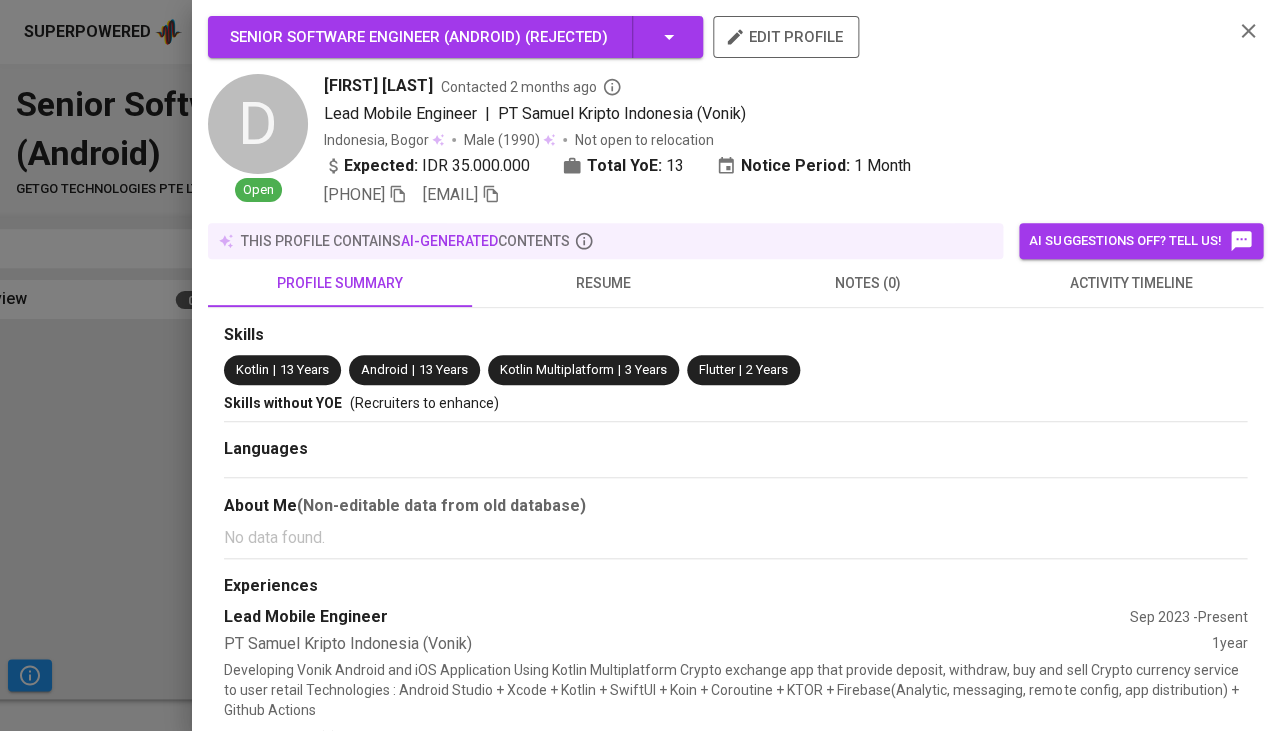click on "resume" at bounding box center [604, 283] 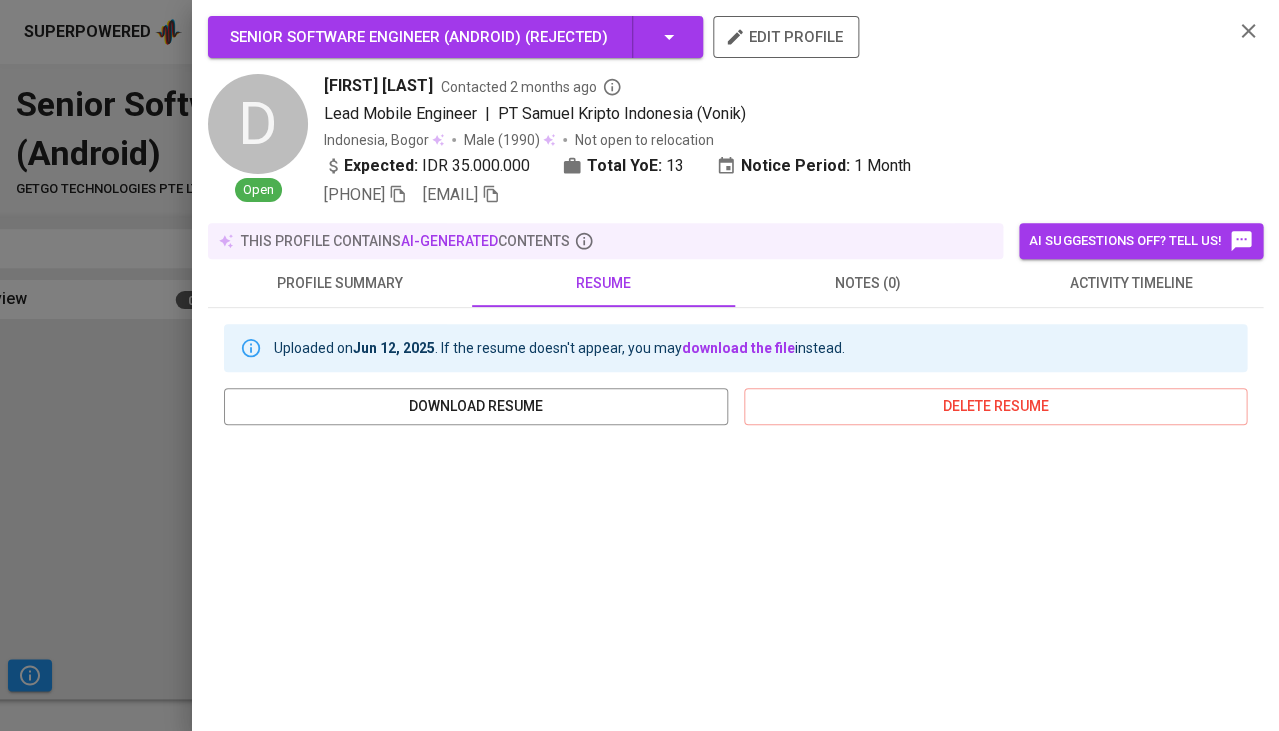 click on "[FIRST] [LAST] Uploaded on [DATE] . If the resume doesn't appear, you may  download the file  instead. download resume delete resume" at bounding box center (735, 674) 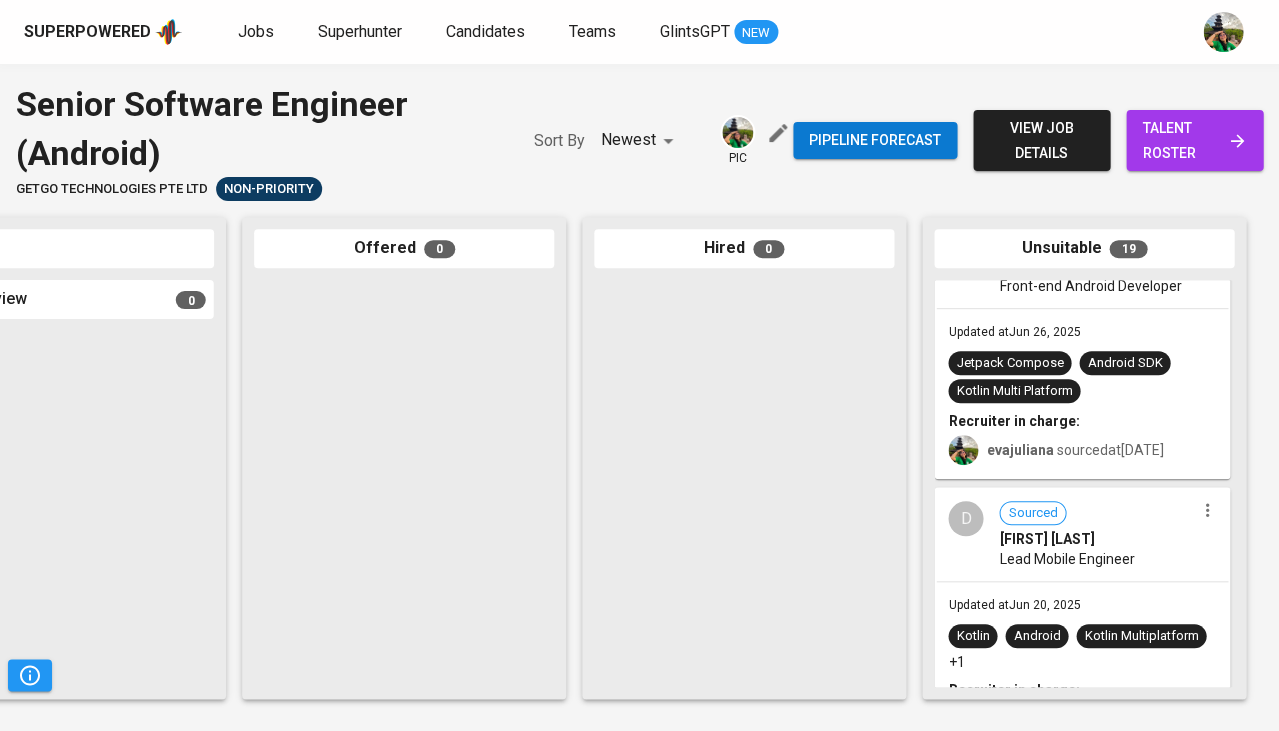 click 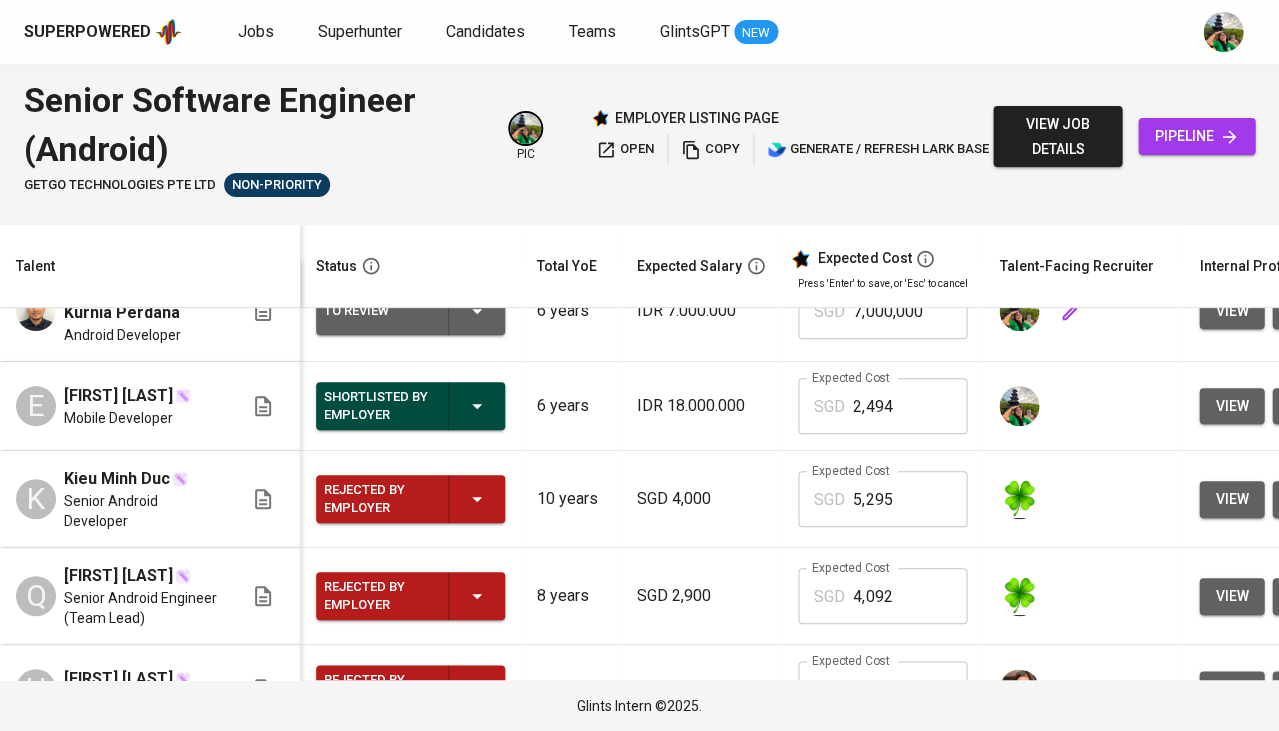 scroll, scrollTop: 35, scrollLeft: 0, axis: vertical 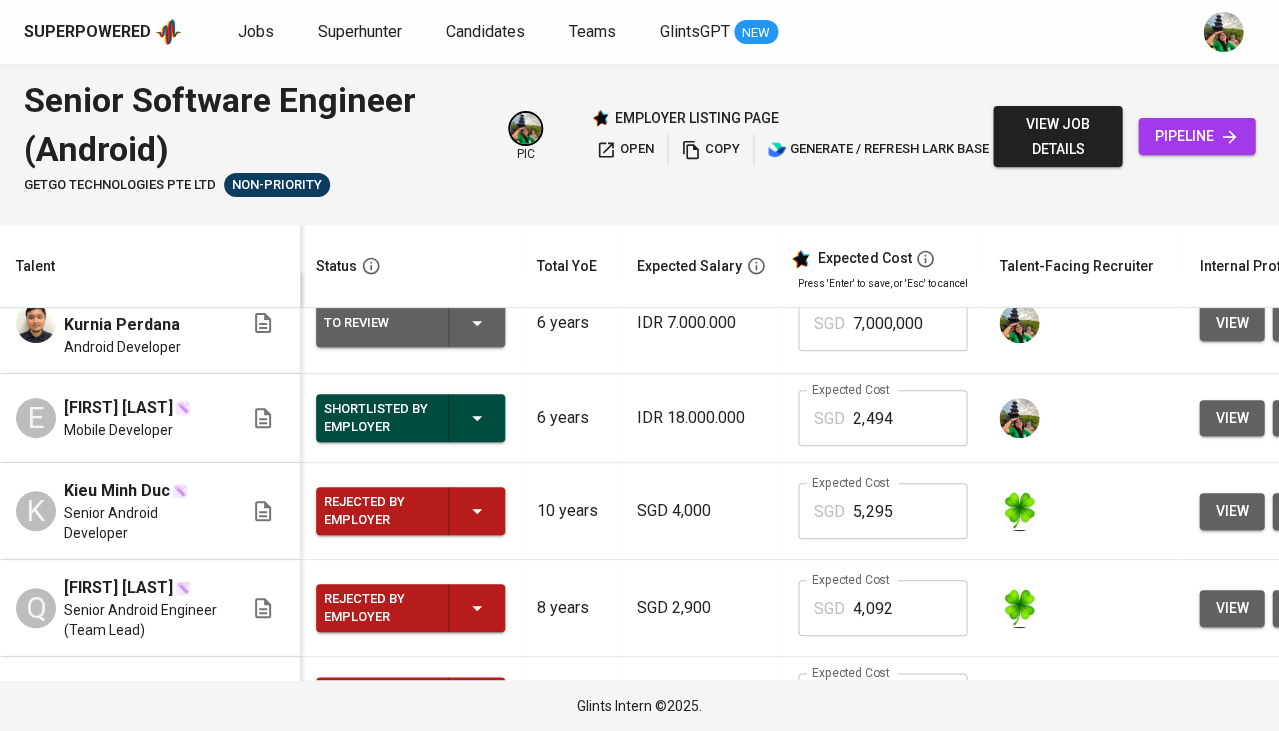 click on "7,000,000" at bounding box center (910, 323) 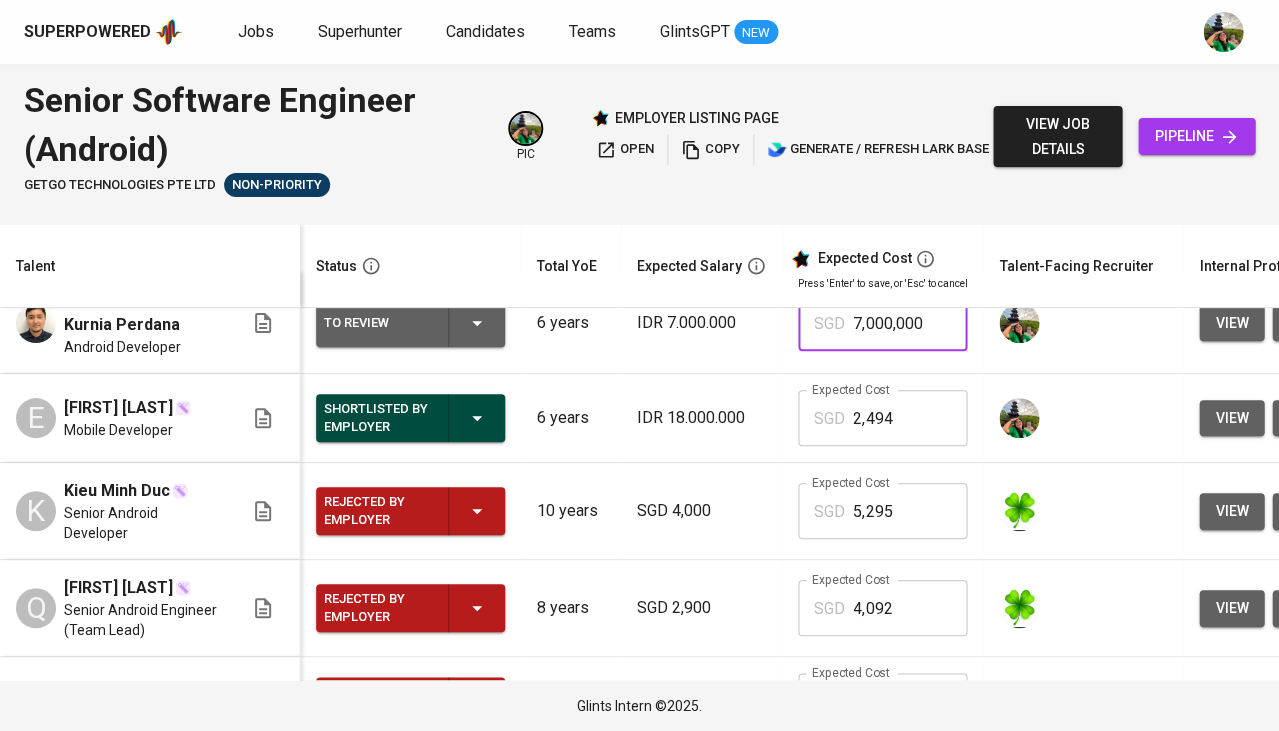 click on "7,000,000" at bounding box center [910, 323] 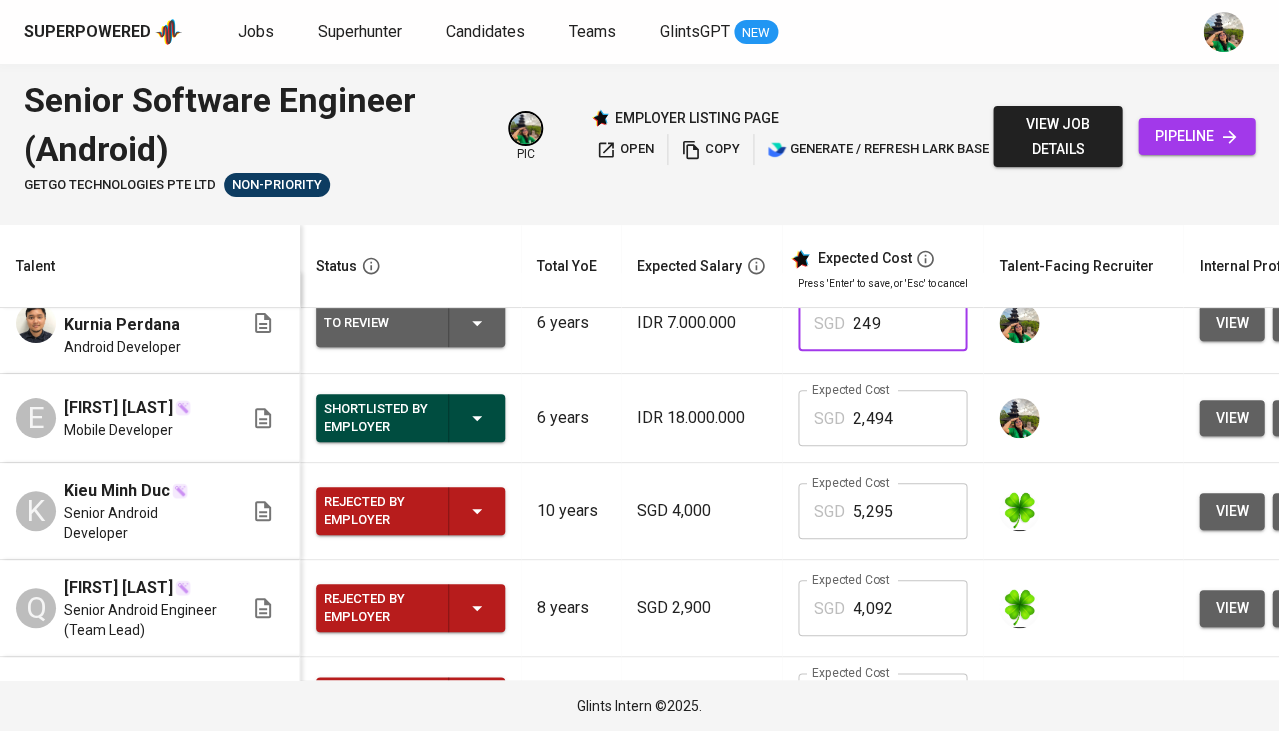type on "2,492" 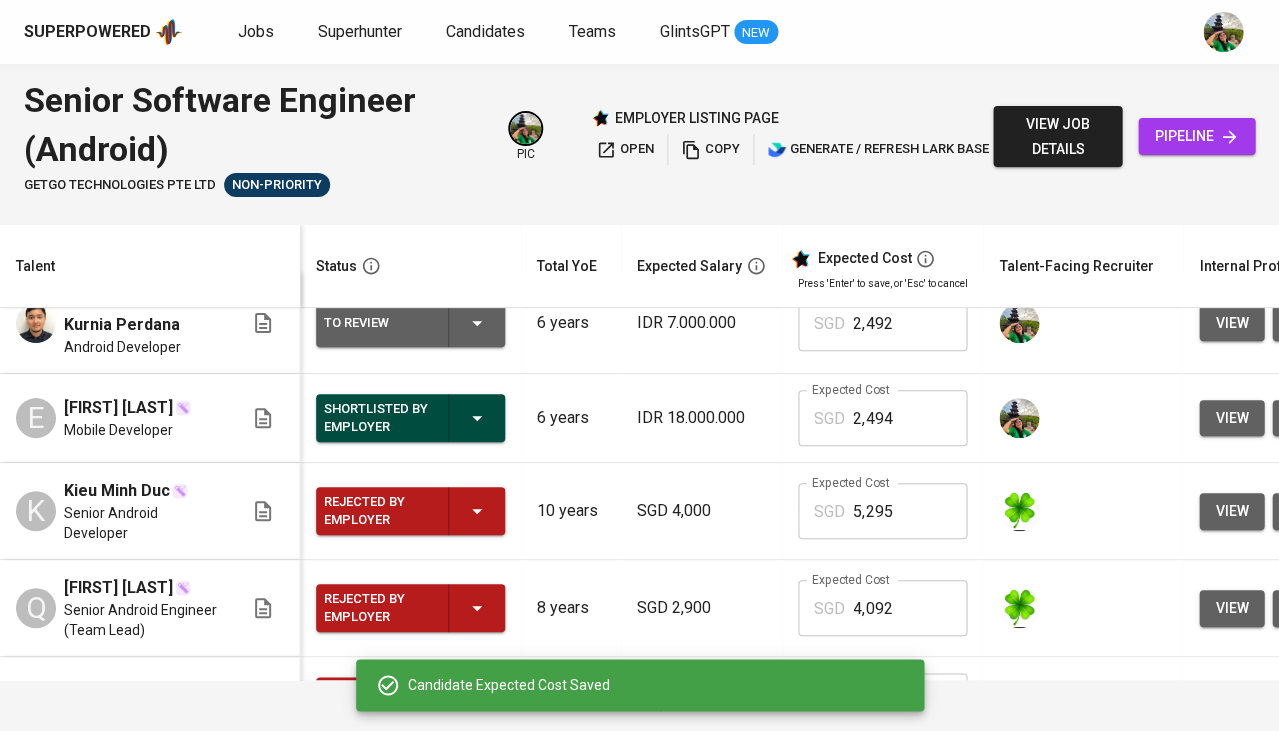 scroll, scrollTop: 35, scrollLeft: 20, axis: both 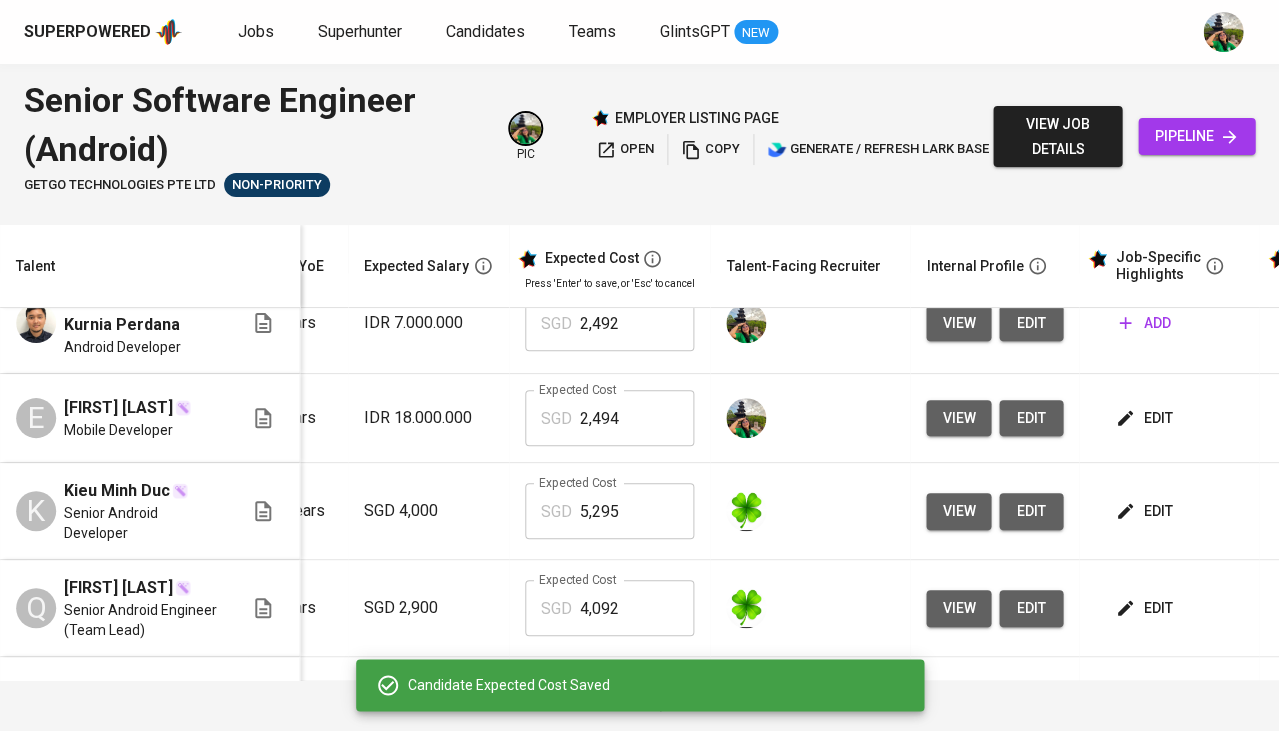 click 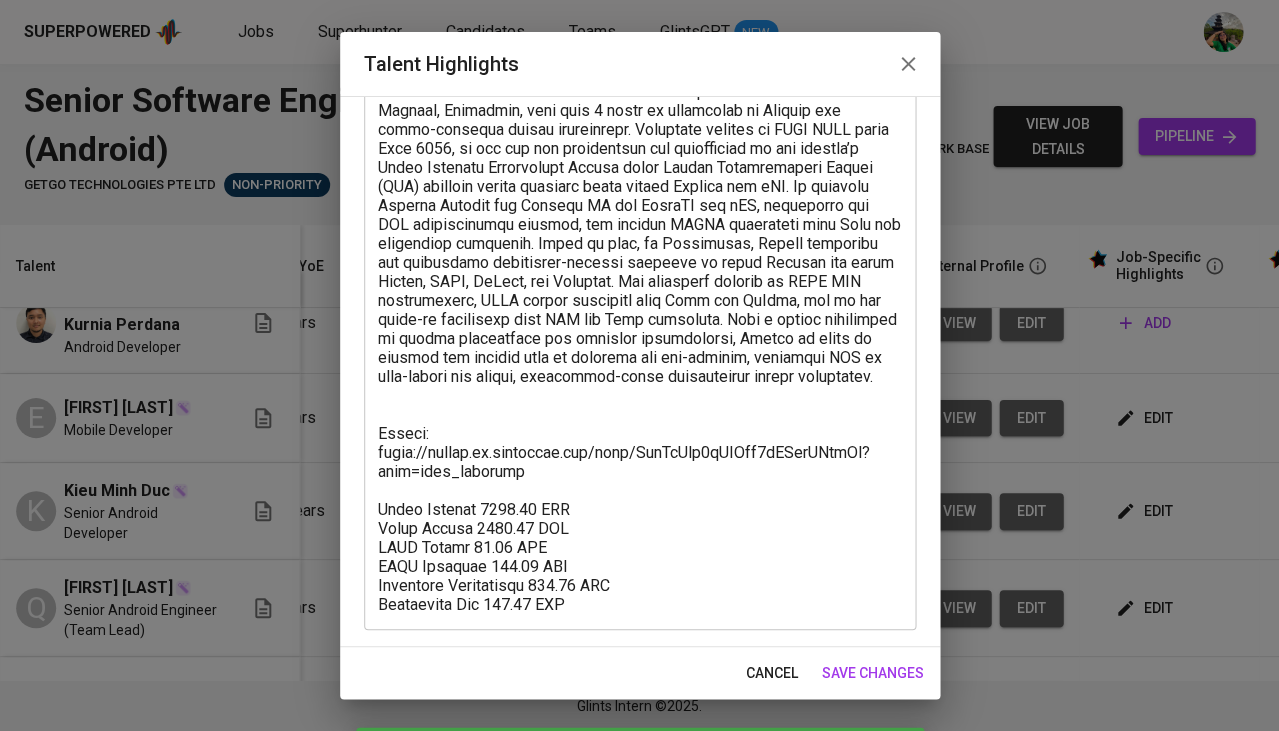 scroll, scrollTop: 145, scrollLeft: 0, axis: vertical 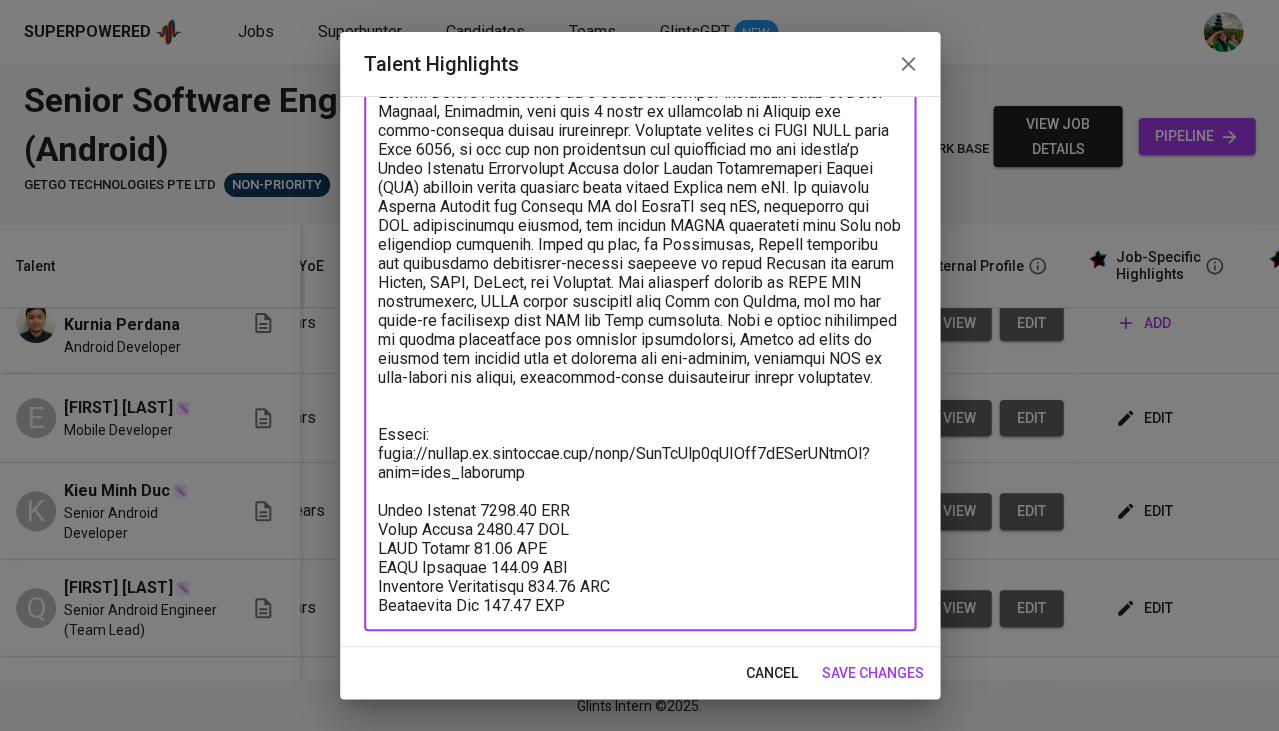 drag, startPoint x: 624, startPoint y: 597, endPoint x: 306, endPoint y: 492, distance: 334.88654 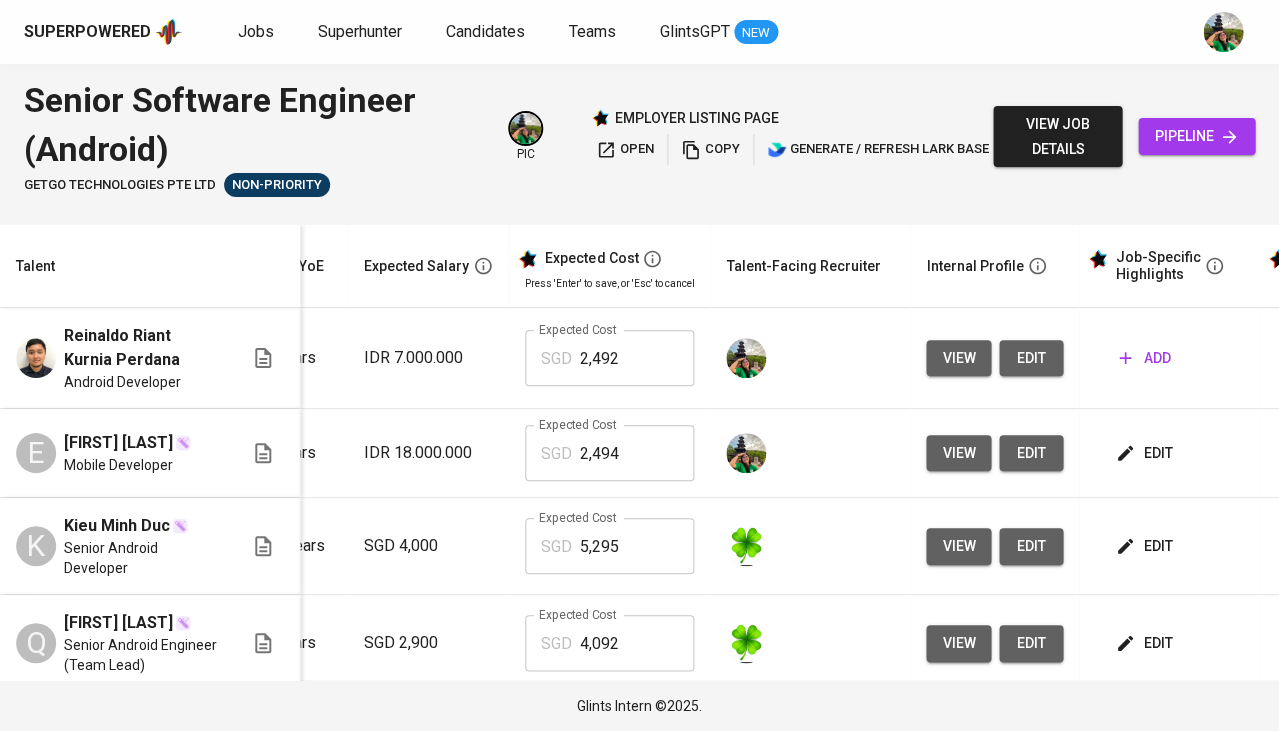 scroll, scrollTop: 0, scrollLeft: 273, axis: horizontal 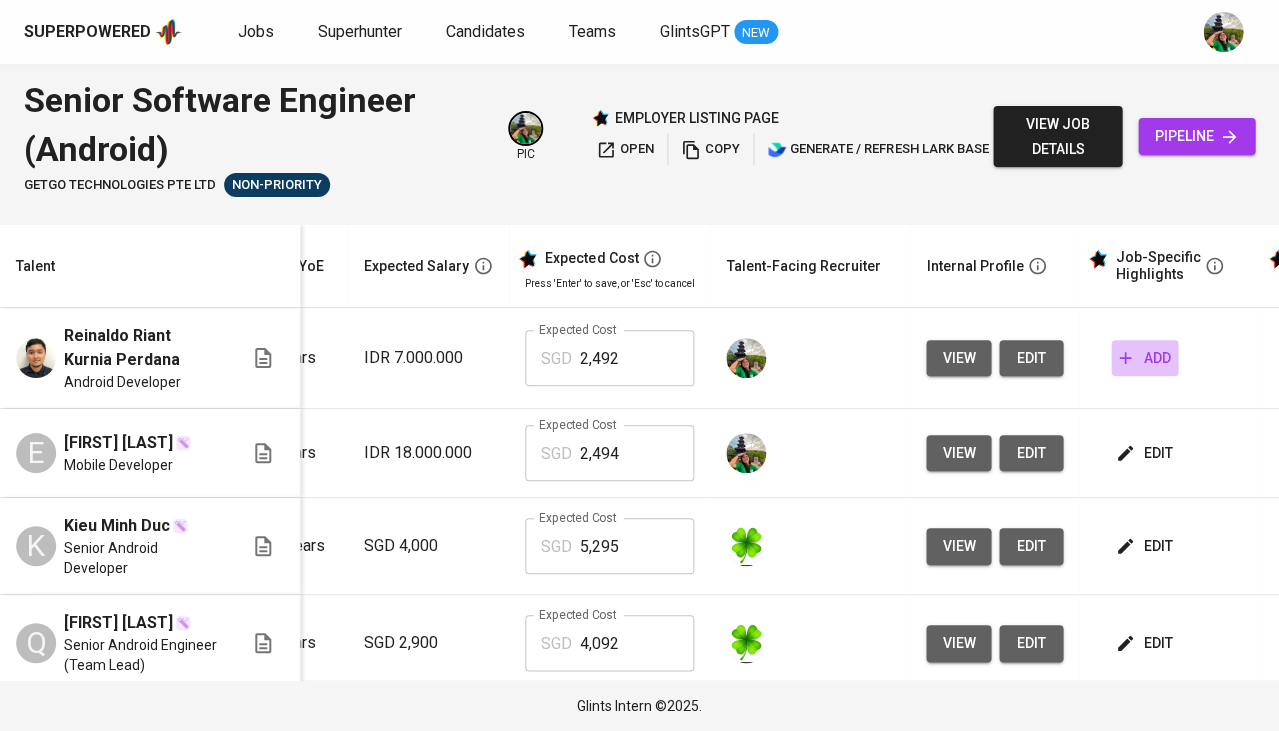 click on "add" at bounding box center (1144, 358) 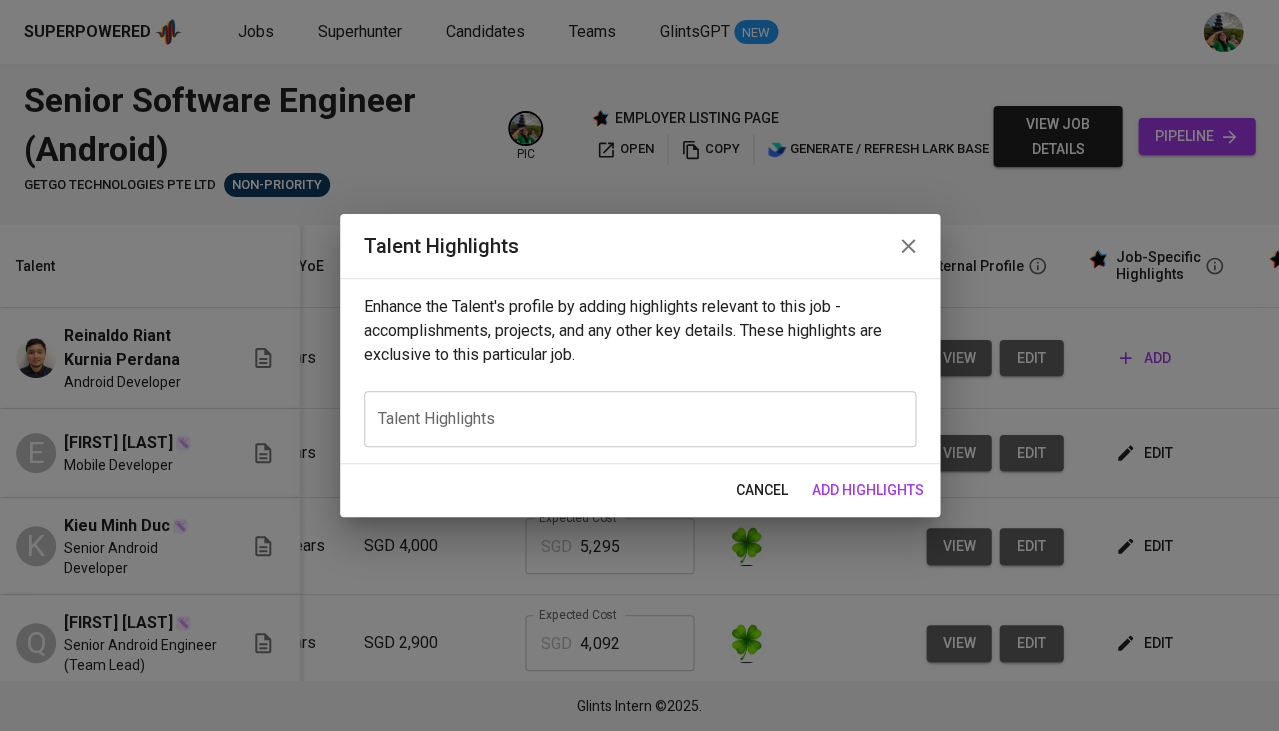 click at bounding box center (640, 419) 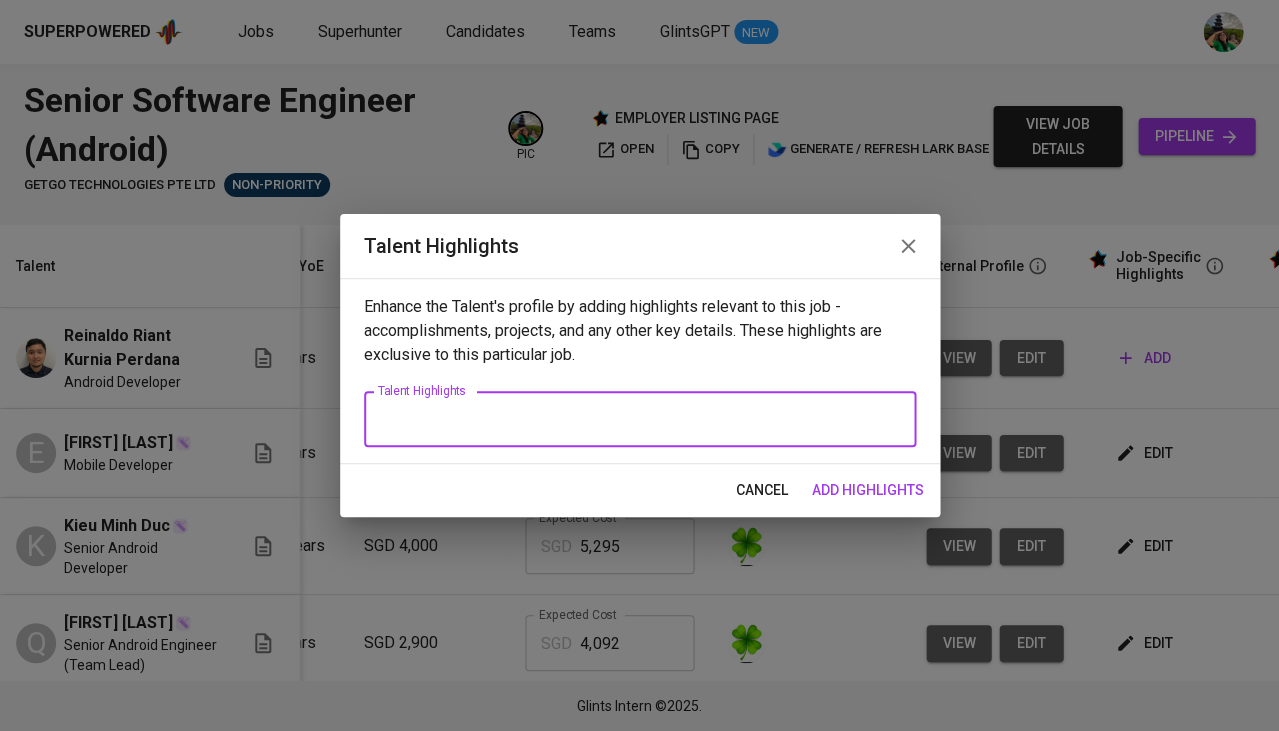 paste on "Total Monthly 2493.35 SGD
Basic Salary 1845.79 SGD
BPJS Health 48.56 SGD
BPJS Manpower 115.18 SGD
Religious Festivities 153.82 SGD
Management Fee 330.00 SGD" 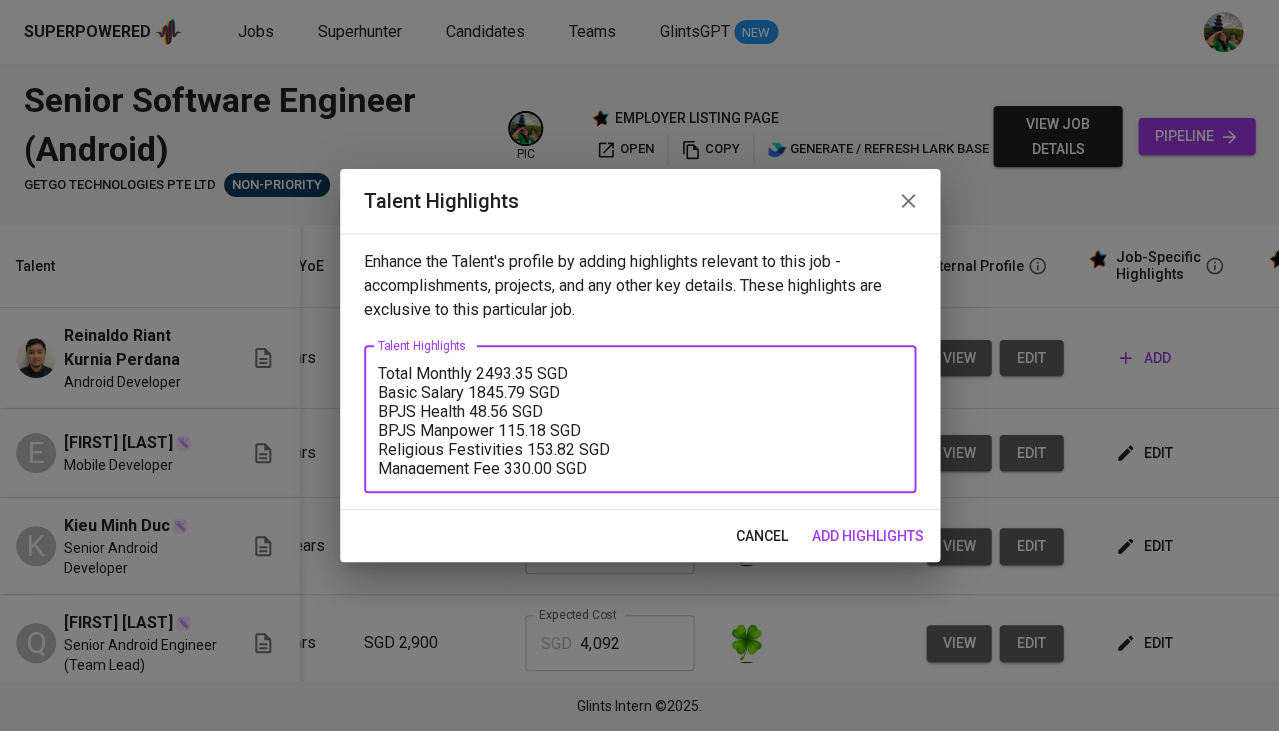 click on "Total Monthly 2493.35 SGD
Basic Salary 1845.79 SGD
BPJS Health 48.56 SGD
BPJS Manpower 115.18 SGD
Religious Festivities 153.82 SGD
Management Fee 330.00 SGD" at bounding box center (640, 419) 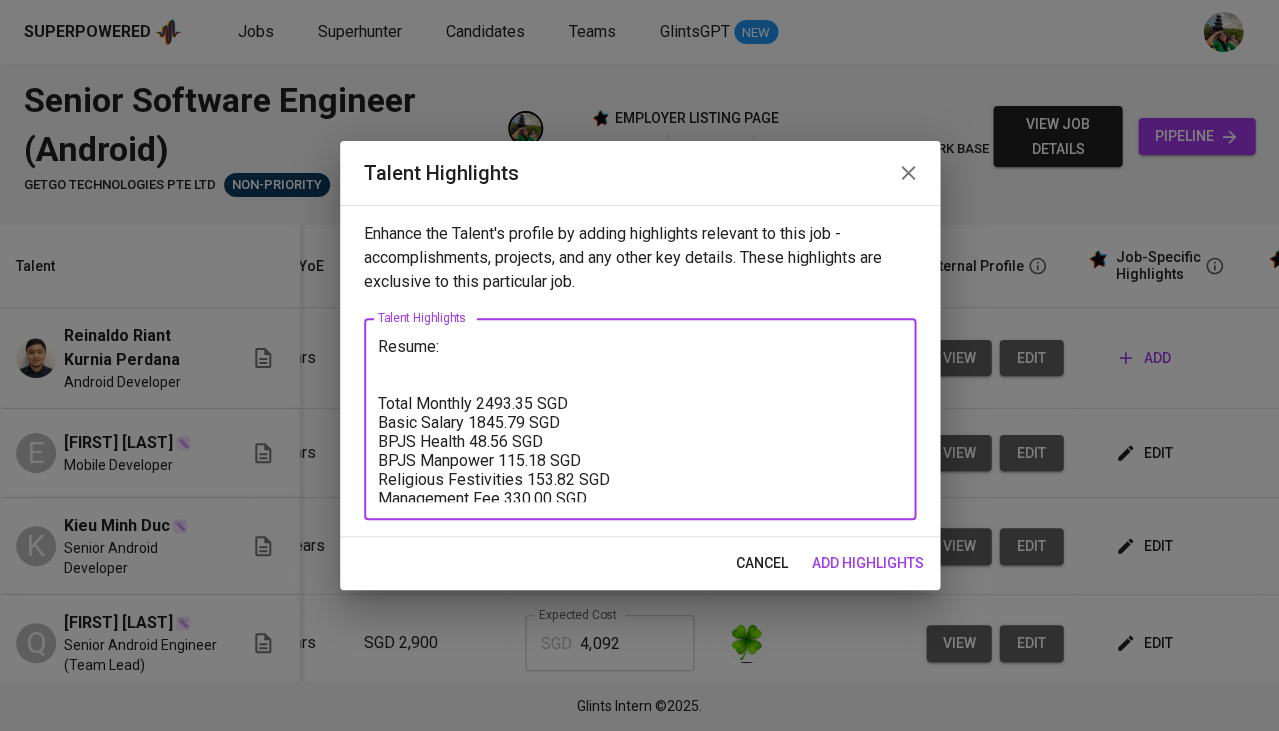 type on "Resume:
Total Monthly 2493.35 SGD
Basic Salary 1845.79 SGD
BPJS Health 48.56 SGD
BPJS Manpower 115.18 SGD
Religious Festivities 153.82 SGD
Management Fee 330.00 SGD" 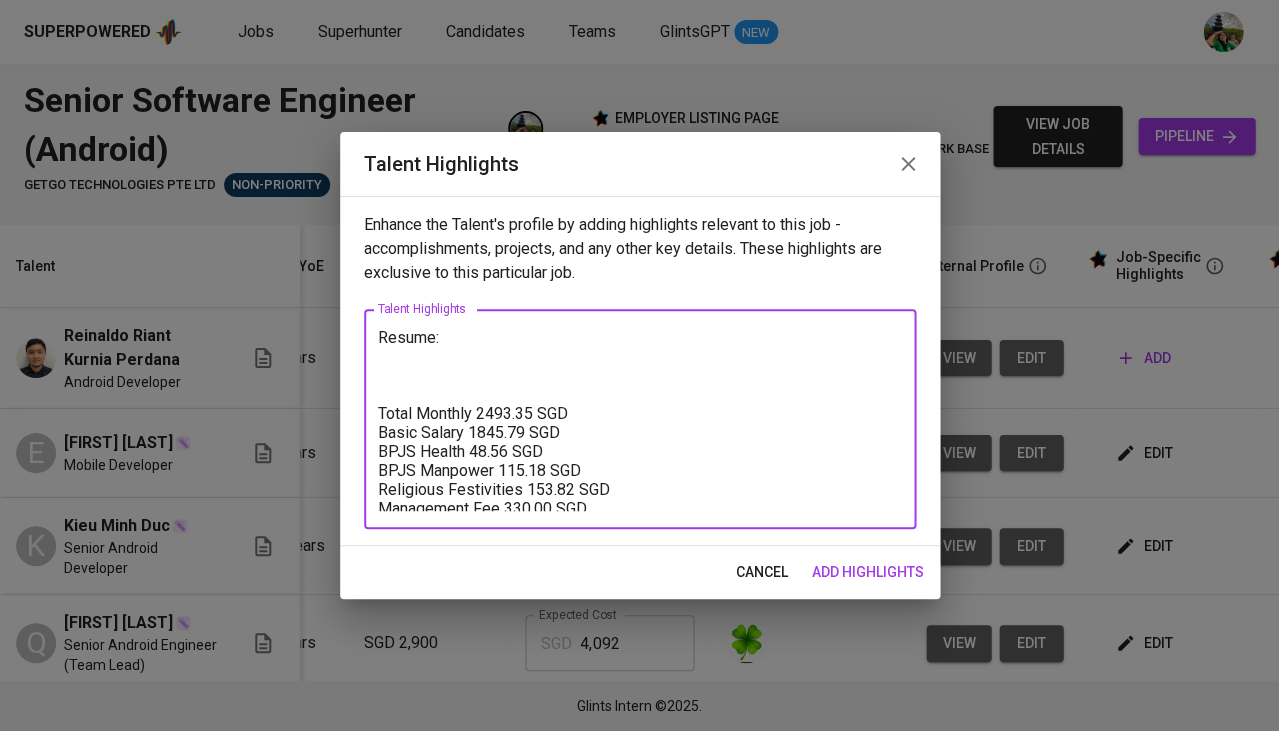 click on "add highlights" at bounding box center [868, 572] 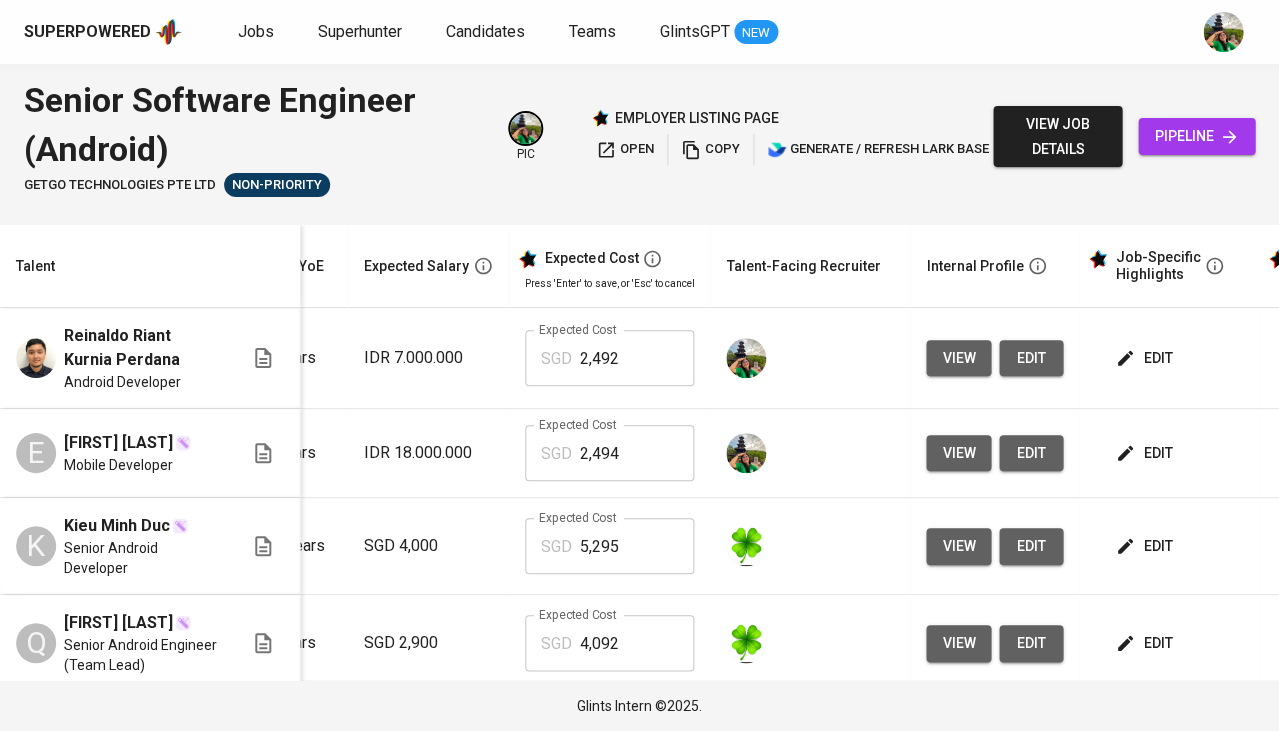 click on "edit" at bounding box center (1145, 358) 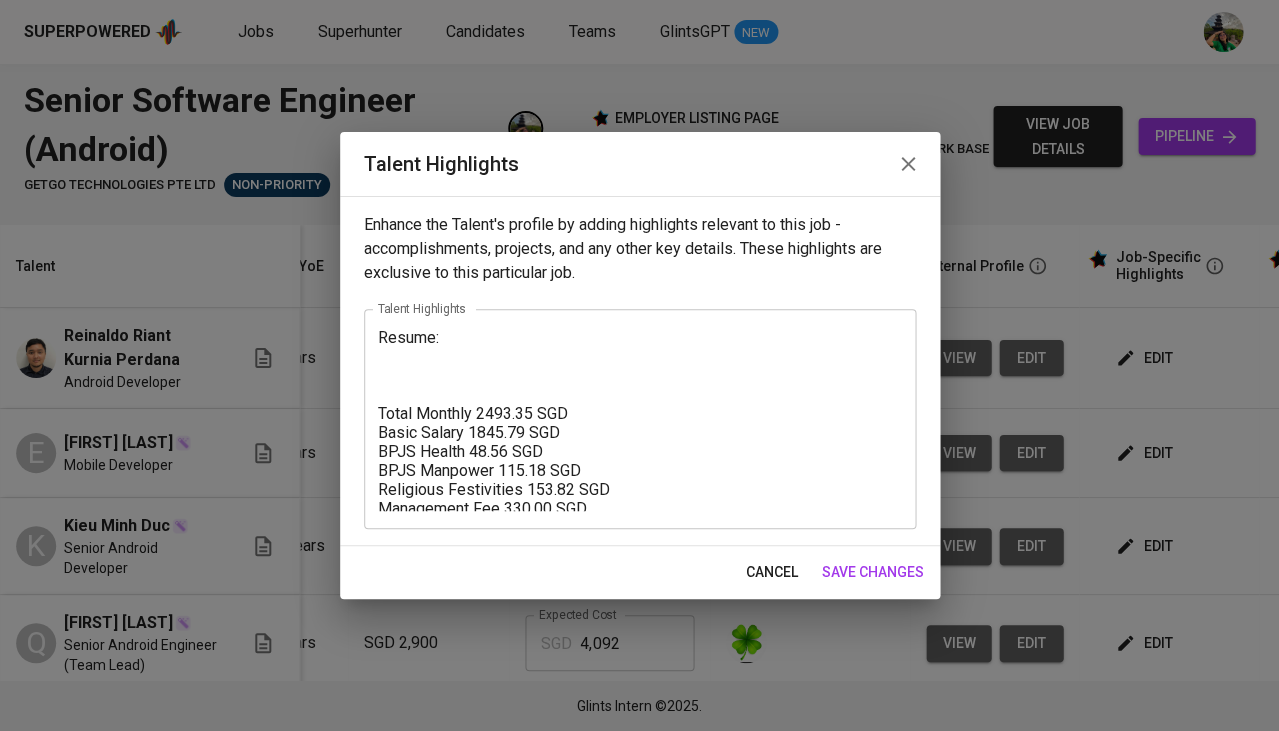 click on "Resume:
Total Monthly 2493.35 SGD
Basic Salary 1845.79 SGD
BPJS Health 48.56 SGD
BPJS Manpower 115.18 SGD
Religious Festivities 153.82 SGD
Management Fee 330.00 SGD" at bounding box center [640, 419] 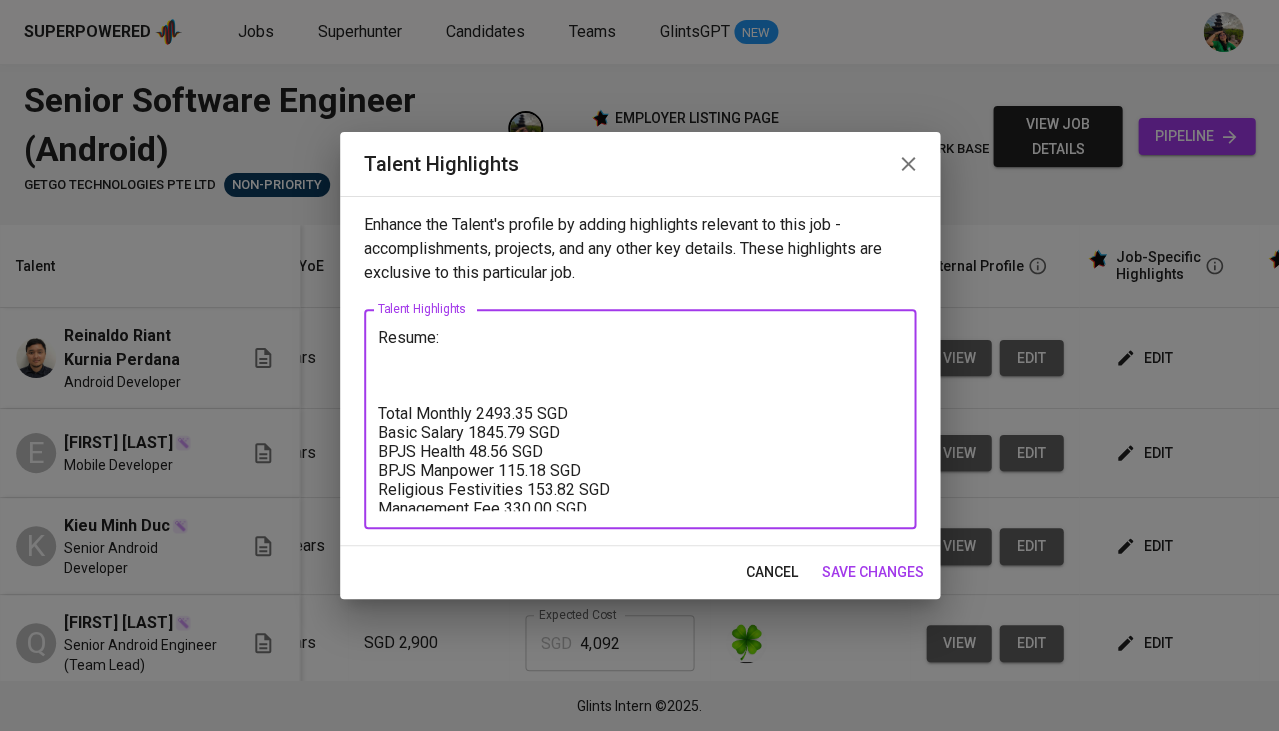 paste on "https://glints.sg.larksuite.com/wiki/A1ZcwNqq1iaqENkw24ployWSgWb?from=from_copylink" 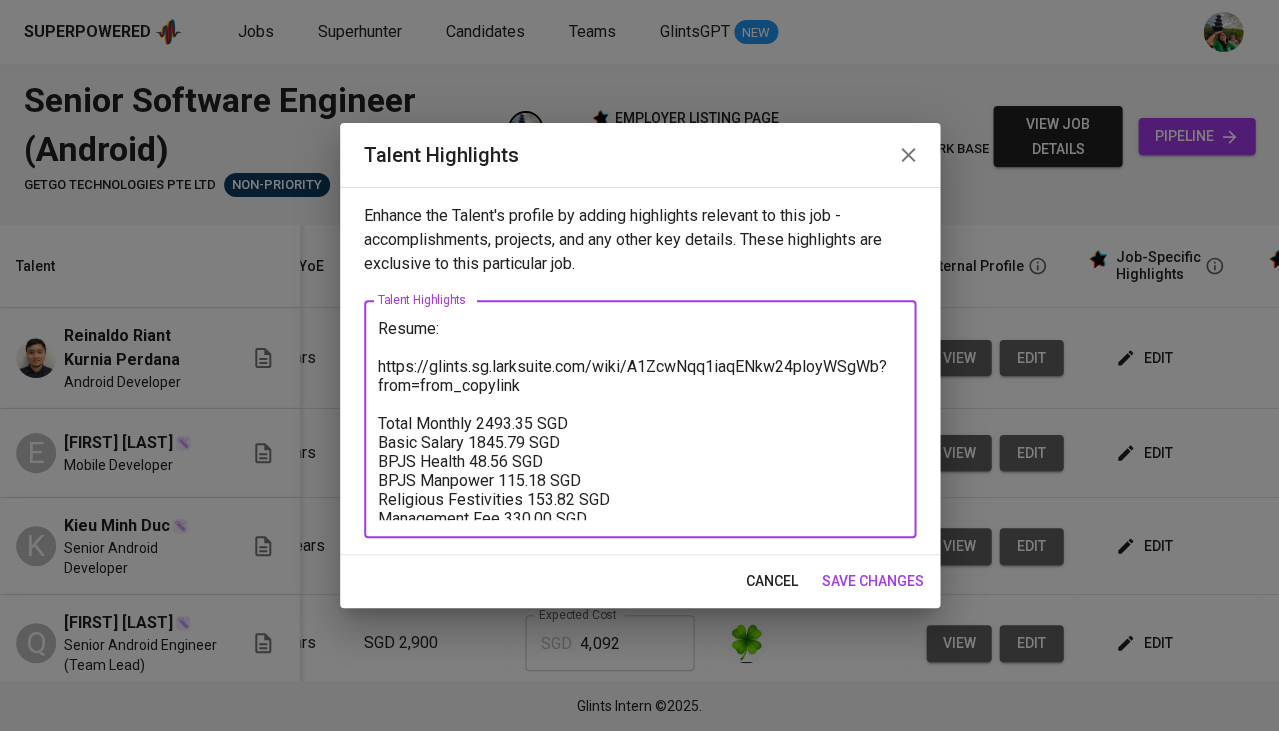click on "Resume:
https://glints.sg.larksuite.com/wiki/A1ZcwNqq1iaqENkw24ployWSgWb?from=from_copylink
Total Monthly 2493.35 SGD
Basic Salary 1845.79 SGD
BPJS Health 48.56 SGD
BPJS Manpower 115.18 SGD
Religious Festivities 153.82 SGD
Management Fee 330.00 SGD" at bounding box center (640, 419) 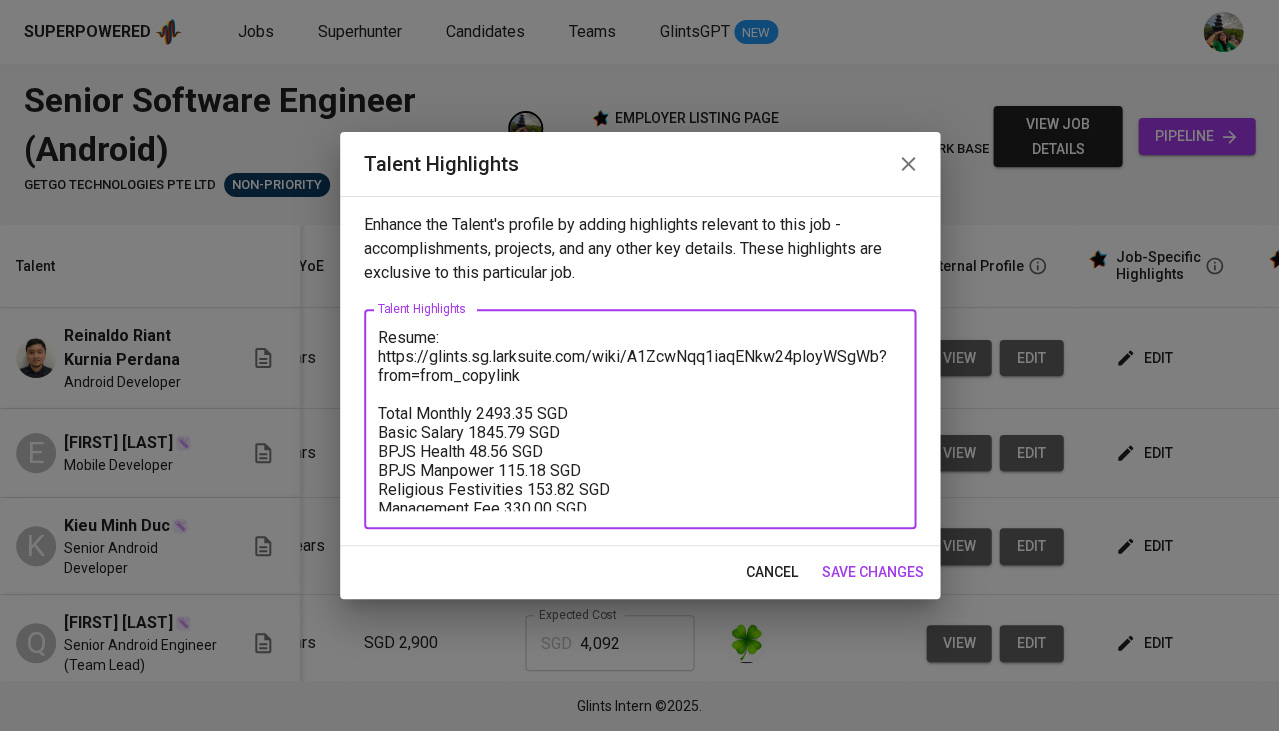 click on "save changes" at bounding box center (873, 572) 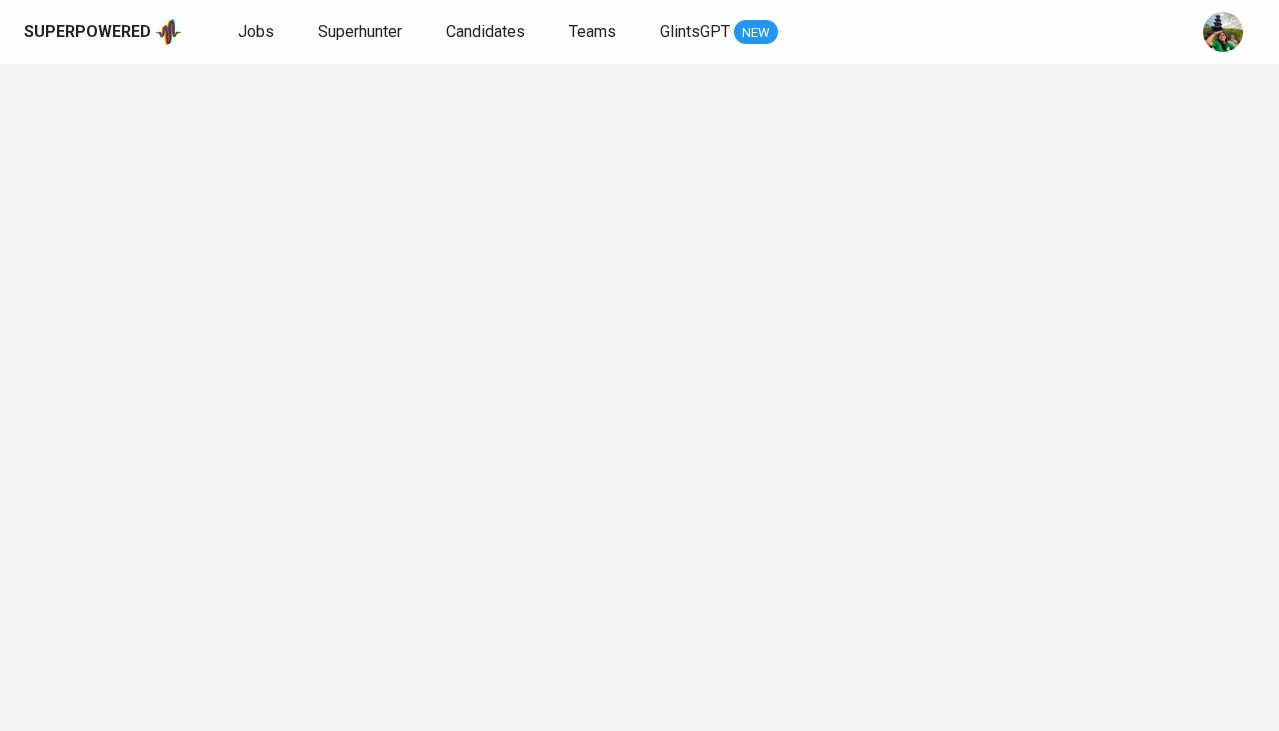 scroll, scrollTop: 0, scrollLeft: 0, axis: both 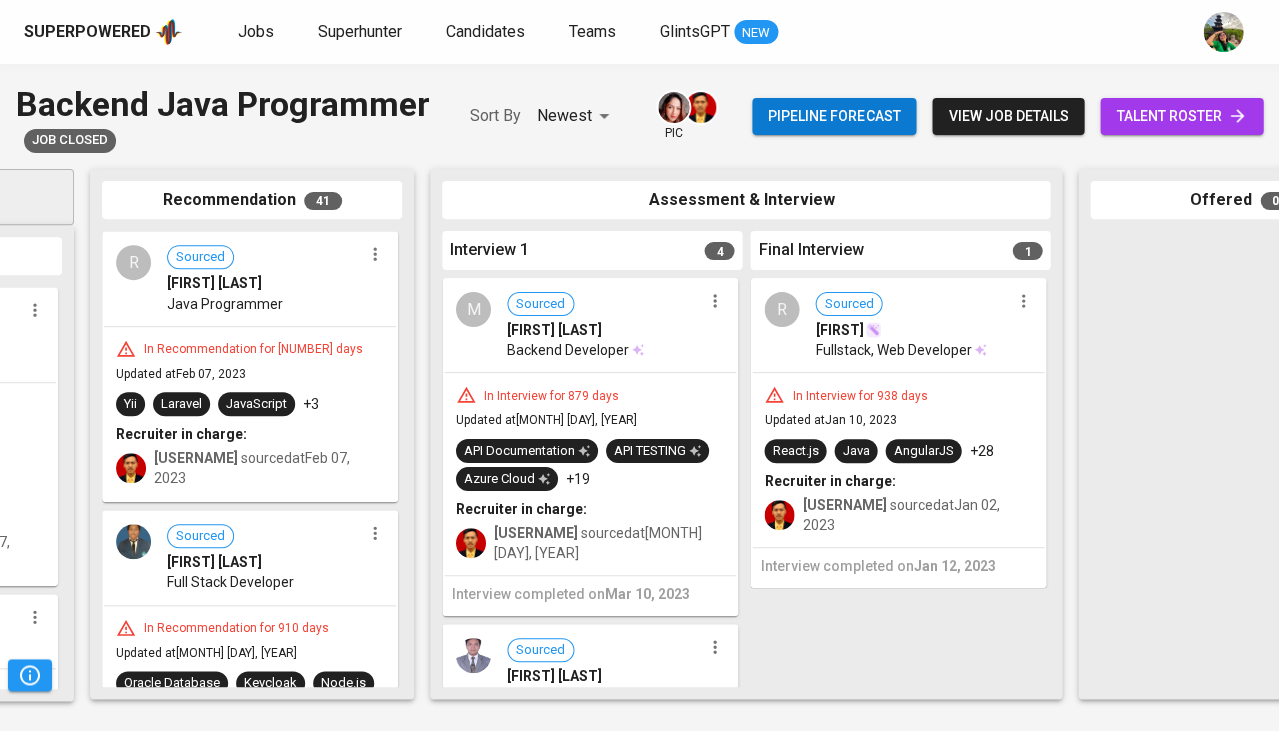 click on "In Interview for   [NUMBER] days" at bounding box center [590, 395] 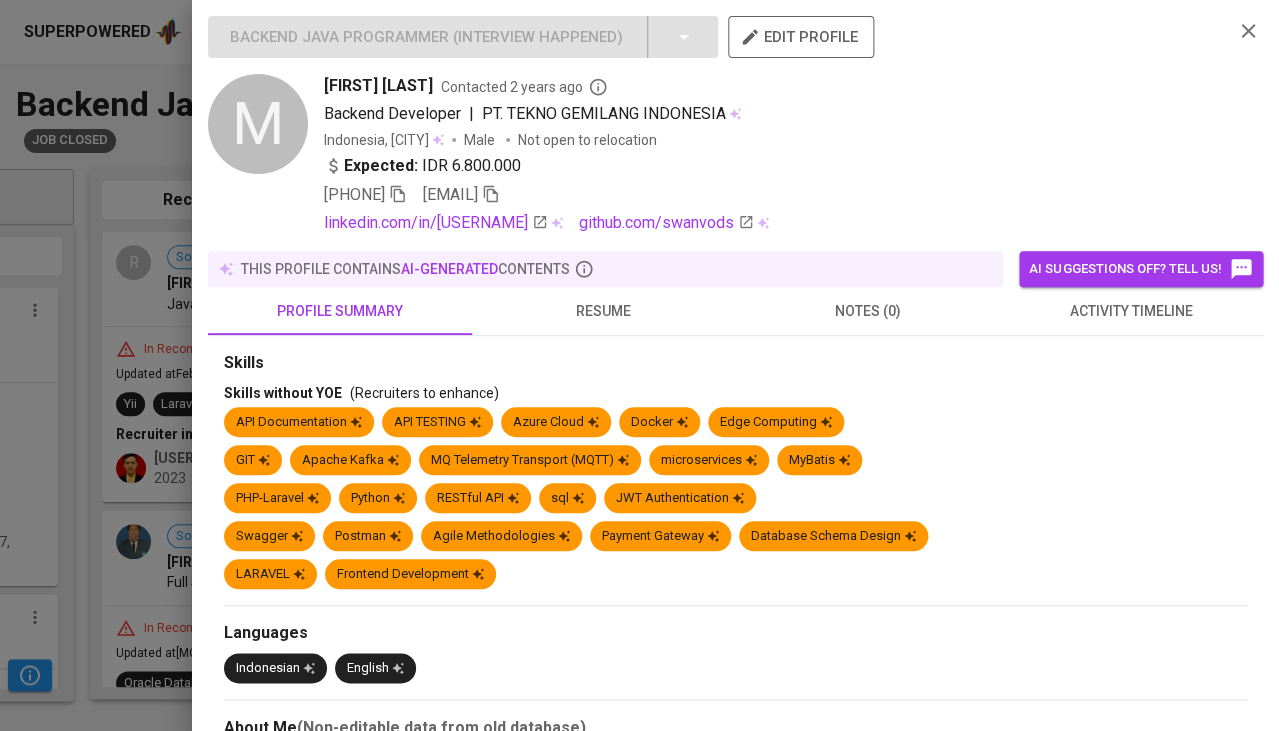 click on "activity timeline" at bounding box center [1131, 311] 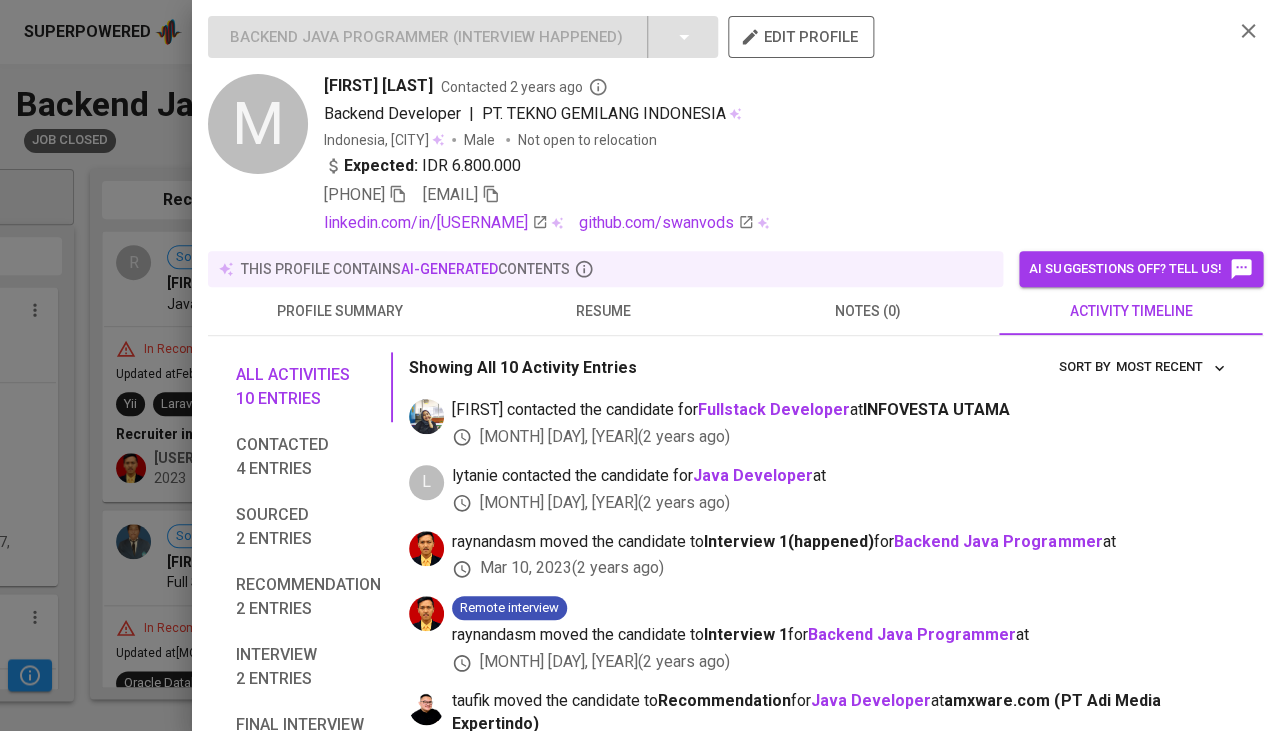 click on "resume" at bounding box center [604, 311] 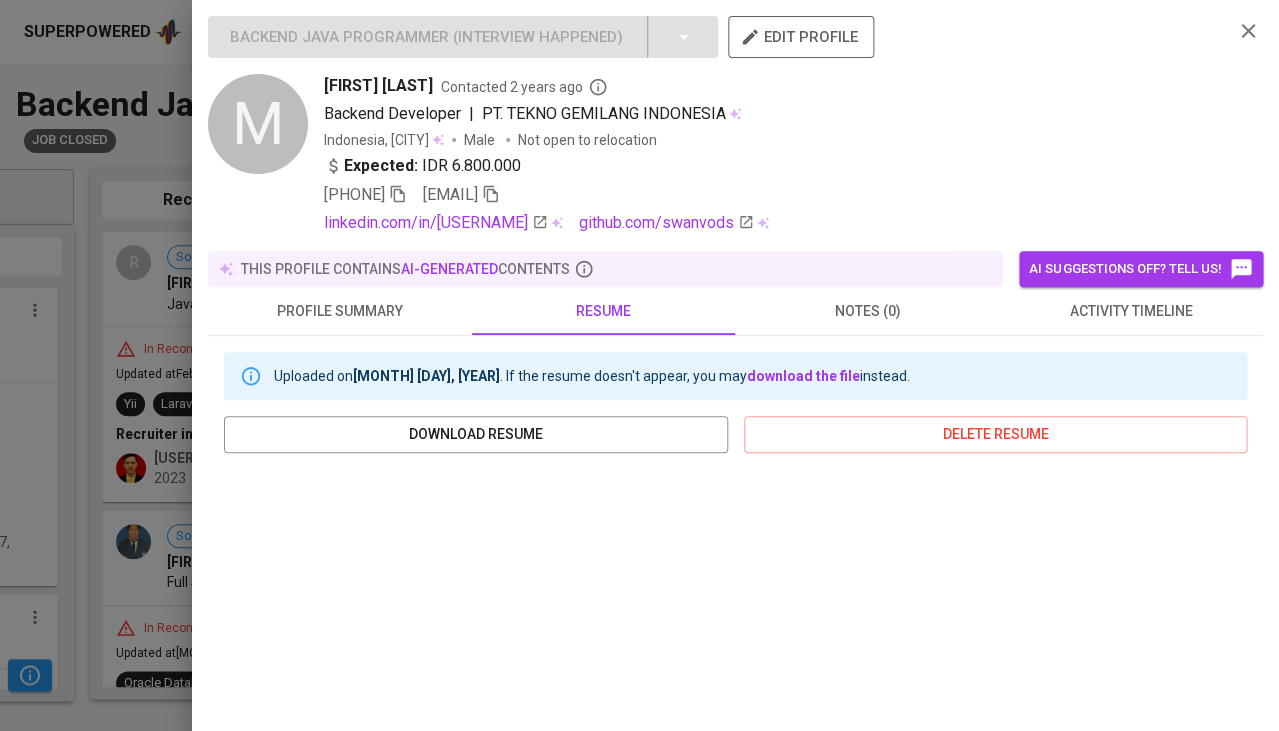 scroll, scrollTop: 247, scrollLeft: 0, axis: vertical 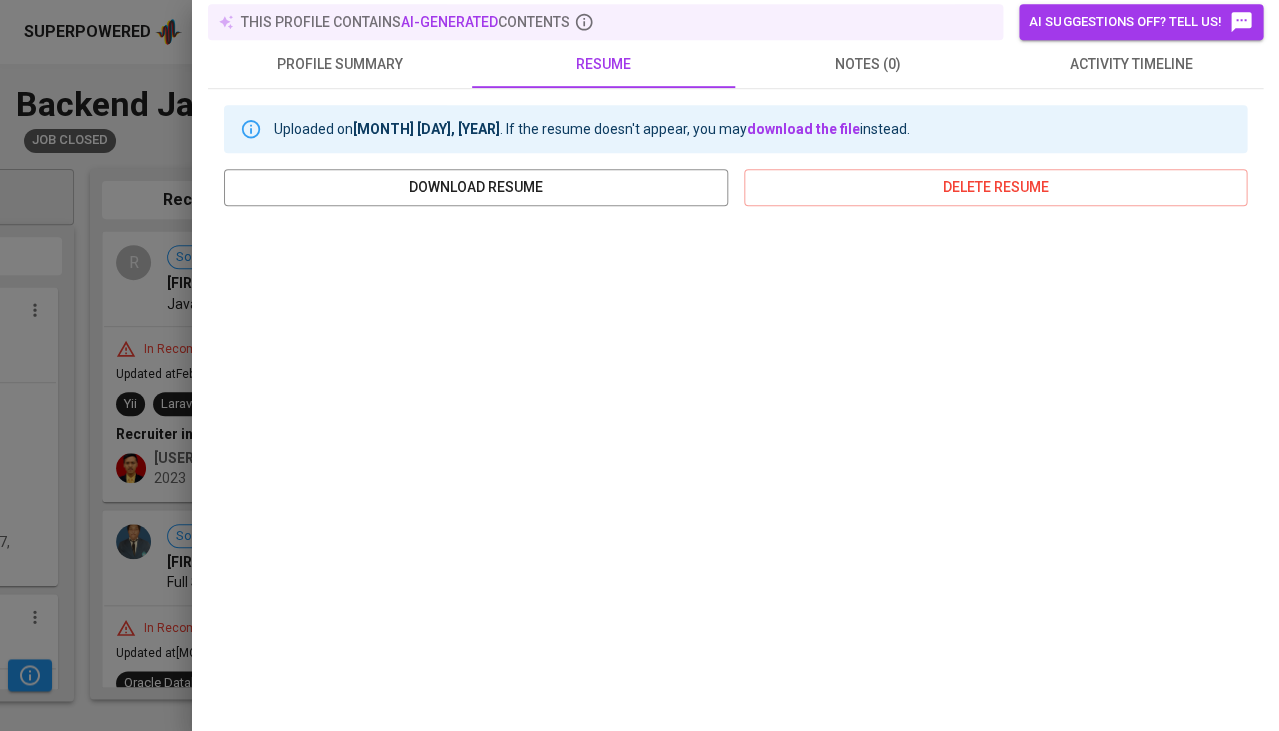 click at bounding box center (639, 365) 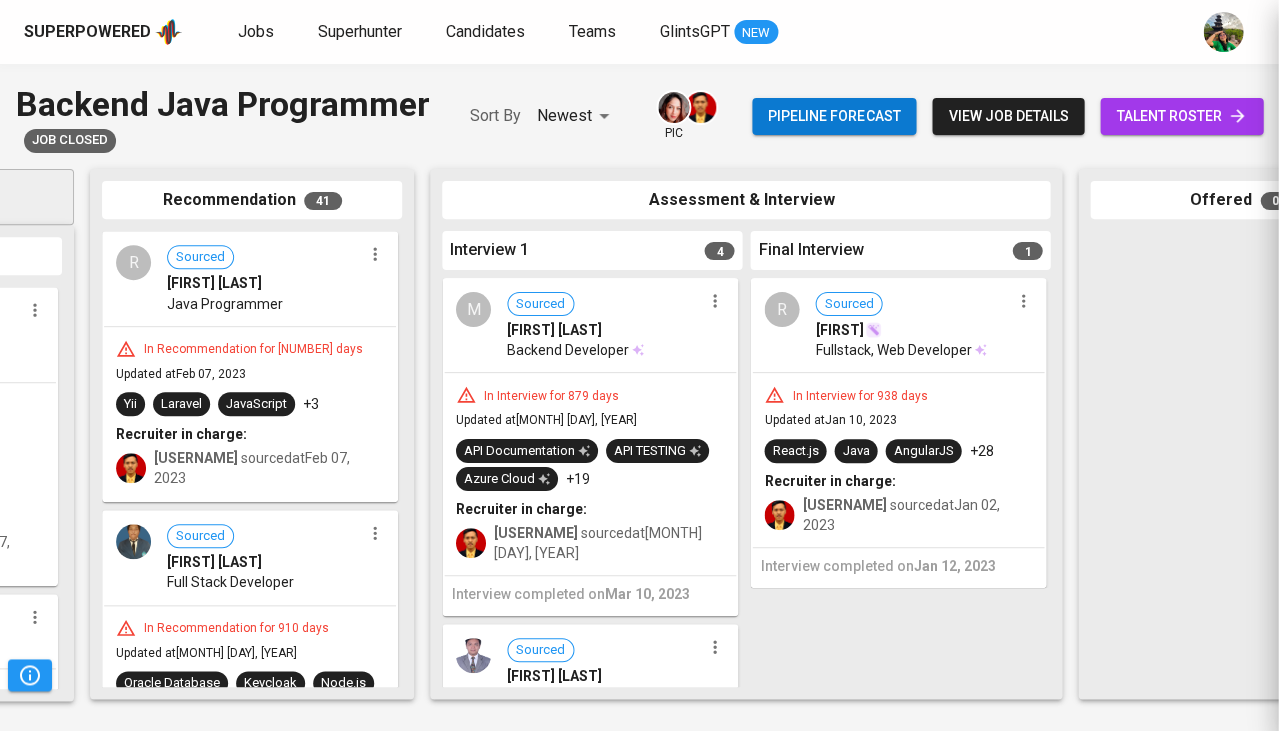 scroll, scrollTop: 0, scrollLeft: 0, axis: both 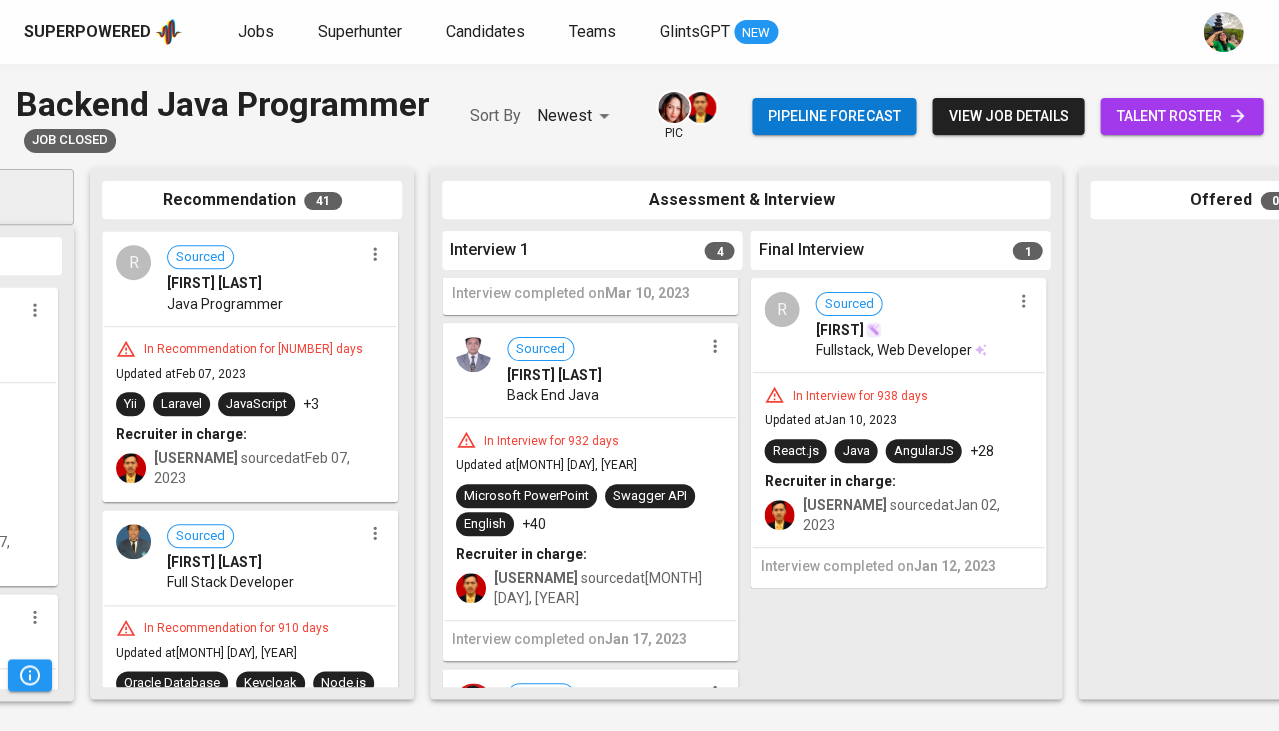 click on "In Interview for   932 days" at bounding box center (551, 441) 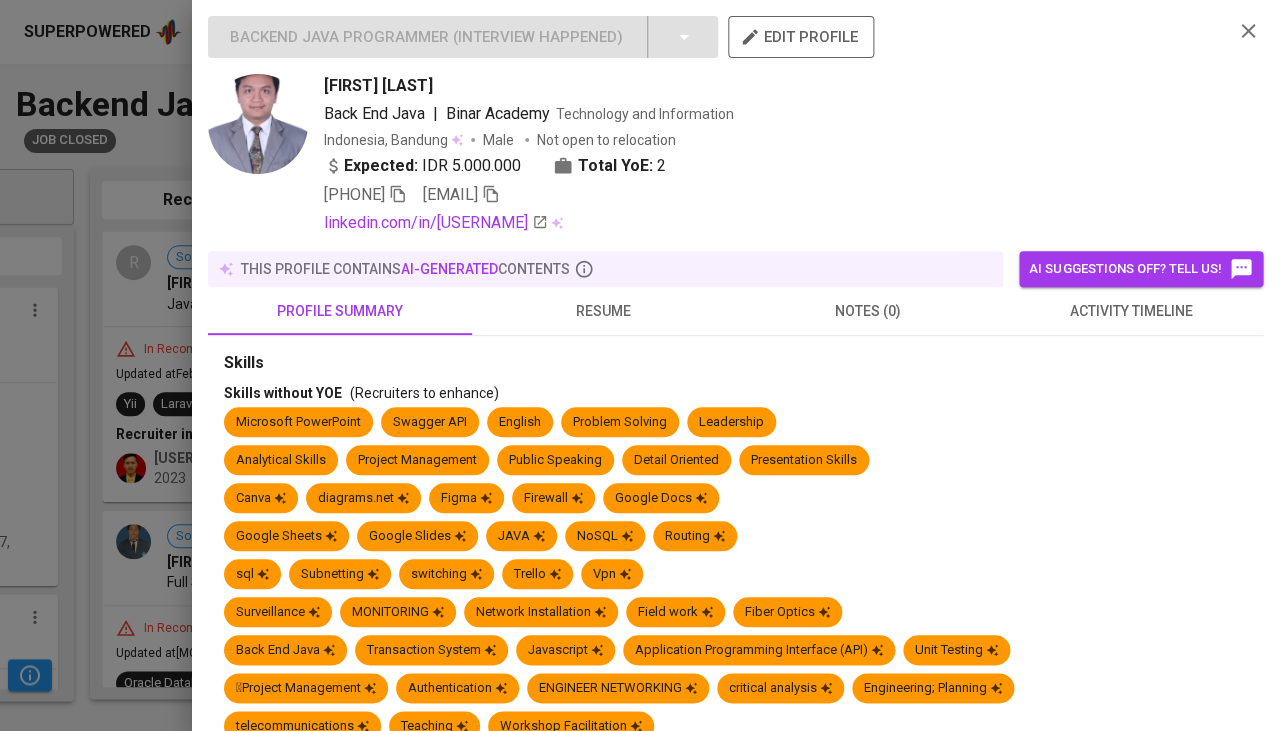 click on "resume" at bounding box center (604, 311) 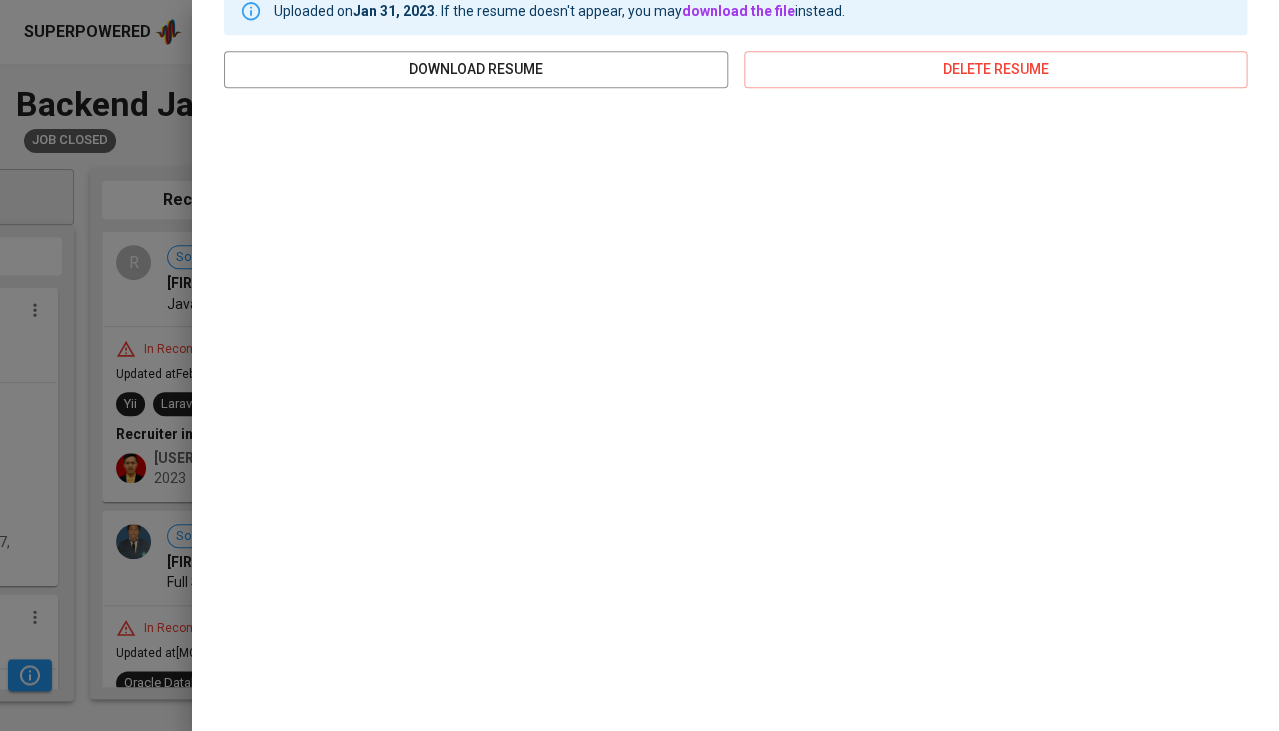 scroll, scrollTop: 365, scrollLeft: 0, axis: vertical 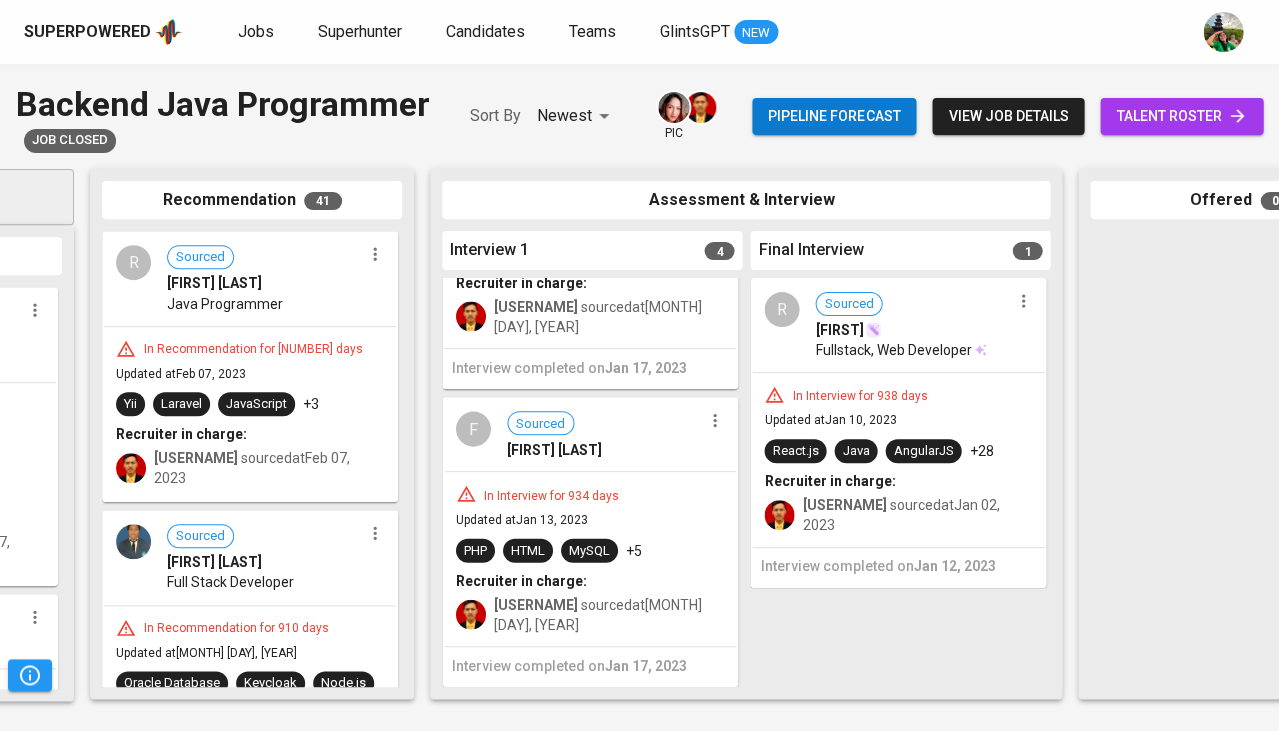 click on "Recruiter in charge:" at bounding box center (521, 580) 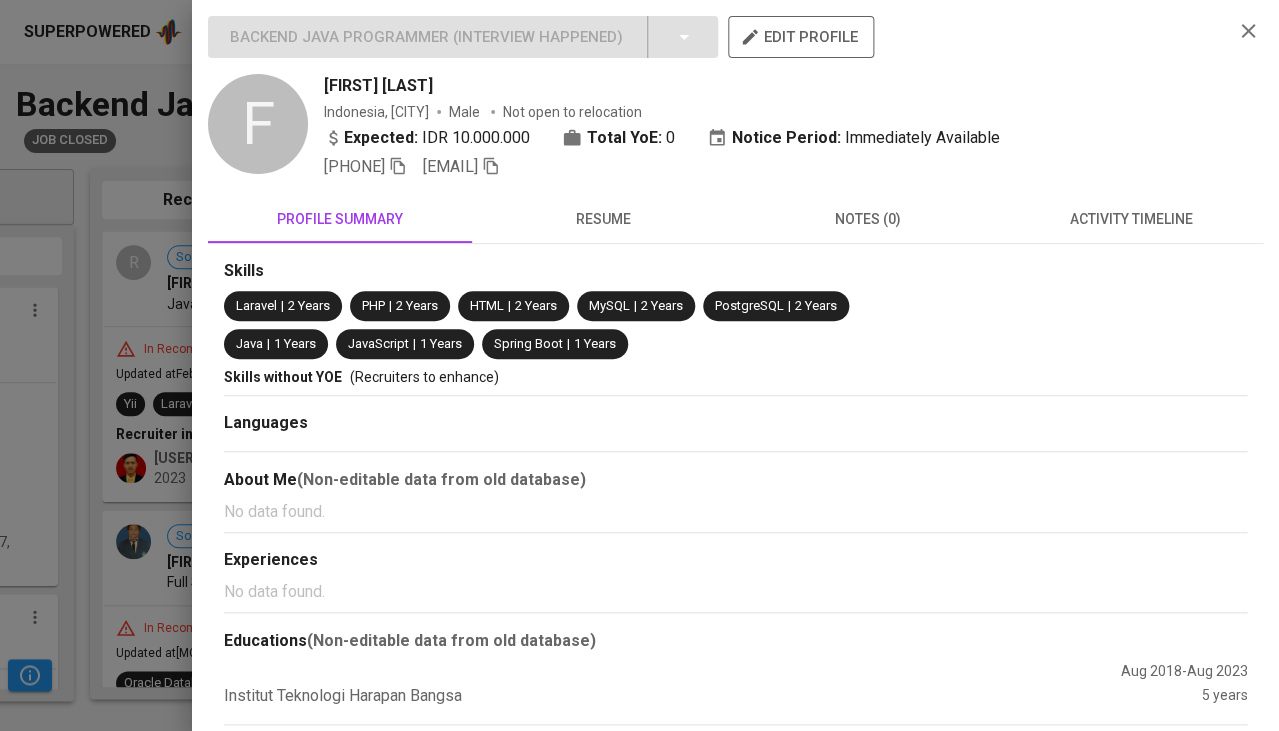 click on "resume" at bounding box center (604, 219) 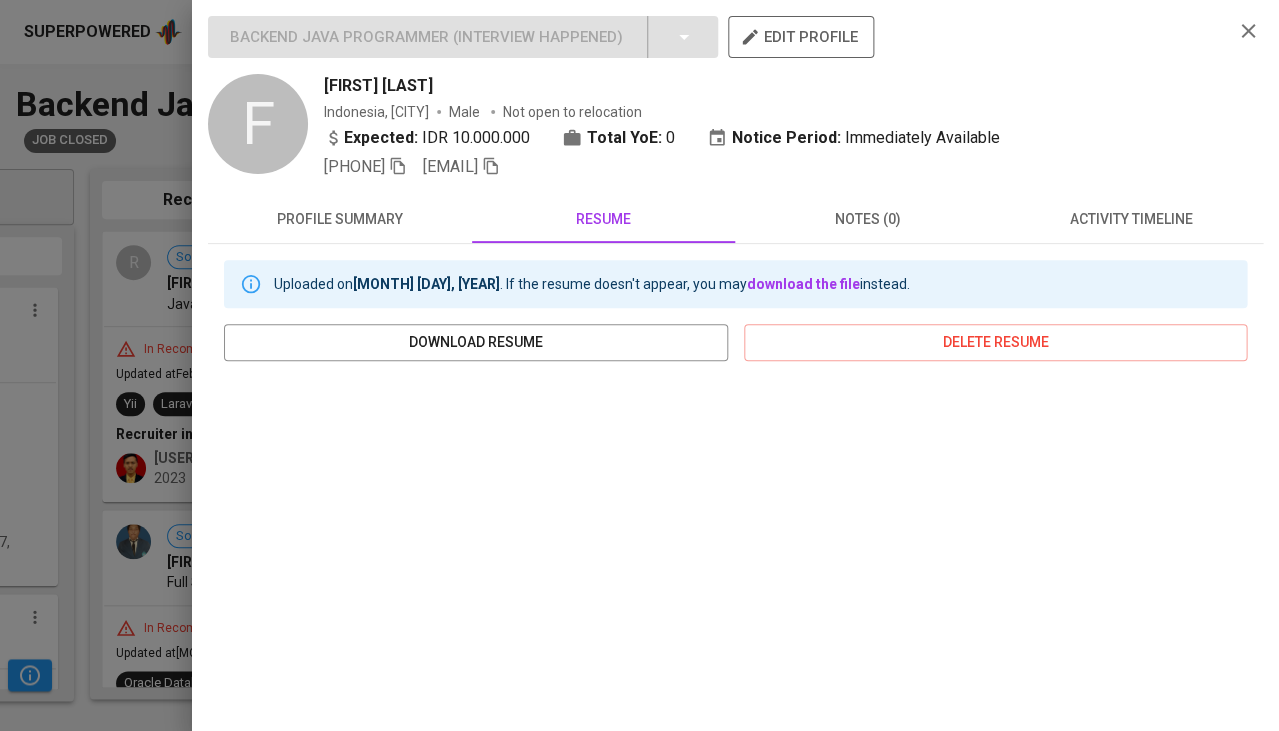 click at bounding box center [639, 365] 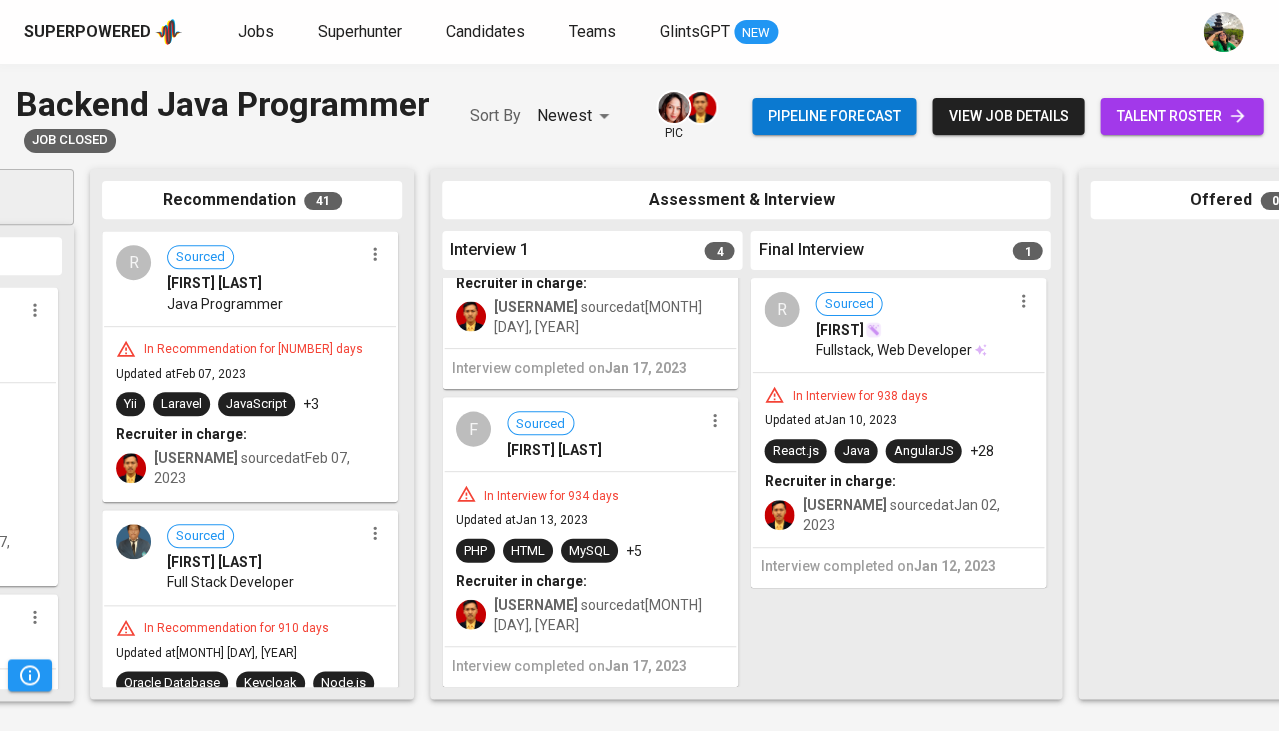 scroll, scrollTop: 0, scrollLeft: 0, axis: both 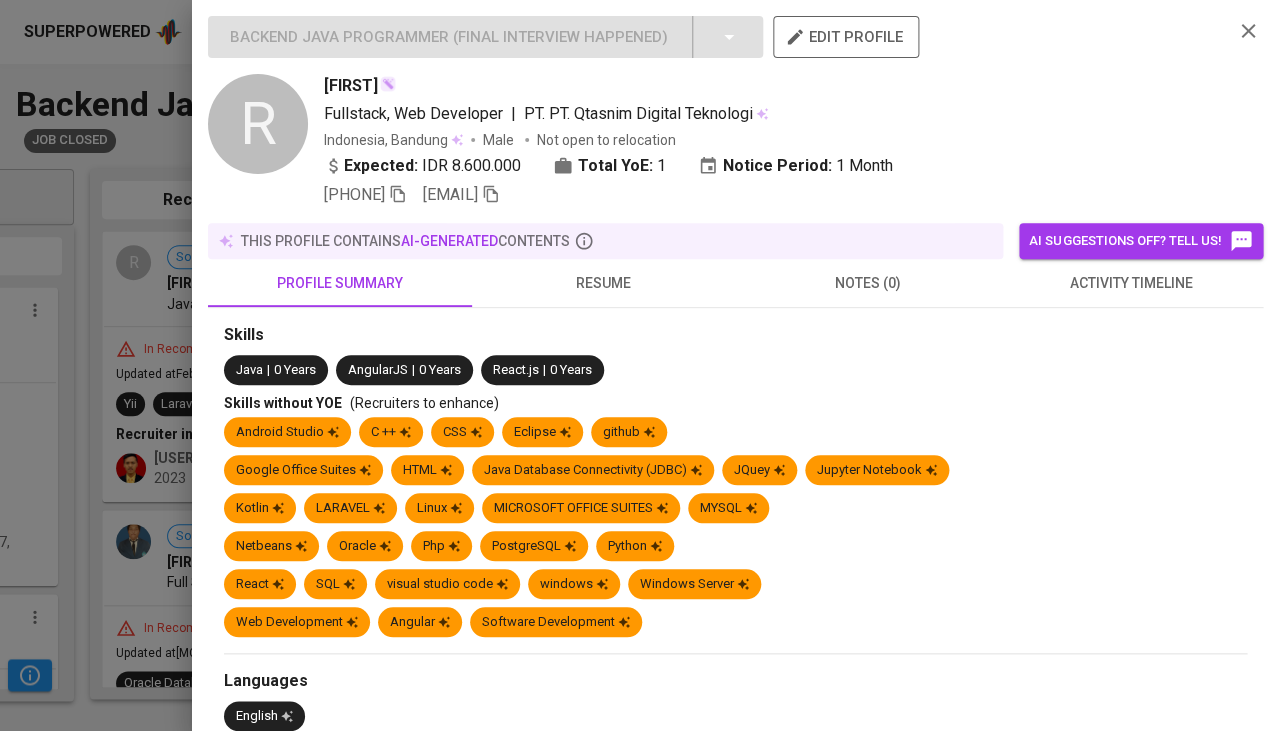 click on "resume" at bounding box center (604, 283) 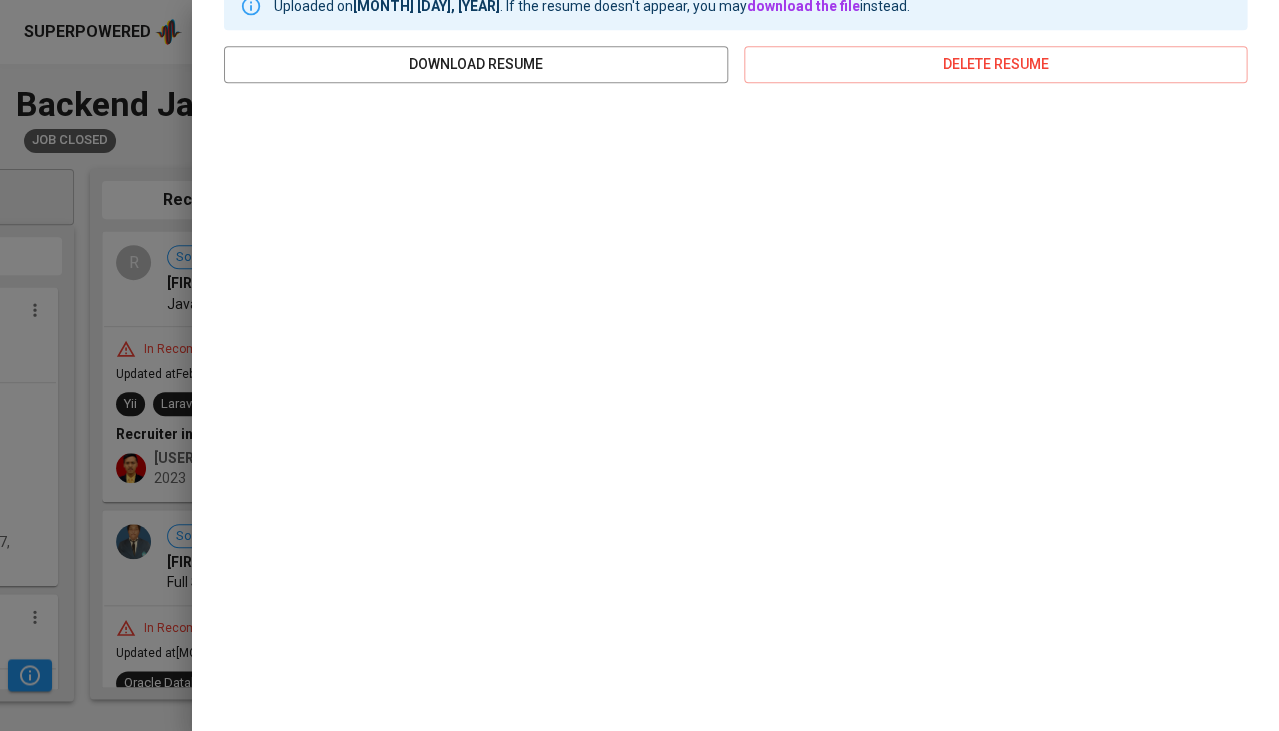 scroll, scrollTop: 338, scrollLeft: 0, axis: vertical 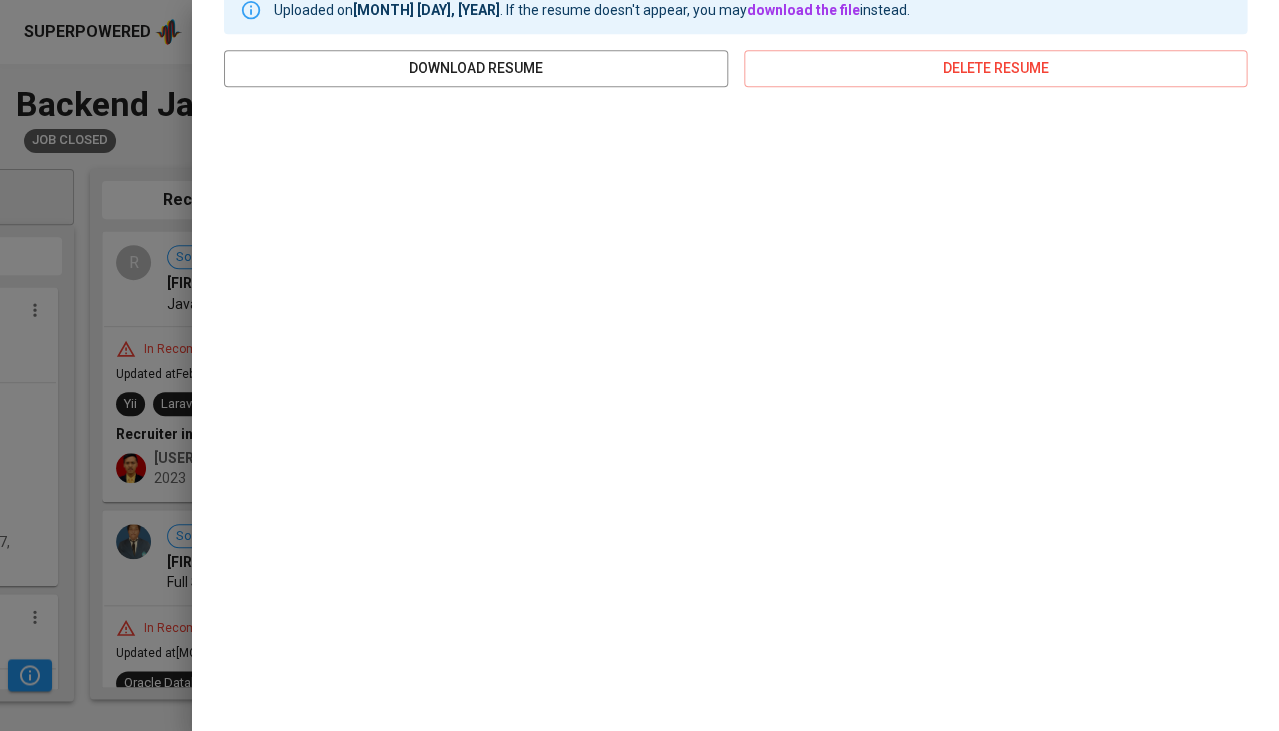 click at bounding box center [639, 365] 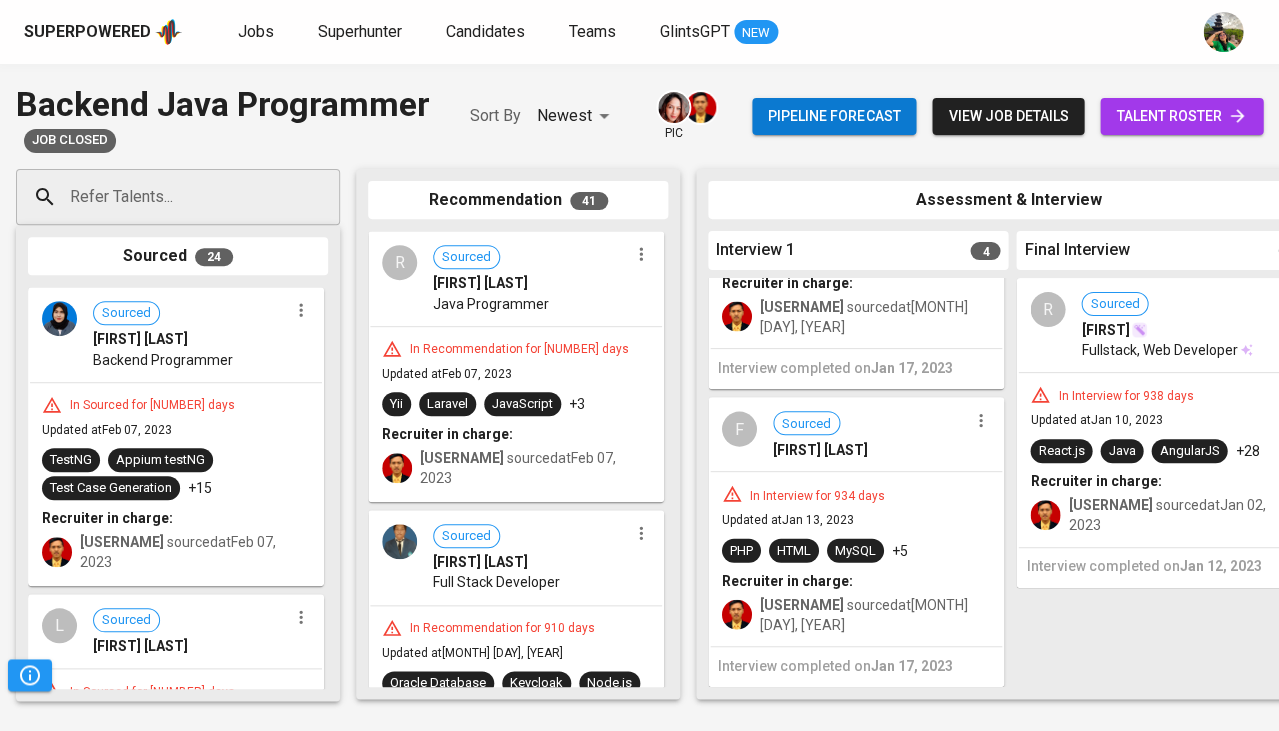 scroll, scrollTop: 0, scrollLeft: -2, axis: horizontal 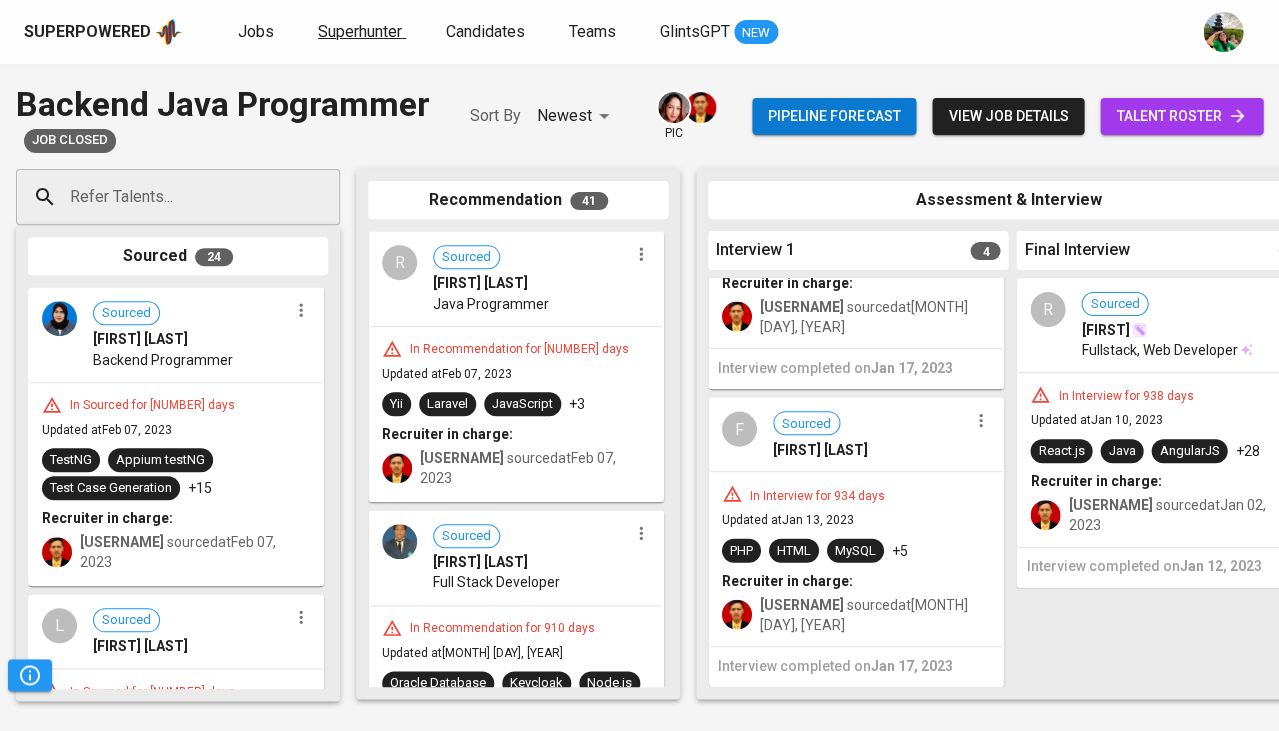 click on "Superhunter" at bounding box center [360, 31] 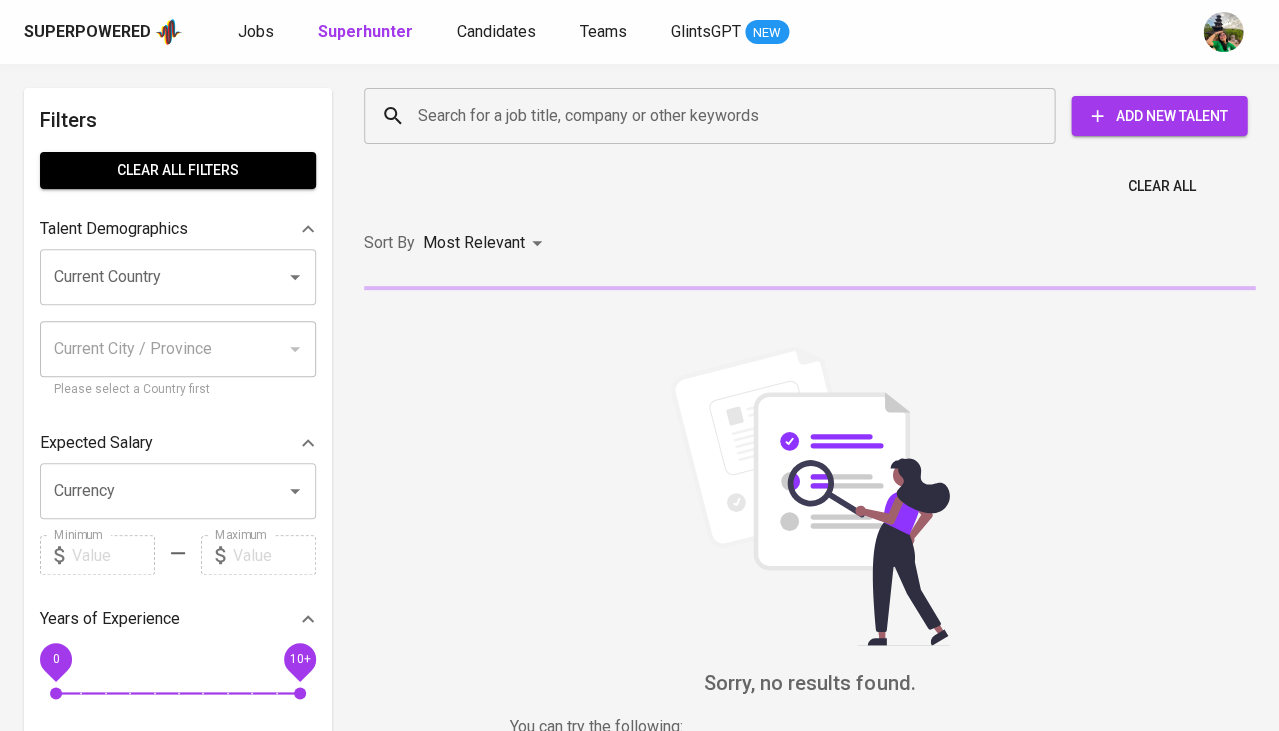 click on "Search for a job title, company or other keywords" at bounding box center (714, 116) 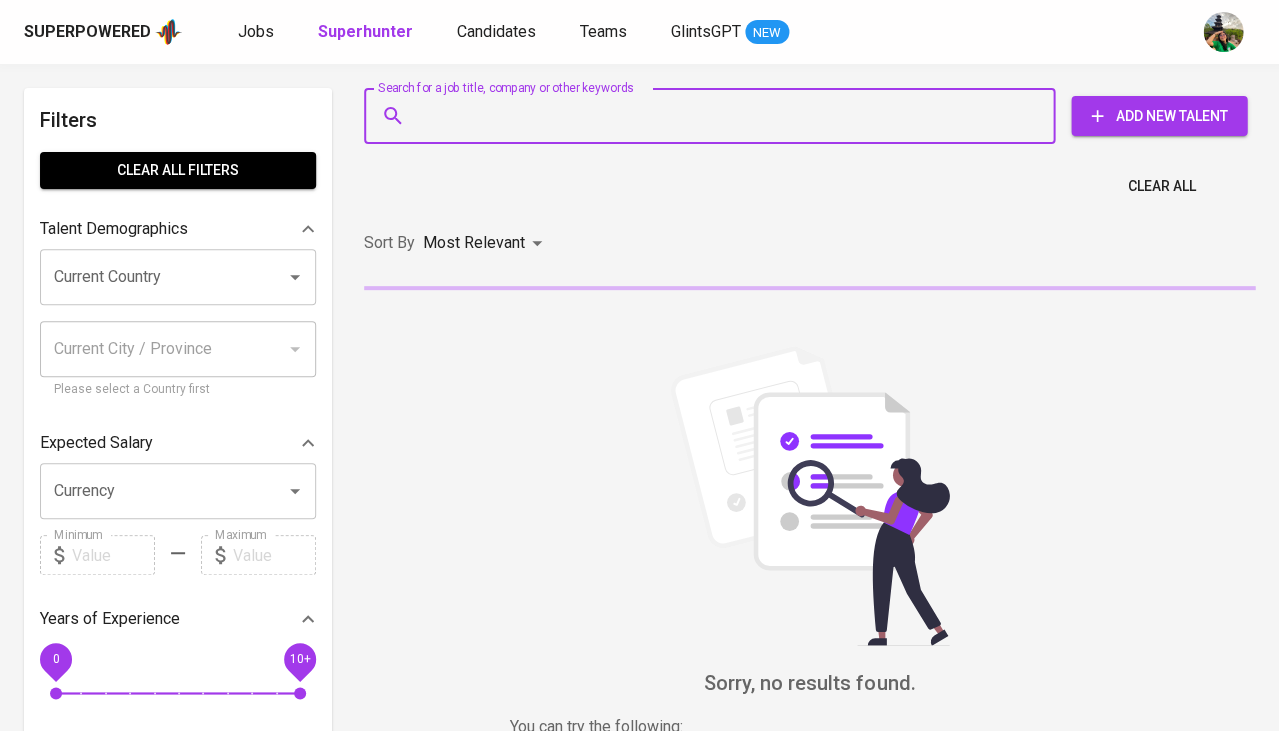 paste on "donny_adiwilaga@yahoo.co.id" 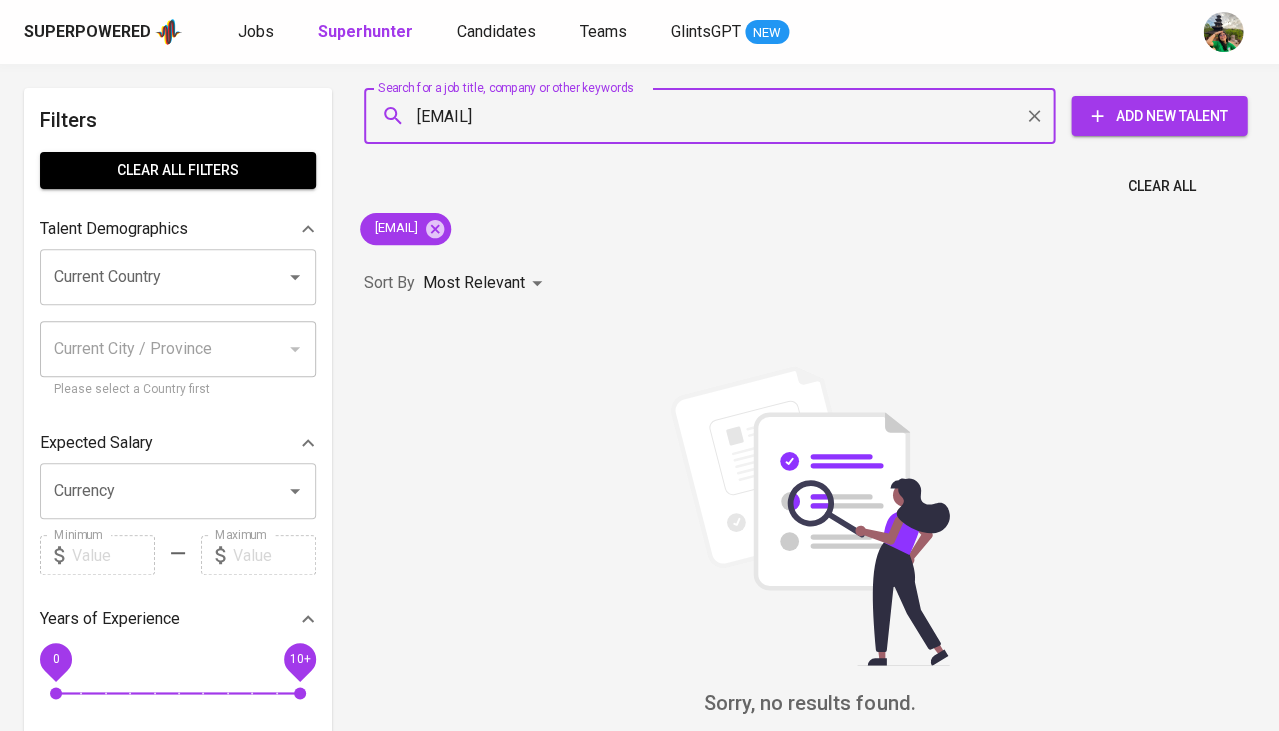 type 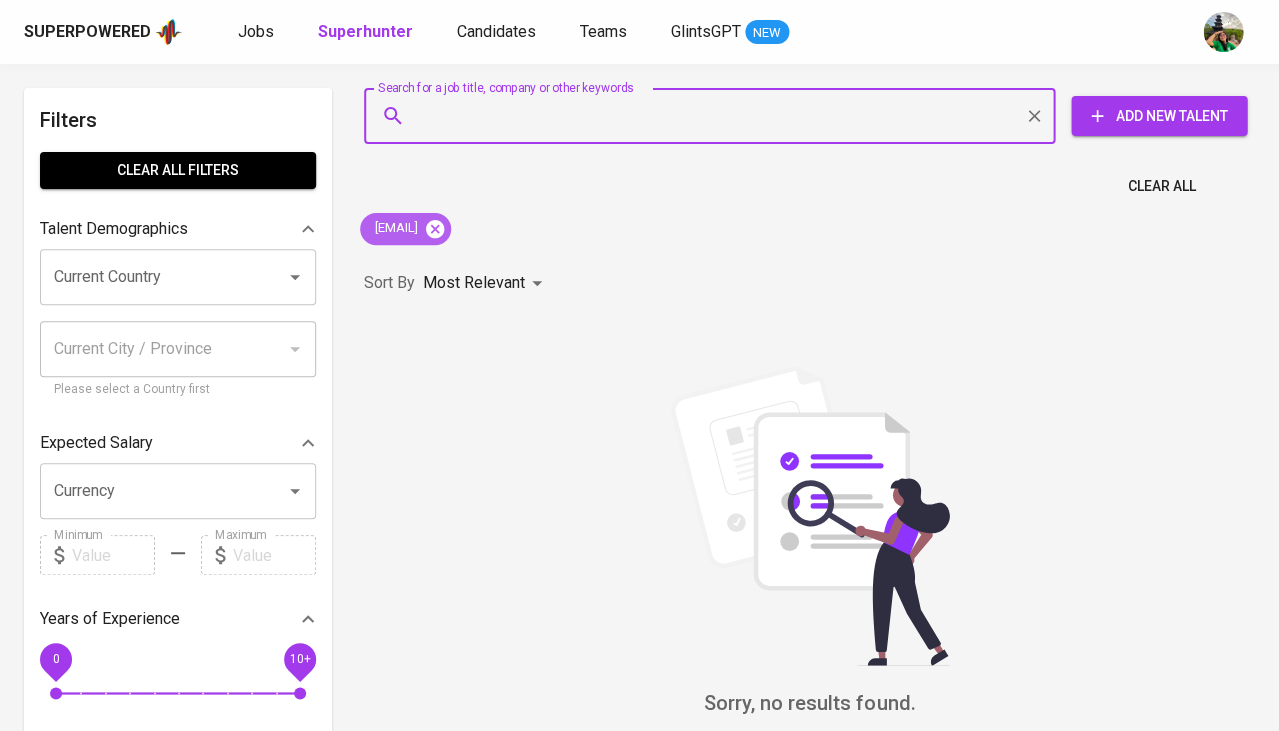 click 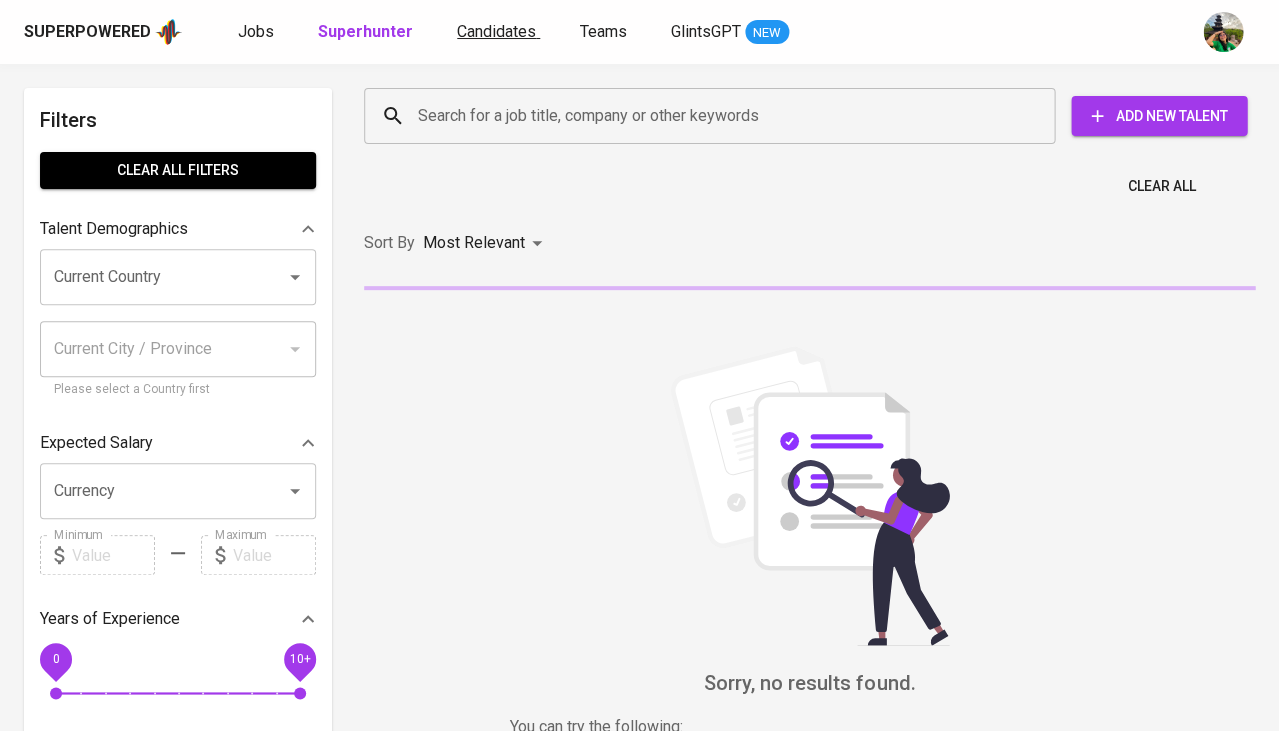 click on "Candidates" at bounding box center (496, 31) 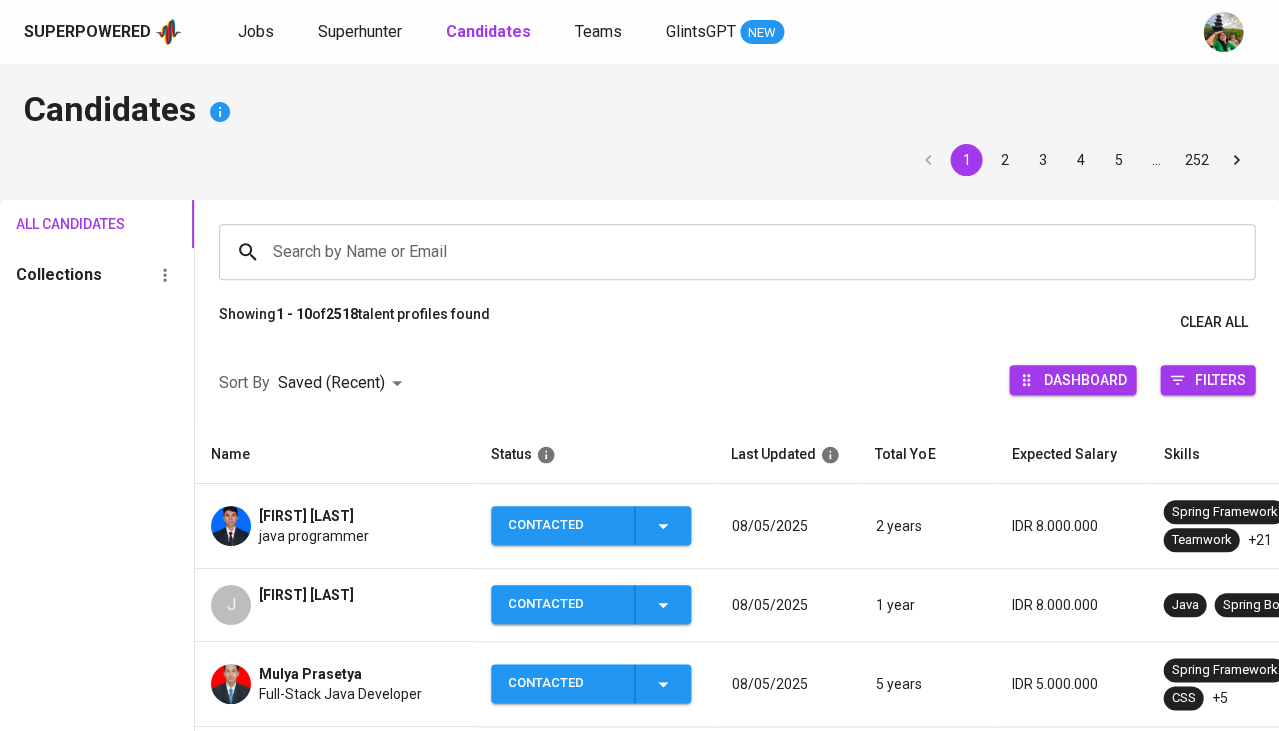 click on "Search by Name or Email" at bounding box center (742, 252) 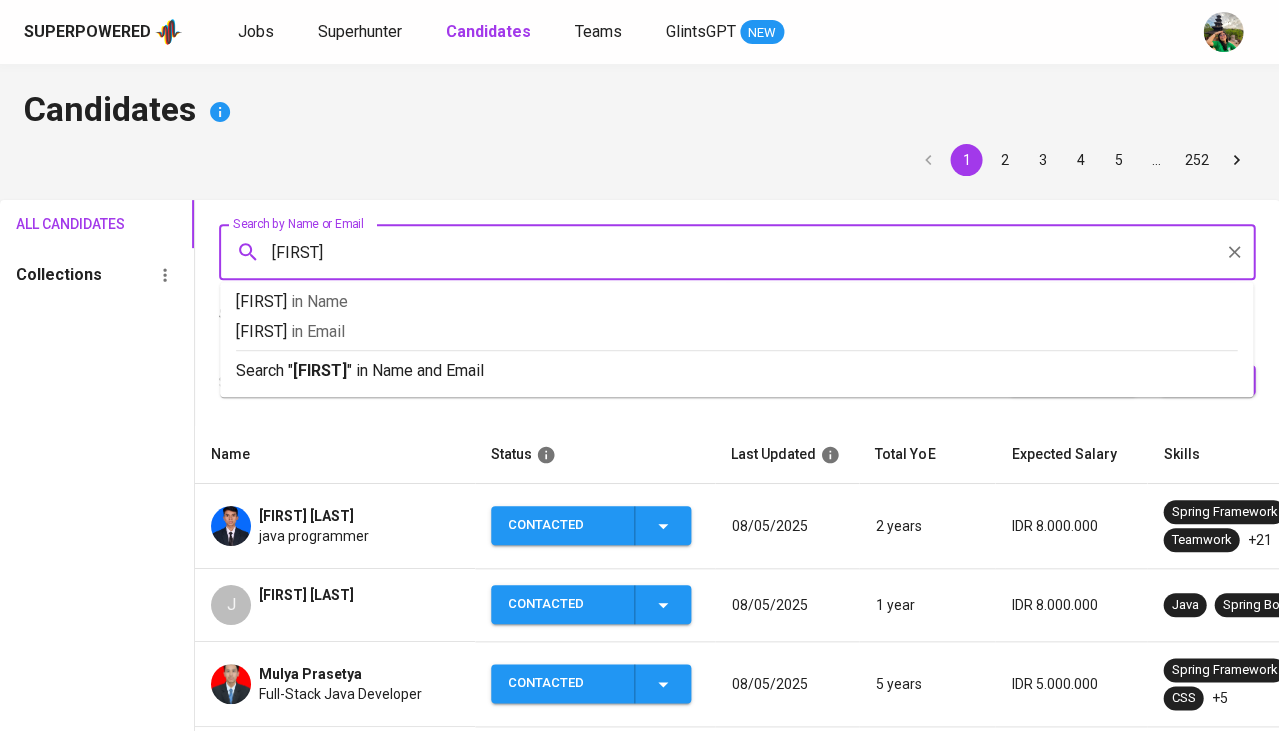 type on "donny" 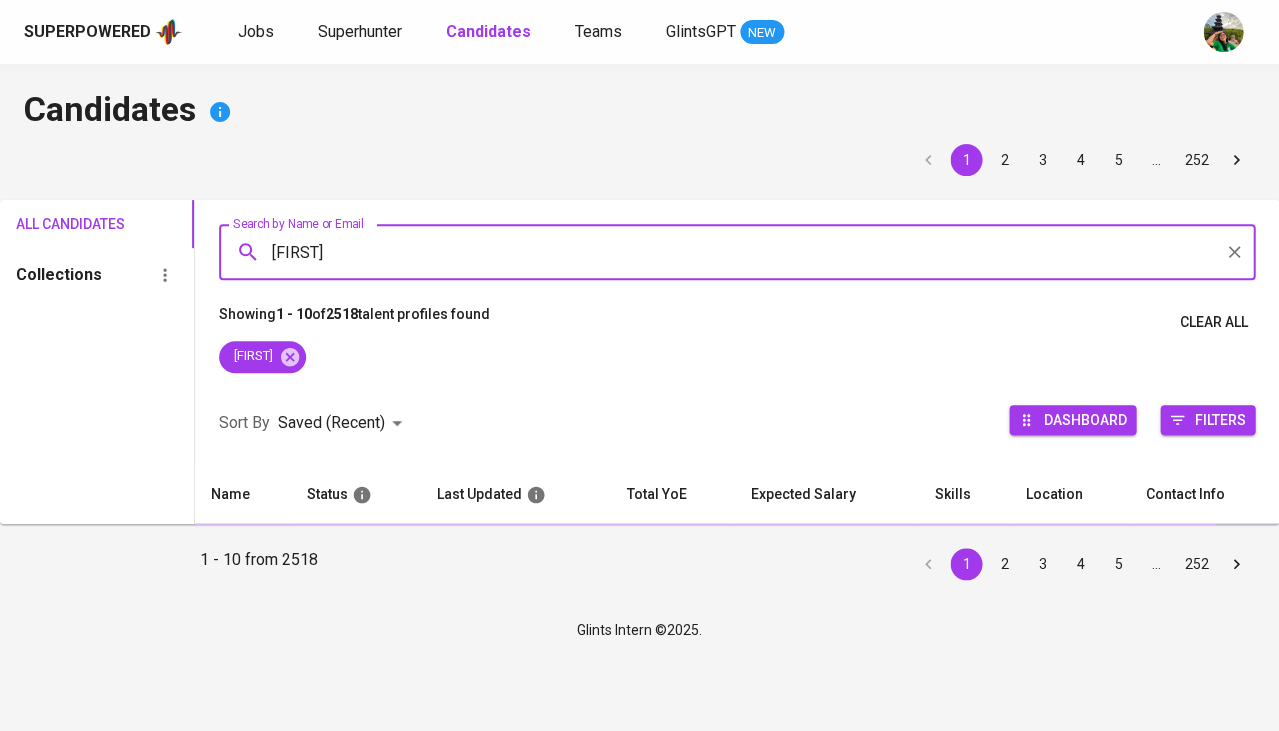 type 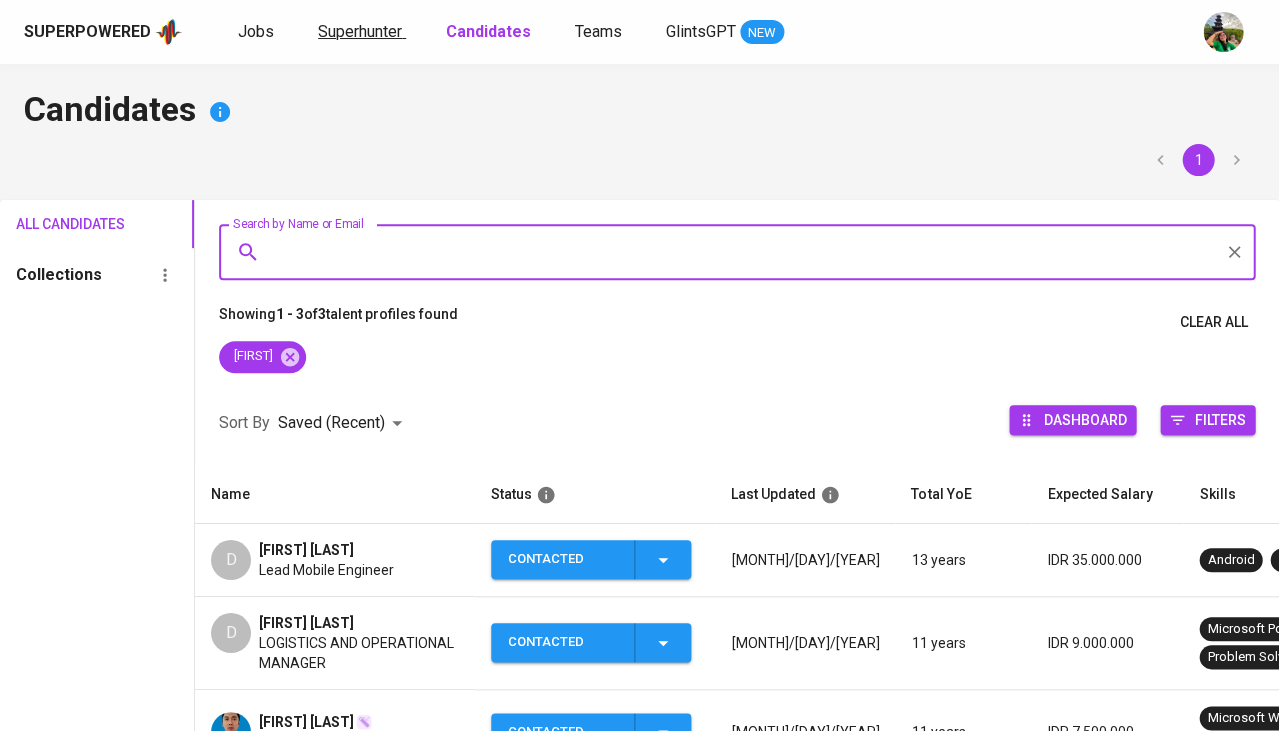 click on "Superhunter" at bounding box center [360, 31] 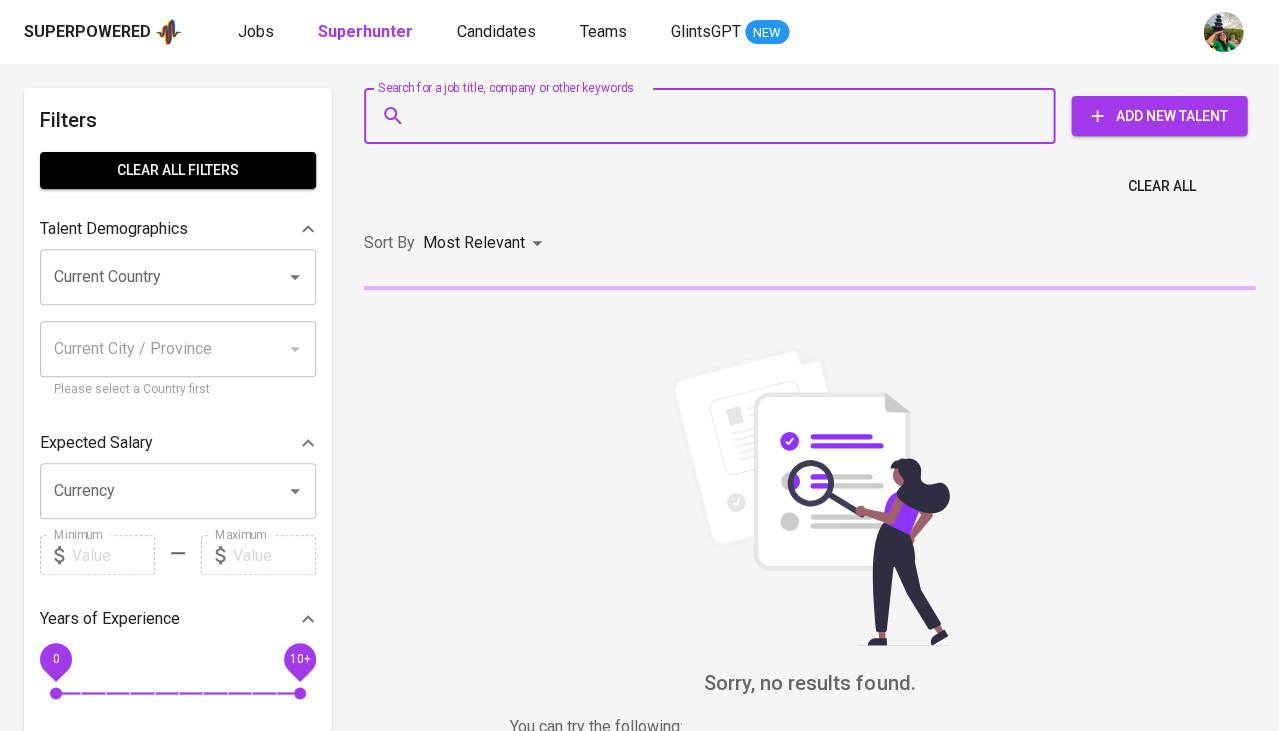 click on "Search for a job title, company or other keywords" at bounding box center (714, 116) 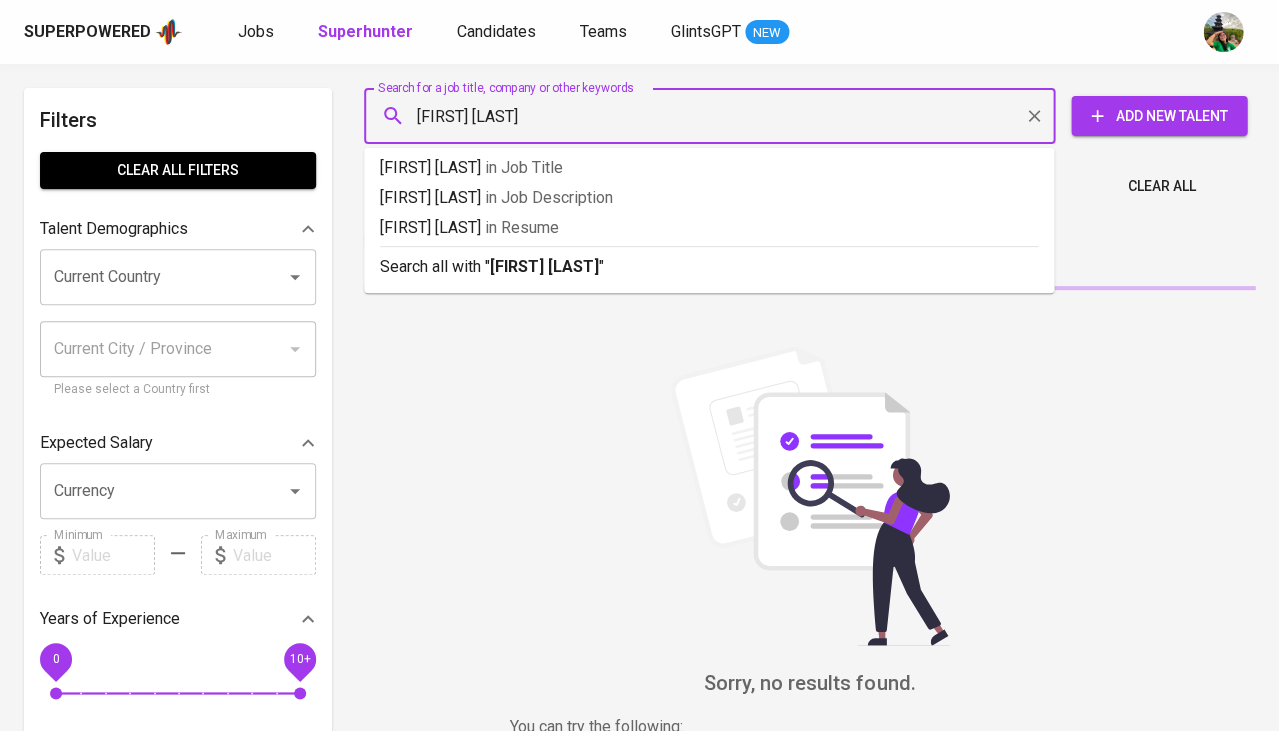 type 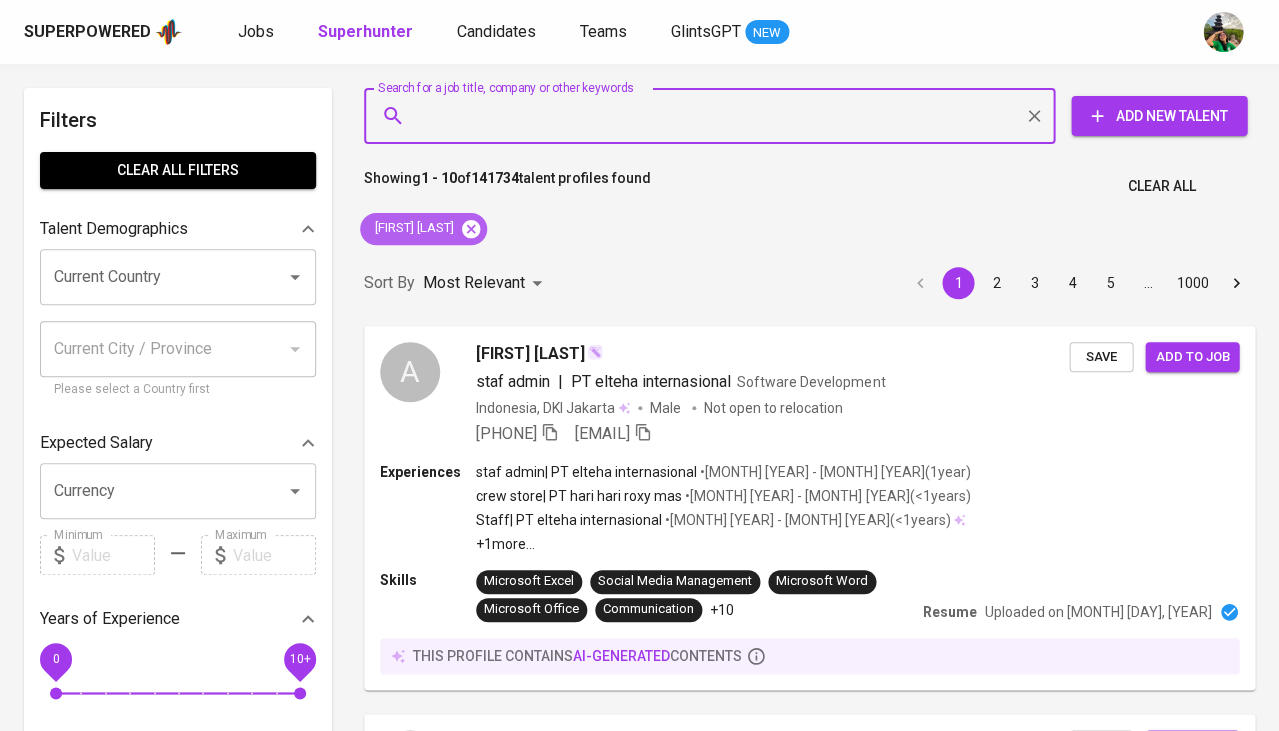 click 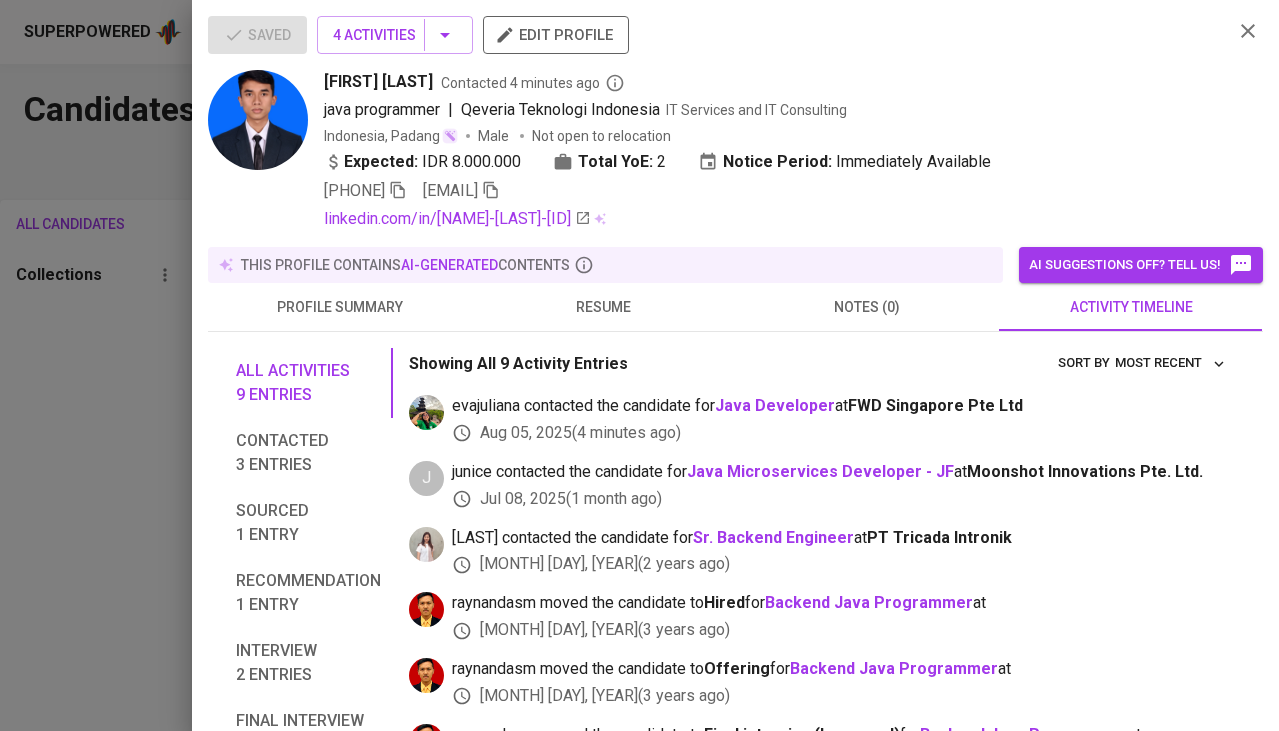 scroll, scrollTop: 0, scrollLeft: 0, axis: both 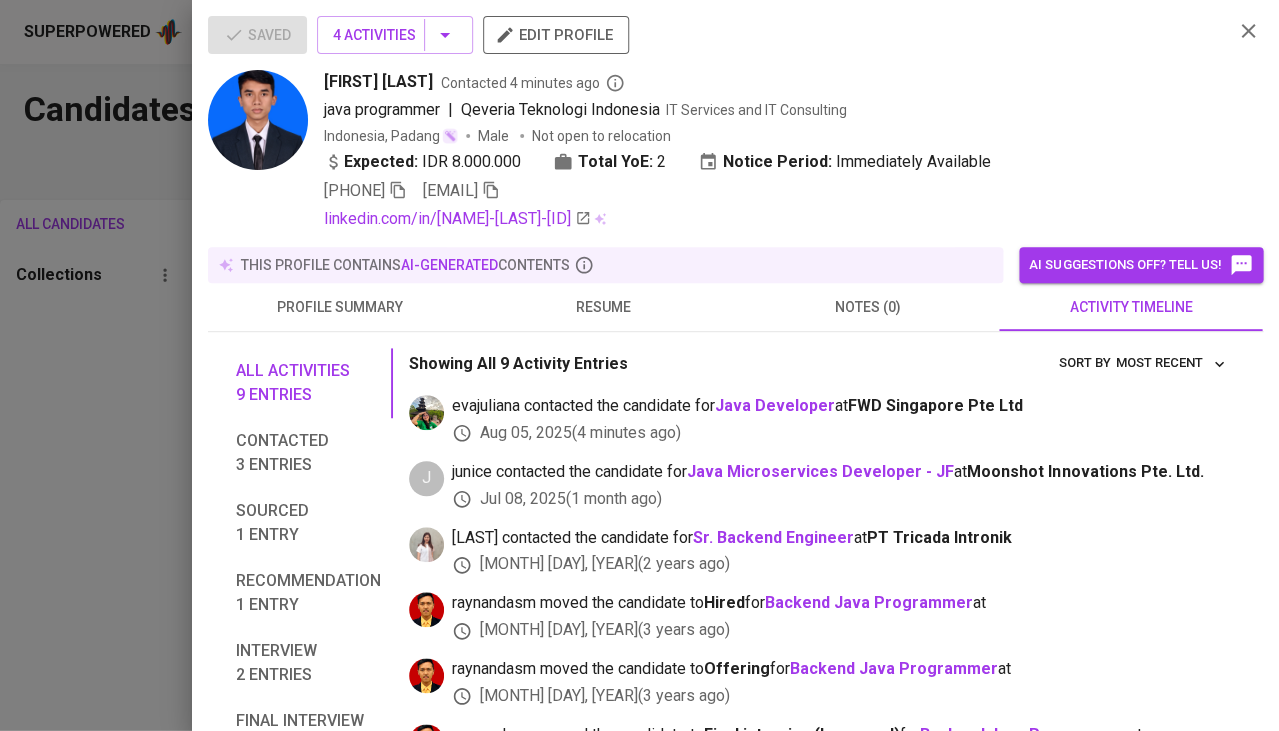 click on "resume" at bounding box center [604, 307] 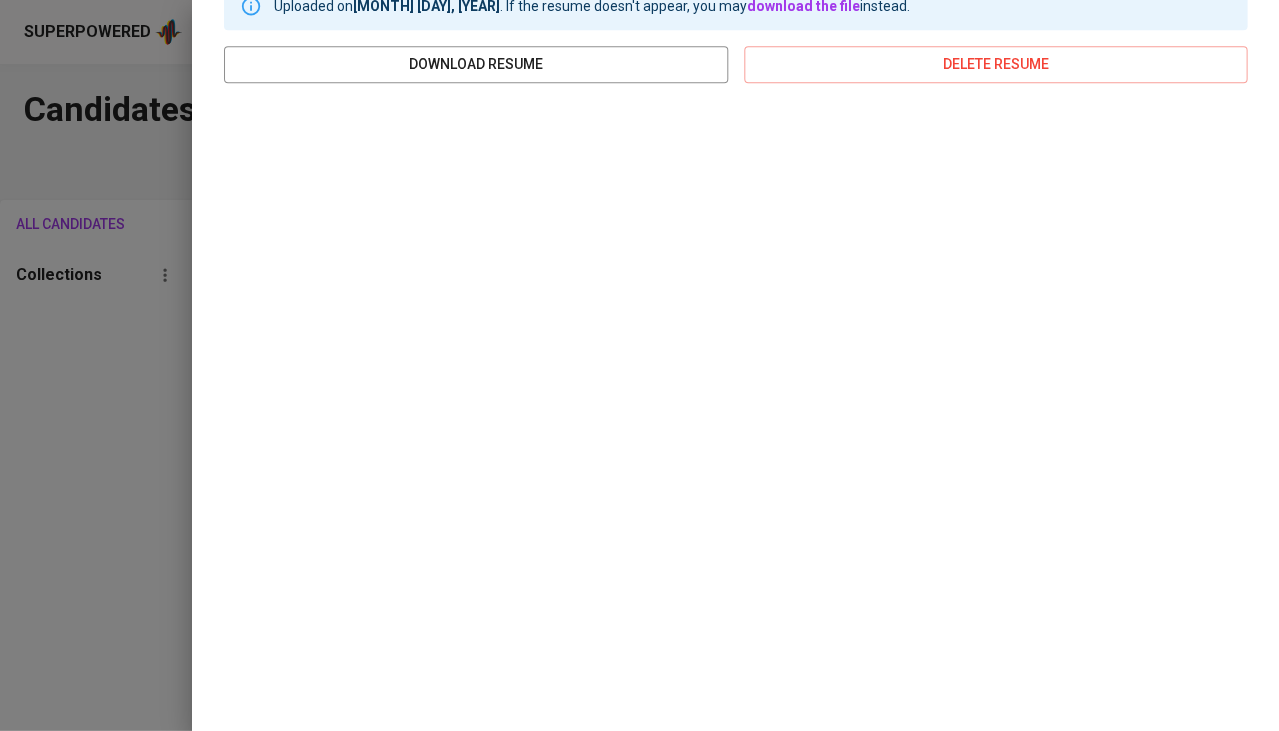 scroll, scrollTop: 361, scrollLeft: 0, axis: vertical 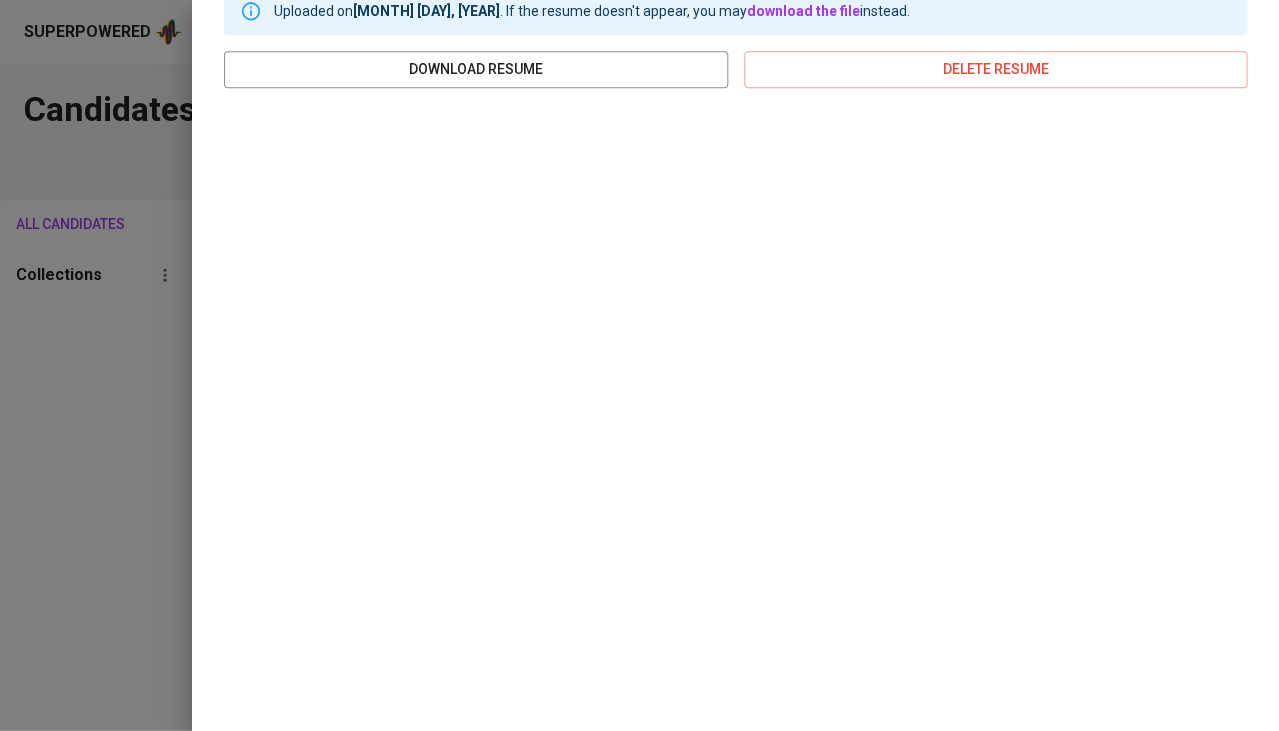 click at bounding box center (639, 365) 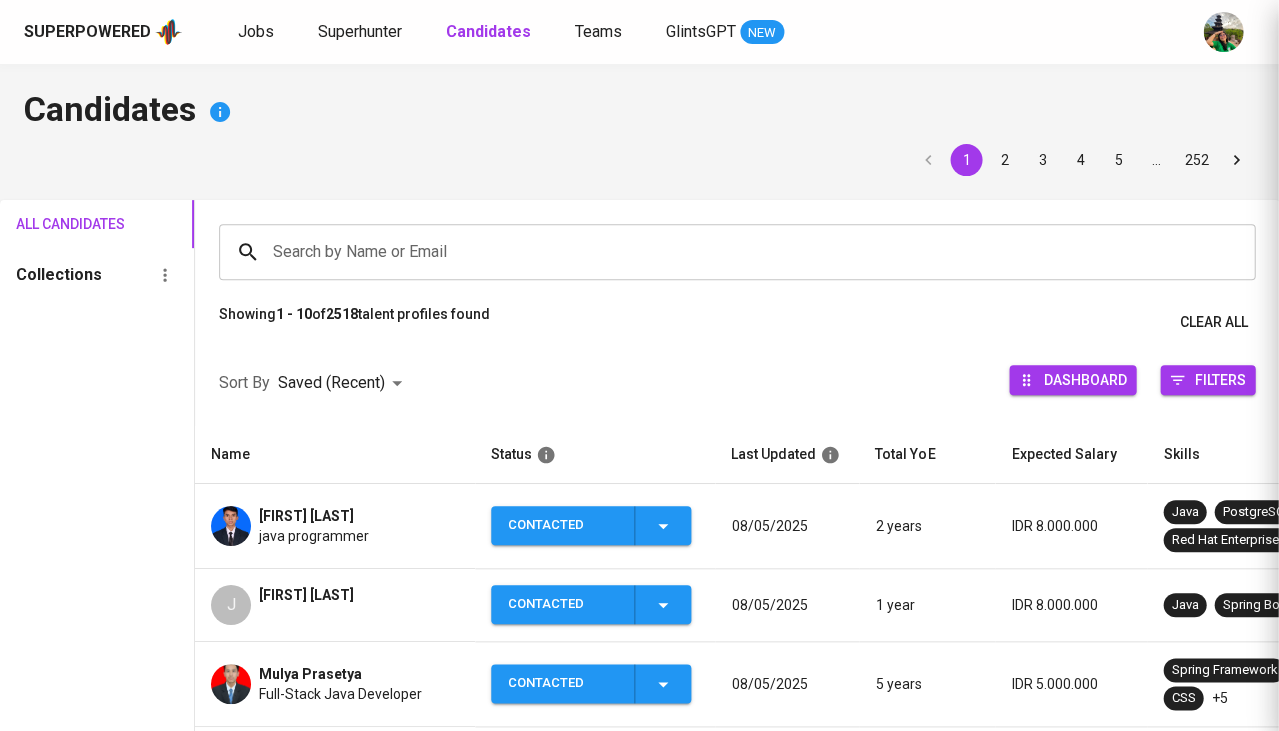 scroll, scrollTop: 0, scrollLeft: 0, axis: both 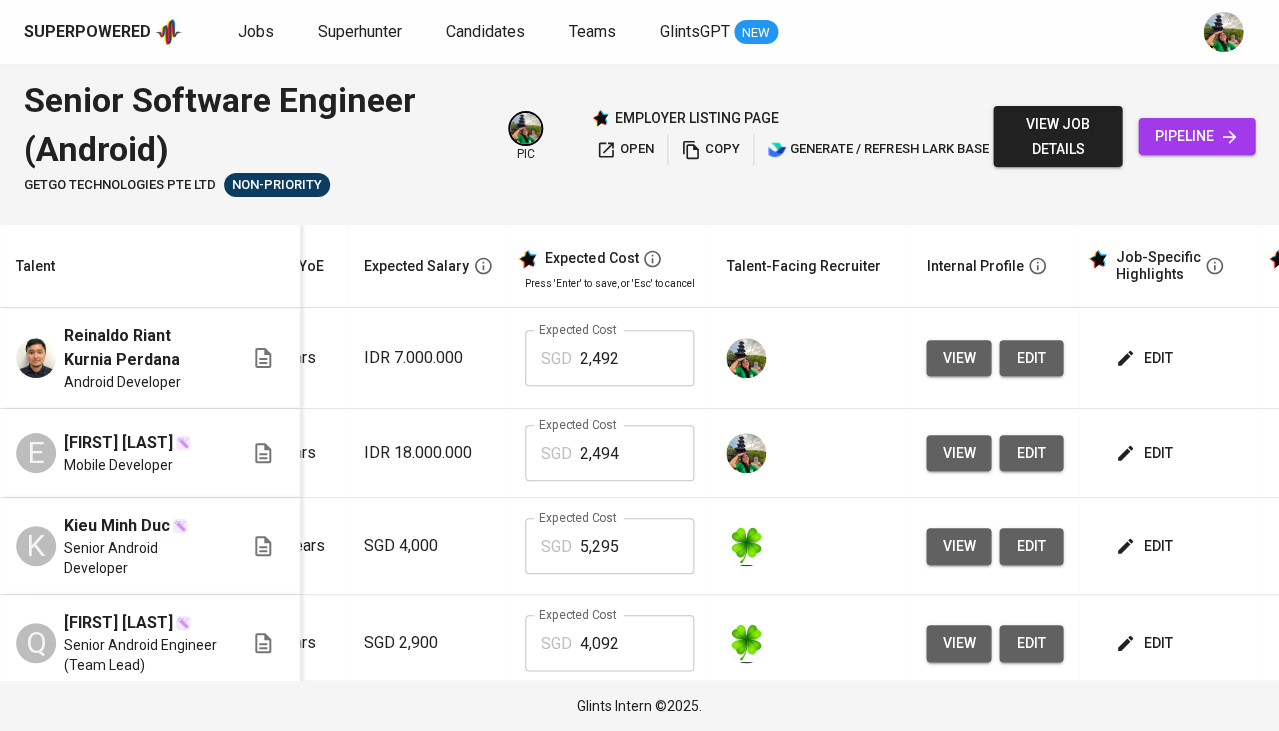 click on "edit" at bounding box center (1145, 358) 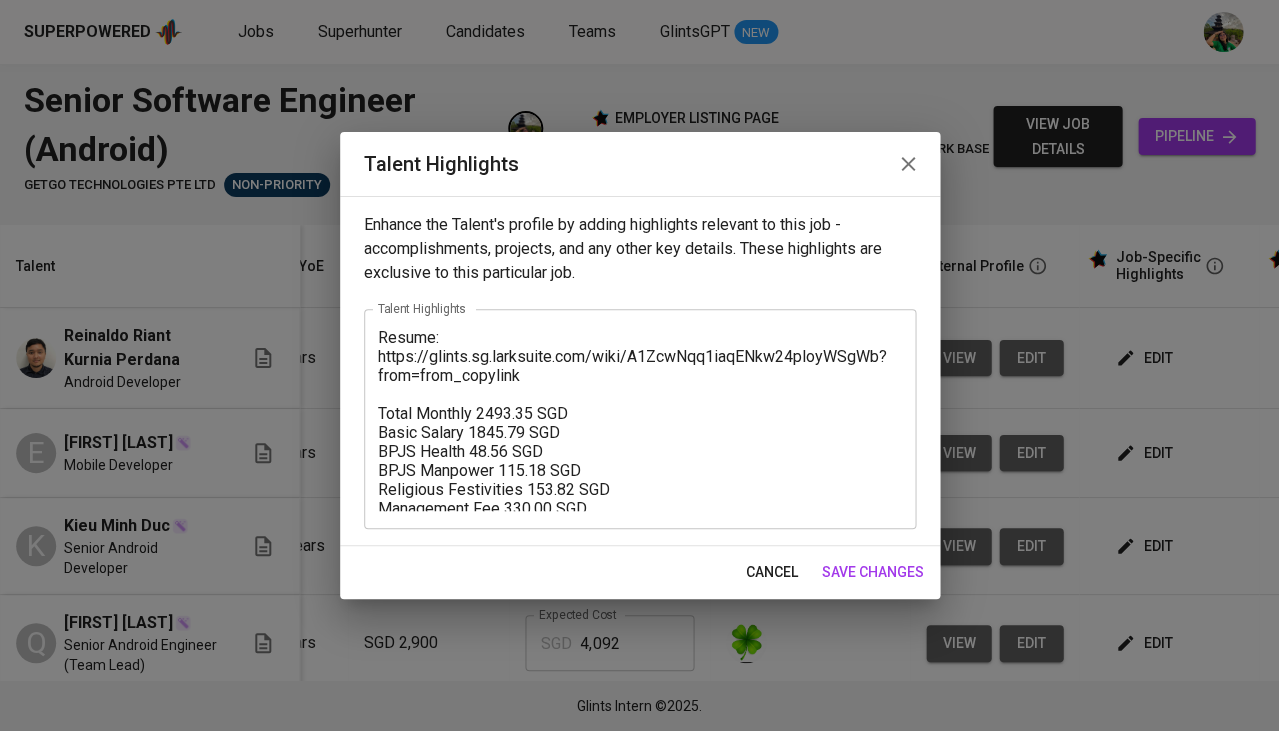 click on "Resume:
https://glints.sg.larksuite.com/wiki/A1ZcwNqq1iaqENkw24ployWSgWb?from=from_copylink
Total Monthly 2493.35 SGD
Basic Salary 1845.79 SGD
BPJS Health 48.56 SGD
BPJS Manpower 115.18 SGD
Religious Festivities 153.82 SGD
Management Fee 330.00 SGD" at bounding box center (640, 419) 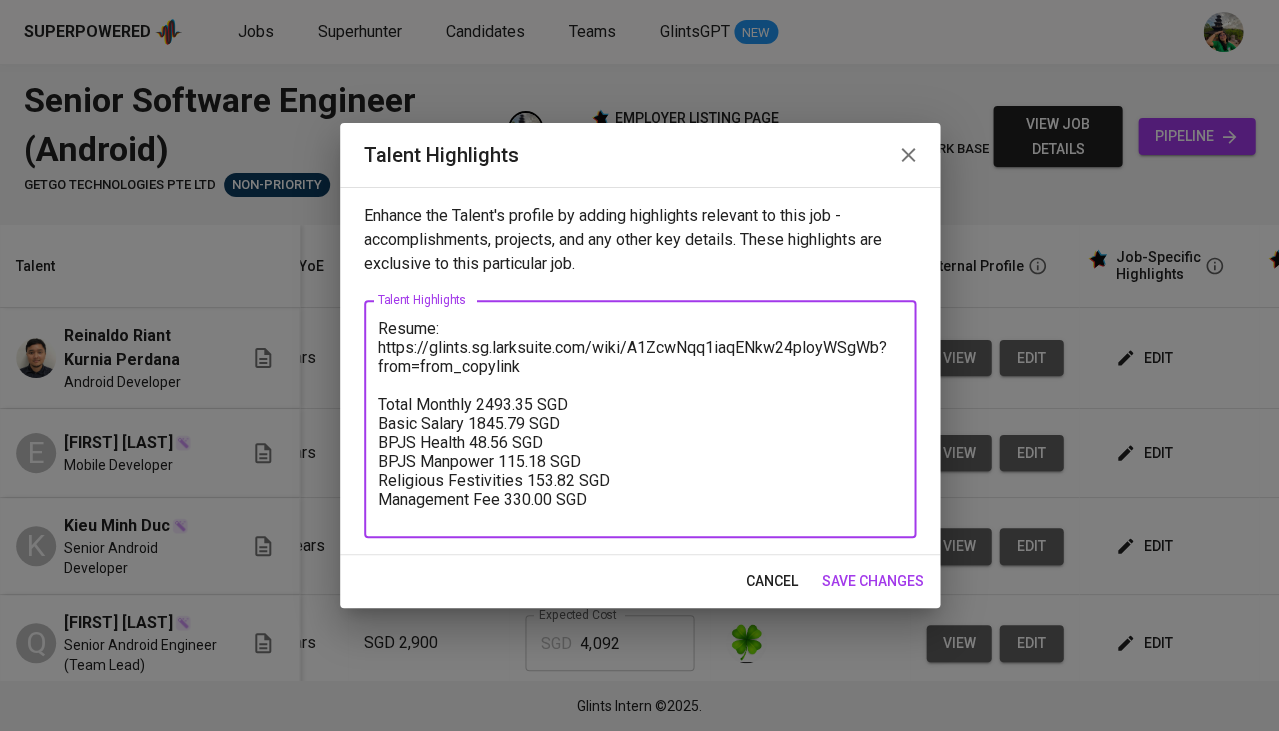 click on "Resume:
https://glints.sg.larksuite.com/wiki/A1ZcwNqq1iaqENkw24ployWSgWb?from=from_copylink
Total Monthly 2493.35 SGD
Basic Salary 1845.79 SGD
BPJS Health 48.56 SGD
BPJS Manpower 115.18 SGD
Religious Festivities 153.82 SGD
Management Fee 330.00 SGD" at bounding box center [640, 419] 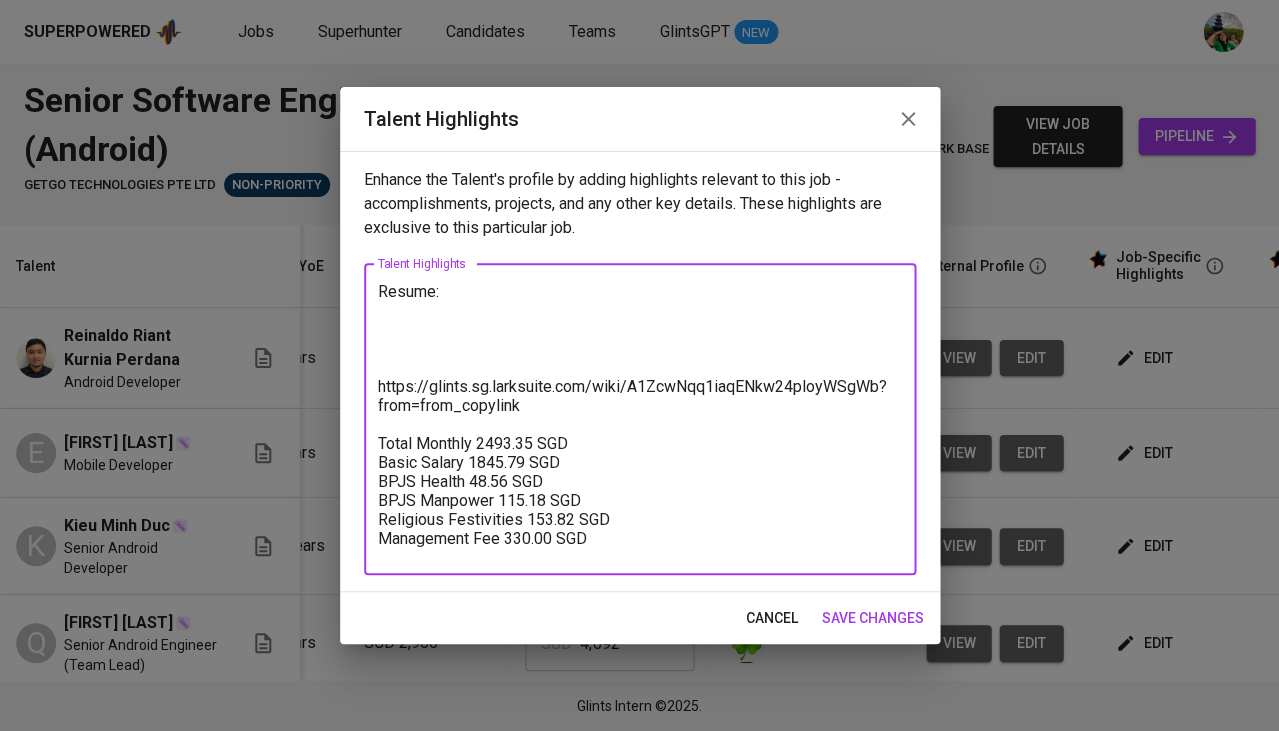 paste on "Reinaldo Riant Kurnia Perdana is a versatile Mobile Developer with over 6 years of professional experience, specializing in Android development using Kotlin and Kotlin Multiplatform Mobile (KMM). He has contributed to and led various high-impact projects at companies such as OLX Indonesia, Kompas, and Hitachi POS, focusing on app performance, feature development, and cross-platform implementation. His technical strengths include CI/CD automation, clean architecture, crash rate optimization (maintaining over 99.5% stability), and improving unit test coverage. Reinaldo is also well-versed in Android version upgrades and has been actively involved in integrating analytics and modern development tools to enhance delivery efficiency.
In addition to his strong technical capabilities, Reinaldo has successfully taken on leadership and product-focused responsibilities. He has managed cross-functional teams, written product requirement documents, and led both software and infrastructure-related initiatives. His prev..." 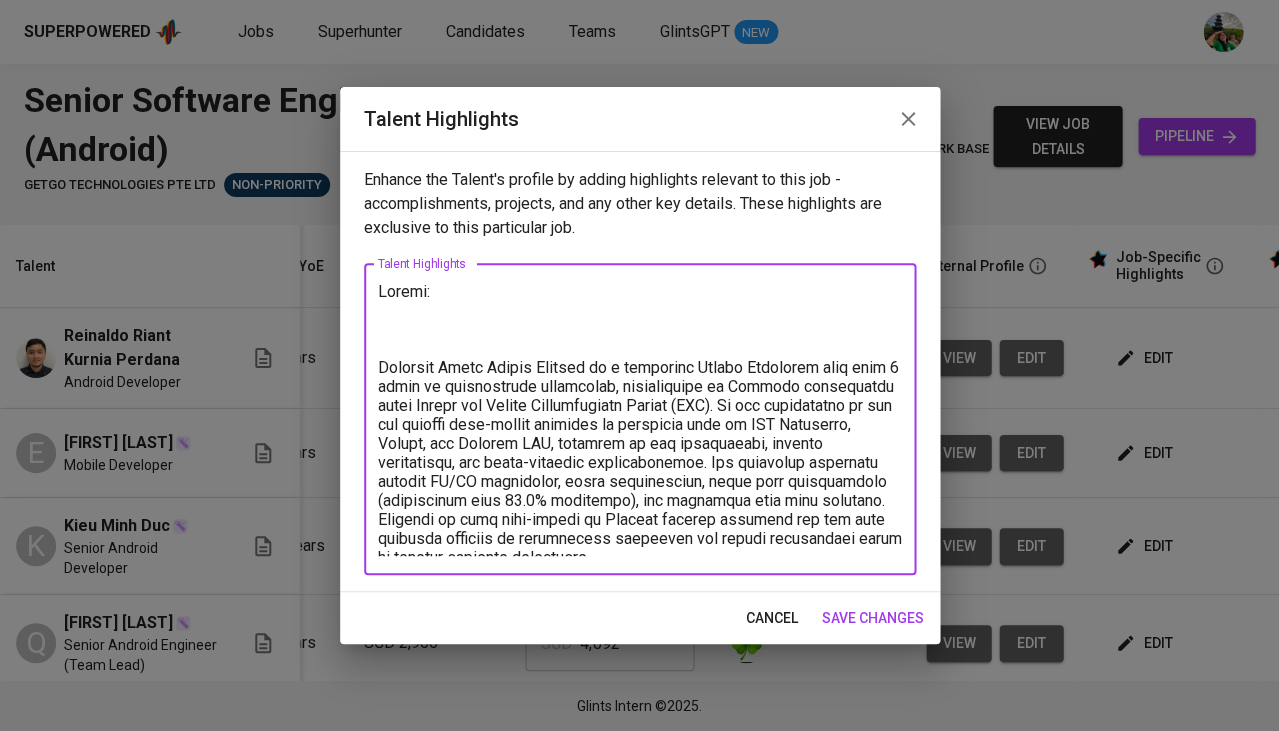 scroll, scrollTop: 19, scrollLeft: 0, axis: vertical 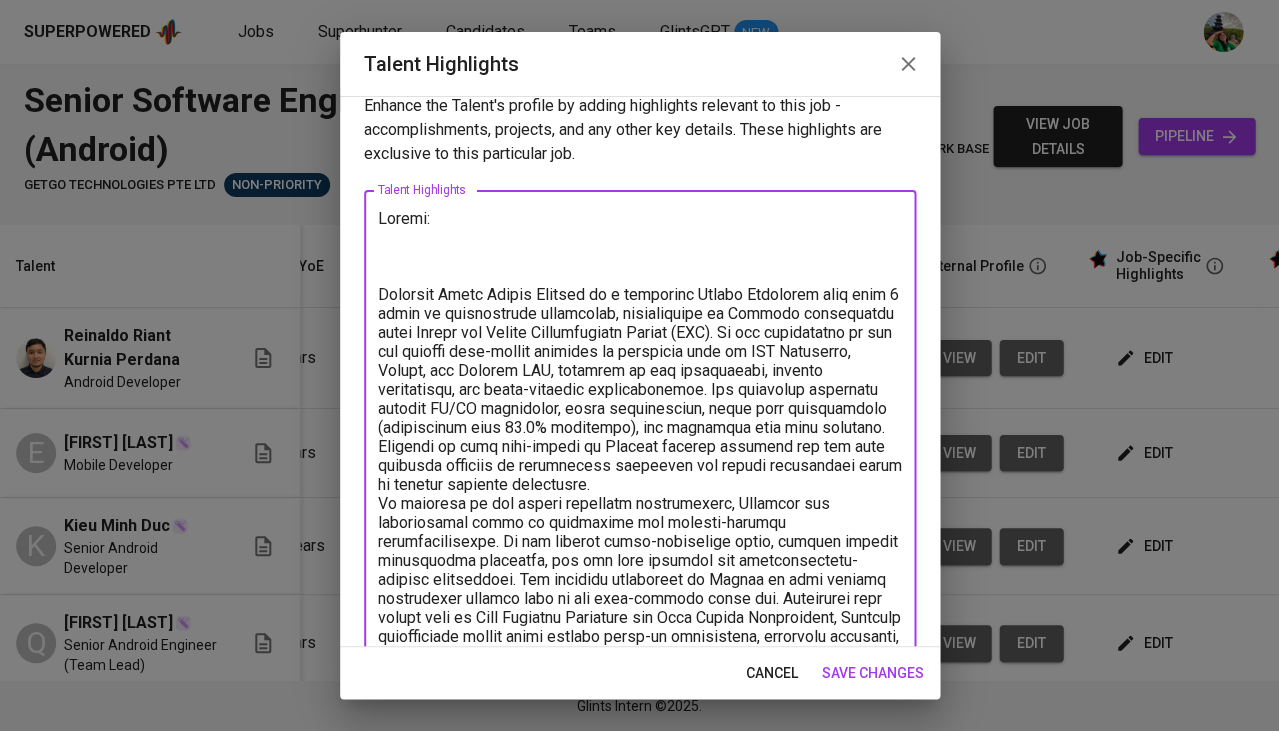 drag, startPoint x: 593, startPoint y: 287, endPoint x: 440, endPoint y: 289, distance: 153.01308 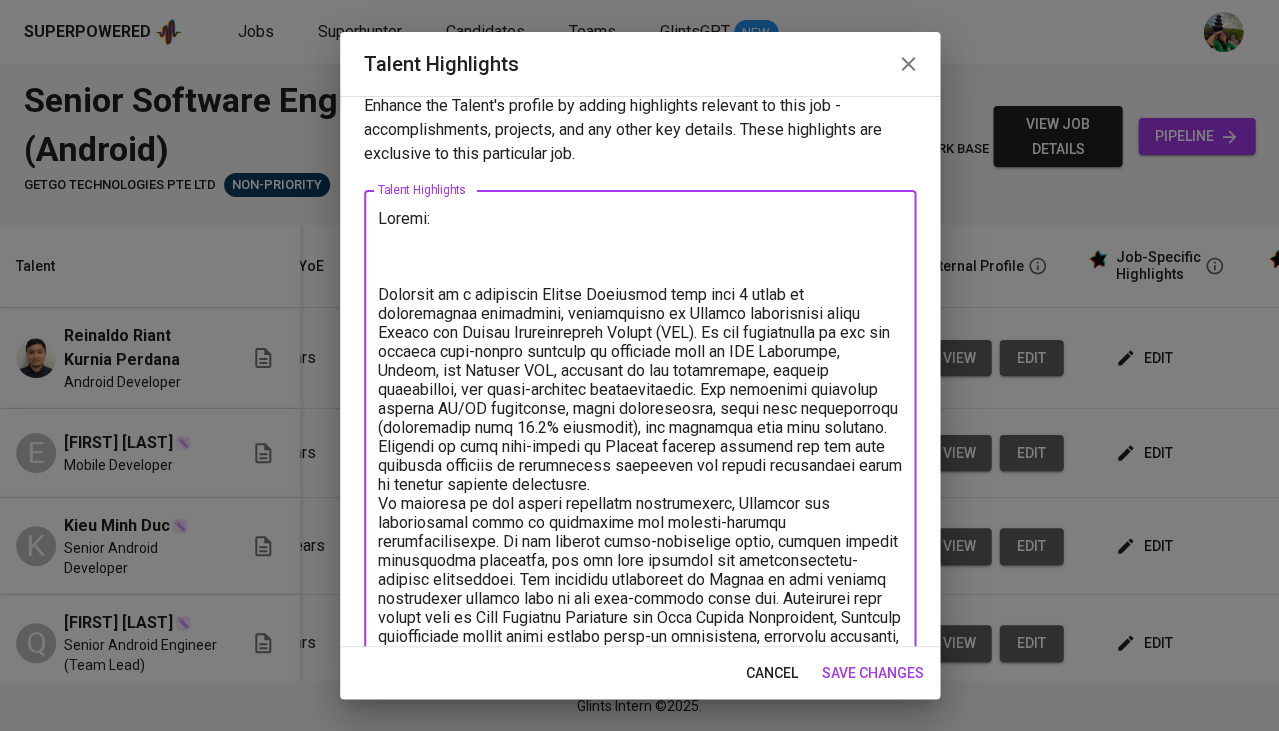 click at bounding box center [640, 519] 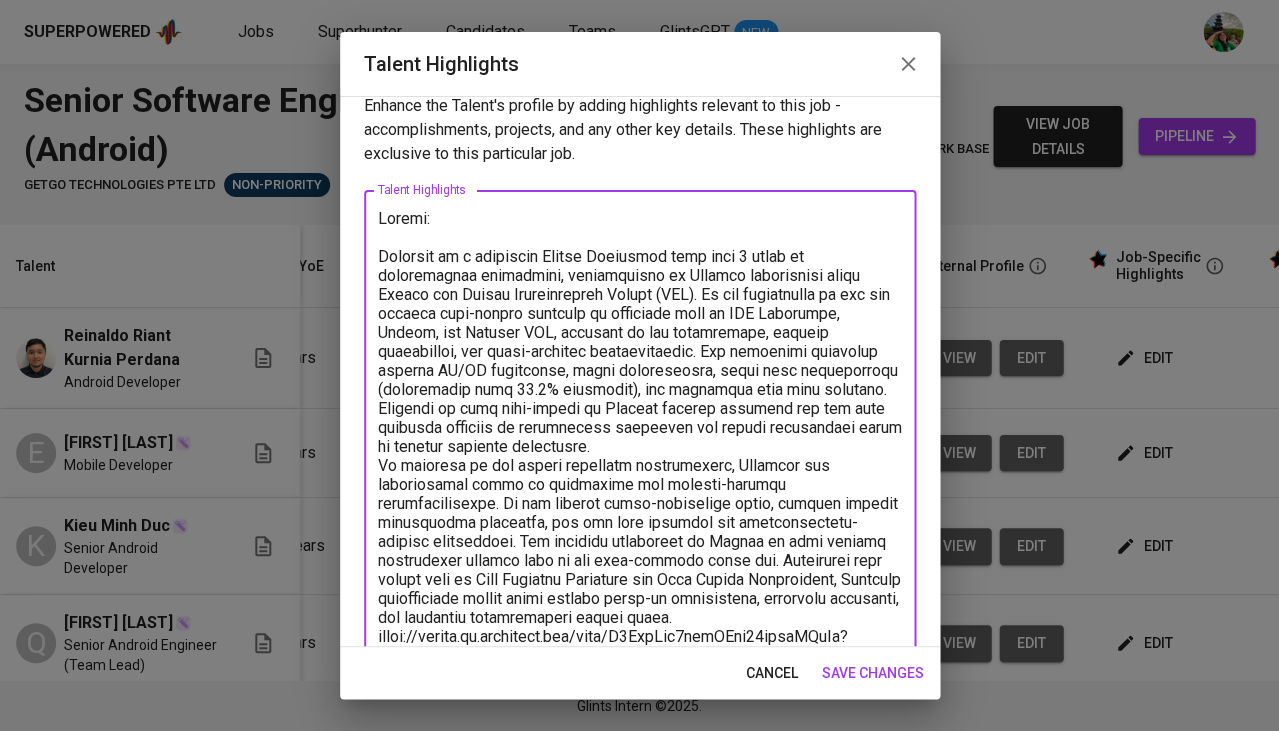 click at bounding box center [640, 501] 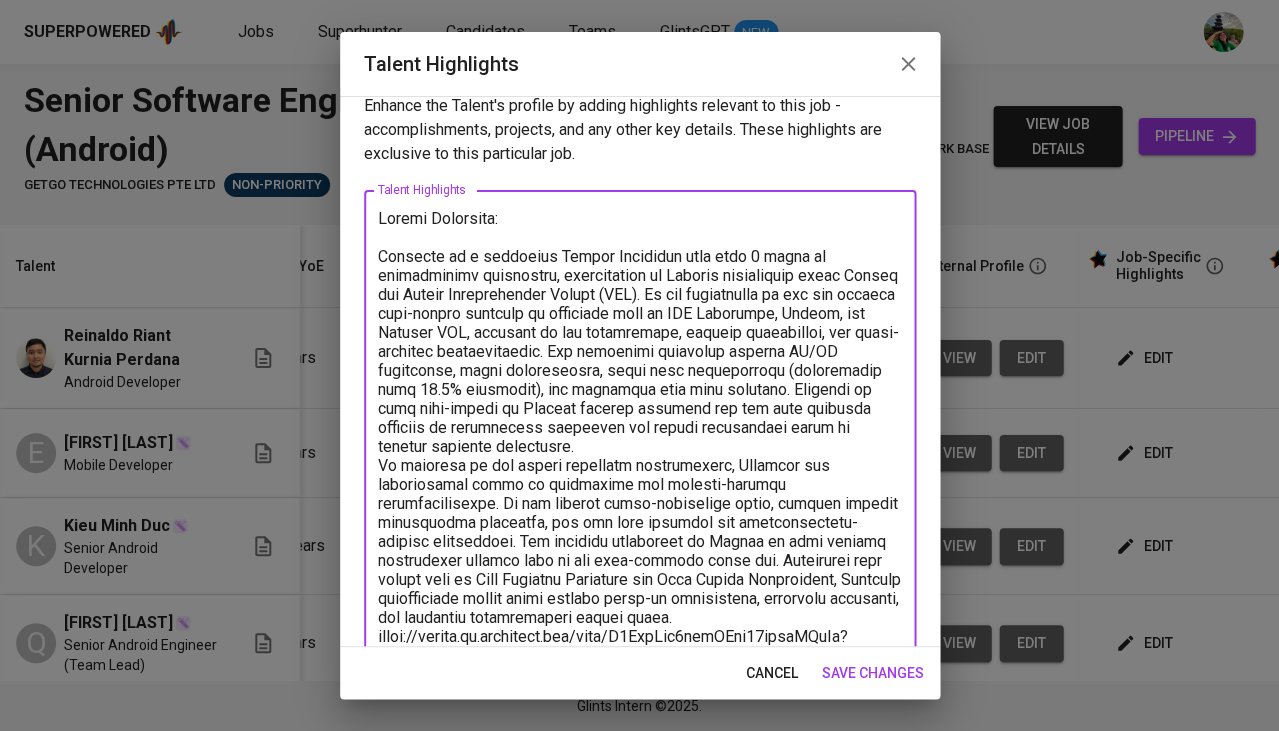 click at bounding box center [640, 501] 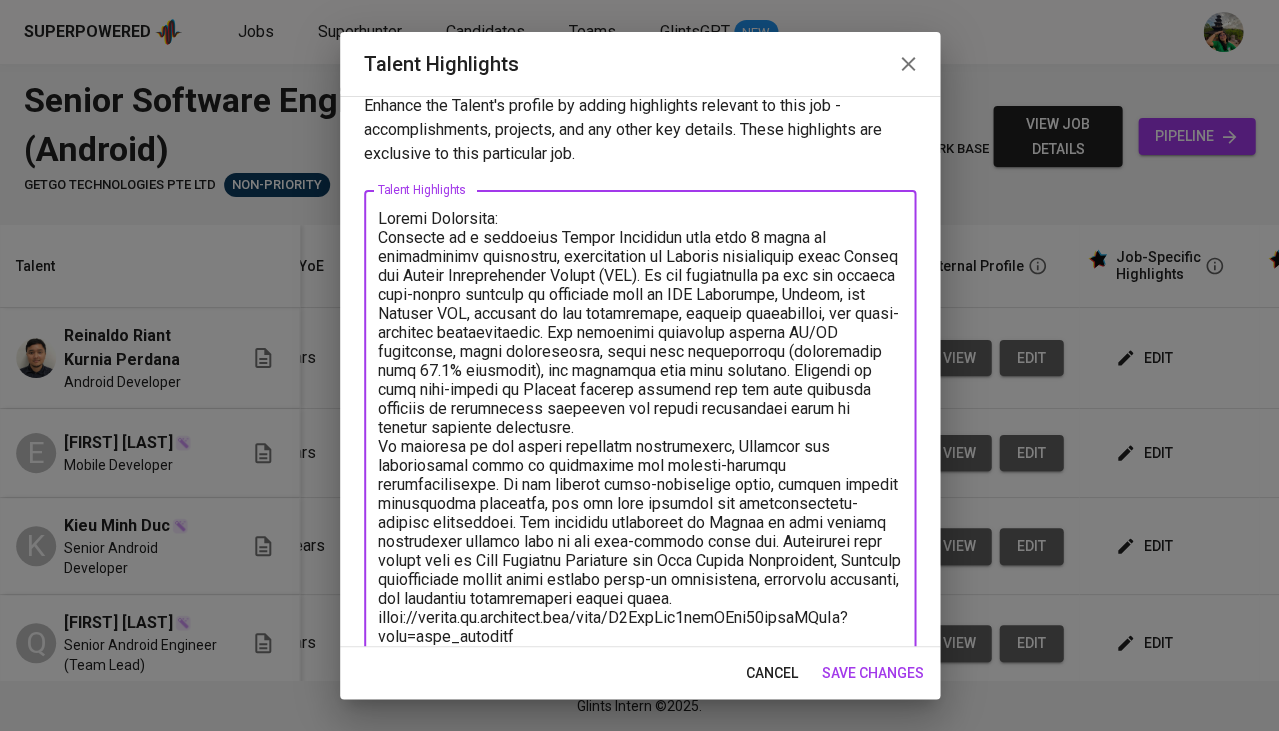 click at bounding box center [640, 492] 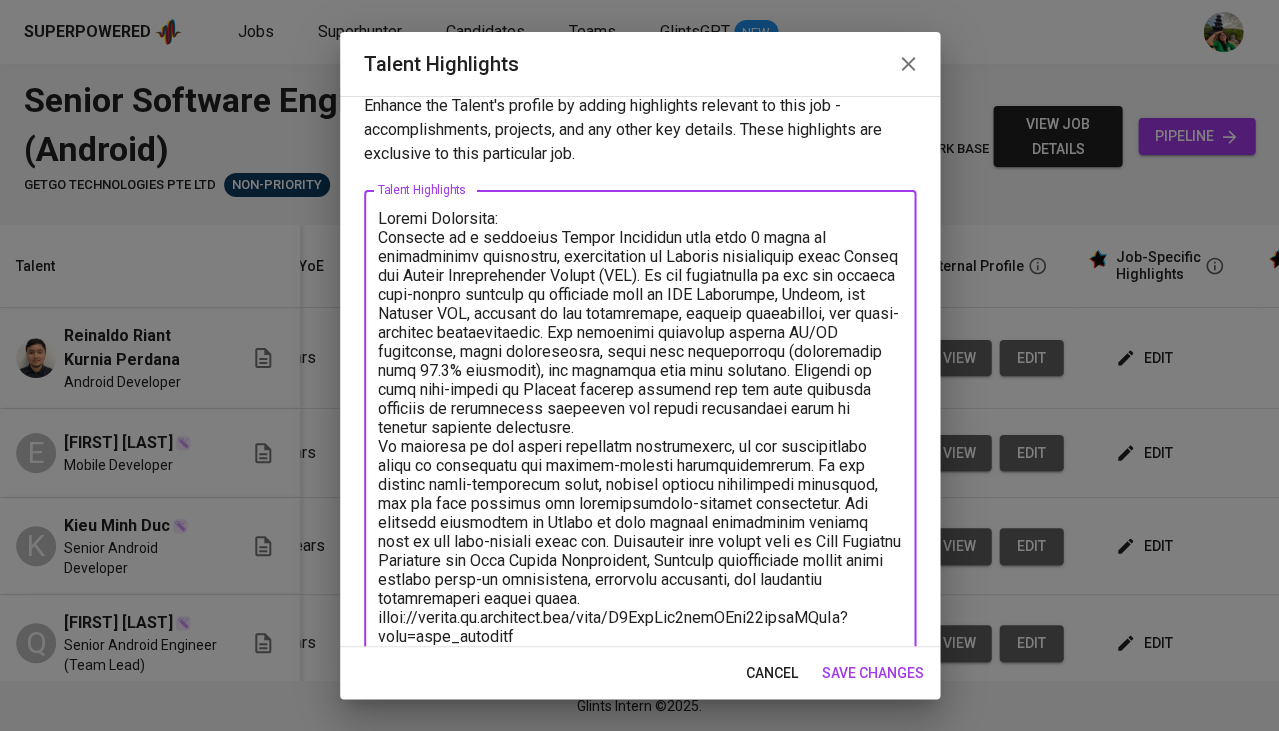 drag, startPoint x: 734, startPoint y: 490, endPoint x: 760, endPoint y: 576, distance: 89.84431 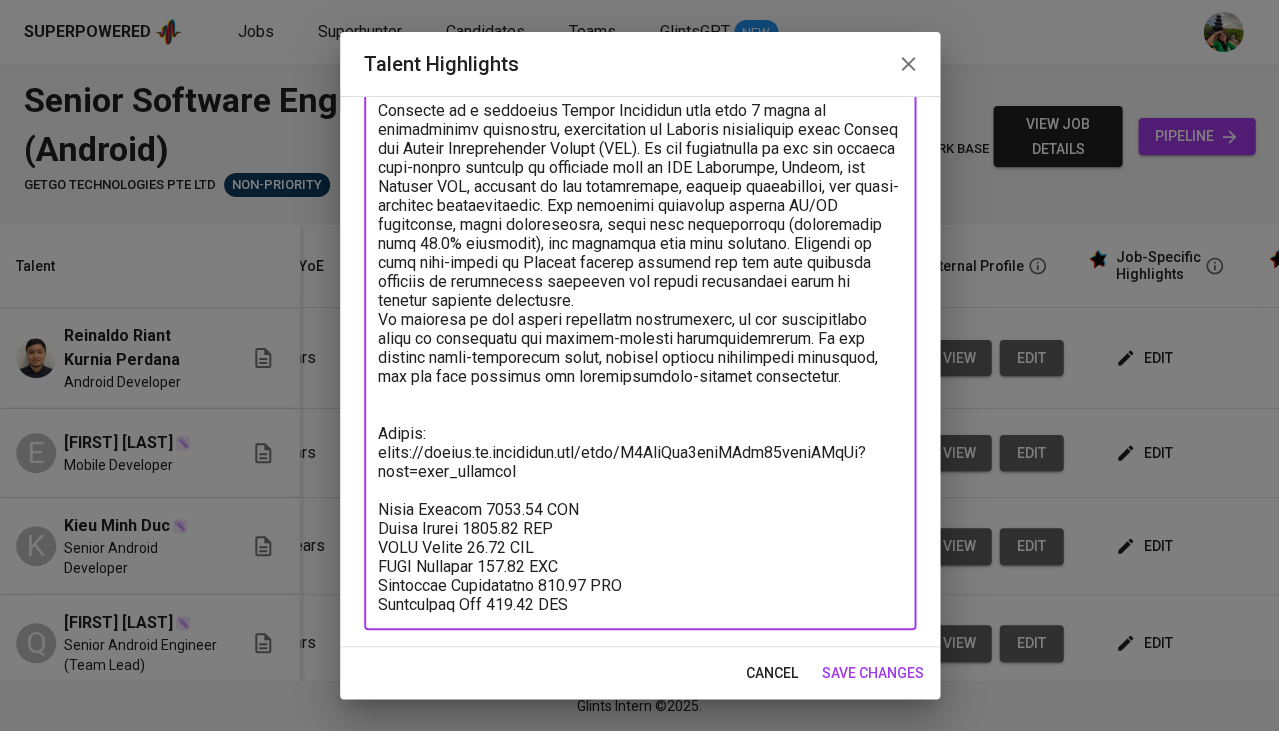 scroll, scrollTop: 145, scrollLeft: 0, axis: vertical 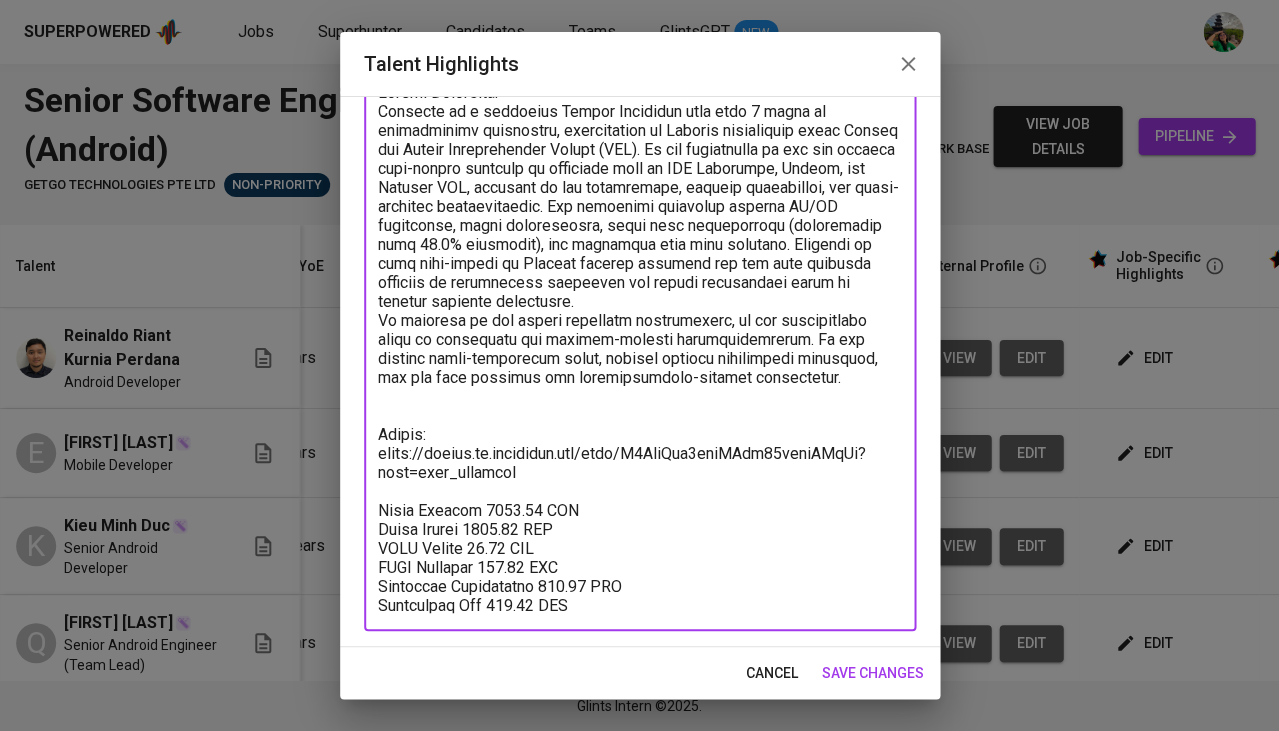 click at bounding box center (640, 348) 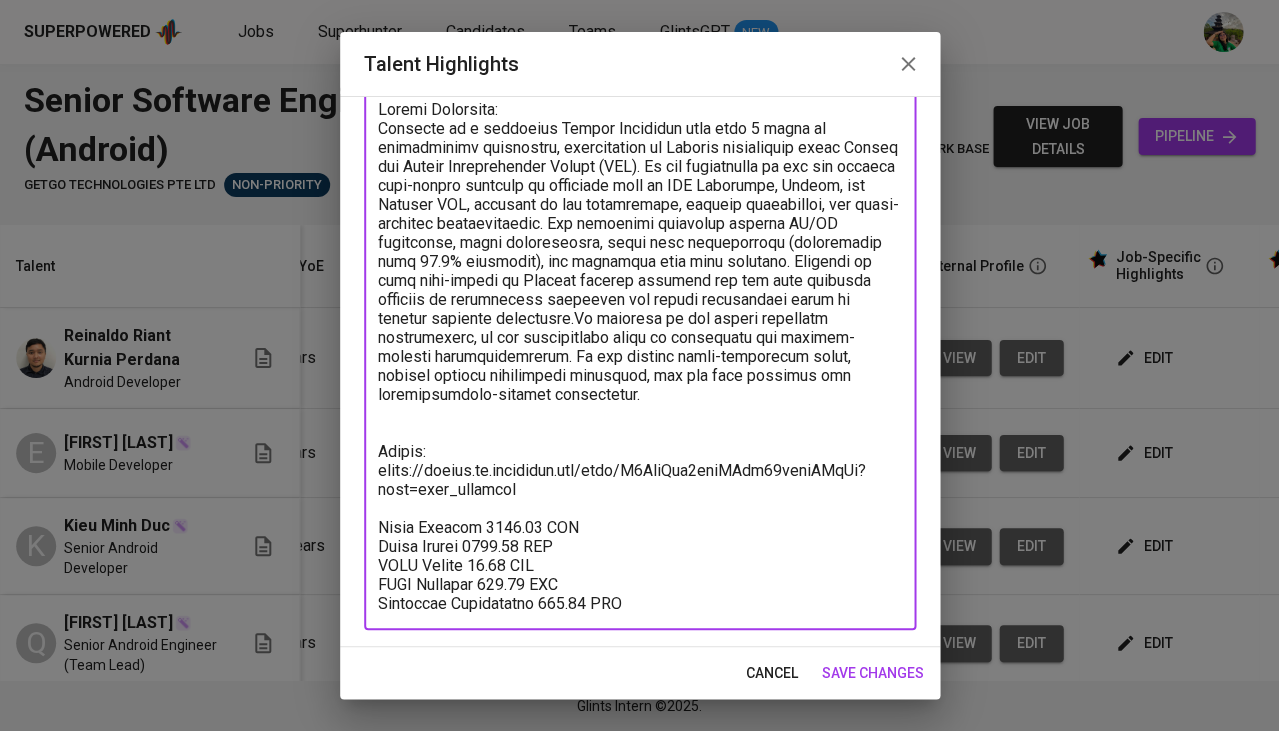 scroll, scrollTop: 126, scrollLeft: 0, axis: vertical 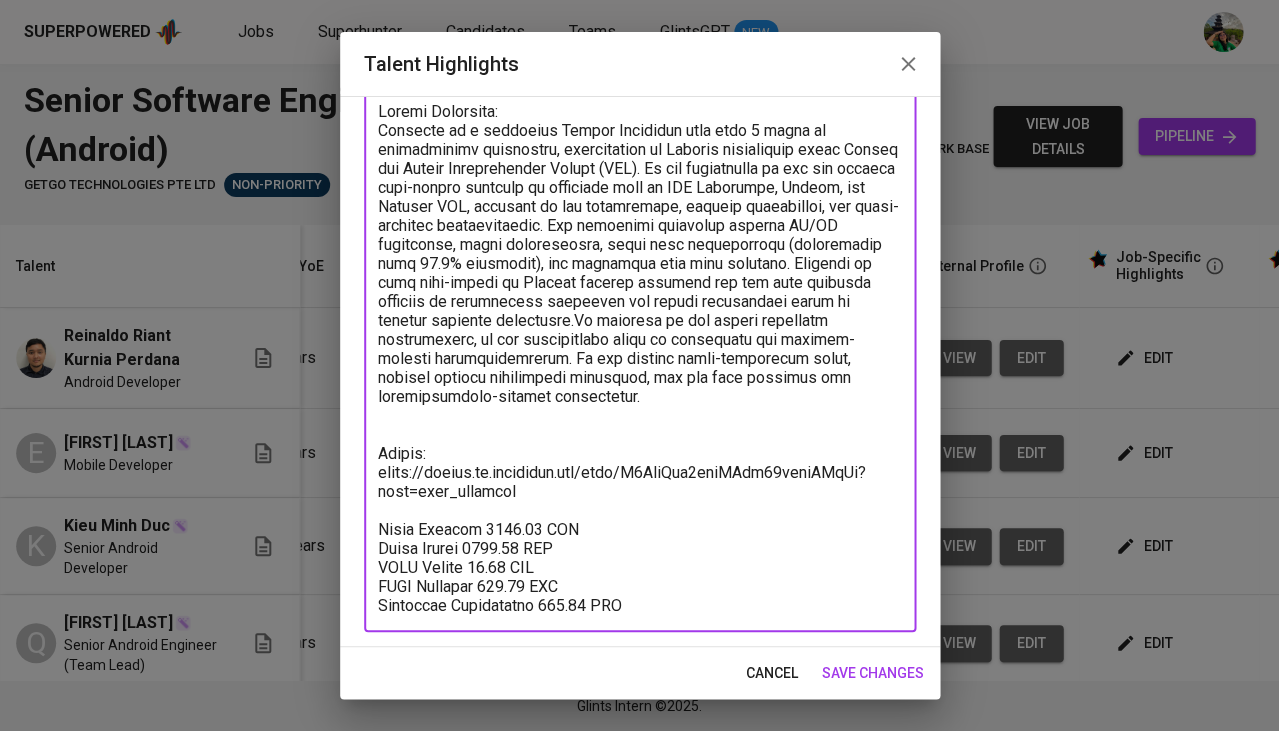 type on "Career Highlight:
Reinaldo is a versatile Mobile Developer with over 6 years of professional experience, specializing in Android development using Kotlin and Kotlin Multiplatform Mobile (KMM). He has contributed to and led various high-impact projects at companies such as OLX Indonesia, Kompas, and Hitachi POS, focusing on app performance, feature development, and cross-platform implementation. His technical strengths include CI/CD automation, clean architecture, crash rate optimization (maintaining over 99.5% stability), and improving unit test coverage. Reinaldo is also well-versed in Android version upgrades and has been actively involved in integrating analytics and modern development tools to enhance delivery efficiency. In addition to his strong technical capabilities, he has successfully taken on leadership and product-focused responsibilities. He has managed cross-functional teams, written product requirement documents, and led both software and infrastructure-related initiatives.
Resume:
https:/..." 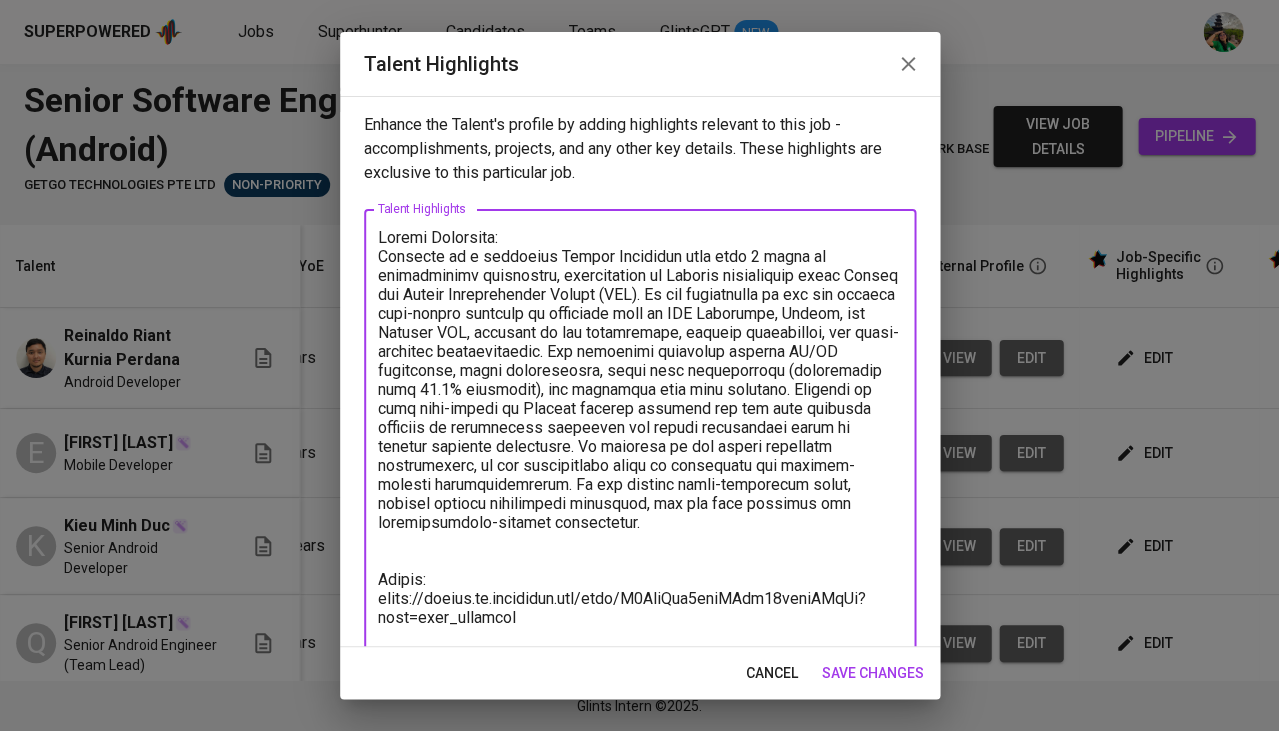 scroll, scrollTop: 0, scrollLeft: 0, axis: both 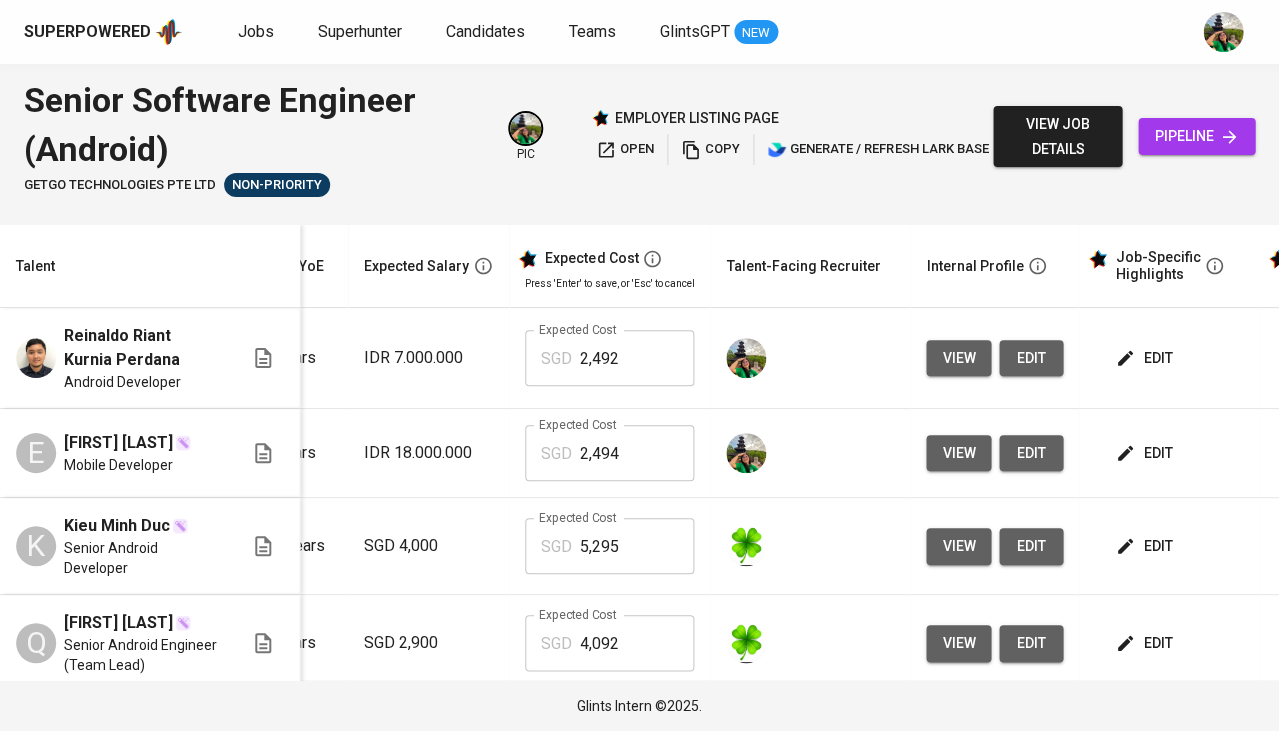 click on "2,492" at bounding box center (637, 358) 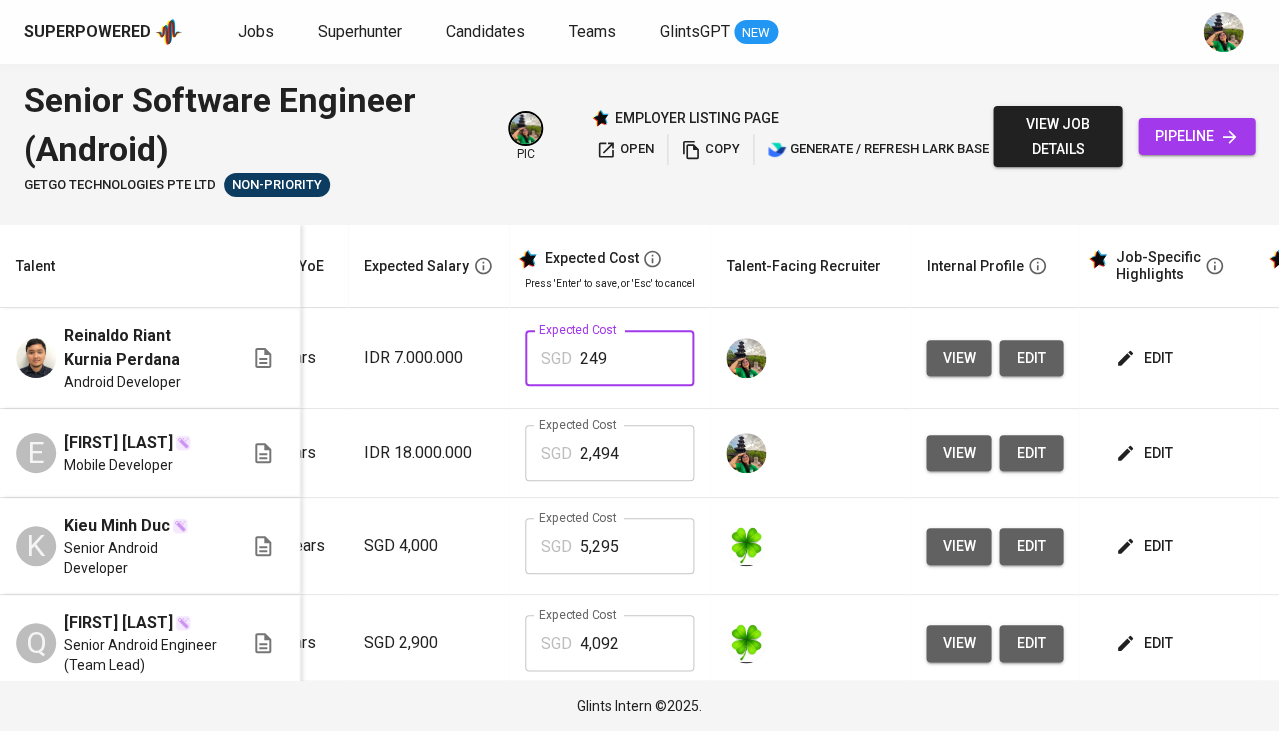 type on "2,494" 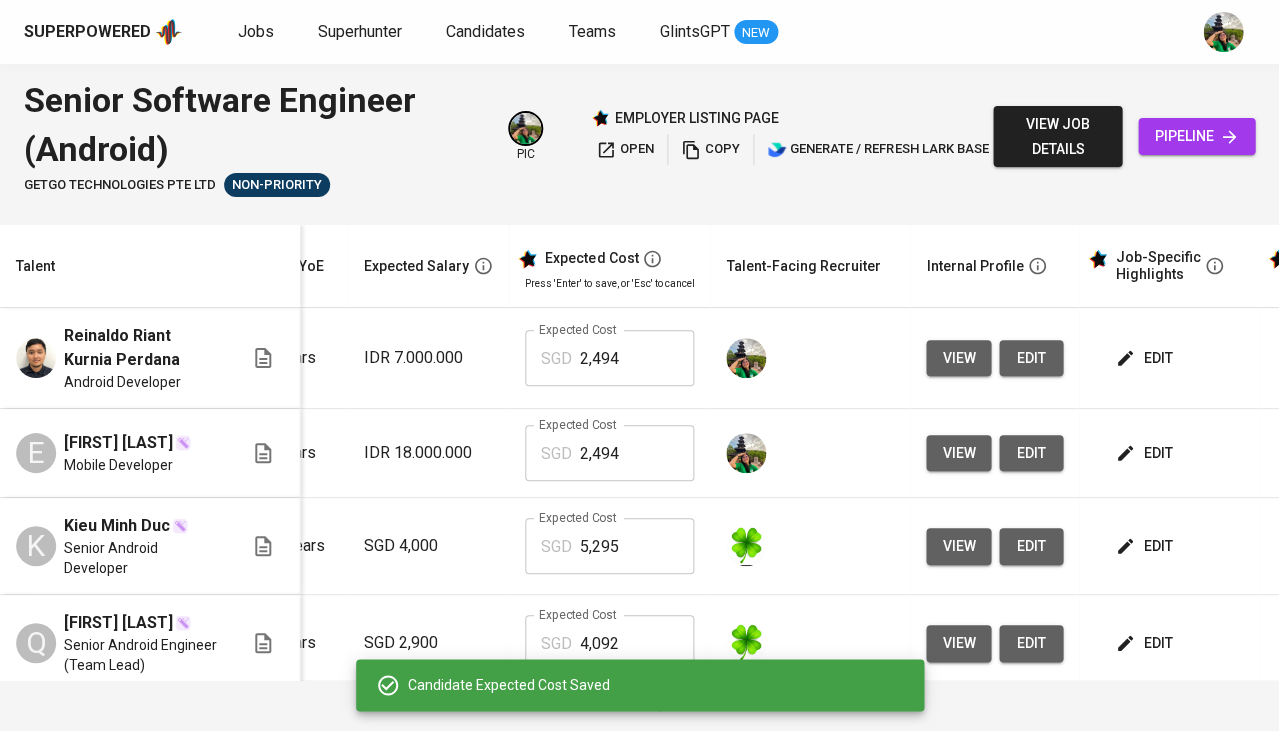 scroll, scrollTop: 1, scrollLeft: 462, axis: both 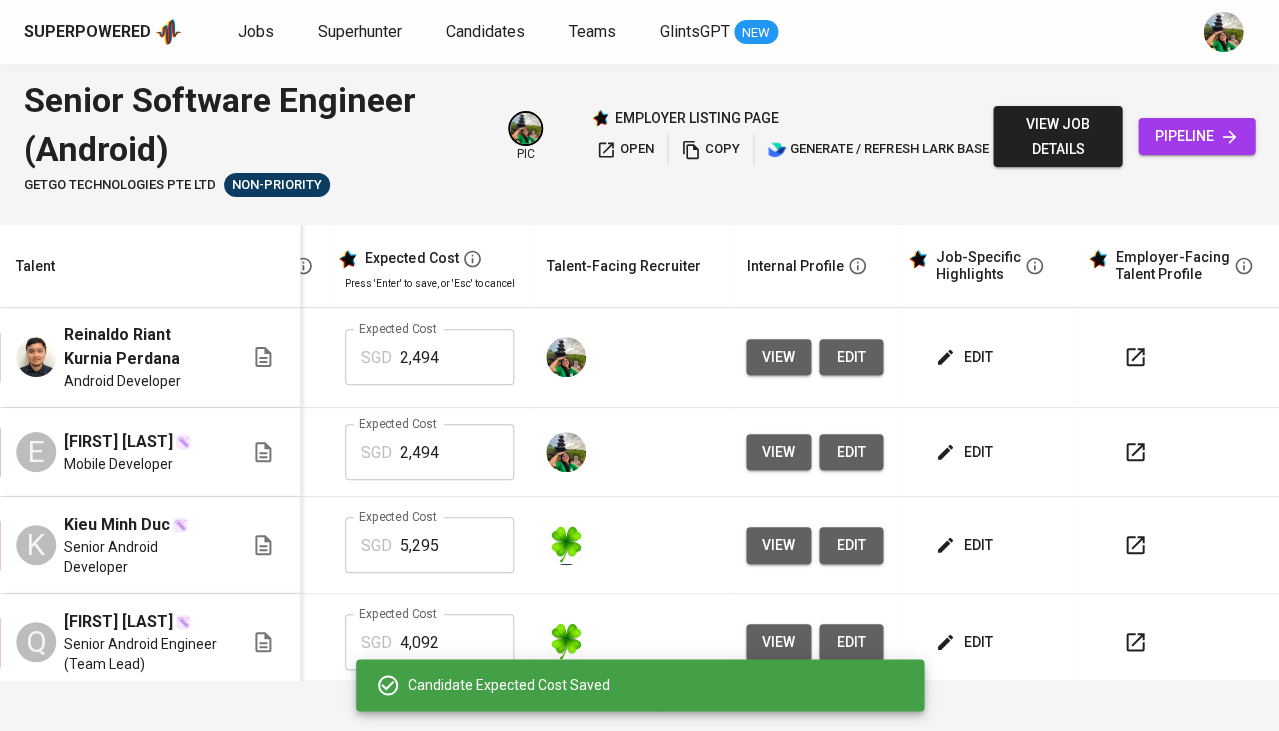 click 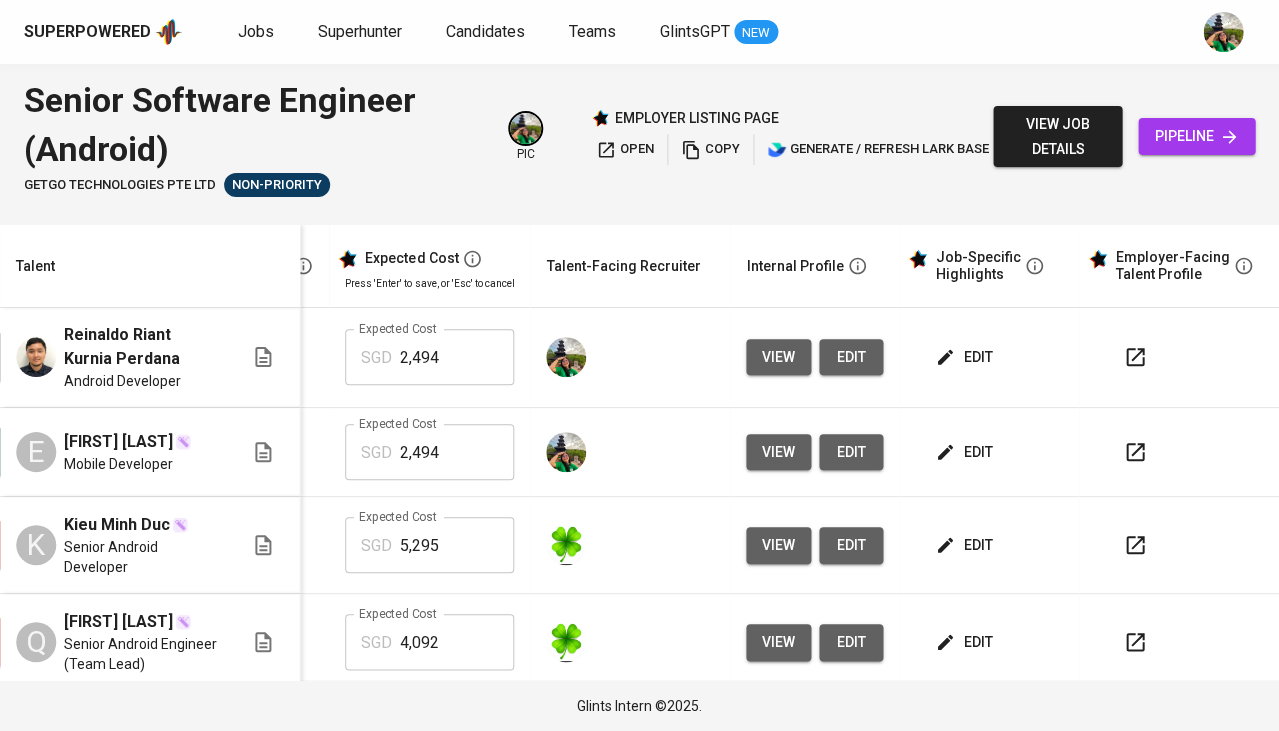 click on "open" at bounding box center [625, 149] 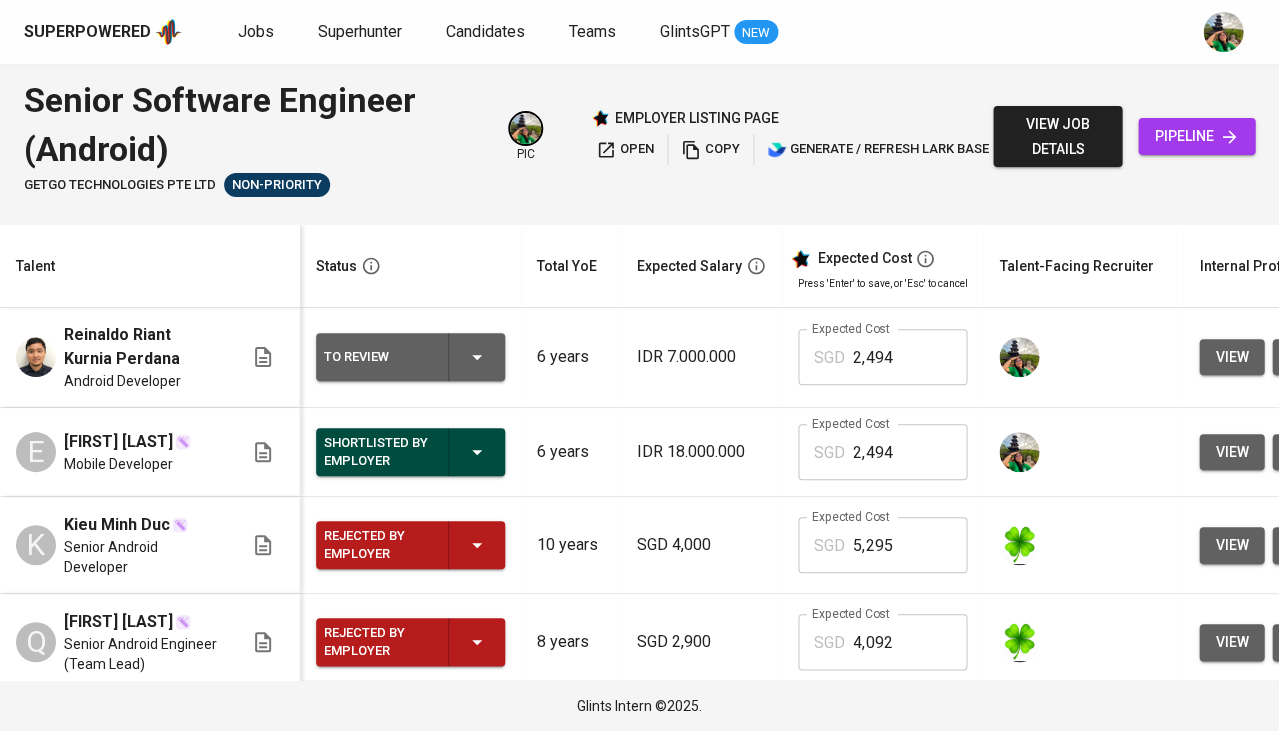 scroll, scrollTop: 0, scrollLeft: 0, axis: both 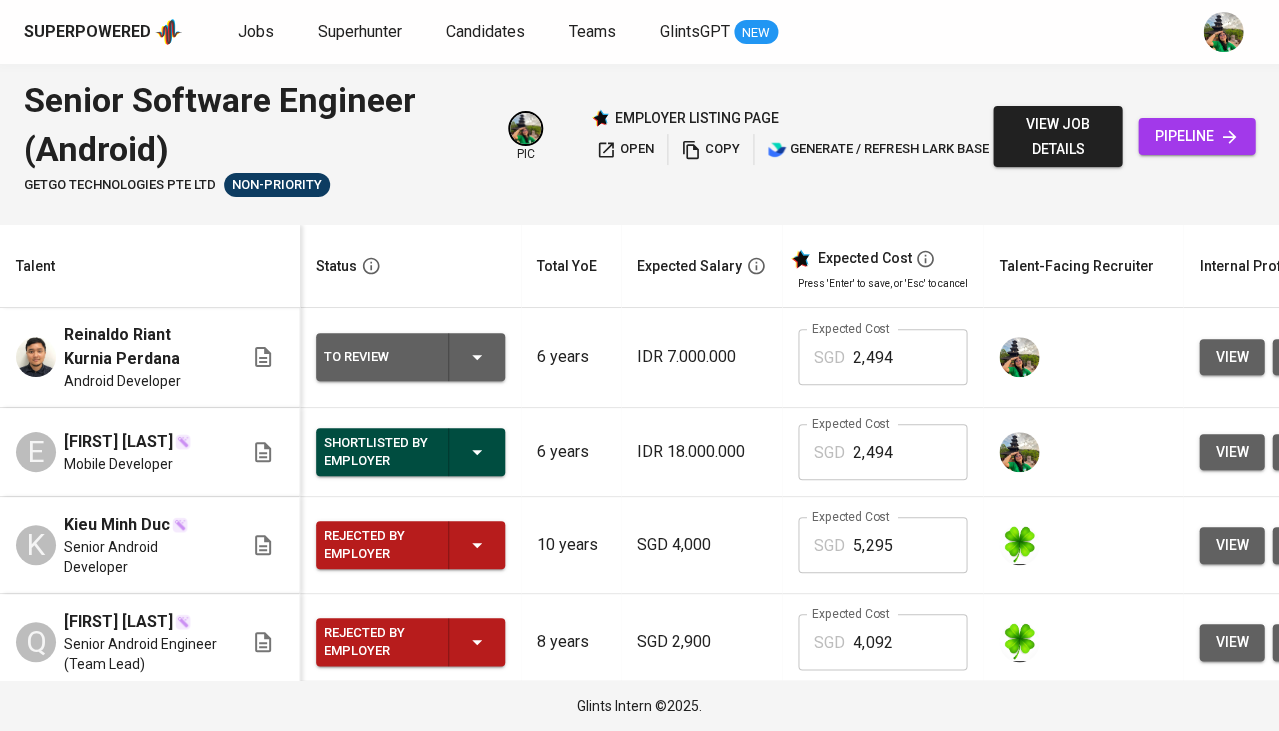 click on "To Review" at bounding box center [410, 357] 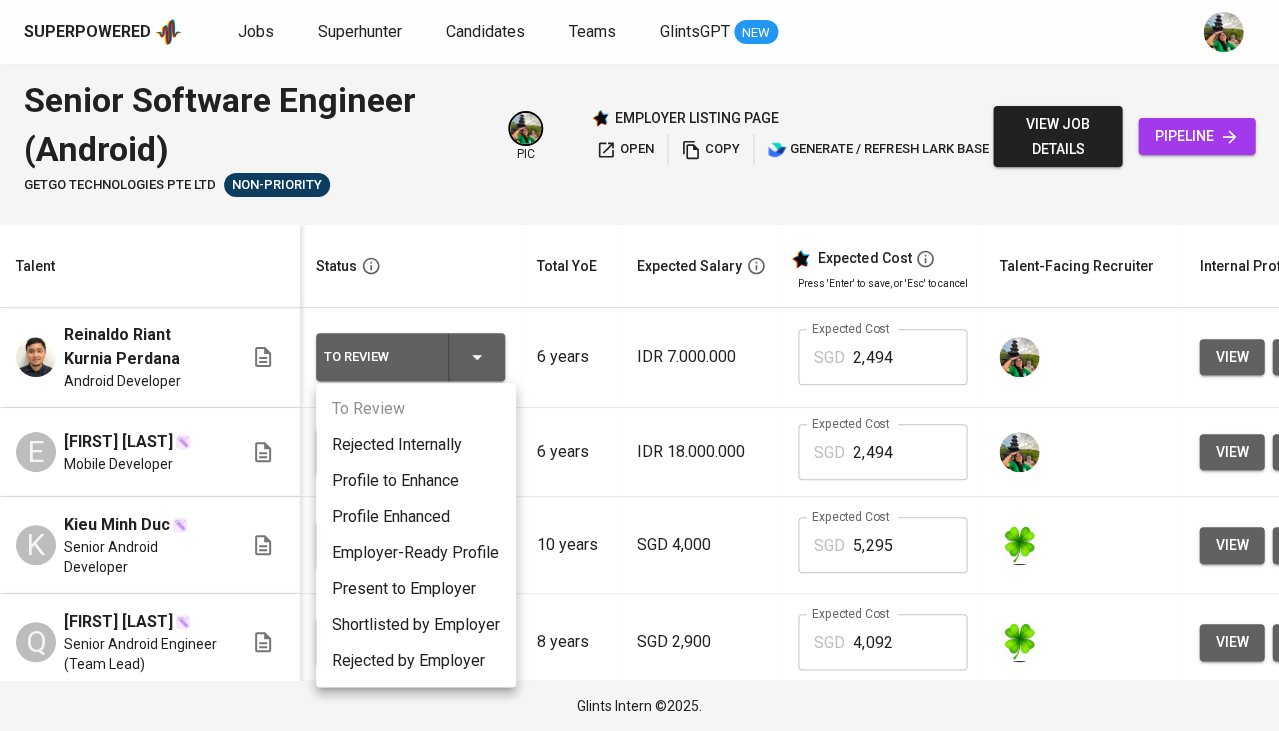 click on "Present to Employer" at bounding box center [416, 589] 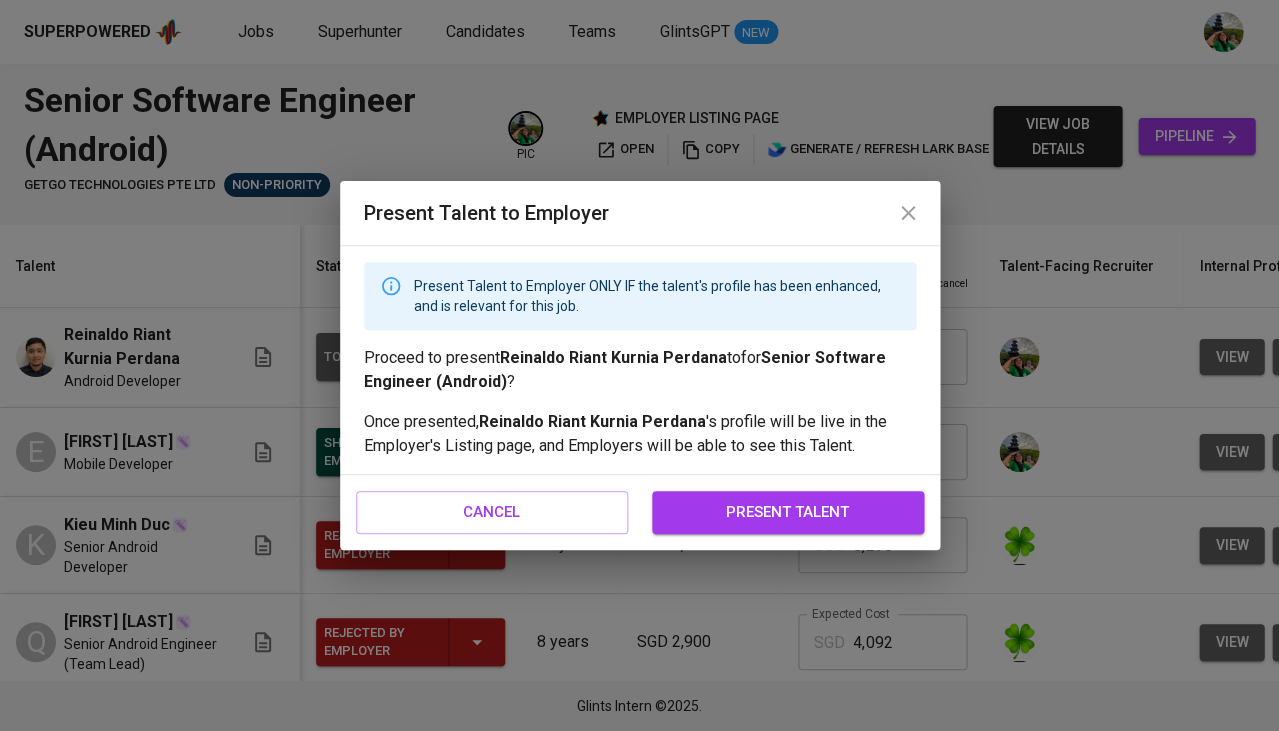 click on "present talent" at bounding box center (788, 512) 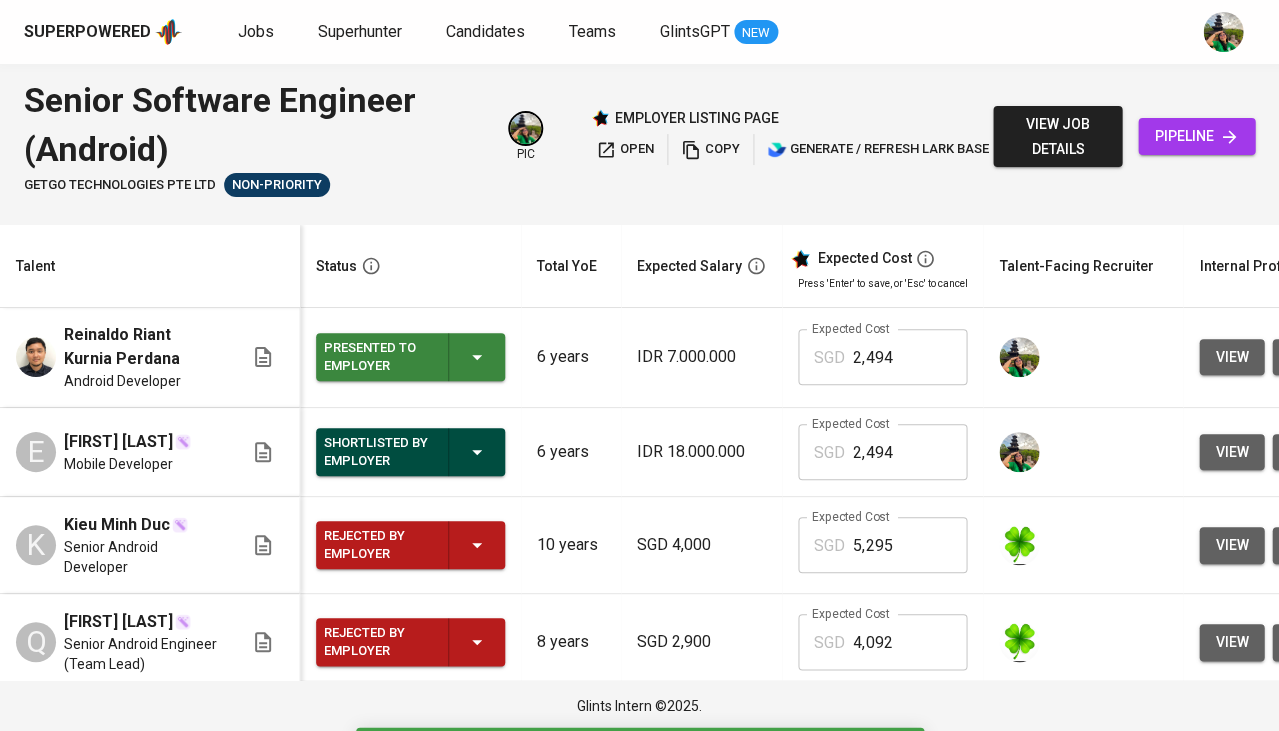 scroll, scrollTop: 1, scrollLeft: 108, axis: both 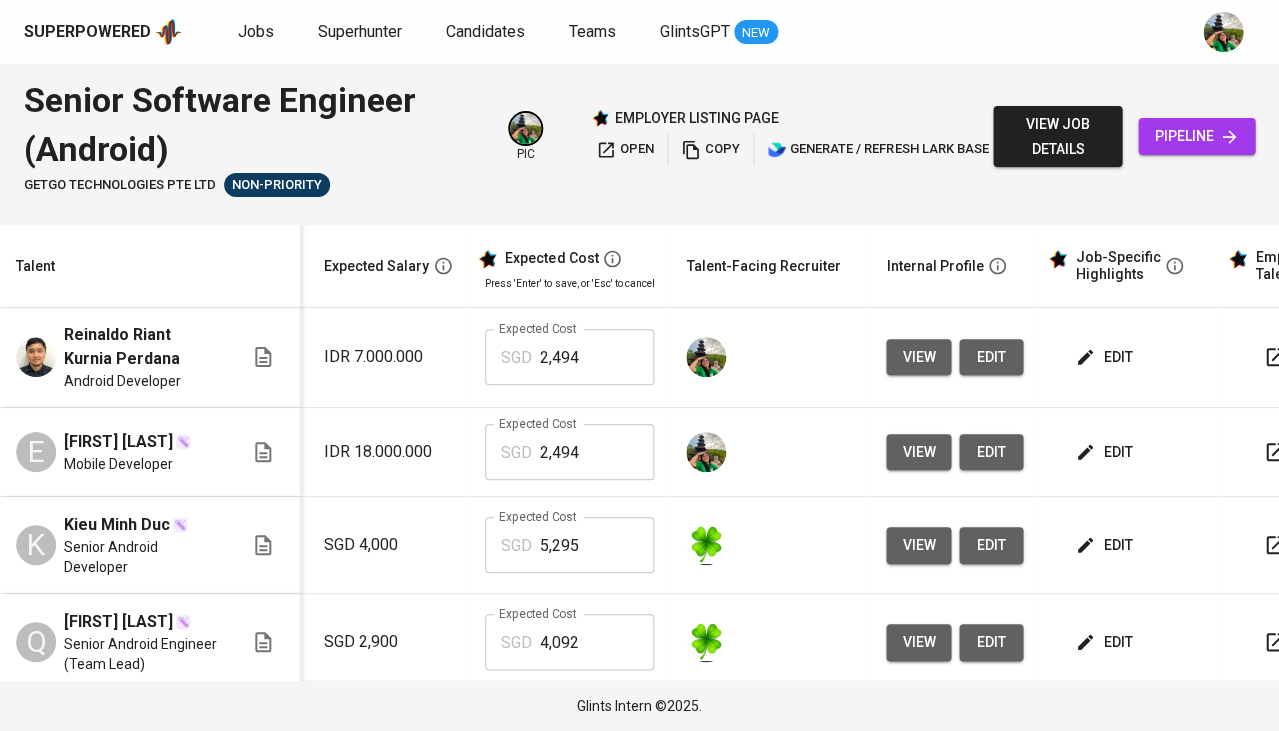 click on "open" at bounding box center (625, 149) 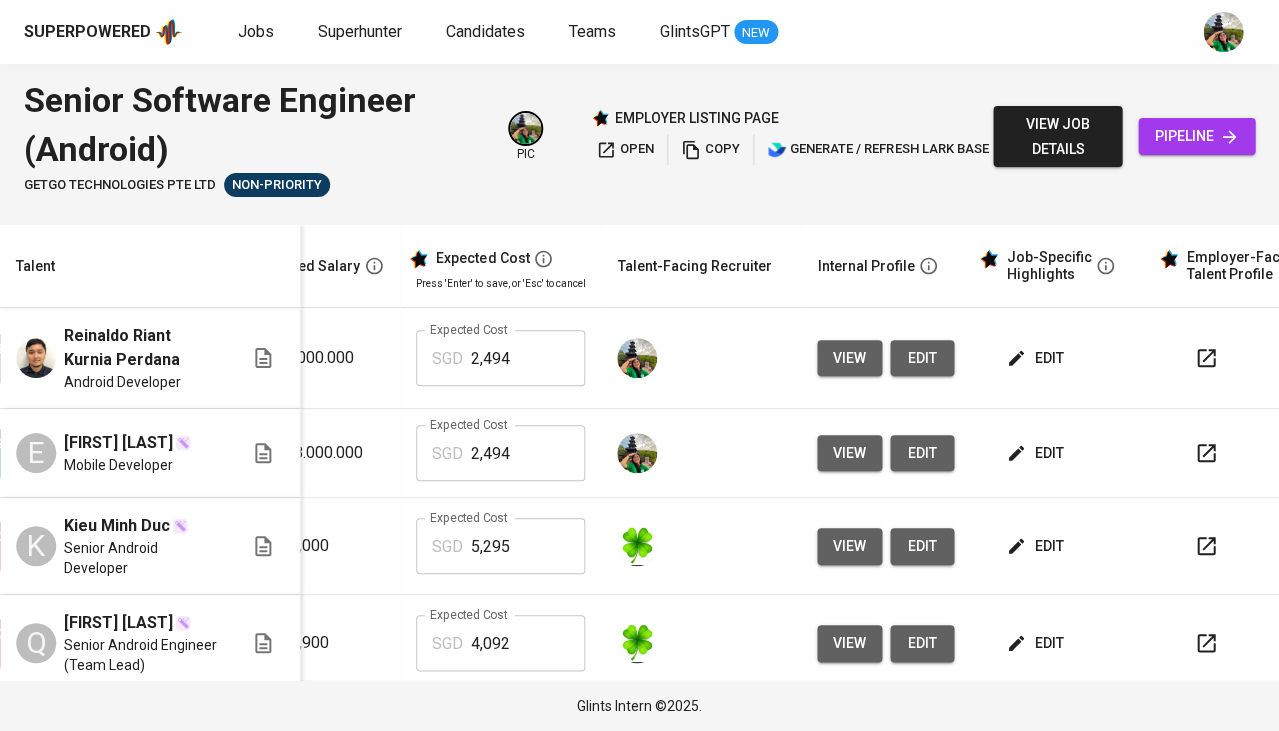 scroll, scrollTop: 0, scrollLeft: 445, axis: horizontal 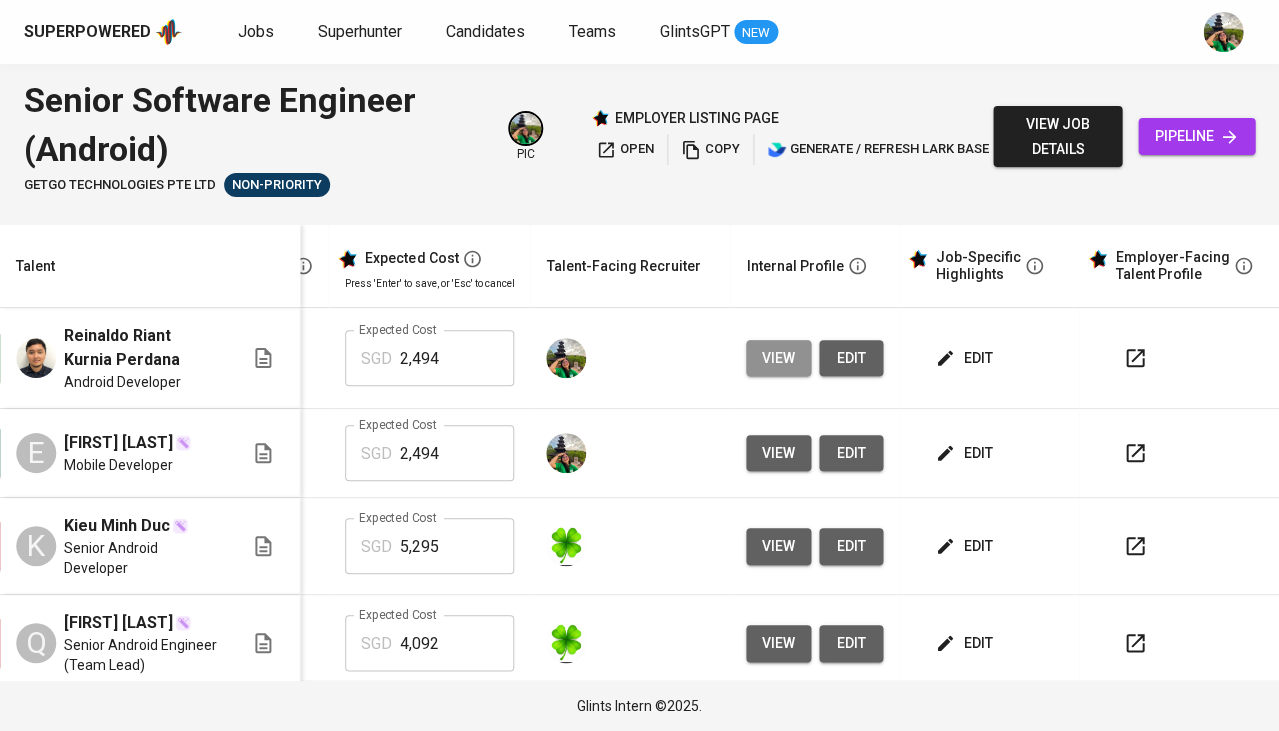 click on "view" at bounding box center (778, 358) 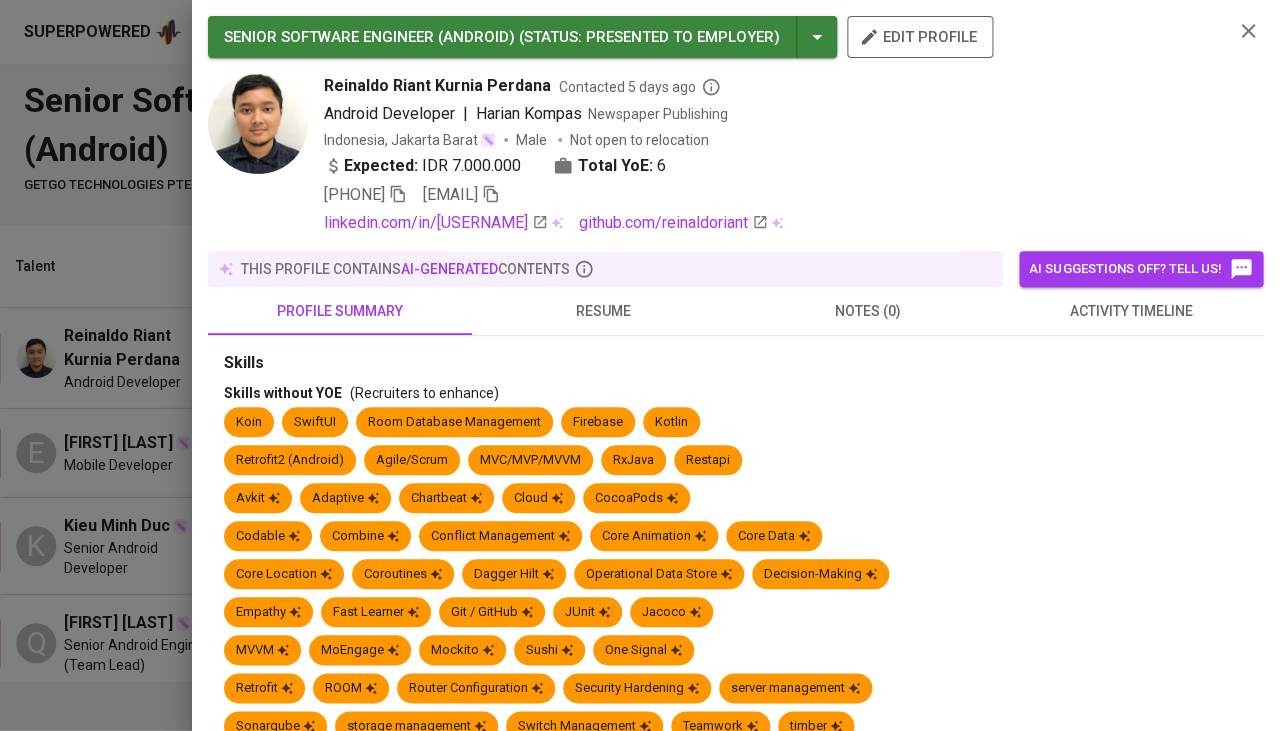 click on "Skills" at bounding box center (735, 363) 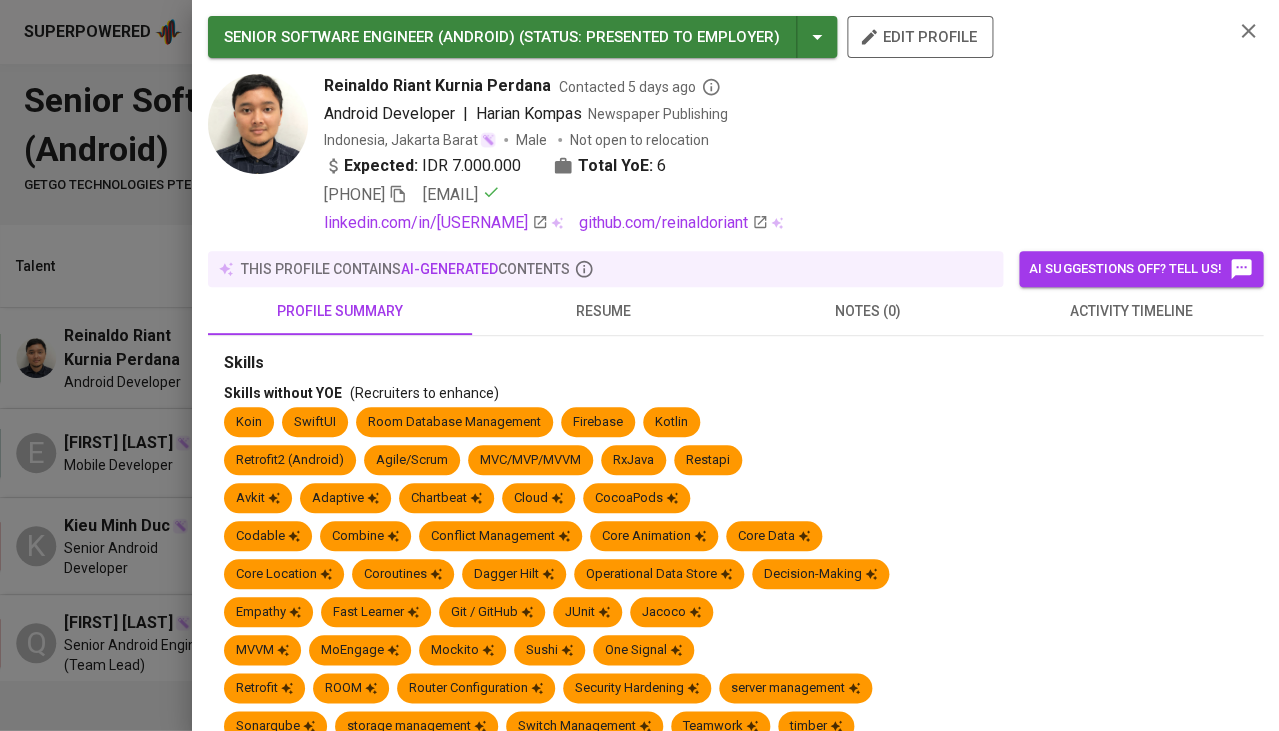 click 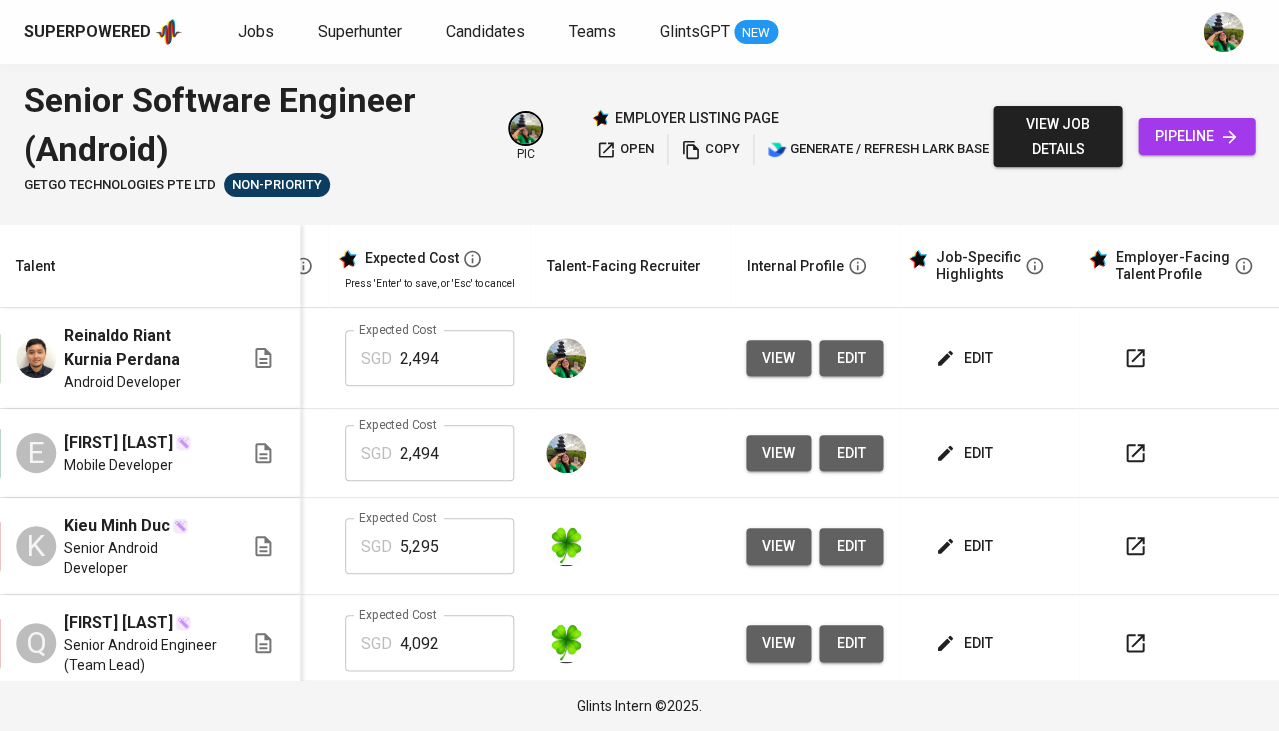 click on "pipeline" at bounding box center [1196, 136] 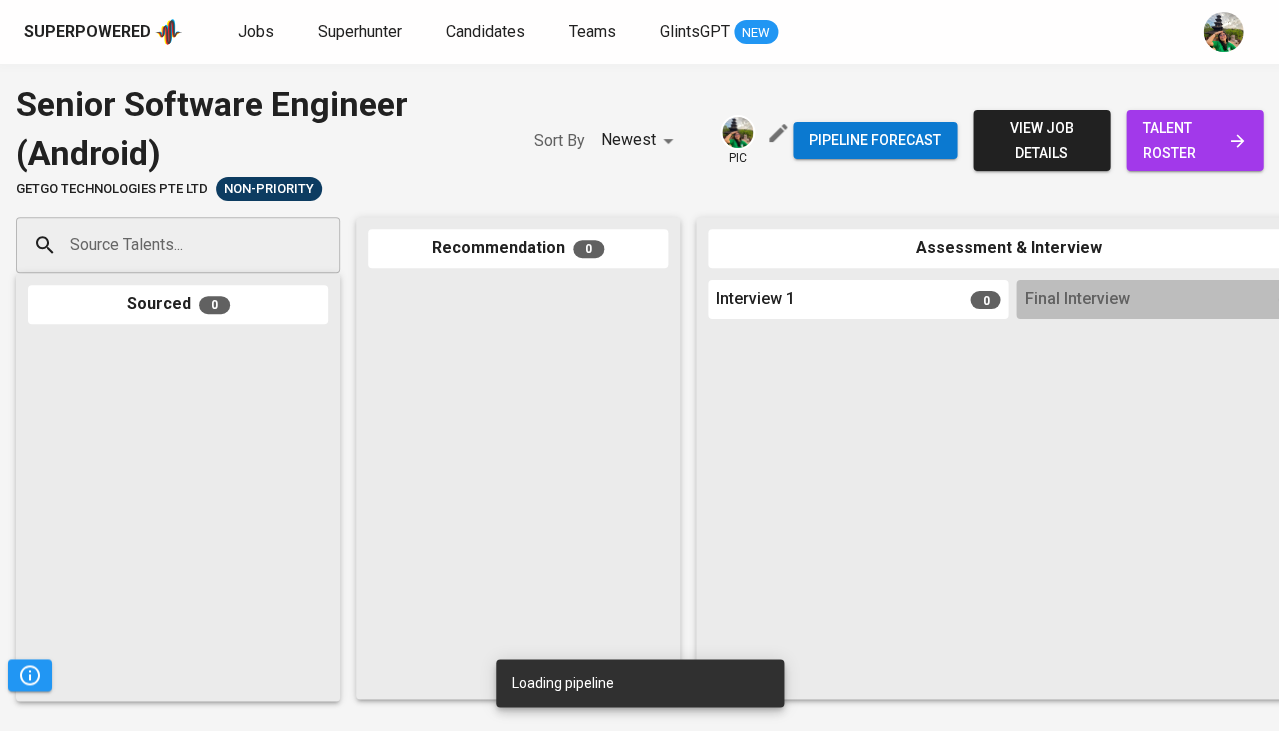 click on "Source Talents..." at bounding box center [170, 245] 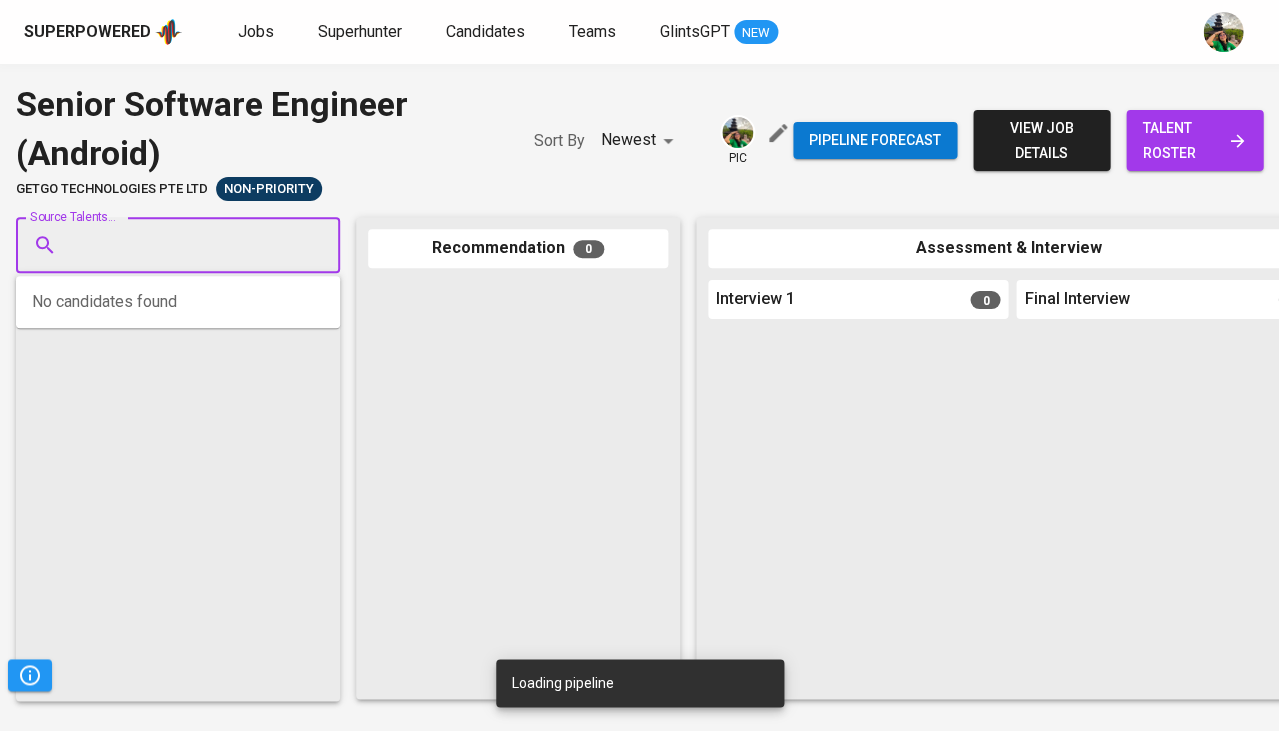 paste on "[EMAIL]" 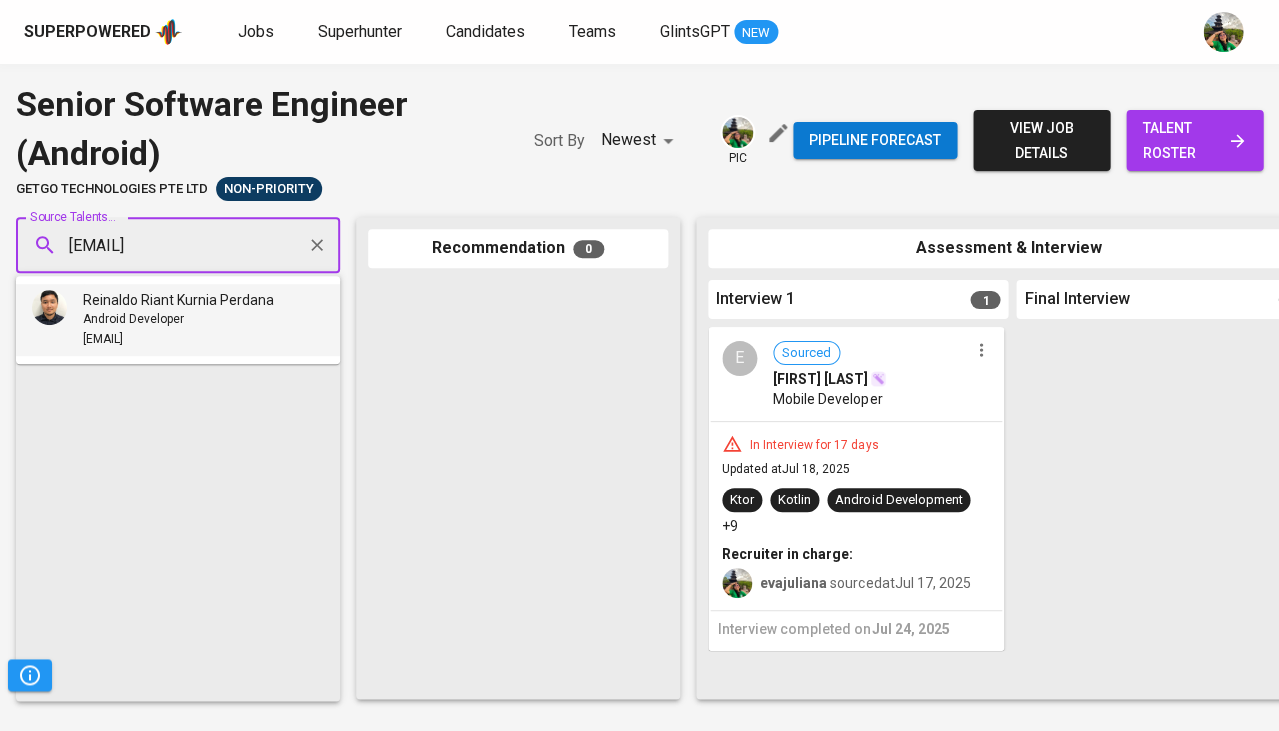 click on "Android Developer" at bounding box center [133, 320] 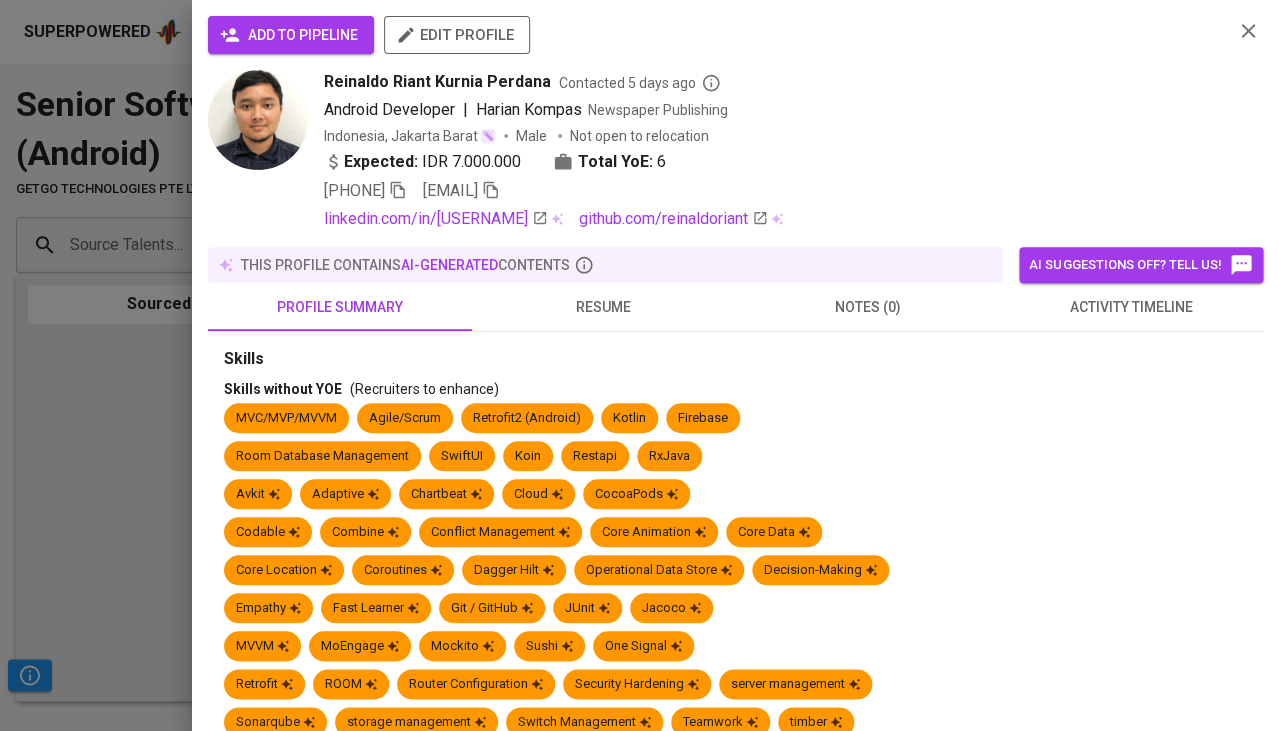 click on "add to pipeline" at bounding box center (291, 35) 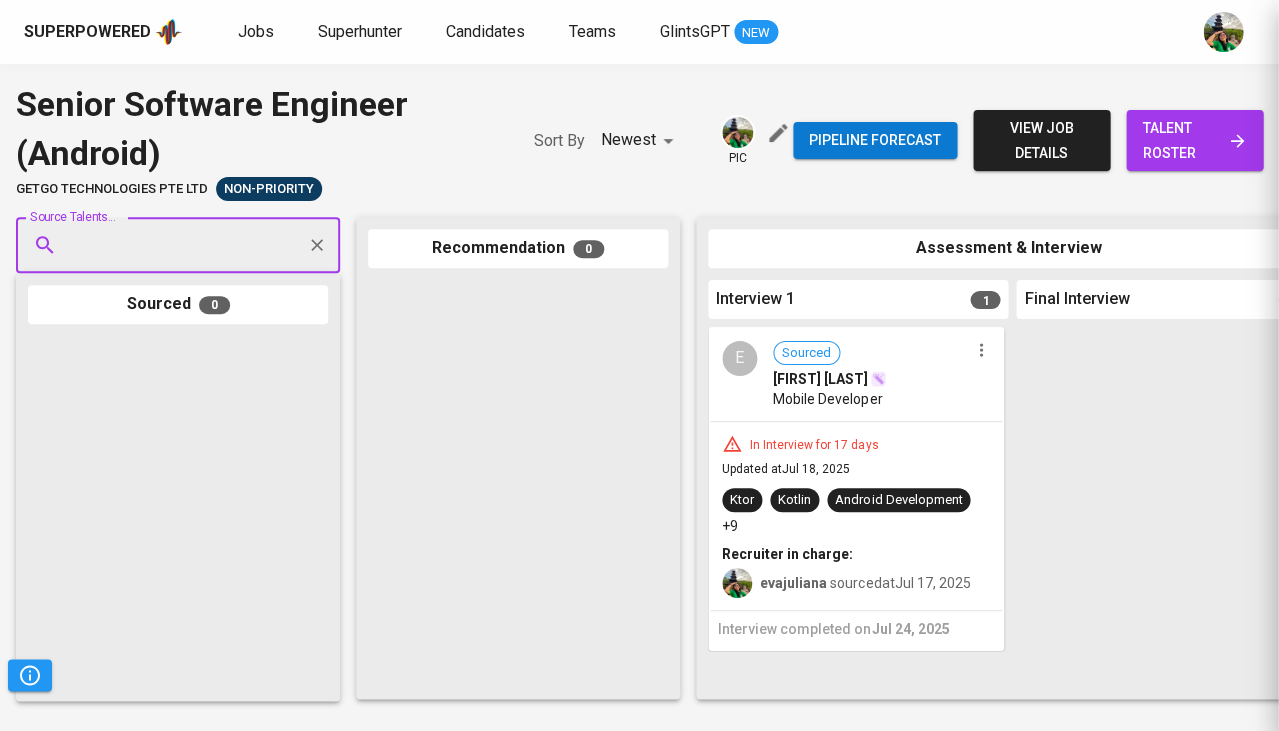 click on "add to pipeline" at bounding box center (1377, 34) 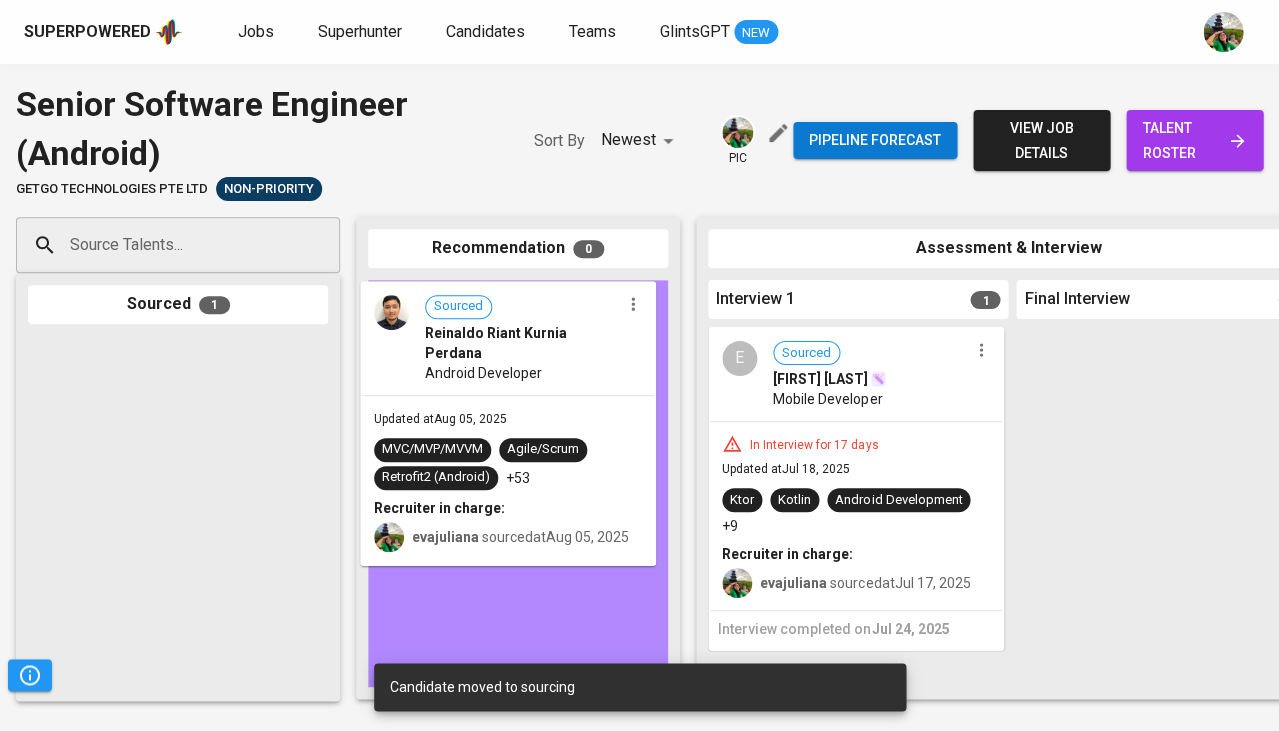 drag, startPoint x: 191, startPoint y: 400, endPoint x: 531, endPoint y: 346, distance: 344.26154 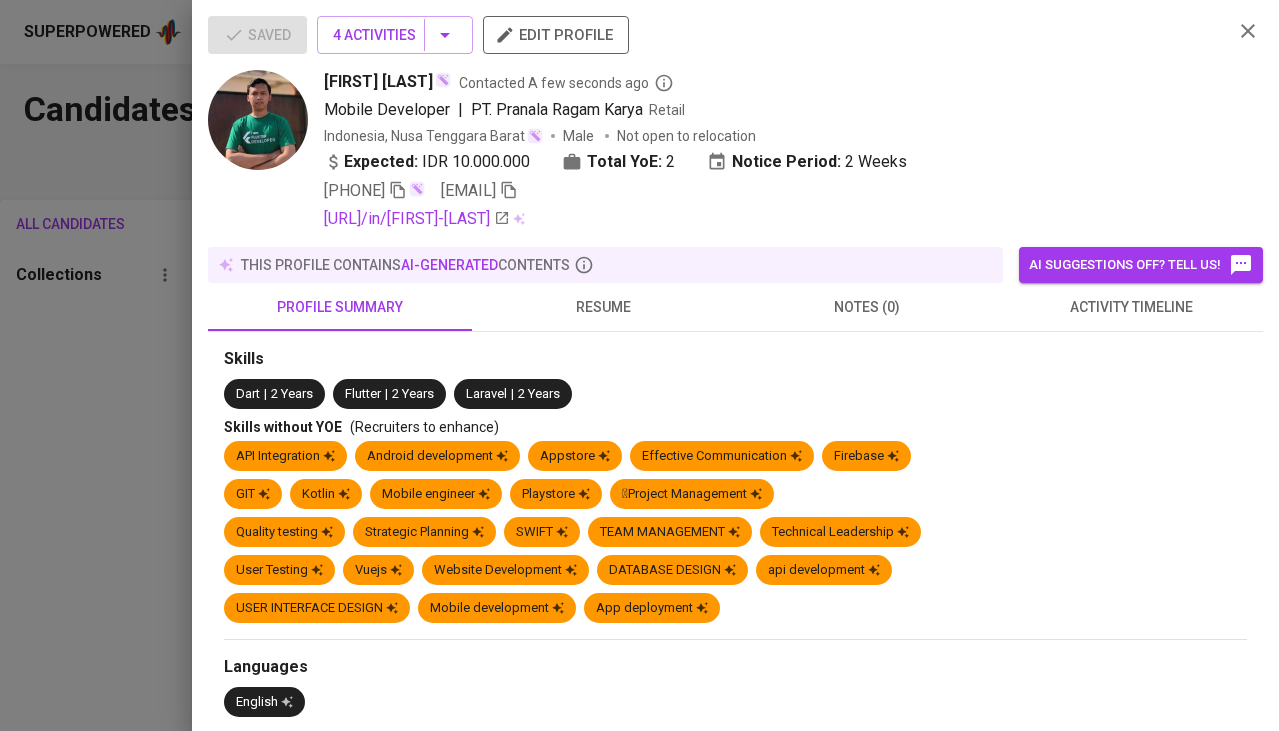 scroll, scrollTop: 0, scrollLeft: 0, axis: both 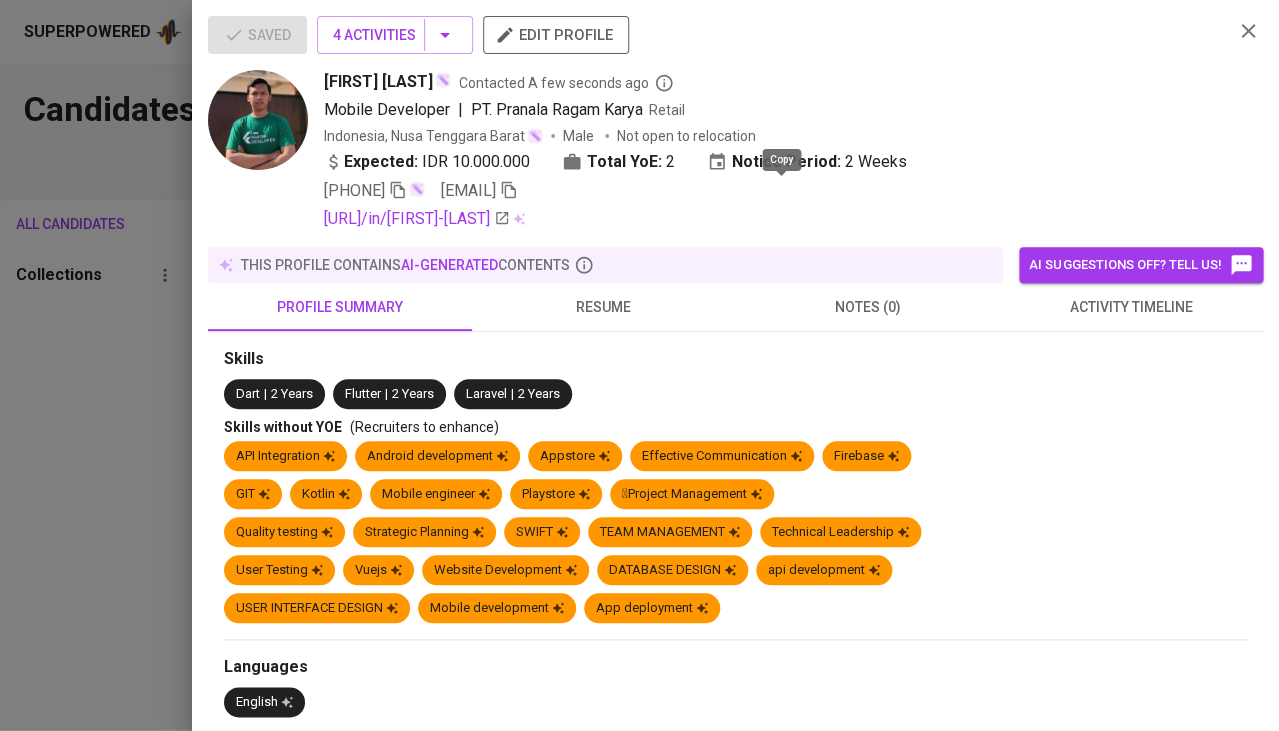 click 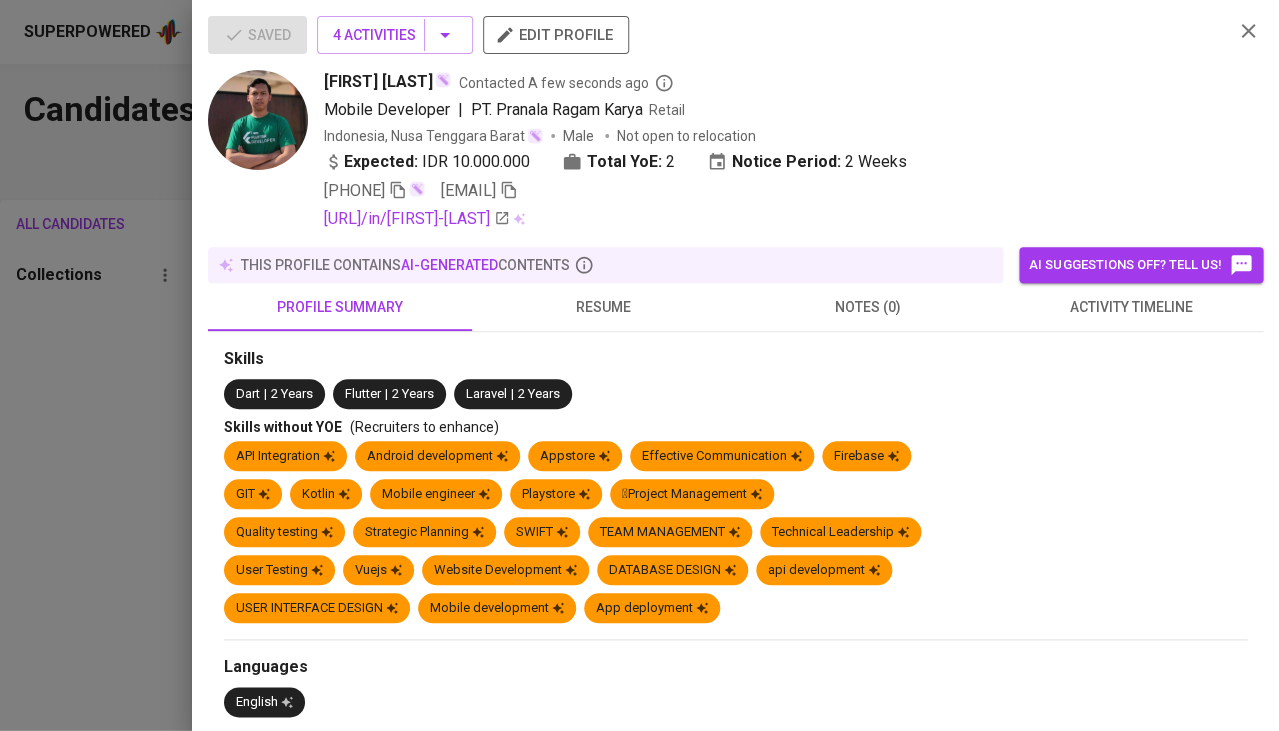 click at bounding box center (639, 365) 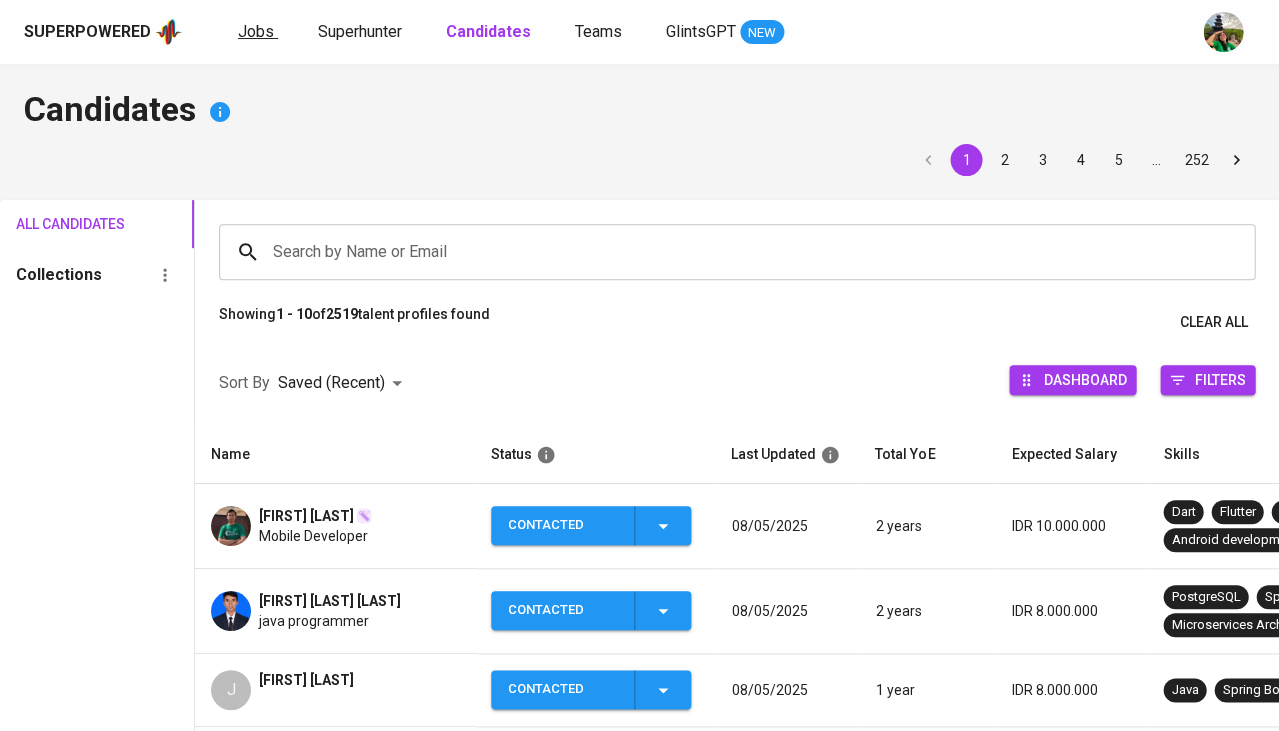 click on "Jobs" at bounding box center (256, 31) 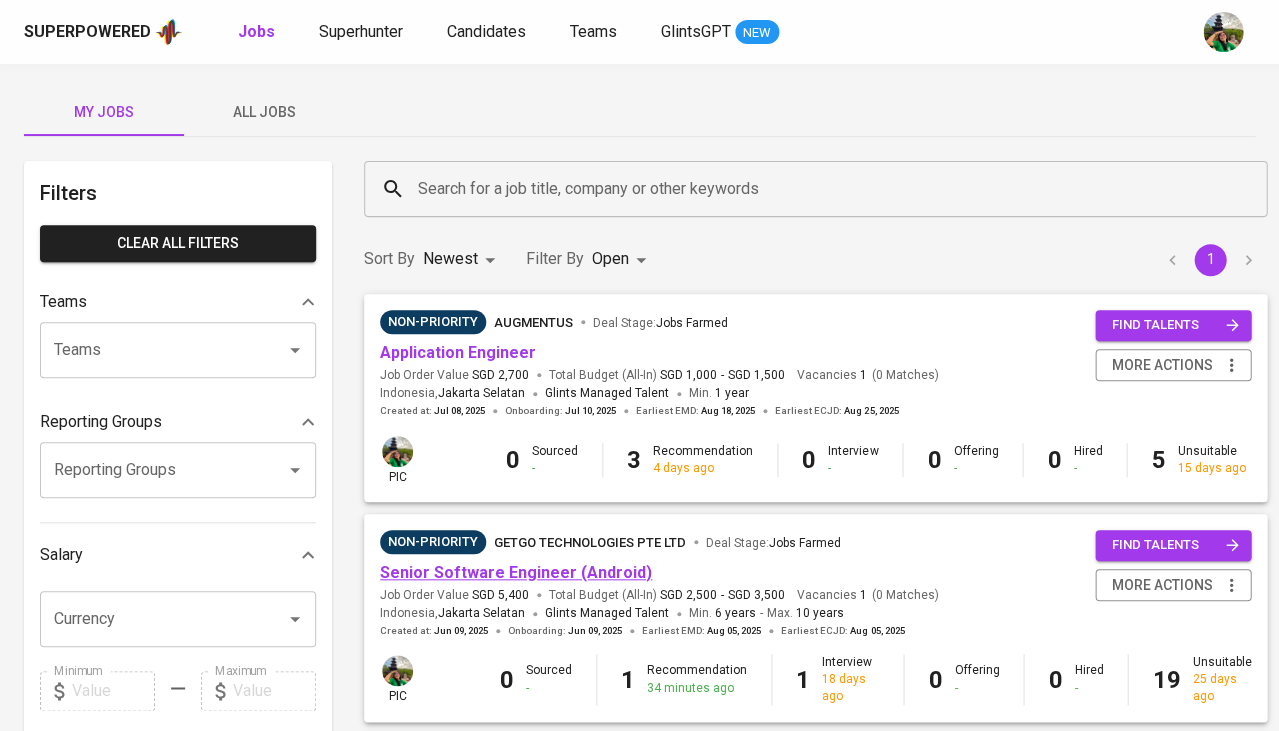 click on "Senior Software Engineer (Android)" at bounding box center (516, 572) 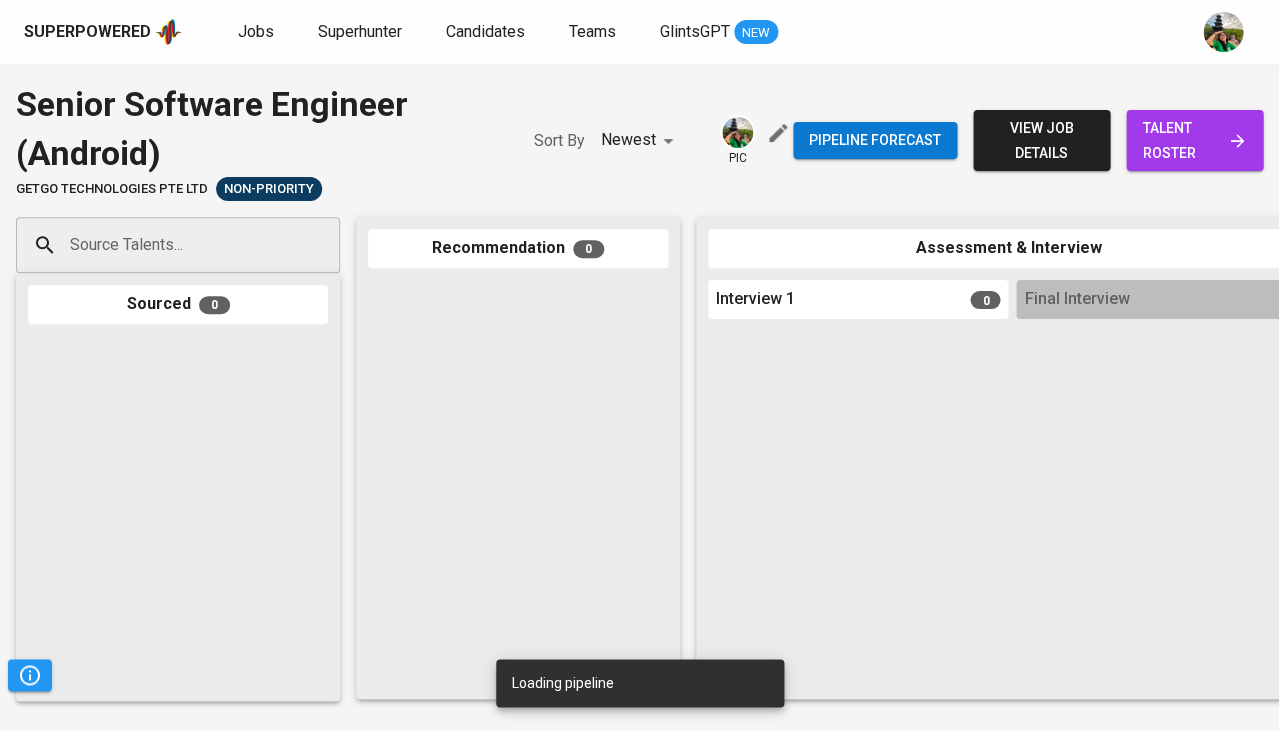 click on "talent roster" at bounding box center [1194, 140] 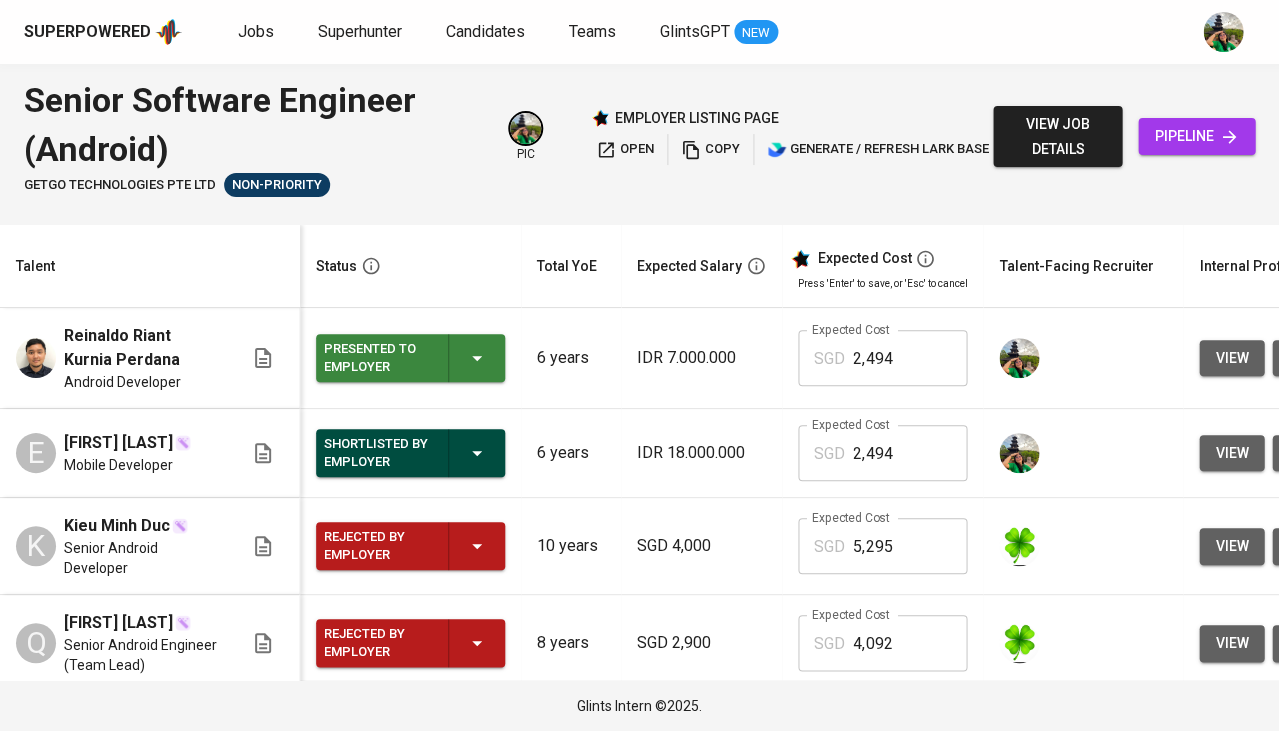 scroll, scrollTop: 0, scrollLeft: 0, axis: both 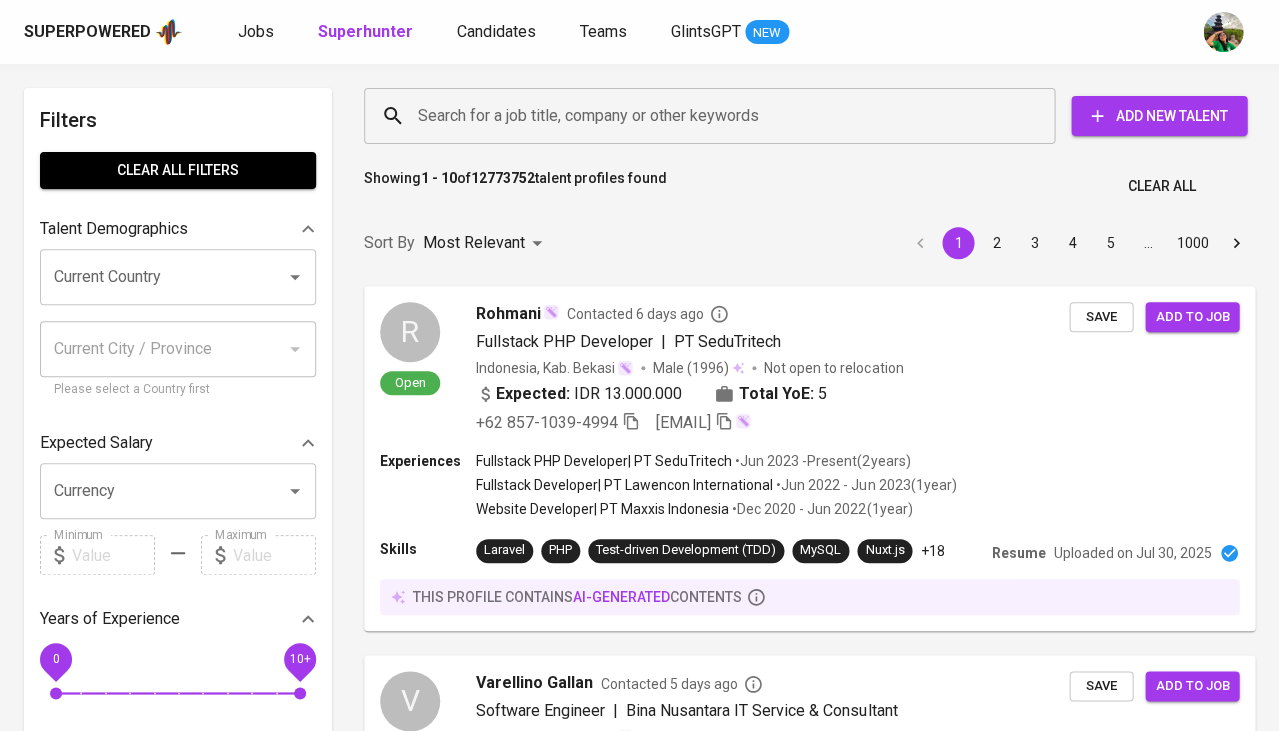 click on "Search for a job title, company or other keywords" at bounding box center [714, 116] 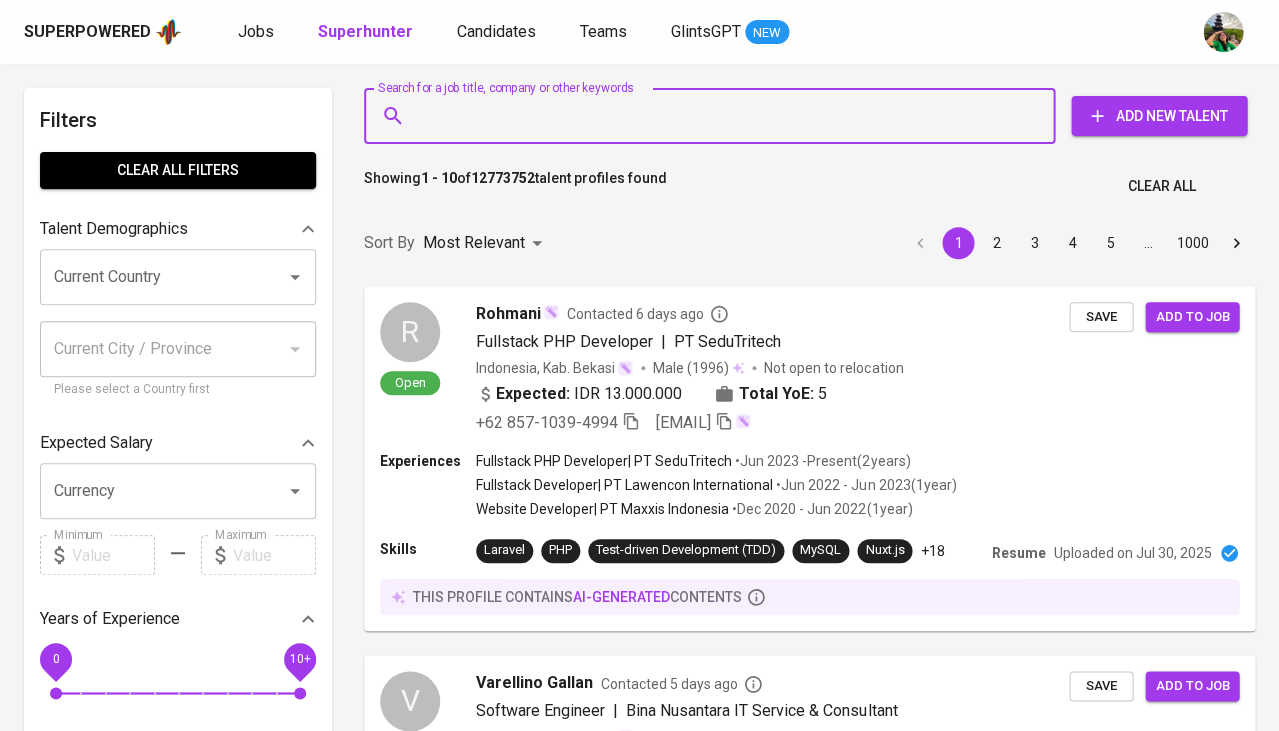 paste on "[EMAIL]" 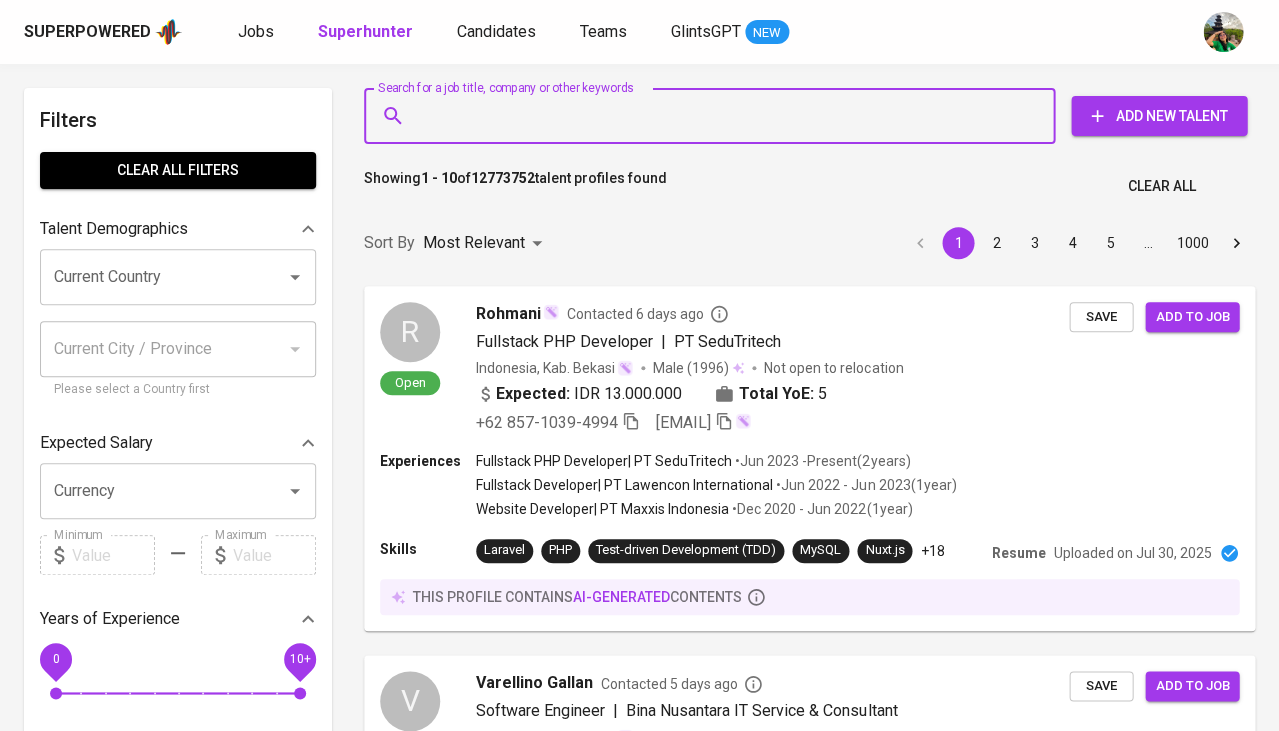 type on "[EMAIL]" 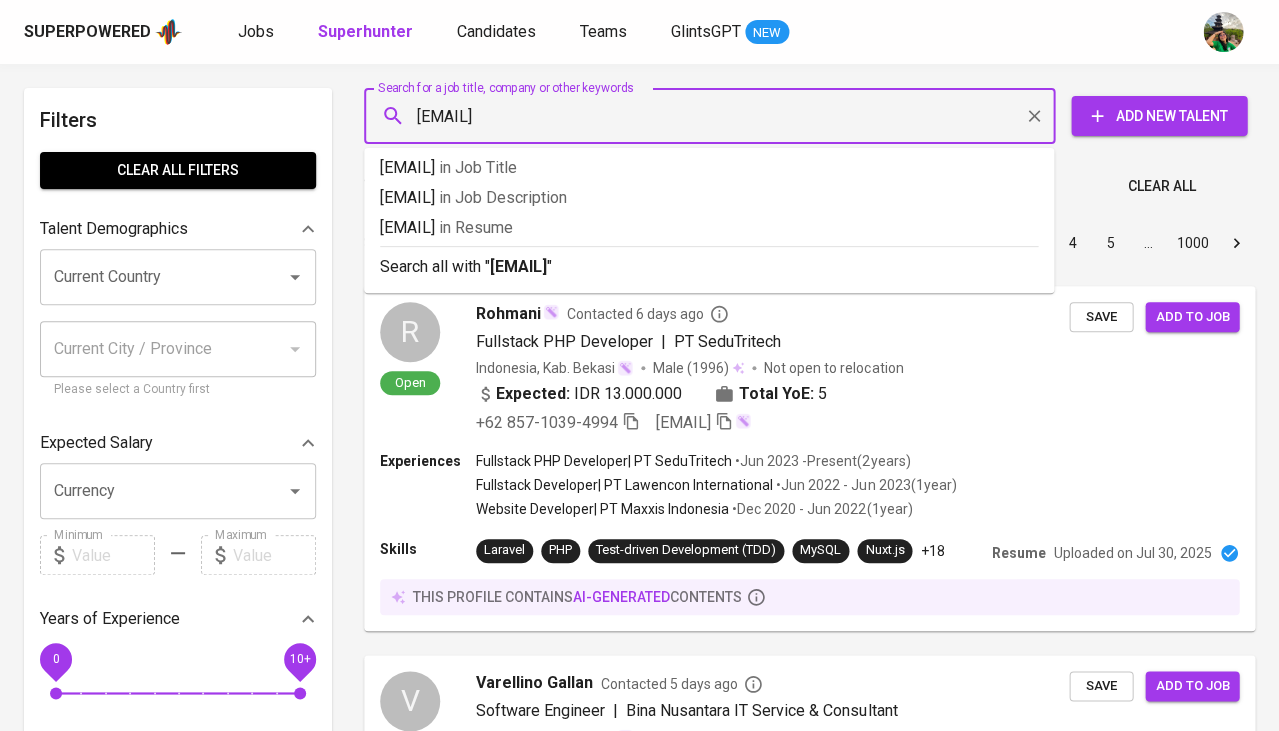 type 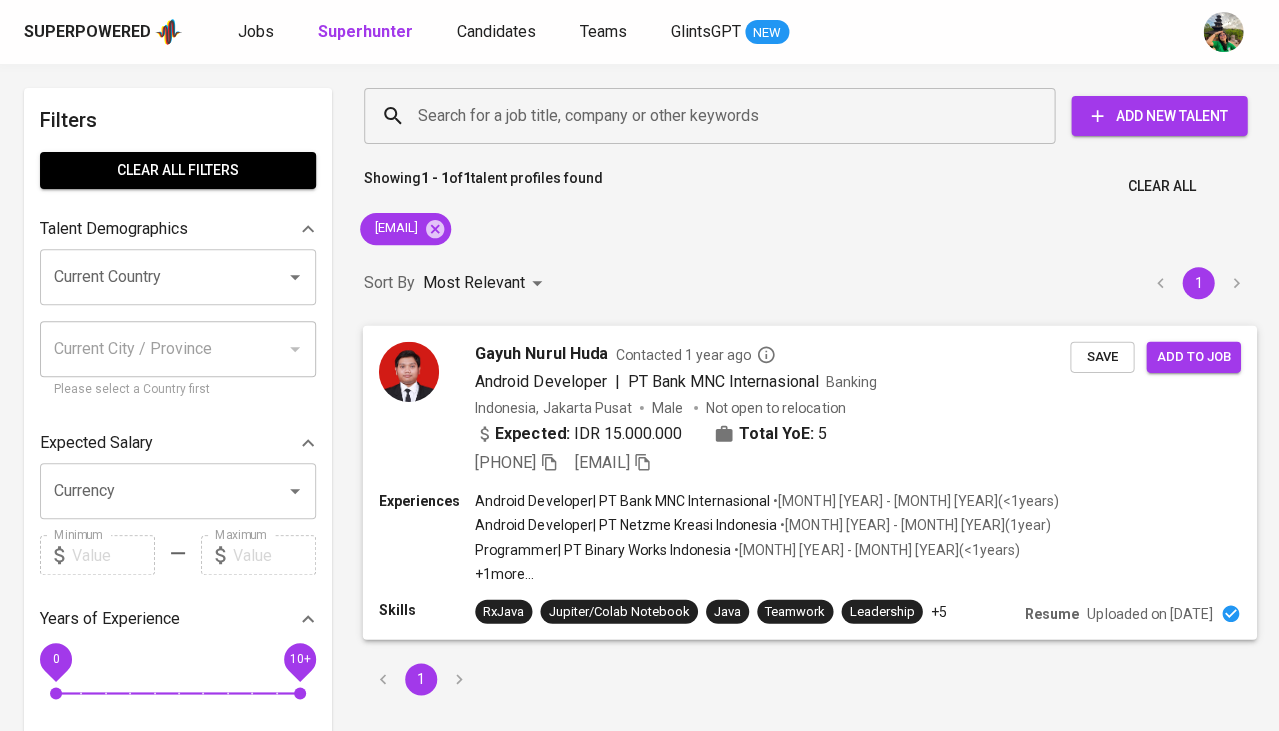 click on "Gayuh Nurul Huda" at bounding box center (541, 353) 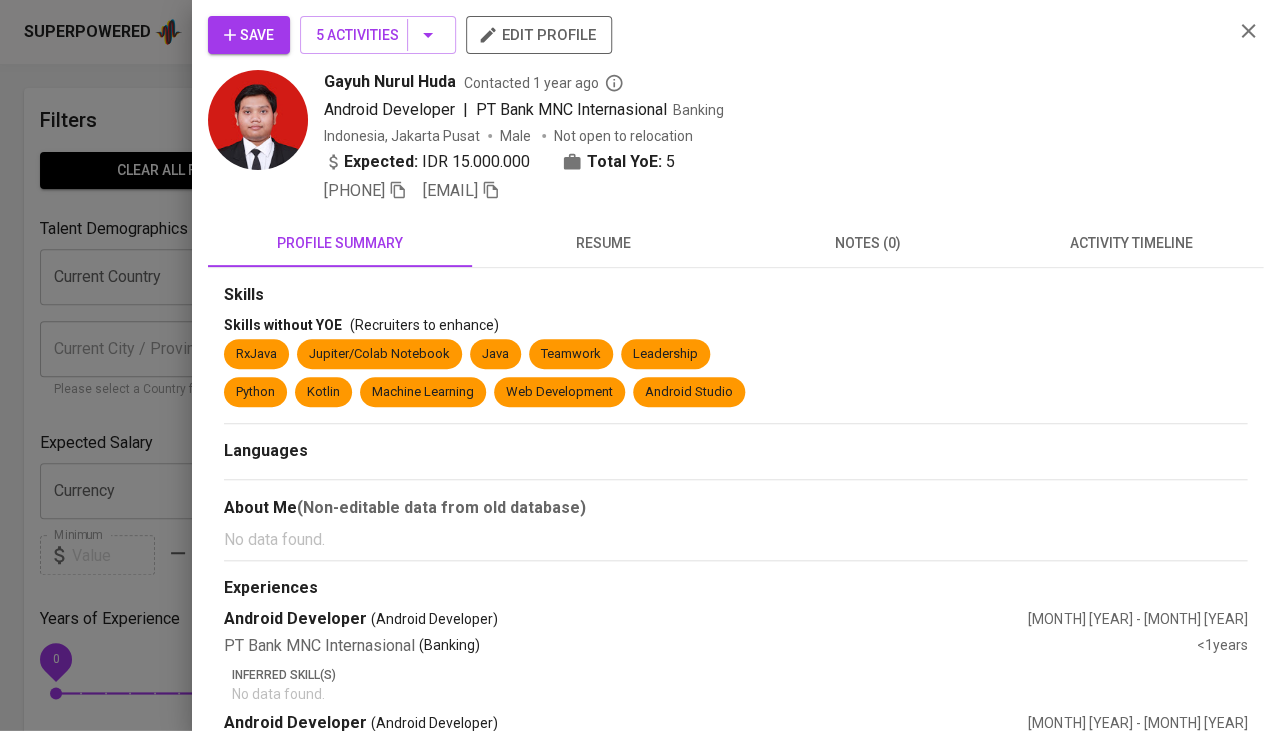 click on "activity timeline" at bounding box center (1131, 243) 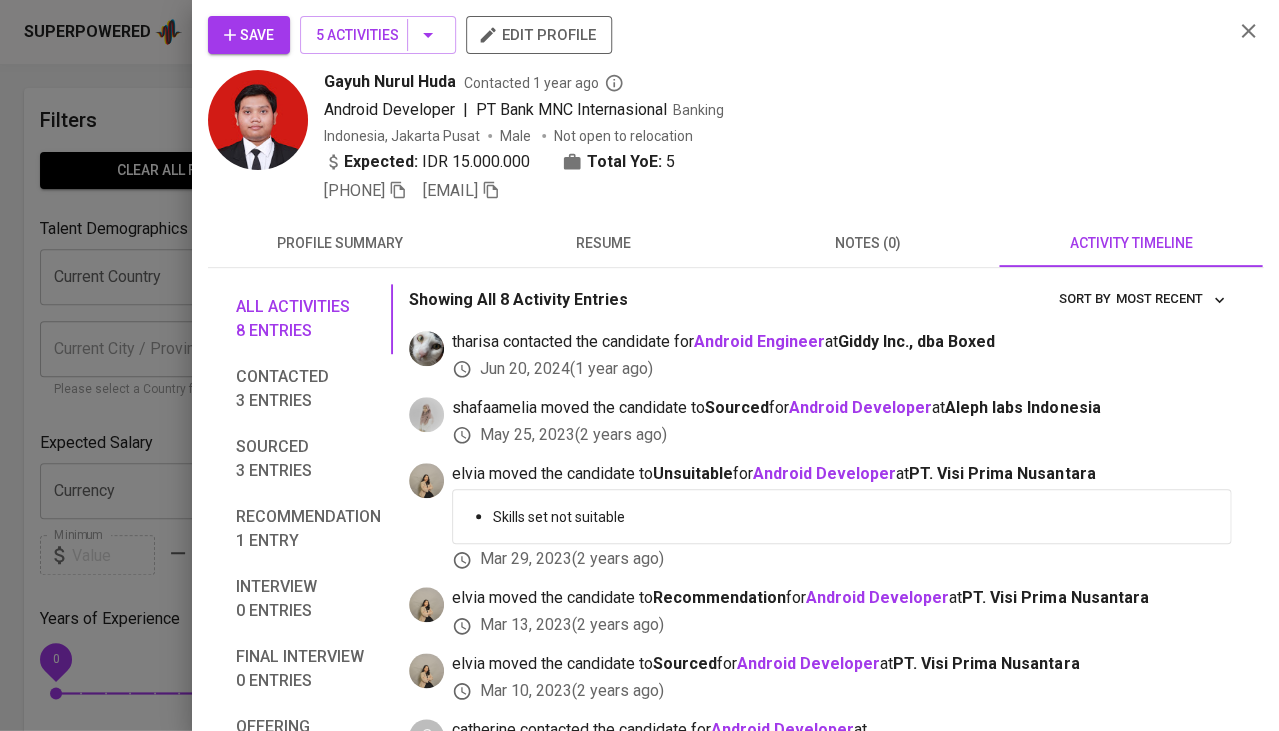 click on "Save" at bounding box center (249, 35) 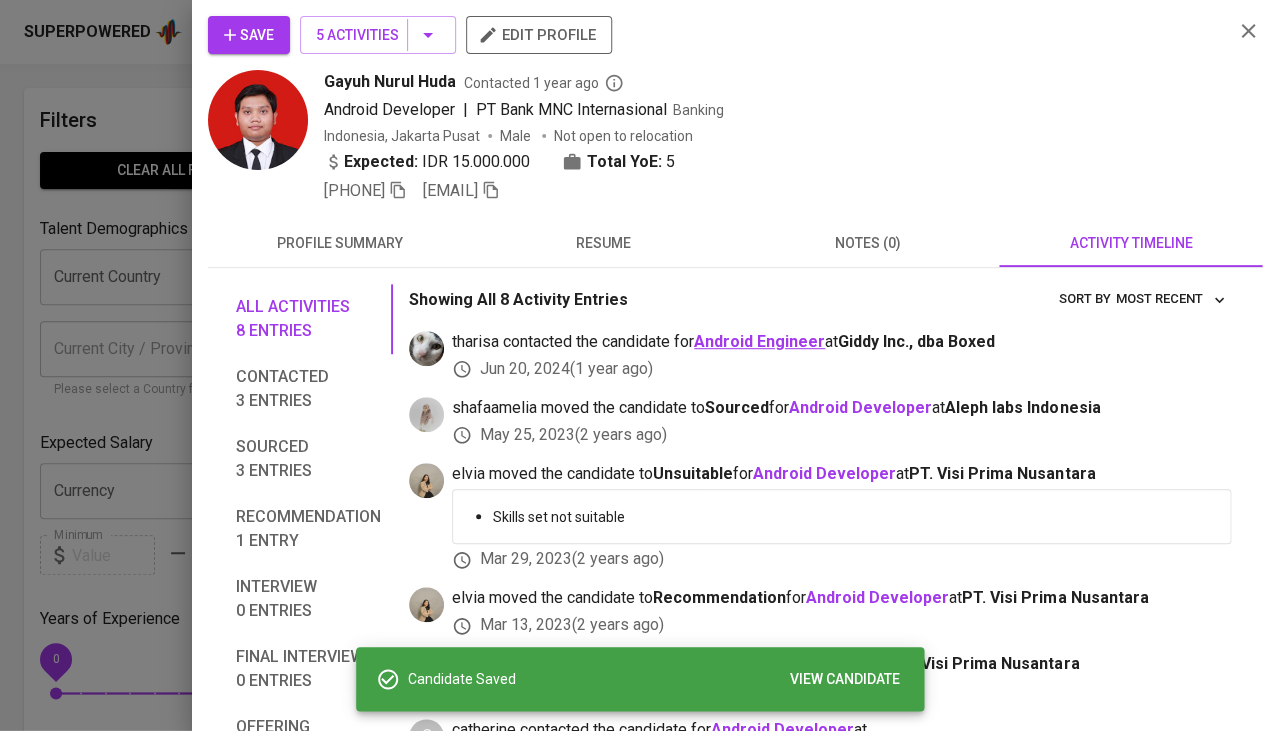 click on "Android Engineer" at bounding box center [759, 341] 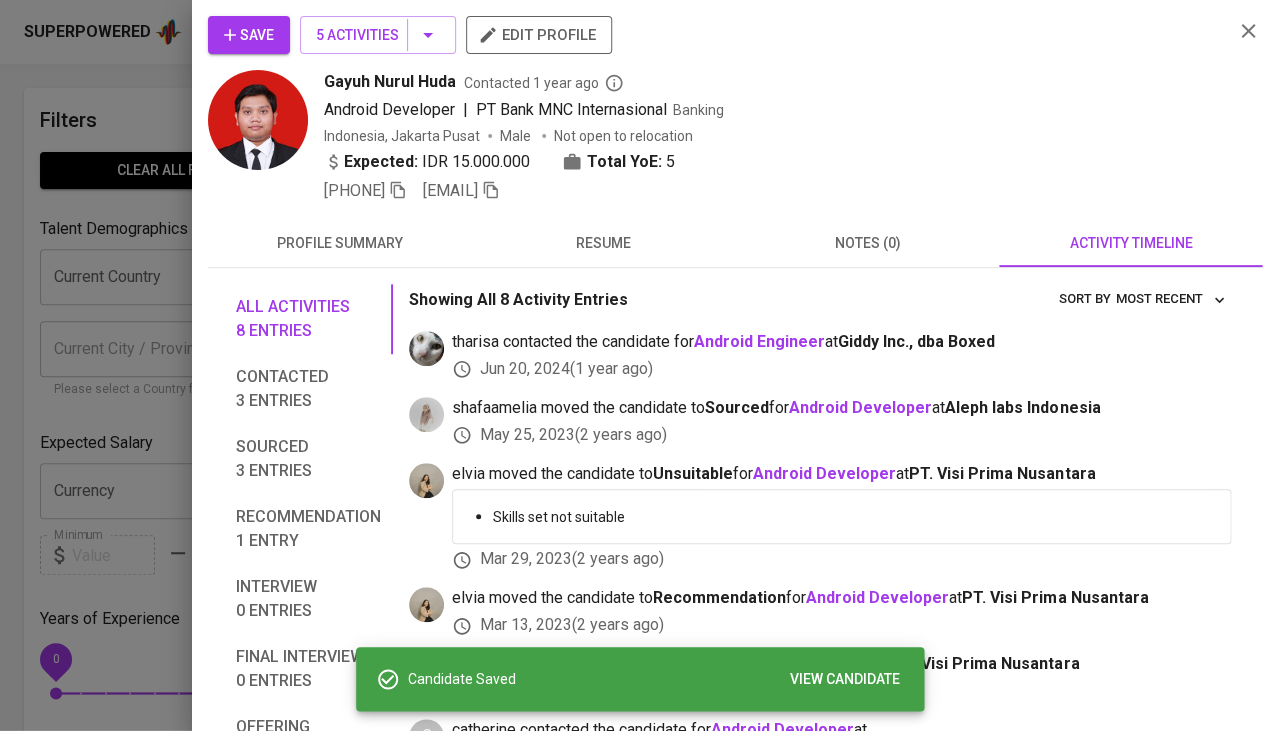 click at bounding box center (639, 365) 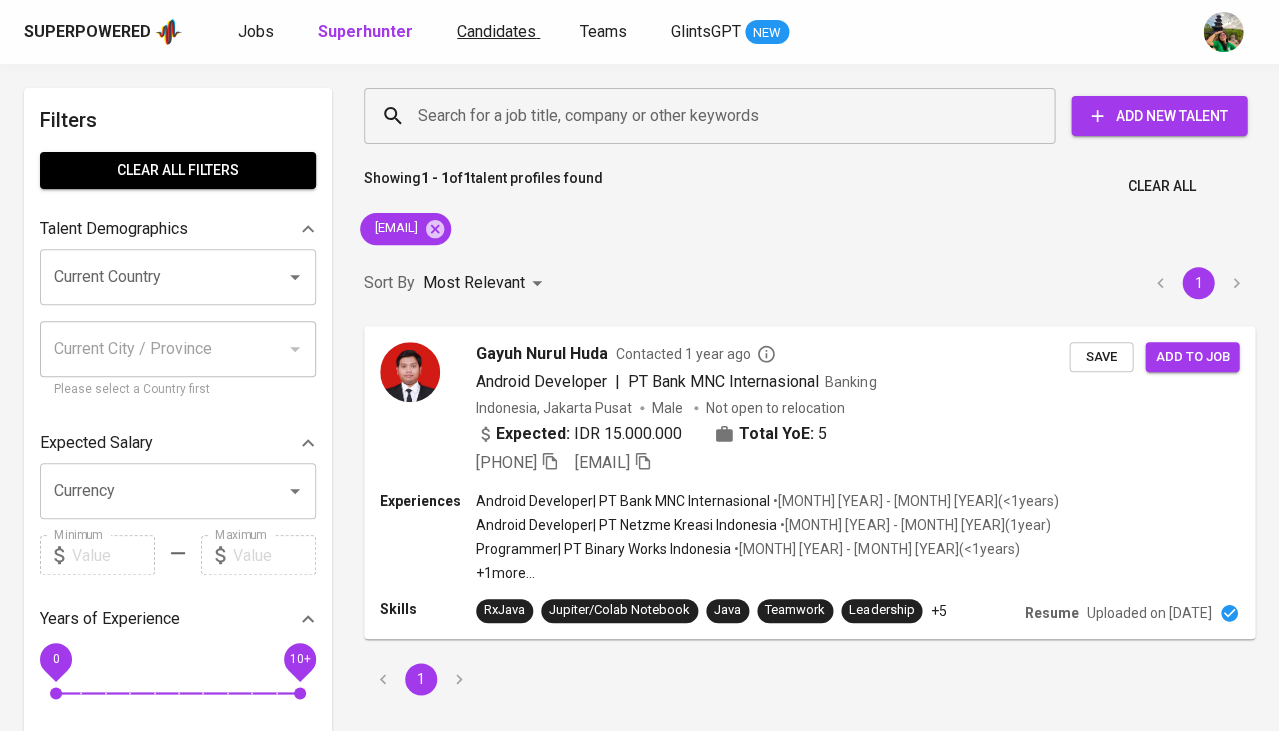 click on "Candidates" at bounding box center [496, 31] 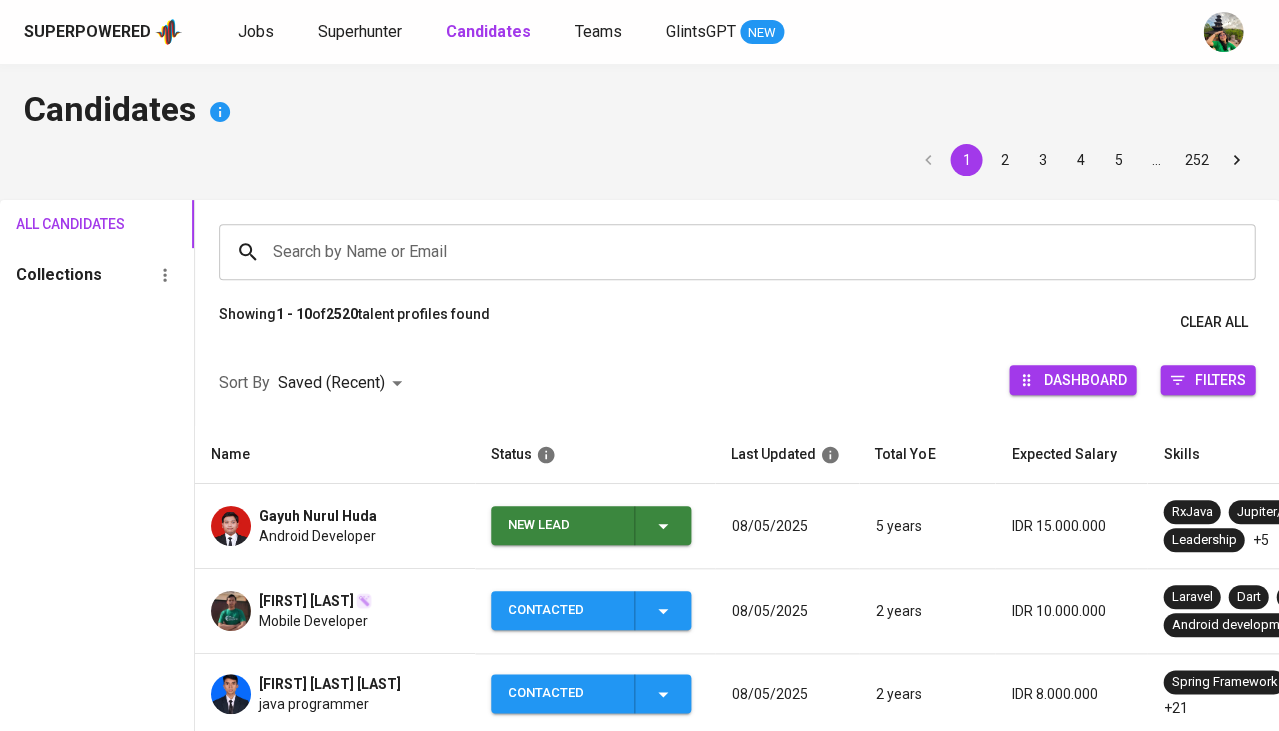 click 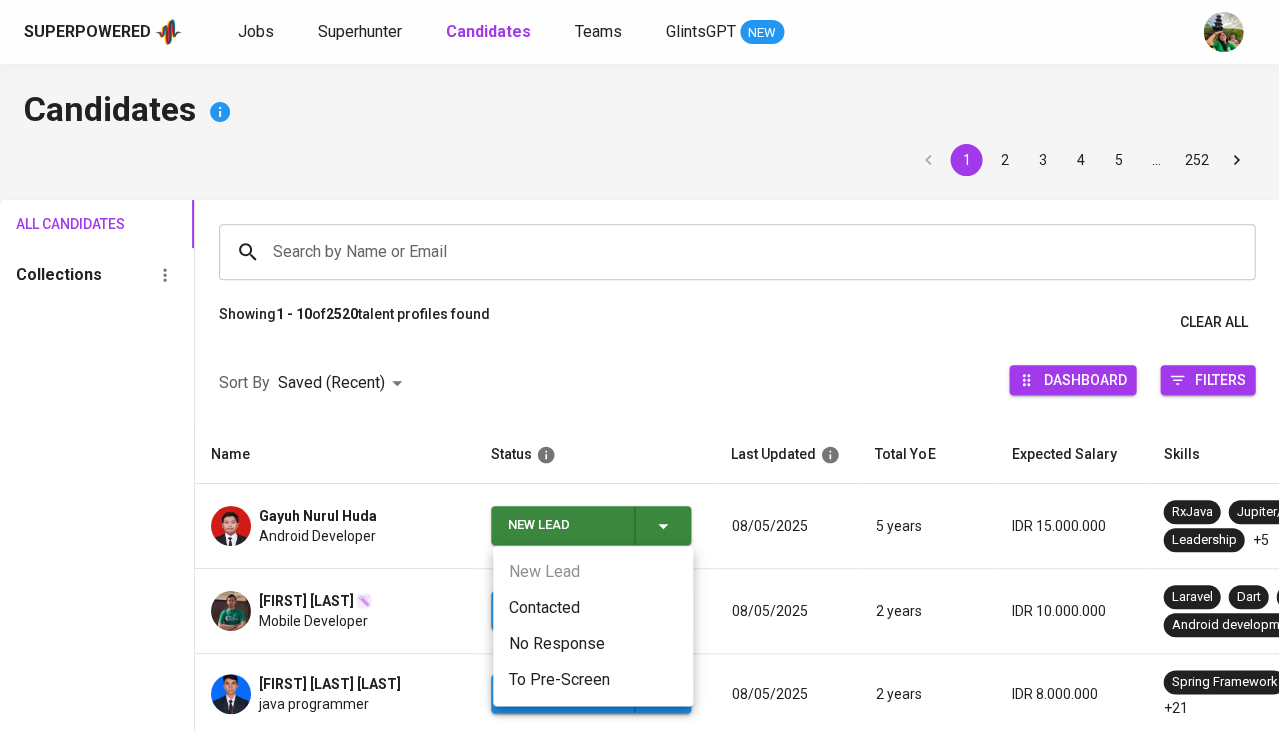 click on "Contacted" at bounding box center [593, 608] 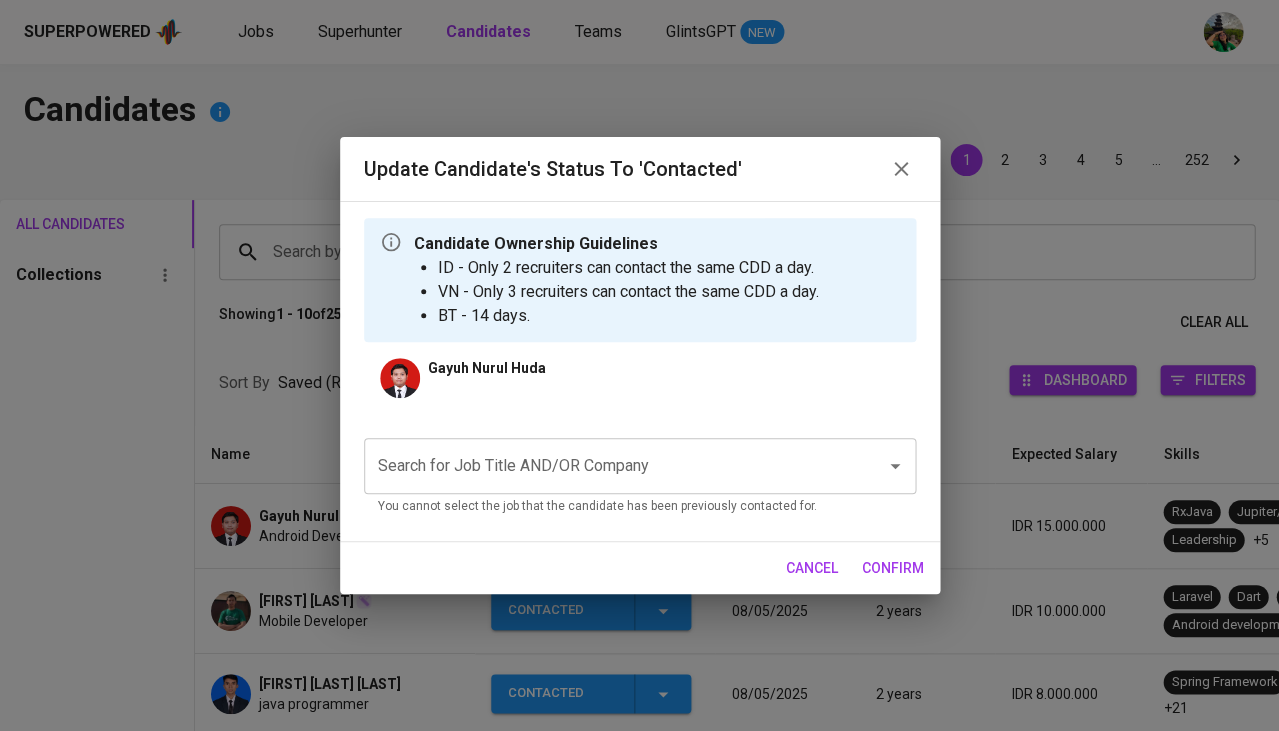 click on "Search for Job Title AND/OR Company" at bounding box center [612, 466] 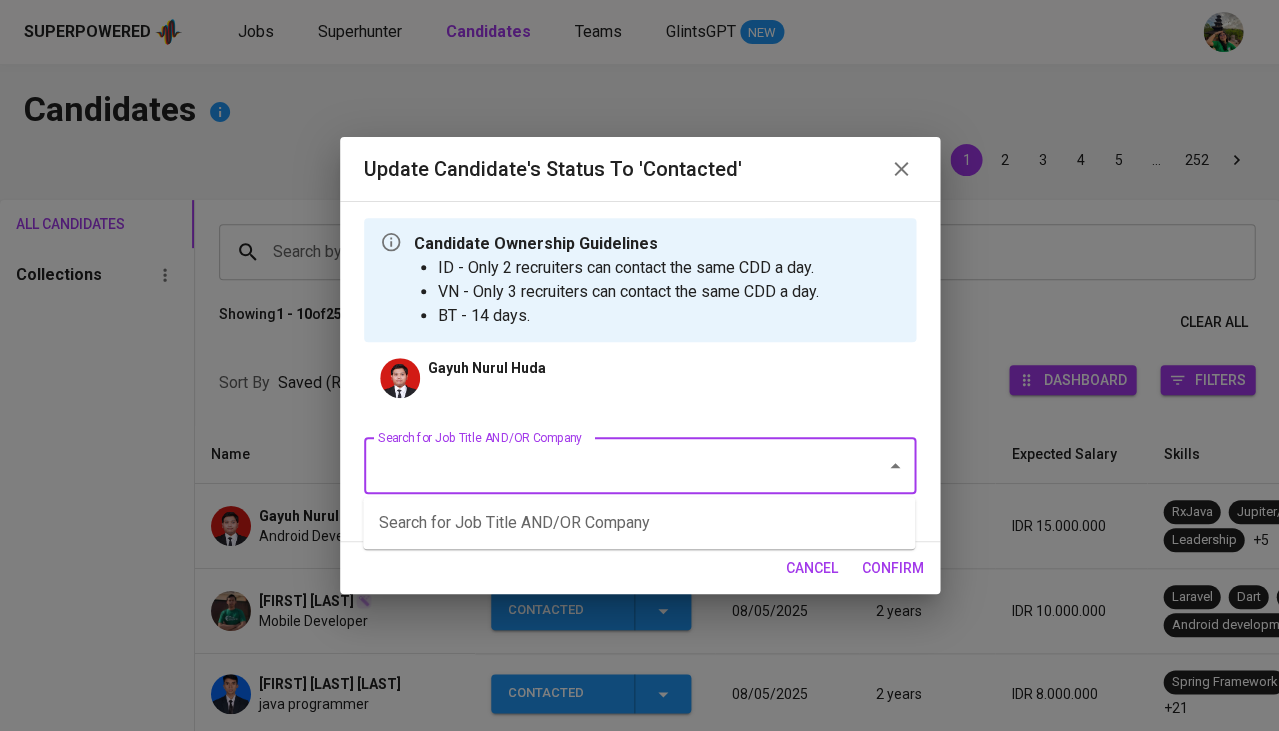 type on "f" 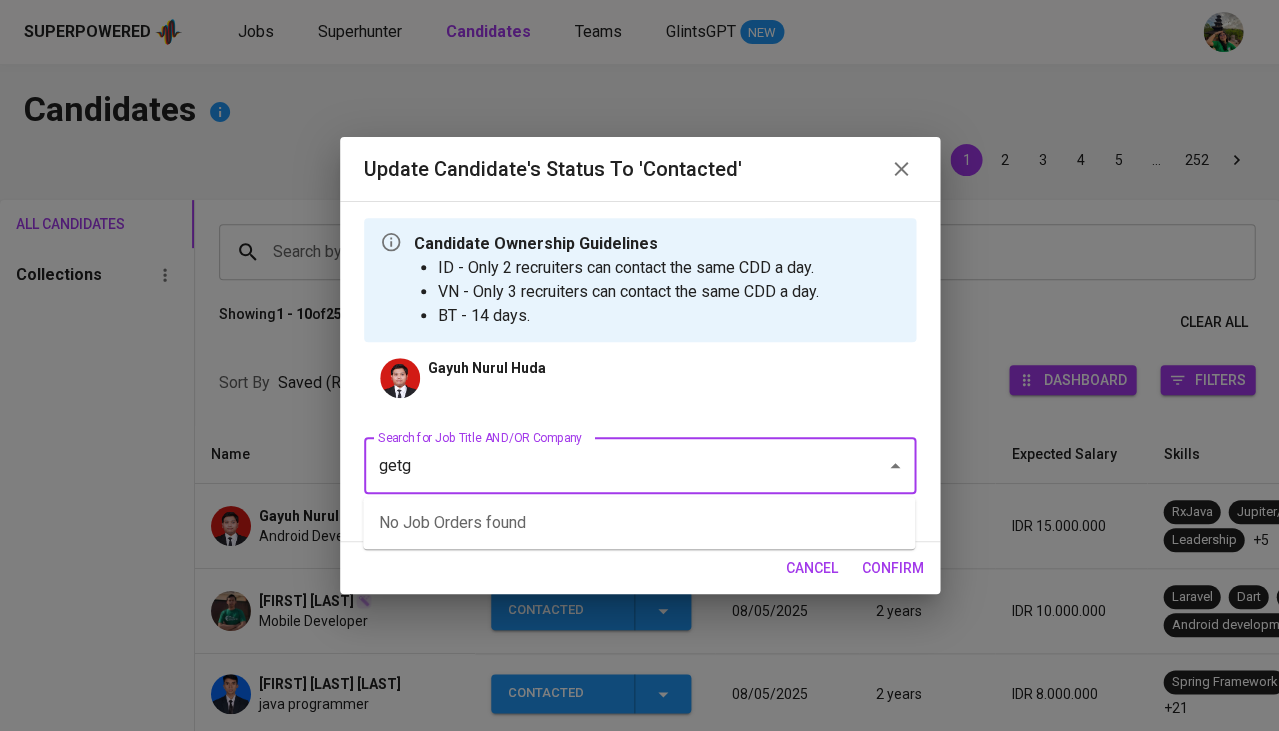 type on "getgo" 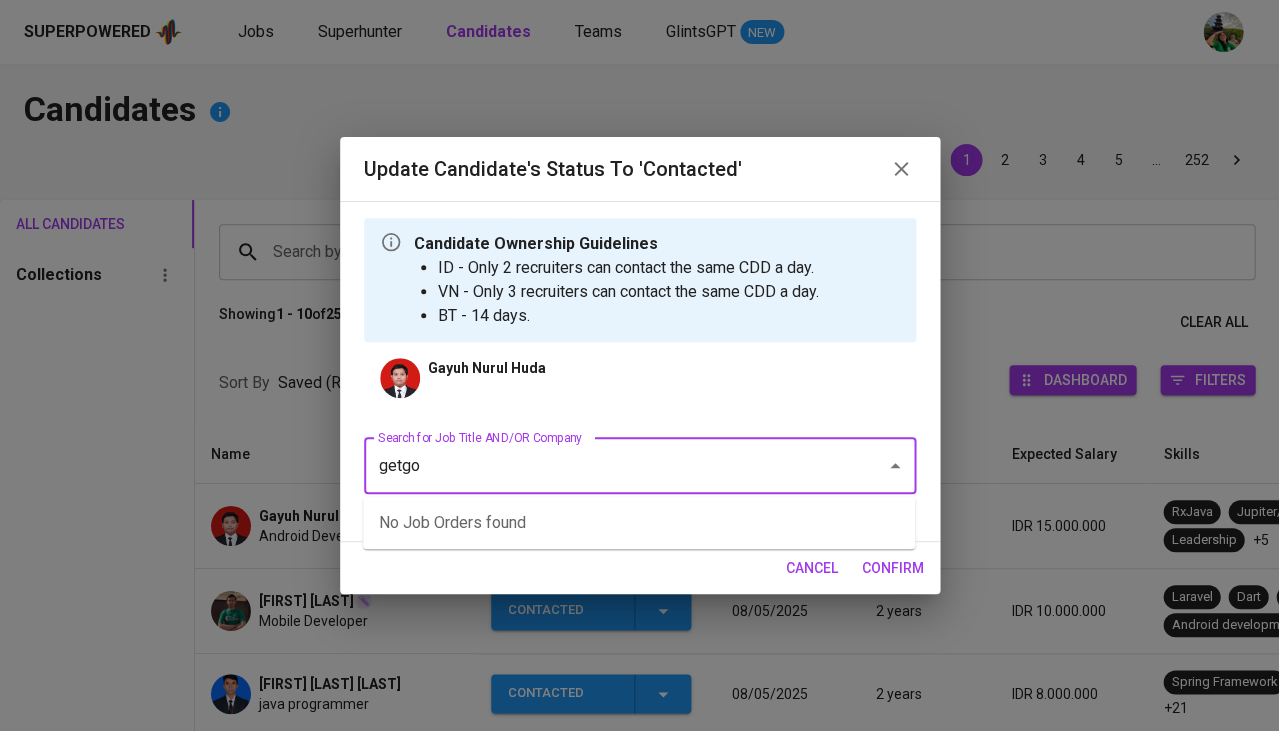 type 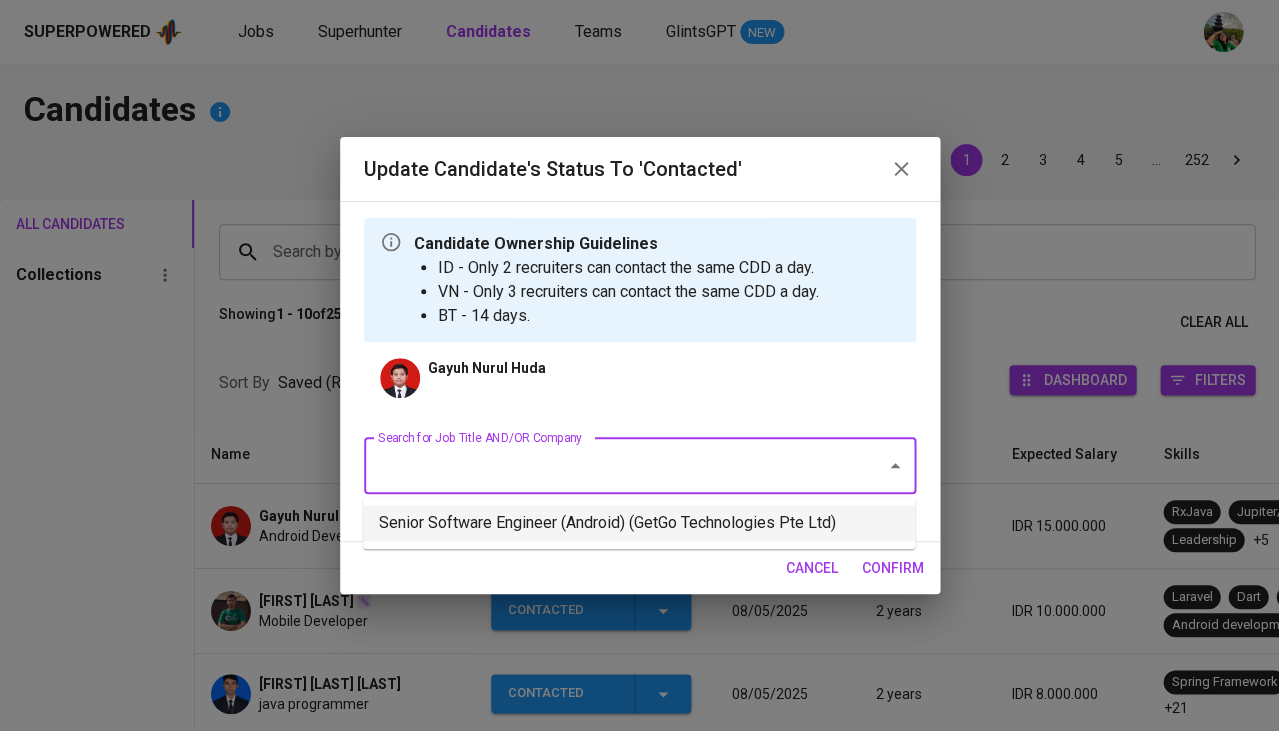 click on "Senior Software Engineer (Android) (GetGo Technologies Pte Ltd)" at bounding box center (639, 523) 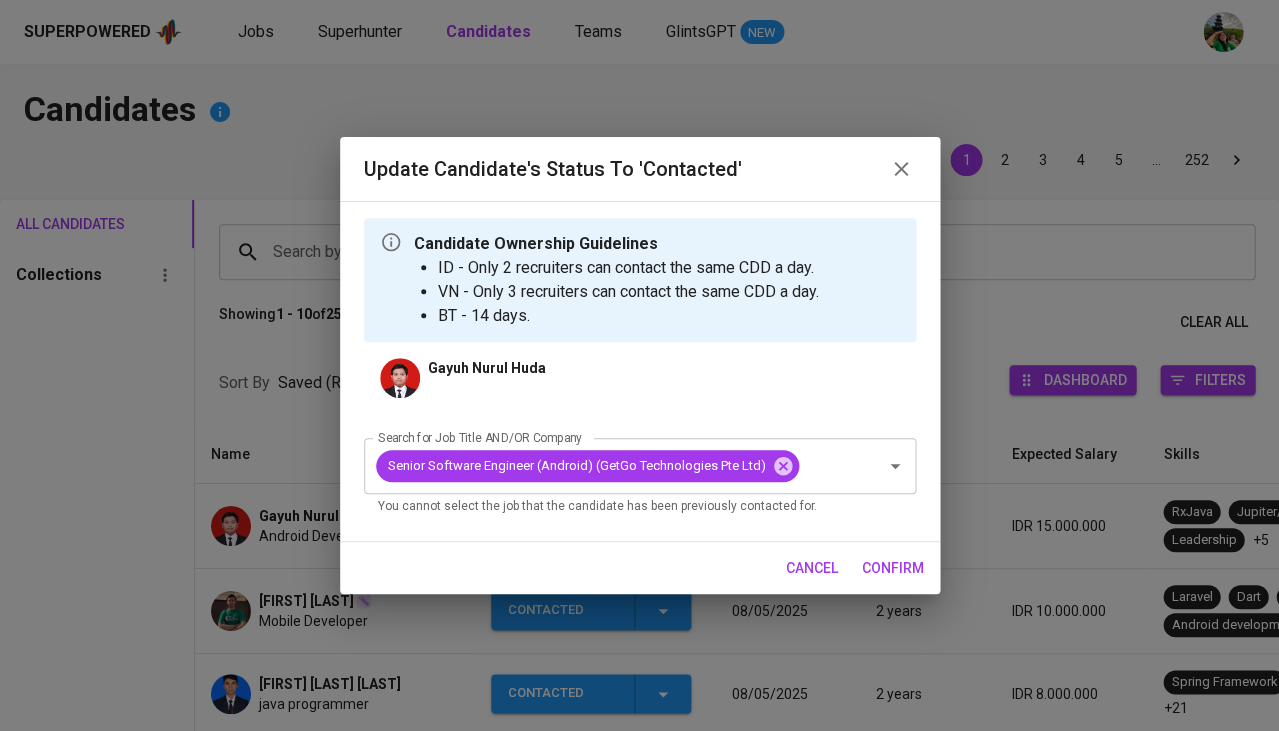 click on "confirm" at bounding box center (893, 568) 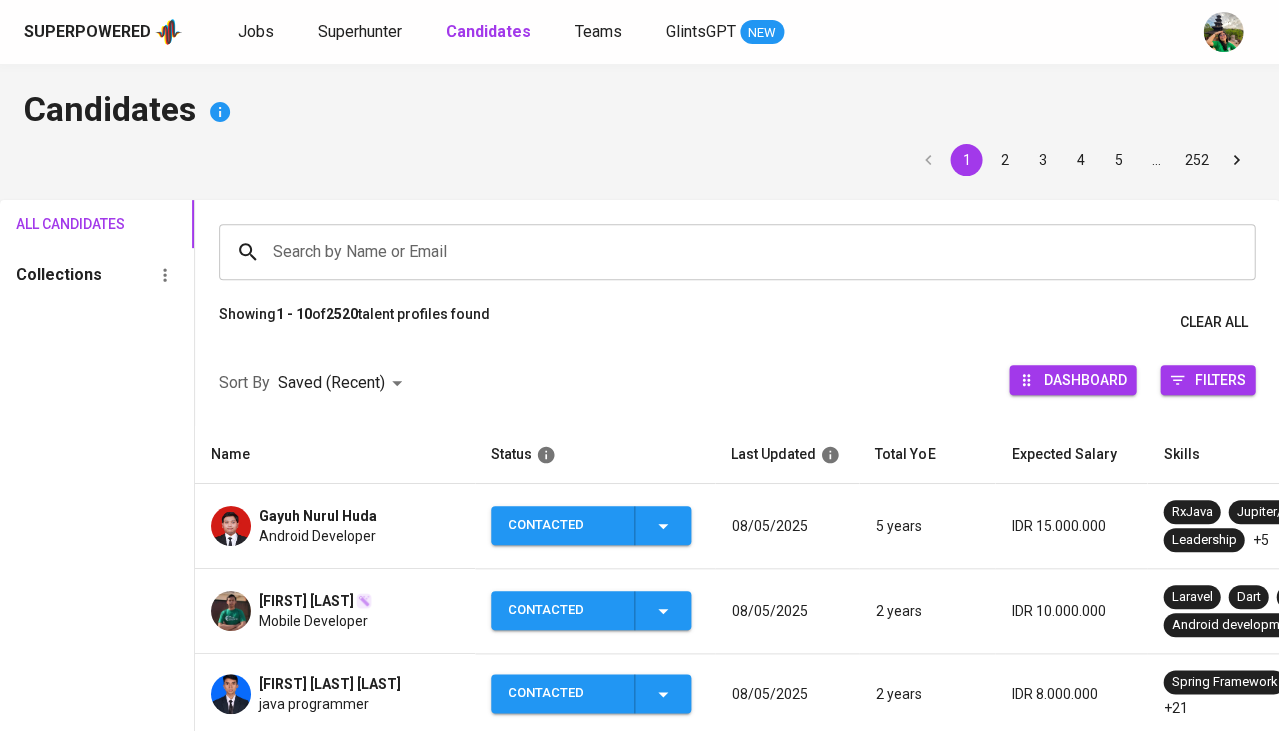 click on "Gayuh Nurul Huda" at bounding box center [318, 516] 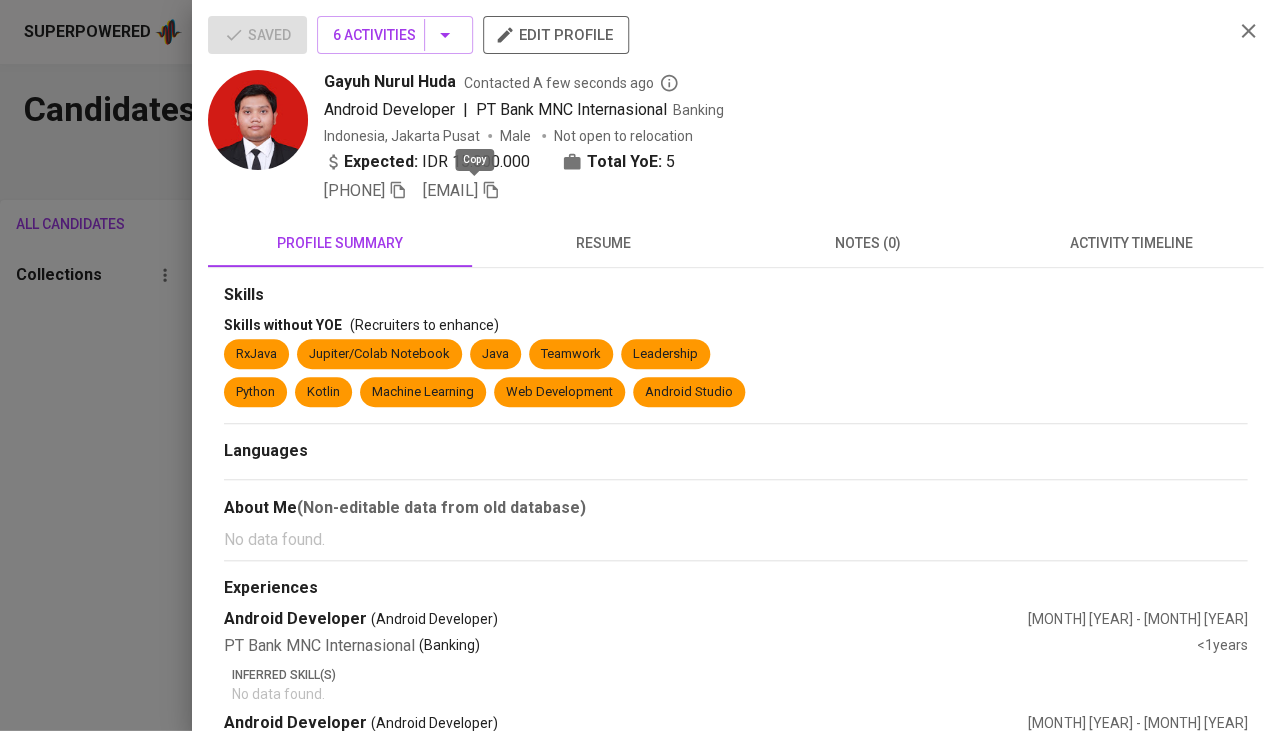 click 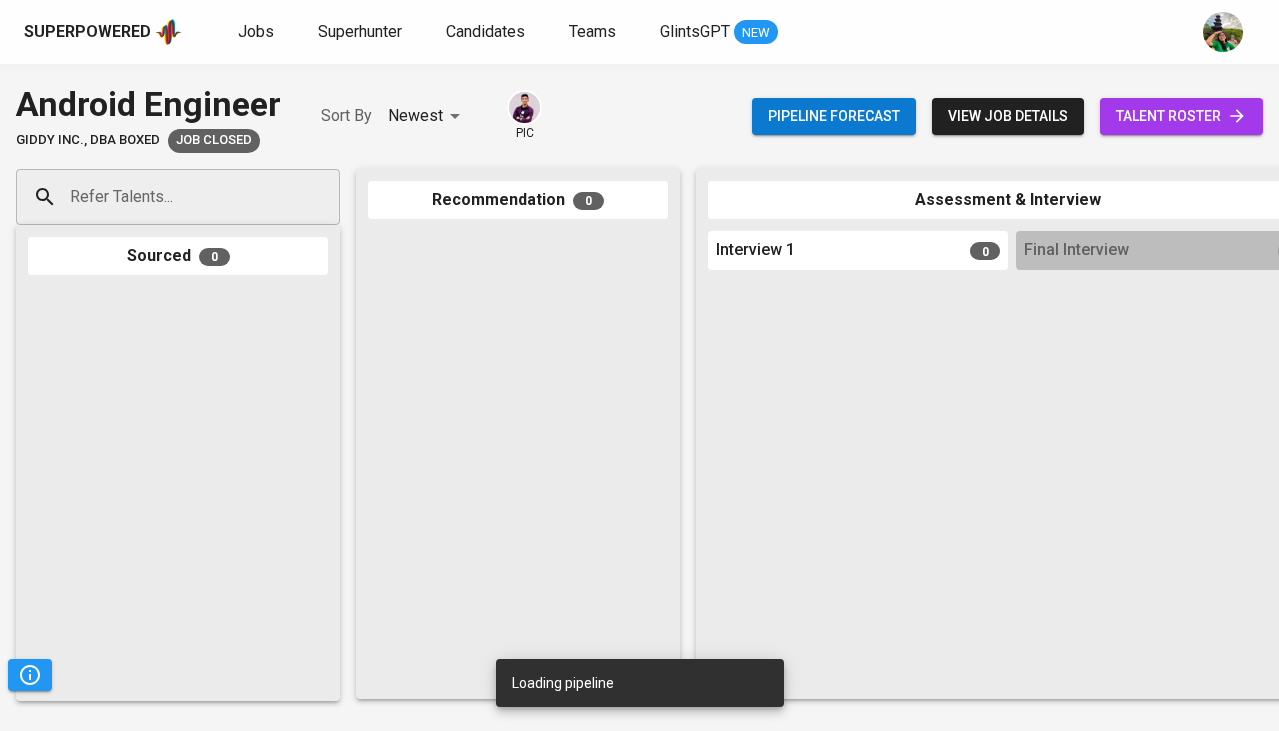 scroll, scrollTop: 0, scrollLeft: 0, axis: both 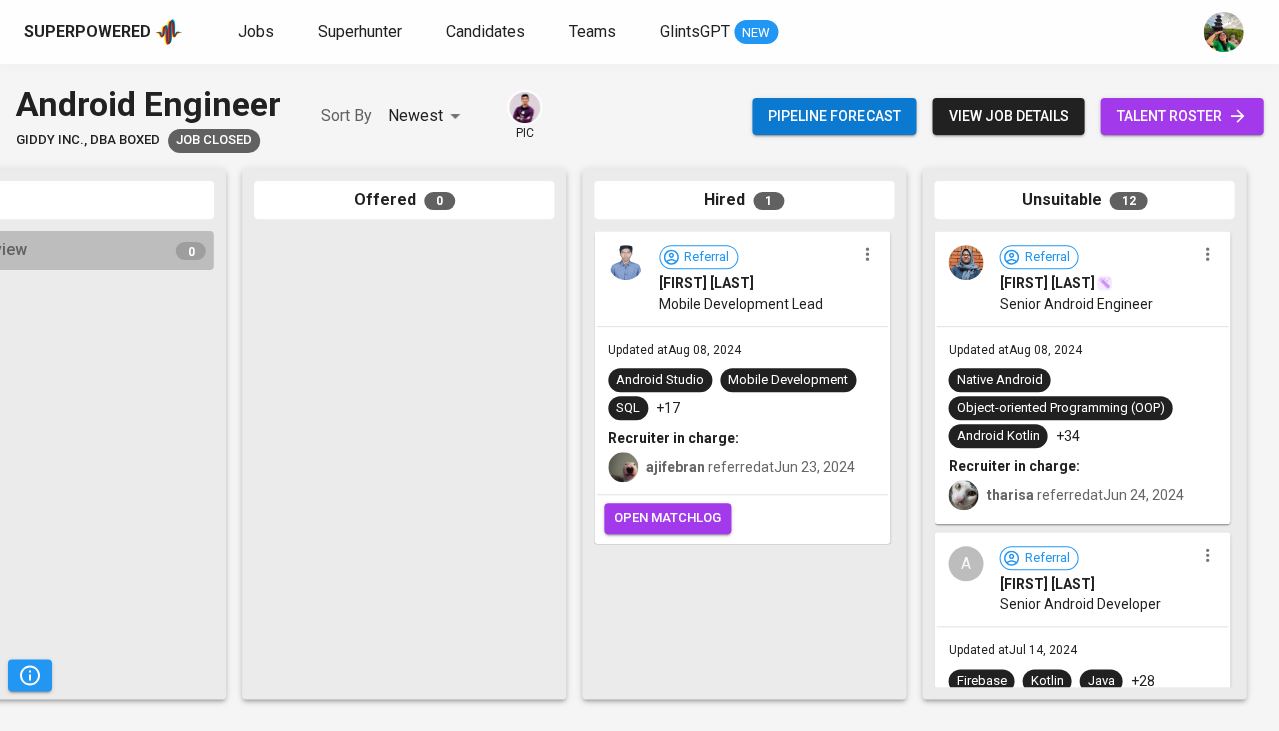 click on "Recruiter in charge:" at bounding box center [742, 438] 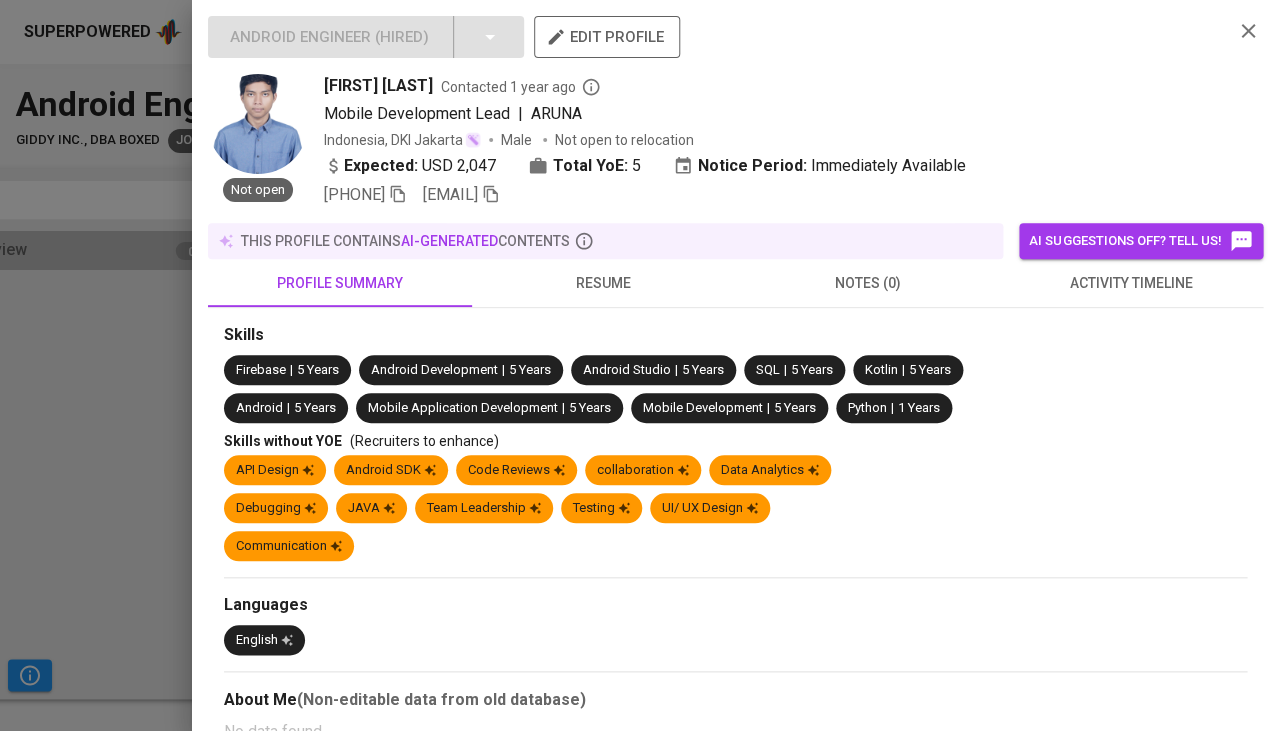 click on "resume" at bounding box center [604, 283] 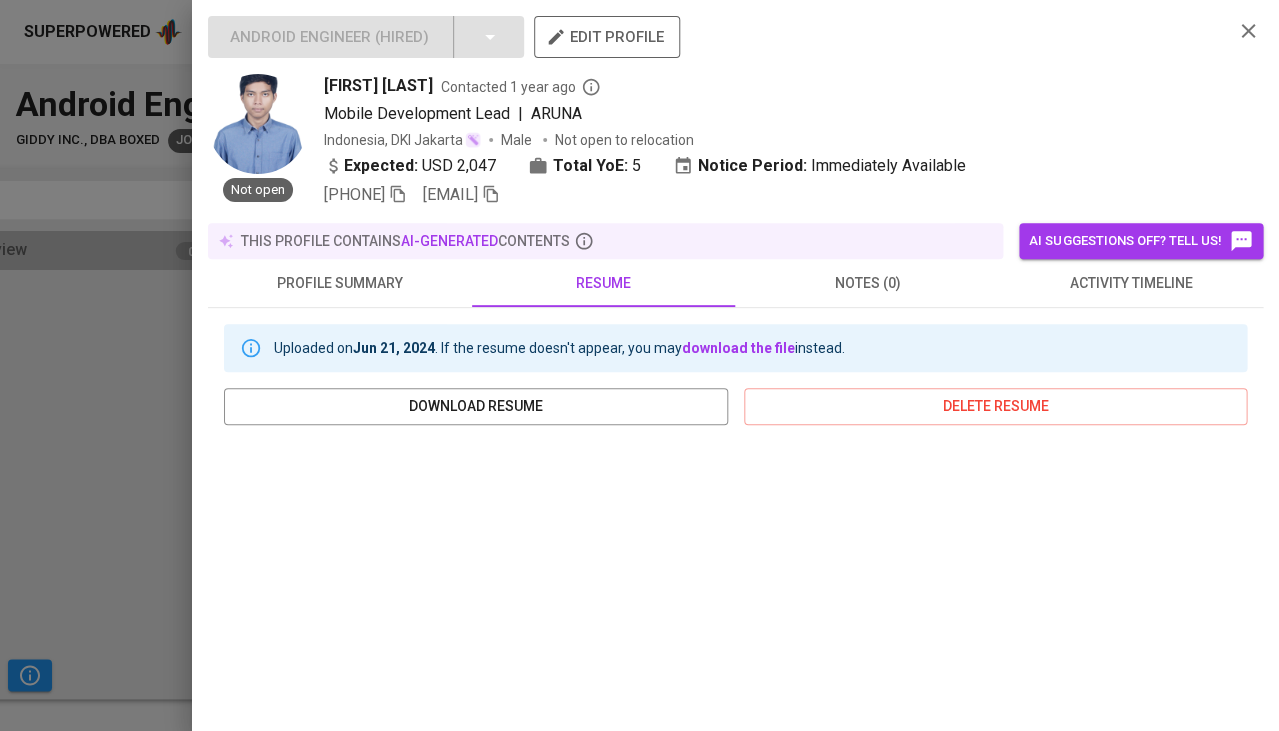scroll, scrollTop: 0, scrollLeft: 0, axis: both 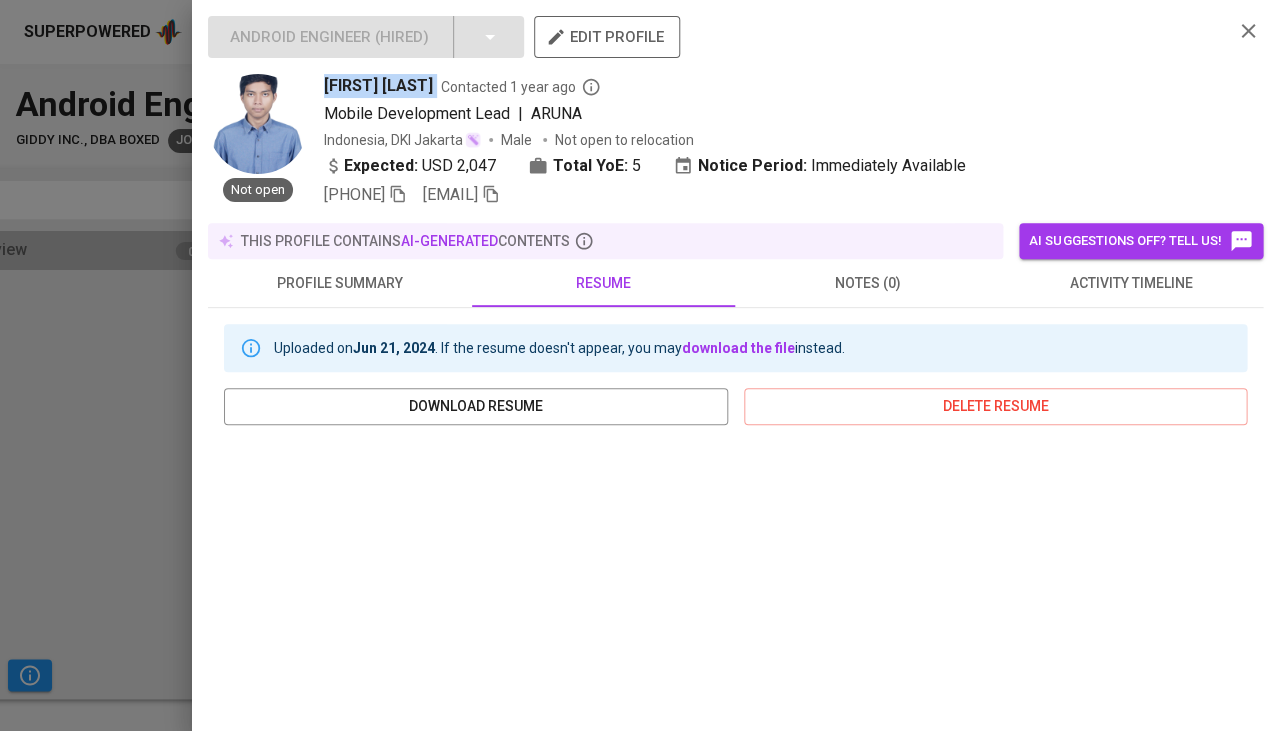 copy on "[FIRST] [LAST]" 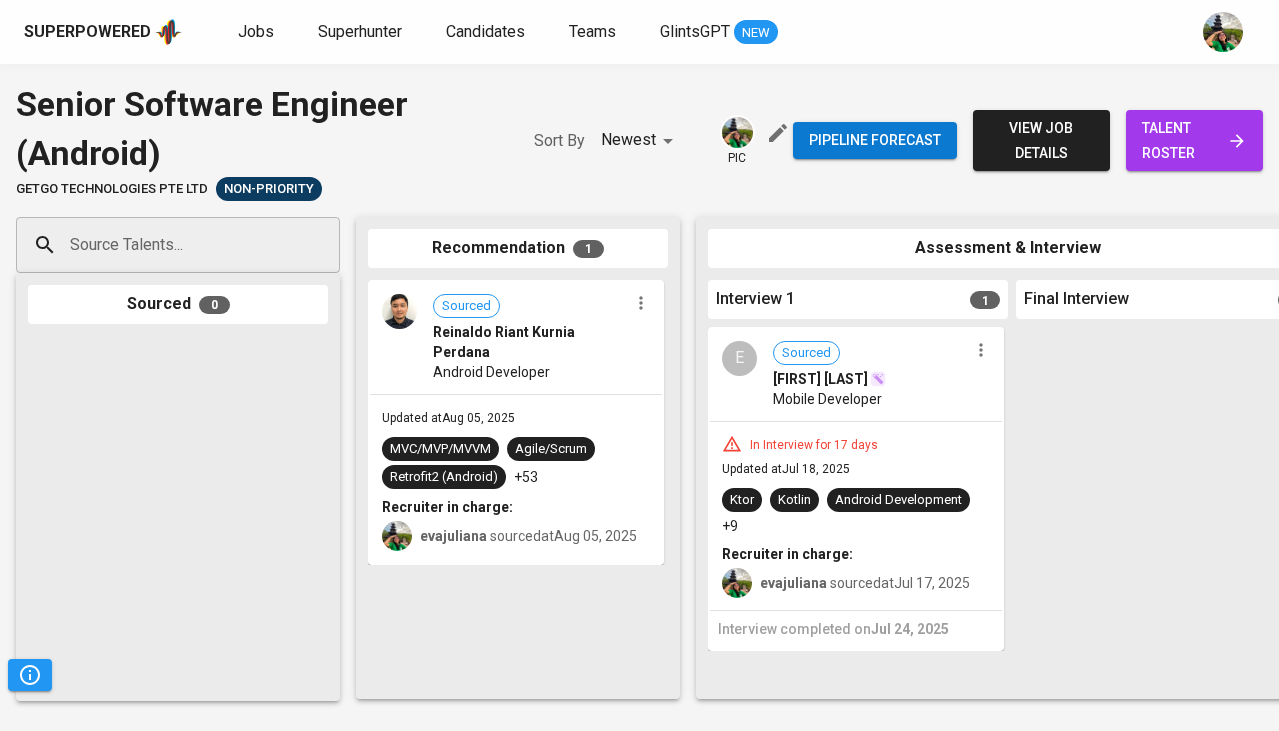 scroll, scrollTop: 0, scrollLeft: 0, axis: both 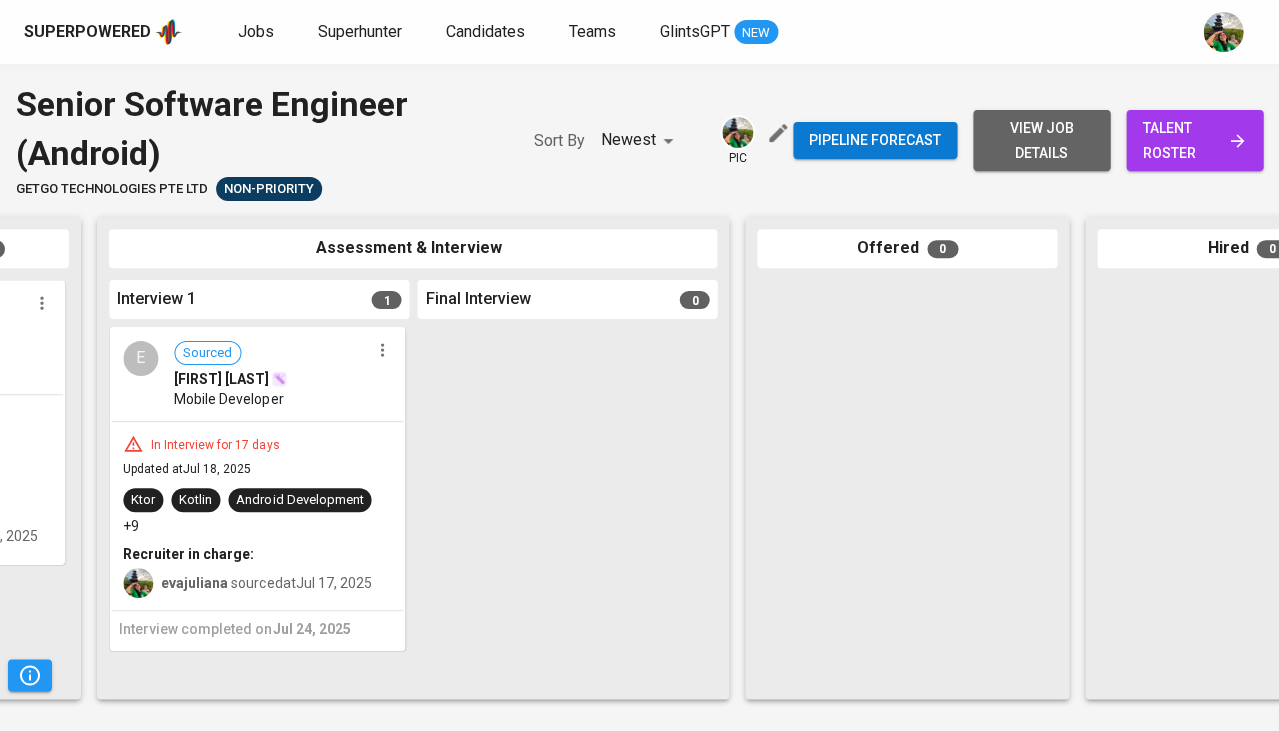 click on "view job details" at bounding box center [1041, 140] 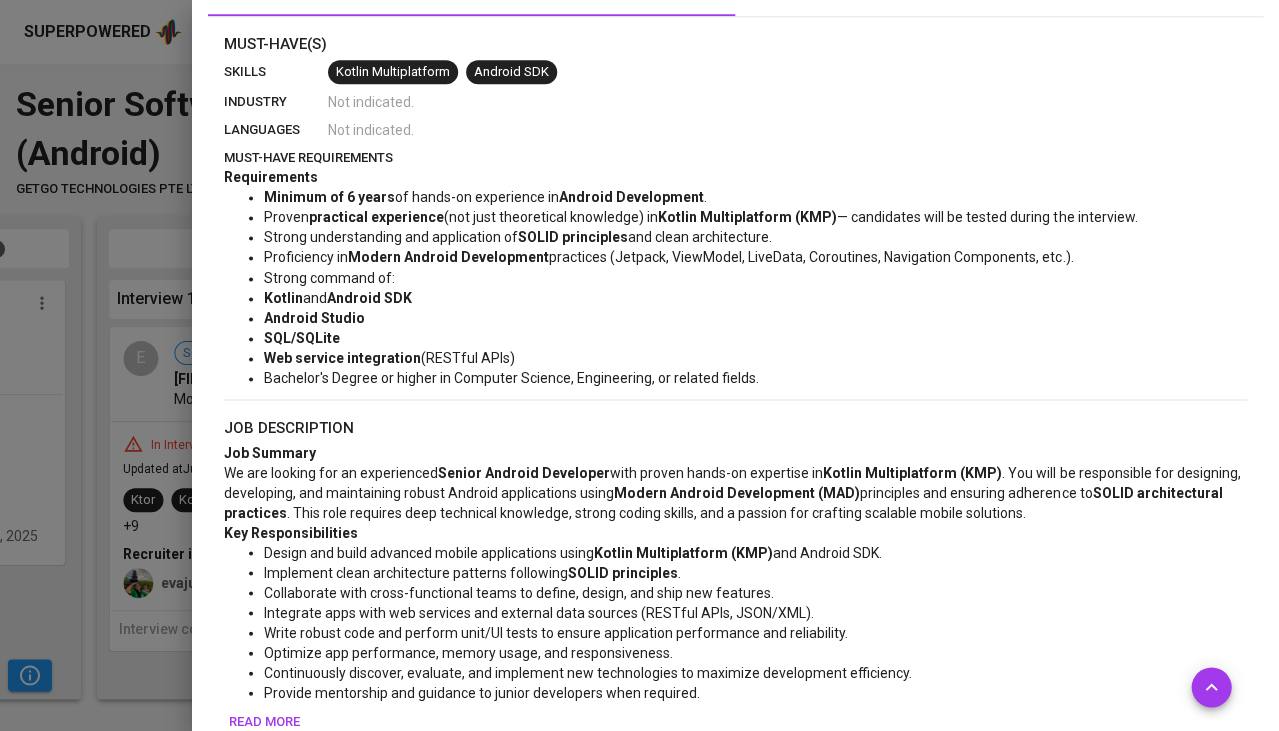 scroll, scrollTop: 660, scrollLeft: 0, axis: vertical 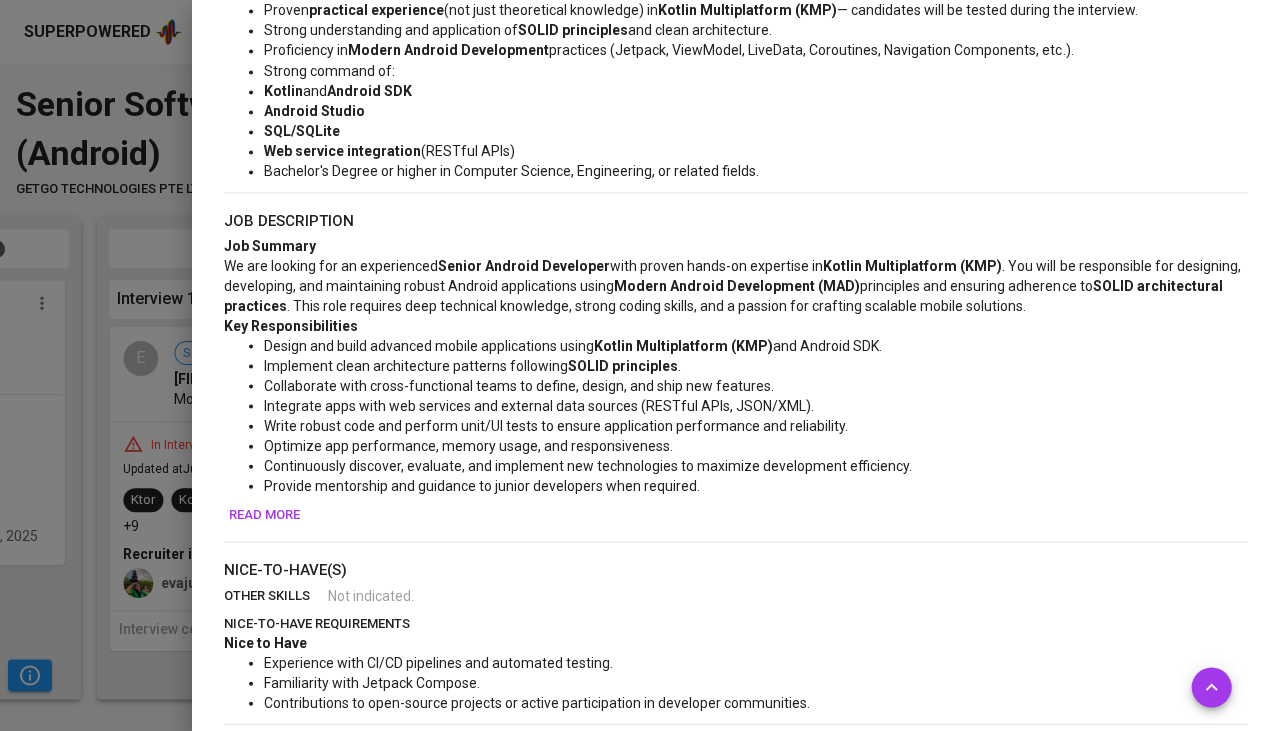 click on "Read more" at bounding box center (264, 514) 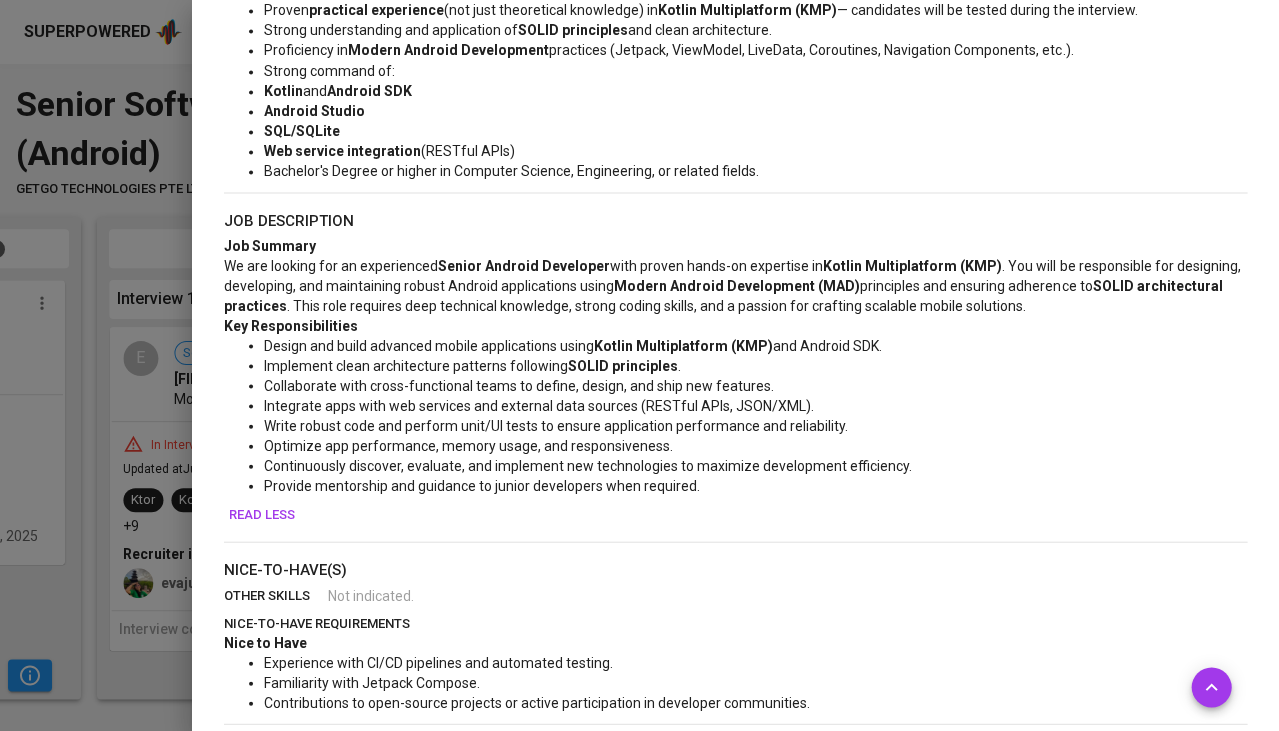 scroll, scrollTop: 560, scrollLeft: 0, axis: vertical 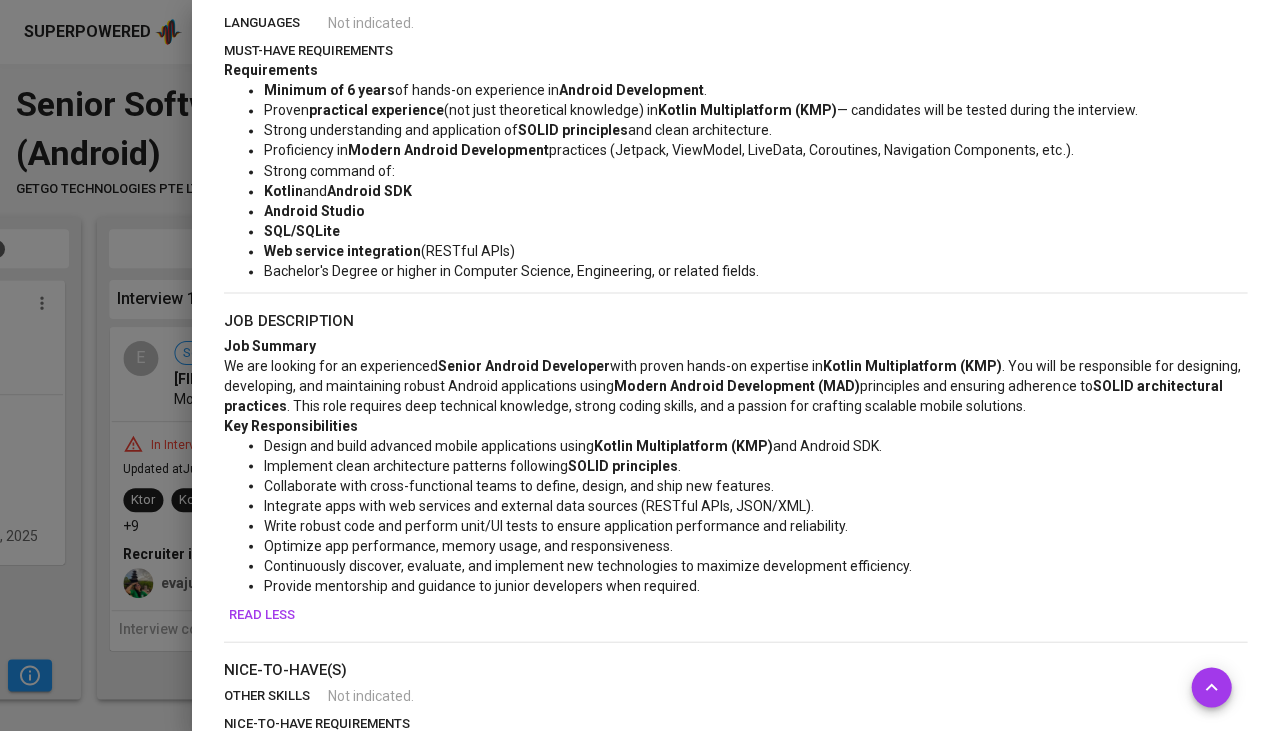 type 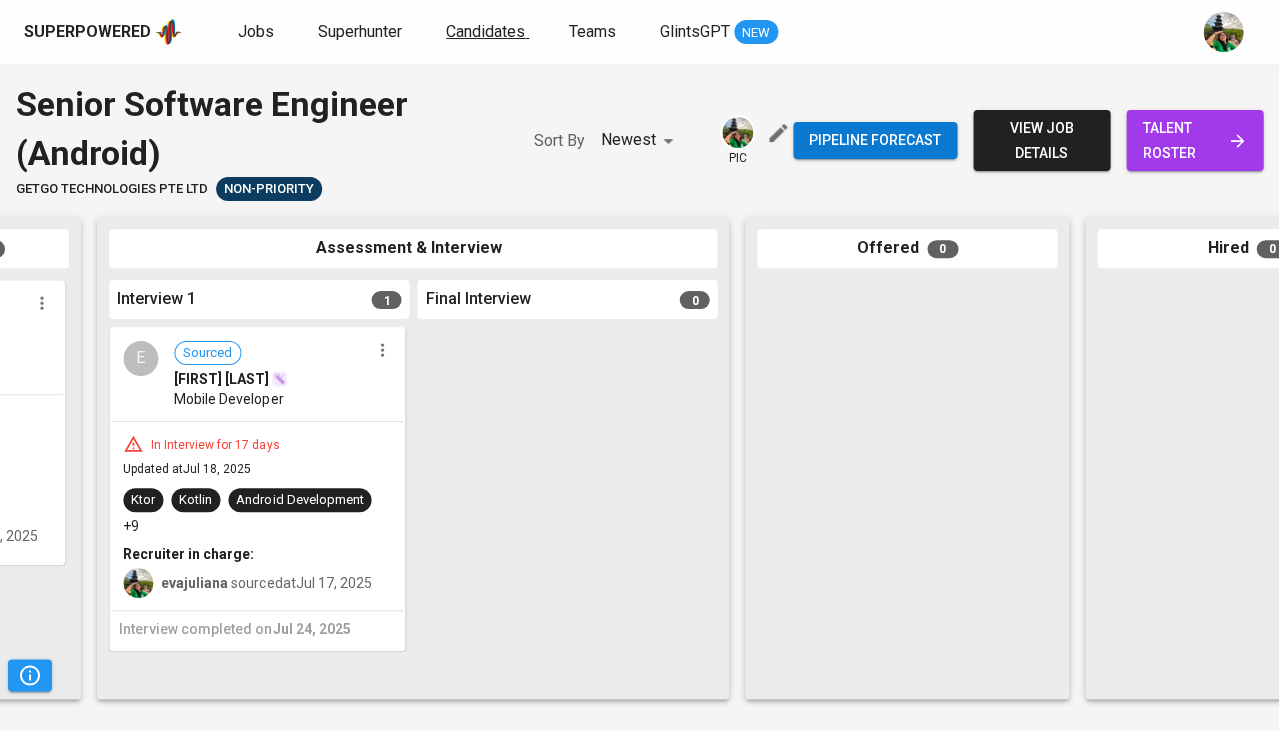 click on "Candidates" at bounding box center [485, 31] 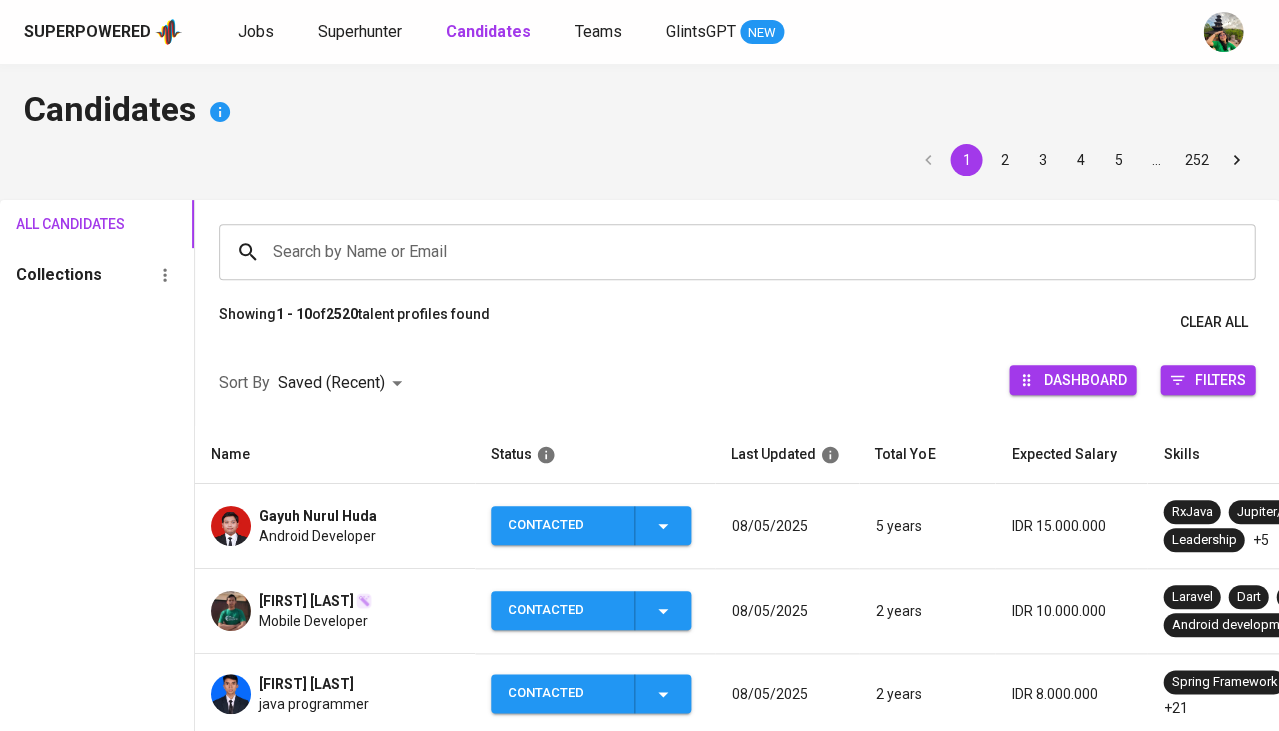 click on "Ziad  Alfian Mobile Developer" at bounding box center [335, 611] 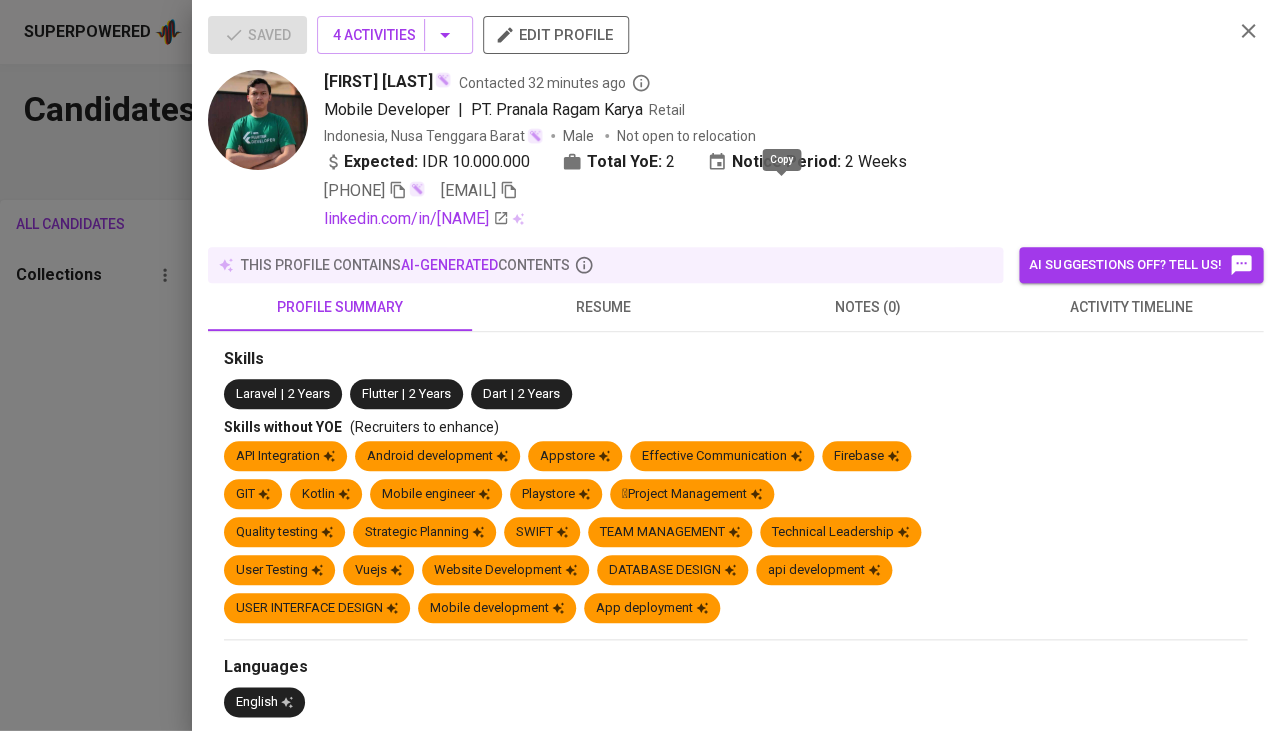 click 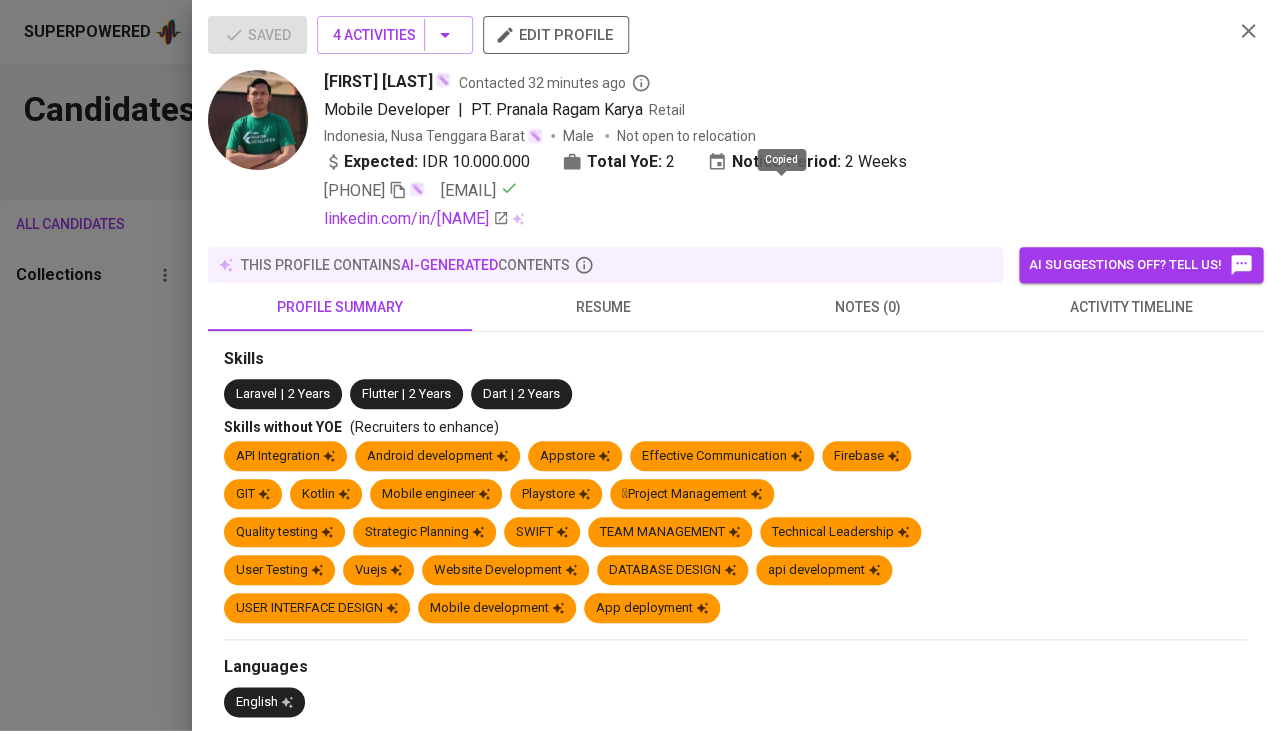 click at bounding box center (639, 365) 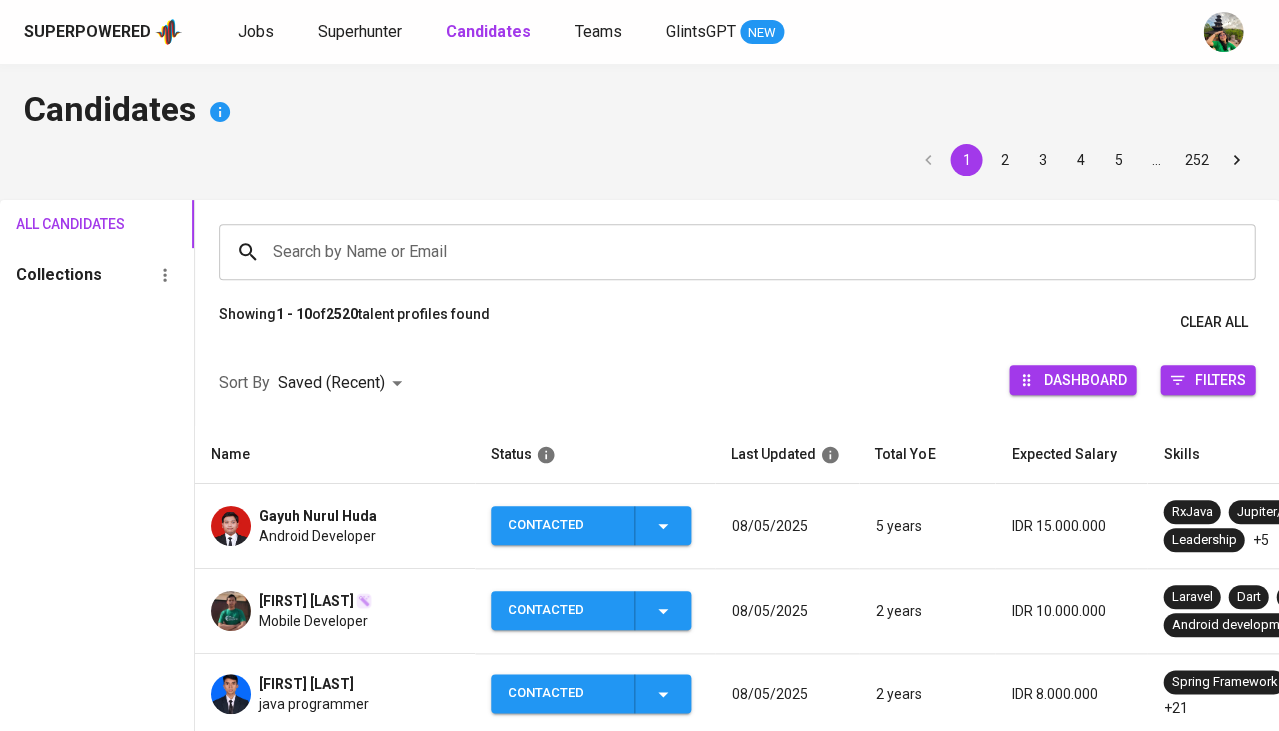 click on "Superpowered Jobs   Superhunter   Candidates   Teams   GlintsGPT   NEW" at bounding box center [607, 32] 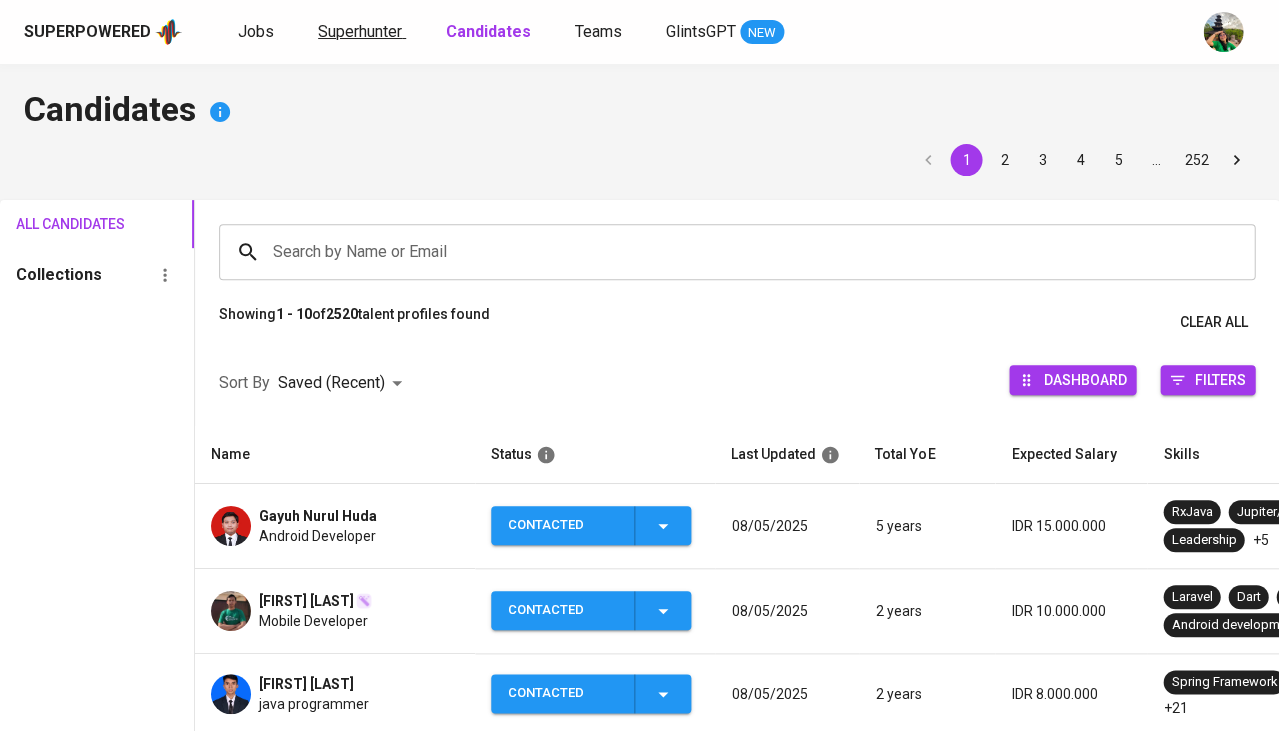 click on "Superhunter" at bounding box center [360, 31] 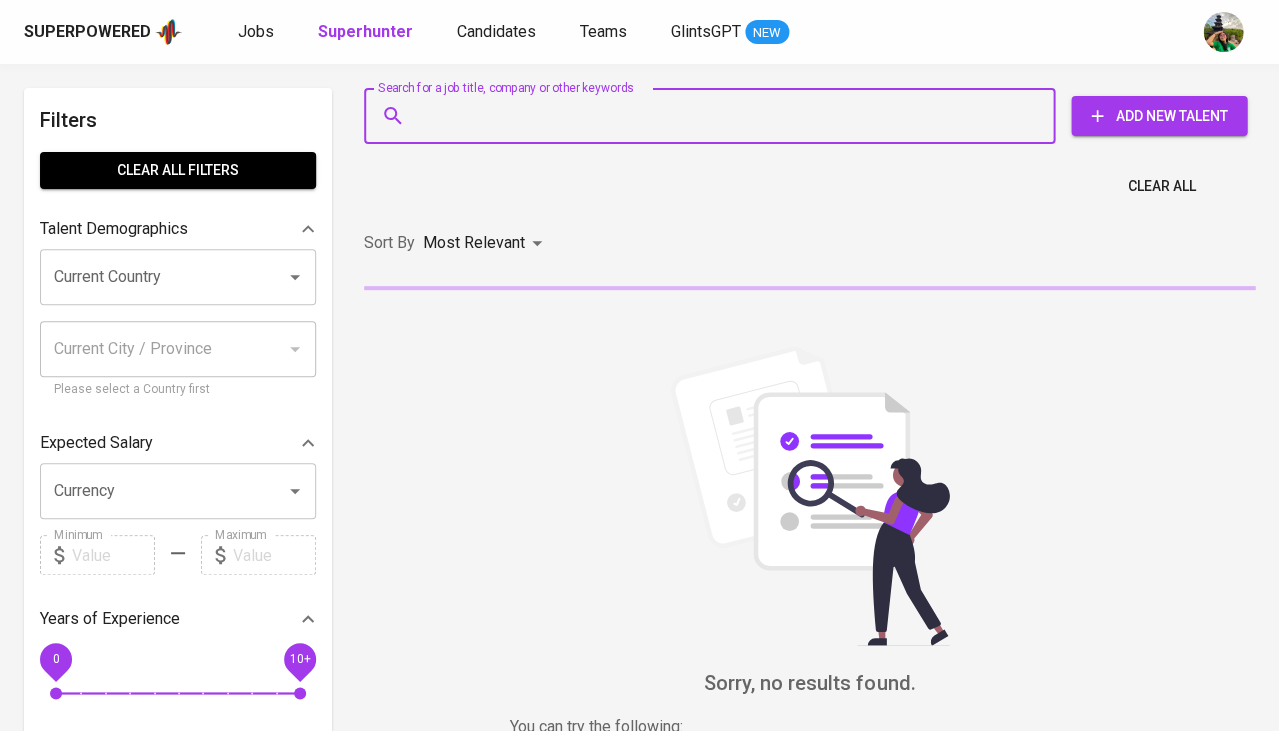 click on "Search for a job title, company or other keywords" at bounding box center [714, 116] 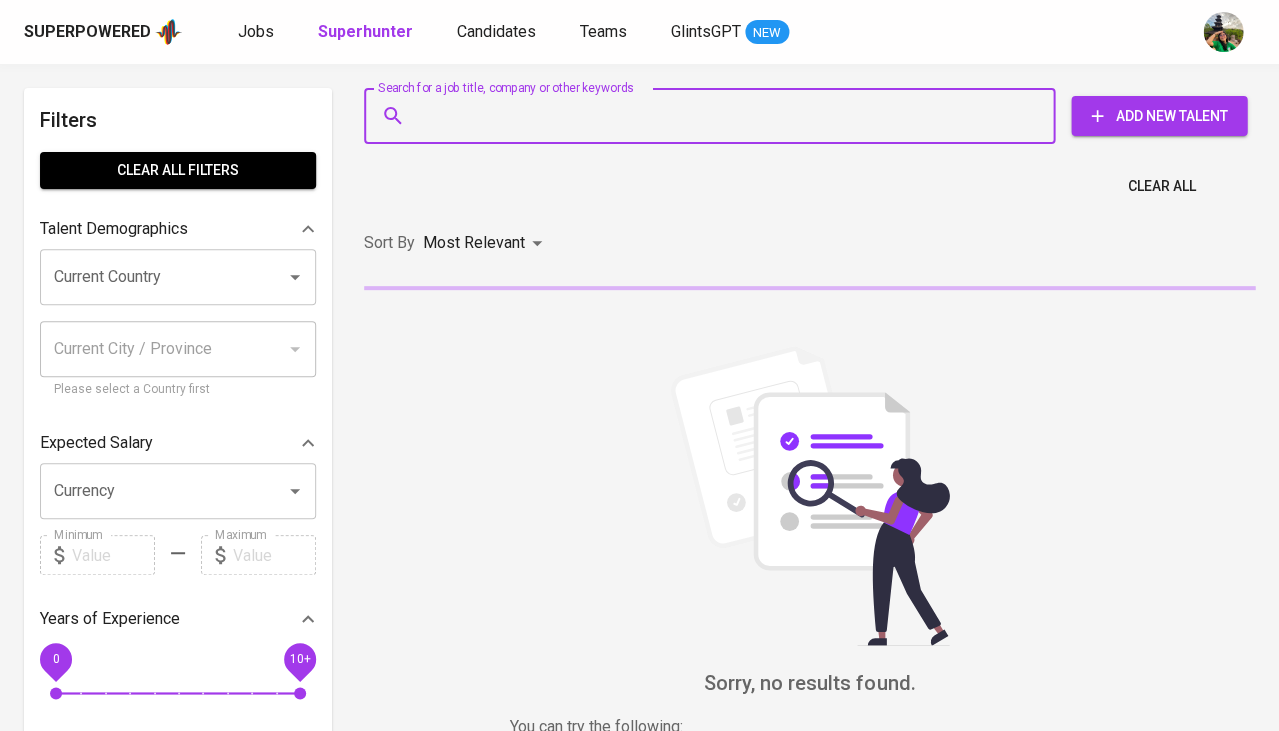 paste on "muhammadziadalfian07@gmail.com" 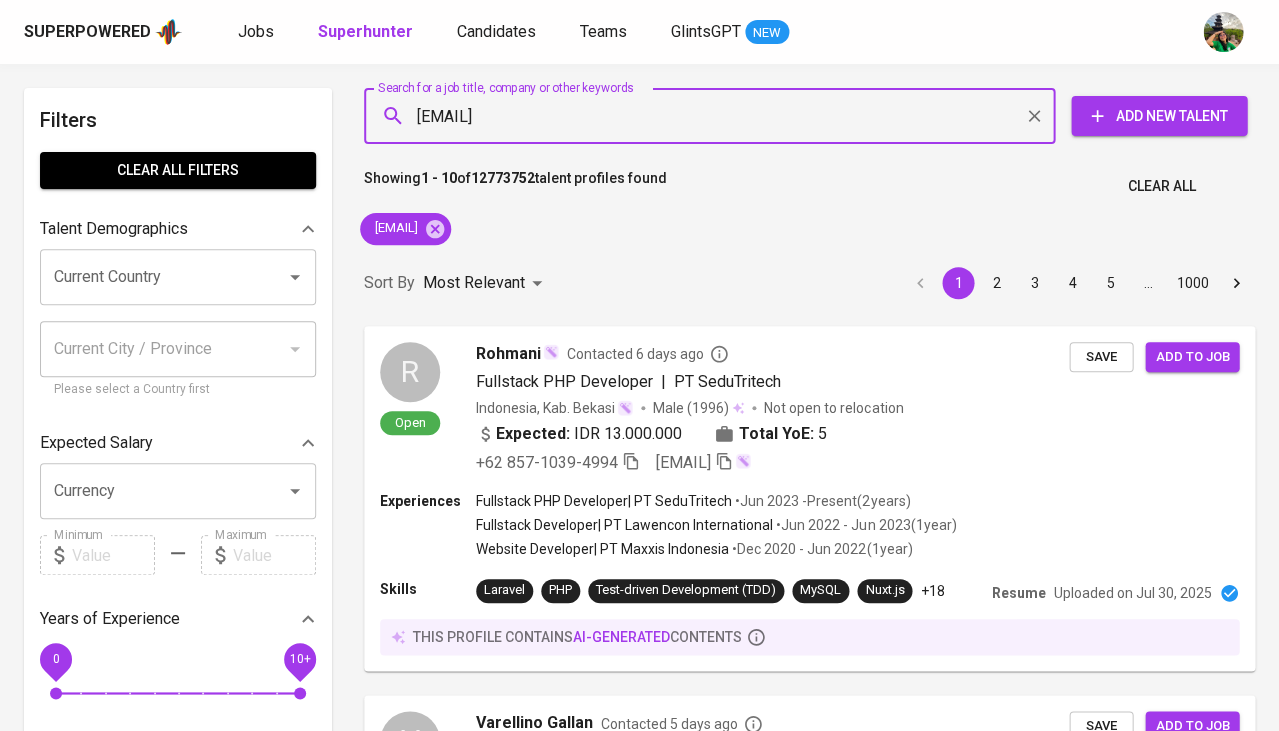 type 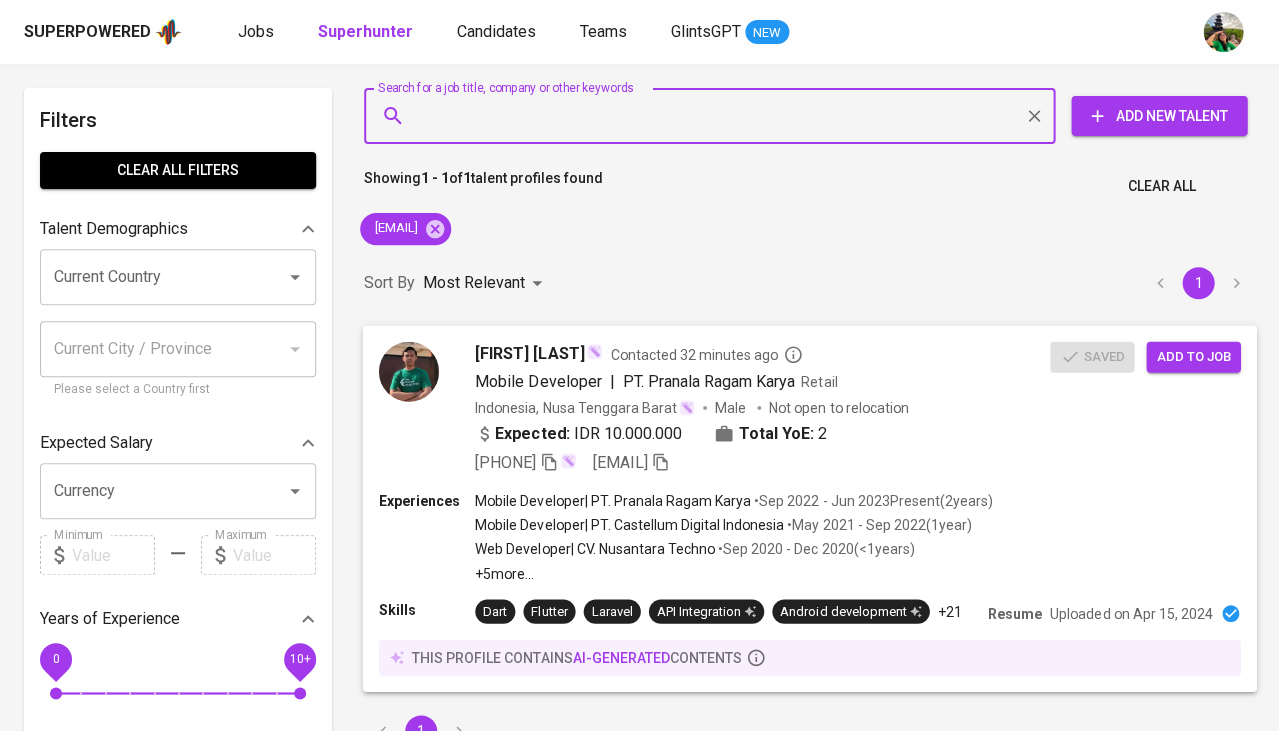 click on "Add to job" at bounding box center (1193, 356) 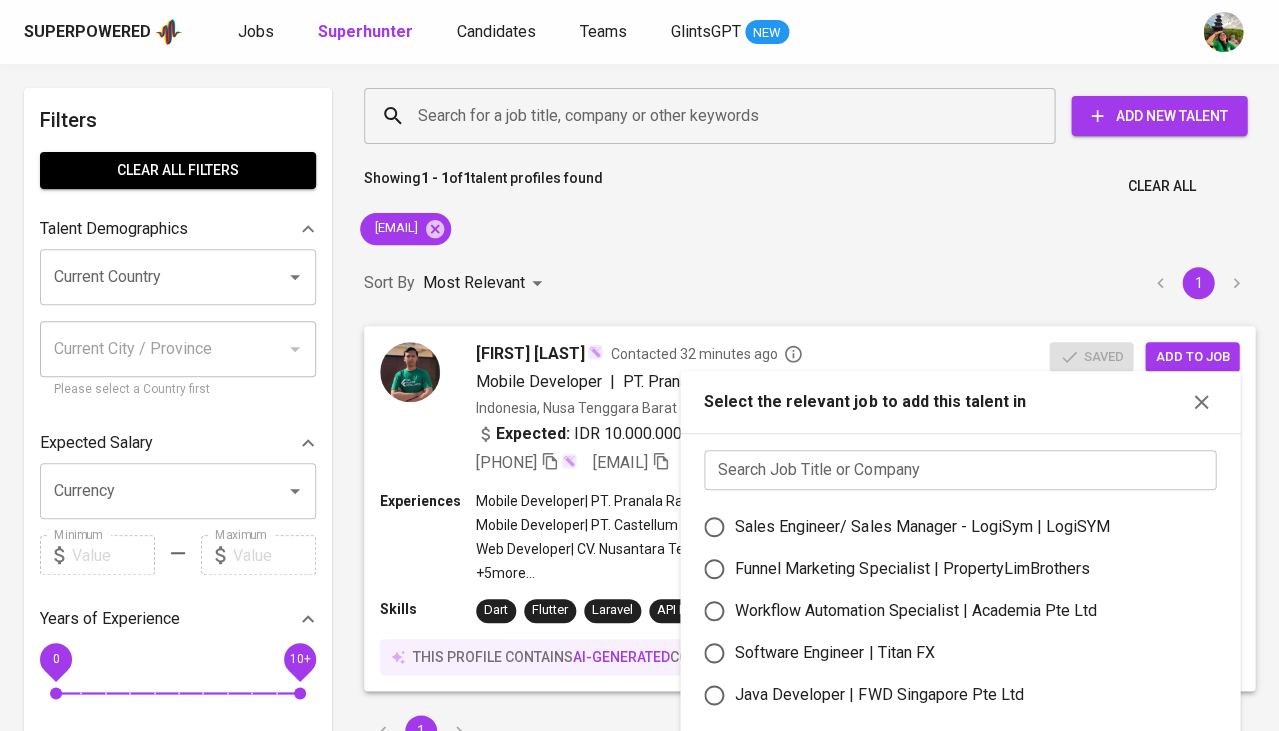 click at bounding box center [960, 470] 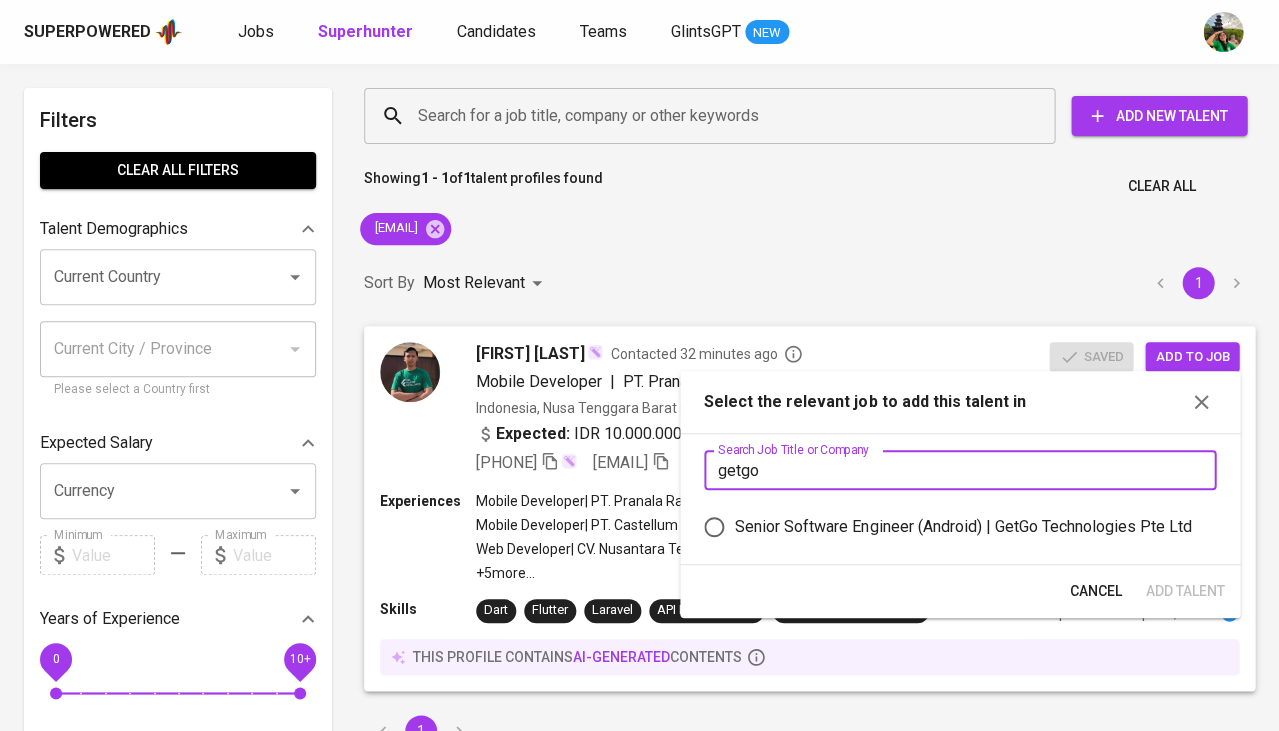 type on "getgo" 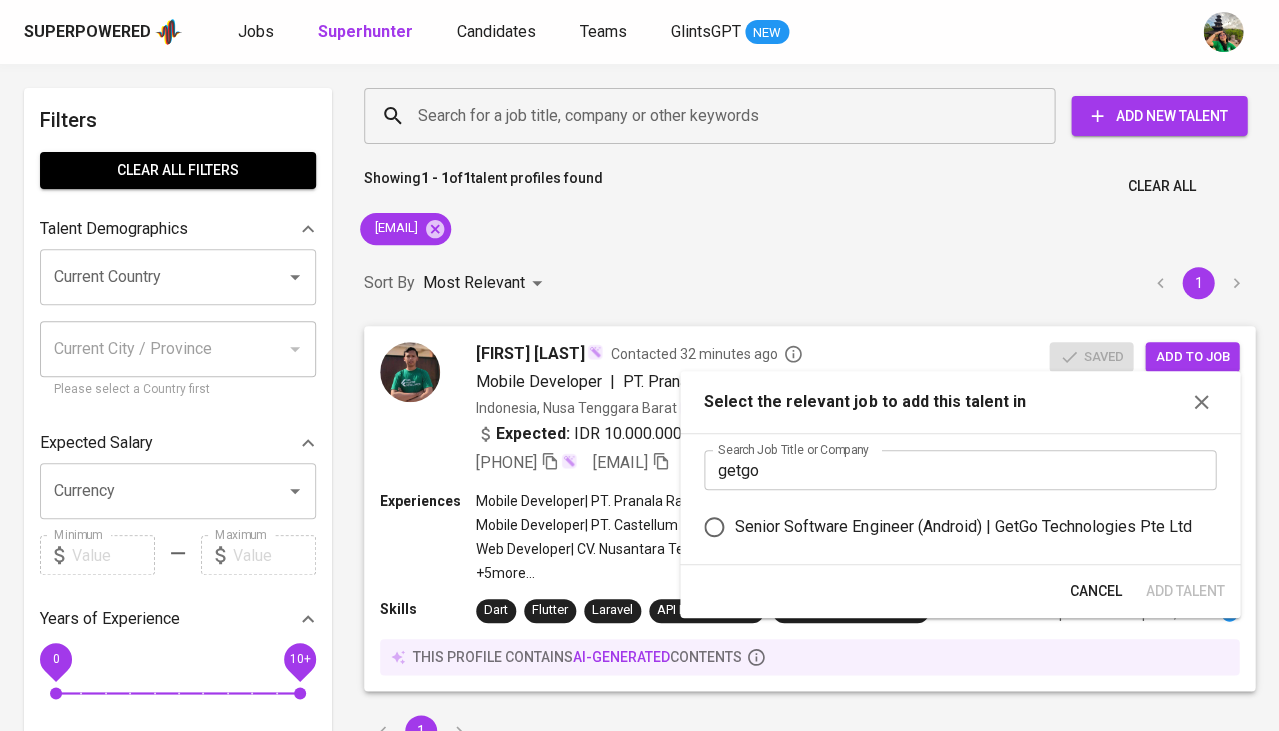 click on "Senior Software Engineer (Android) | GetGo Technologies Pte Ltd" at bounding box center [963, 527] 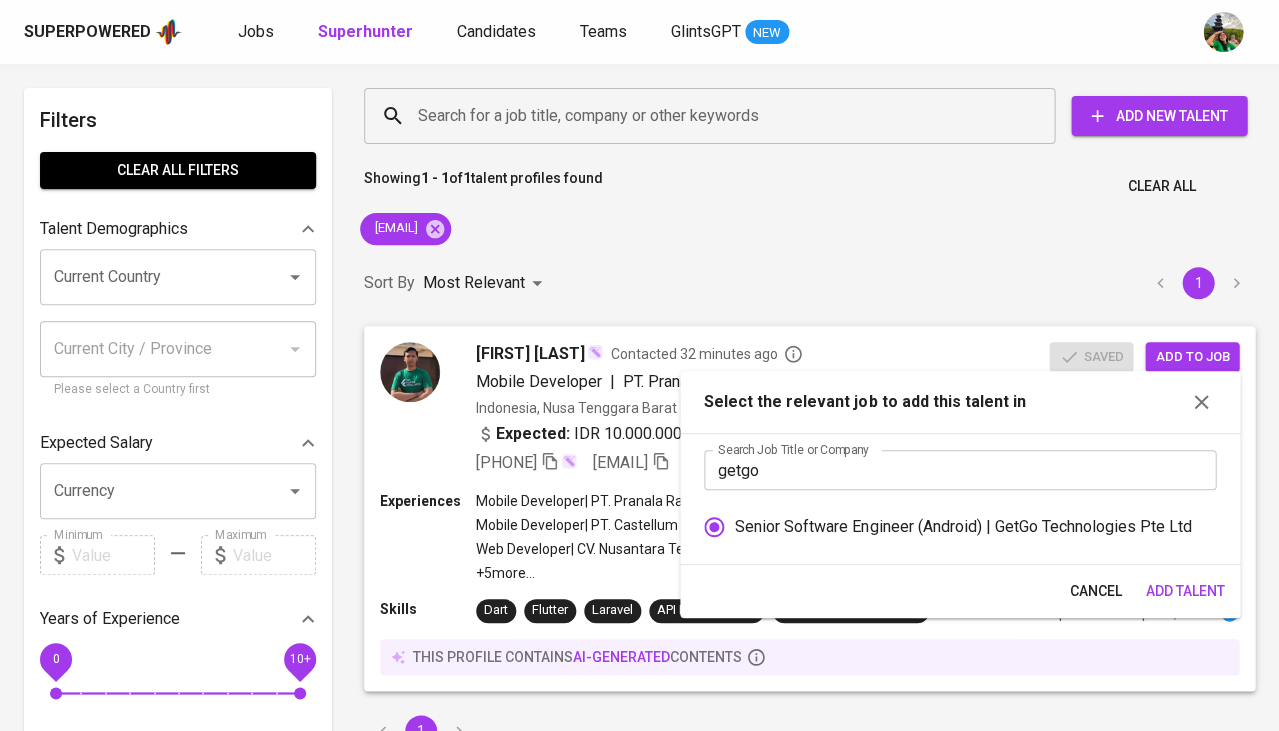 click on "Cancel Add Talent" at bounding box center [960, 591] 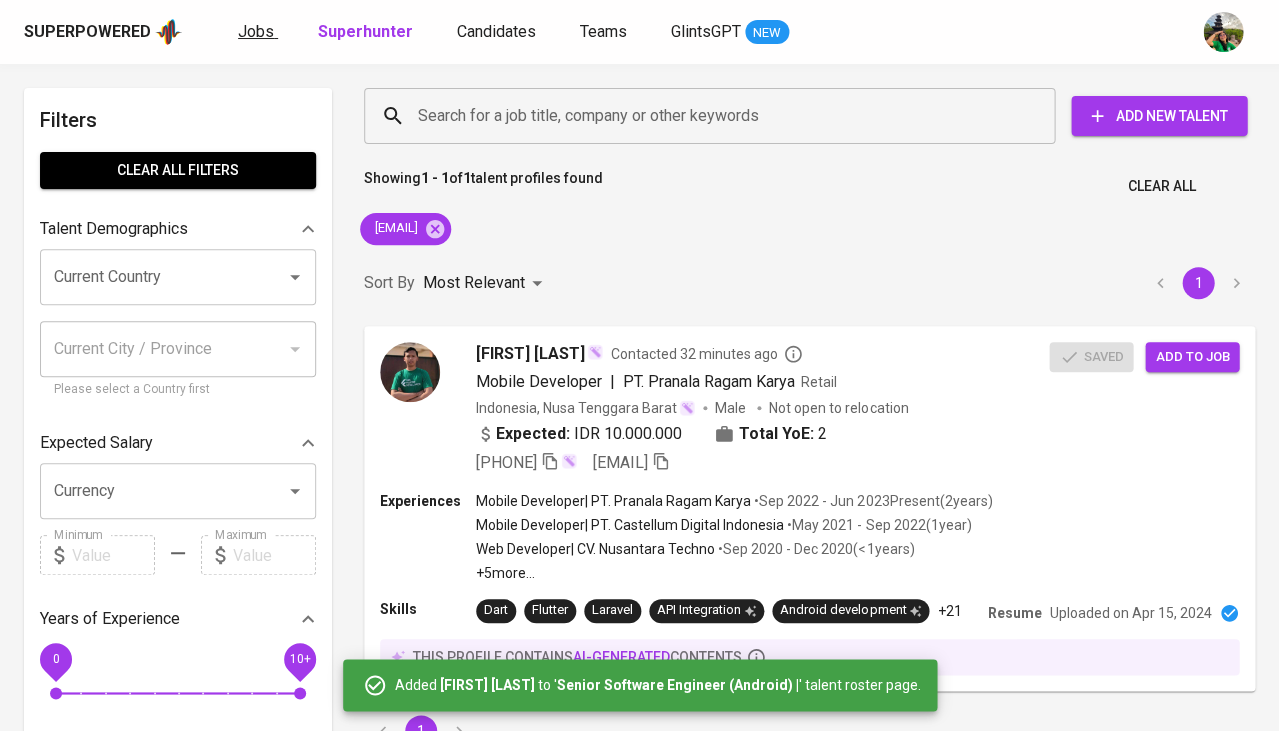 click on "Jobs" at bounding box center (258, 32) 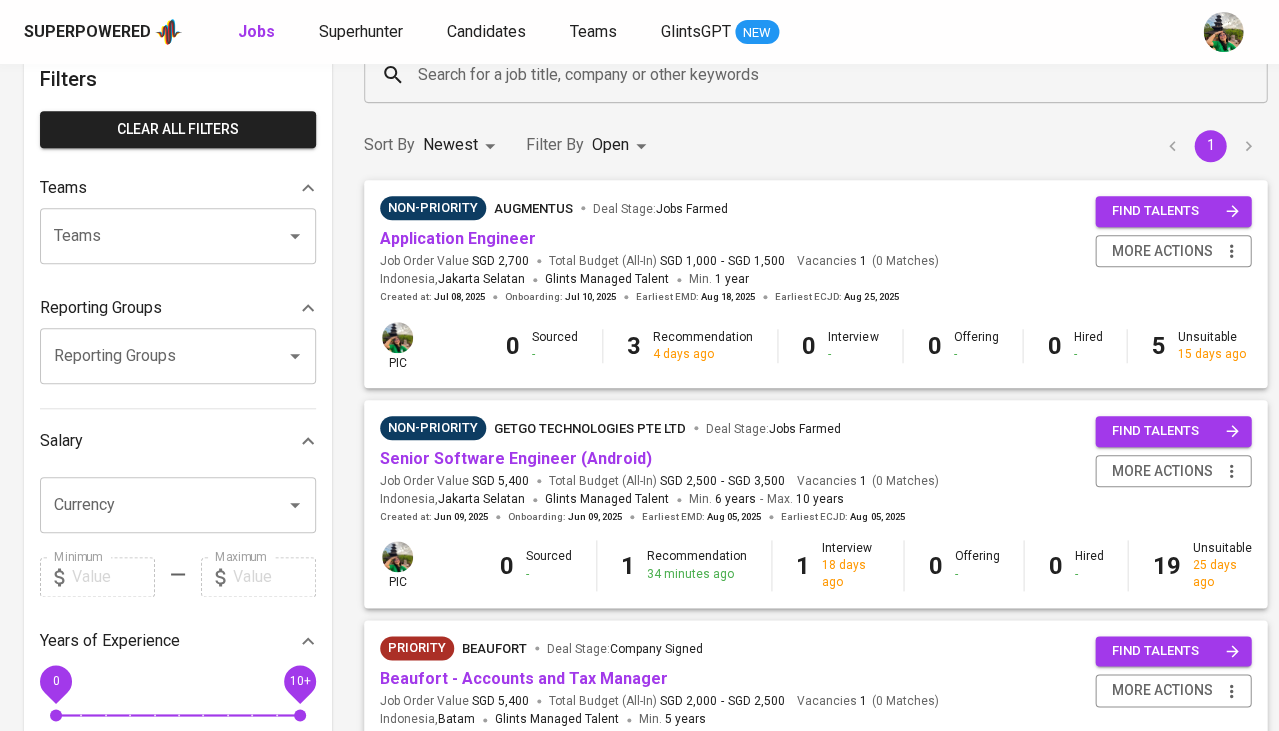 scroll, scrollTop: 115, scrollLeft: 0, axis: vertical 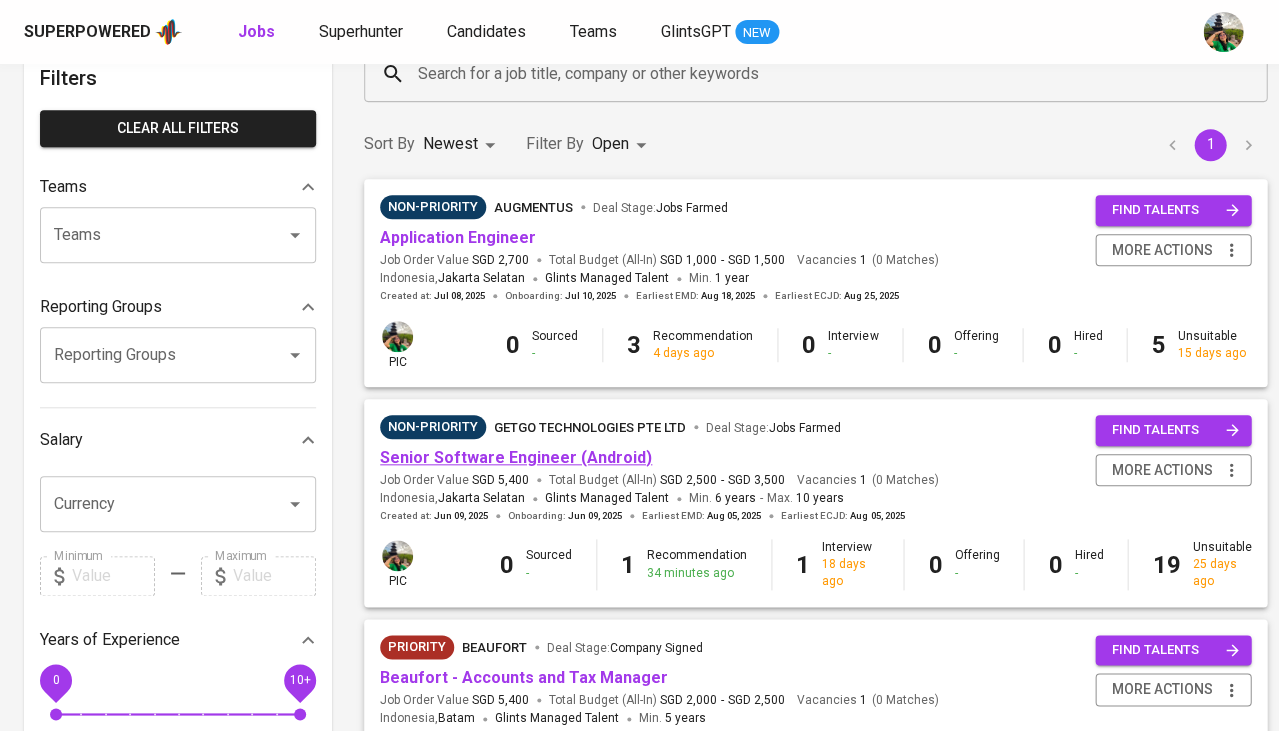click on "Senior Software Engineer (Android)" at bounding box center (516, 457) 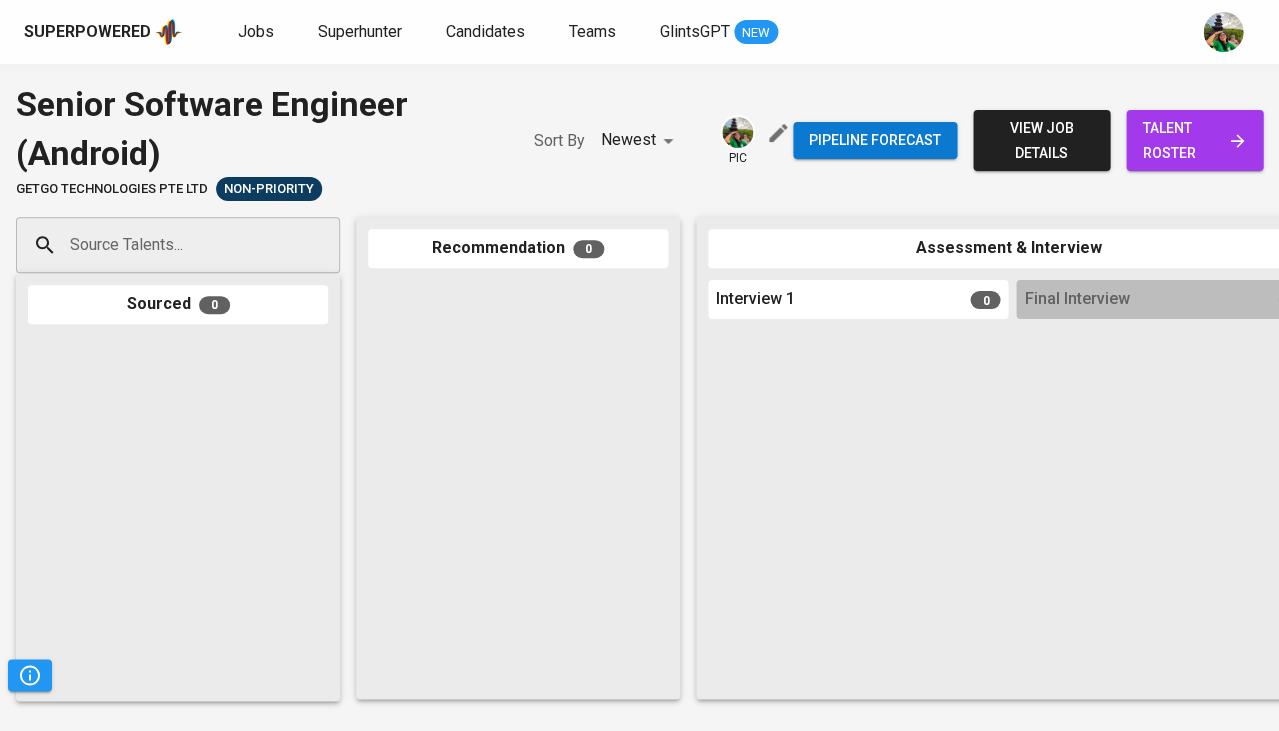 scroll, scrollTop: 0, scrollLeft: 0, axis: both 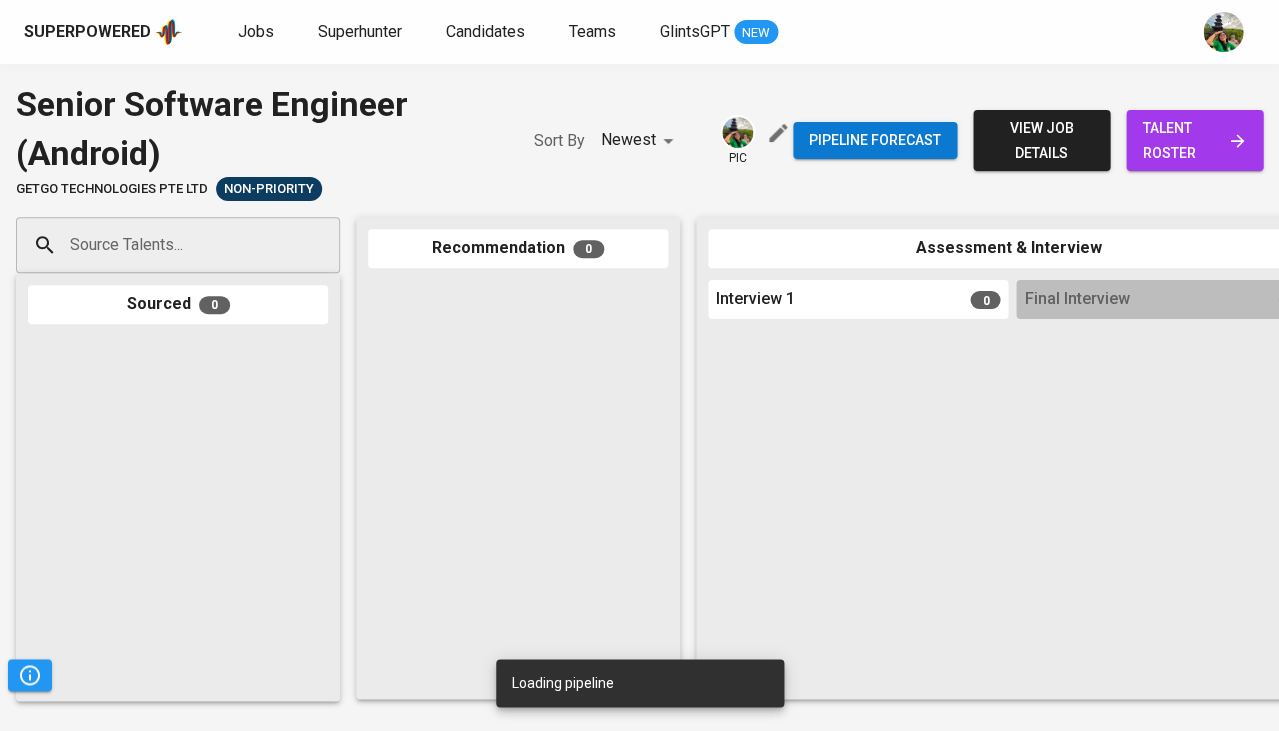 click on "talent roster" at bounding box center (1194, 140) 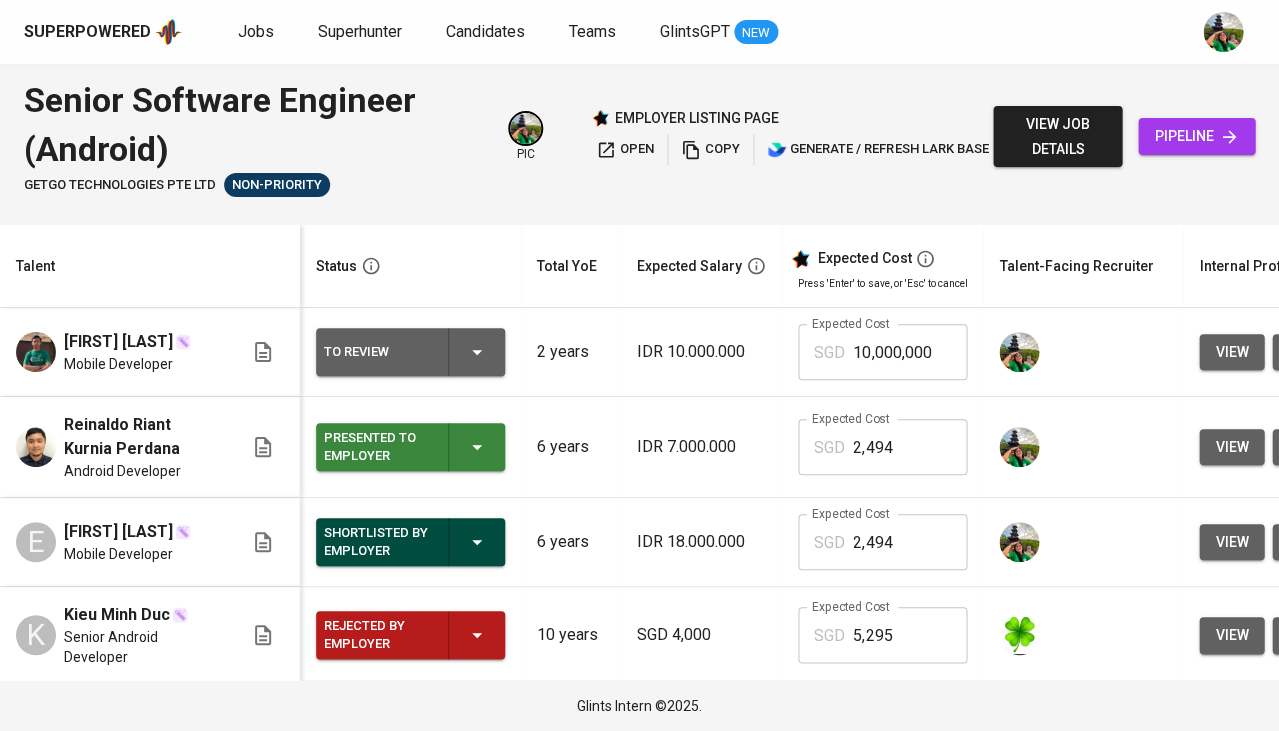 scroll, scrollTop: 0, scrollLeft: 21, axis: horizontal 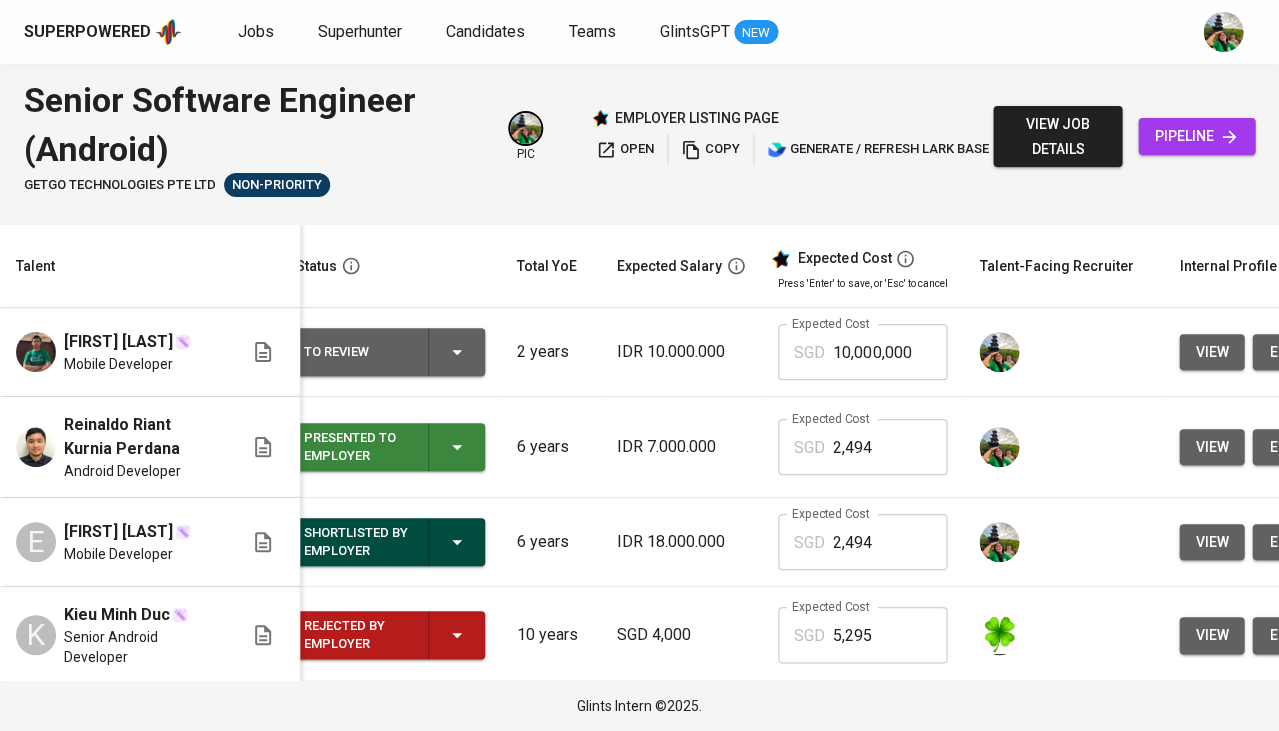 click on "10,000,000" at bounding box center (890, 352) 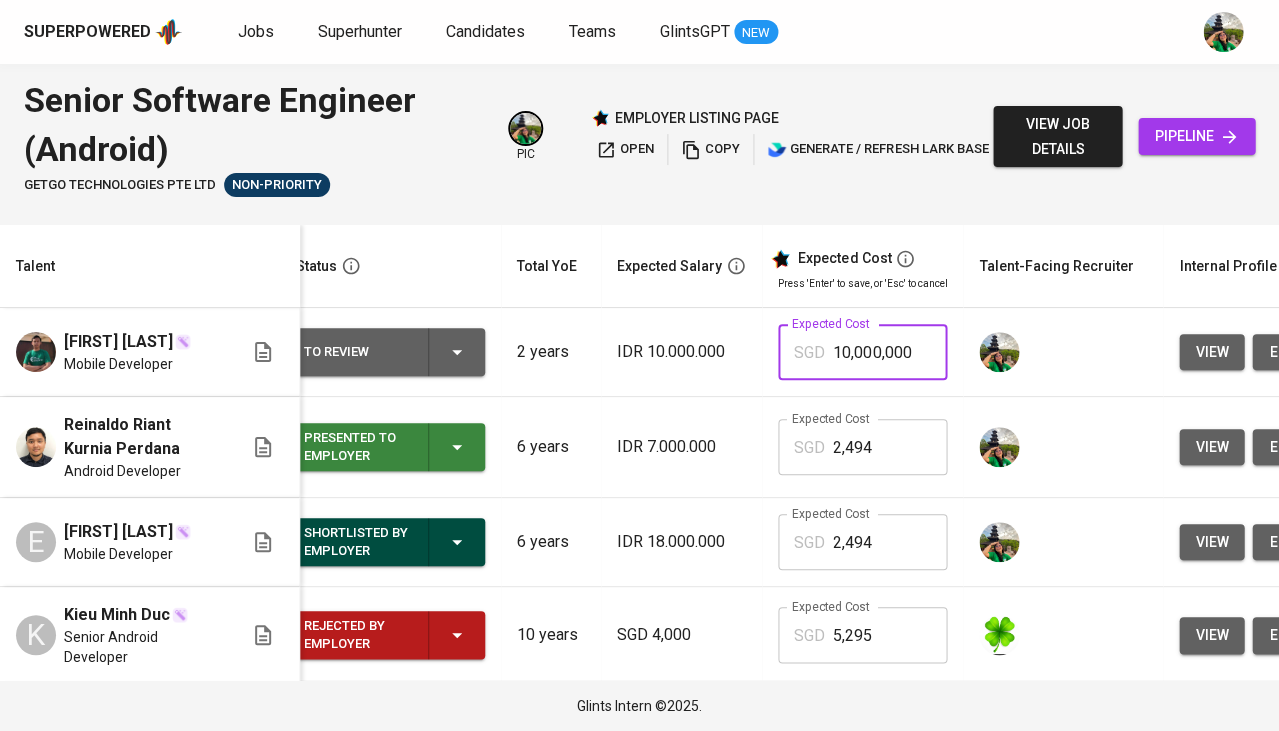 click on "10,000,000" at bounding box center (890, 352) 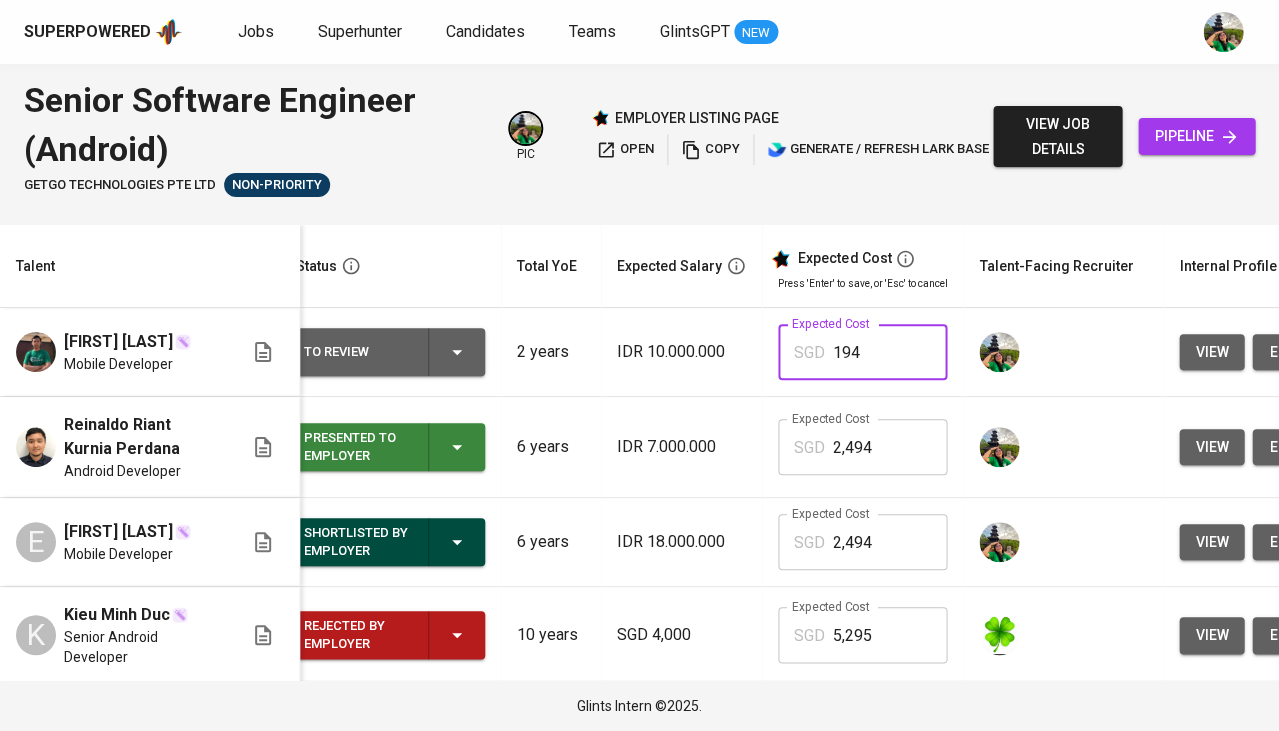 type on "1,949" 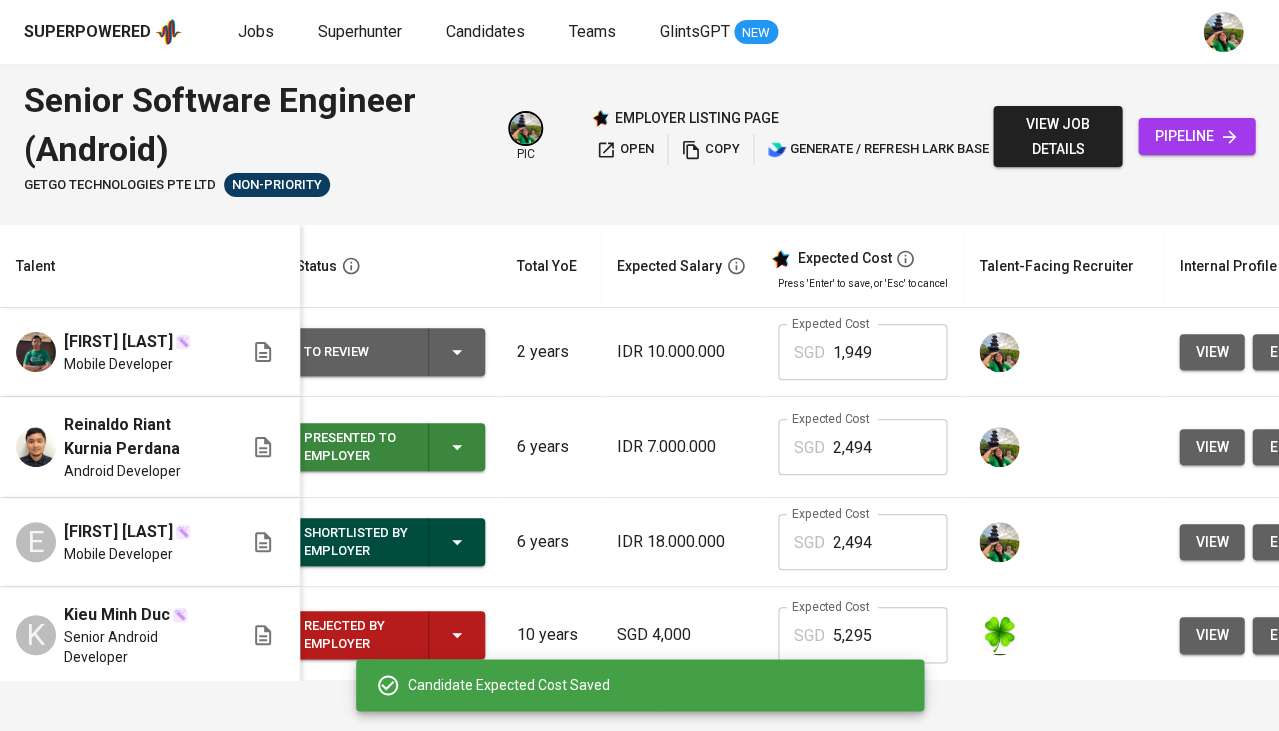 scroll, scrollTop: 0, scrollLeft: 73, axis: horizontal 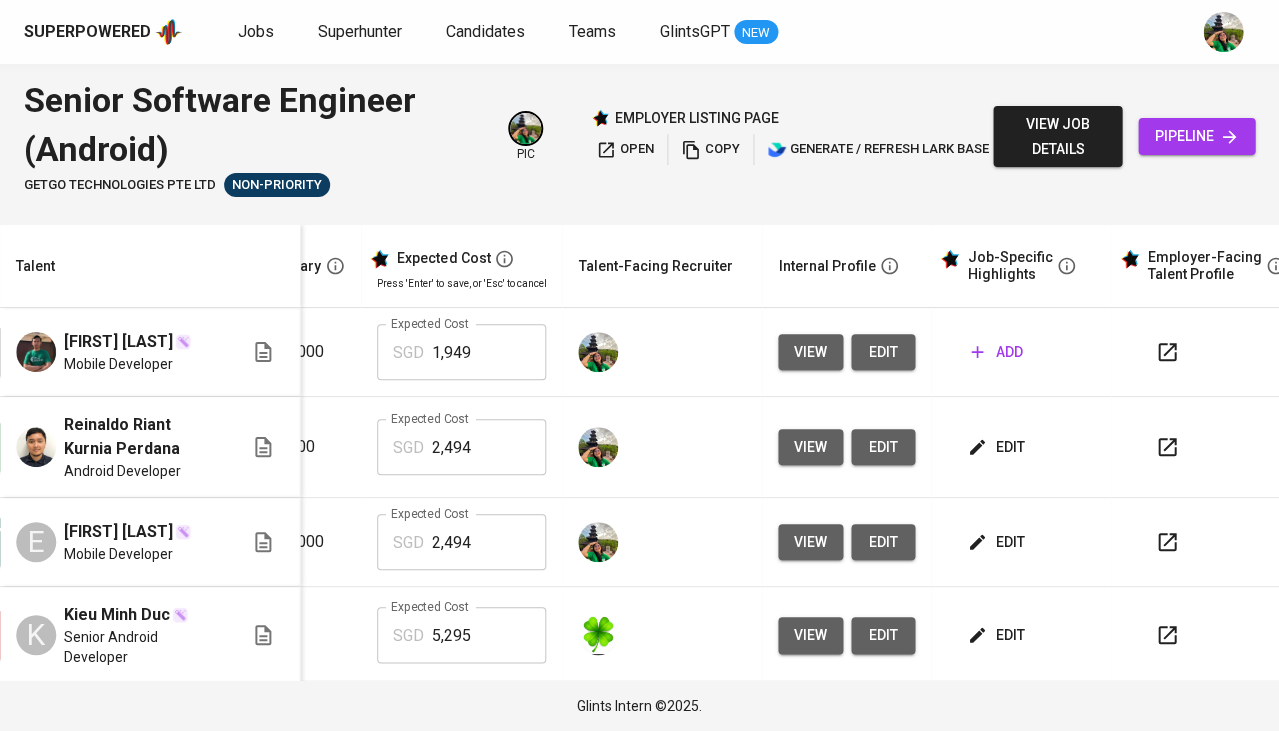 click on "add" at bounding box center (996, 352) 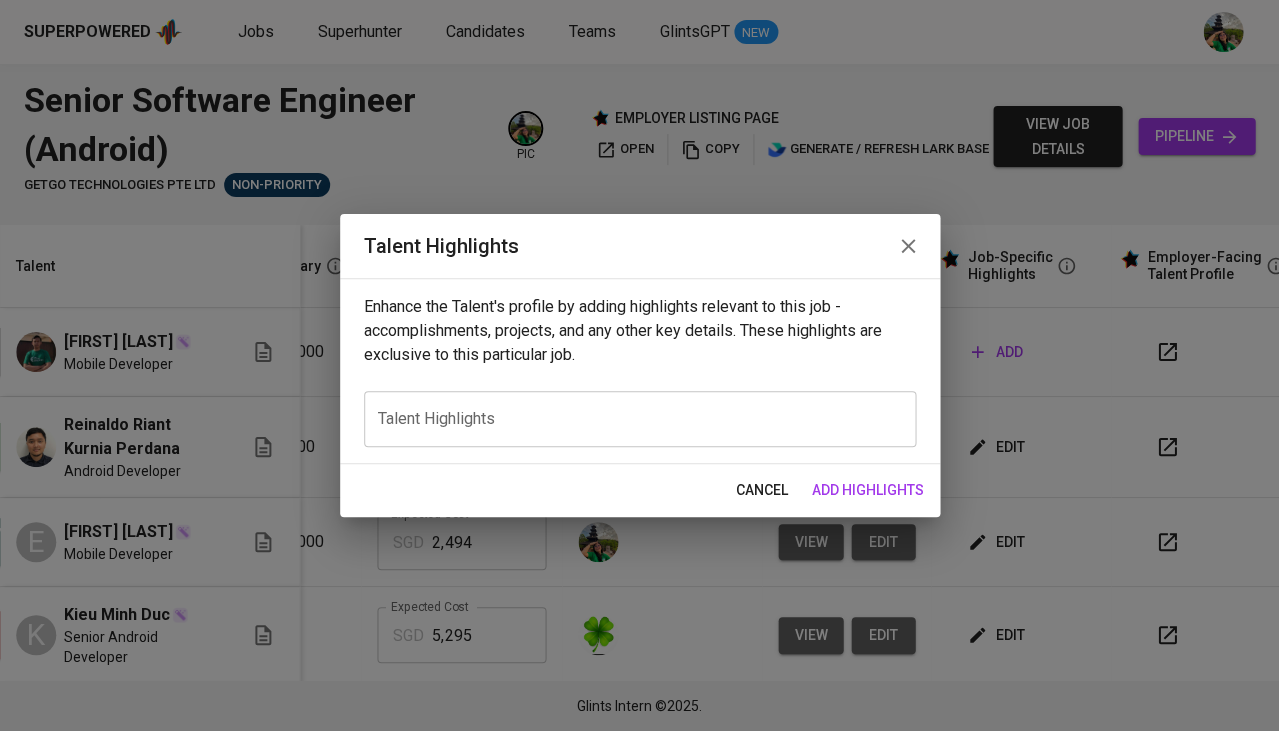 click at bounding box center (640, 419) 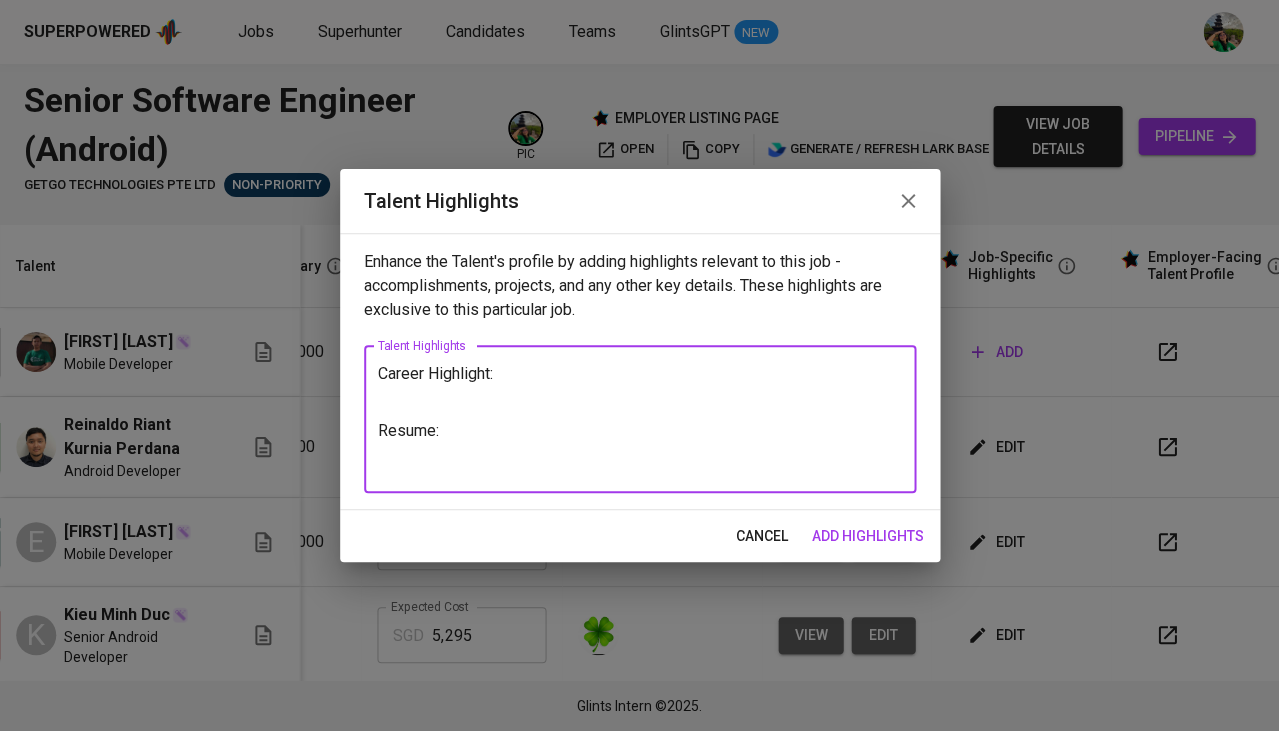 type on "Career Highlight:
Resume:" 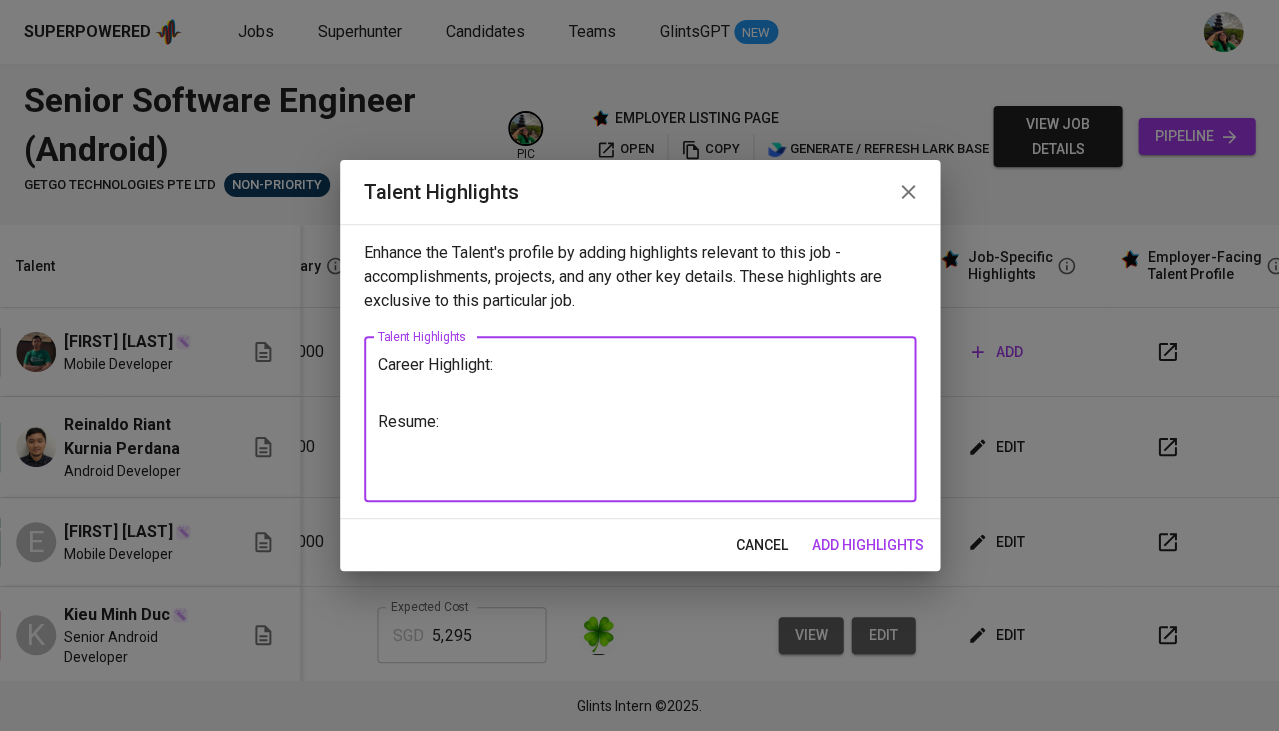 click on "add highlights" at bounding box center (868, 545) 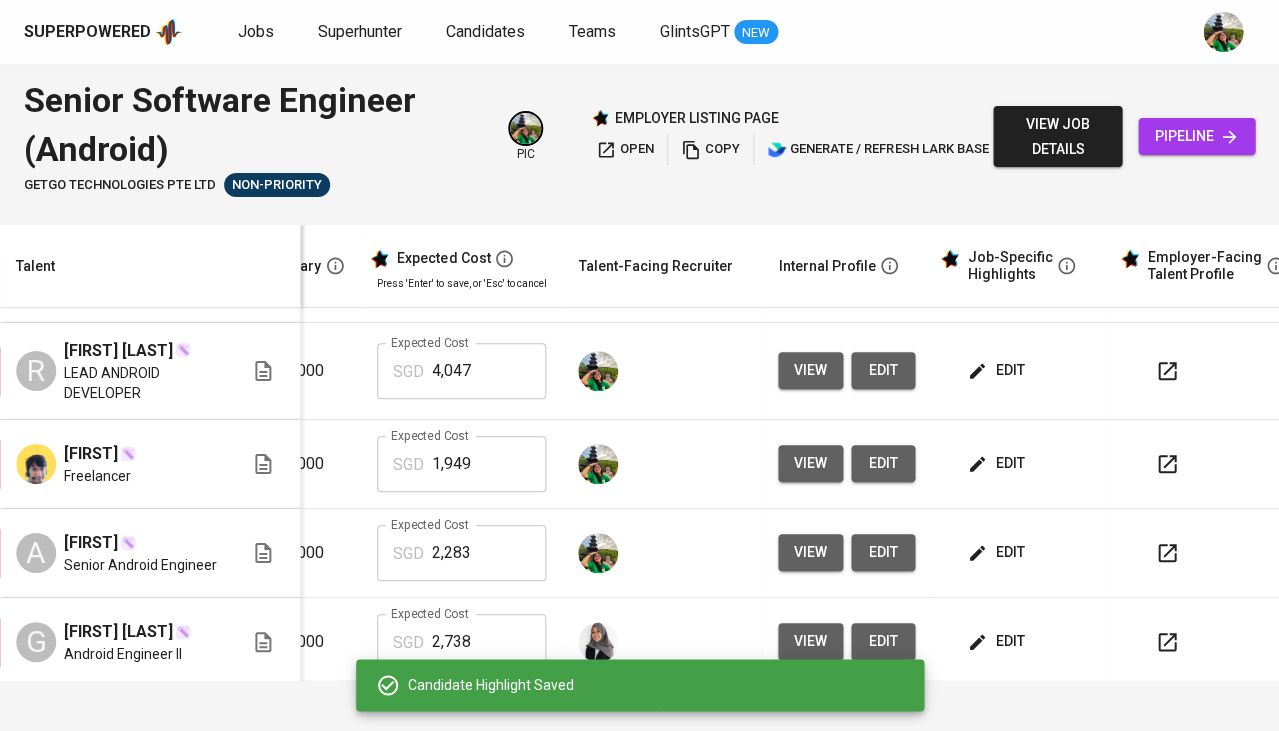 scroll, scrollTop: 1497, scrollLeft: 421, axis: both 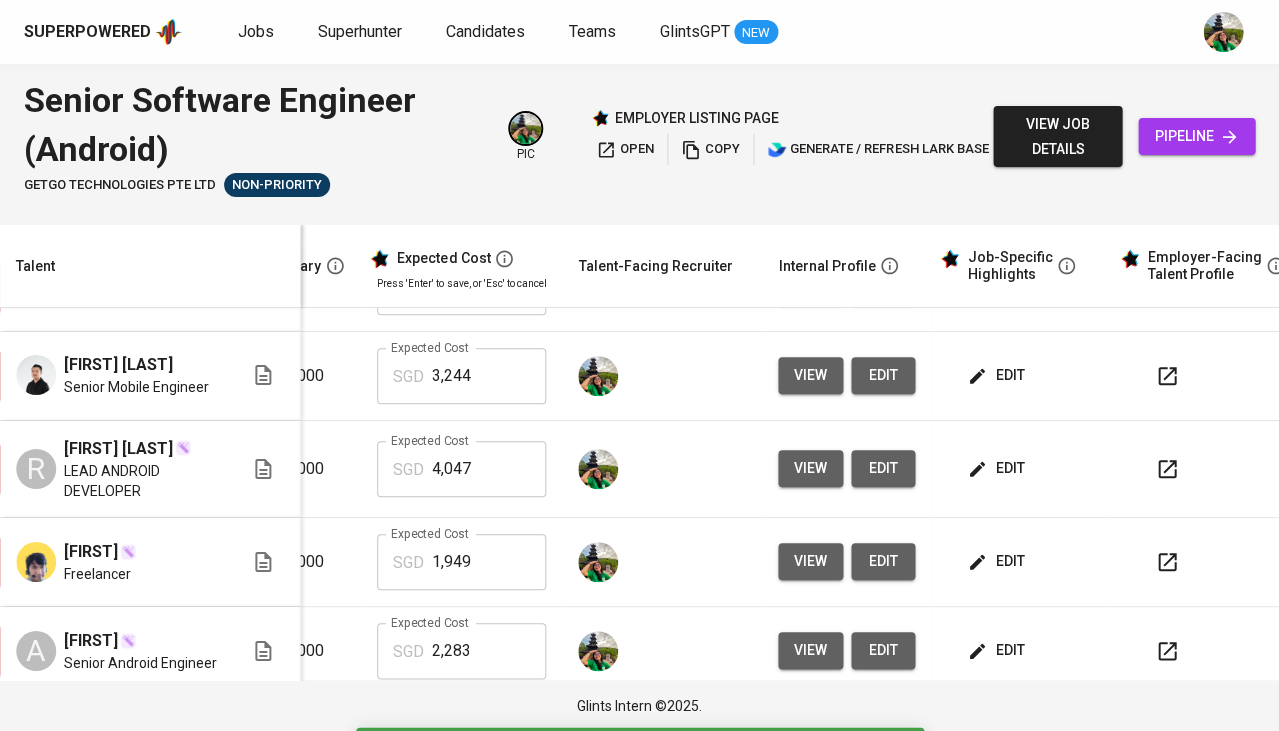 click on "edit" at bounding box center (997, 561) 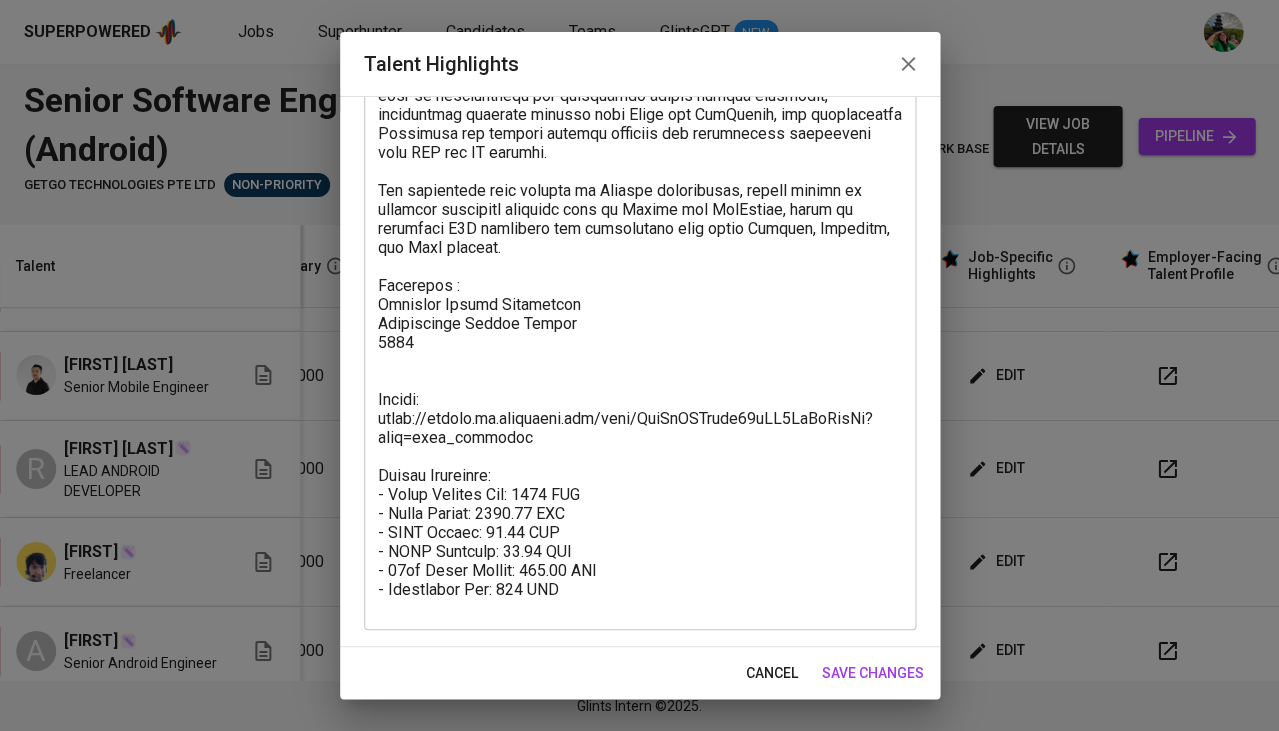 scroll, scrollTop: 255, scrollLeft: 0, axis: vertical 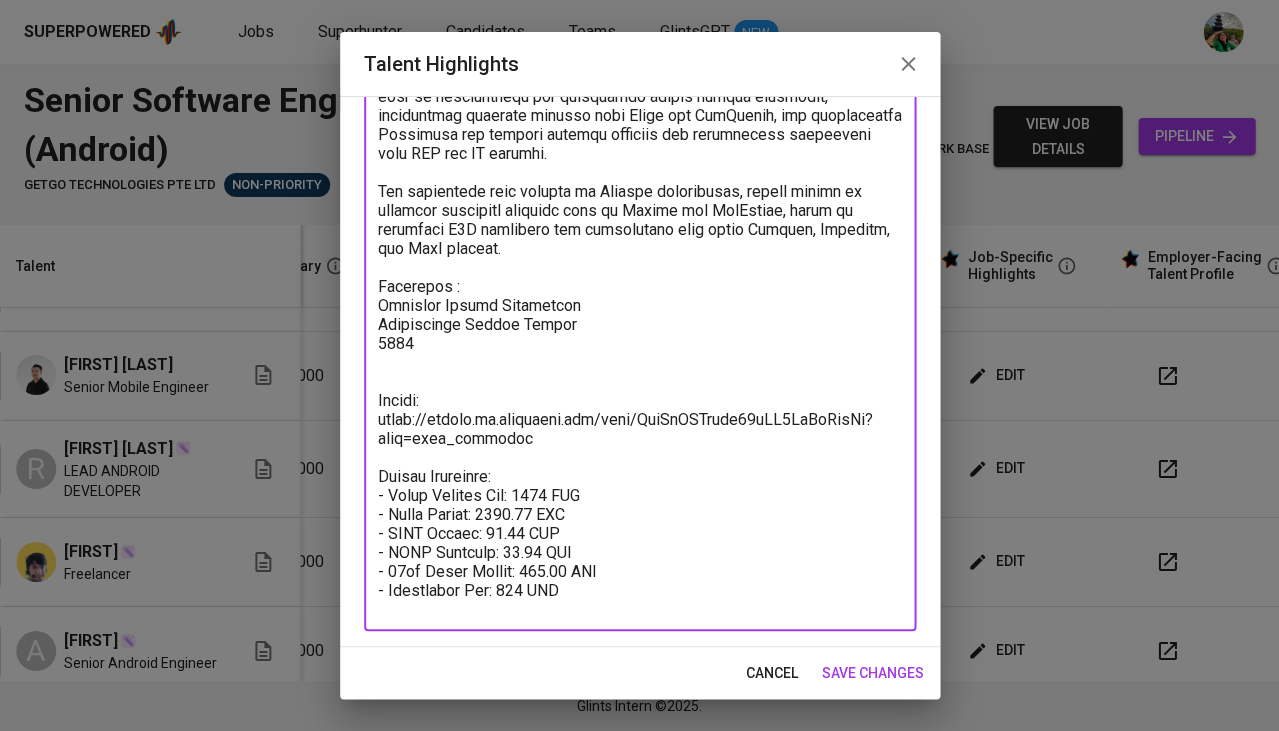 drag, startPoint x: 608, startPoint y: 571, endPoint x: 333, endPoint y: 451, distance: 300.04166 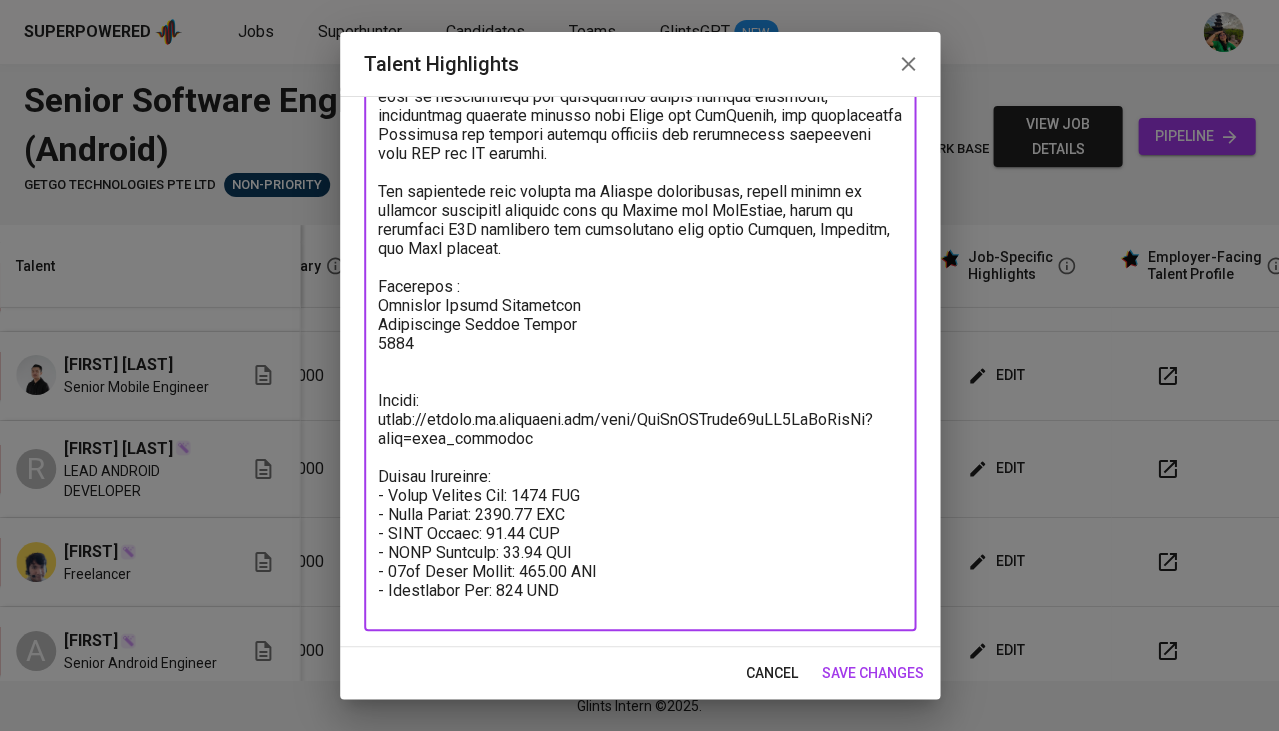 click on "cancel" at bounding box center (772, 673) 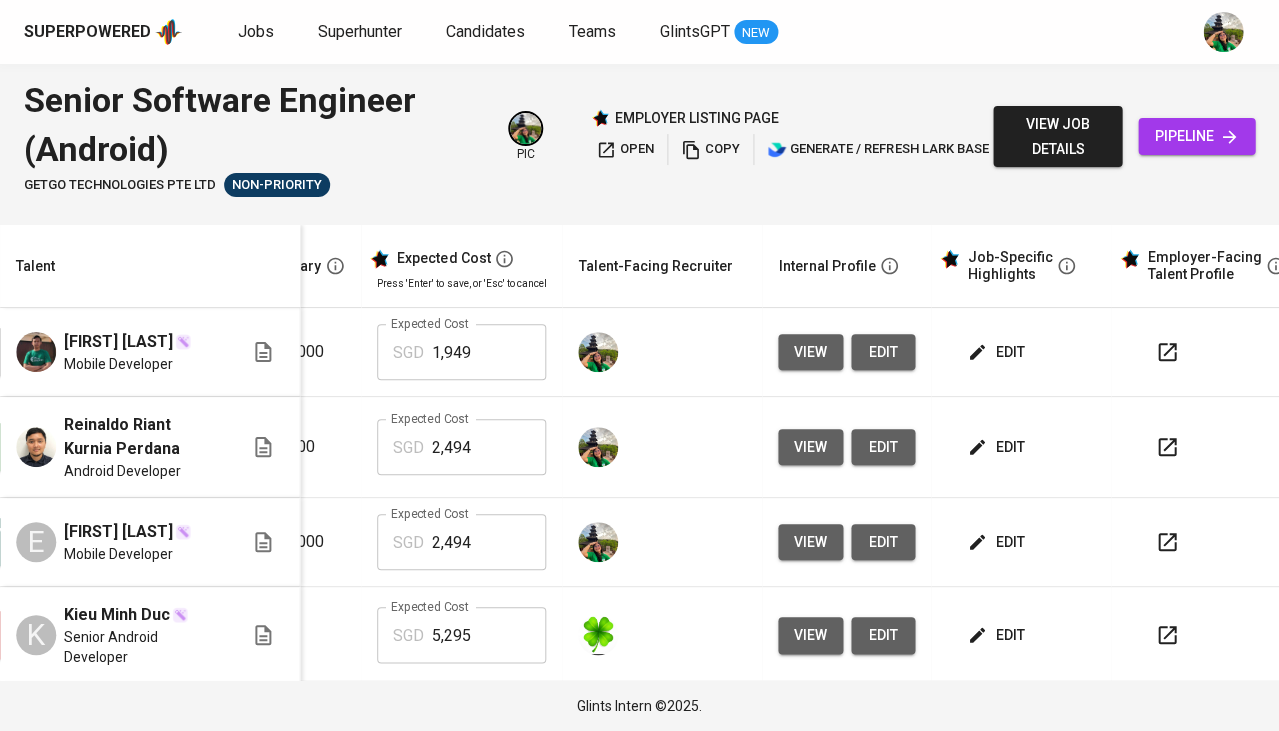 scroll, scrollTop: 0, scrollLeft: 421, axis: horizontal 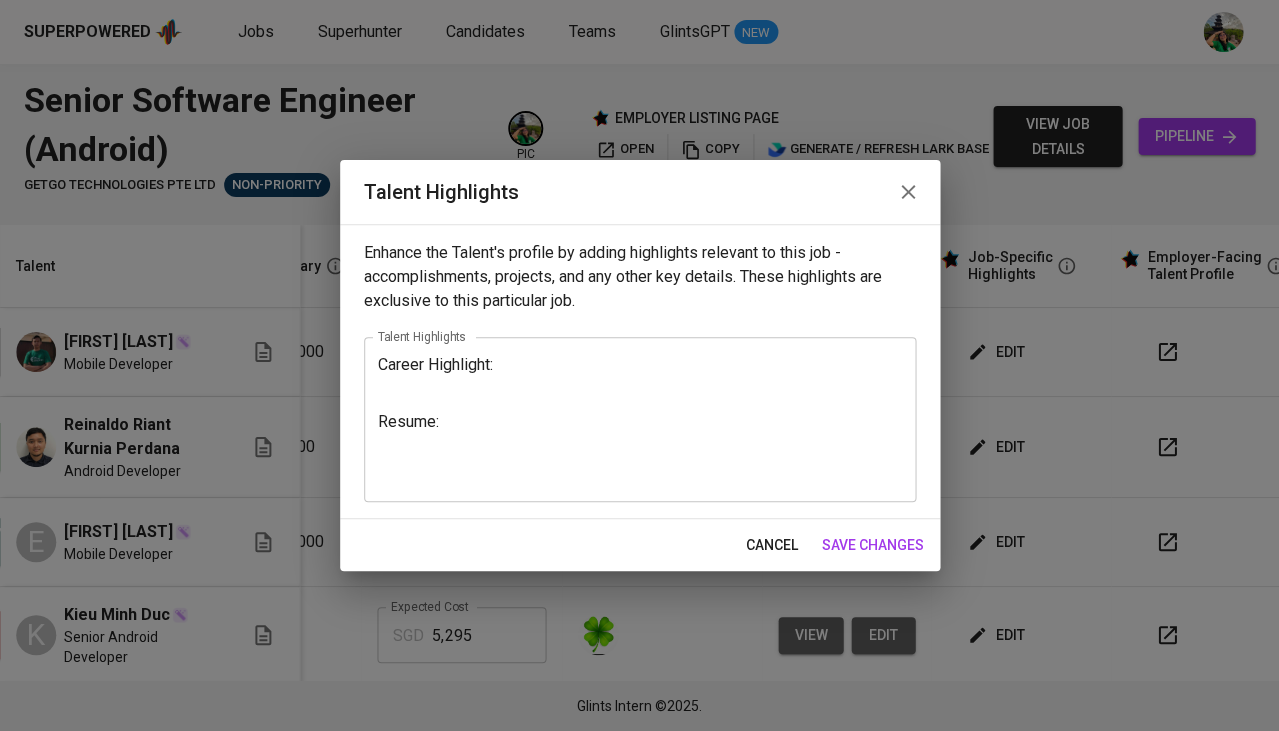click on "Career Highlight:
Resume:" at bounding box center [640, 419] 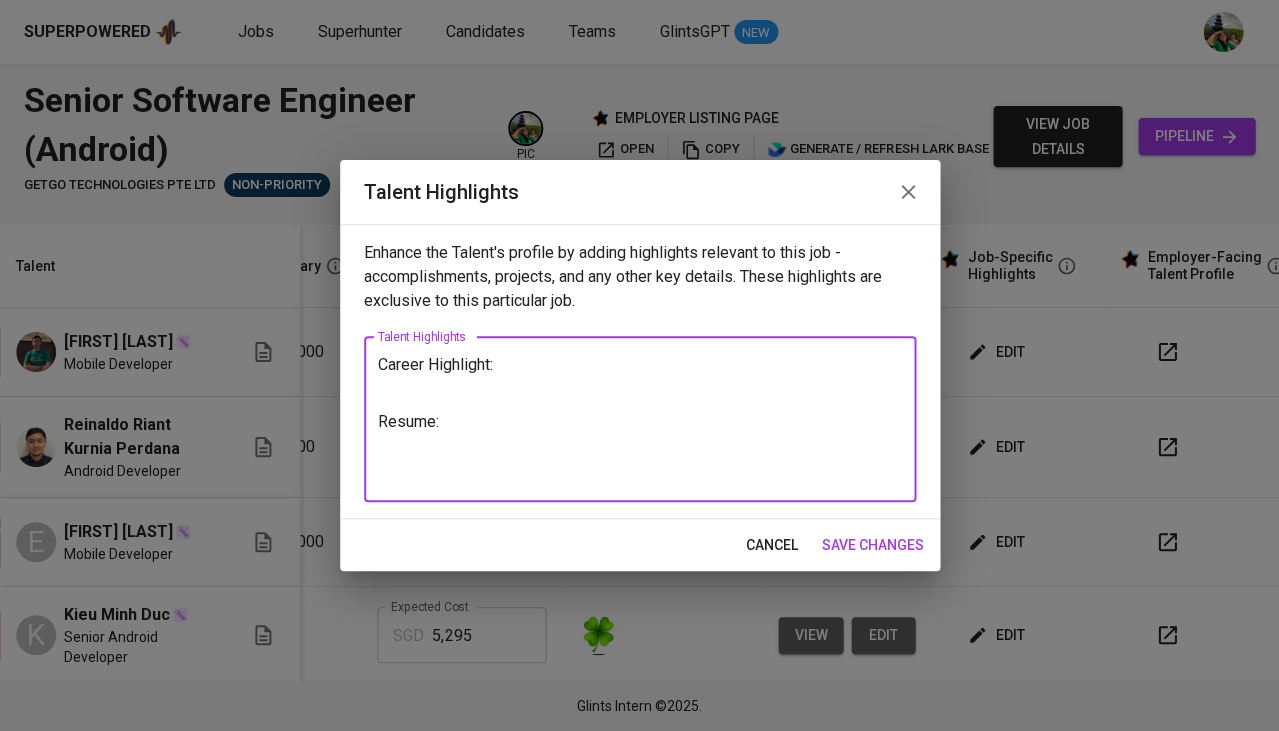 paste on "Salary Breakdown:
- Total Monthly Fee: 1949 SGD
- Basic Salary: 1369.96 SGD
- BPJS Health: 48.64 SGD
- BPJS Manpower: 85.49 SGD
- 13th Month Salary: 114.16 SGD
- Management Fee: 330 SGD" 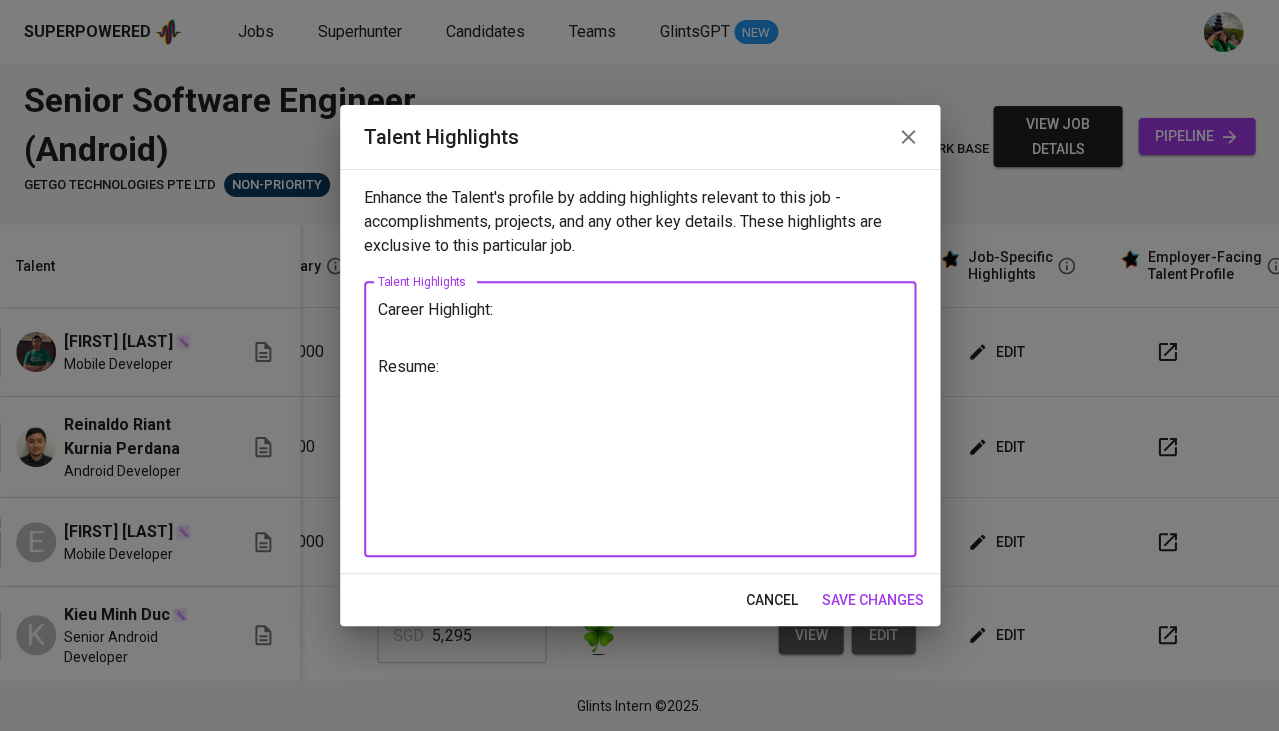 type on "Career Highlight:
Resume:
Salary Breakdown:
- Total Monthly Fee: 1949 SGD
- Basic Salary: 1369.96 SGD
- BPJS Health: 48.64 SGD
- BPJS Manpower: 85.49 SGD
- 13th Month Salary: 114.16 SGD
- Management Fee: 330 SGD" 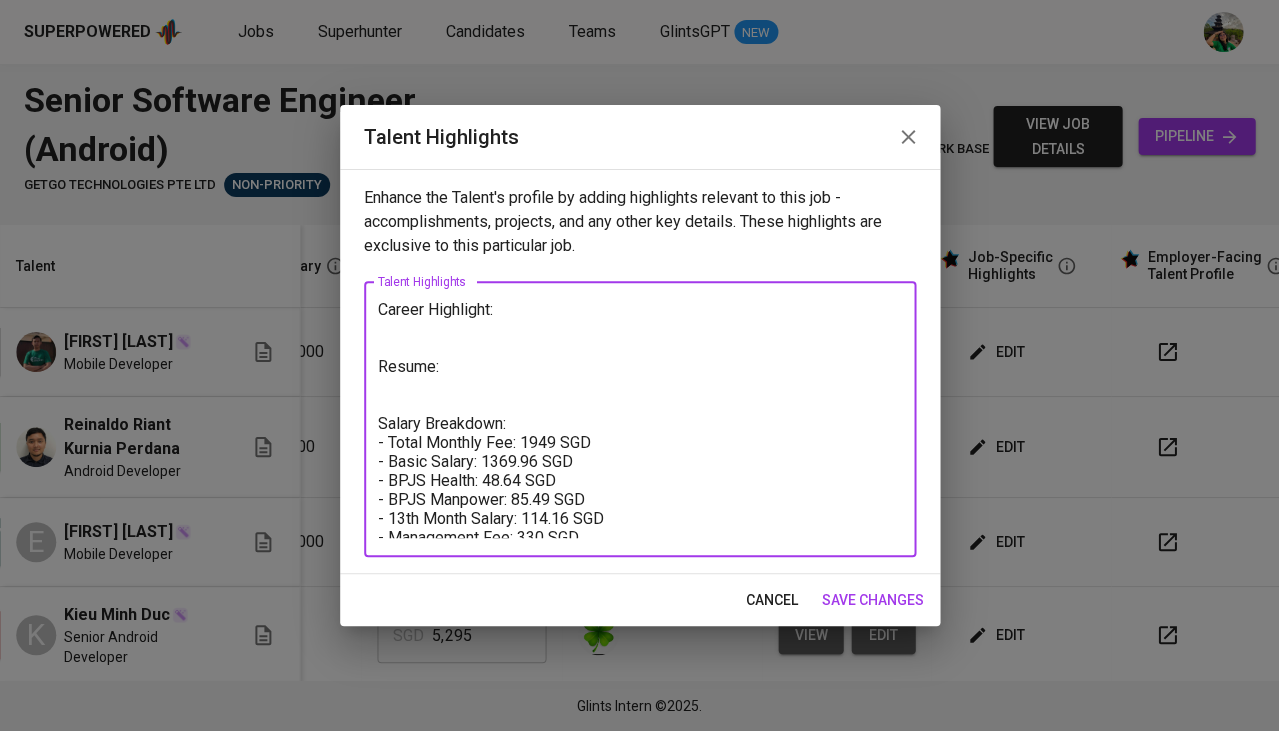 click on "save changes" at bounding box center [873, 600] 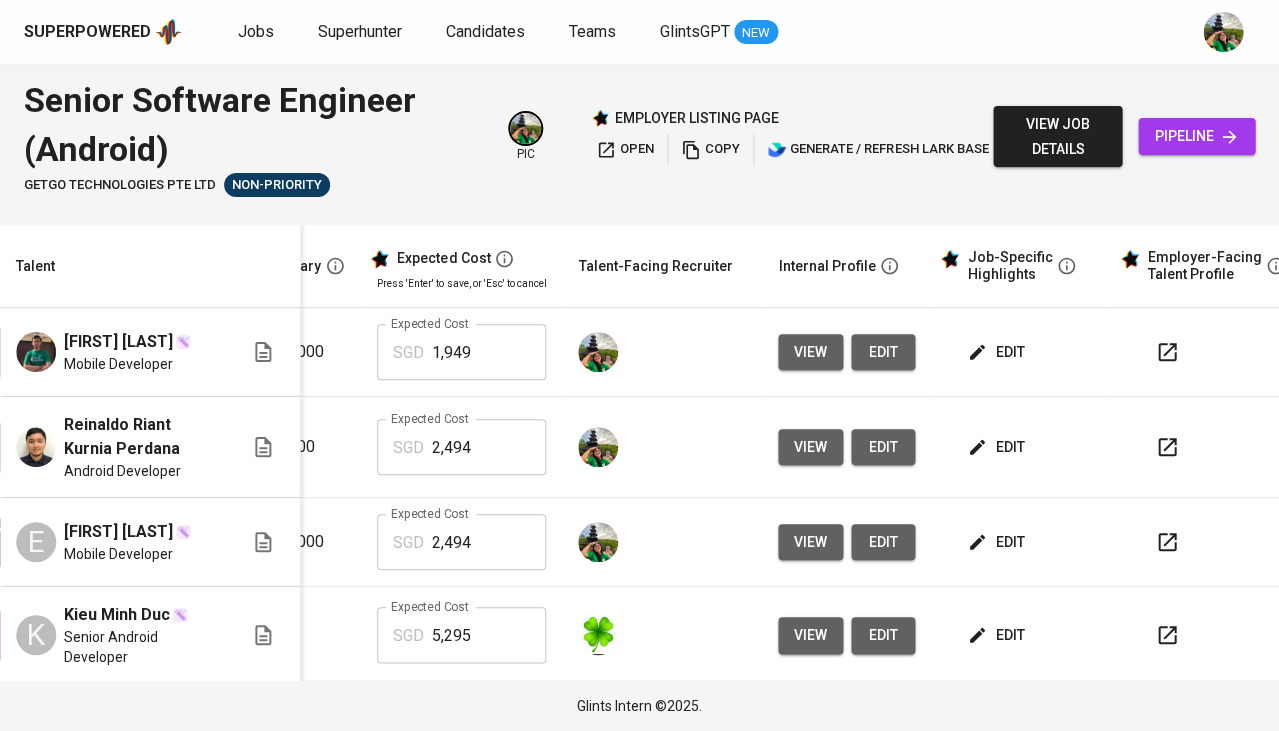 scroll, scrollTop: 0, scrollLeft: 445, axis: horizontal 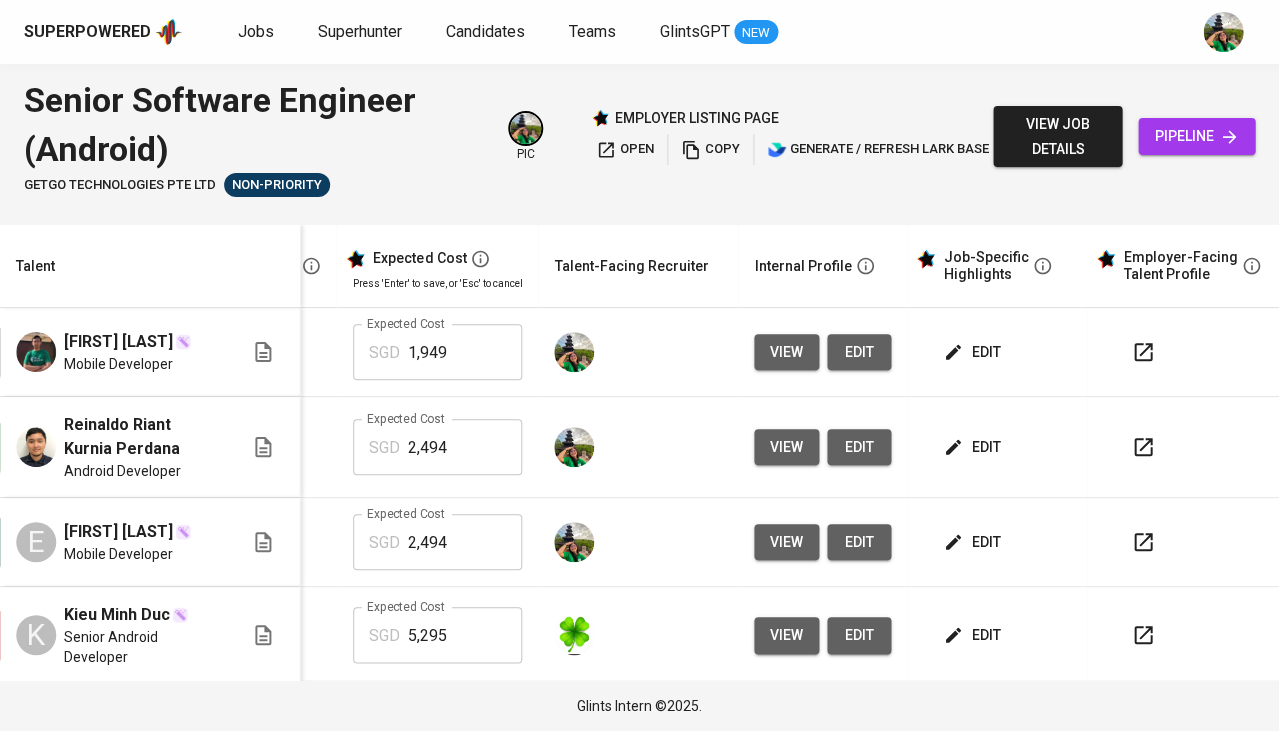 click on "edit" at bounding box center [973, 352] 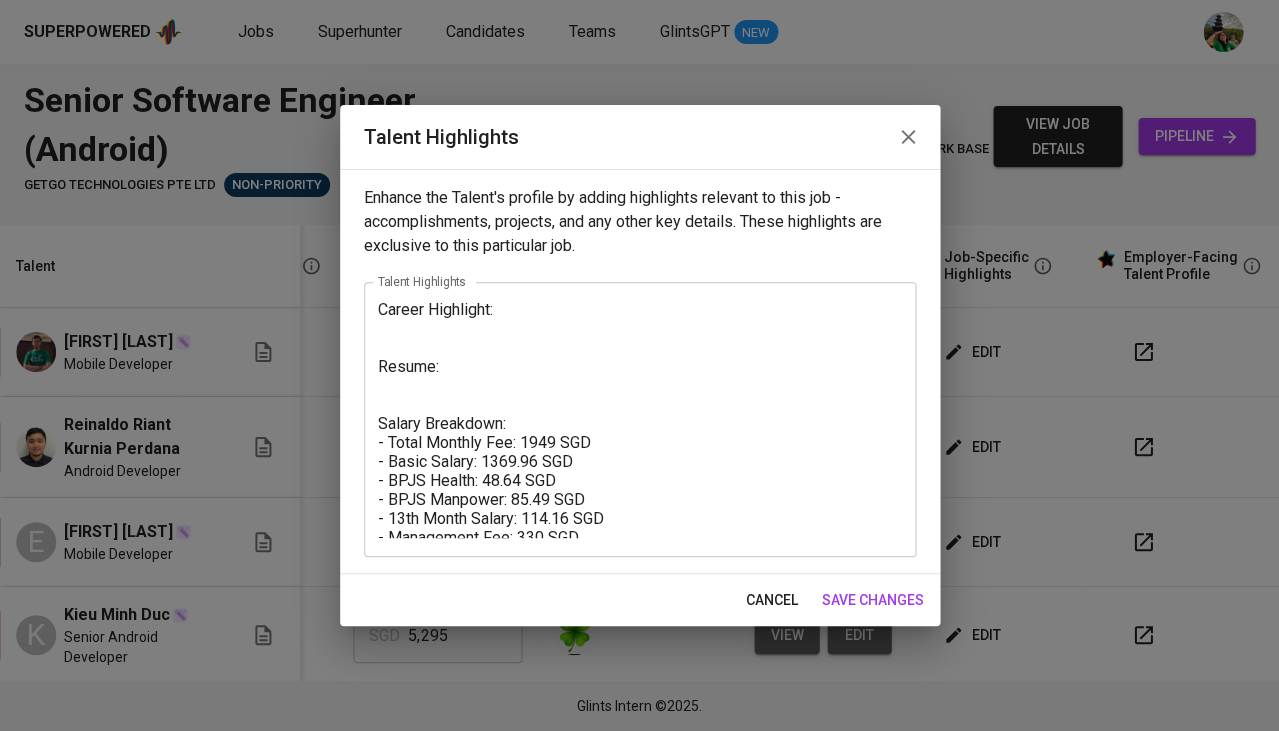 click on "Career Highlight:
Resume:
Salary Breakdown:
- Total Monthly Fee: 1949 SGD
- Basic Salary: 1369.96 SGD
- BPJS Health: 48.64 SGD
- BPJS Manpower: 85.49 SGD
- 13th Month Salary: 114.16 SGD
- Management Fee: 330 SGD" at bounding box center [640, 419] 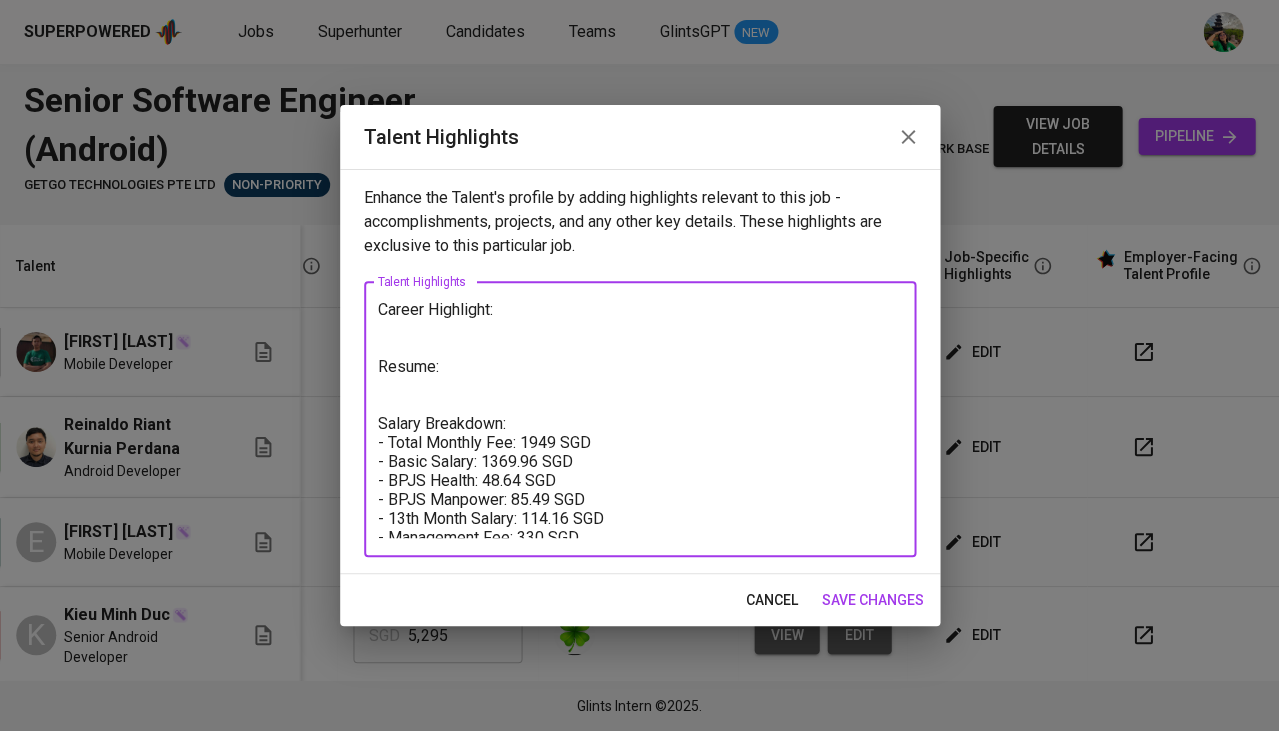 click on "Career Highlight:
Resume:
Salary Breakdown:
- Total Monthly Fee: 1949 SGD
- Basic Salary: 1369.96 SGD
- BPJS Health: 48.64 SGD
- BPJS Manpower: 85.49 SGD
- 13th Month Salary: 114.16 SGD
- Management Fee: 330 SGD" at bounding box center (640, 419) 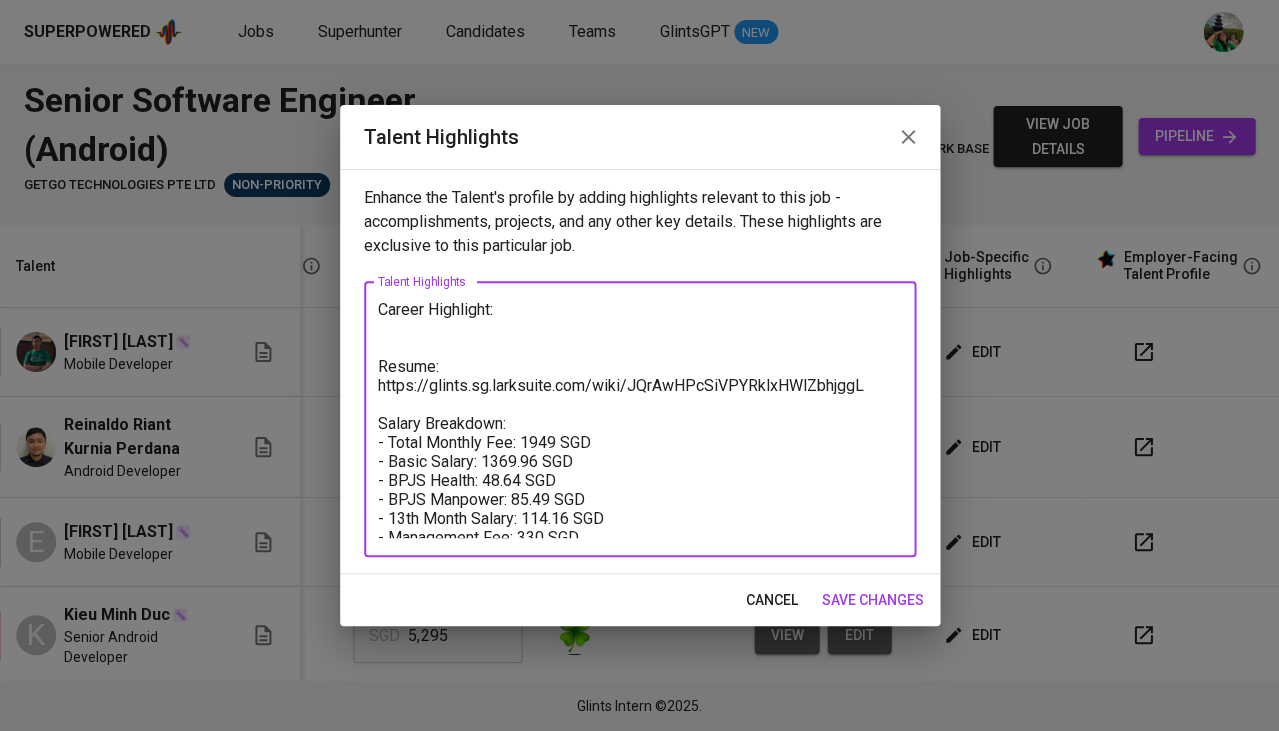 click on "save changes" at bounding box center (873, 600) 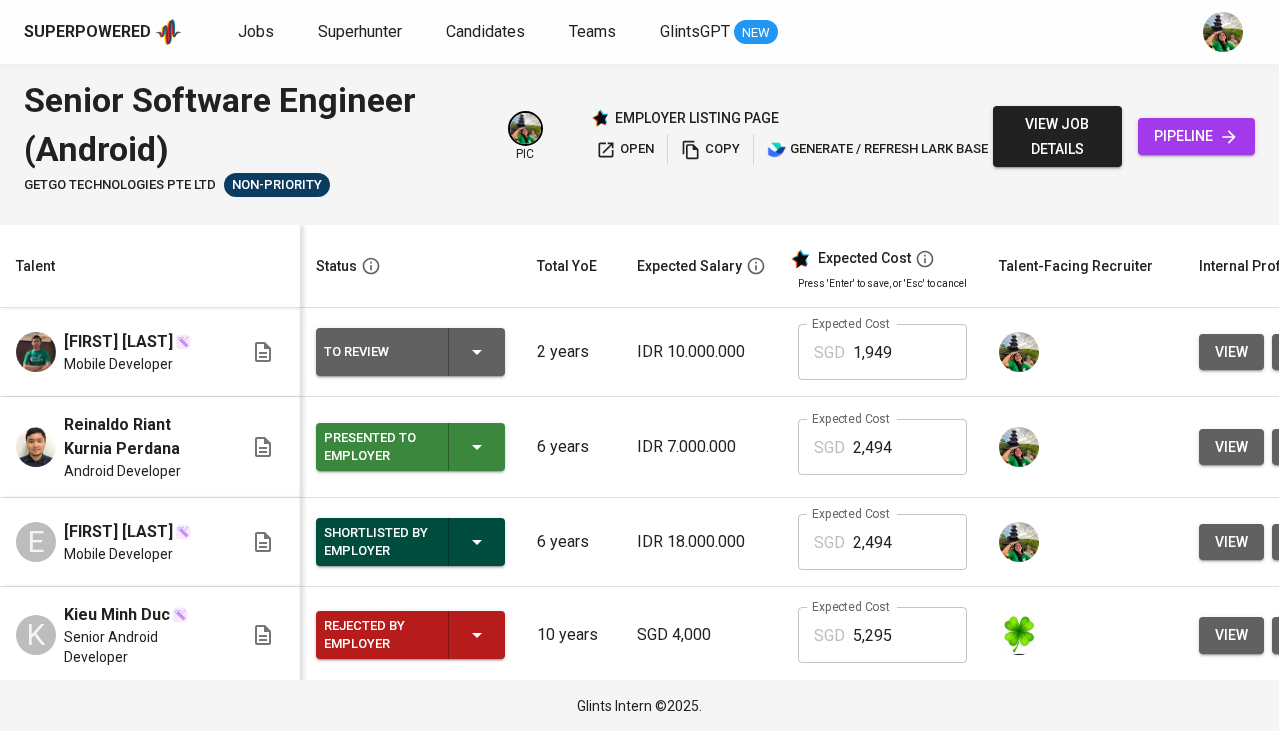 scroll, scrollTop: 0, scrollLeft: 0, axis: both 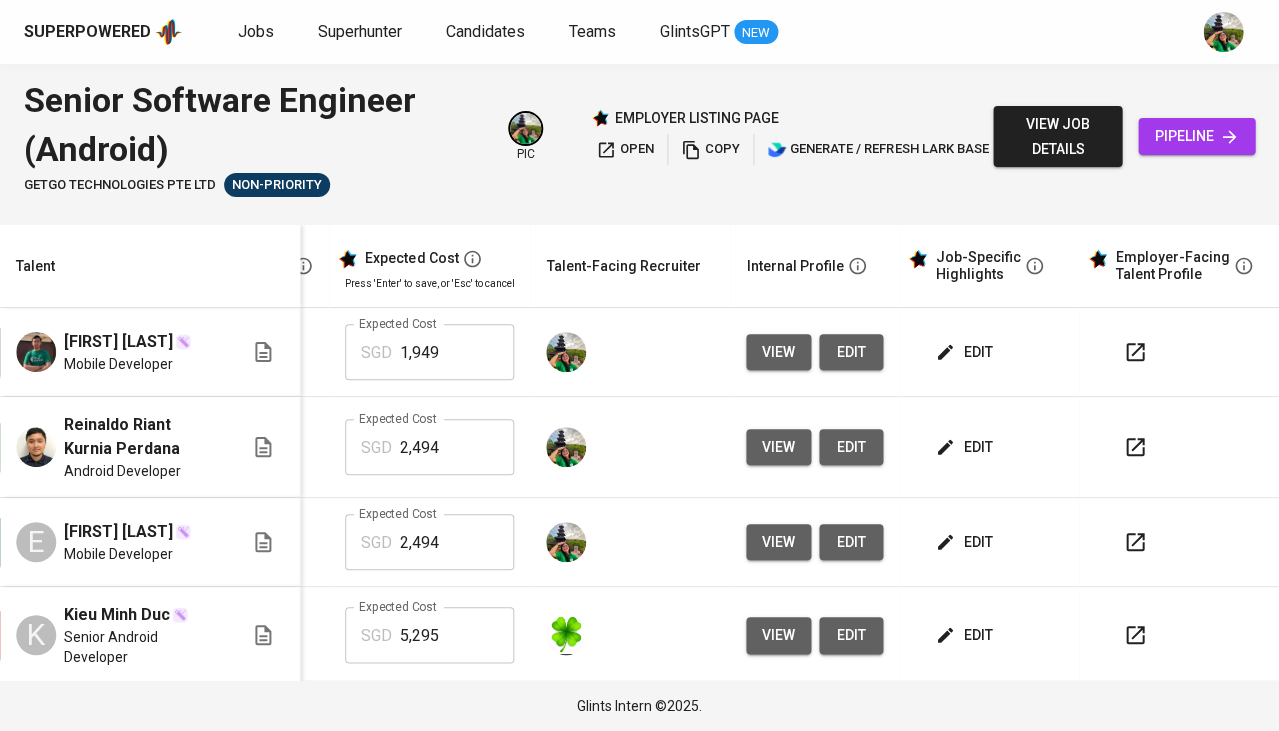 click 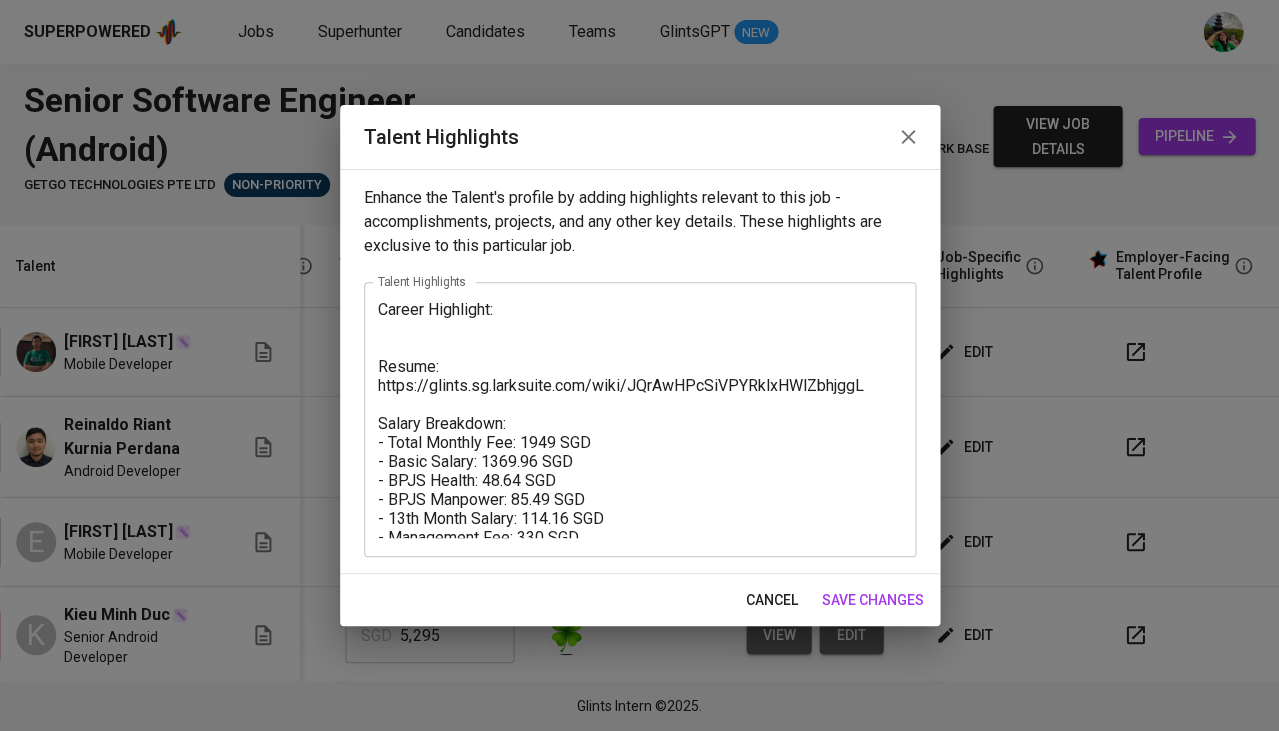 click on "Career Highlight:
Resume:
https://glints.sg.larksuite.com/wiki/JQrAwHPcSiVPYRklxHWlZbhjggL
Salary Breakdown:
- Total Monthly Fee: 1949 SGD
- Basic Salary: 1369.96 SGD
- BPJS Health: 48.64 SGD
- BPJS Manpower: 85.49 SGD
- 13th Month Salary: 114.16 SGD
- Management Fee: 330 SGD" at bounding box center (640, 419) 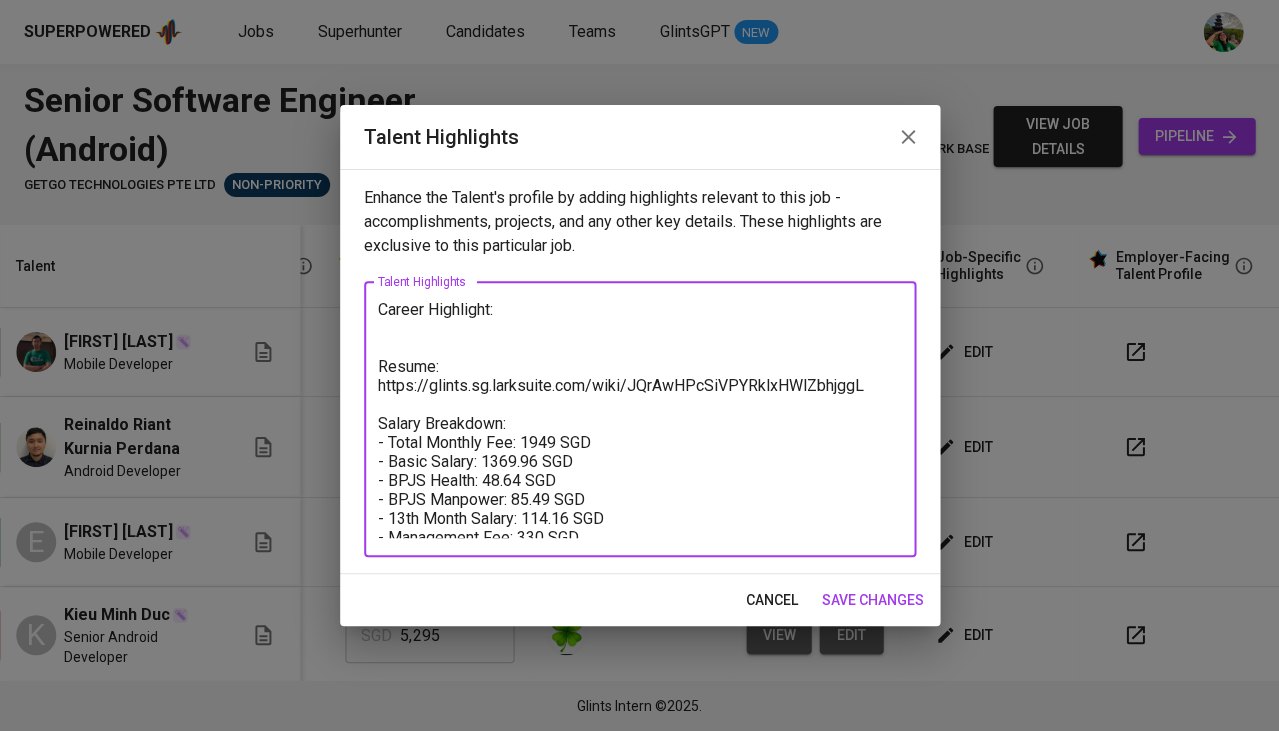 paste on "Mobile Developer with 5 years of experience building cross-platform applications using Flutter, Kotlin Multiplatform (KMP), and Swift. Currently working as Lead Mobile Developer at PT. Pranala Ragam Karya, leading development teams, planning technical solutions, and managing end-to-end app releases on both the Play Store and App Store.
Successfully delivered over 10 mobile apps, including JakOne Pay, Jumpa Dokter, Paysley Merchant, and MemoryLane, across fintech, health, and commerce sectors. Skilled in handling the full development cycle—from UI/UX design and API integration to Firebase setup and deployment. Proficient in Kotlin Multiplatform and Jetpack Compose, with a strong focus on performance, scalability, and clean code. Comfortable working in cross-functional teams using Git and agile workflows." 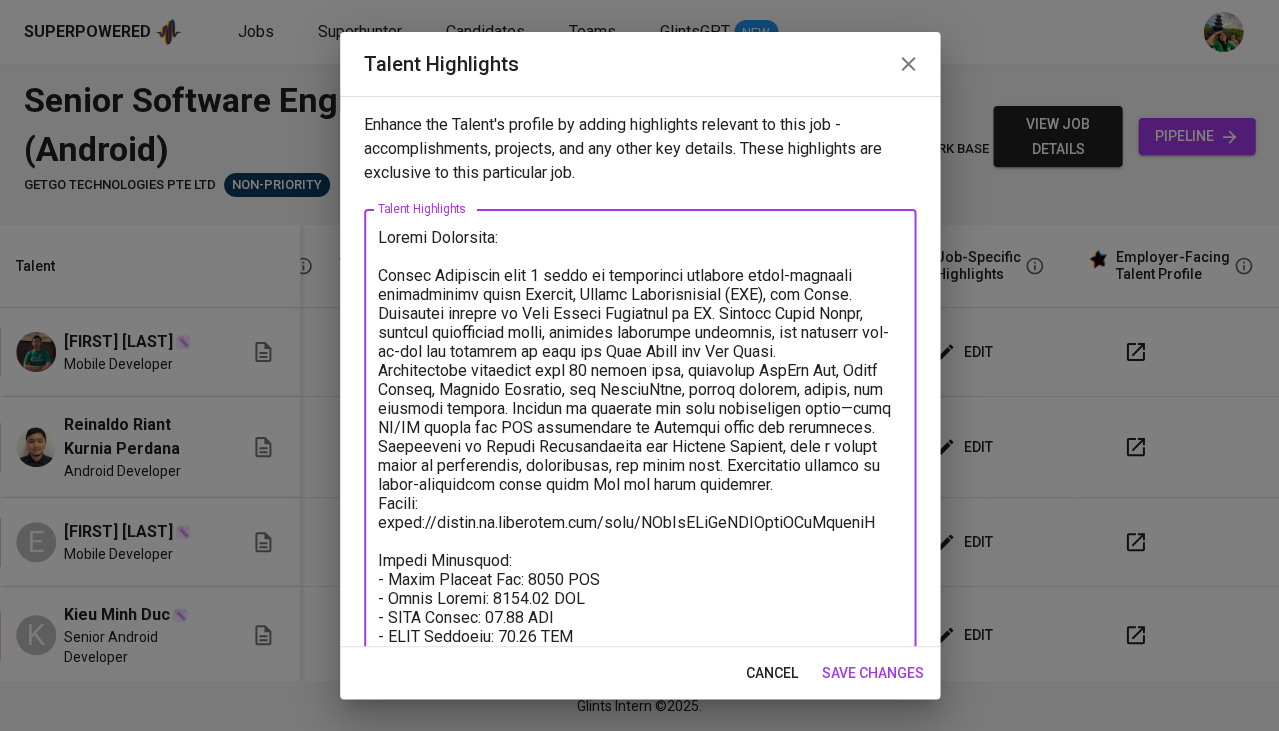 click at bounding box center [640, 447] 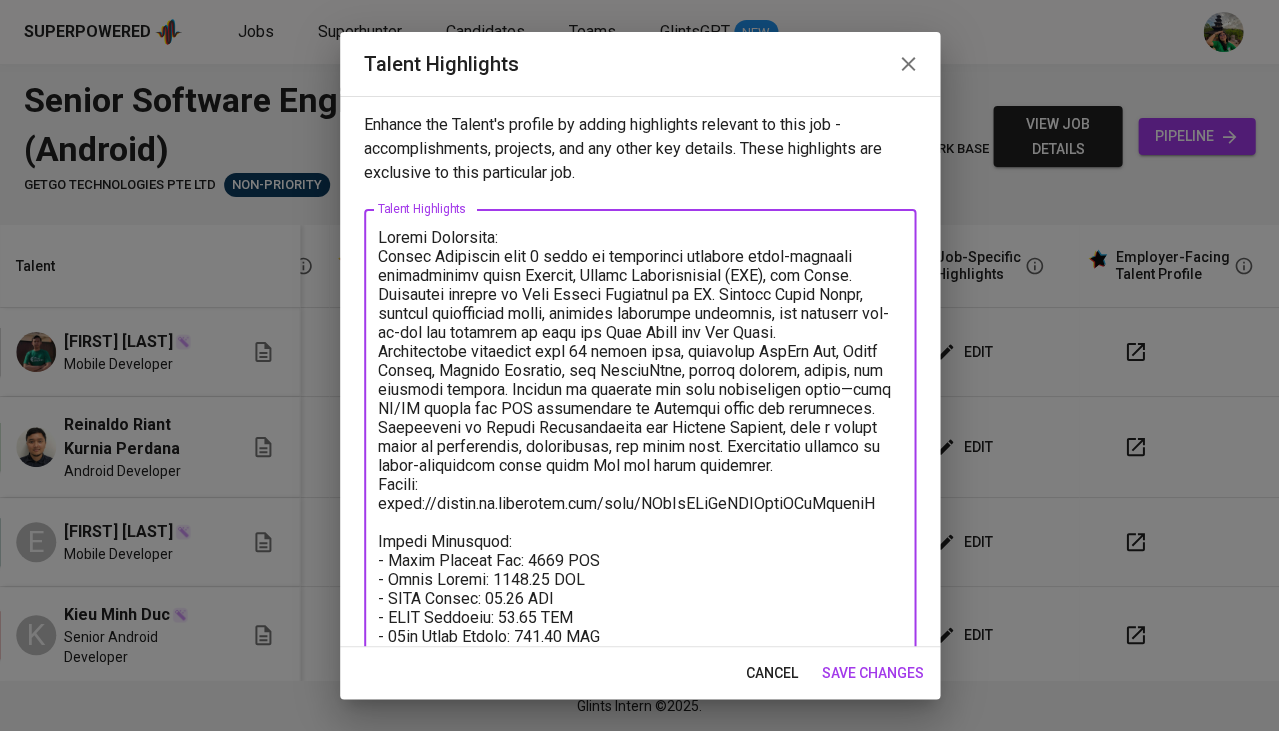 click at bounding box center (640, 438) 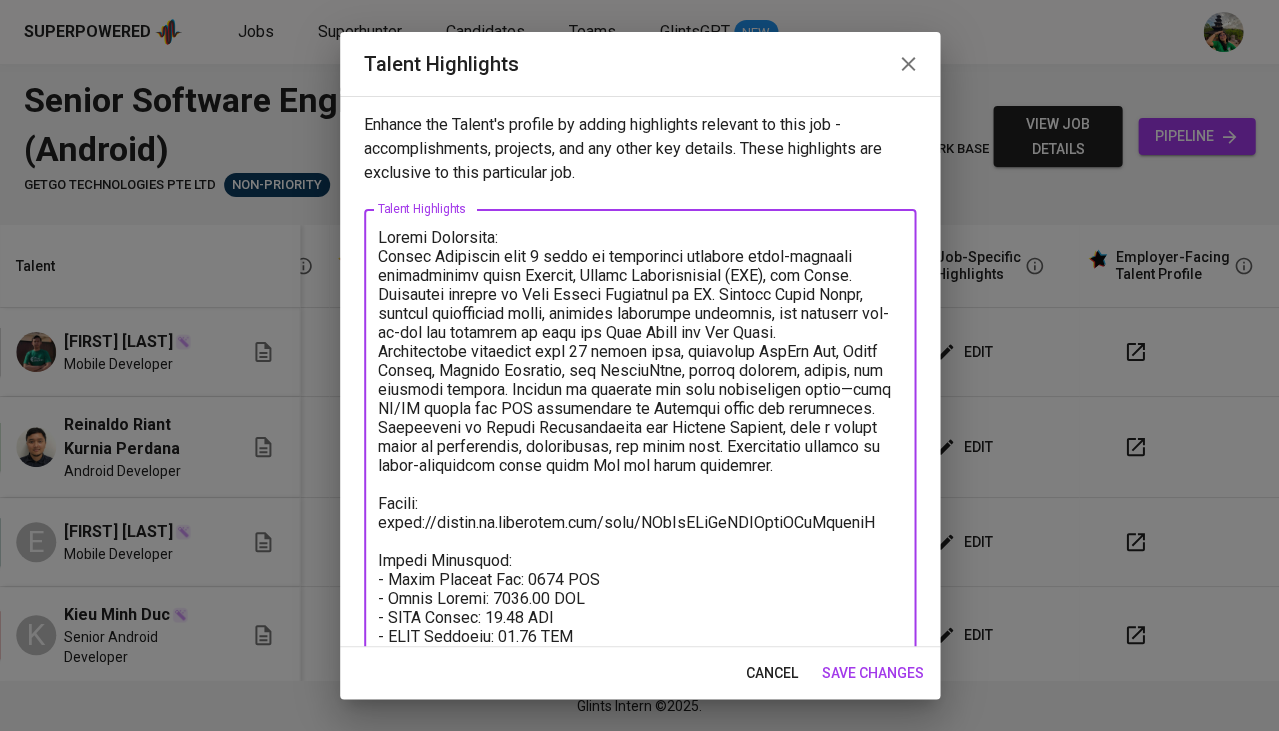 click at bounding box center (640, 447) 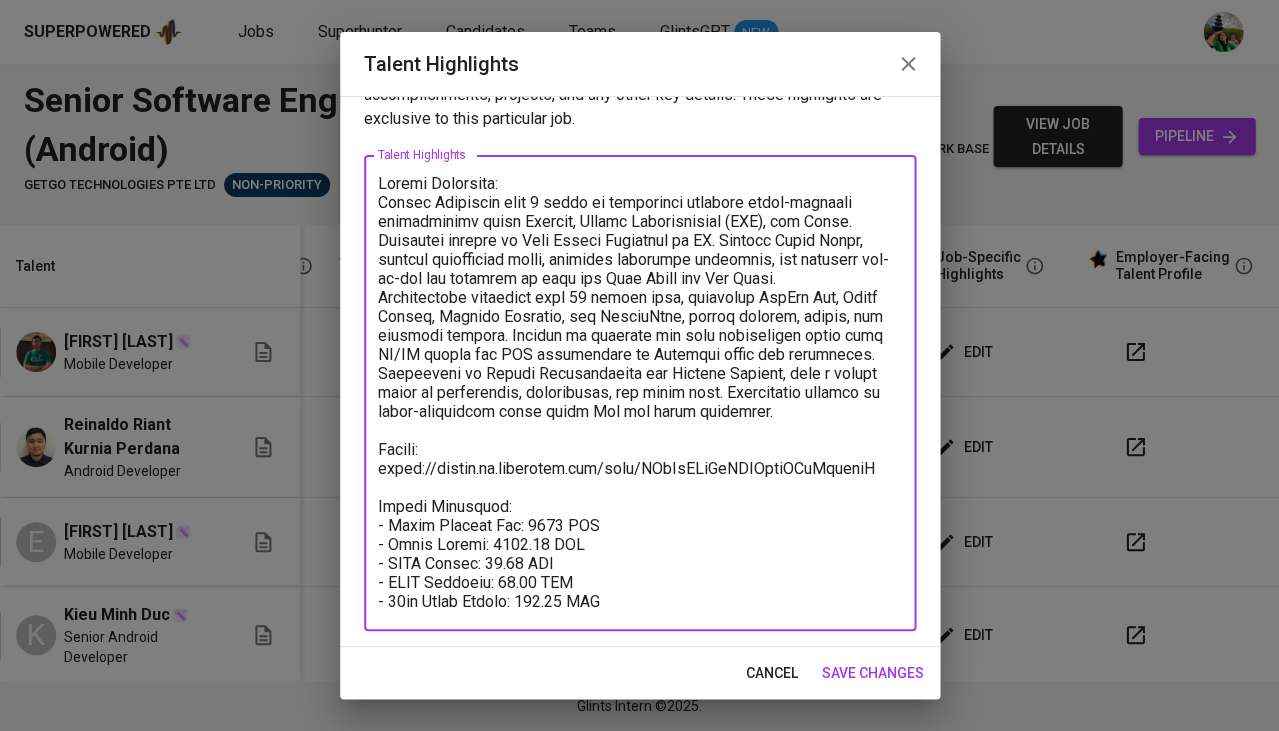 scroll, scrollTop: 53, scrollLeft: 0, axis: vertical 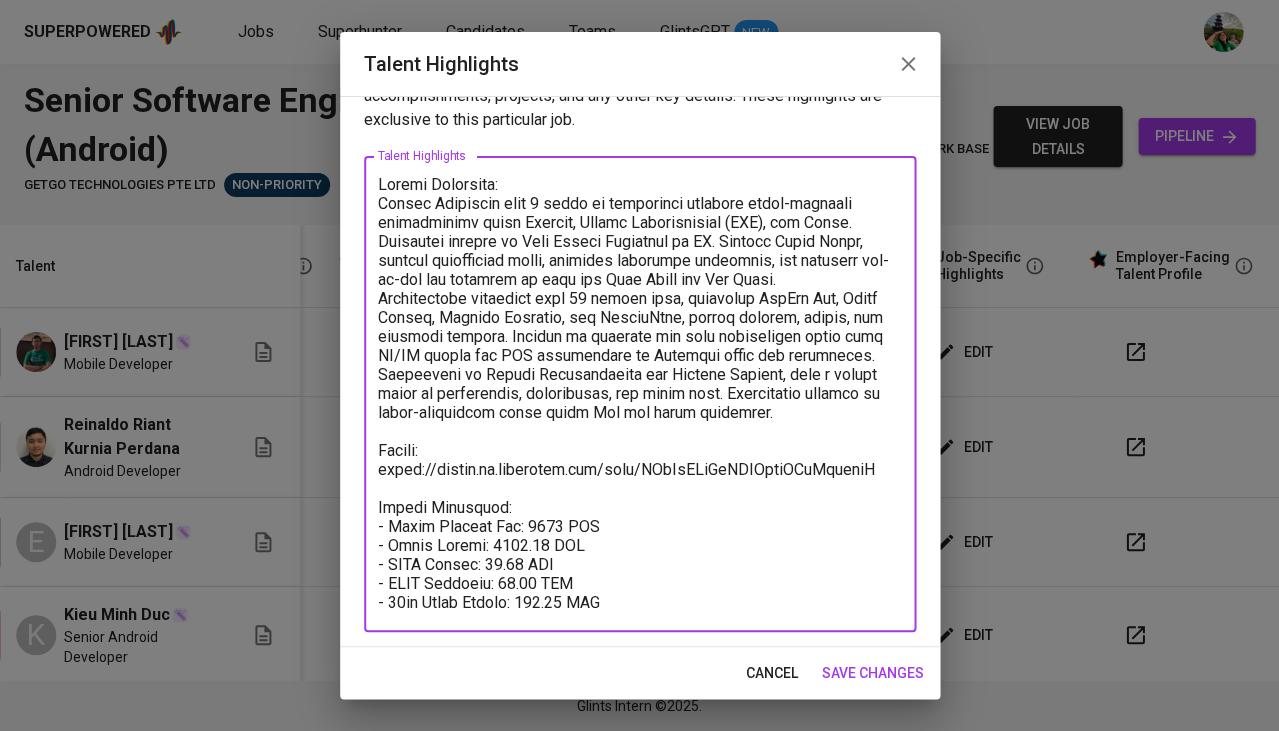 type on "Career Highlight:
Mobile Developer with 5 years of experience building cross-platform applications using Flutter, Kotlin Multiplatform (KMP), and Swift. Currently working as Lead Mobile Developer at PT. Pranala Ragam Karya, leading development teams, planning technical solutions, and managing end-to-end app releases on both the Play Store and App Store.
Successfully delivered over 10 mobile apps, including JakOne Pay, Jumpa Dokter, Paysley Merchant, and MemoryLane, across fintech, health, and commerce sectors. Skilled in handling the full development cycle from UI/UX design and API integration to Firebase setup and deployment. Proficient in Kotlin Multiplatform and Jetpack Compose, with a strong focus on performance, scalability, and clean code. Comfortable working in cross-functional teams using Git and agile workflows.
Resume:
https://glints.sg.larksuite.com/wiki/JQrAwHPcSiVPYRklxHWlZbhjggL
Salary Breakdown:
- Total Monthly Fee: 1949 SGD
- Basic Salary: 1369.96 SGD
- BPJS Health: 48.64 SGD
- BPJS Manp..." 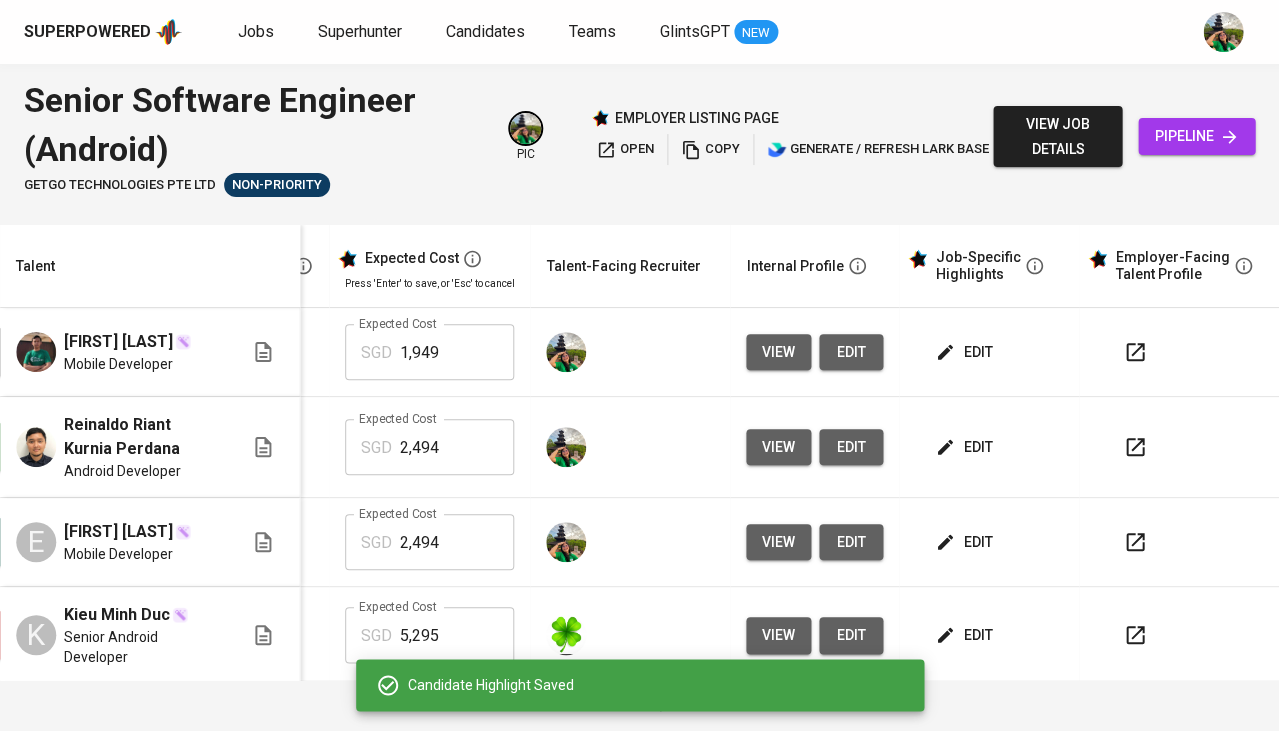 click on "edit" at bounding box center (851, 352) 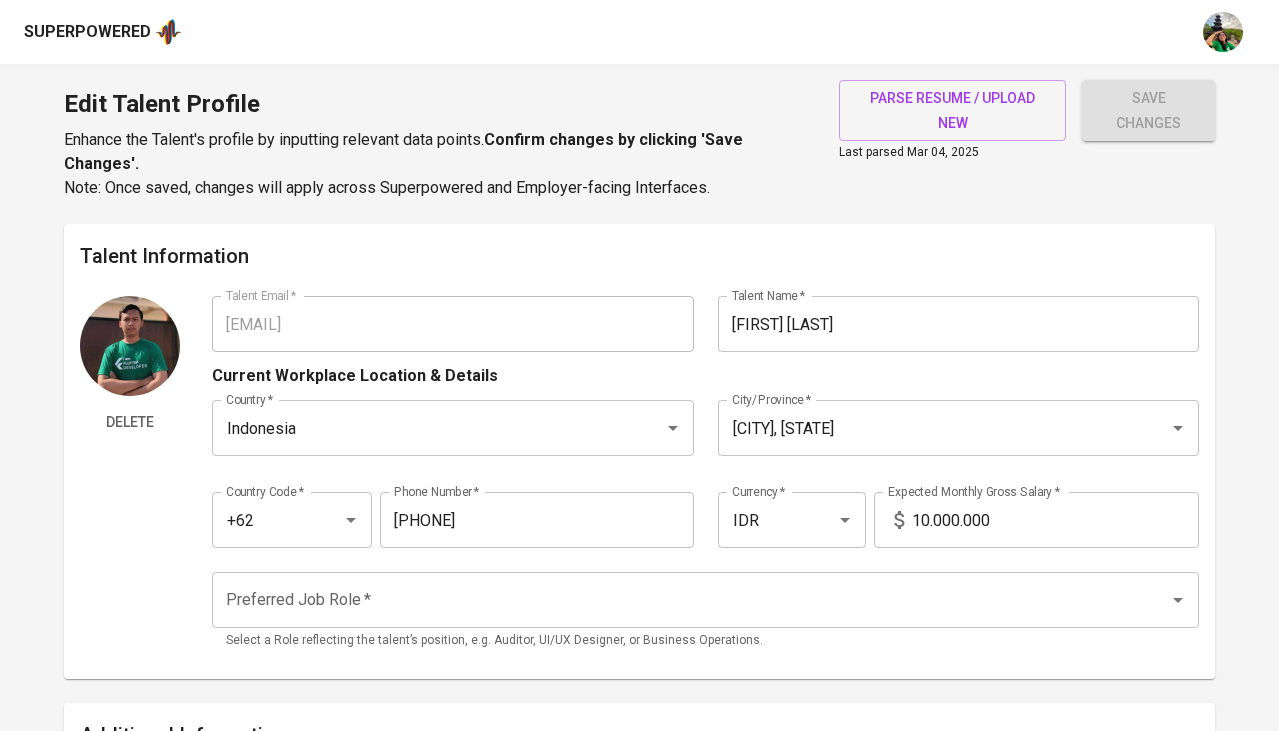 scroll, scrollTop: 0, scrollLeft: 0, axis: both 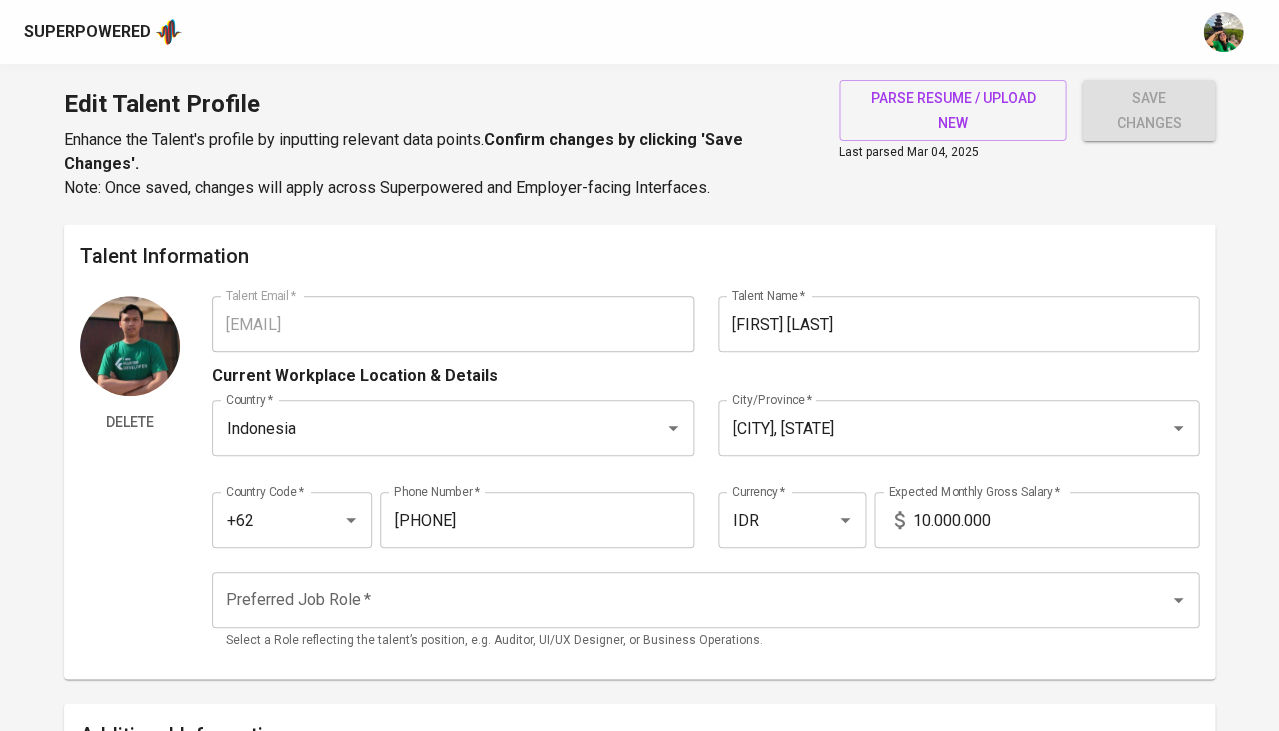 click on "10.000.000" at bounding box center (1055, 520) 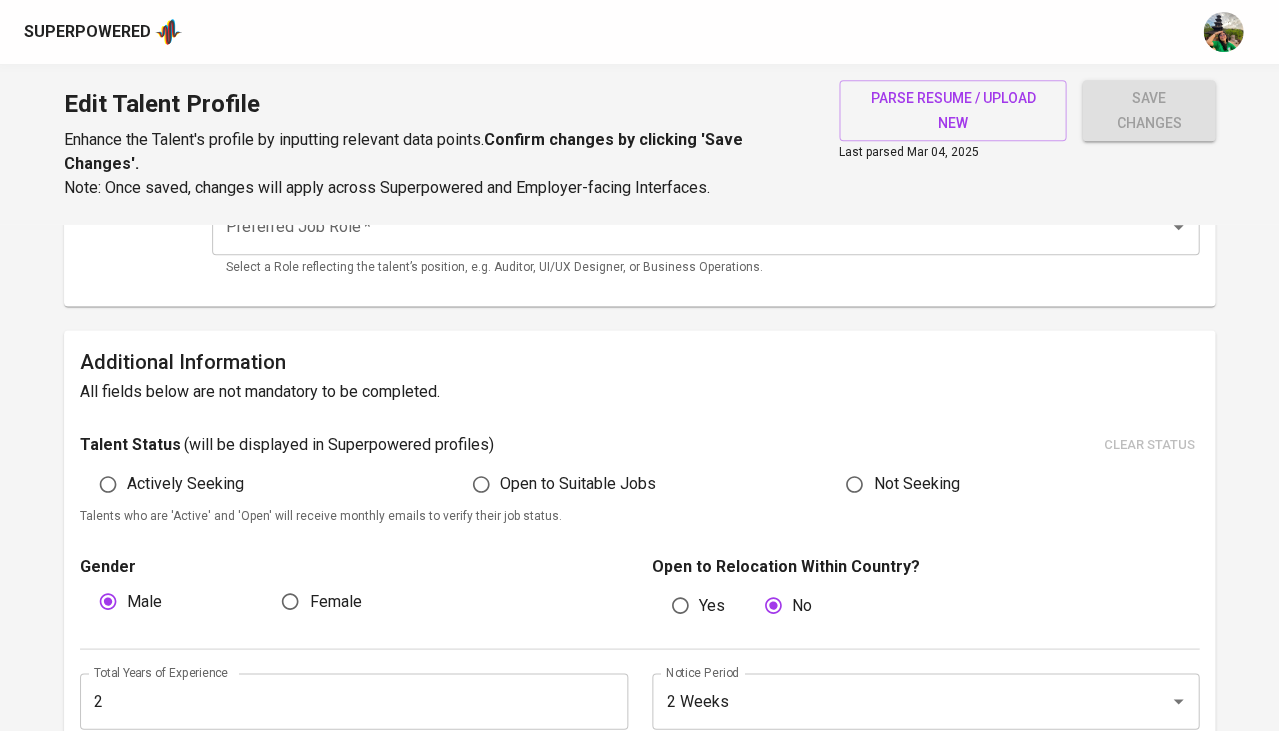 scroll, scrollTop: 413, scrollLeft: 0, axis: vertical 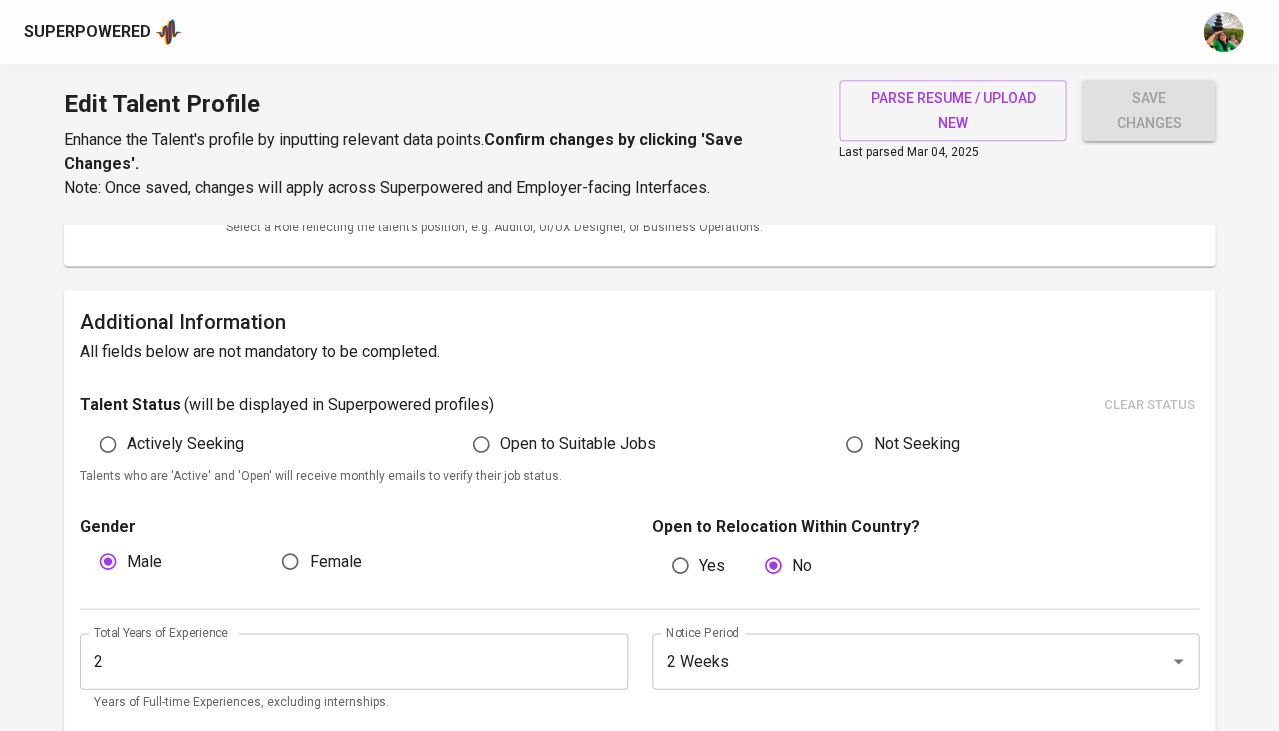 type on "15.000.000" 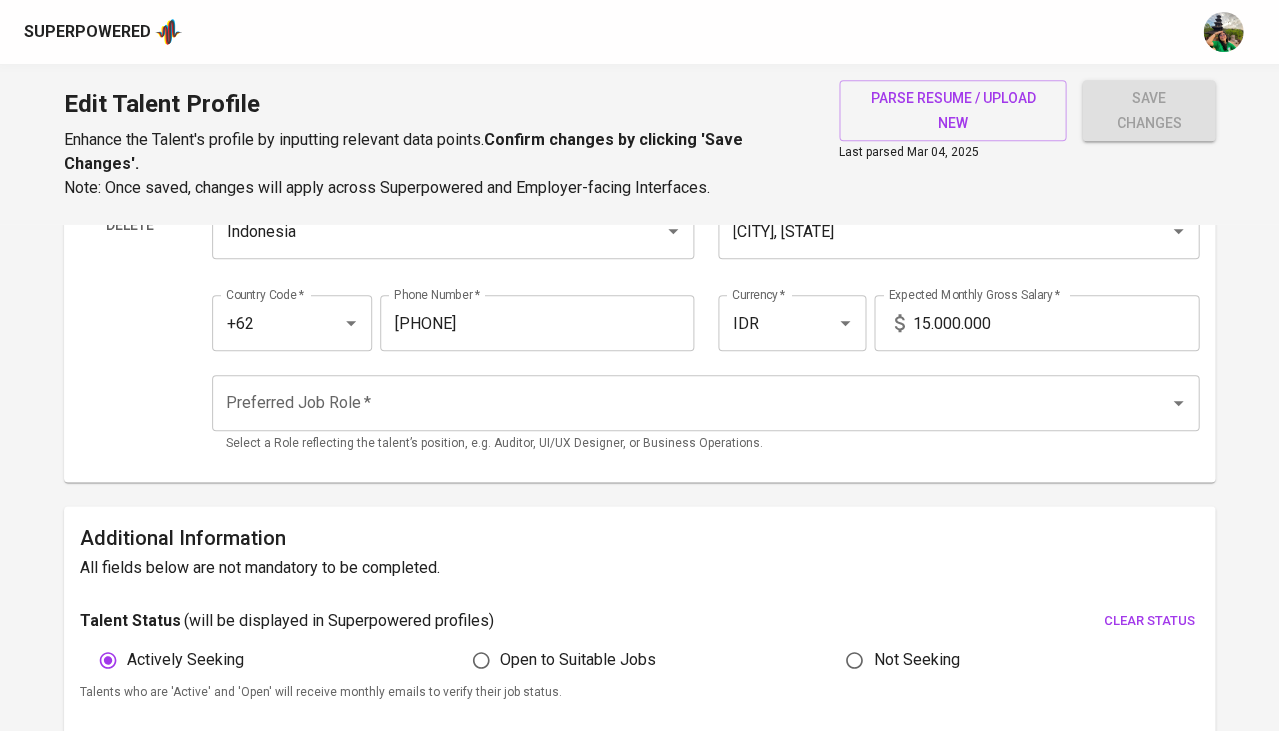 scroll, scrollTop: 193, scrollLeft: 0, axis: vertical 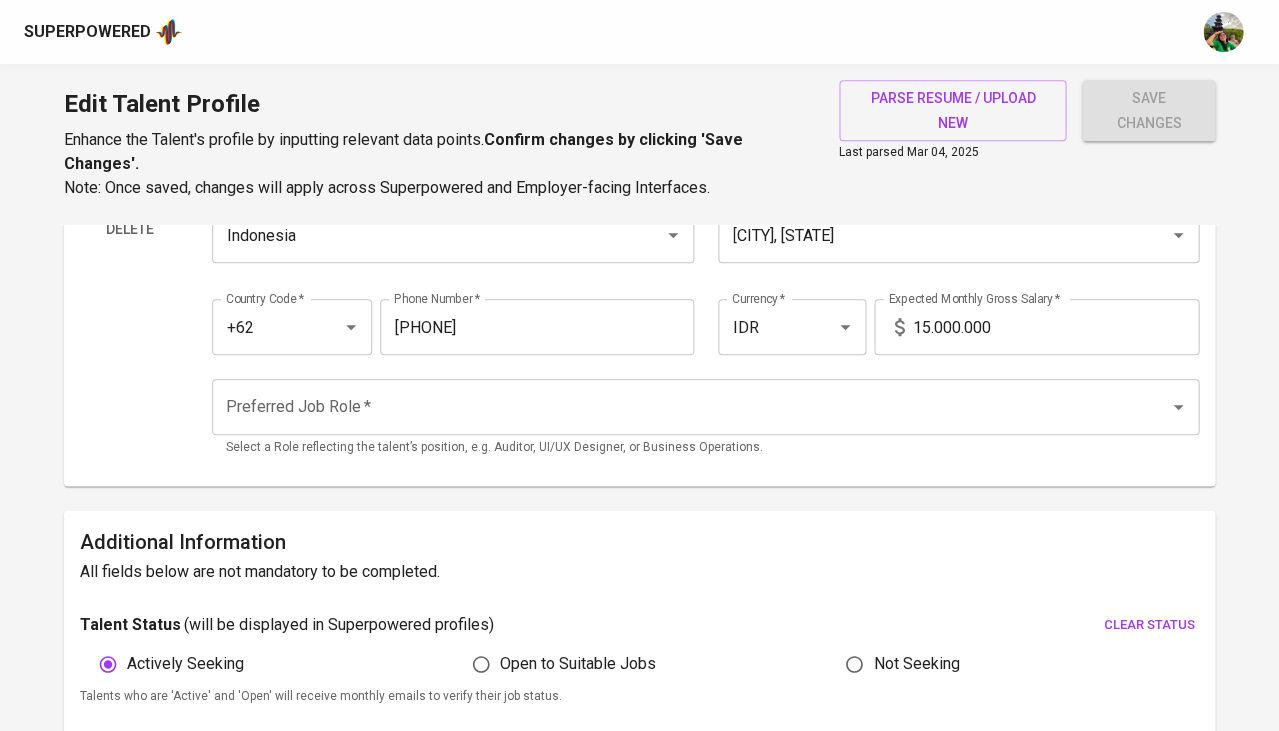 click on "Preferred Job Role   *" at bounding box center (677, 407) 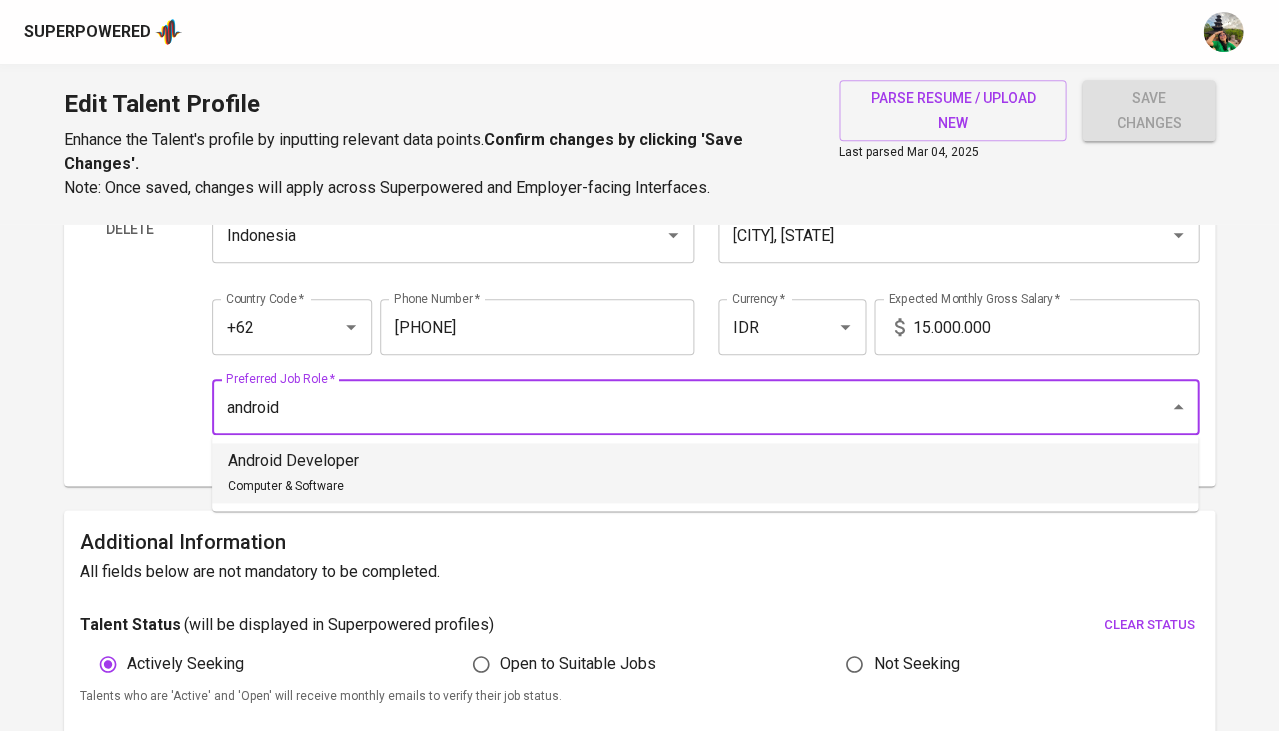 click on "Android Developer Computer & Software" at bounding box center (705, 473) 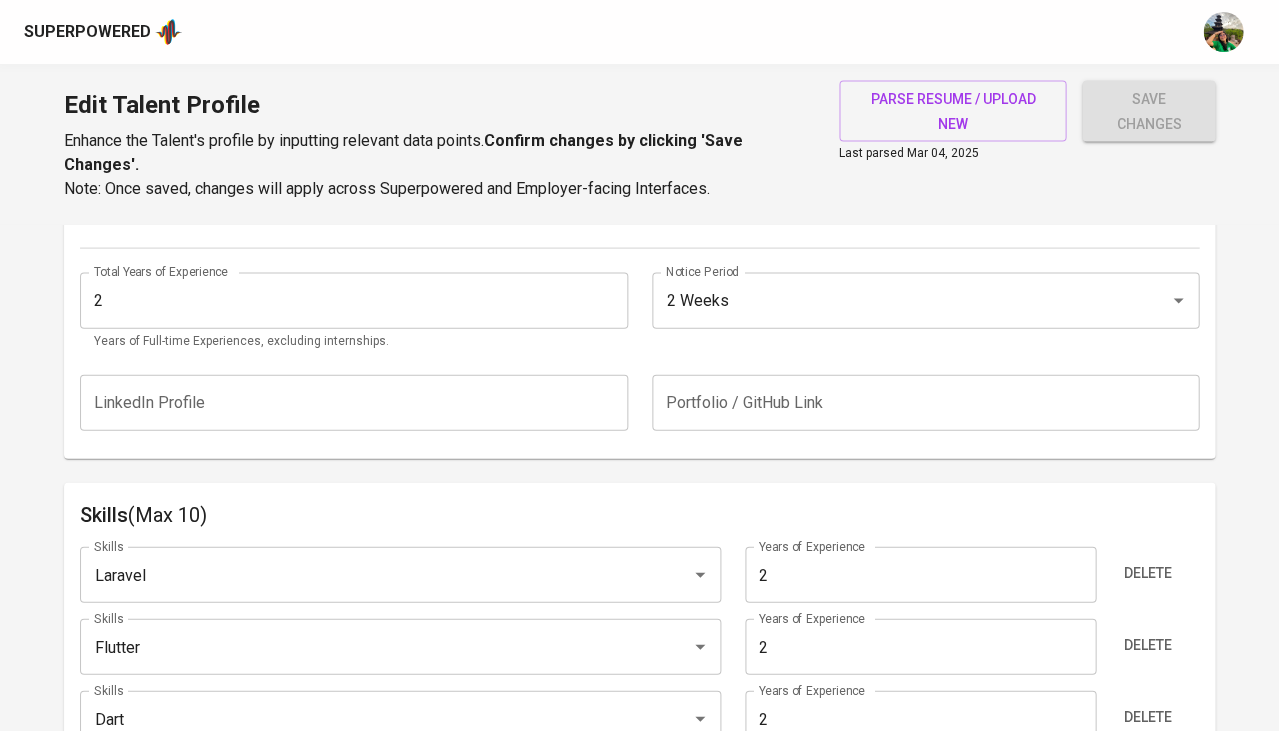 scroll, scrollTop: 853, scrollLeft: 0, axis: vertical 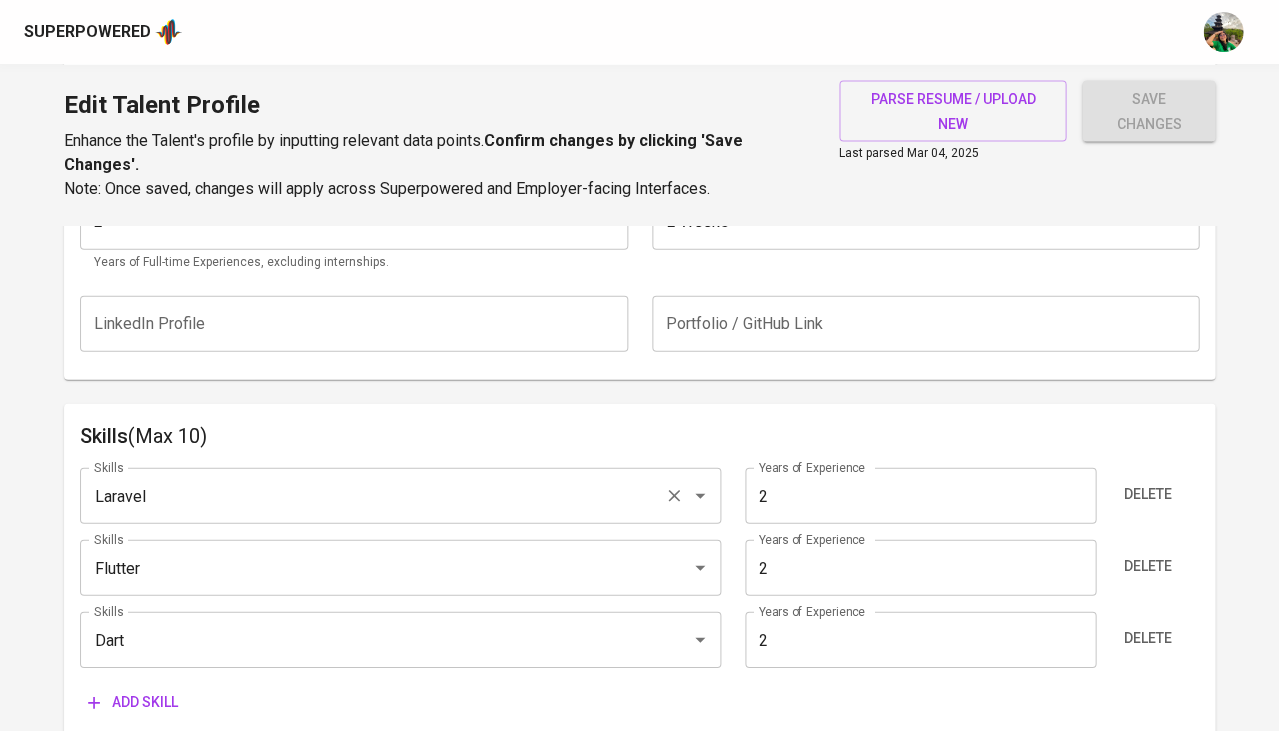 click on "Laravel" at bounding box center (372, 495) 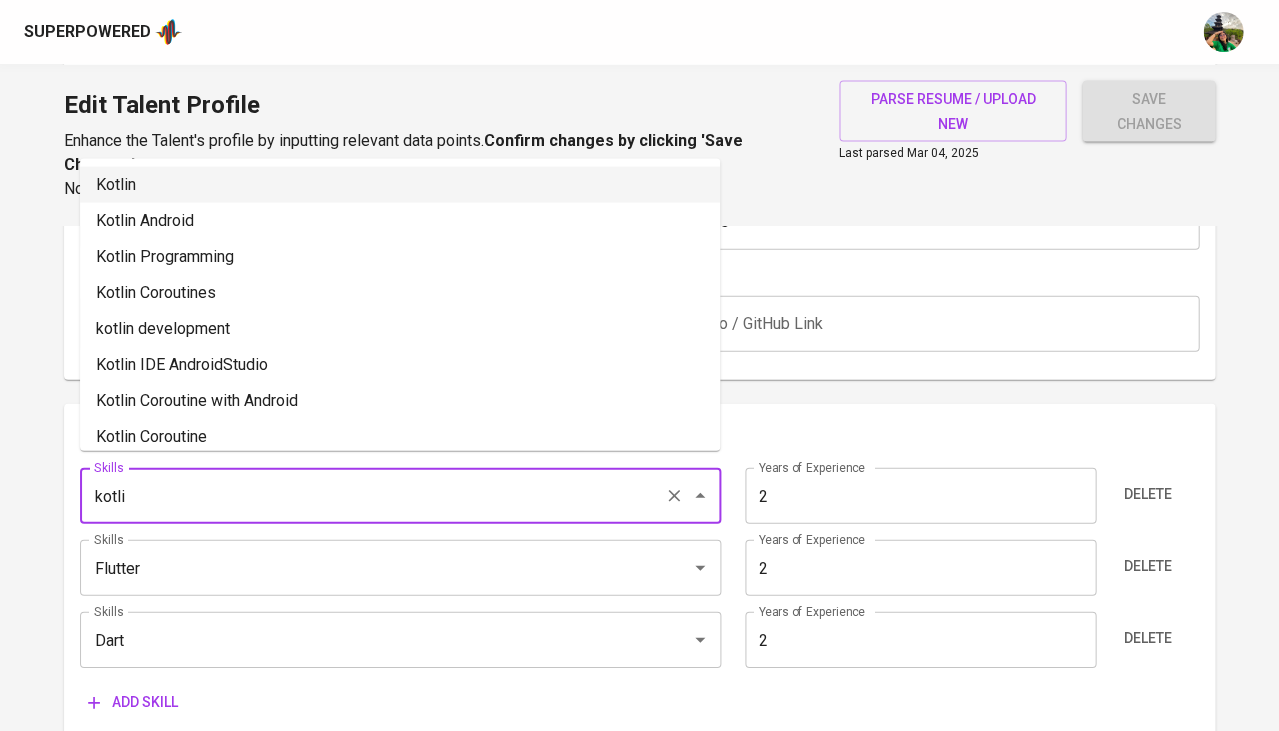 click on "Kotlin" at bounding box center [400, 184] 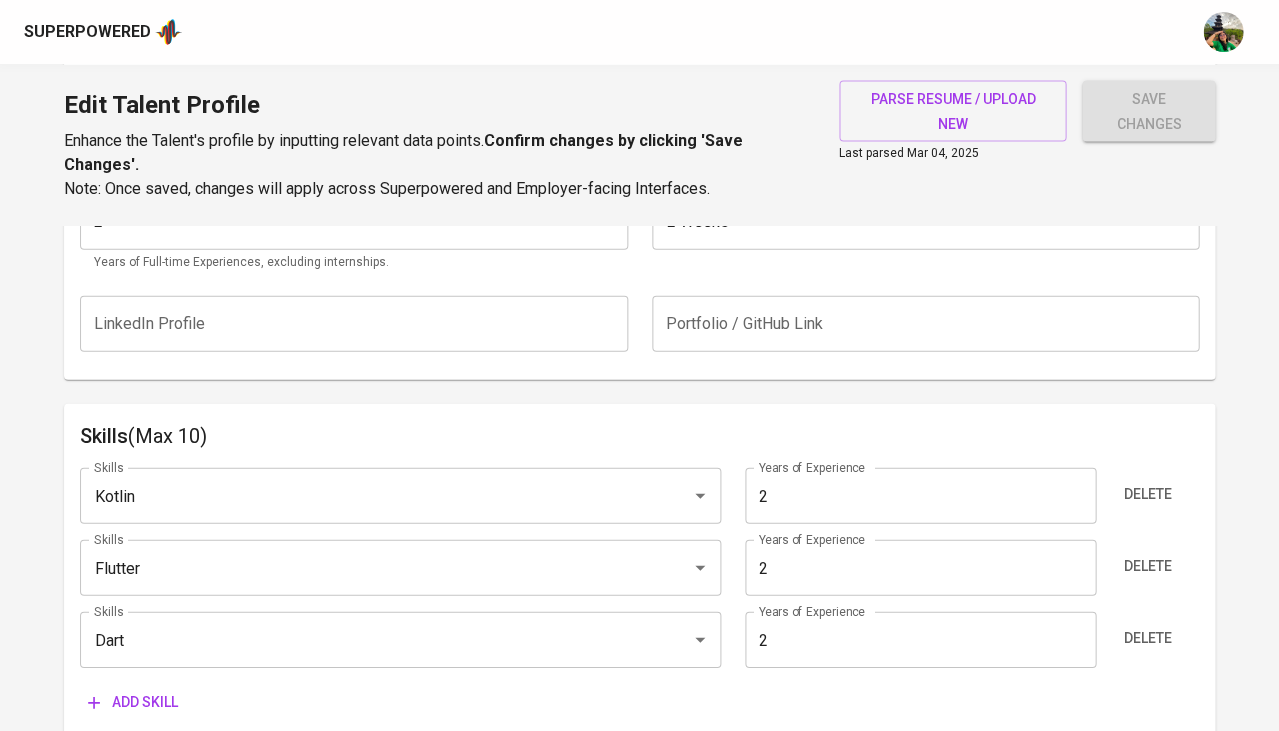 click on "2" at bounding box center [920, 495] 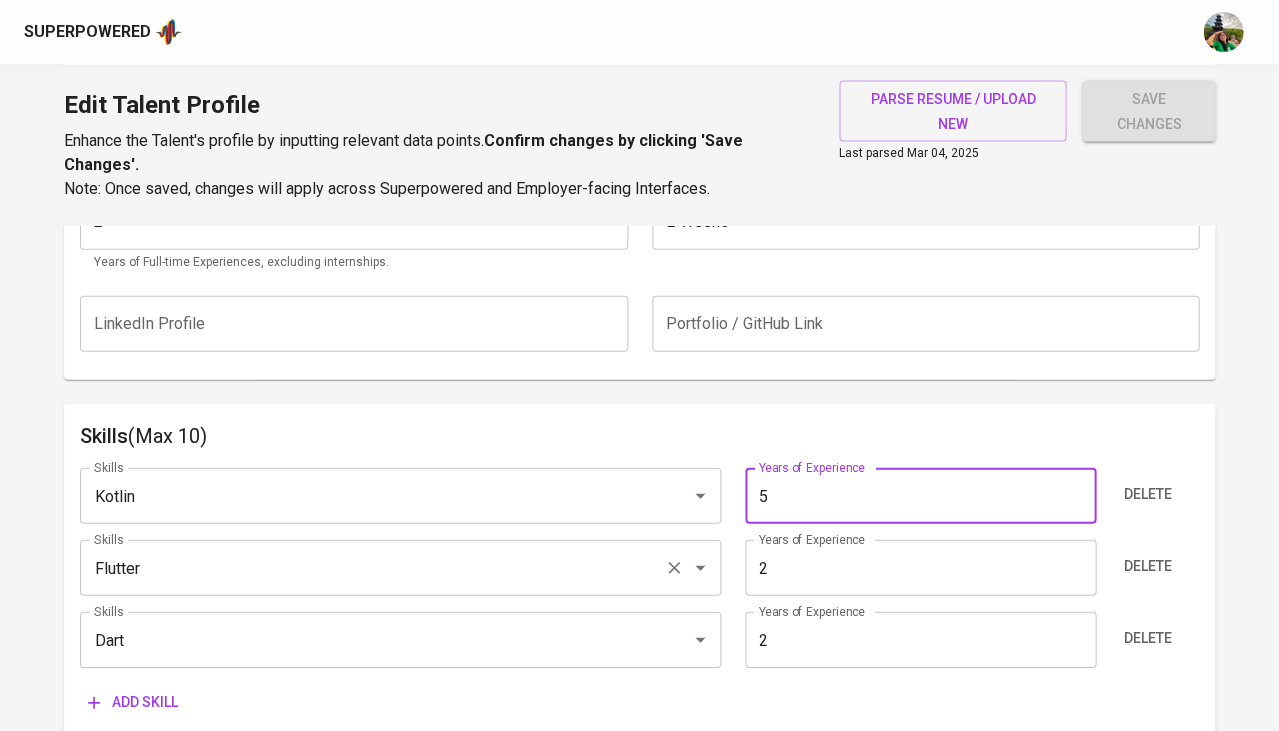 type on "5" 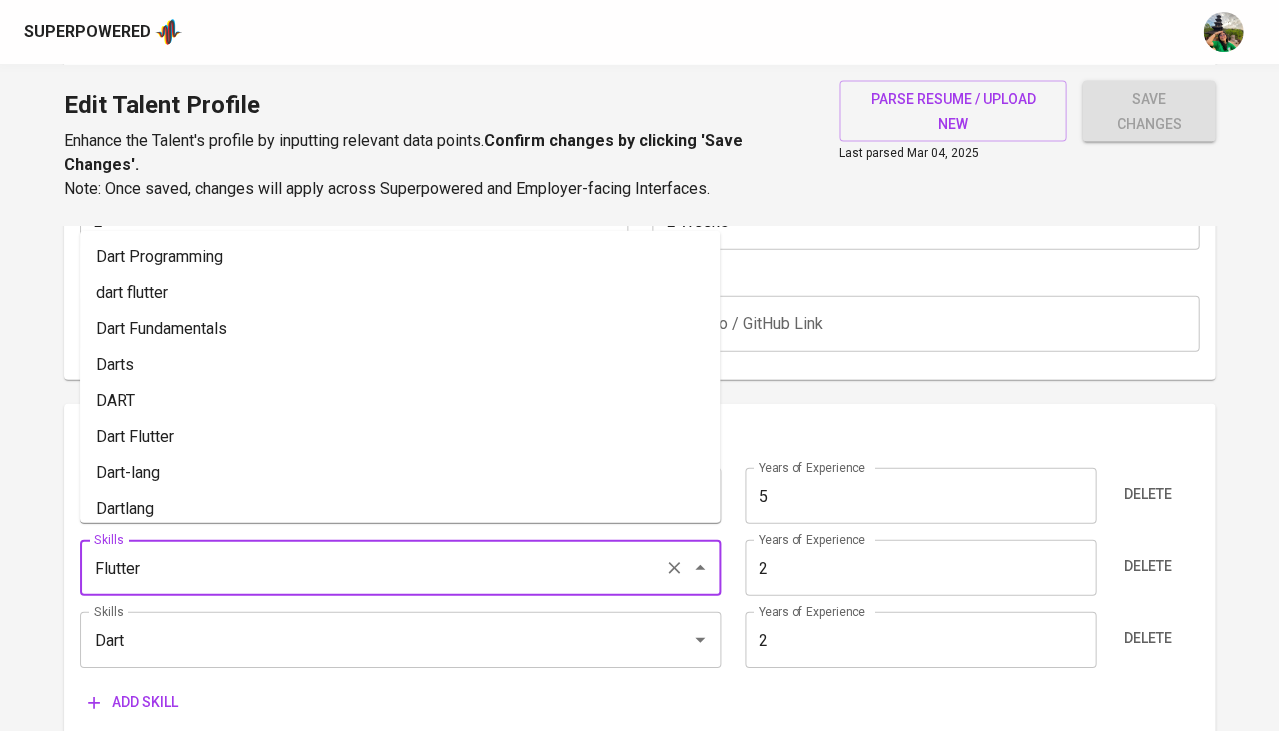 click on "Flutter" at bounding box center [372, 567] 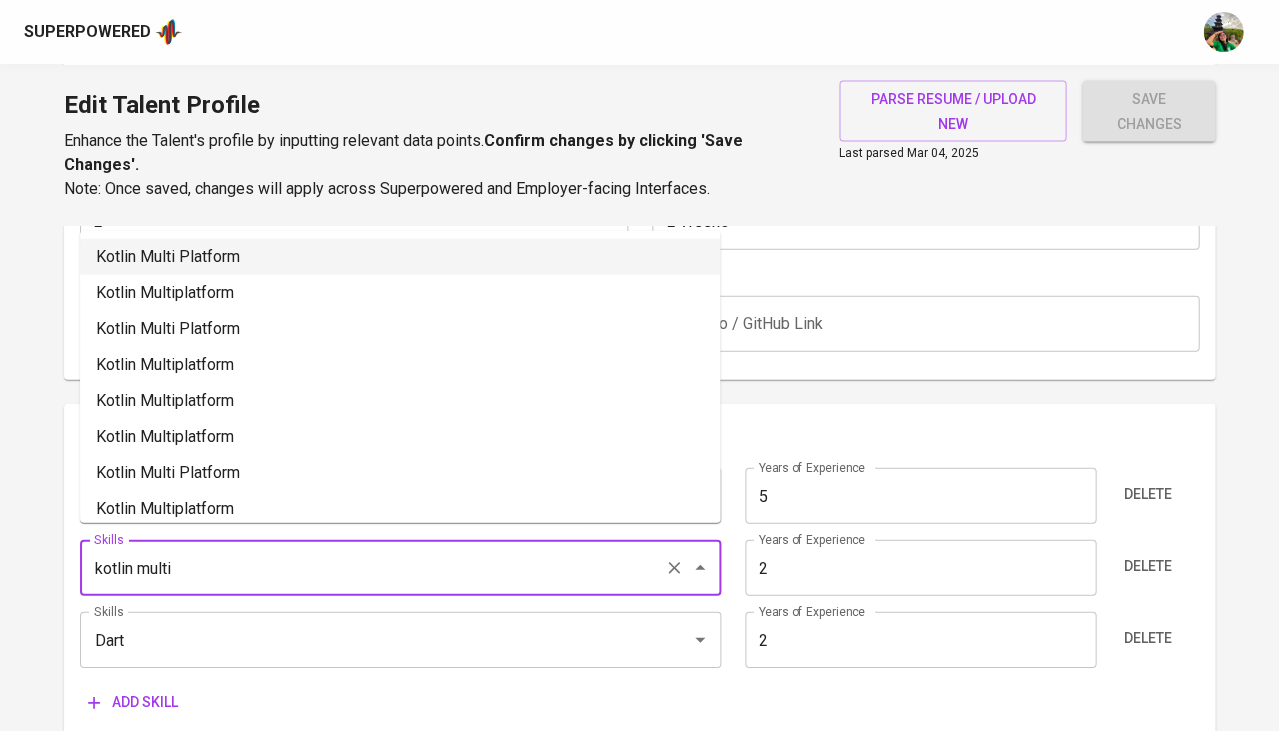 click on "Kotlin Multi Platform" at bounding box center [400, 256] 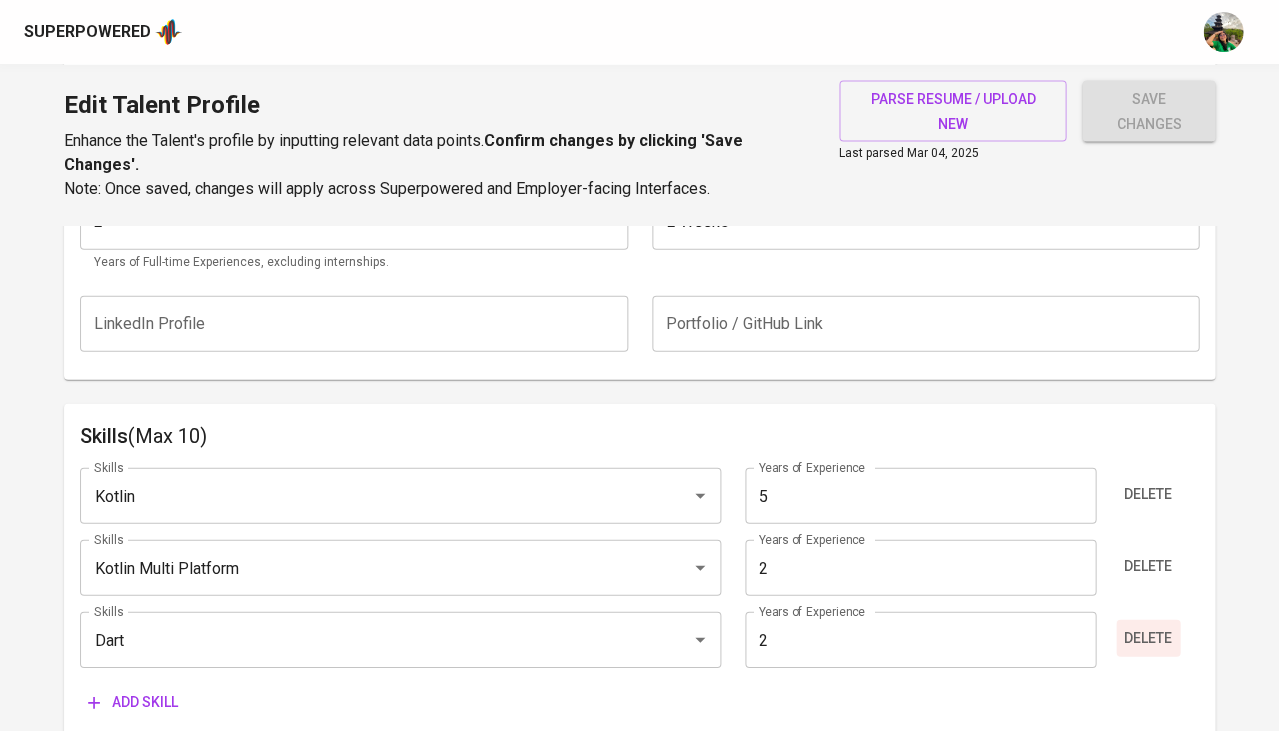 click on "Delete" at bounding box center (1148, 637) 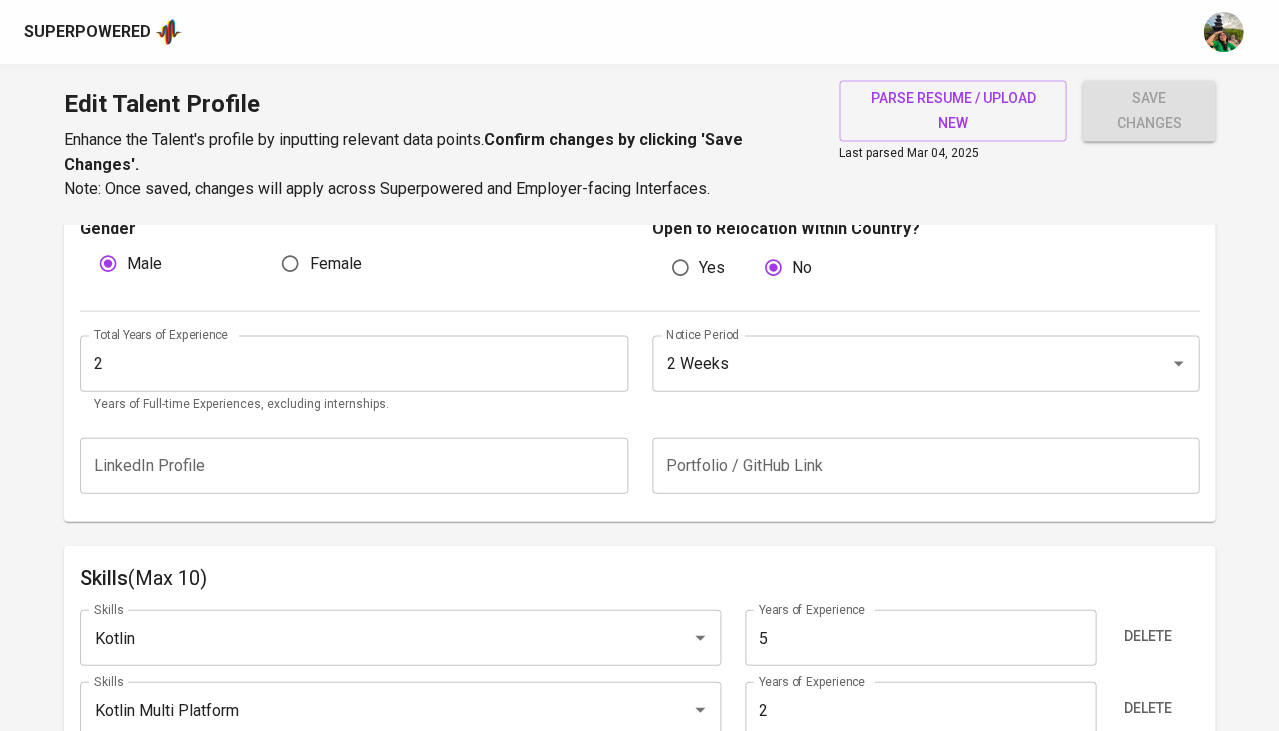 scroll, scrollTop: 710, scrollLeft: 0, axis: vertical 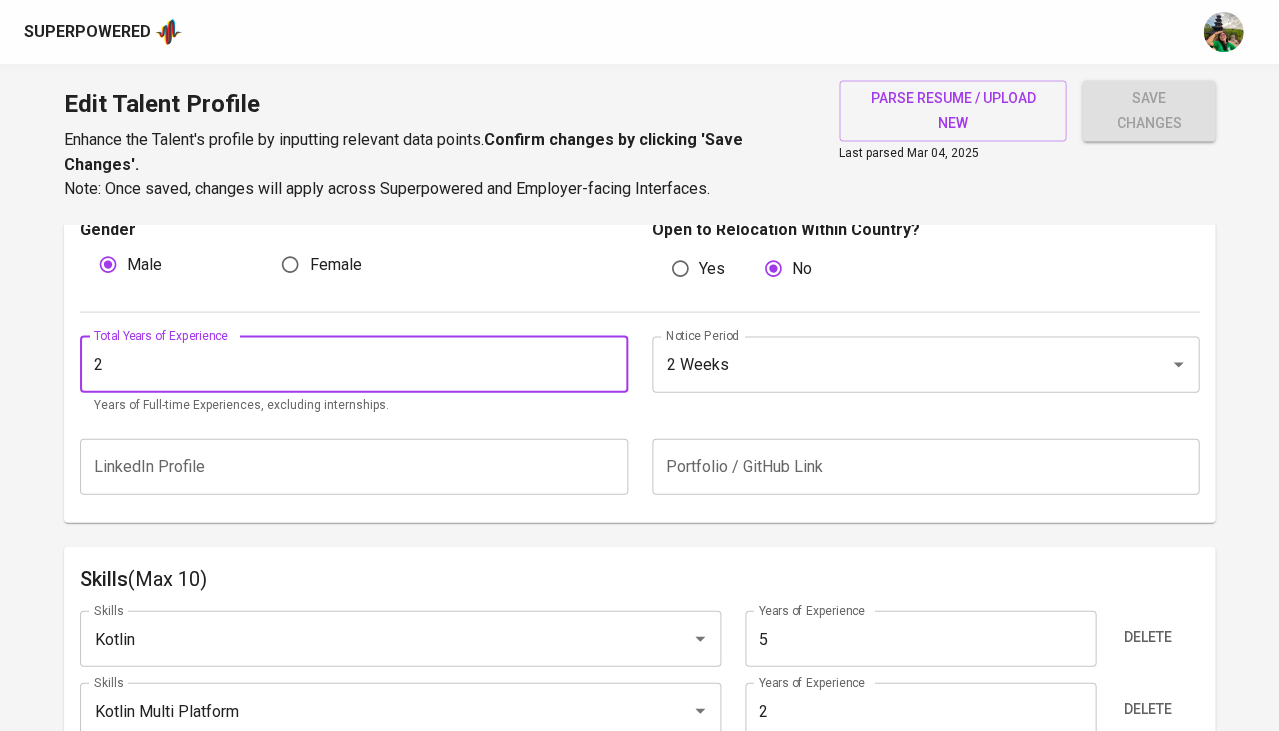 click on "2" at bounding box center (354, 364) 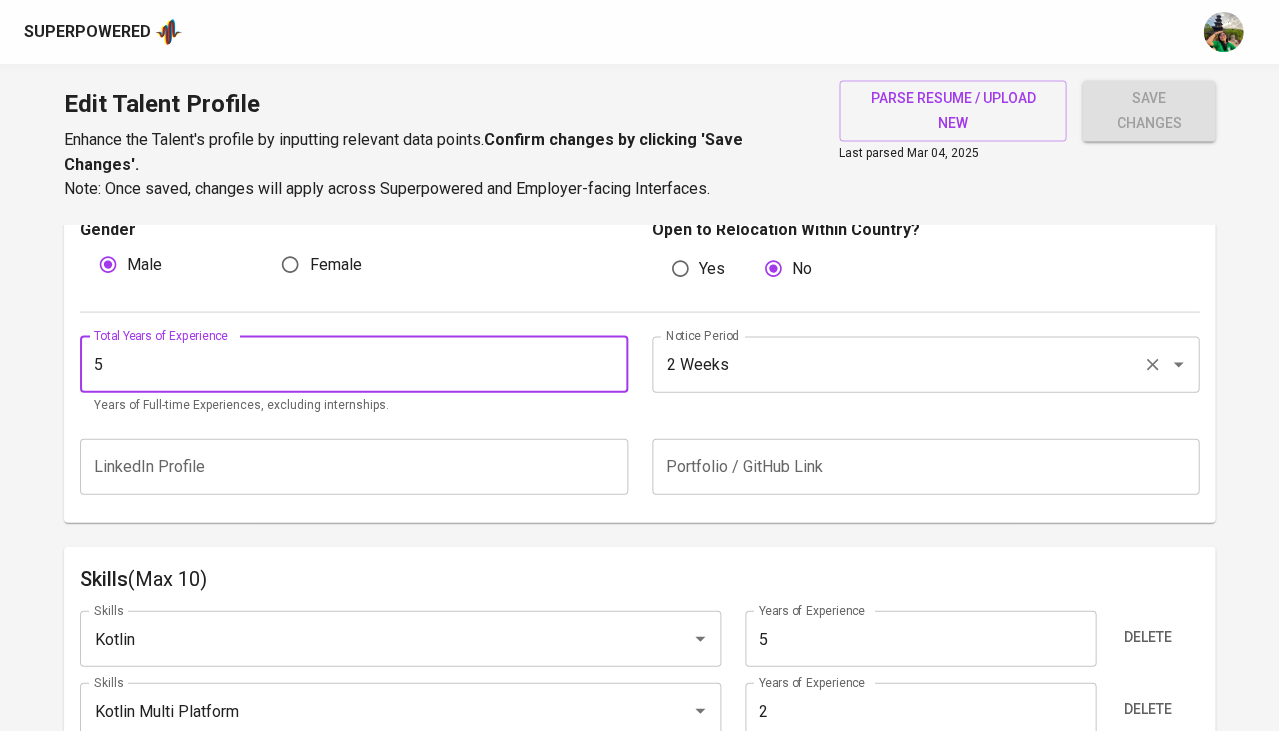 type on "5" 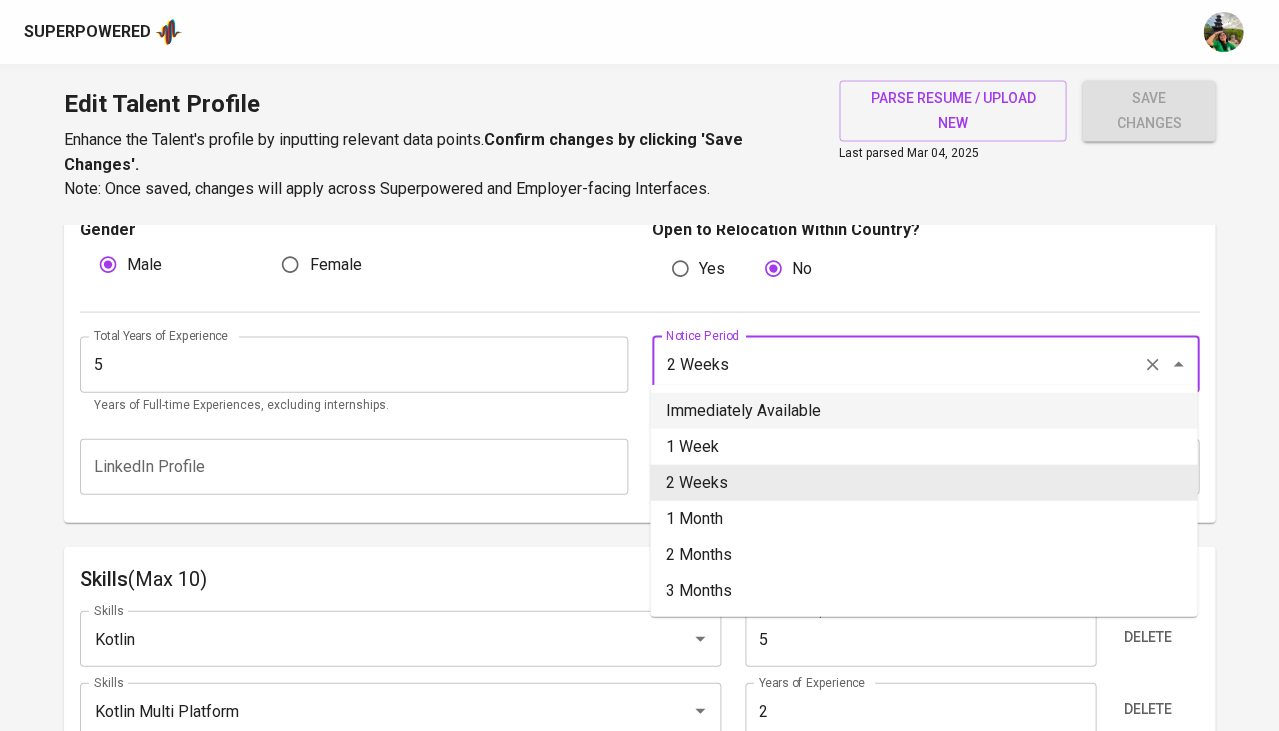click on "Immediately Available" at bounding box center [923, 410] 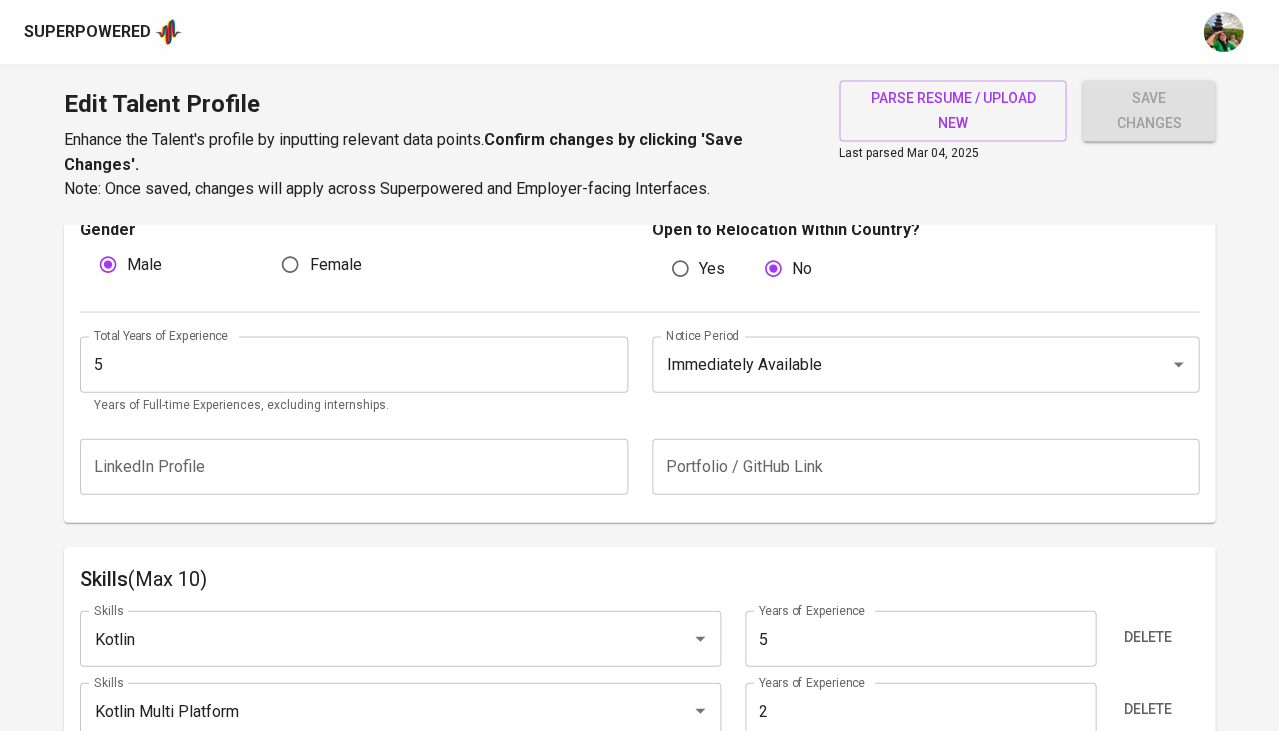 click on "save changes" at bounding box center [1148, 110] 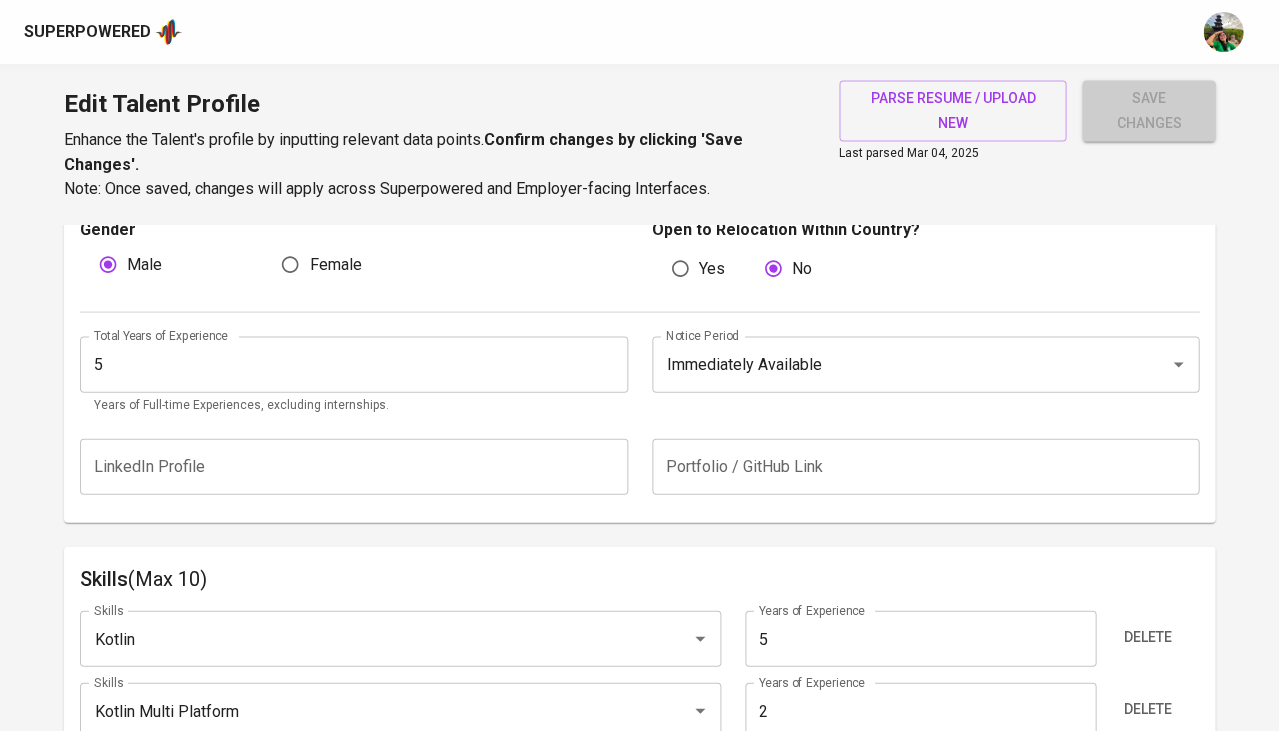 click on "save changes" at bounding box center (1148, 110) 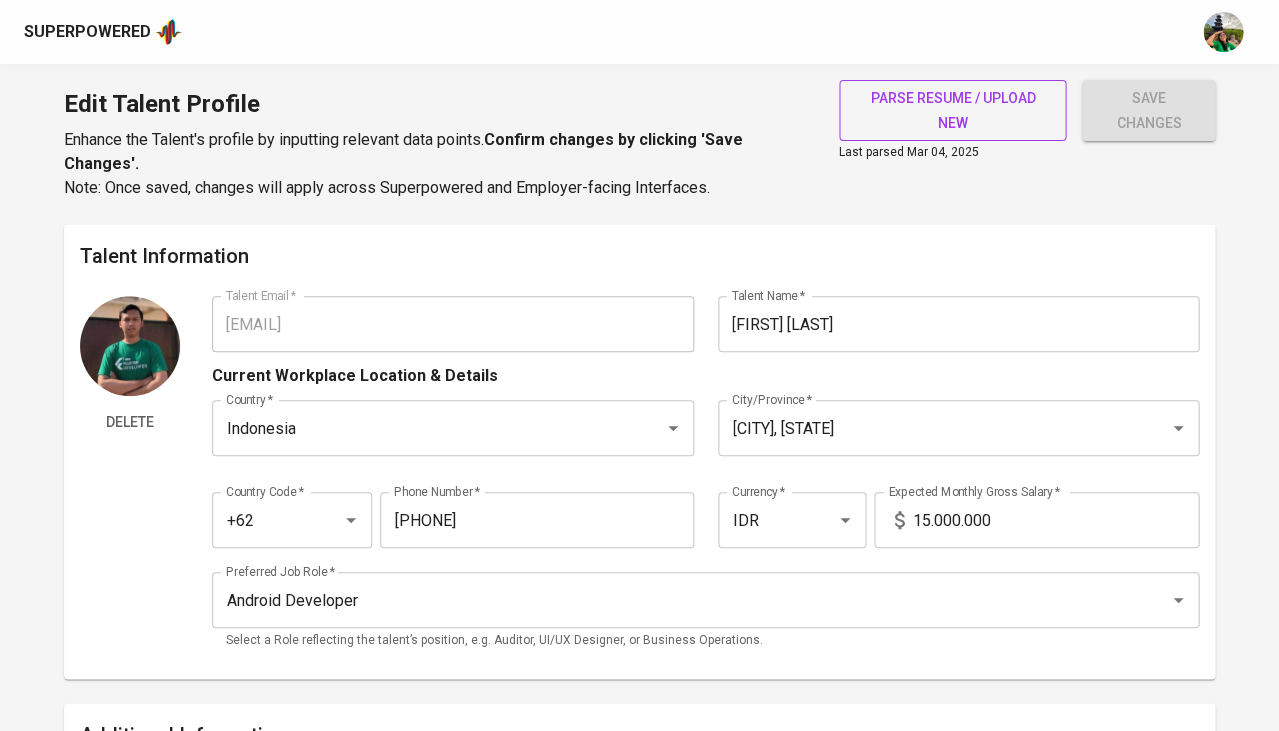 scroll, scrollTop: 0, scrollLeft: 0, axis: both 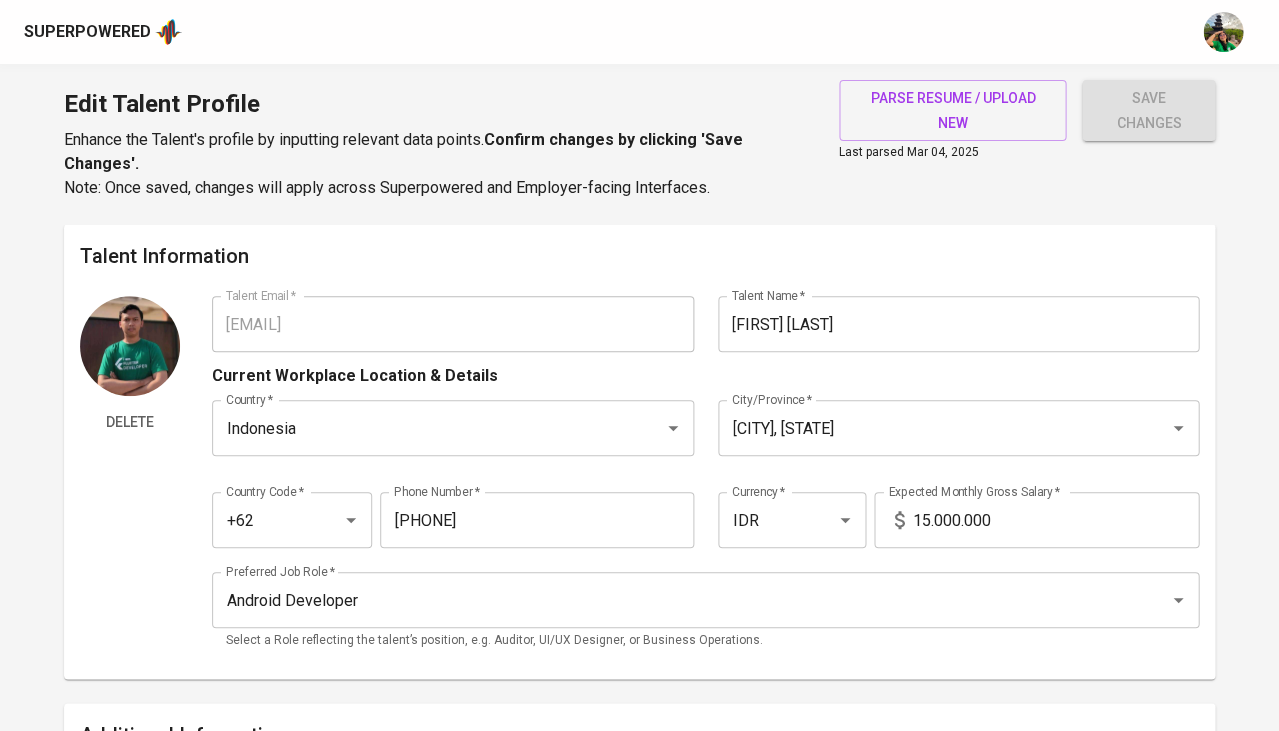 click on "save changes" at bounding box center (1148, 110) 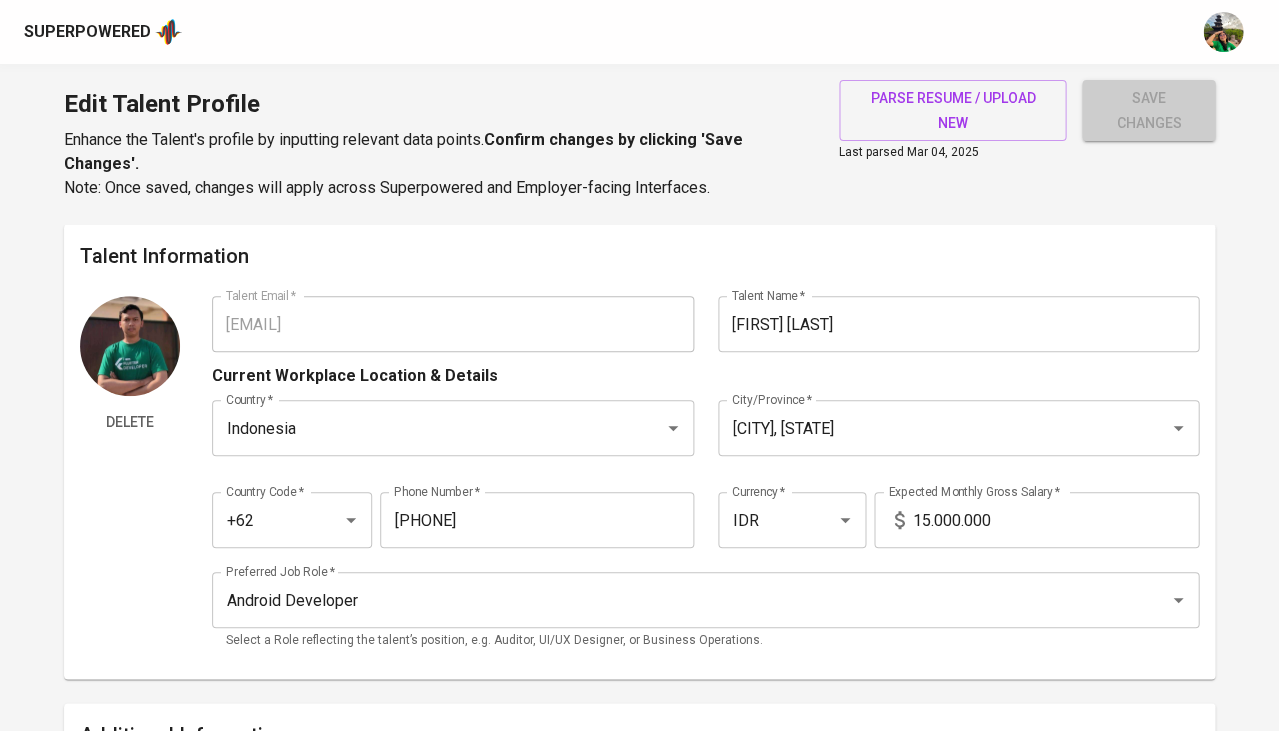 click on "save changes" at bounding box center [1148, 110] 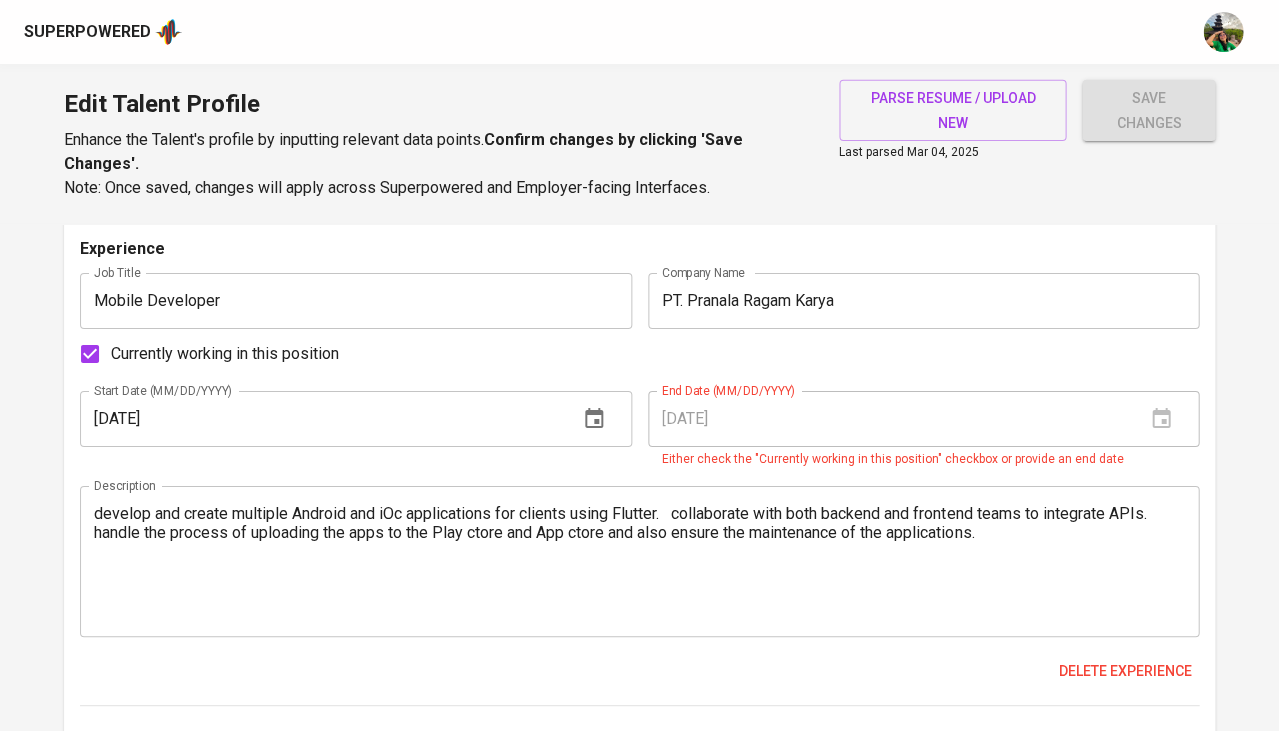 scroll, scrollTop: 1385, scrollLeft: 0, axis: vertical 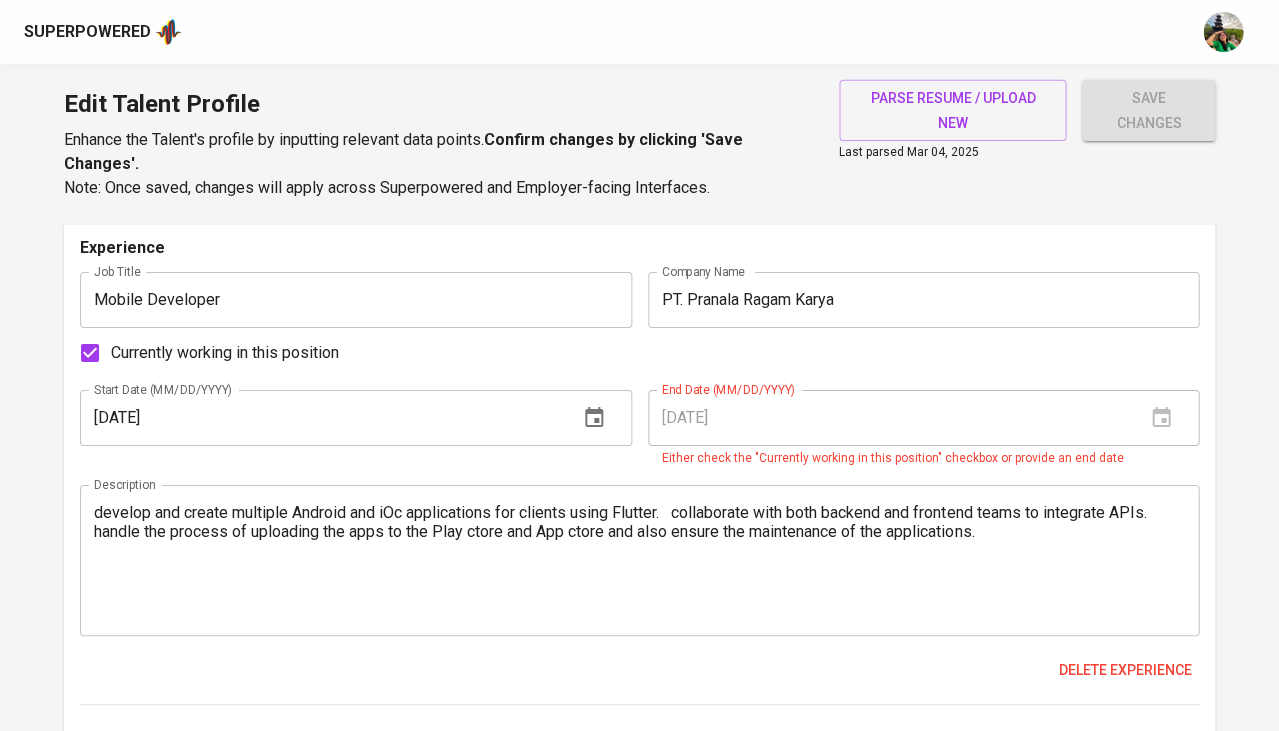 click on "Currently working in this position" at bounding box center [225, 353] 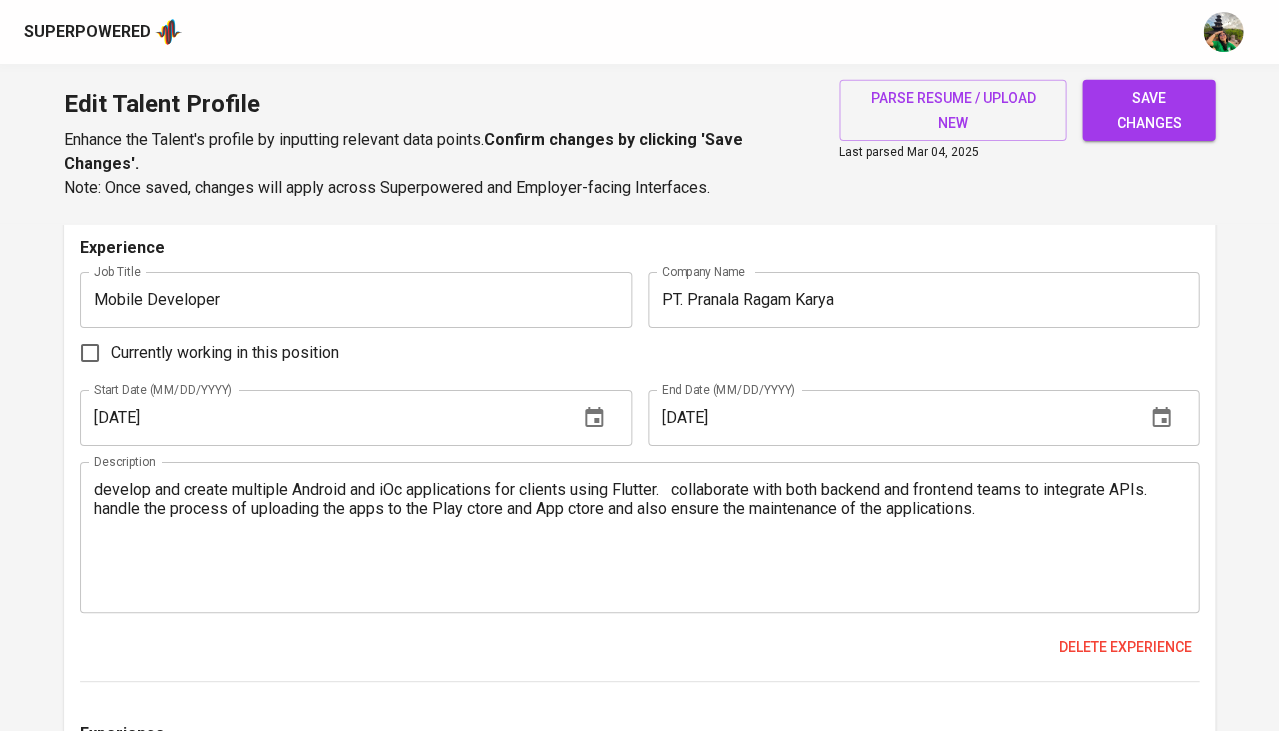 click on "Currently working in this position" at bounding box center [225, 353] 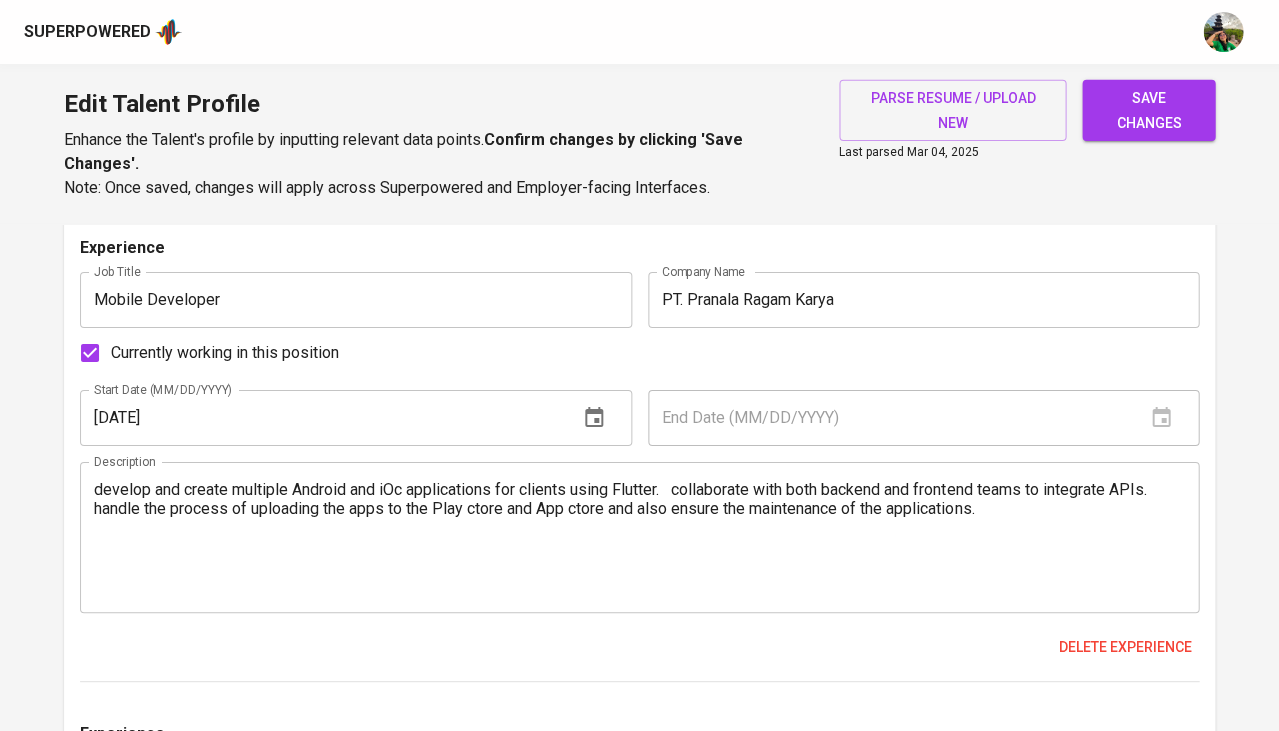 click on "save changes" at bounding box center (1148, 110) 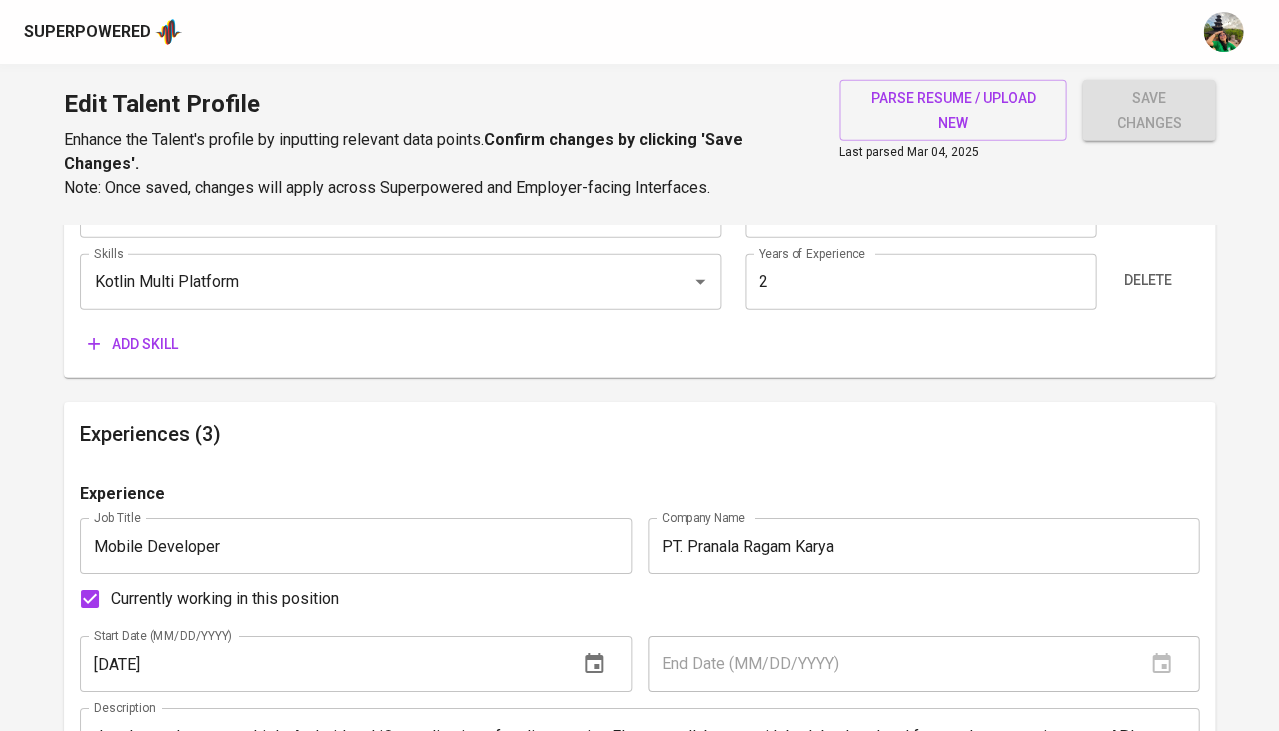 scroll, scrollTop: 1093, scrollLeft: 0, axis: vertical 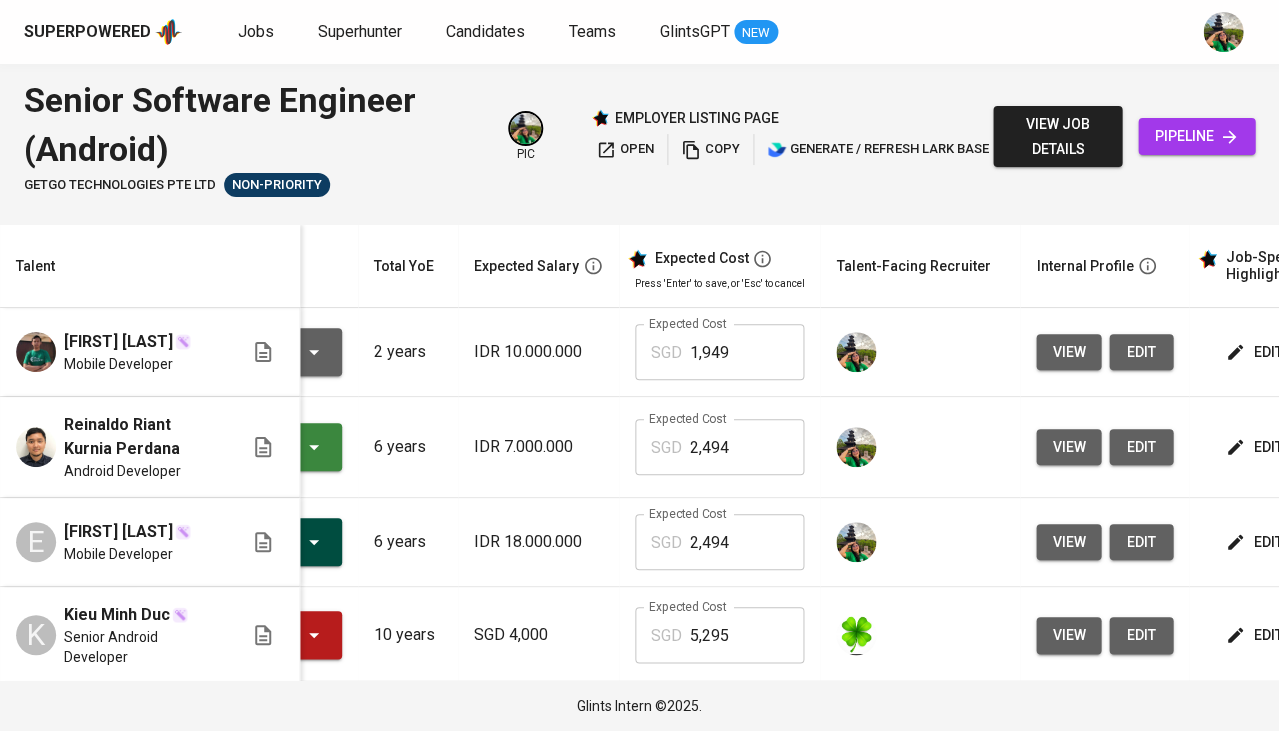 click on "view edit" at bounding box center (1104, 352) 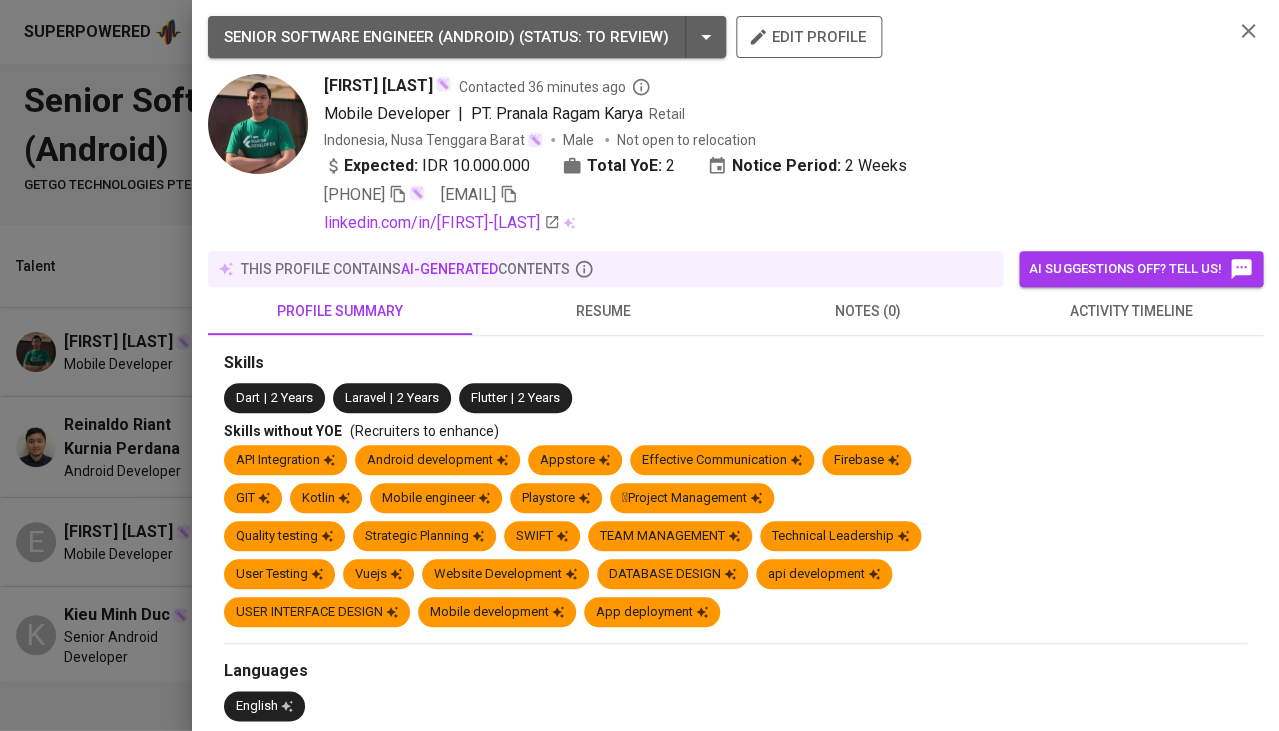 click at bounding box center [639, 365] 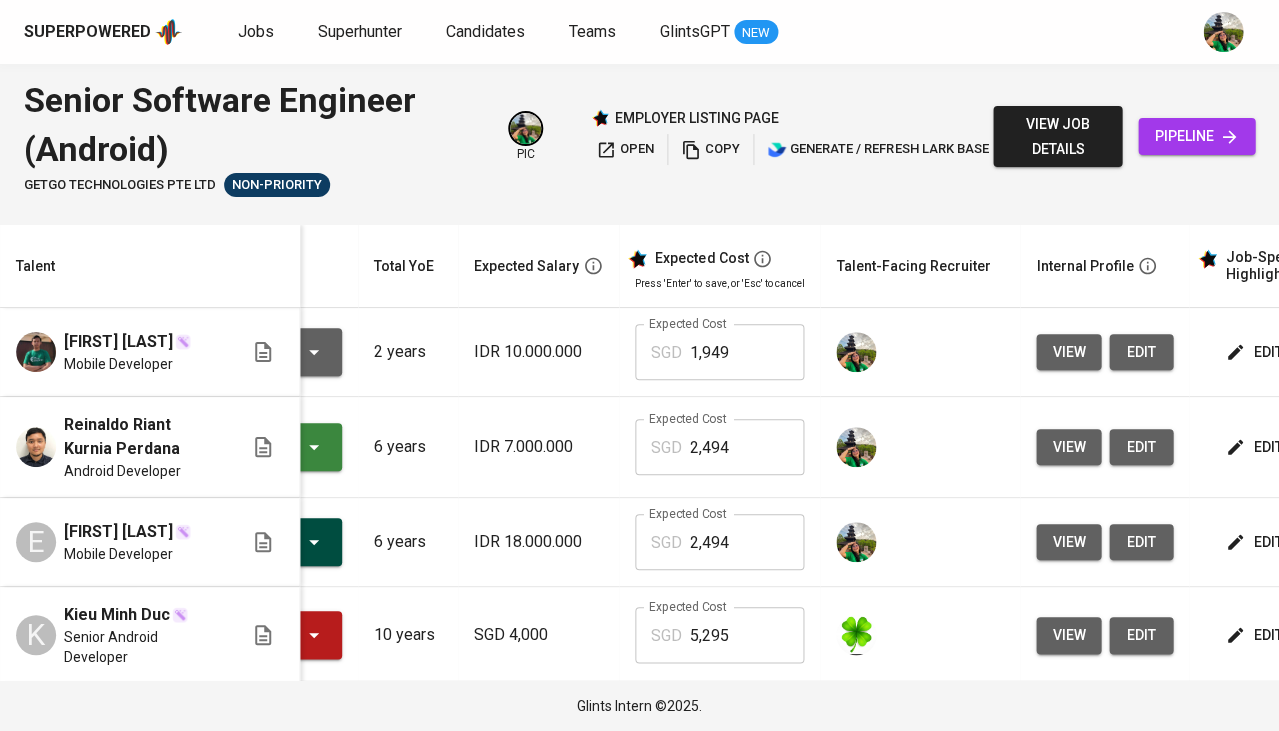scroll, scrollTop: 0, scrollLeft: 391, axis: horizontal 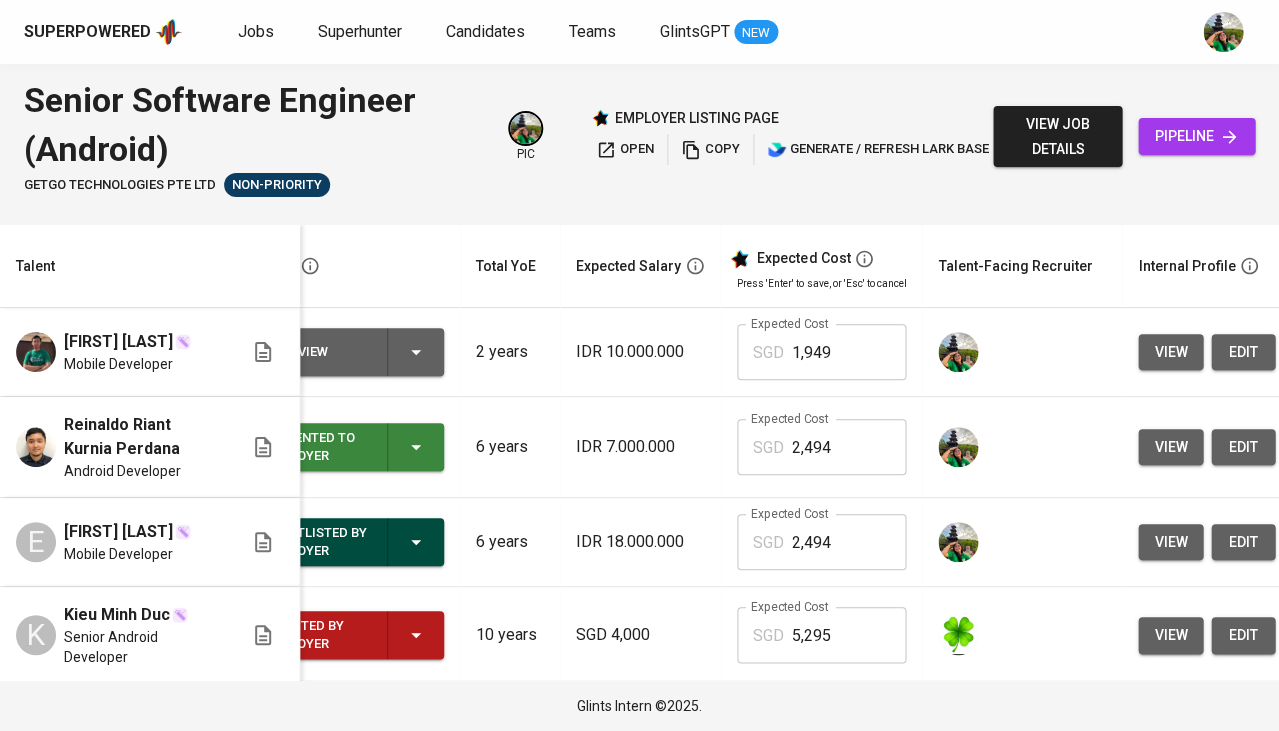 click on "To Review" at bounding box center (349, 352) 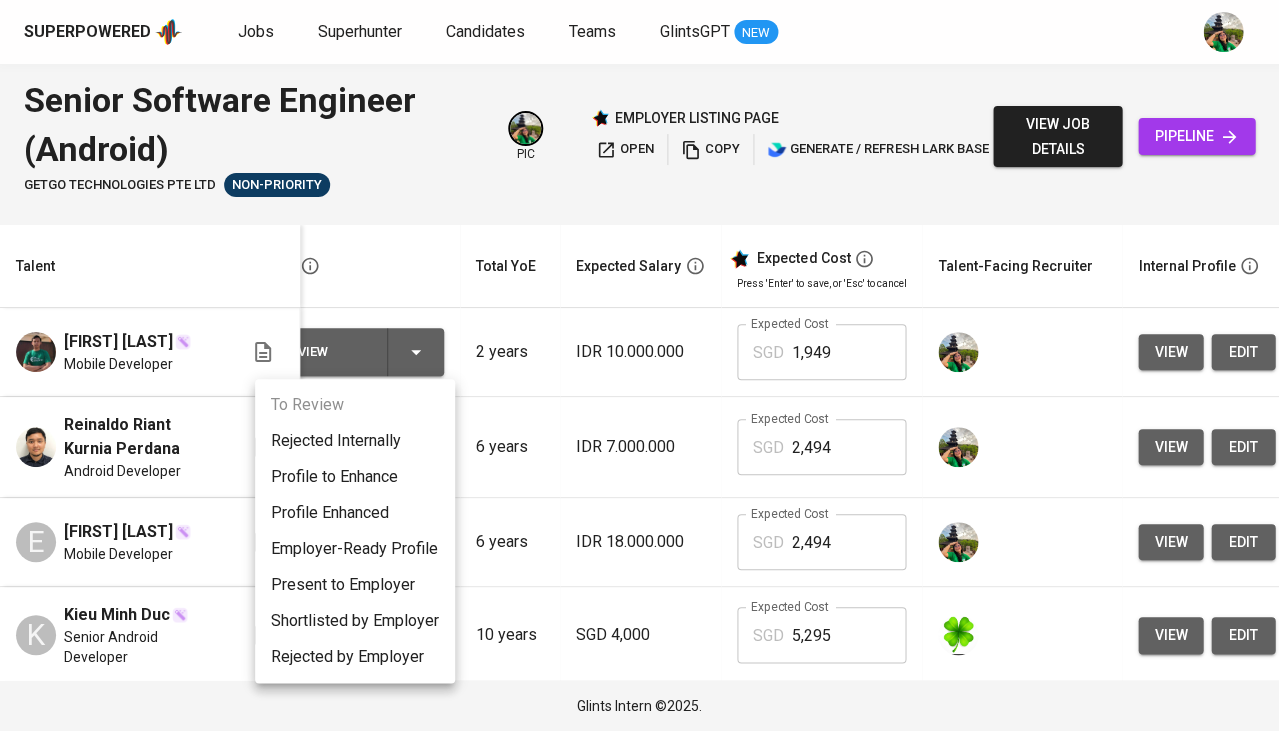 click on "Present to Employer" at bounding box center (355, 585) 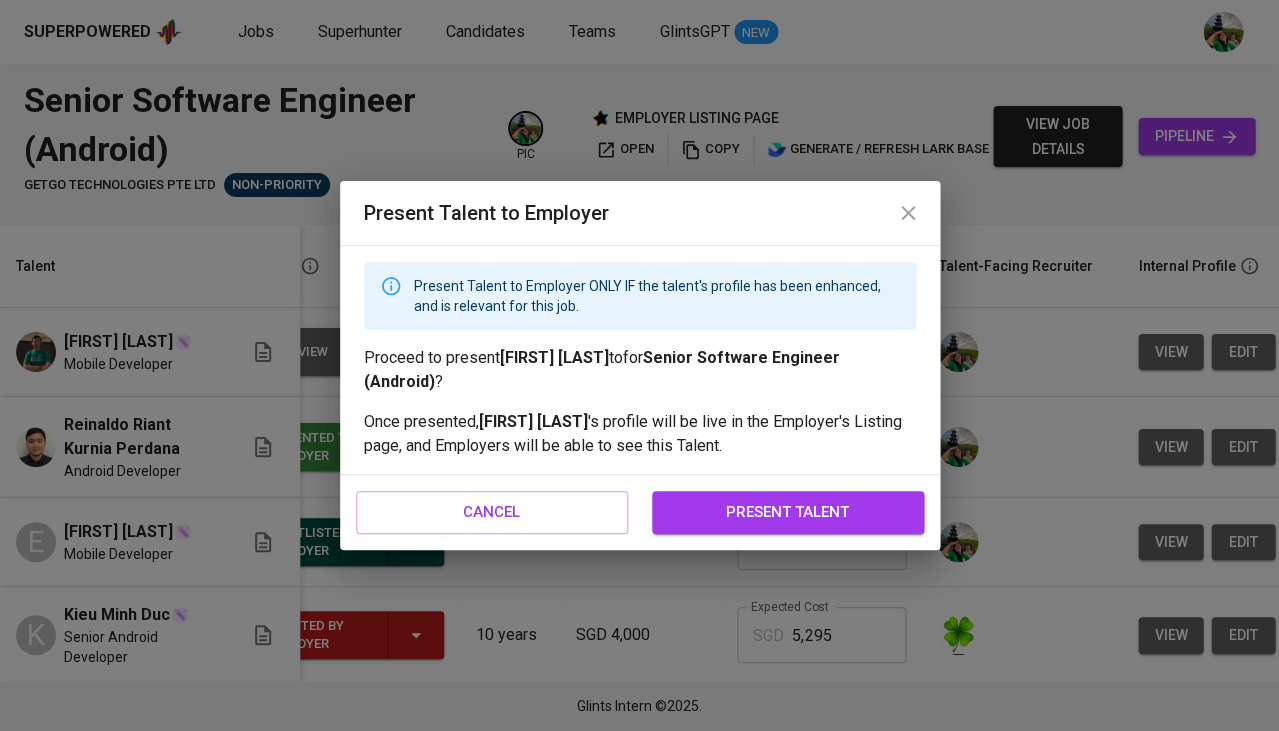 click on "present talent" at bounding box center [788, 512] 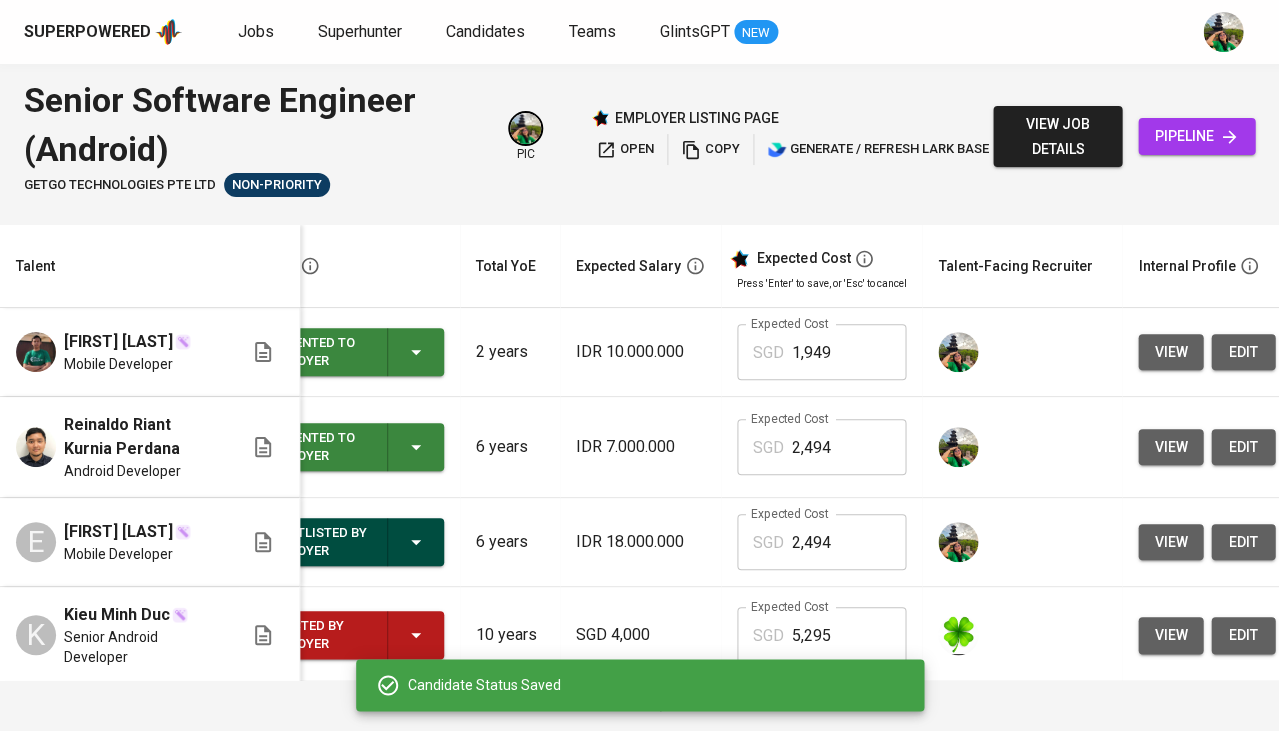 scroll, scrollTop: 0, scrollLeft: 386, axis: horizontal 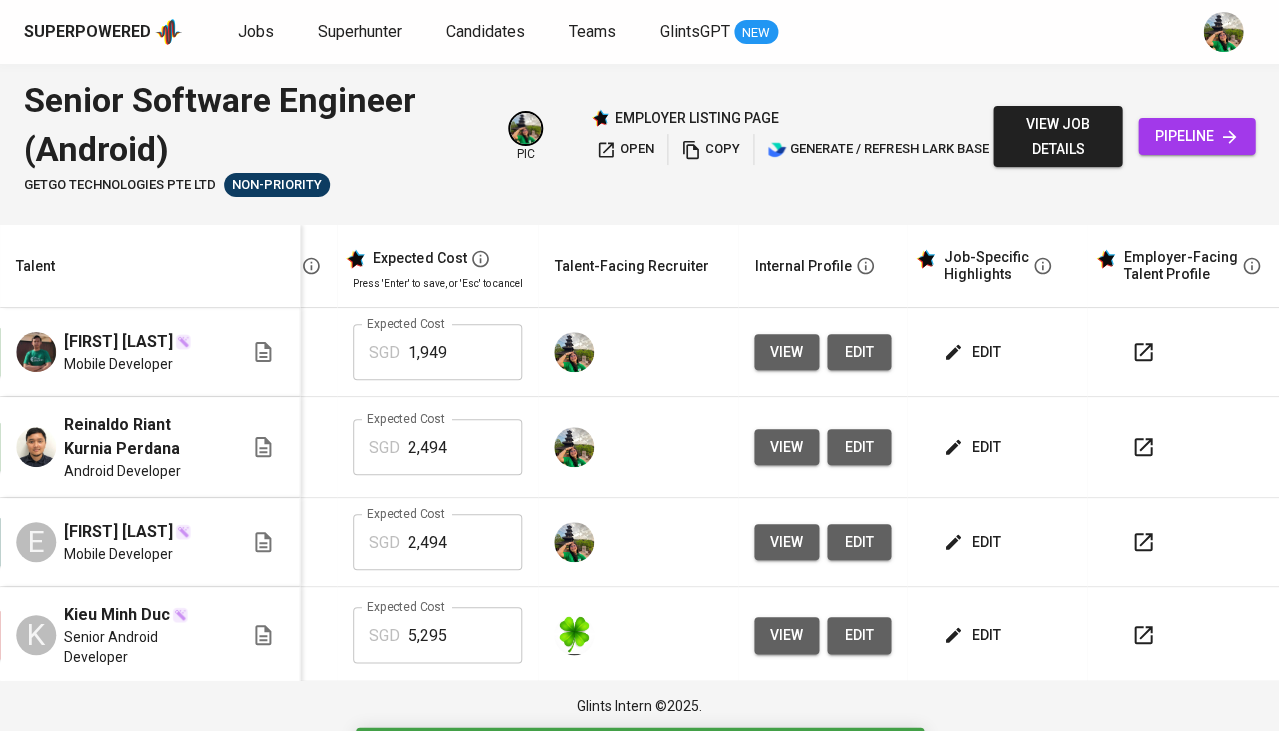 click 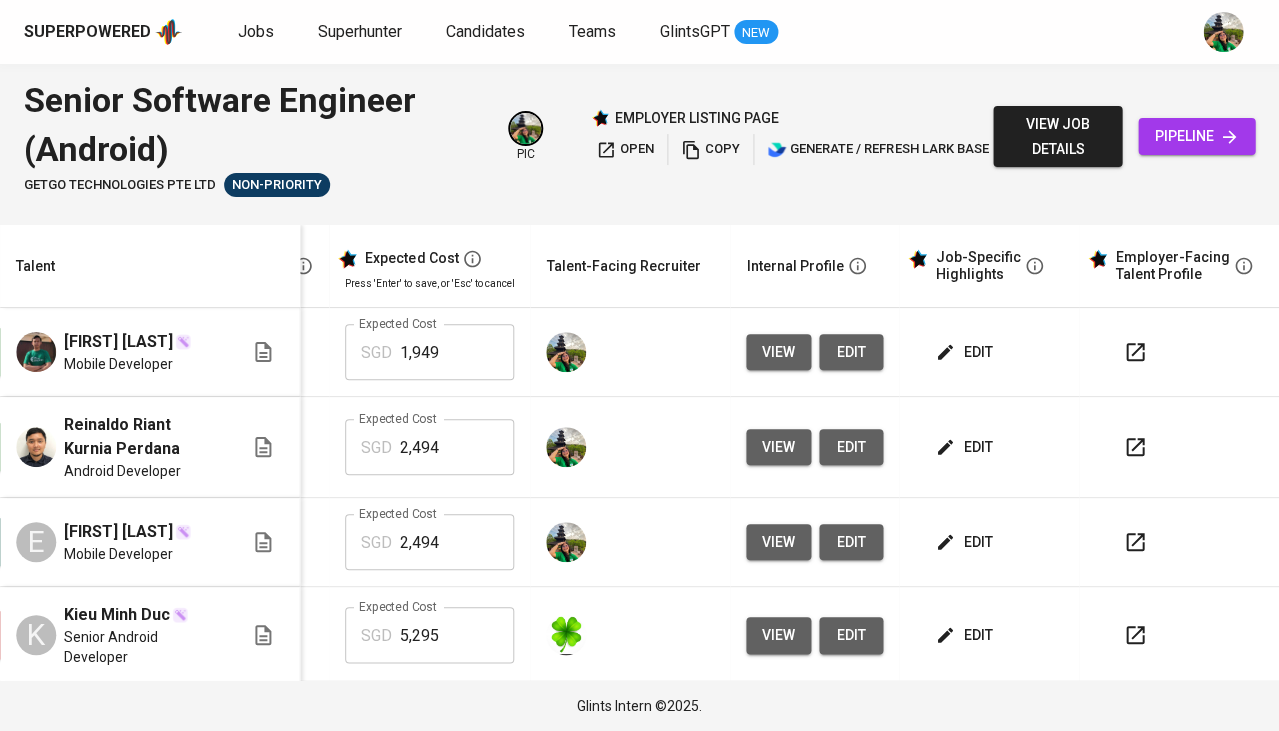 scroll, scrollTop: 0, scrollLeft: 398, axis: horizontal 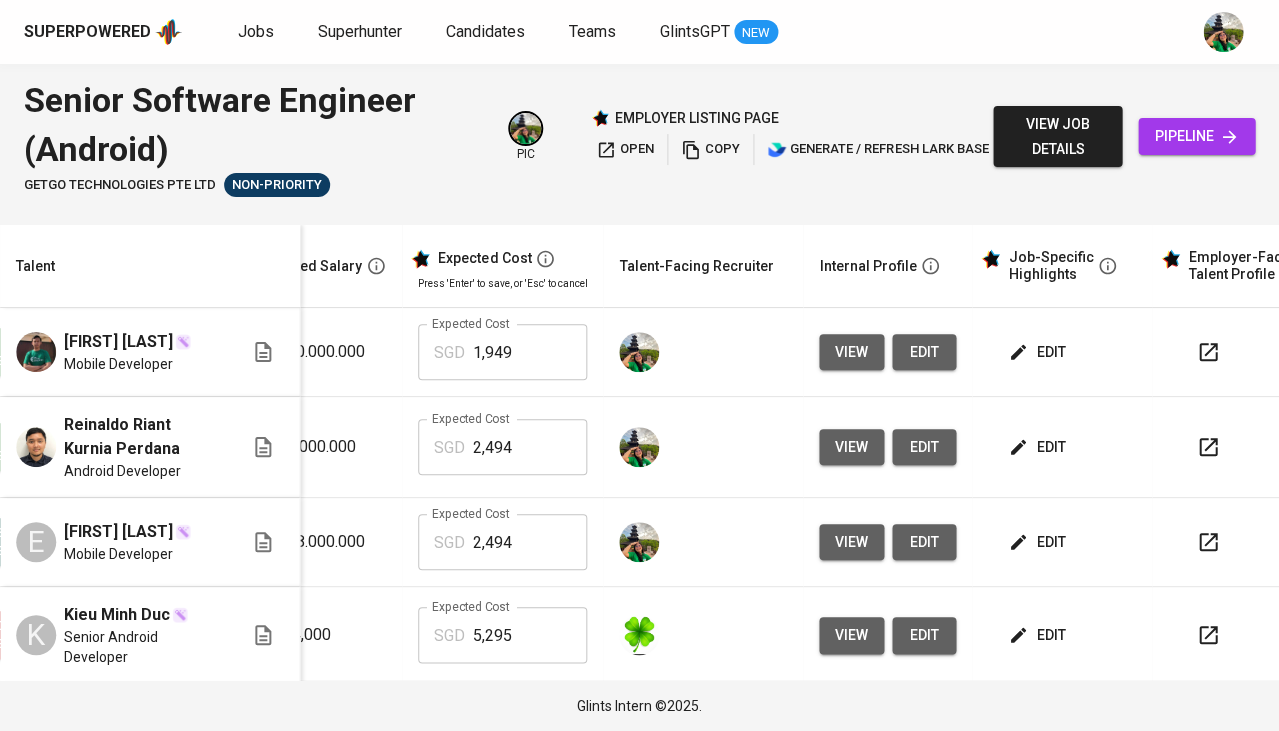 click on "edit" at bounding box center (1038, 447) 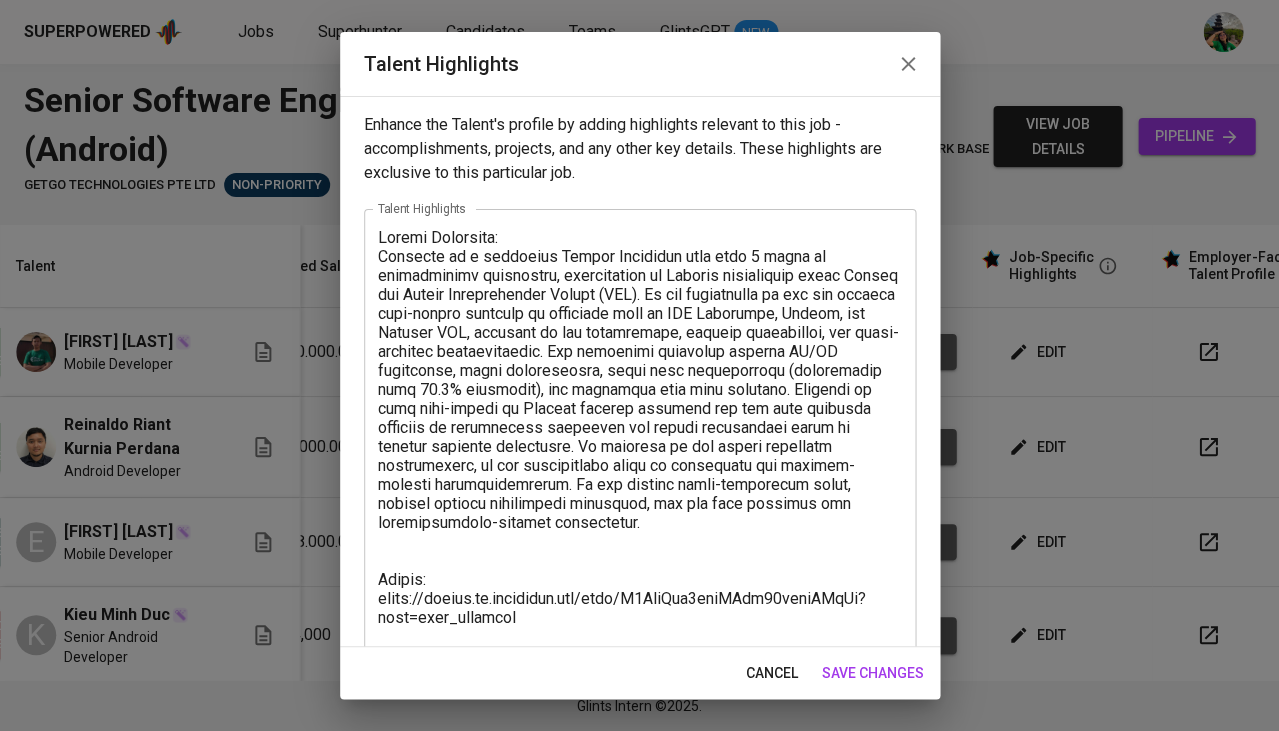 click on "cancel" at bounding box center [772, 673] 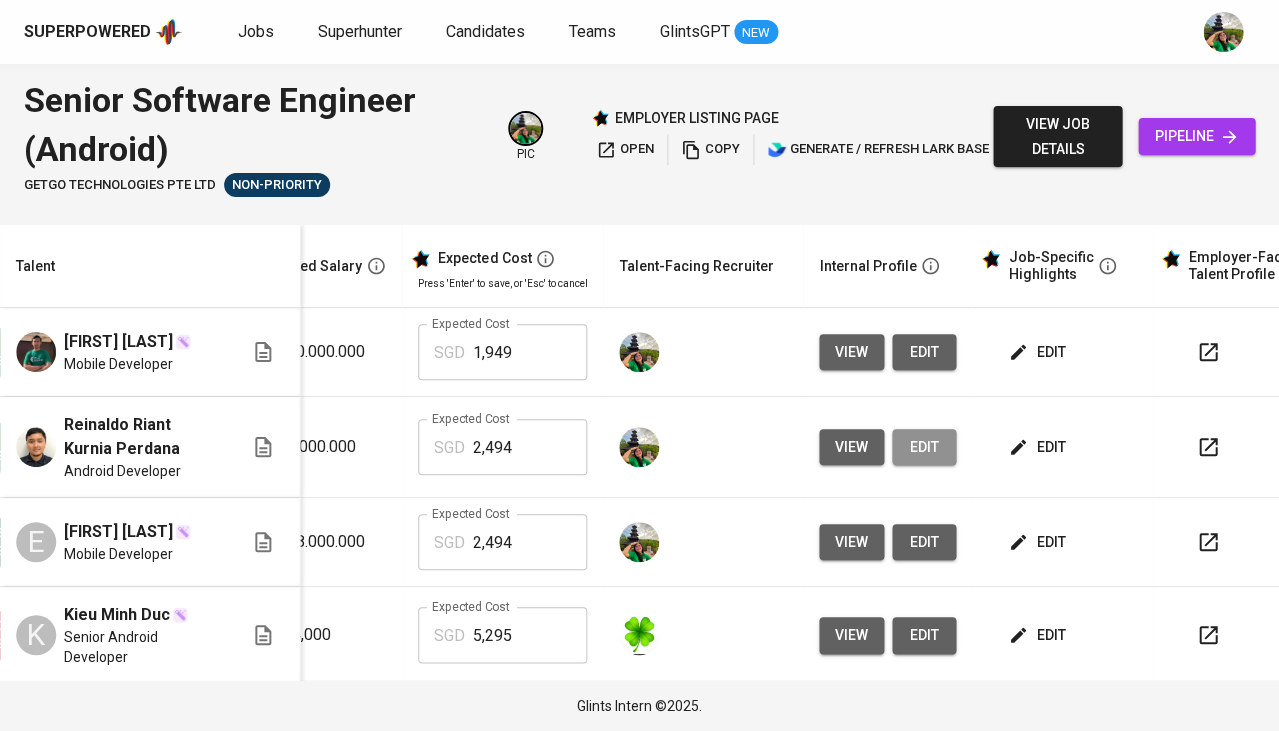 click on "edit" at bounding box center [924, 447] 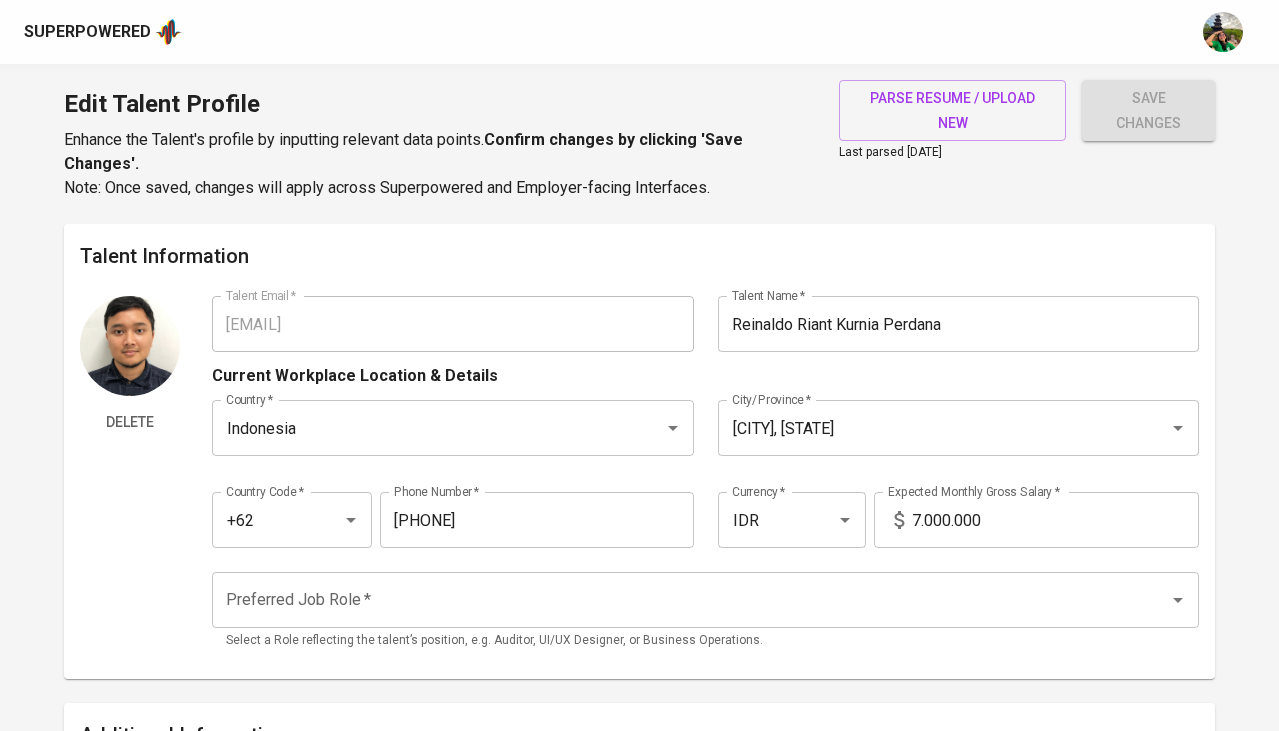 scroll, scrollTop: 0, scrollLeft: 0, axis: both 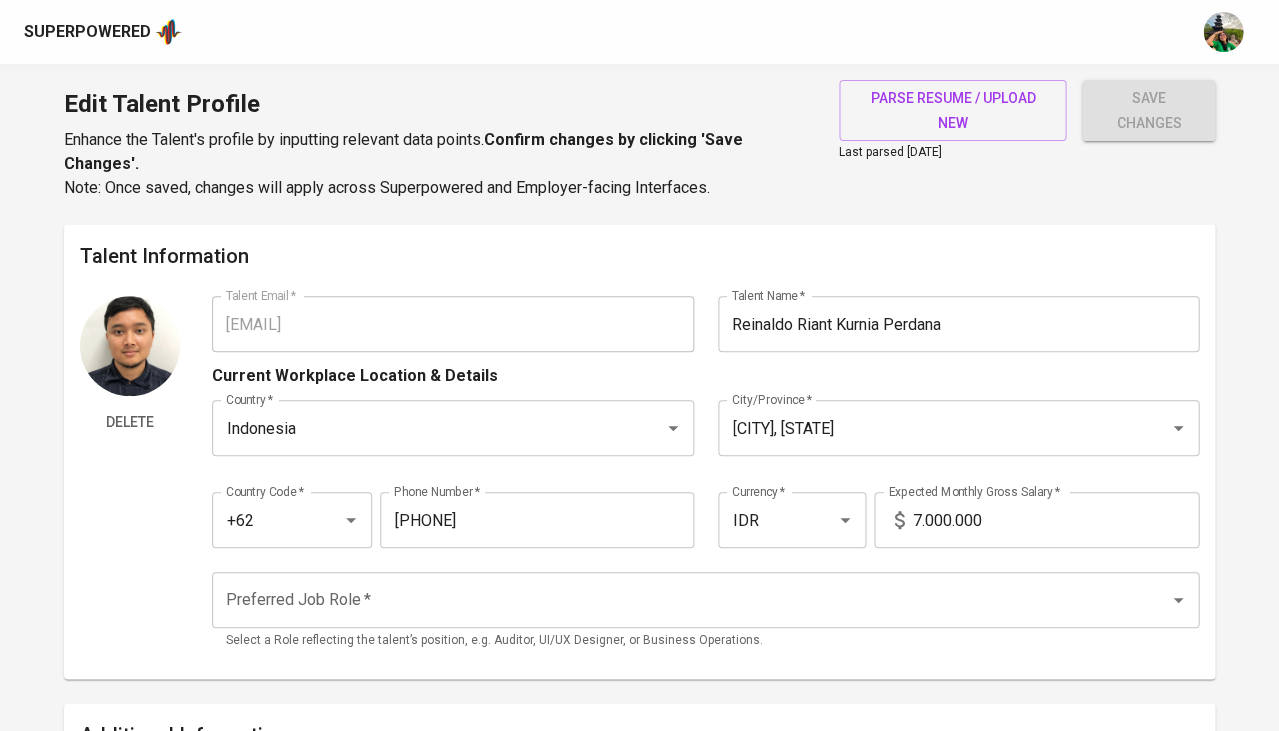 click on "7.000.000" at bounding box center [1055, 520] 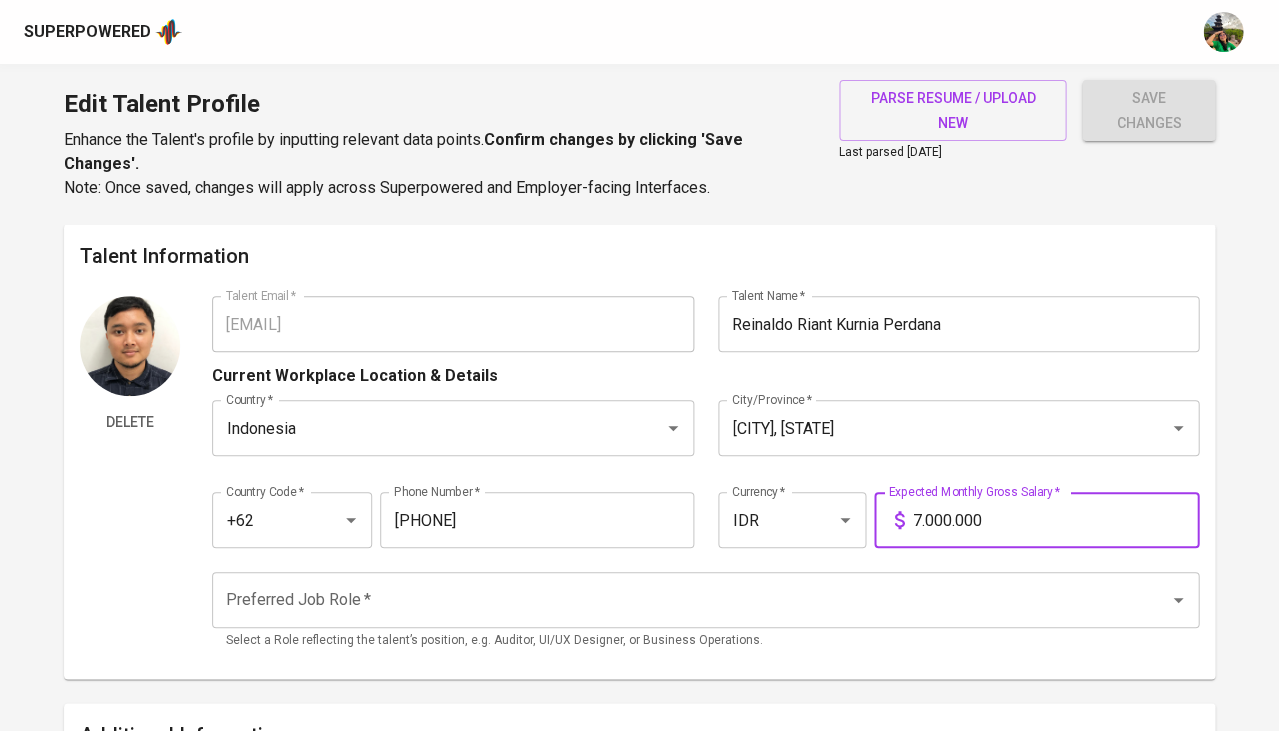 click on "7.000.000" at bounding box center [1055, 520] 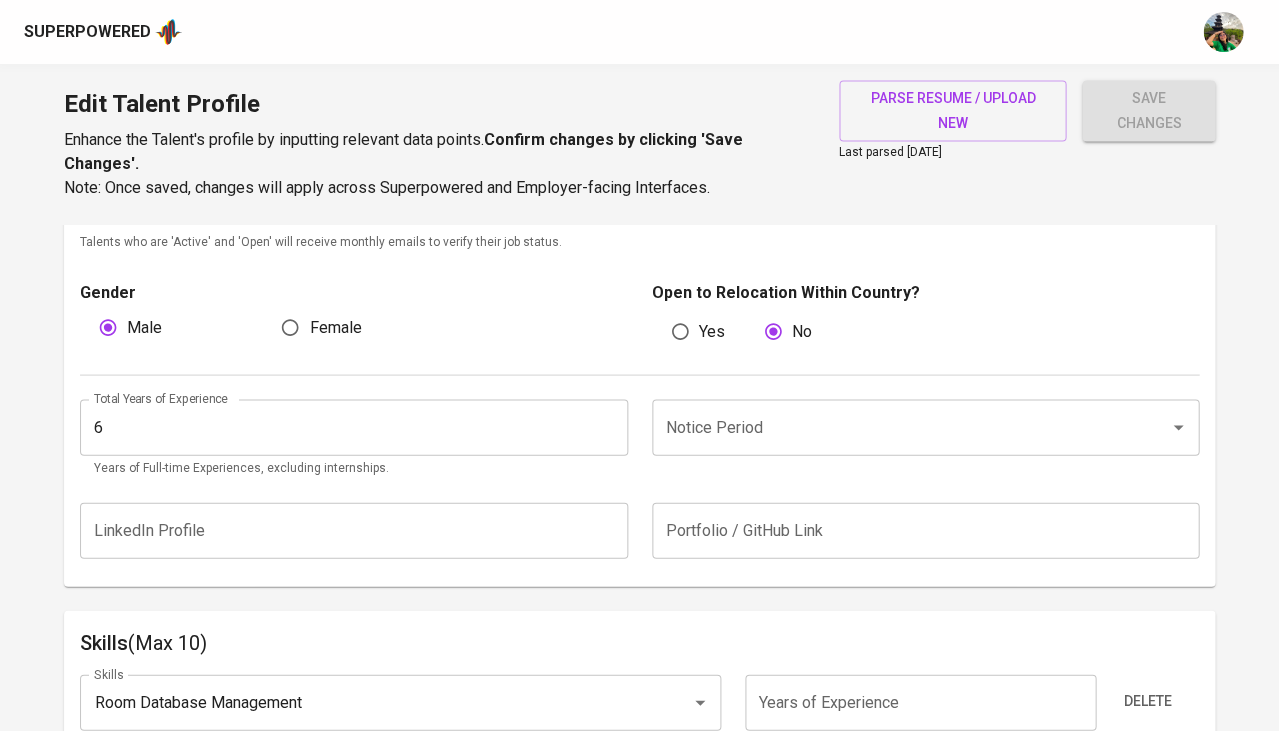 scroll, scrollTop: 642, scrollLeft: 0, axis: vertical 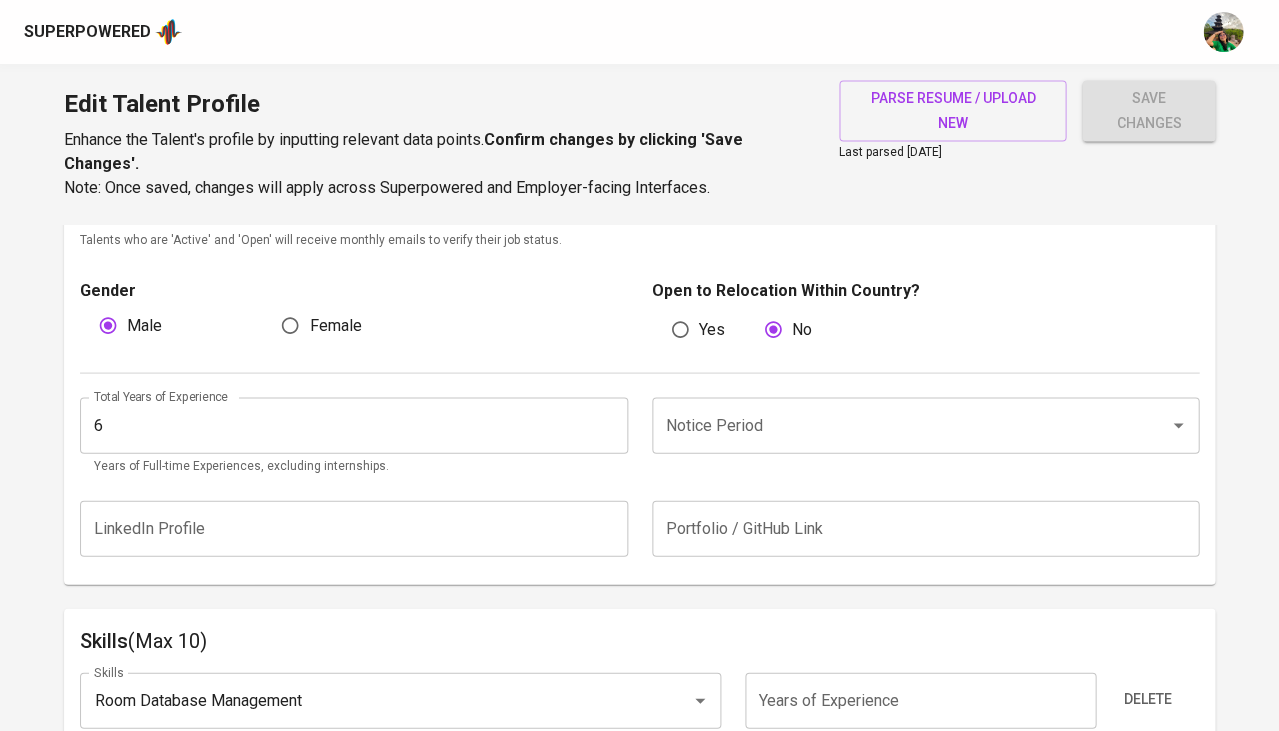 type on "18.000.000" 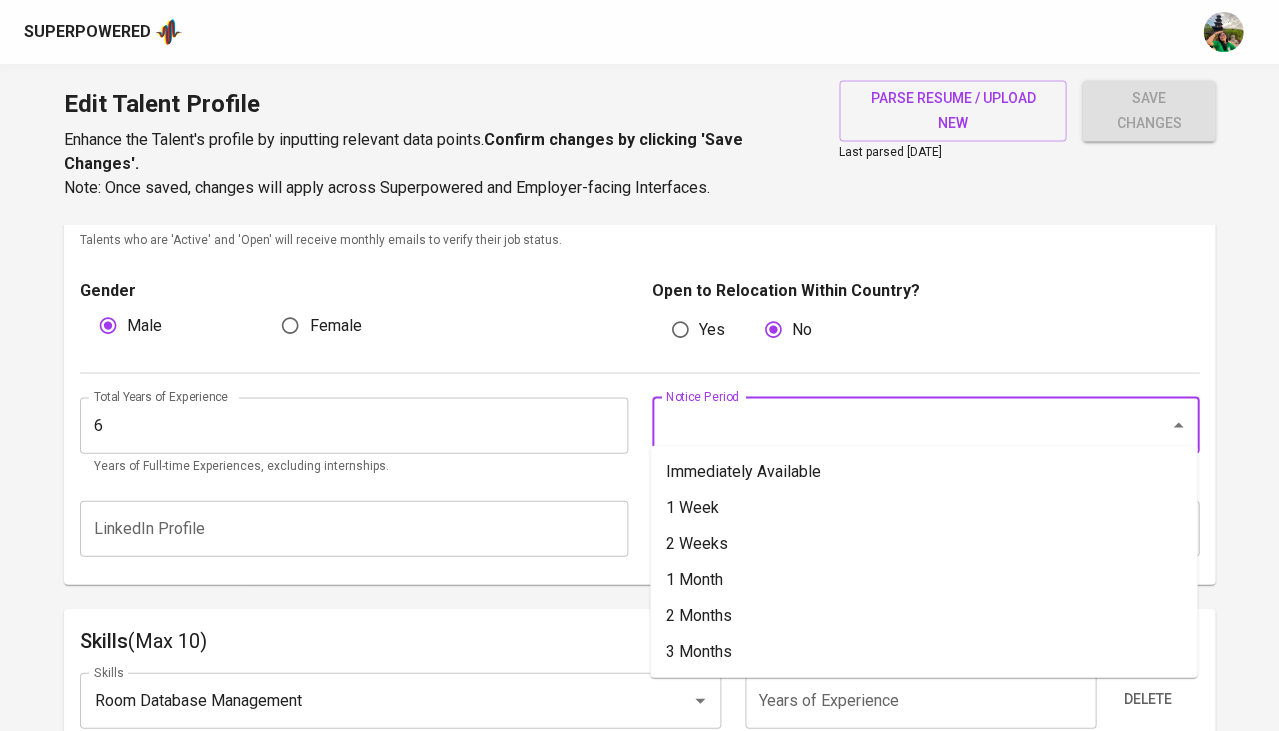 click on "Notice Period" at bounding box center [898, 425] 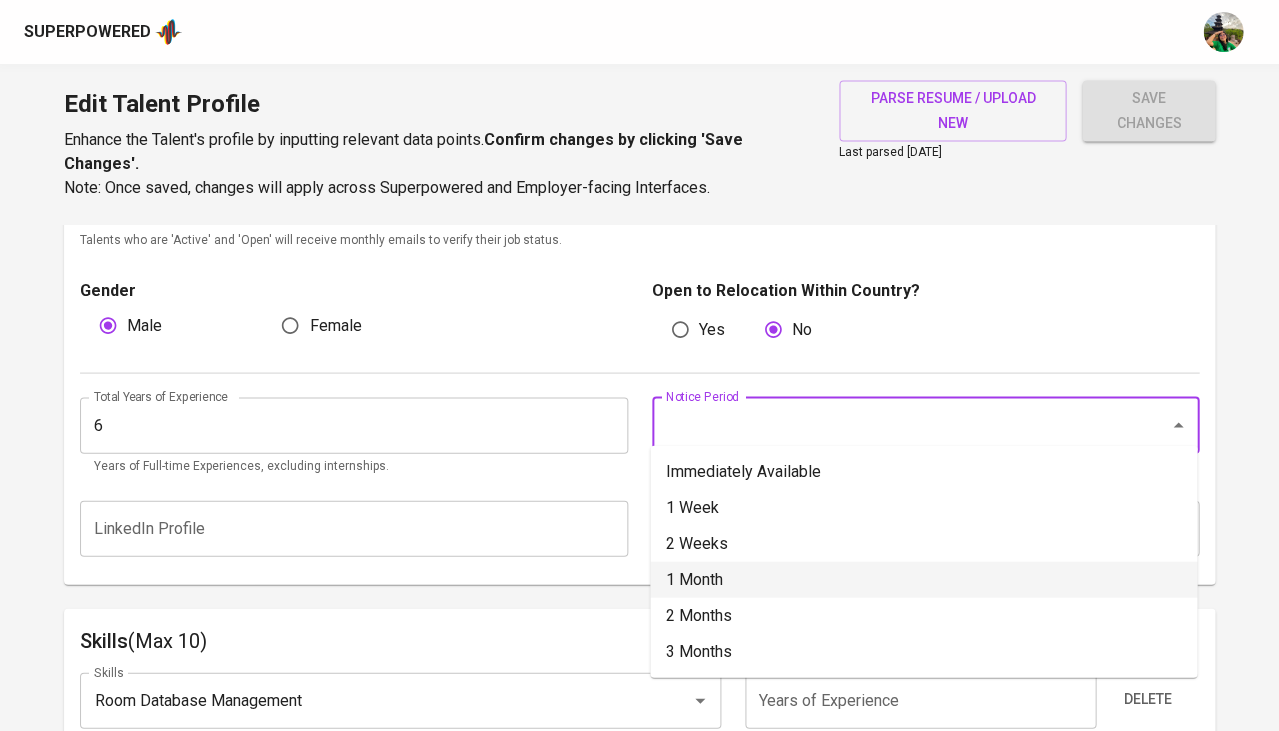 click on "1 Month" at bounding box center [923, 579] 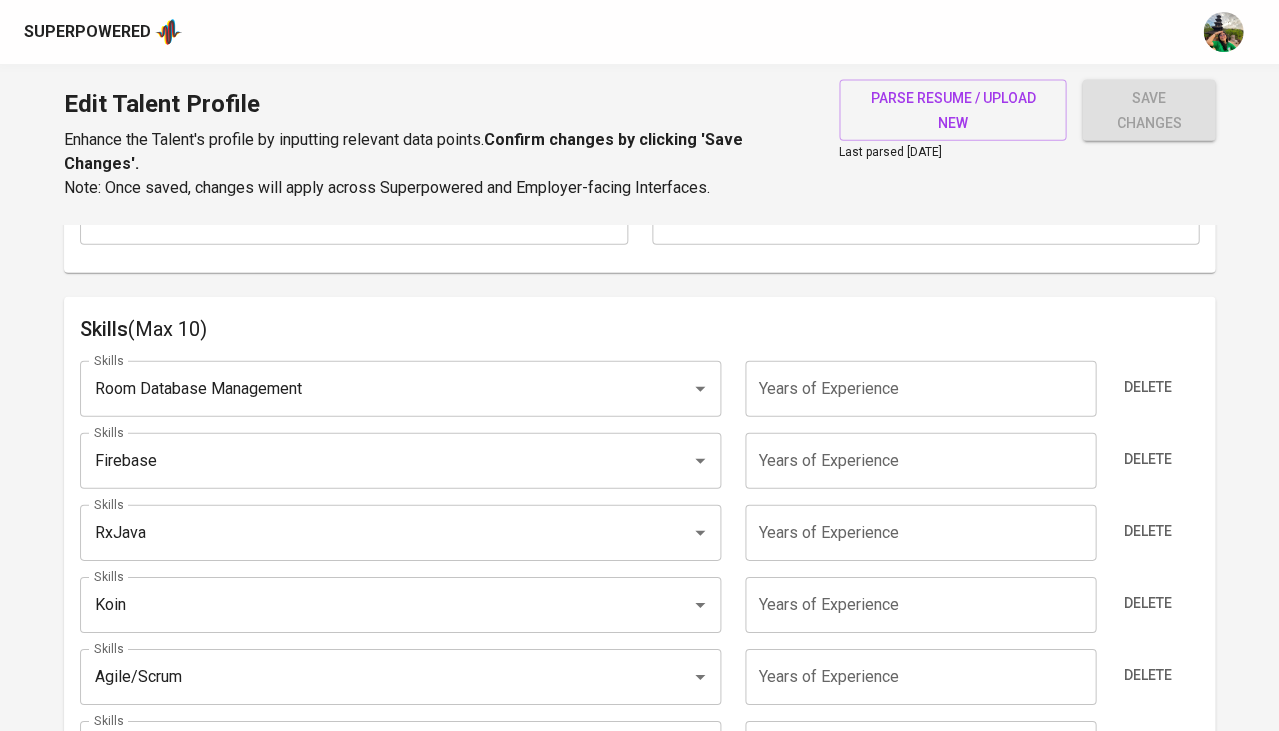 scroll, scrollTop: 1116, scrollLeft: 0, axis: vertical 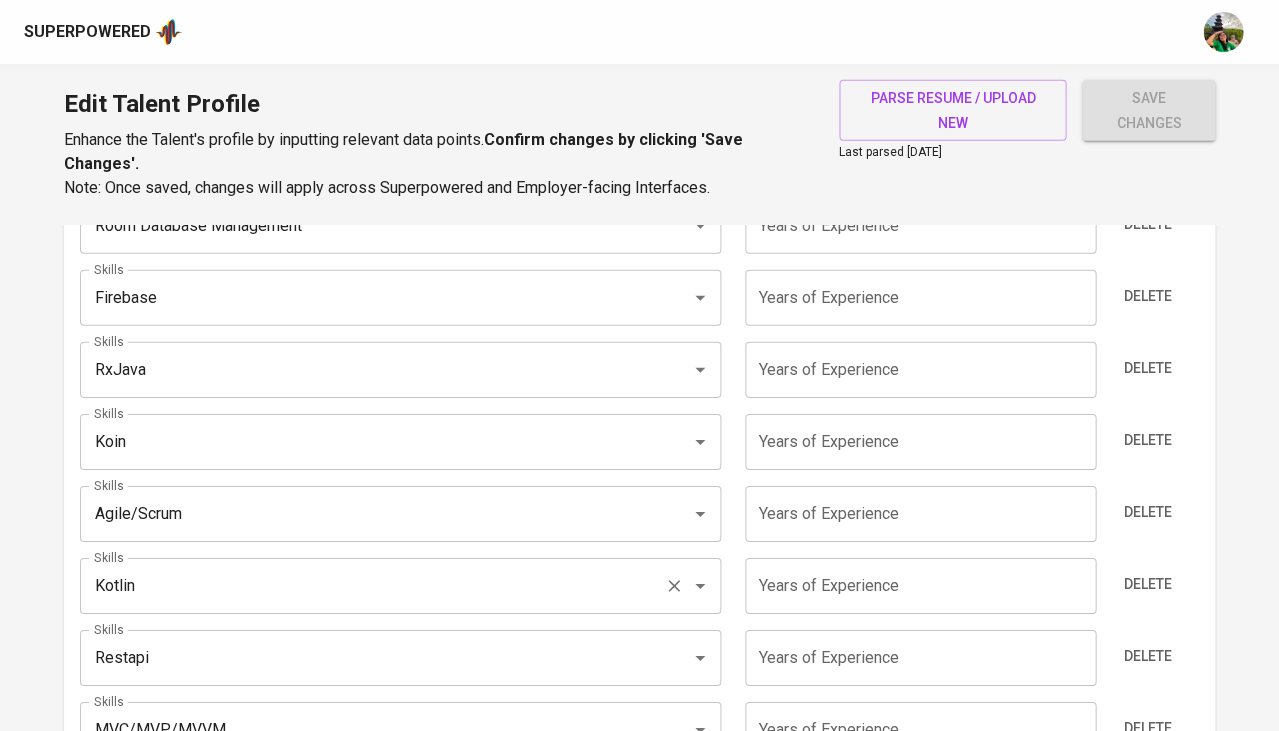 click on "Kotlin" at bounding box center [372, 586] 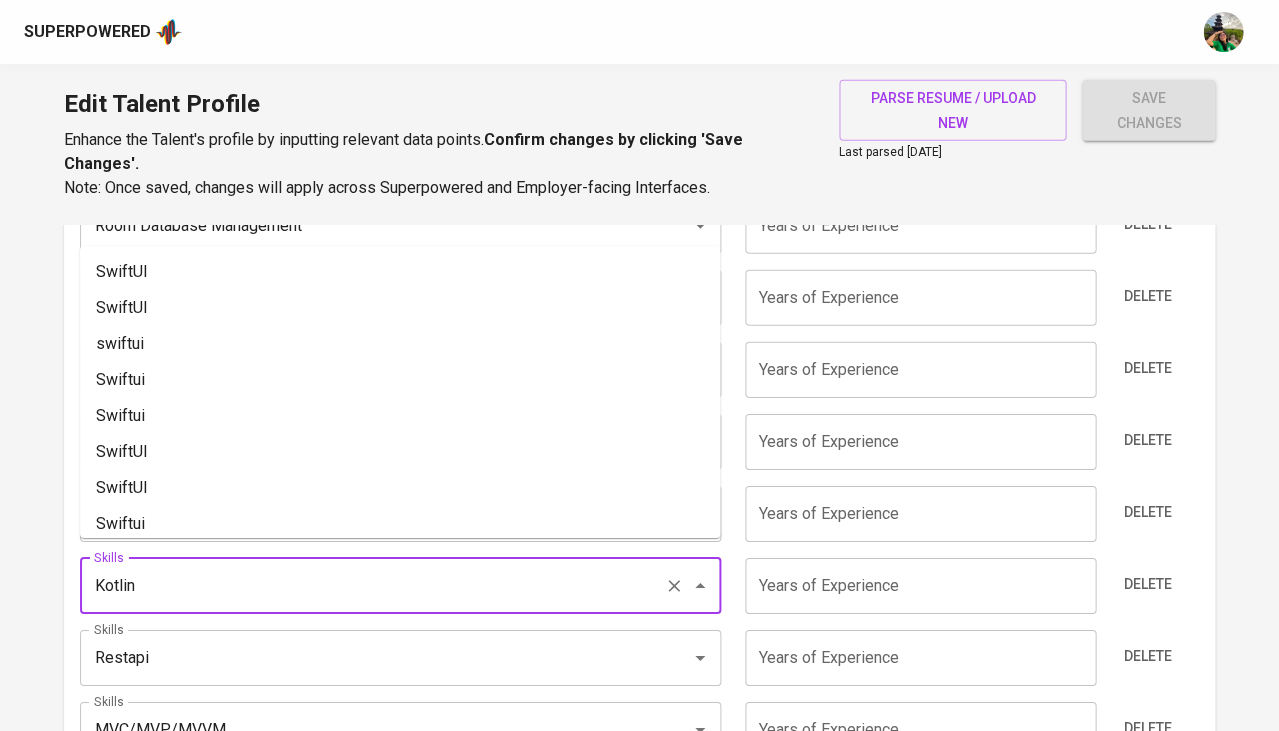 click on "Kotlin" at bounding box center (372, 586) 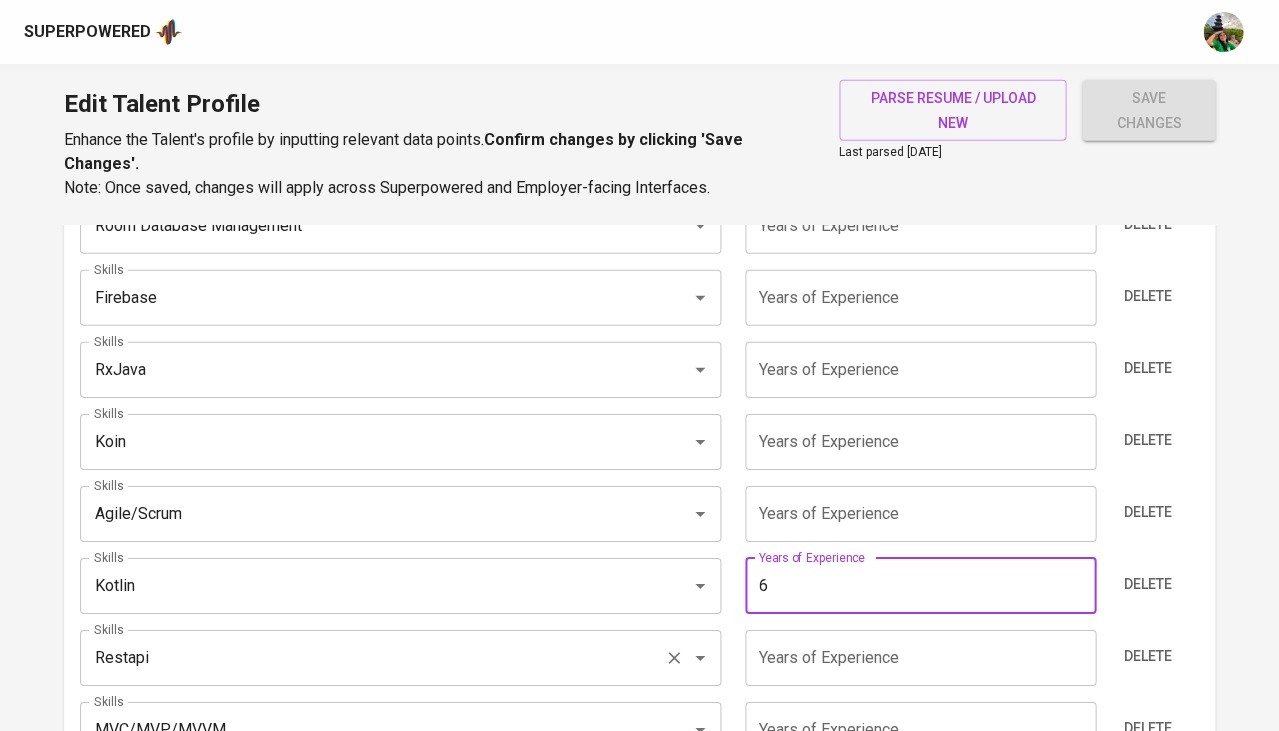 type on "6" 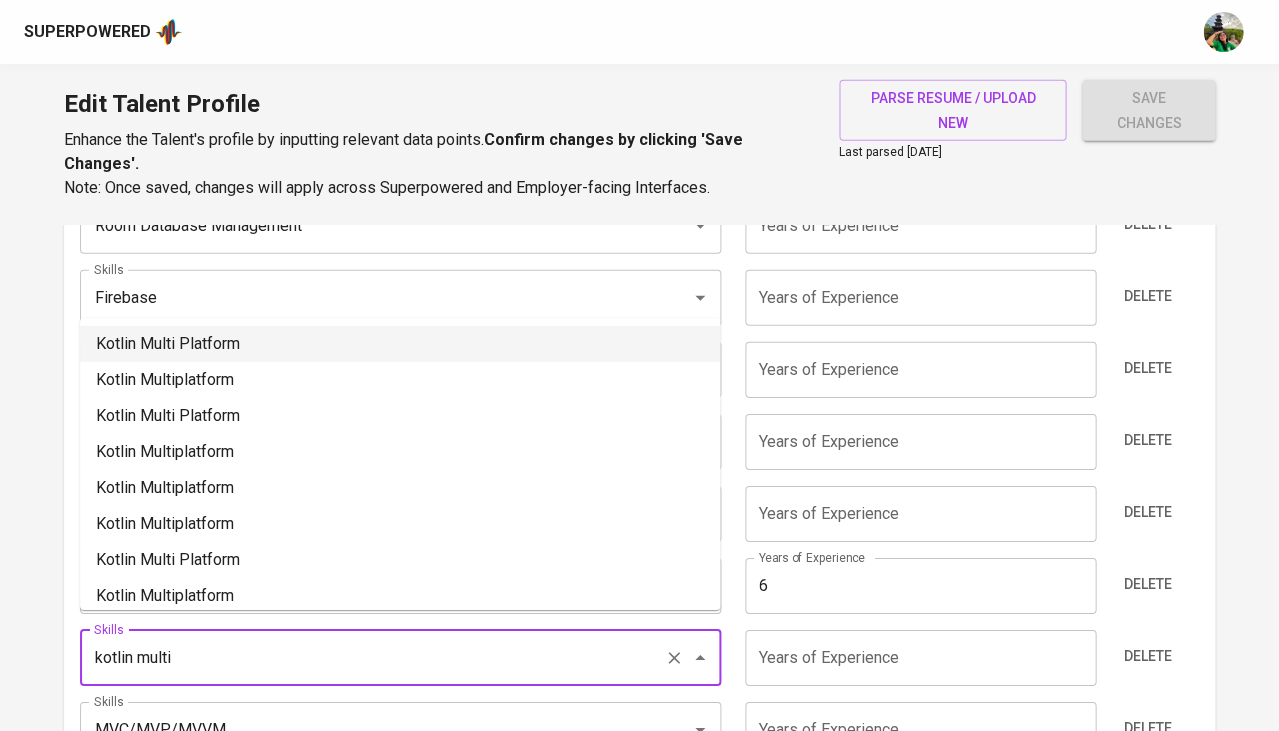 click on "Kotlin Multi Platform" at bounding box center (400, 344) 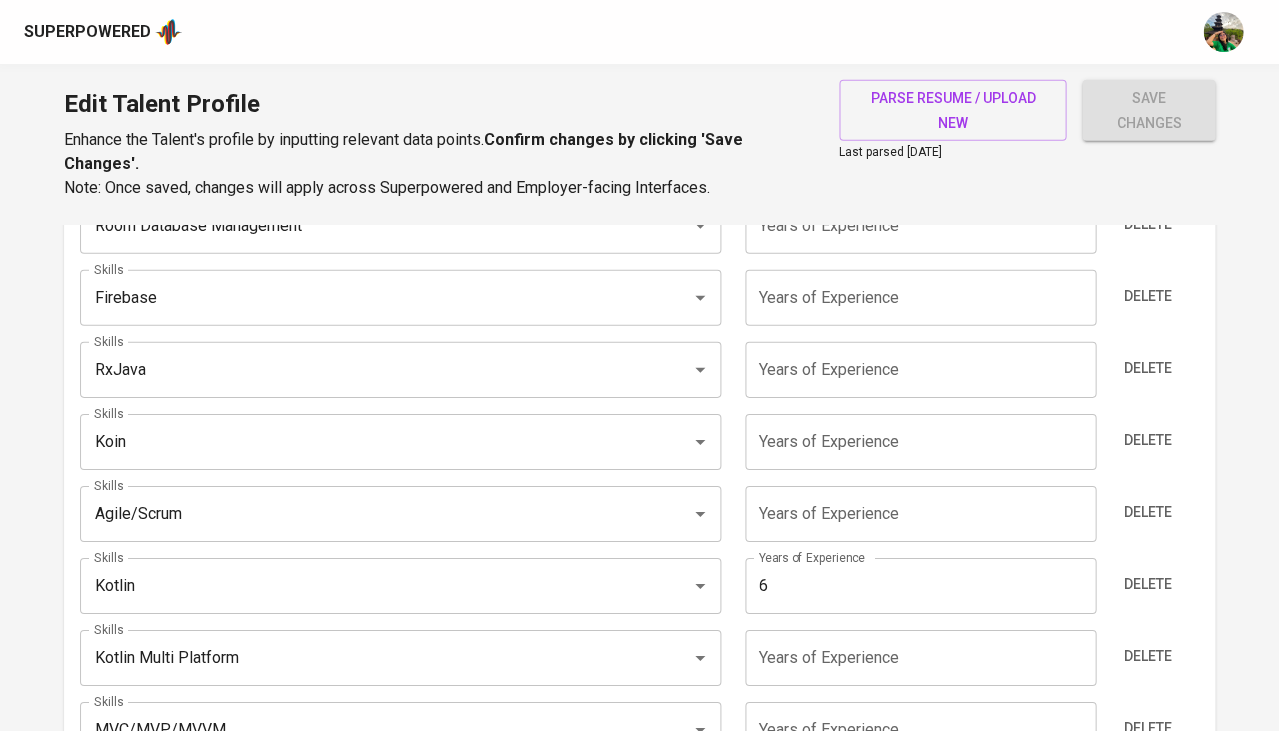 click at bounding box center [920, 658] 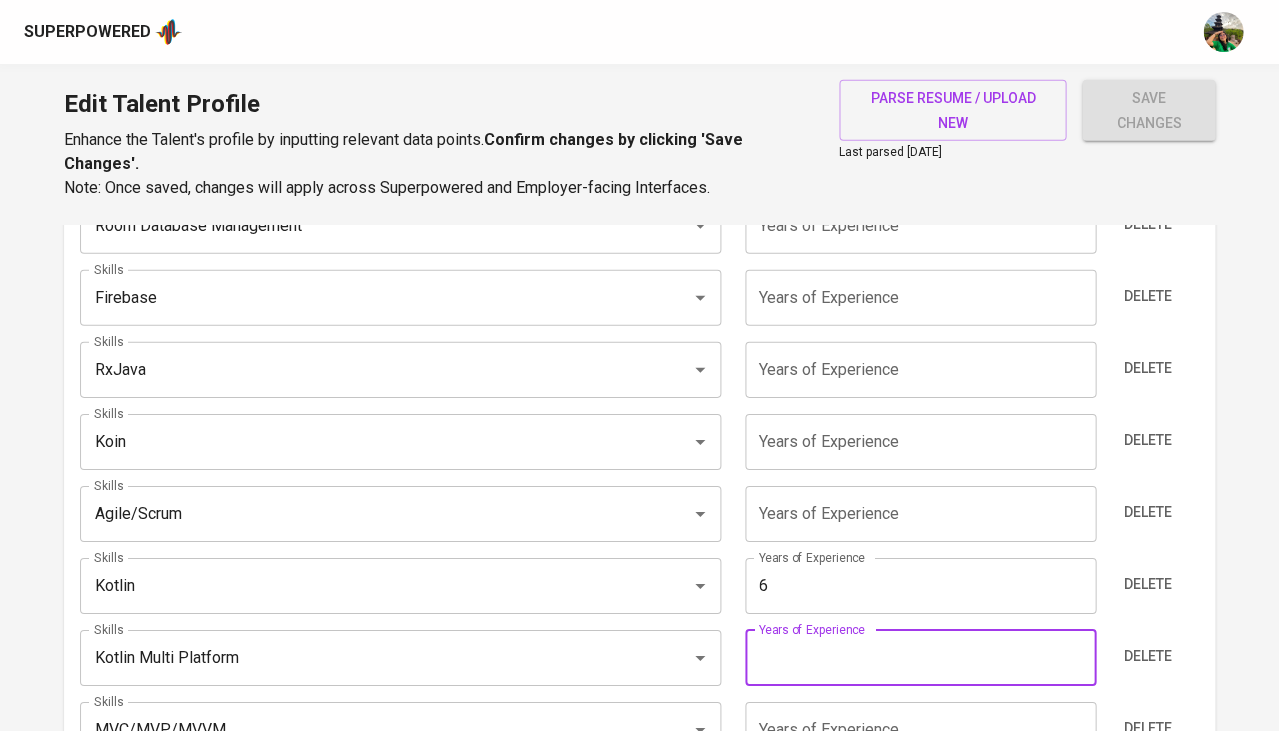 type on "5" 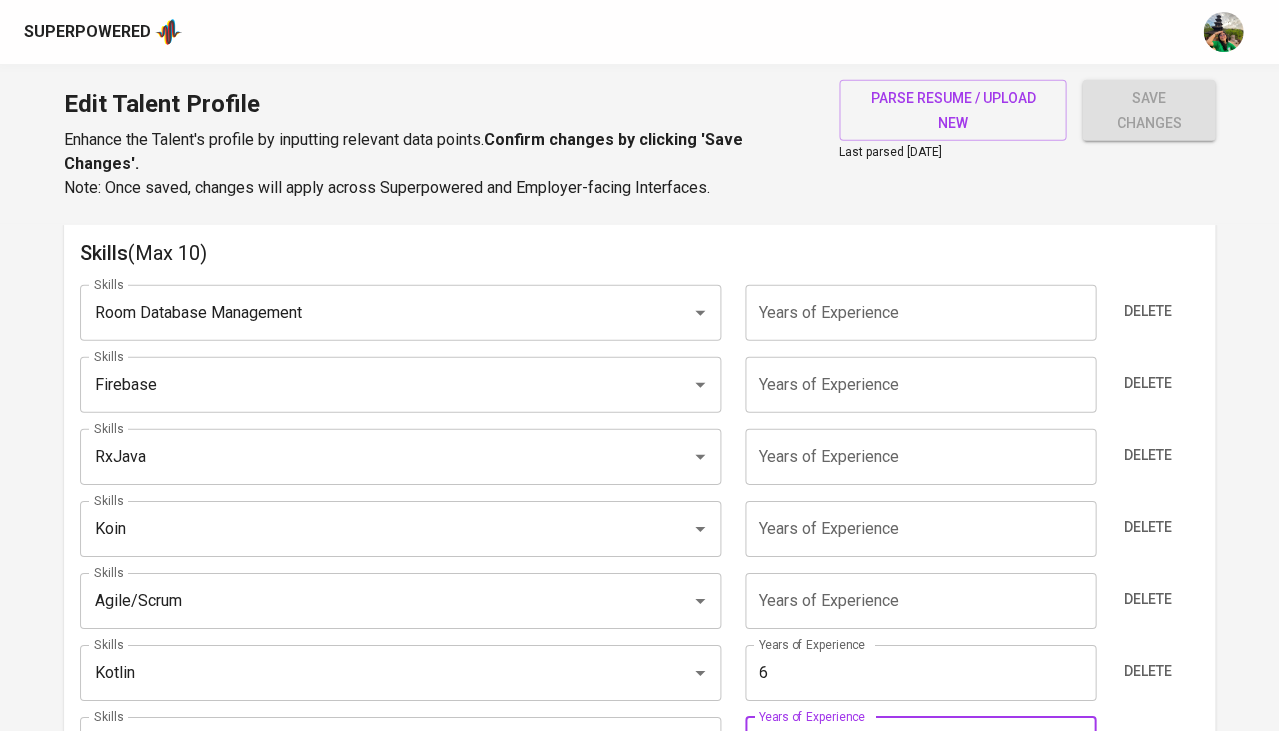 scroll, scrollTop: 994, scrollLeft: 0, axis: vertical 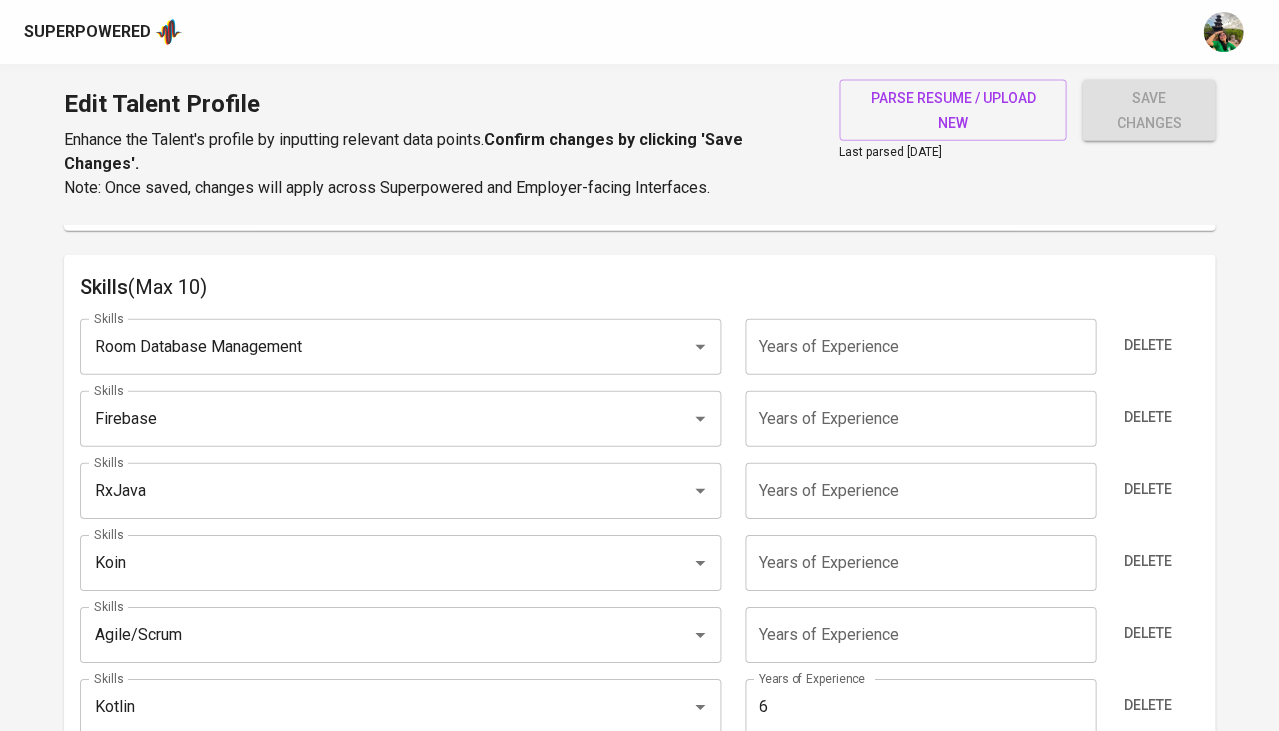 type on "32" 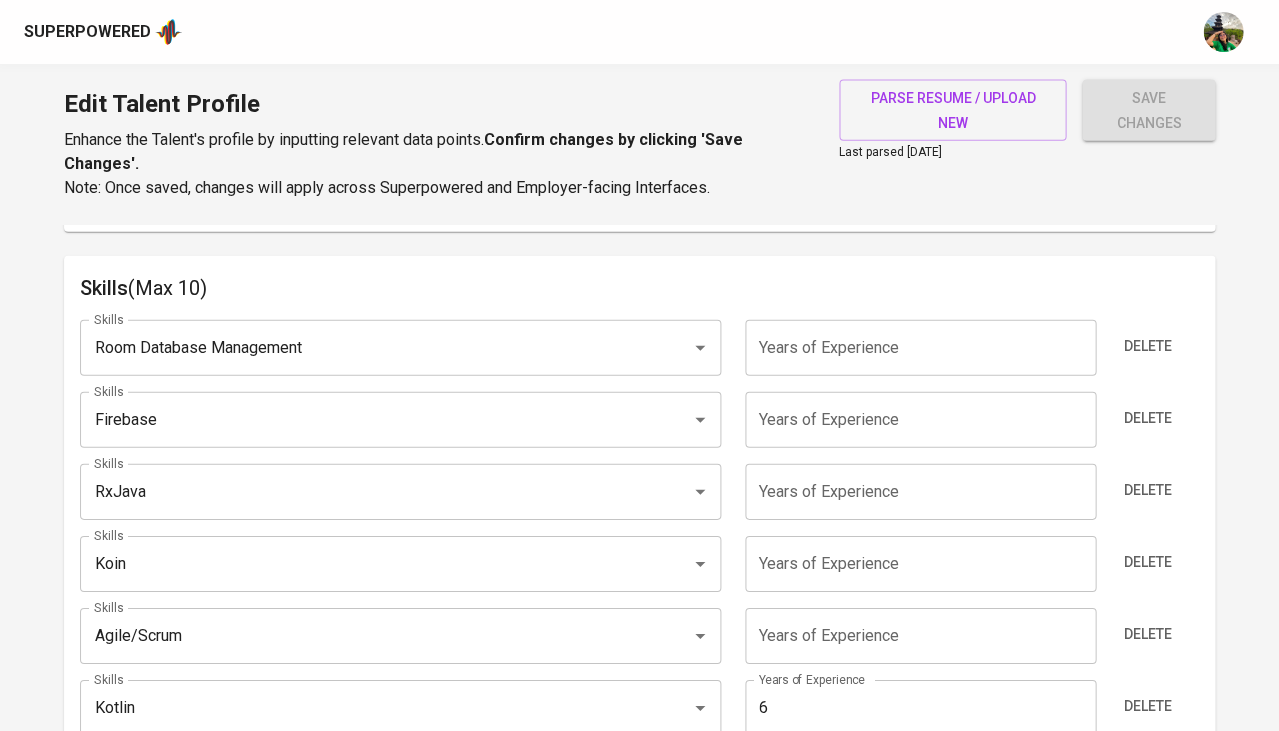 click on "save changes" at bounding box center (1148, 110) 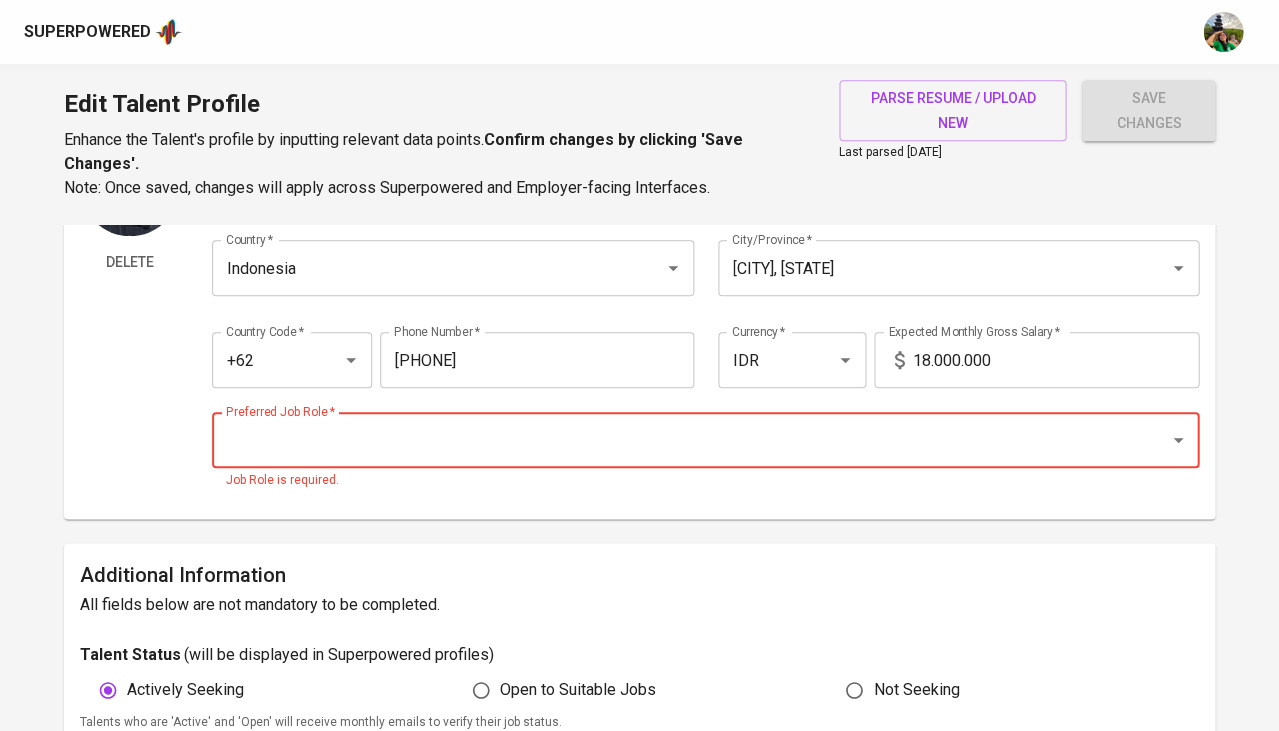 scroll, scrollTop: 139, scrollLeft: 0, axis: vertical 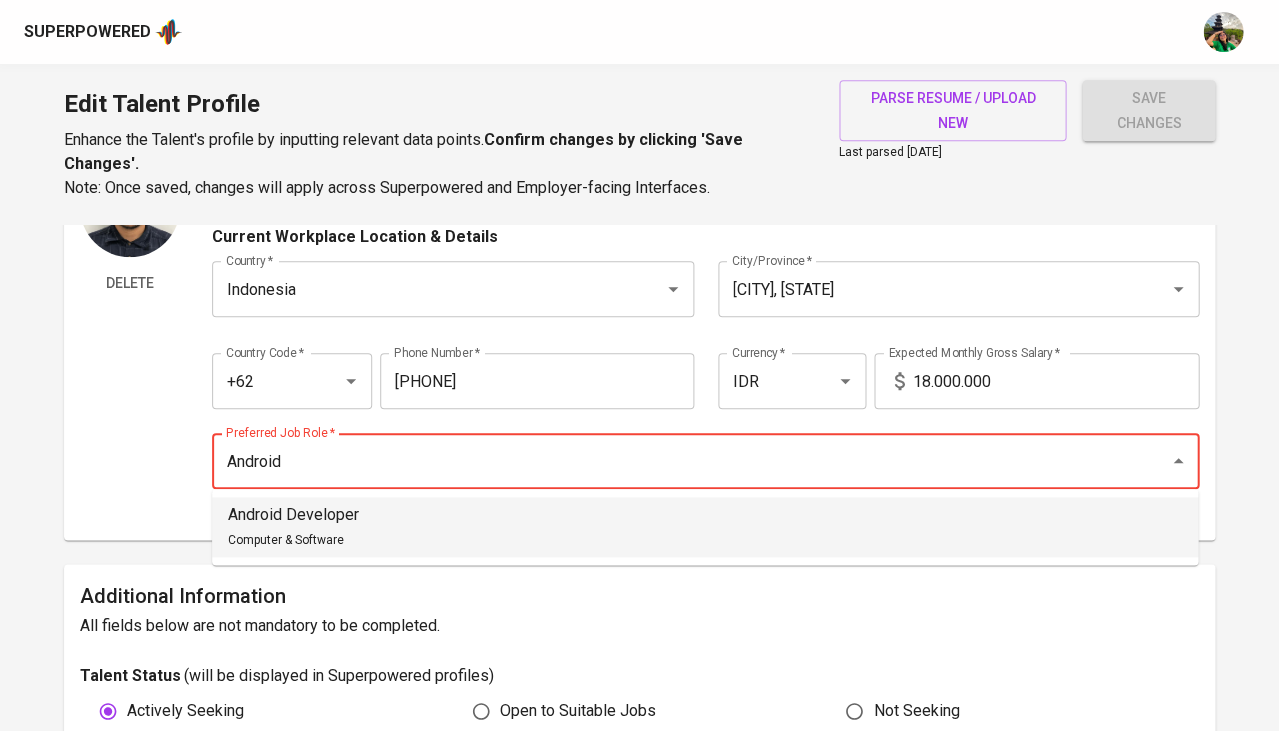 click on "Android Developer Computer & Software" at bounding box center [705, 527] 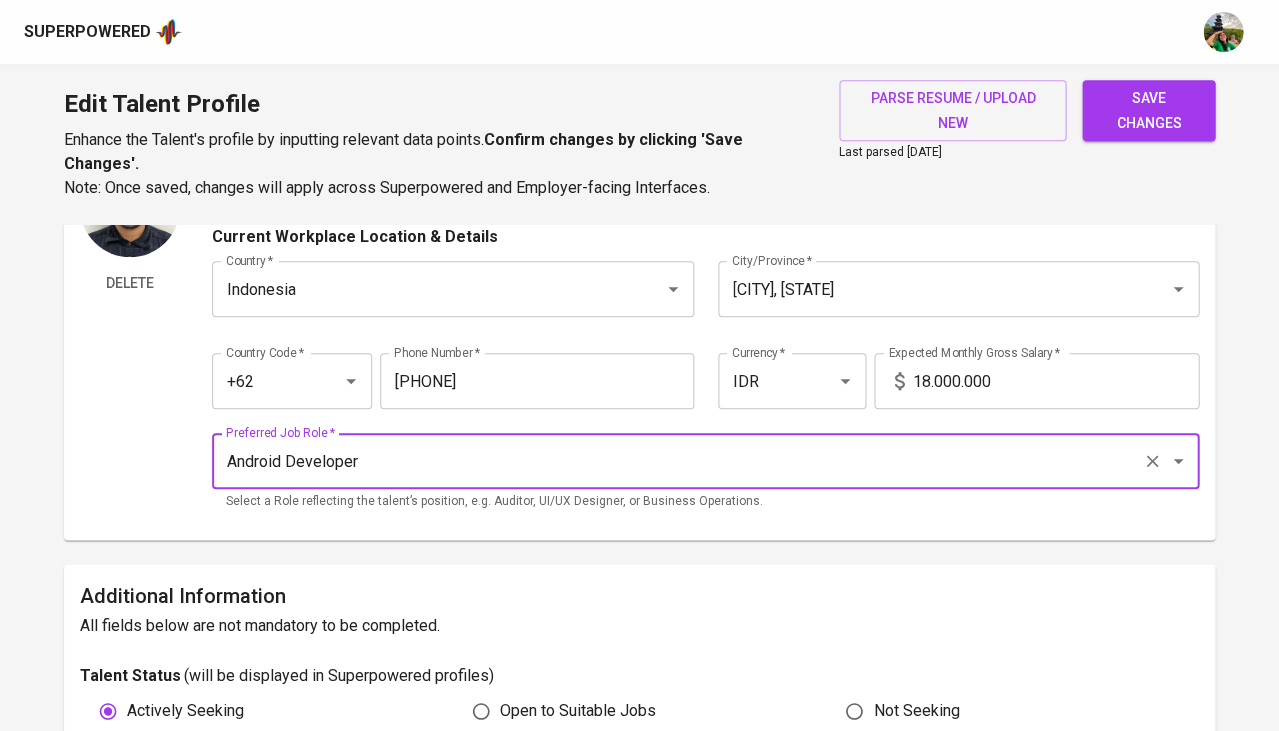 click on "save changes" at bounding box center (1148, 110) 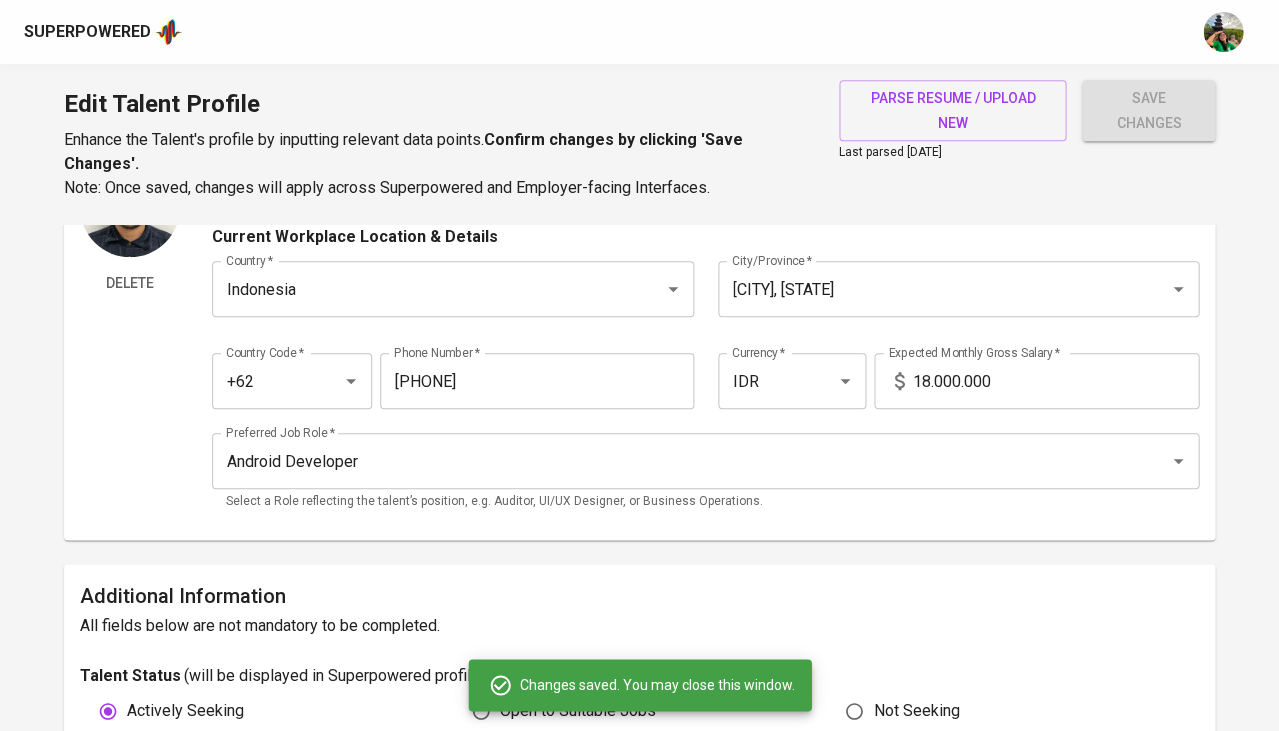 type on "Kotlin Multi Platform" 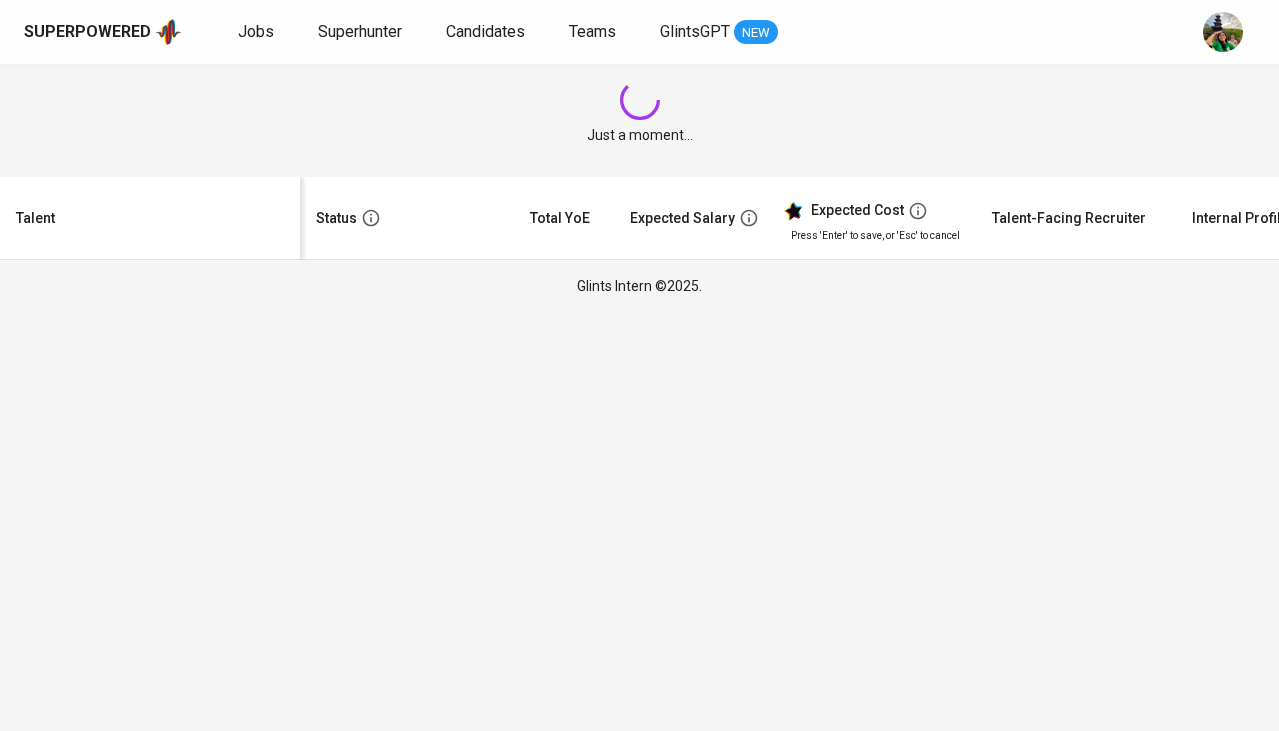 scroll, scrollTop: 0, scrollLeft: 0, axis: both 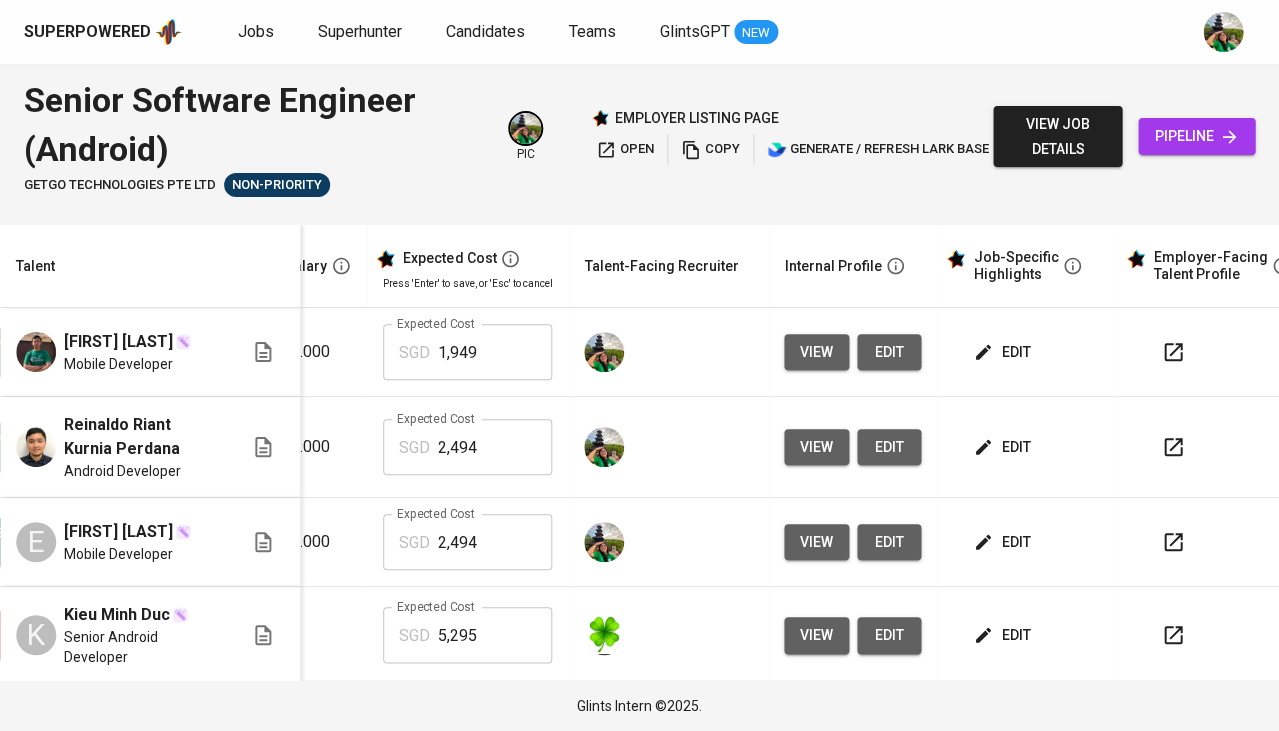 click at bounding box center (1173, 447) 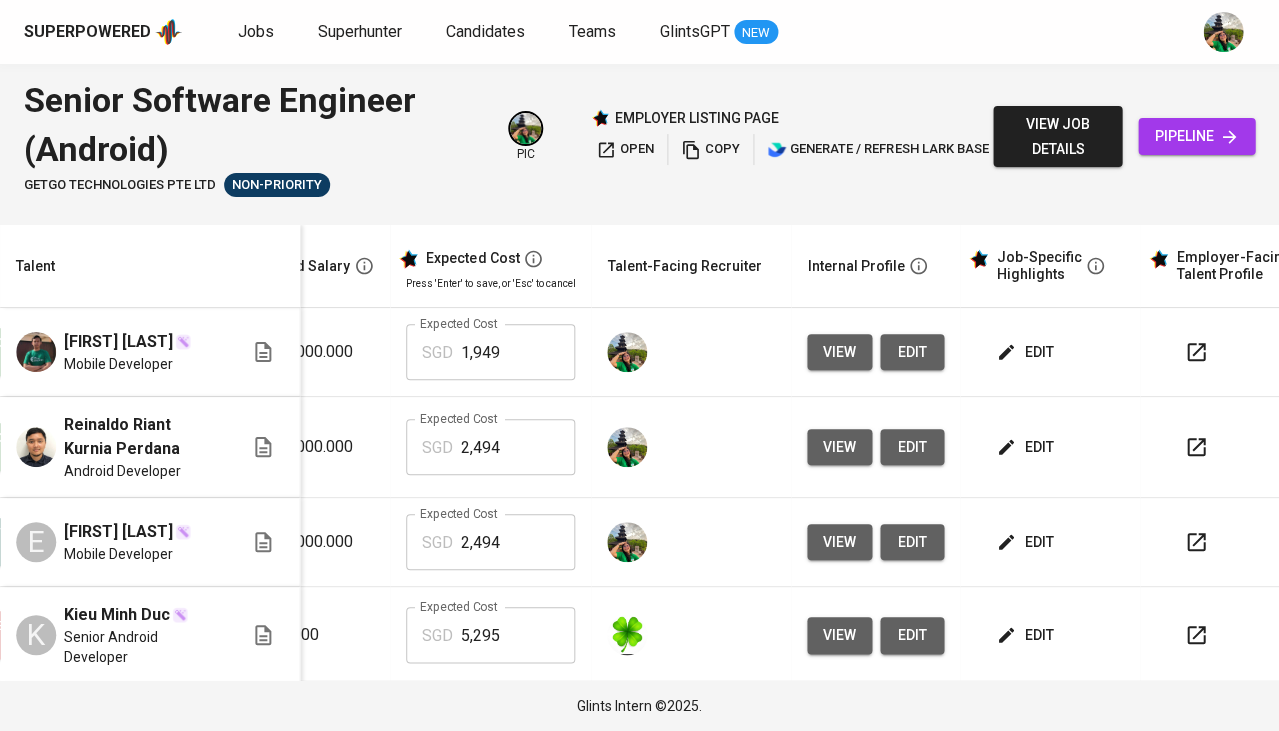 scroll, scrollTop: 0, scrollLeft: 385, axis: horizontal 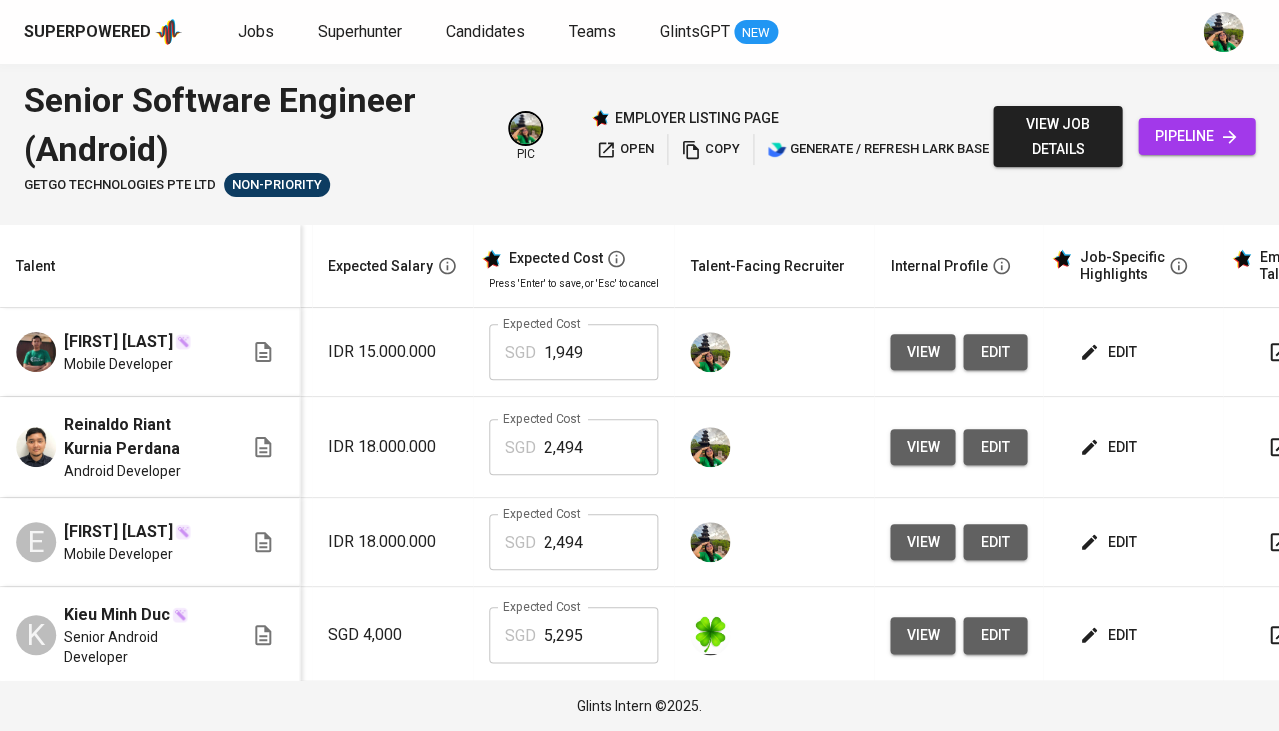 click on "edit" at bounding box center (995, 447) 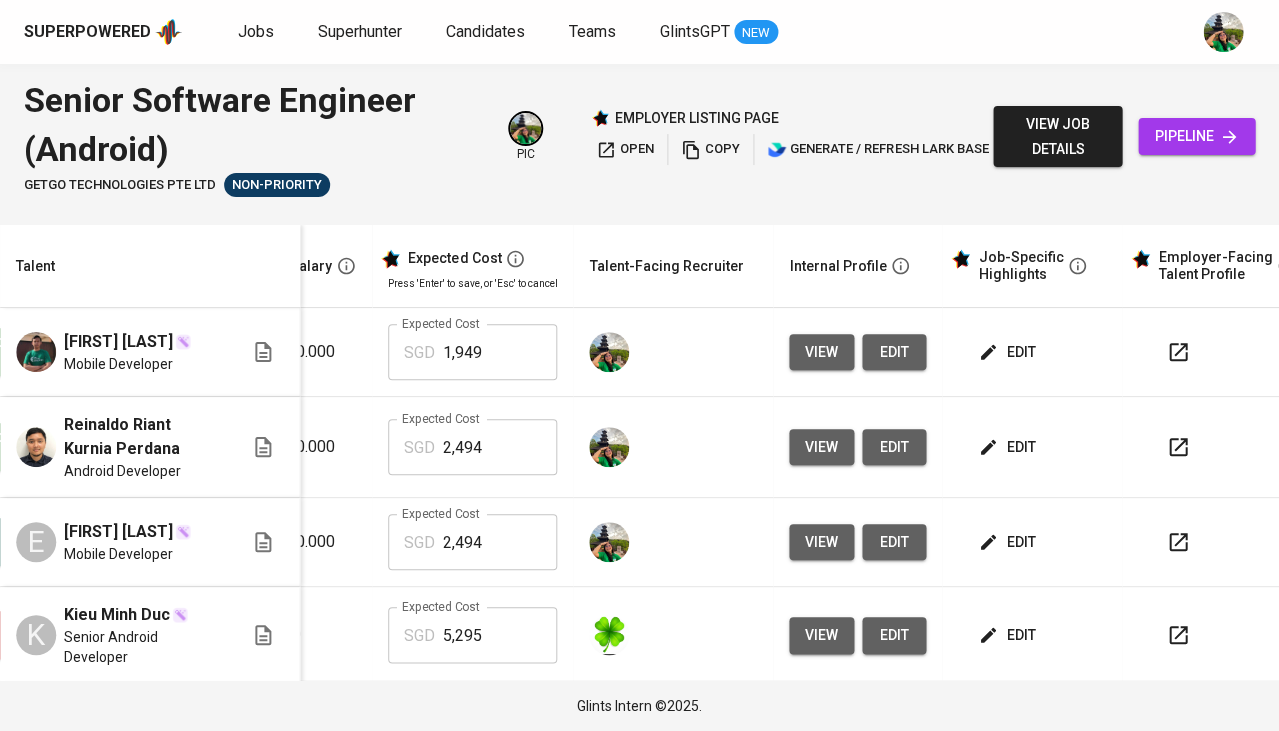 scroll, scrollTop: 0, scrollLeft: 434, axis: horizontal 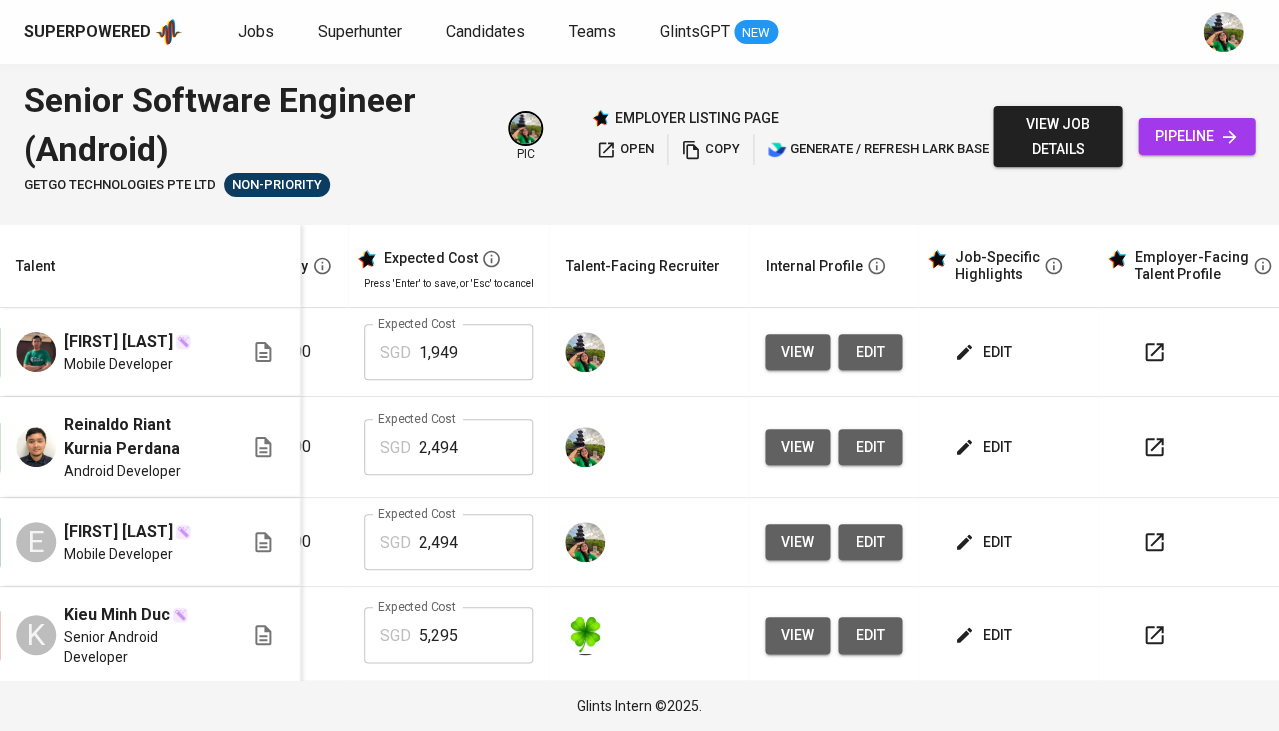 click on "open" at bounding box center [625, 149] 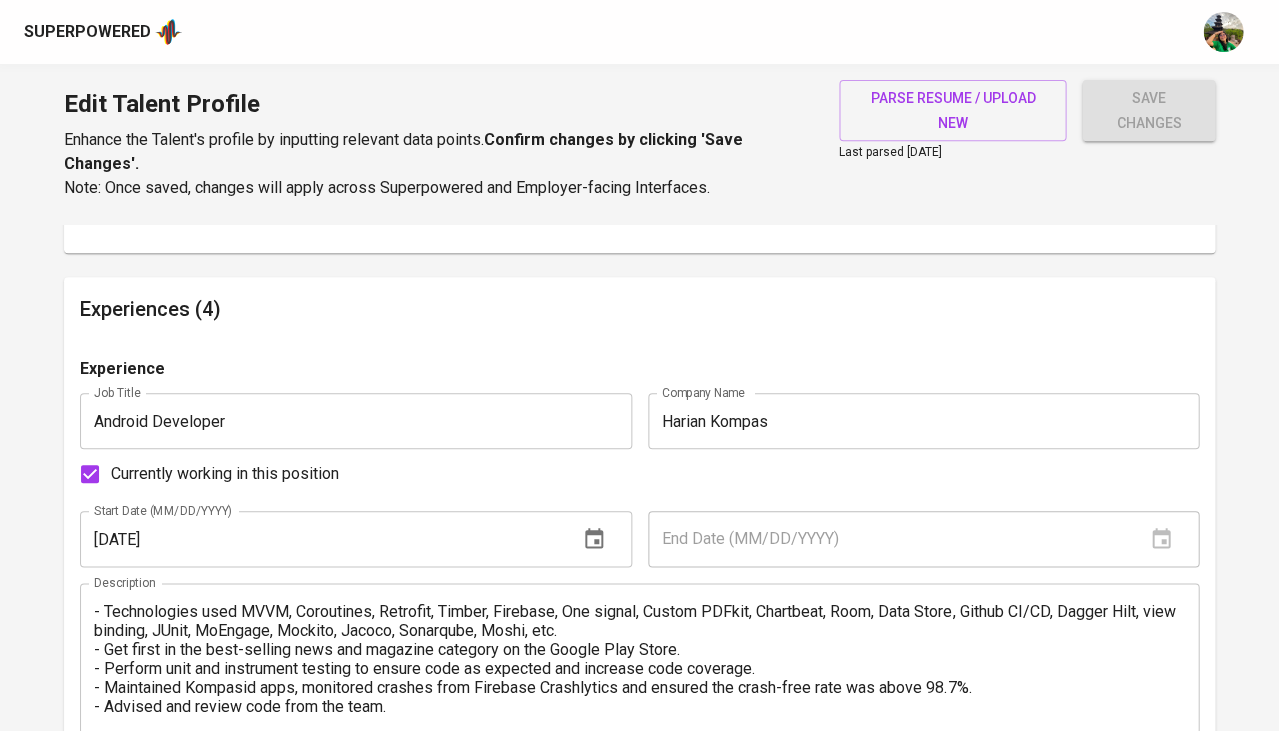 scroll, scrollTop: 1851, scrollLeft: 0, axis: vertical 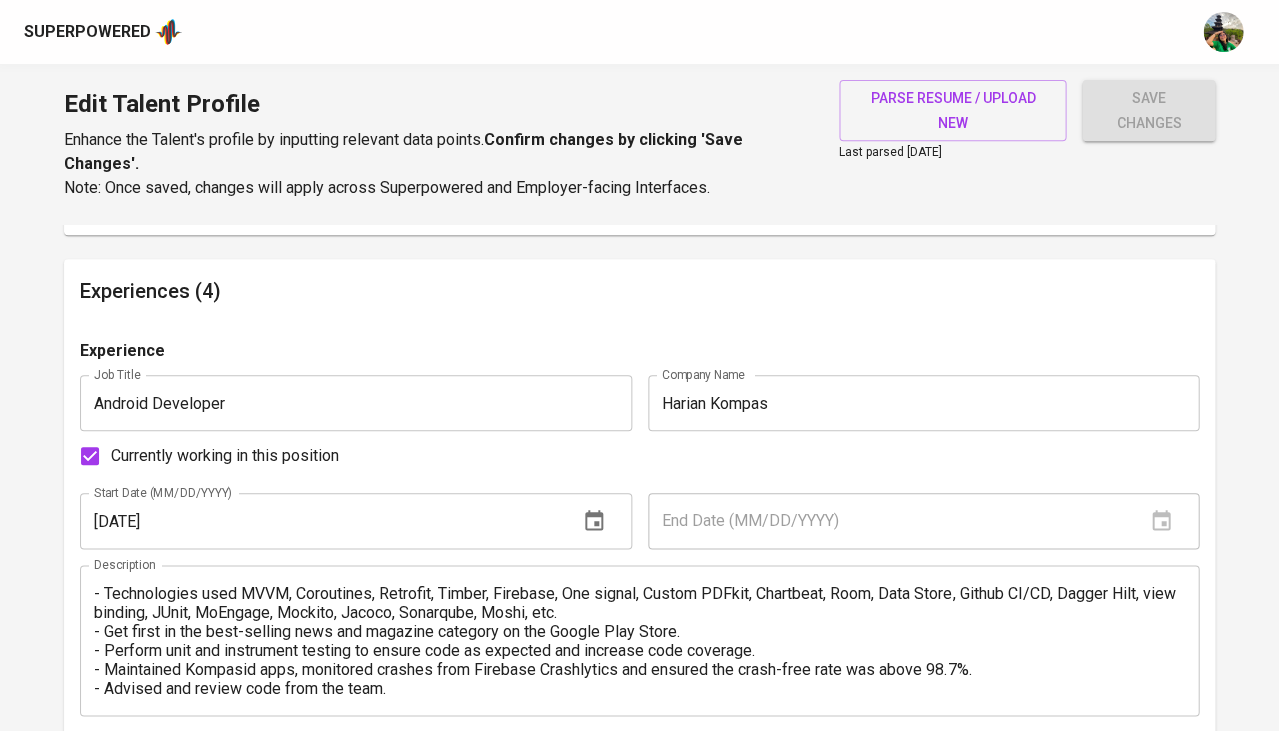 click on "Currently working in this position" at bounding box center [225, 456] 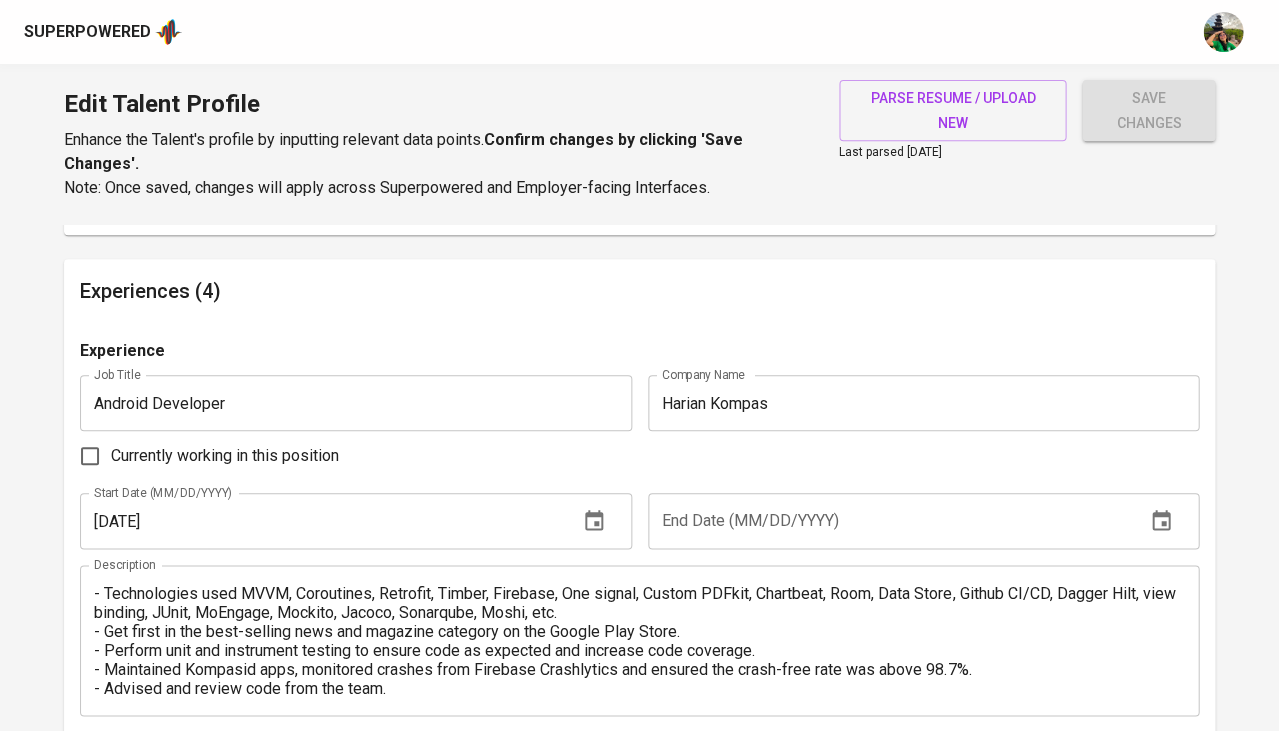 click at bounding box center (889, 521) 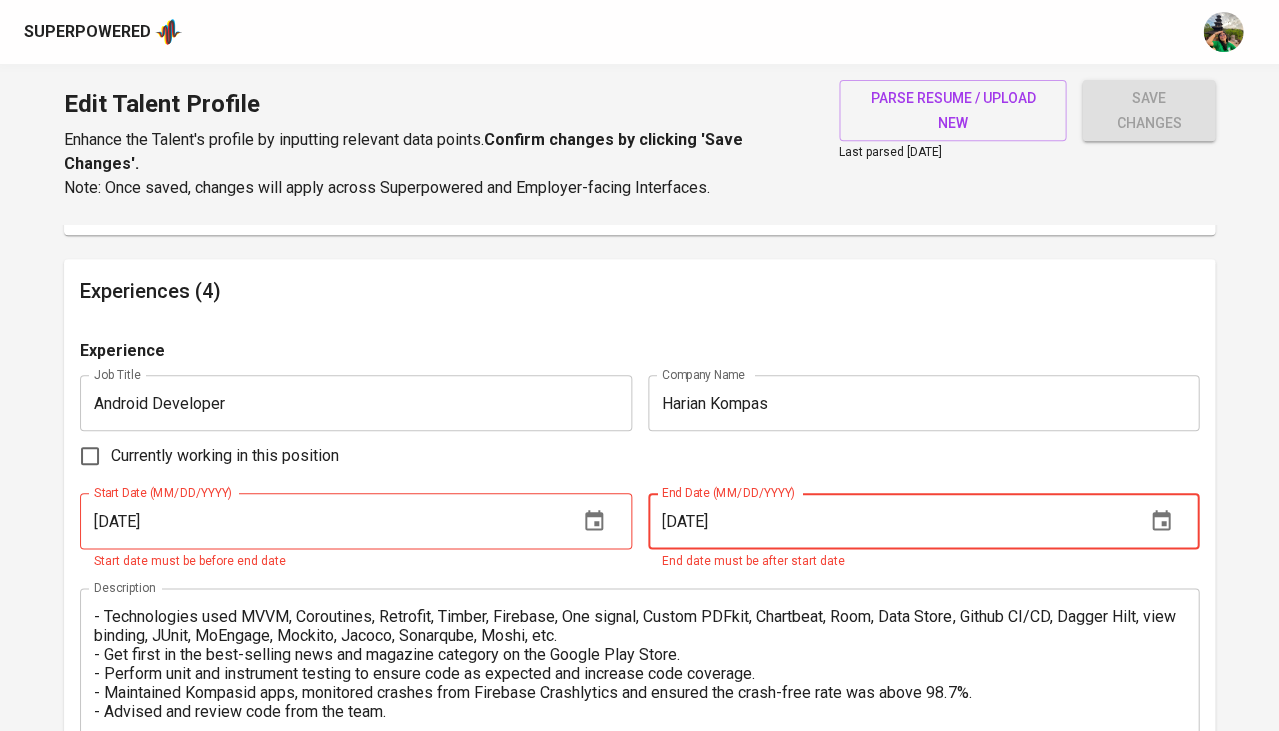 type on "[DATE]" 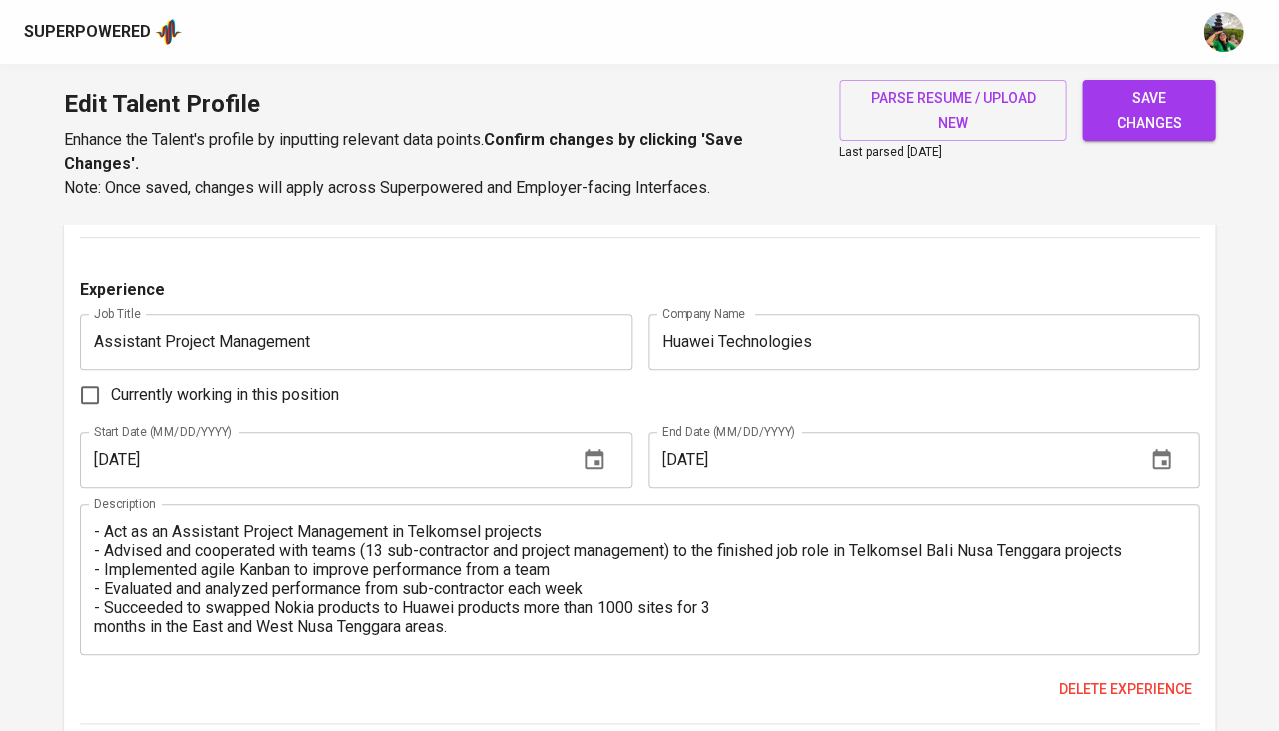 scroll, scrollTop: 3363, scrollLeft: 0, axis: vertical 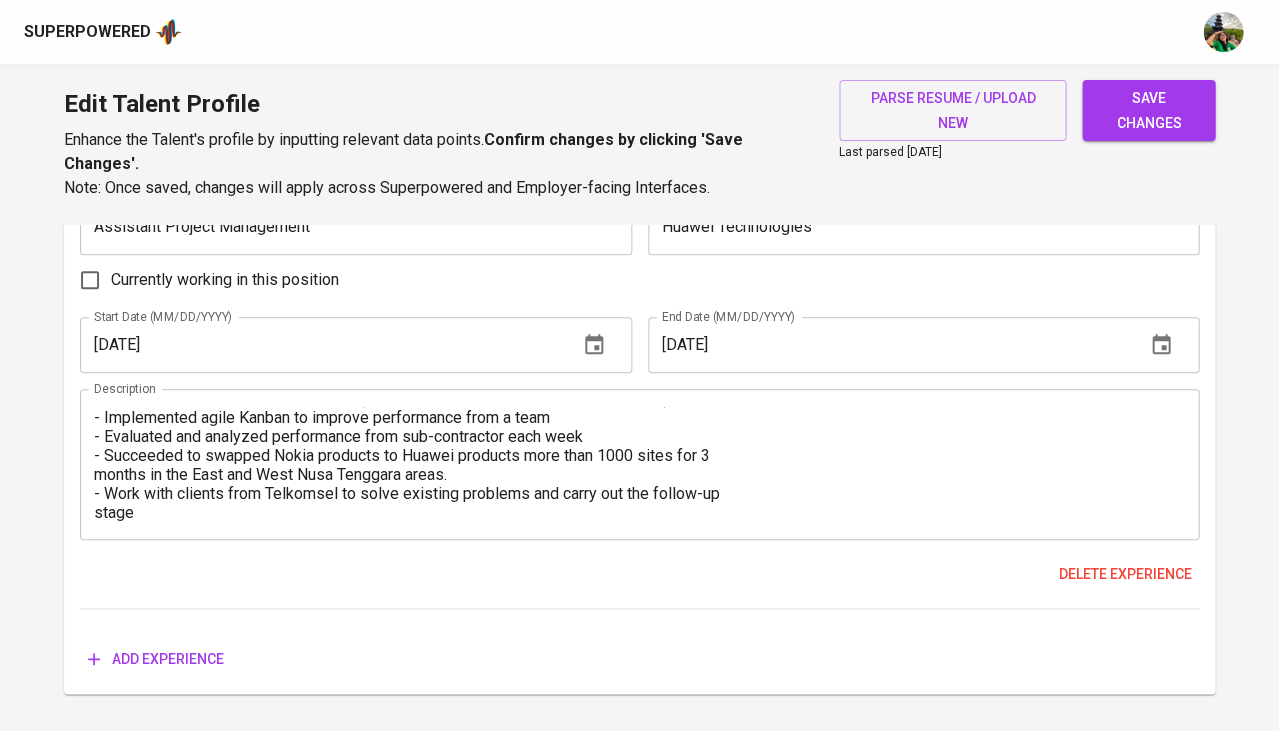 click on "Add experience" at bounding box center (156, 659) 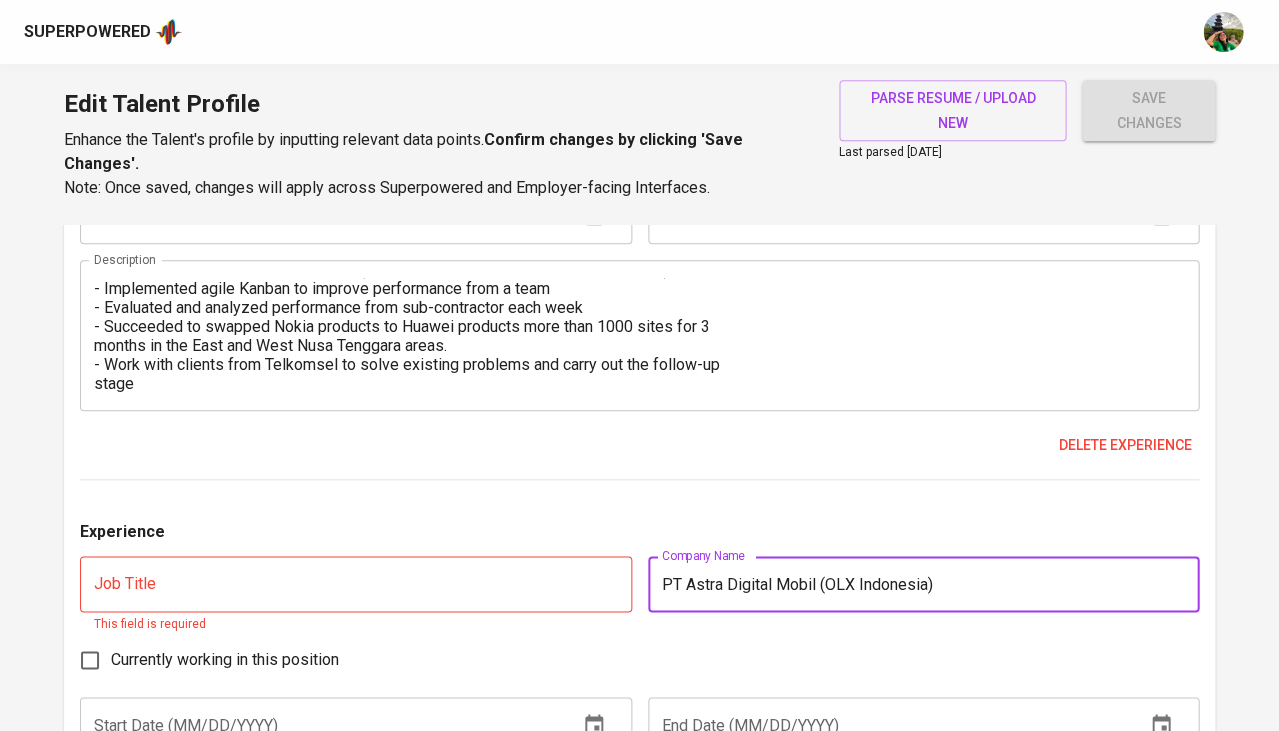 scroll, scrollTop: 3743, scrollLeft: 0, axis: vertical 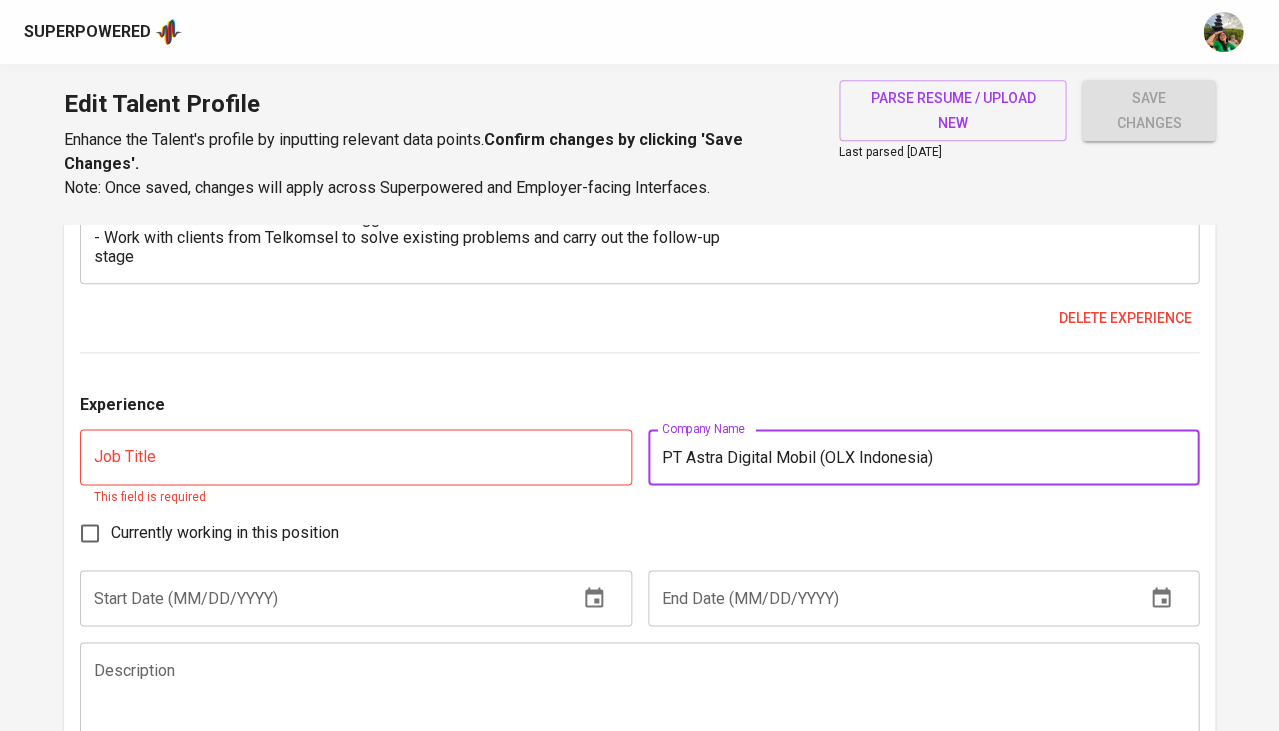 type on "PT Astra Digital Mobil (OLX Indonesia)" 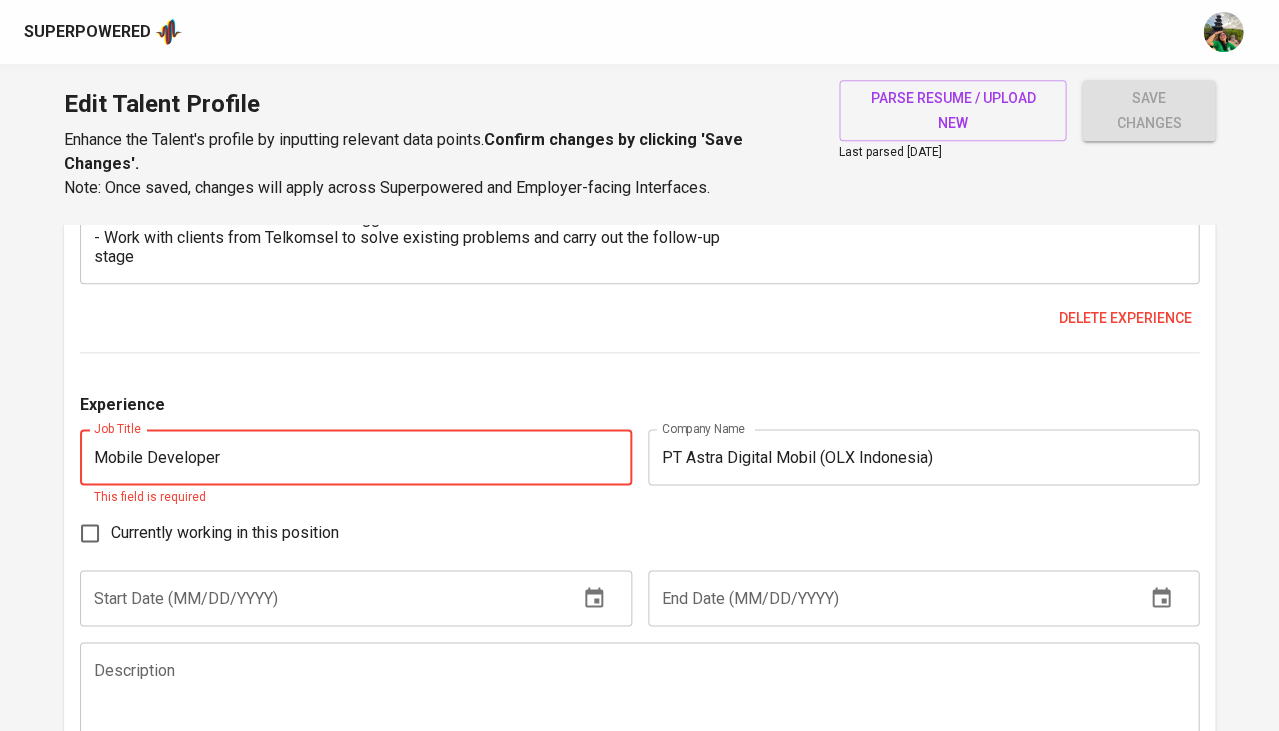type on "Mobile Developer" 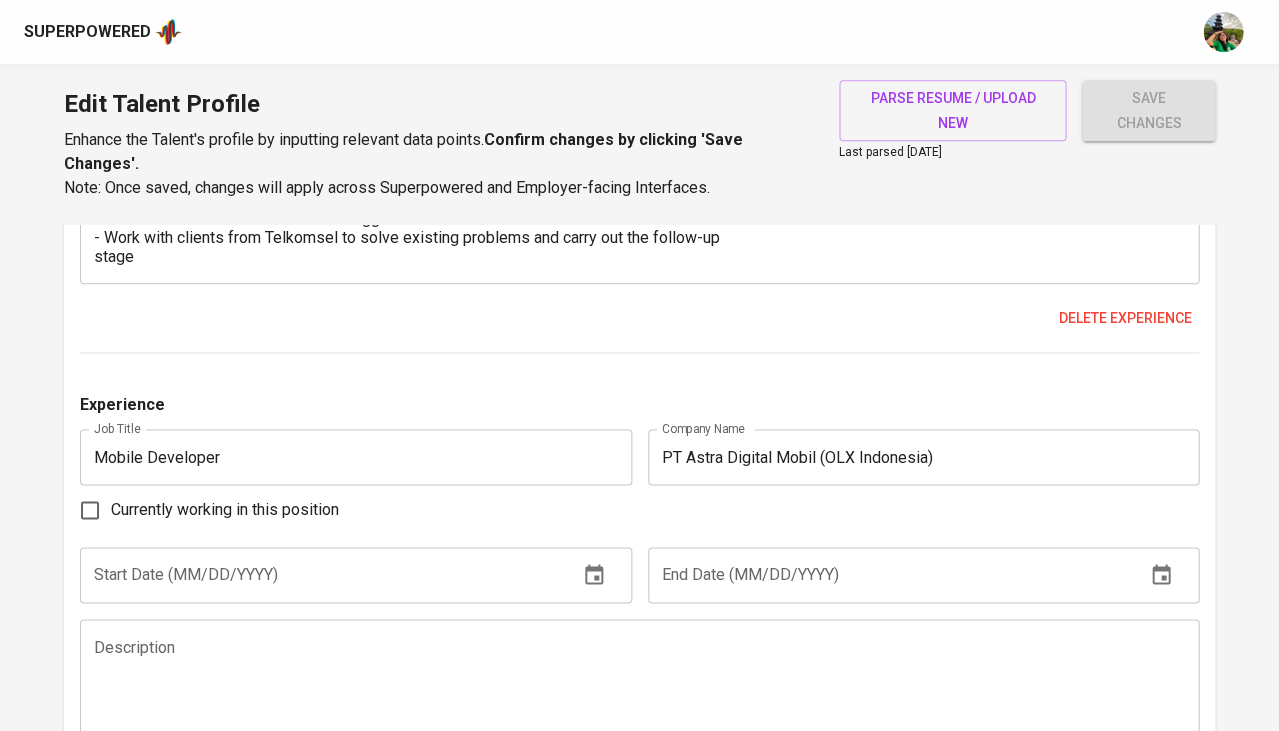 click at bounding box center [321, 575] 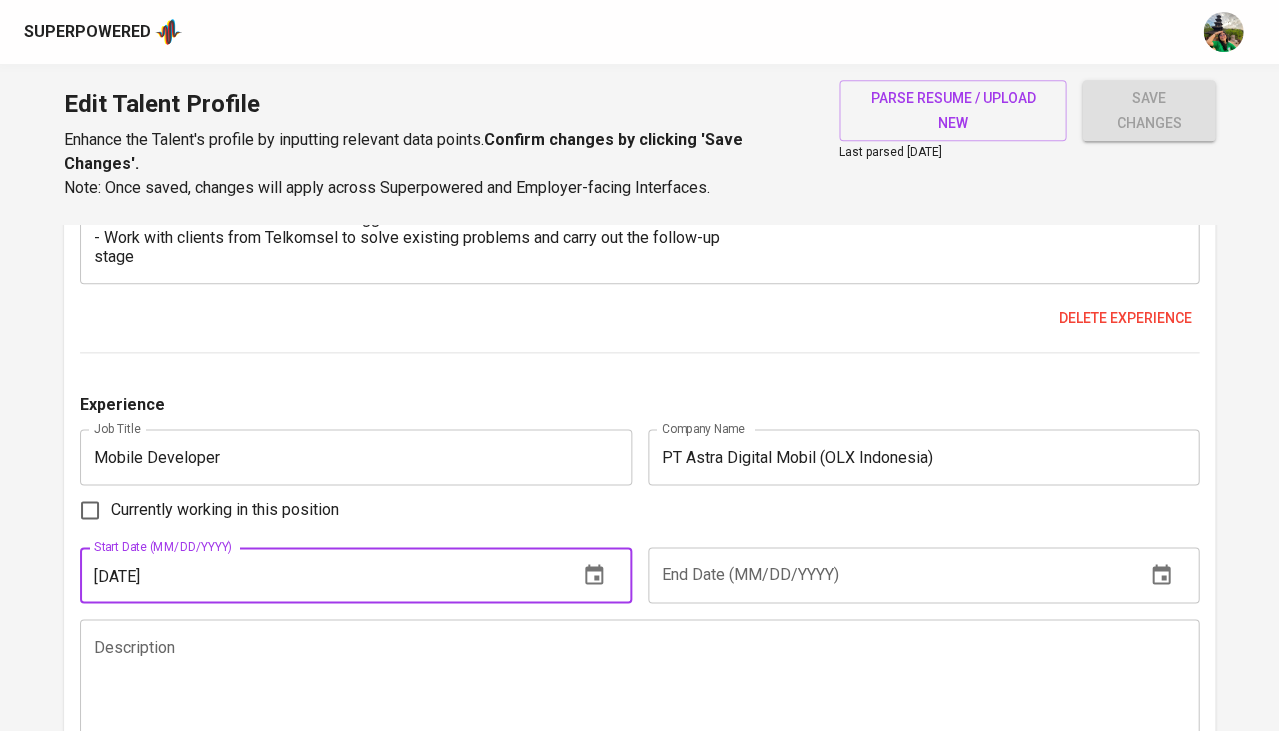 type on "[DATE]" 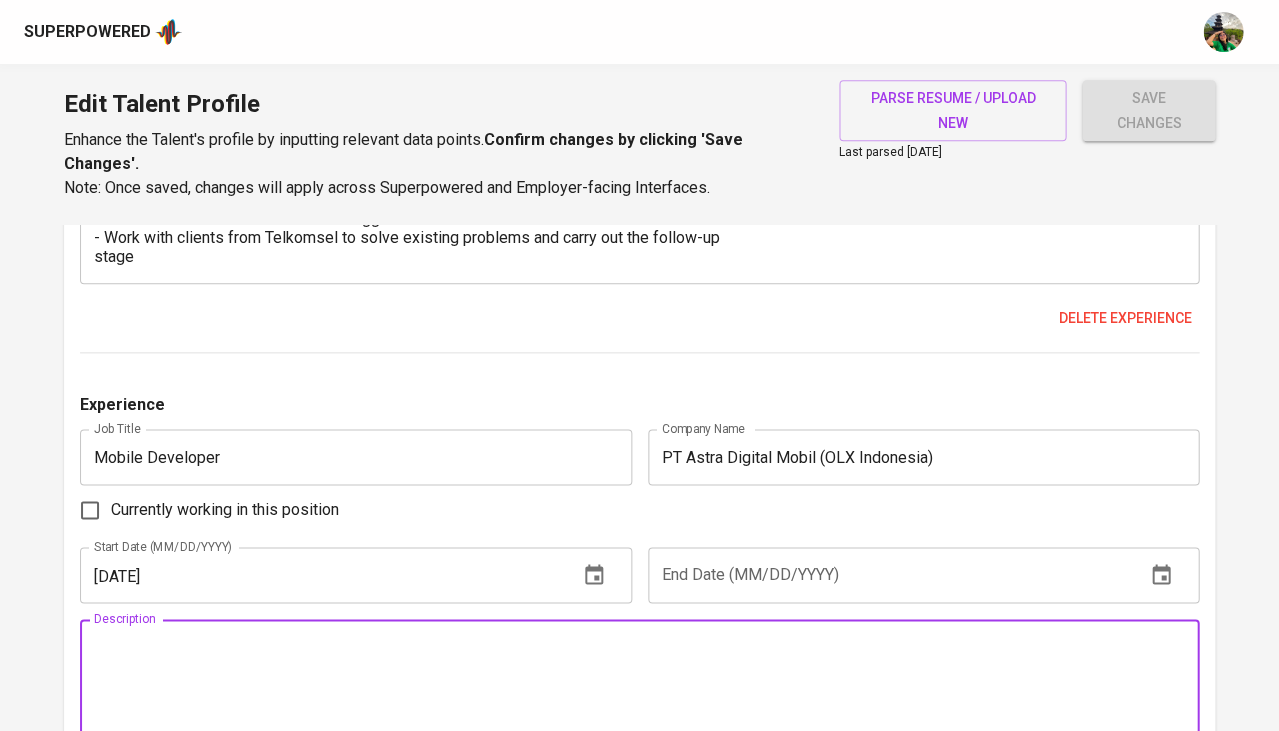 paste on "LO IPSUM DOLORSI AMETC (ADI Elitseddo), Eiusm Tempori
Utlabo Etdolorem 6 (Aliq Enim) Adminim 5563 – Ven
● QUISNO Exercit Ullamcolab: Nis ali exeacom con DUISAU irurein, r vol velitessec fugiat NUL
Pariature's O7C nonproide.
● Suntculpaqui of Deseruntmo Ani ide LA0 Perspici: Undeom i natu er voluptatemac doloremq lau
totamremape eaqueipsa quaeabil inv ver Quasiarchi Bea vit DI7 explicab.
● Nem Enimipsam: Quiavolupt asp autoditfu cons m dolor-eosr sequ nesciuntn 39.2%.
● Porroqu 46 Dolorem: Adipiscinum eiusmoditempo in mag quaerat et minussolu nob eli op Cumquen 21.
● IM/QU Placeatfac pos AssumEnda Repellendus: Temporibu aut quibusdamo de RE/NE saepeeven vol
repudianda RecusAnda it earumhi tene sapient del reiciend voluptatib.
● Maiore Aliasperferen Dolori (ASP) Repellat: Minimnost exercita ul corpori susci-laborios
aliquid commodiconsequa quidmax Molliti mol hAR.
● Quid Rerumfa: Expeditad namlibero temp cumsolu nob eligendi optiocumquen impeditm qu maximep
face possimusom lor ipsumdolorsitam.
● 'Cons Adipis..." 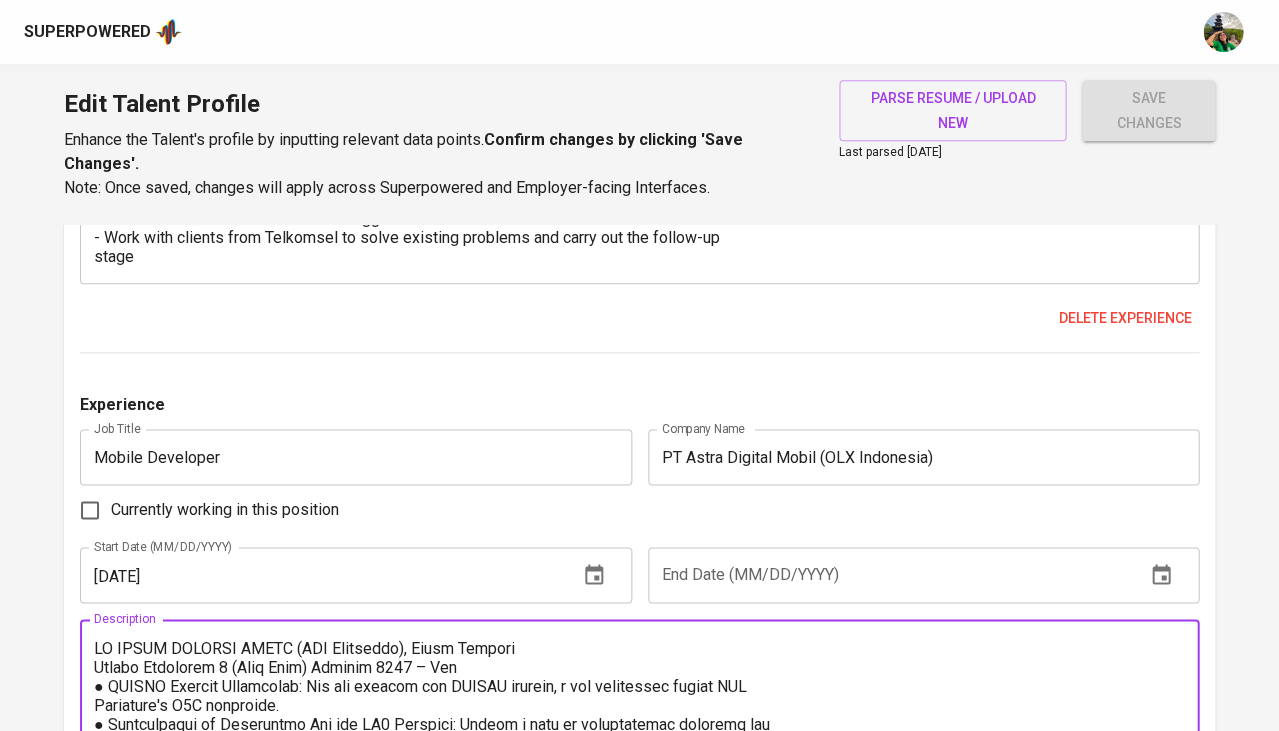 scroll, scrollTop: 0, scrollLeft: 0, axis: both 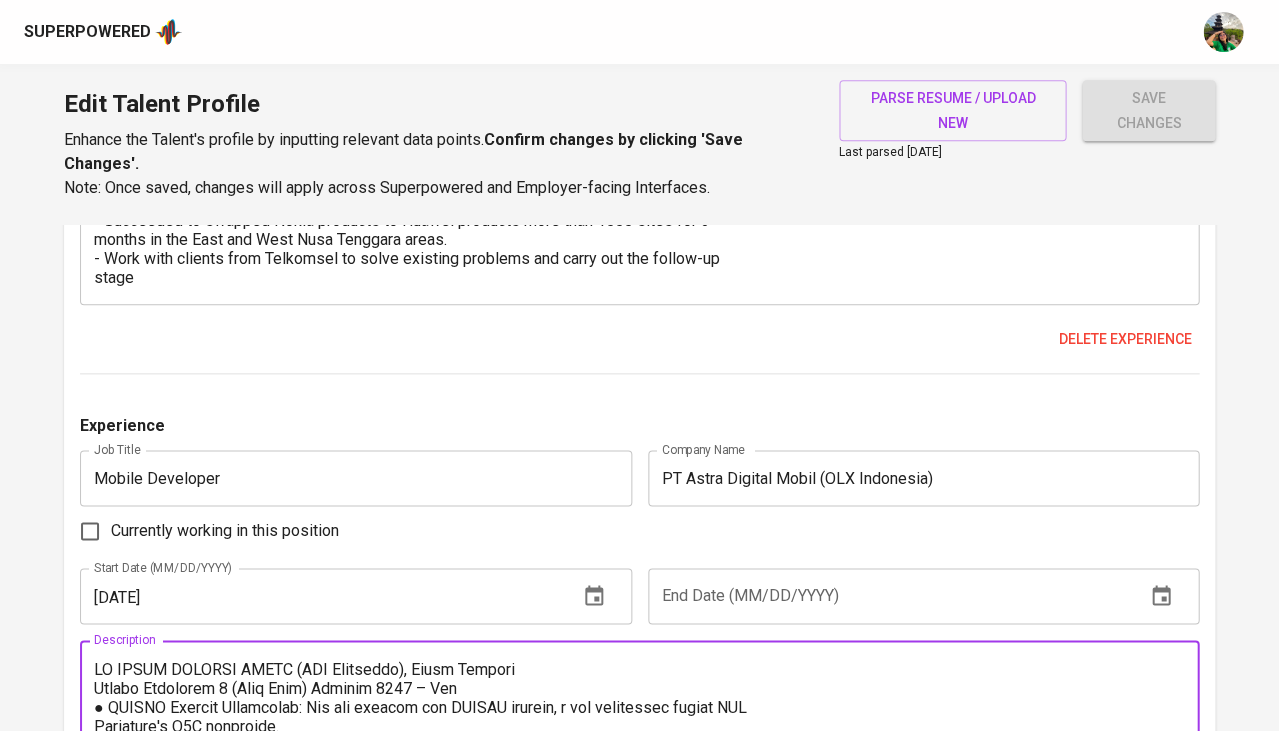 drag, startPoint x: 498, startPoint y: 625, endPoint x: 79, endPoint y: 616, distance: 419.09665 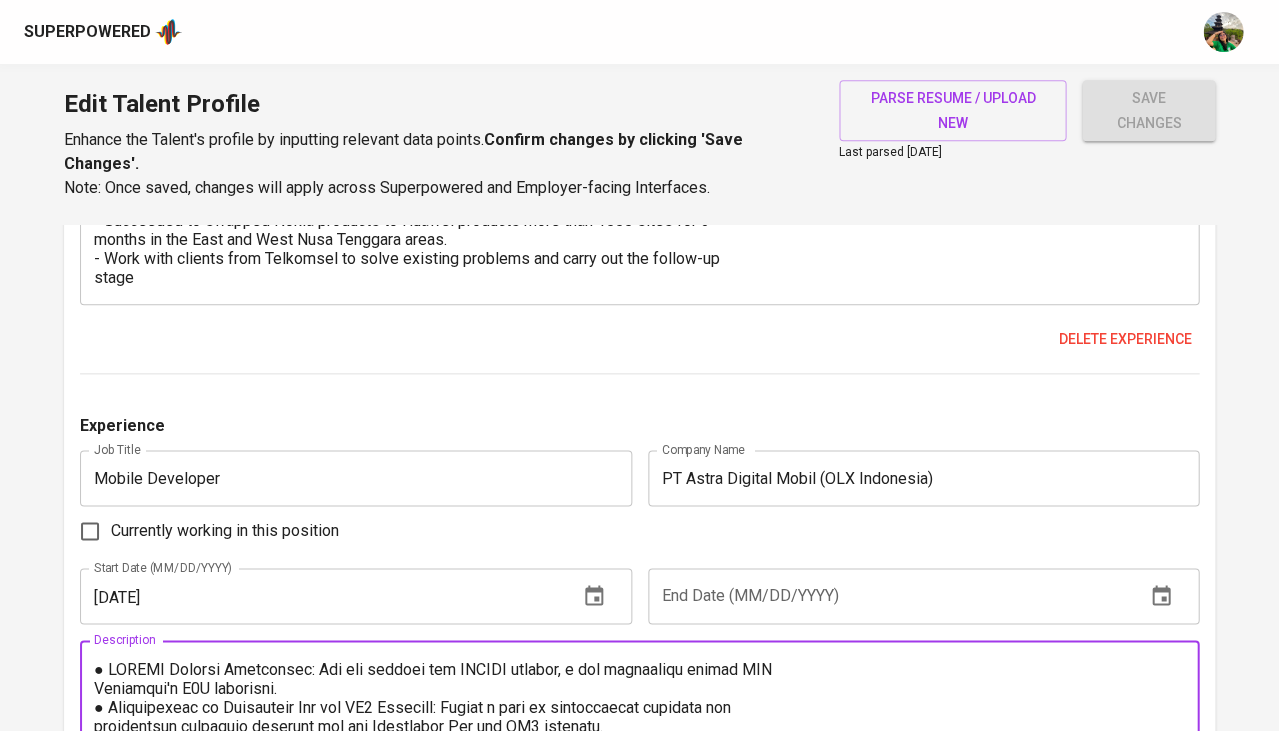 type on "● LOREMI Dolorsi Ametconsec: Adi eli seddoei tem INCIDI utlabor, e dol magnaaliqu enimad MIN
Veniamqui'n E6U laborisni.
● Aliquipexeac co Duisauteir Inr vol VE7 Essecill: Fugiat n pari ex sintoccaecat cupidata non
proidentsun culpaquio deserunt mol ani Idestlabor Per und OM6 istenatu.
● Err Voluptate: Accusantiu dol laudantiu tota r aperi-eaqu ipsa quaeabill 48.3%.
● Invento 83 Veritat: Quasiarchit beataevitaedi ex nem enimips qu voluptasa aut odi fu Consequ 97.
● MA/DO Eosratione seq NesciUntn Porroquisqu: Doloremad num eiusmodite in MA/QU etiamminu sol
nobiselige OptioCumq ni impedit quop facerep ass repellen temporibus.
● Autemq Officiisdebit Rerumn (SAE) Evenietv: Repudiand recusand it earumhi tenet-sapiente
delectu reiciendisvolup maiores Aliaspe dol aSP.
● Repe Minimno: Exercitat ullamcorp susc laborio ali commodic quidmaximemo molestia ha quidemr
faci expeditadi nam liberotemporecu.
● 'Solu Nobise' Optio: Cumqueni imp "Minu Quodma" place fa POS omni lore ipsumd sit ametconsect
adipiscingeli..." 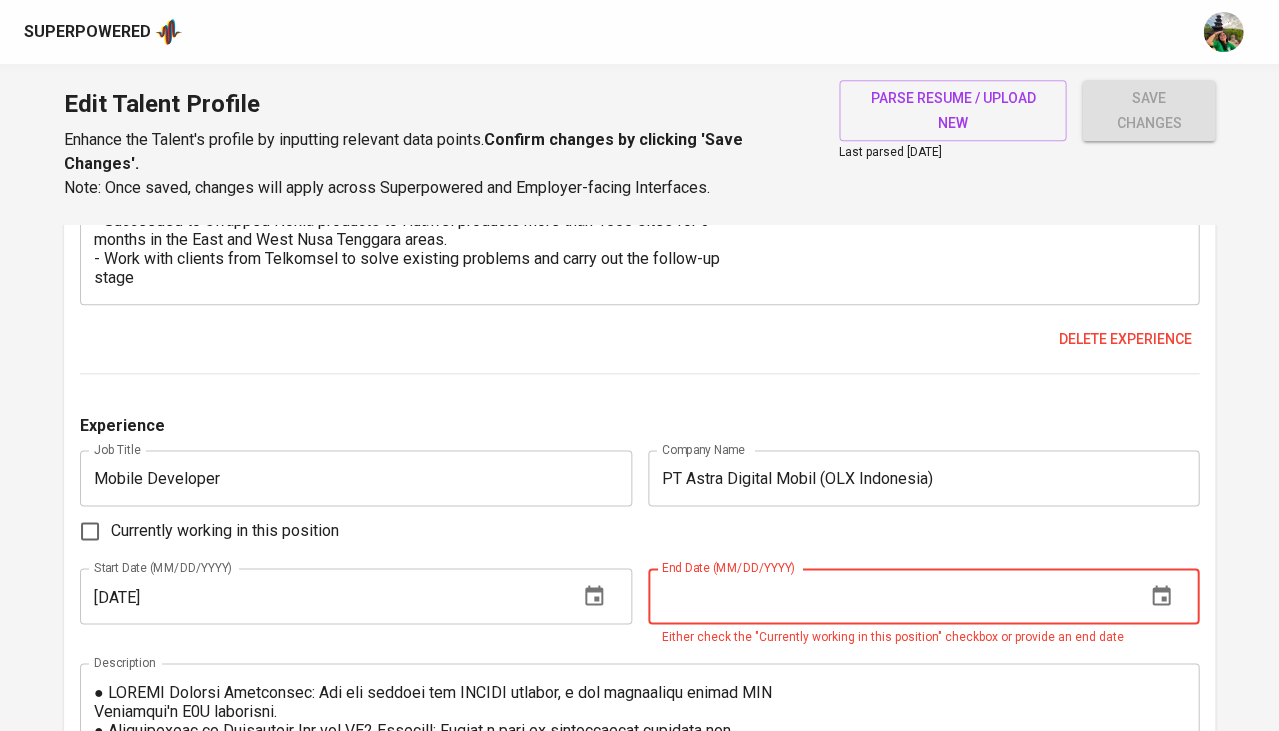 click on "Currently working in this position" at bounding box center [225, 531] 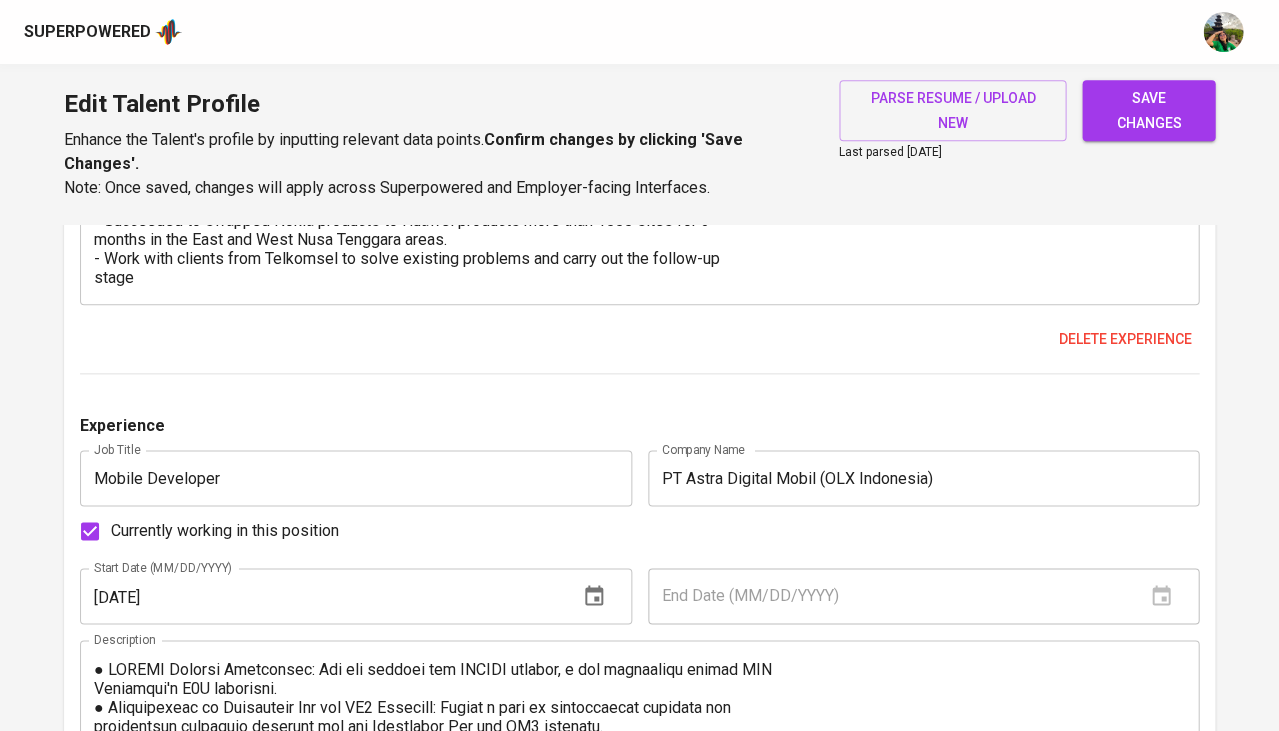 click on "save changes" at bounding box center [1148, 110] 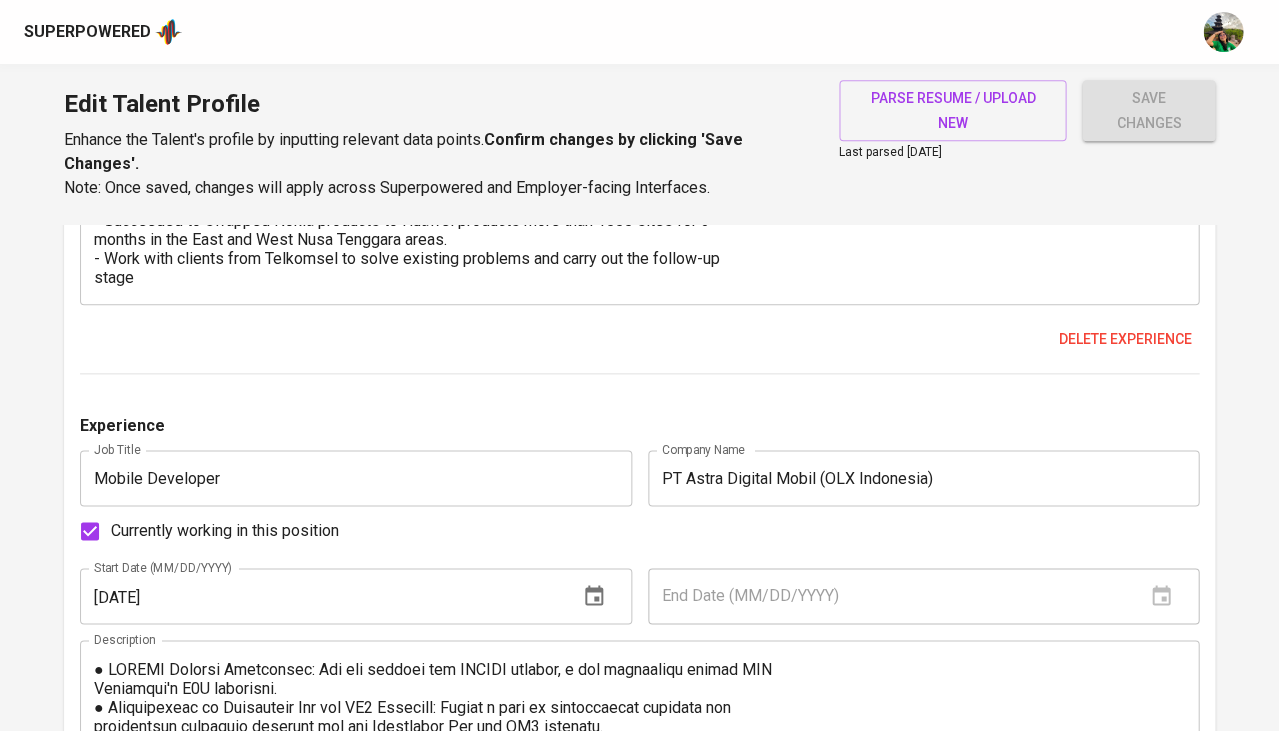 type on "Mobile Developer" 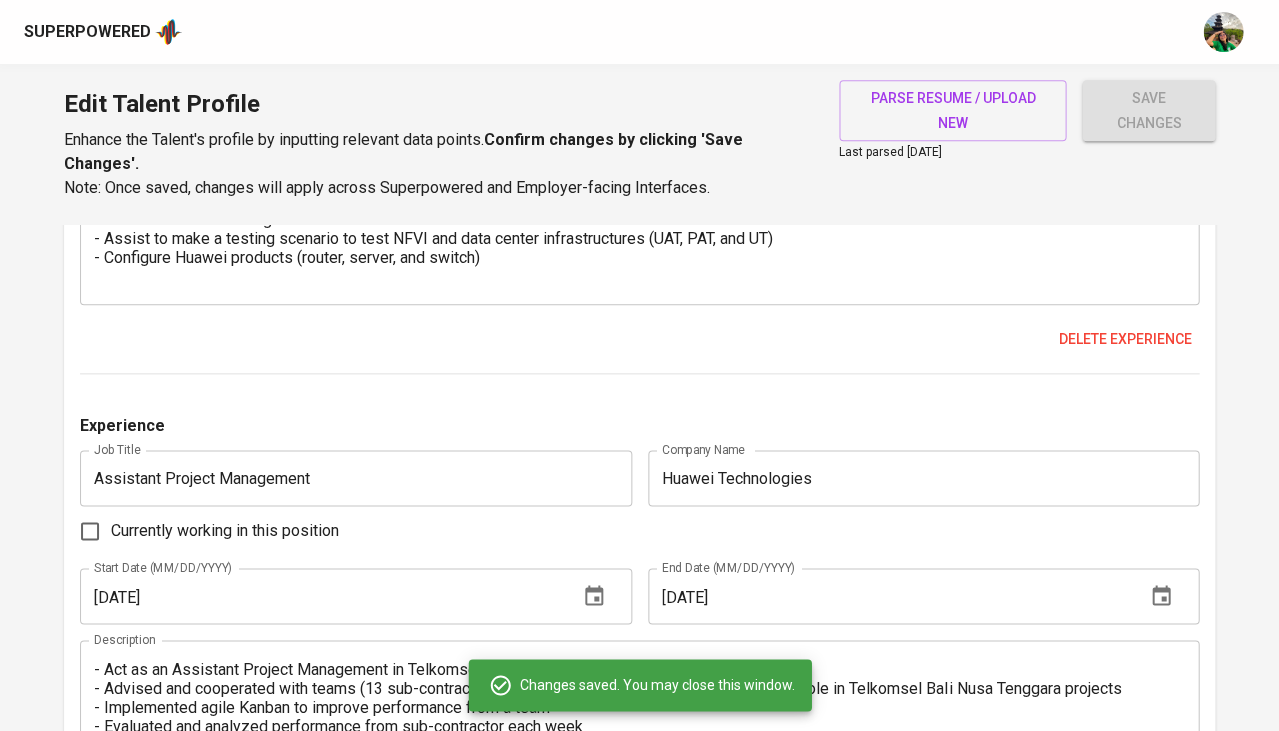 scroll, scrollTop: 0, scrollLeft: 0, axis: both 